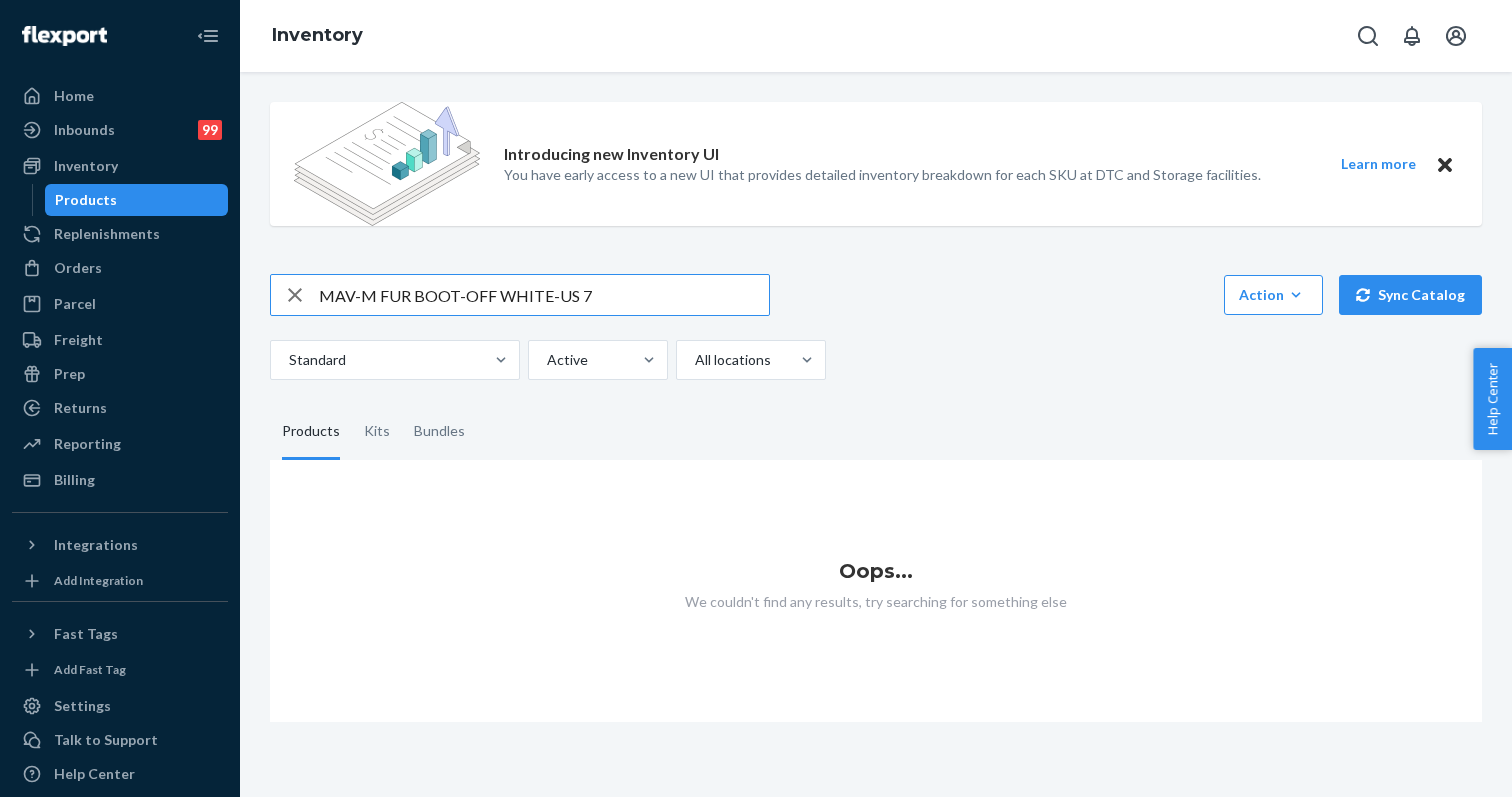 scroll, scrollTop: 0, scrollLeft: 0, axis: both 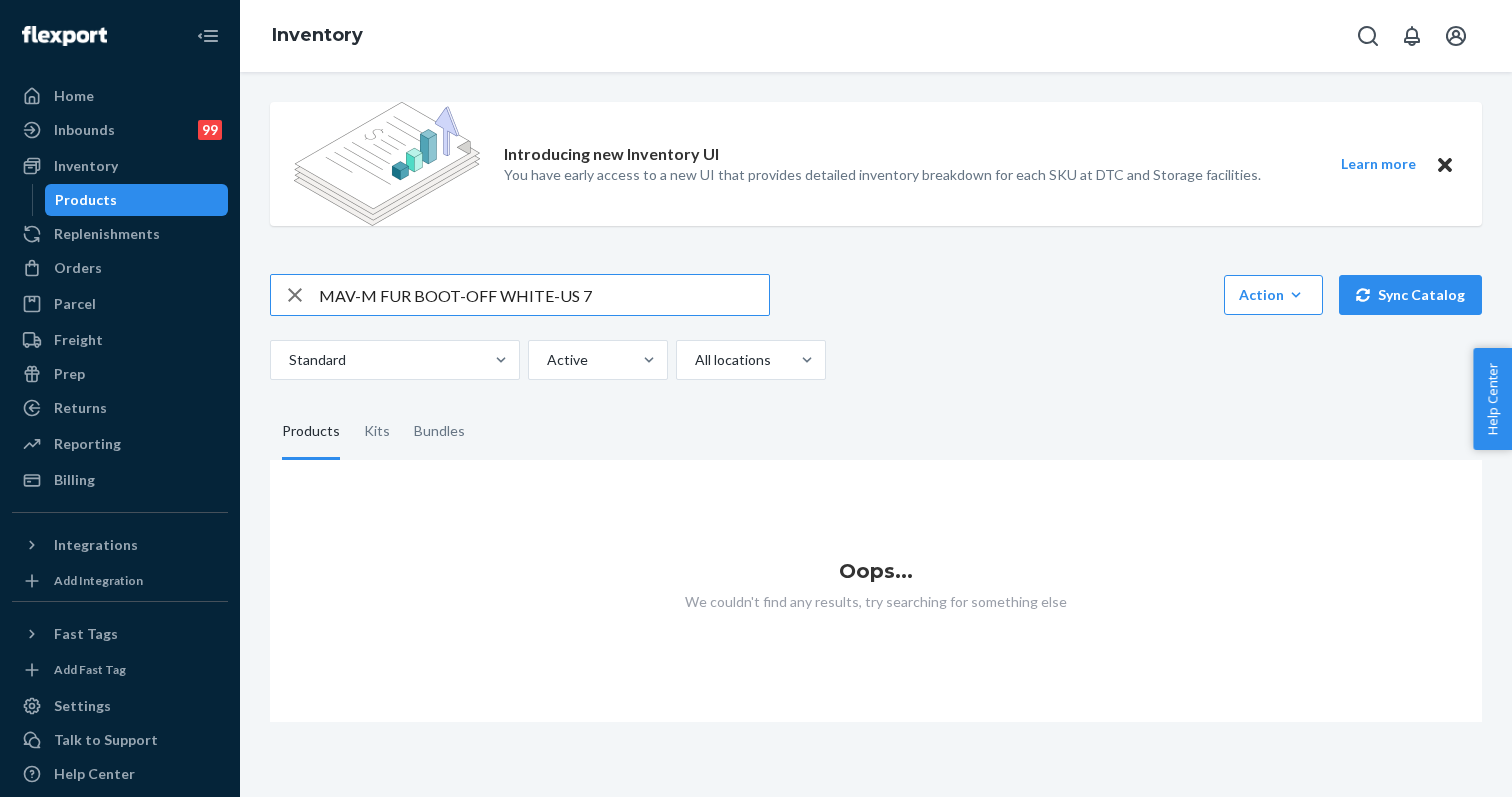 click on "MAV-M FUR BOOT-OFF WHITE-US 7" at bounding box center [544, 295] 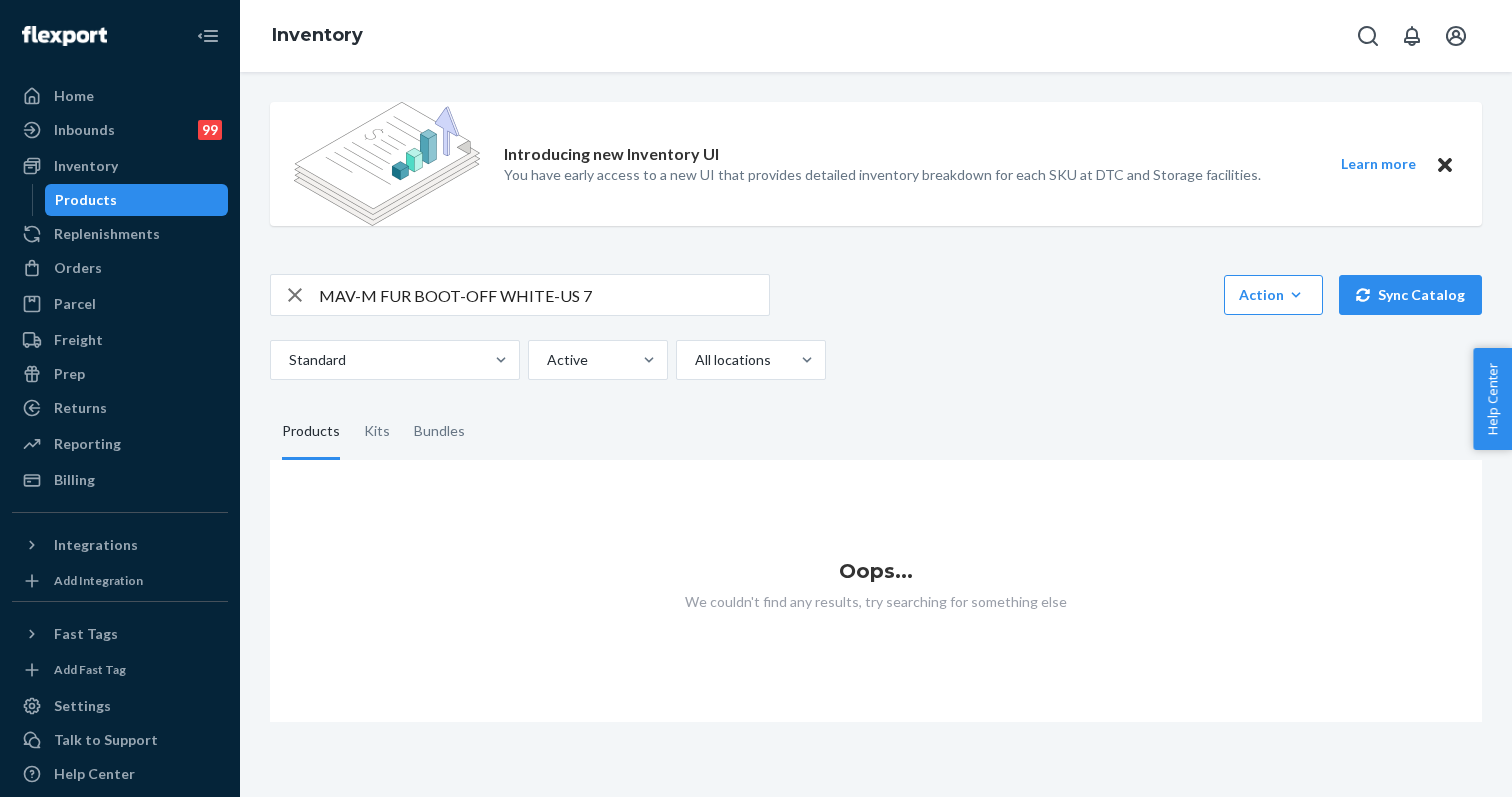 click on "MAV-M FUR BOOT-OFF WHITE-US 7" at bounding box center [520, 295] 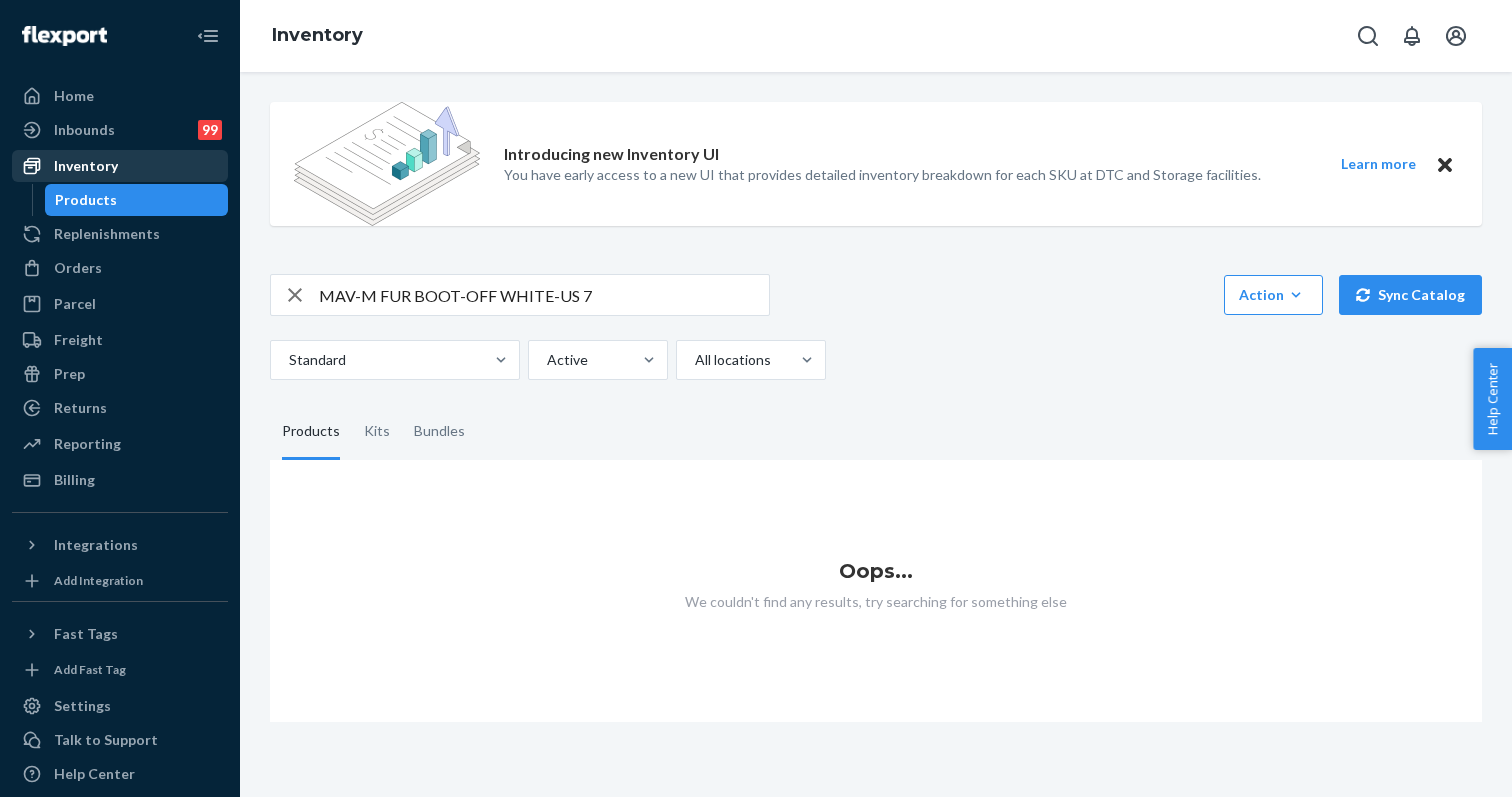 click on "Inventory" at bounding box center (86, 166) 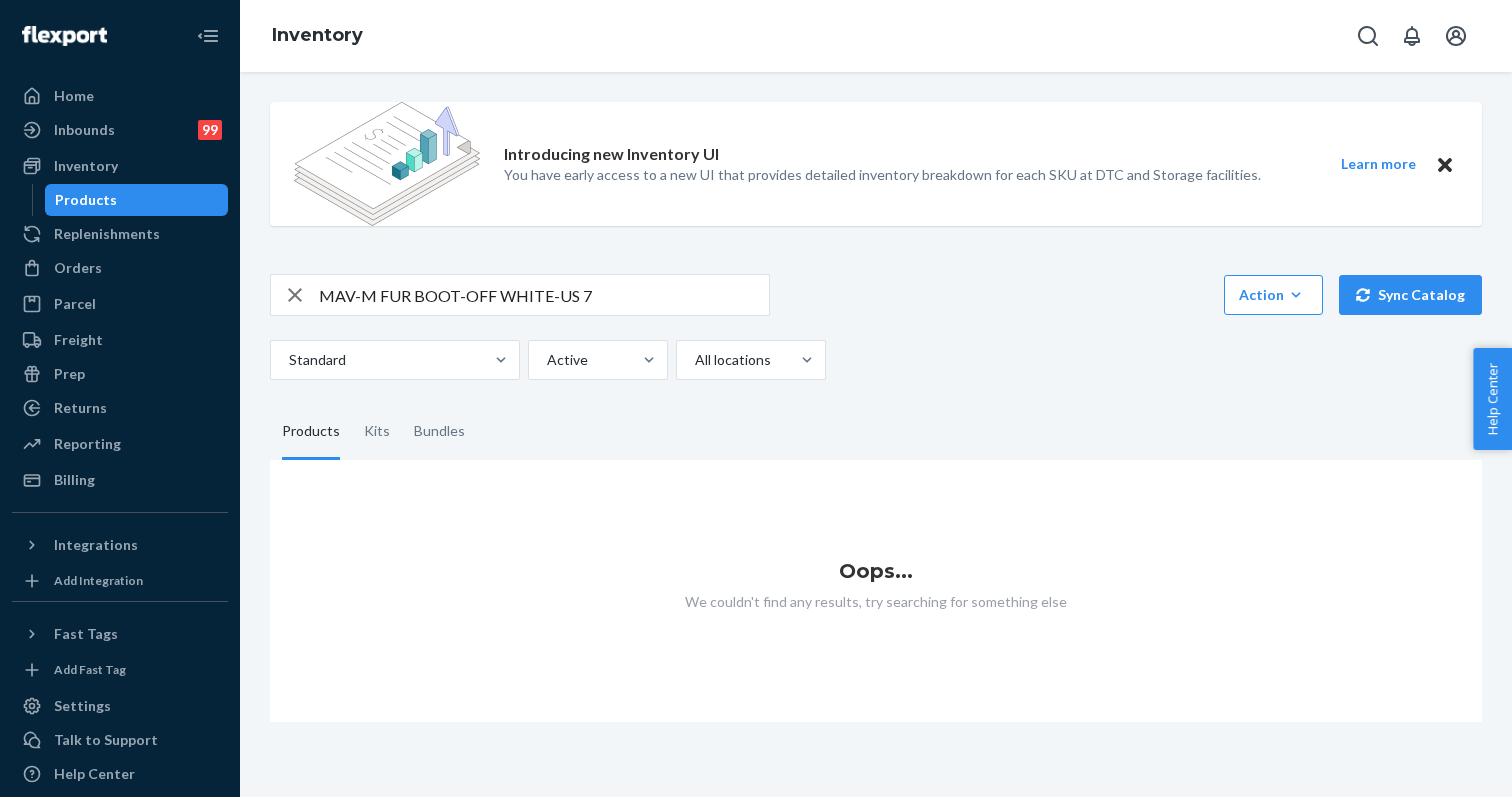 click on "MAV-M FUR BOOT-OFF WHITE-US 7" at bounding box center [544, 295] 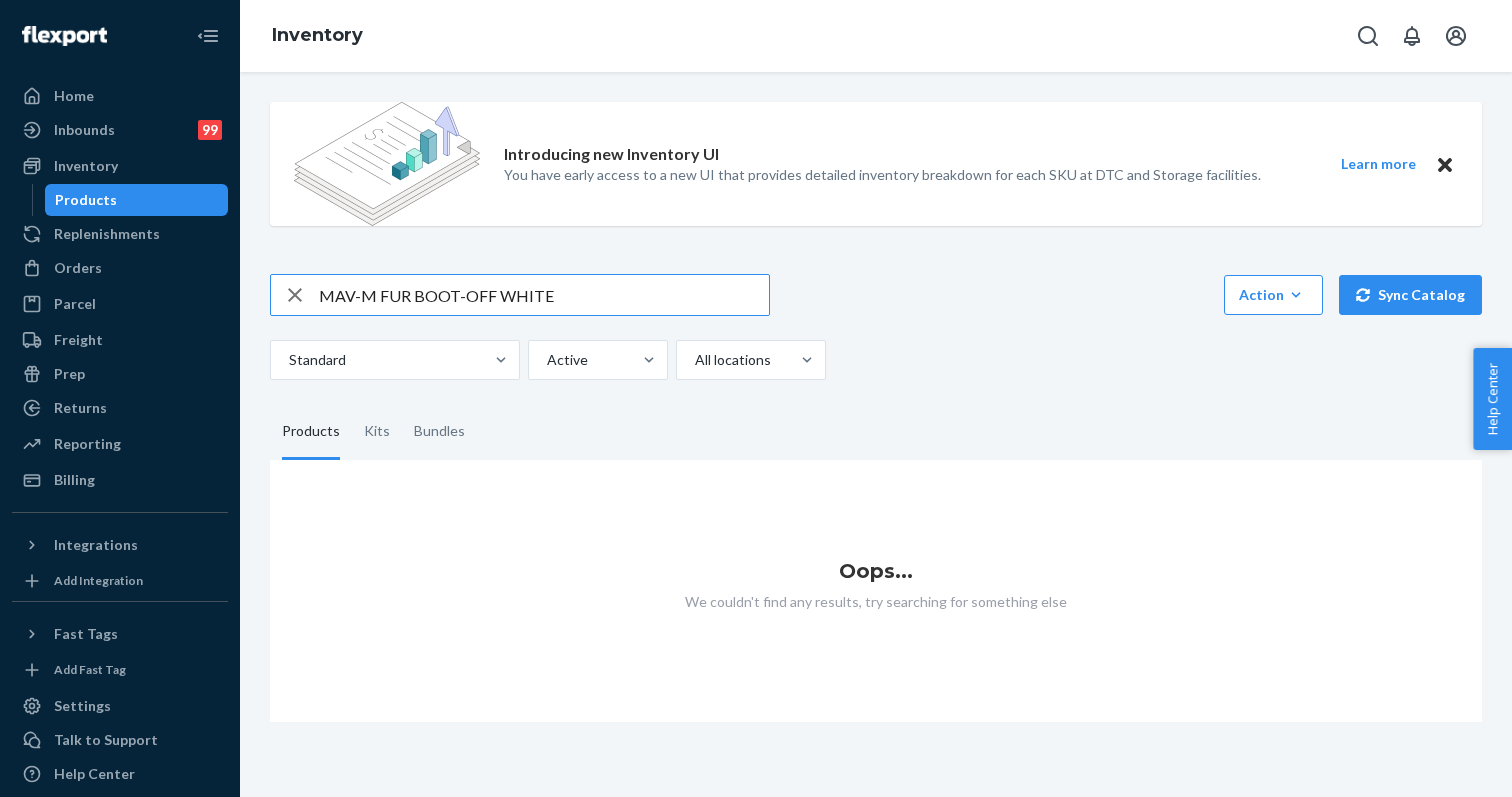 type on "MAV-M FUR BOOT-OFF WHITE" 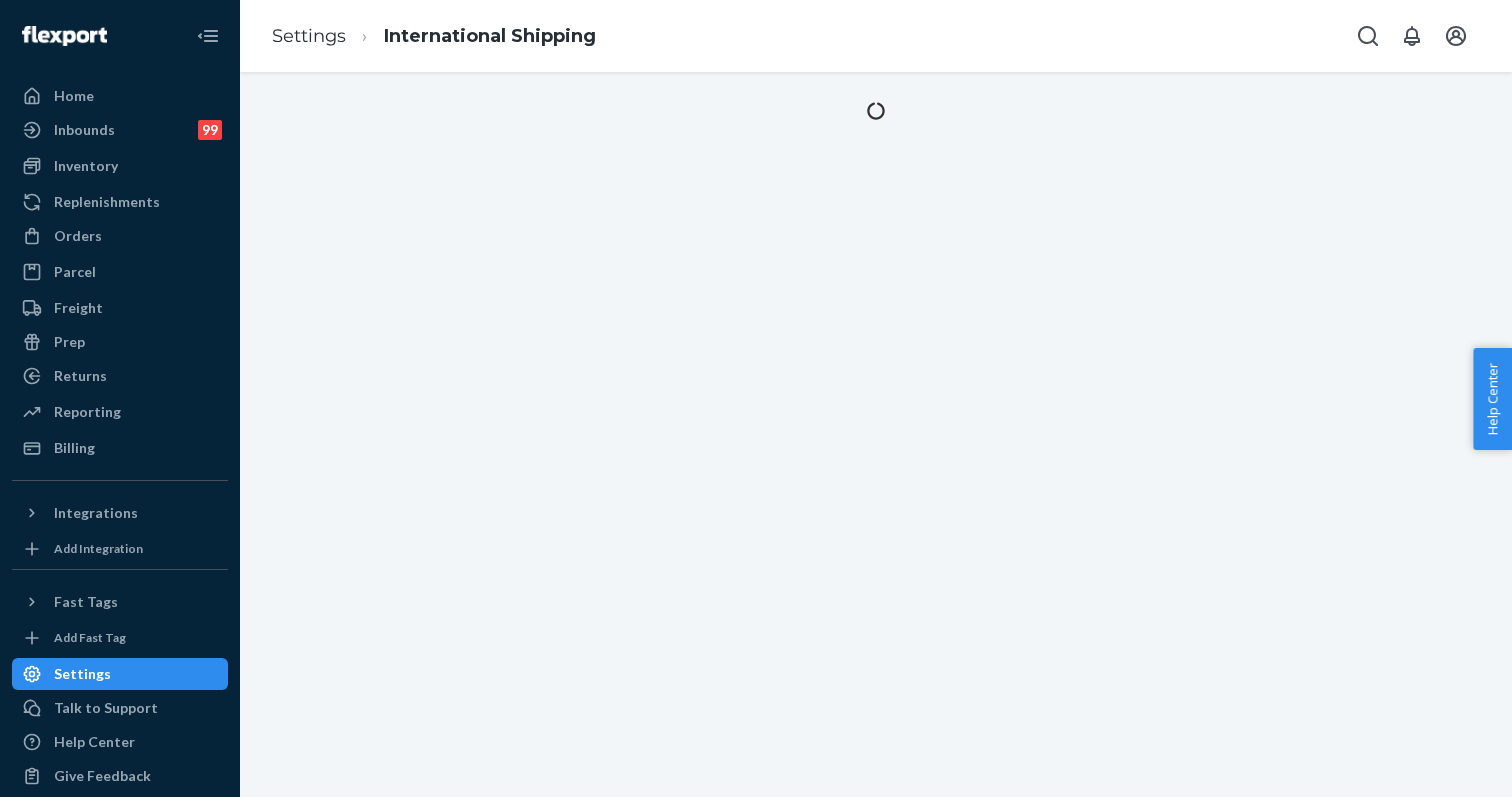 scroll, scrollTop: 0, scrollLeft: 0, axis: both 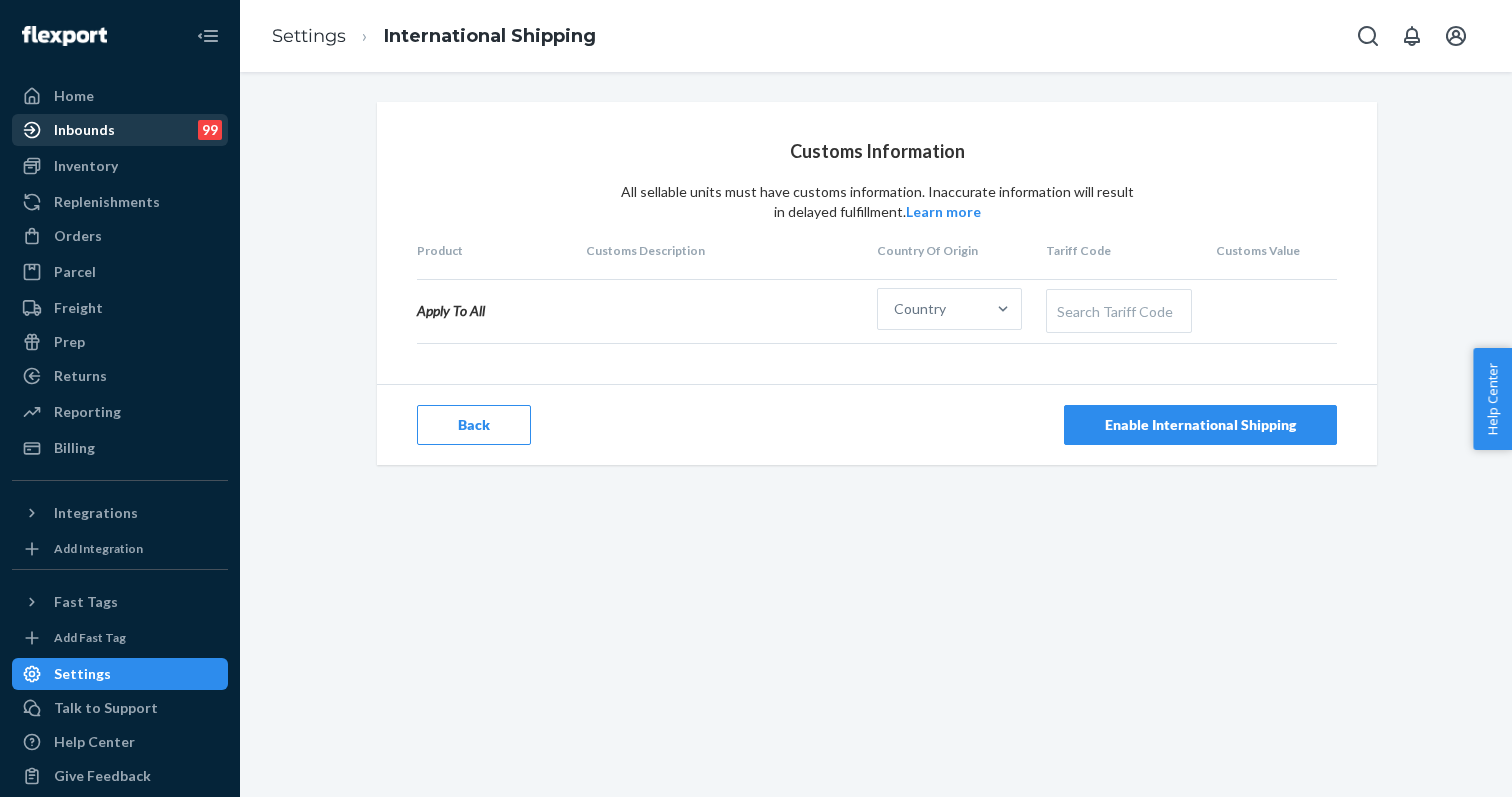 click on "Inbounds" at bounding box center (84, 130) 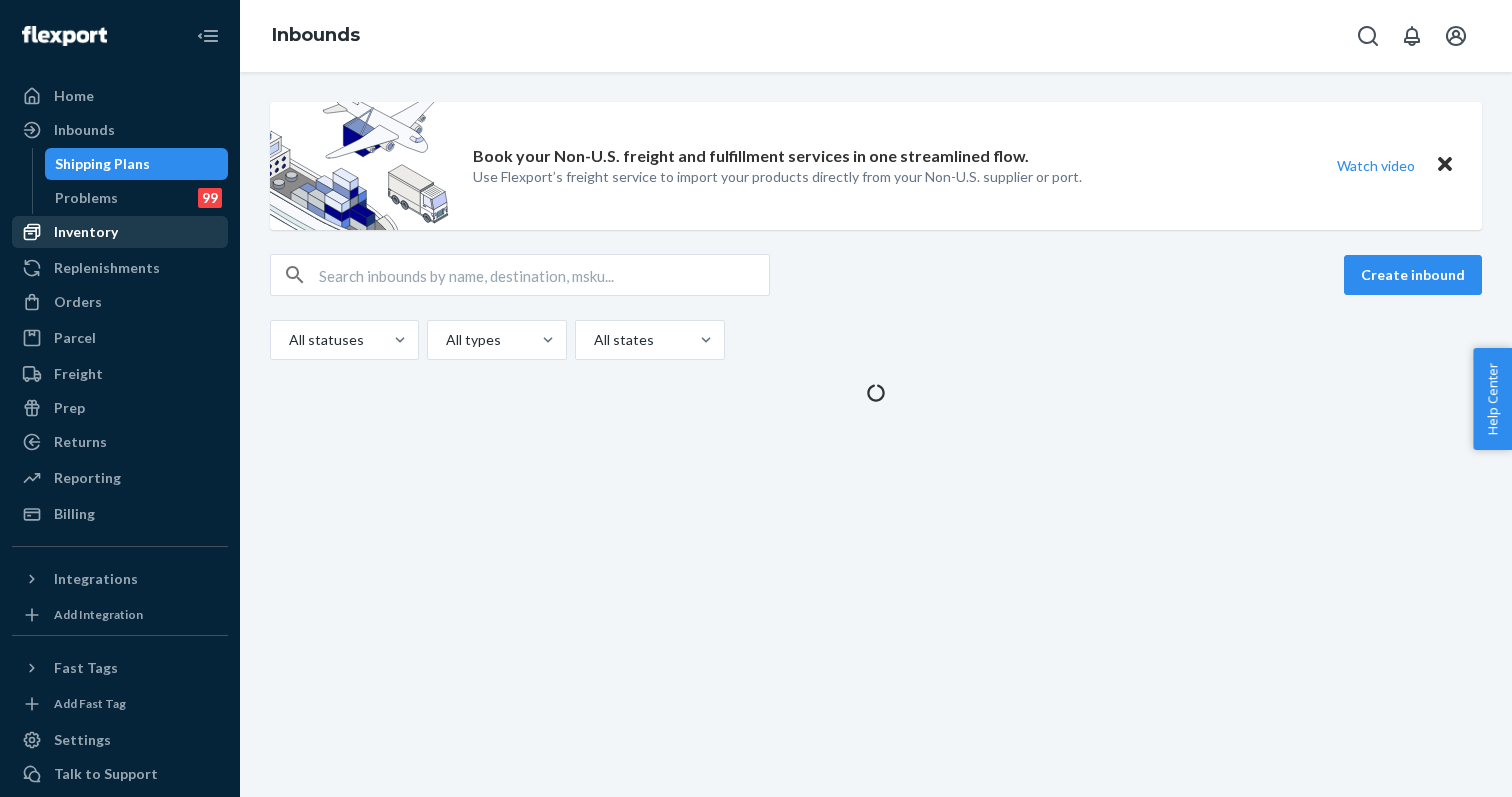 click on "Inventory" at bounding box center [86, 232] 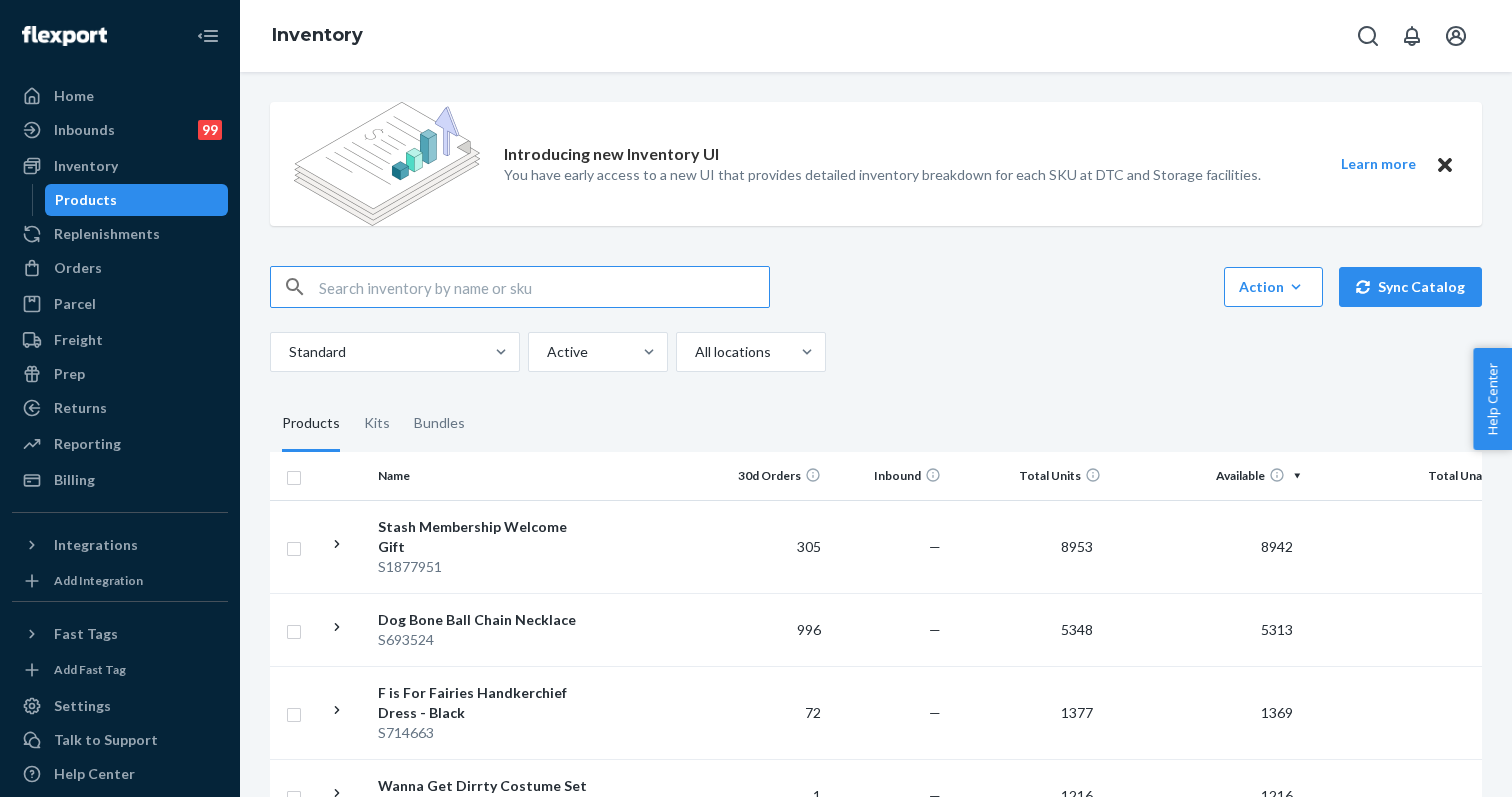 click at bounding box center (544, 287) 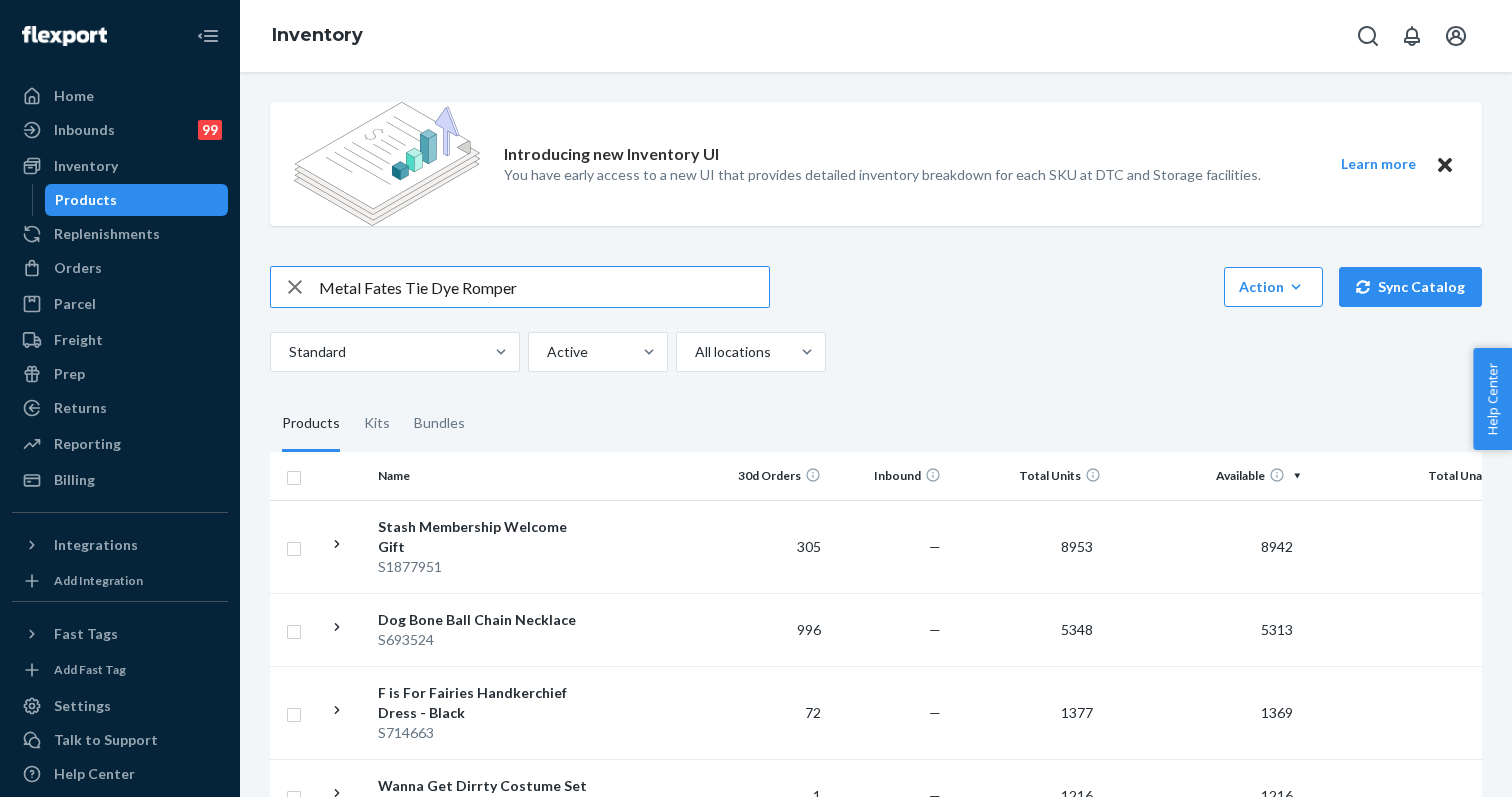 type on "Metal Fates Tie Dye Romper" 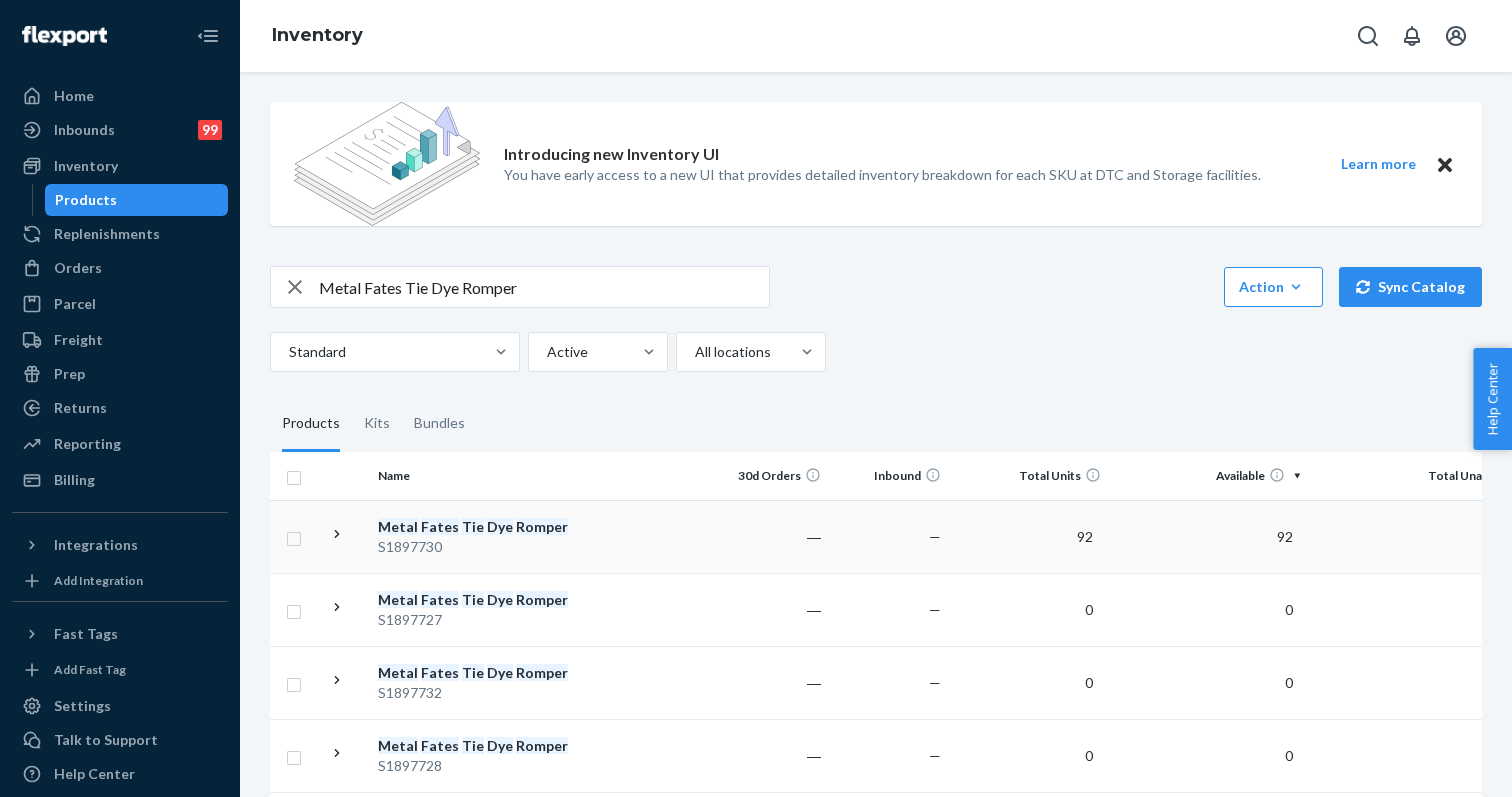 scroll, scrollTop: -1, scrollLeft: 0, axis: vertical 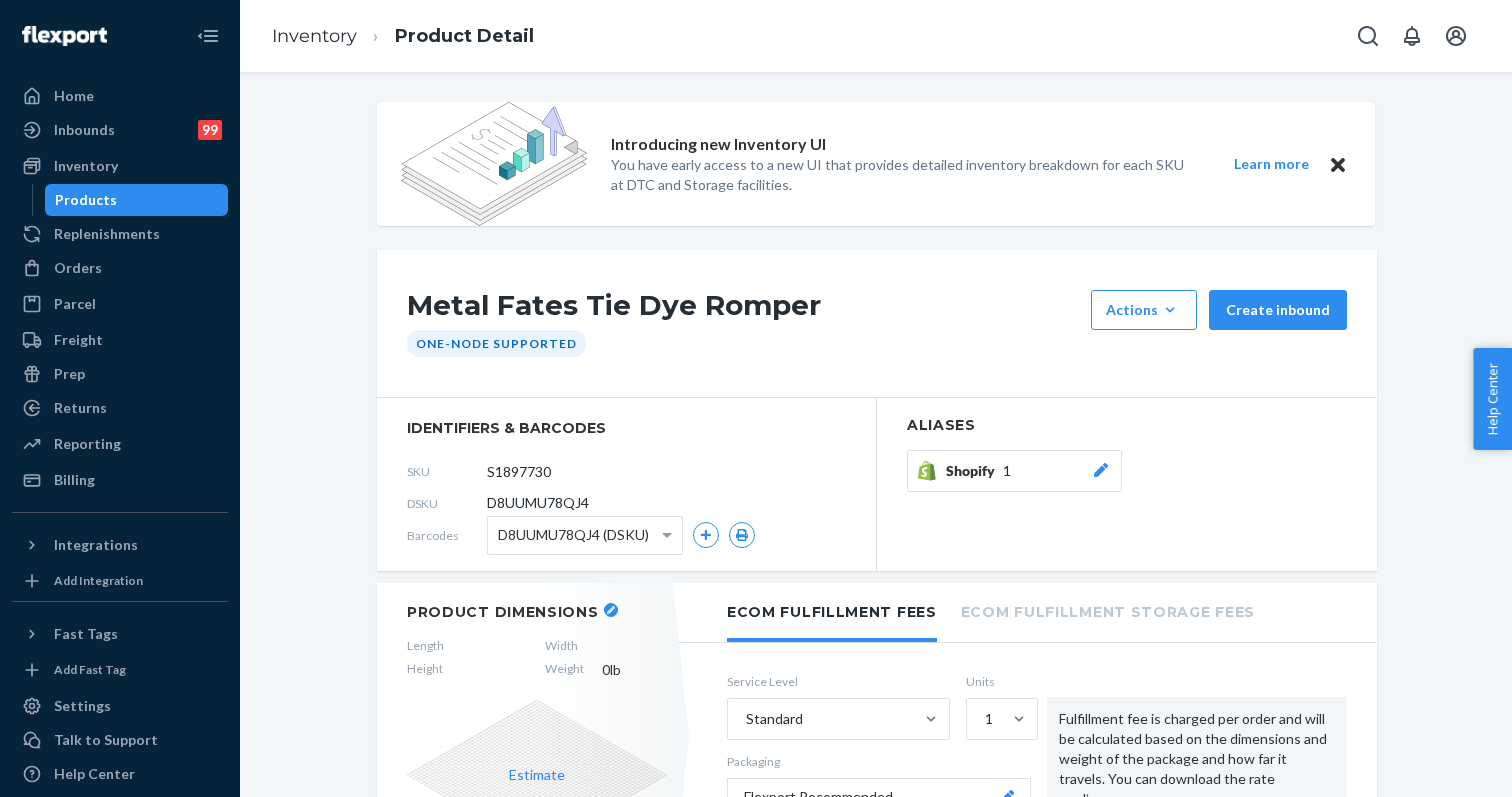 click 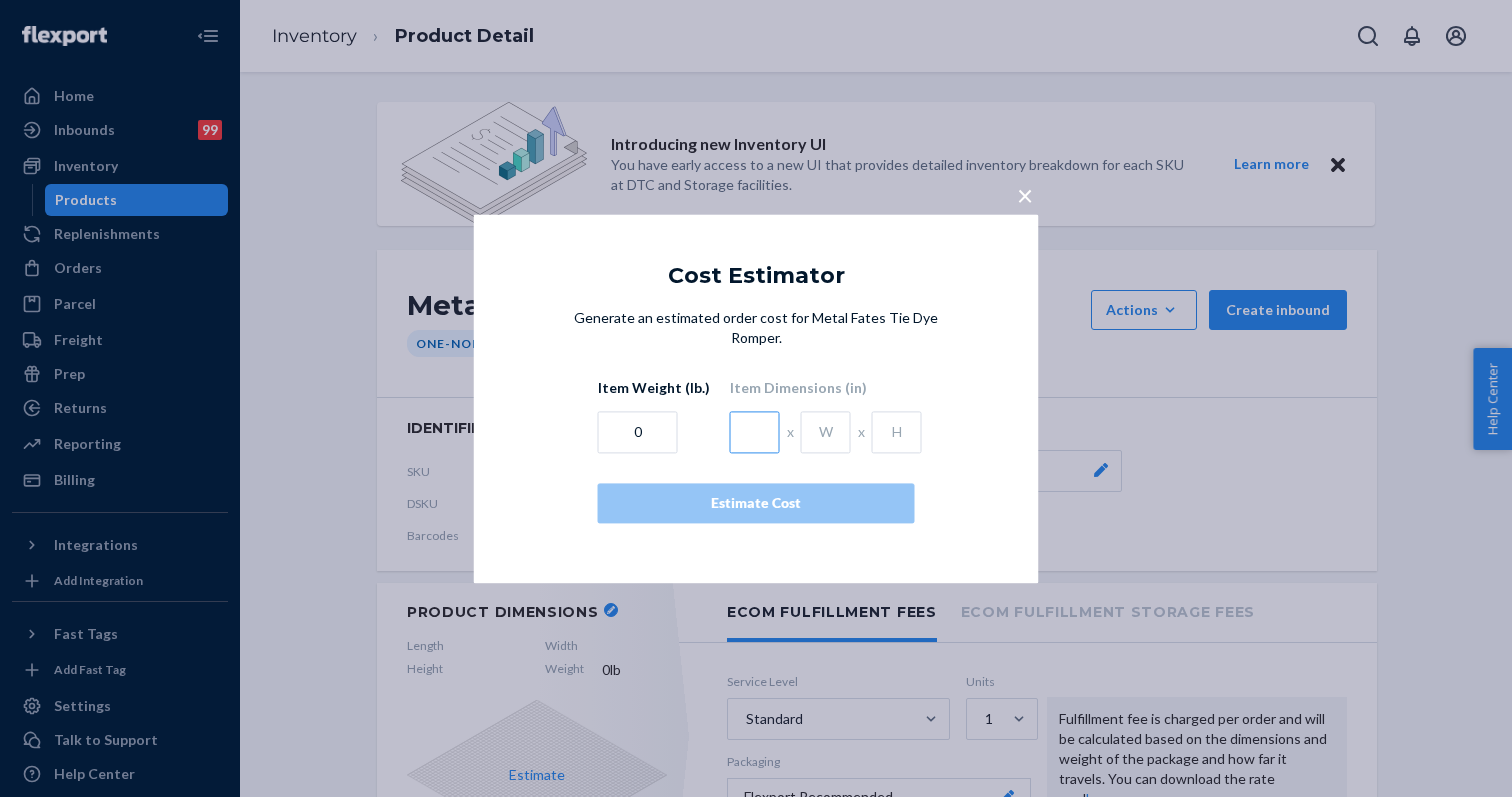 click at bounding box center (755, 432) 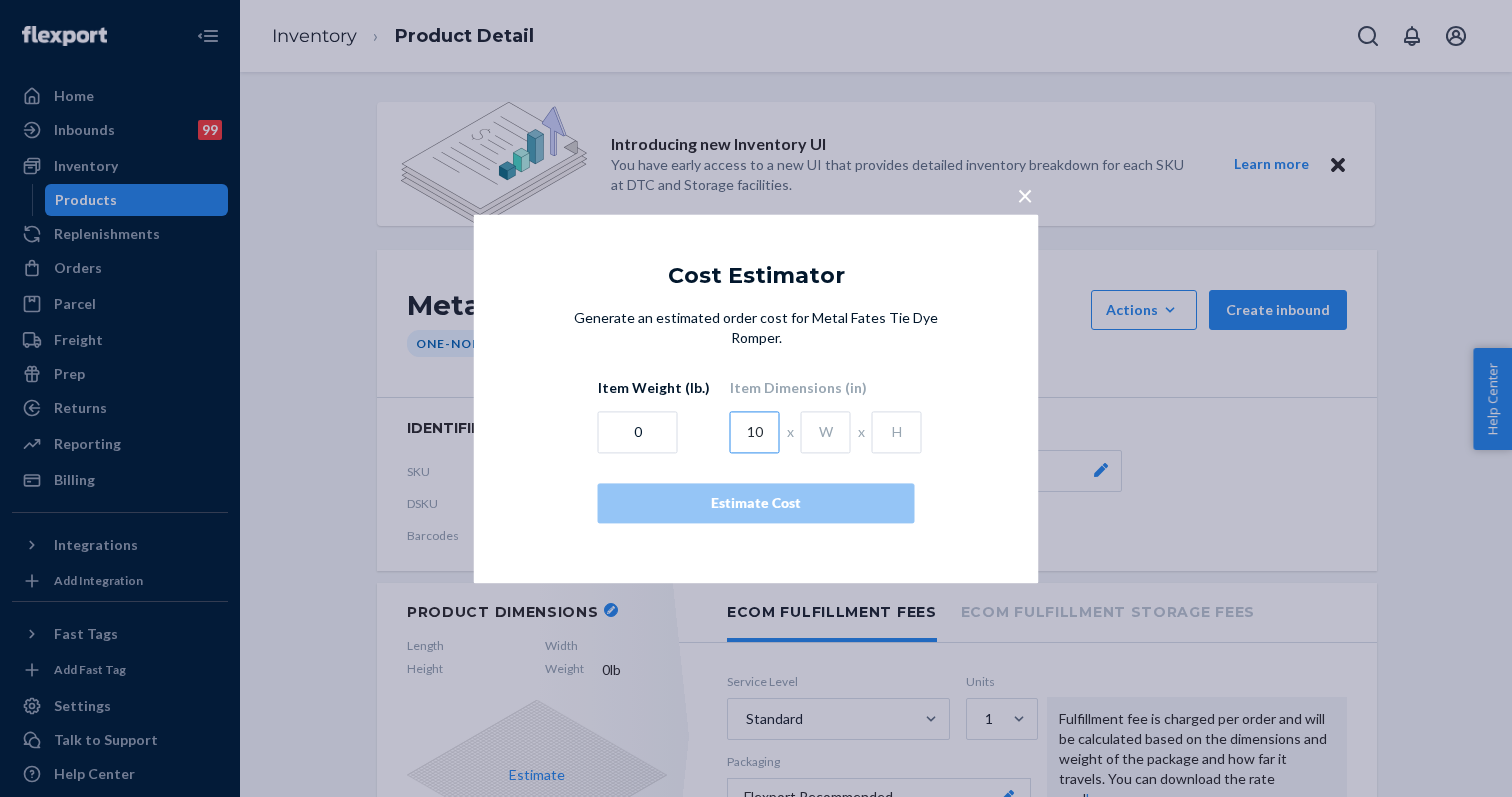 type on "10" 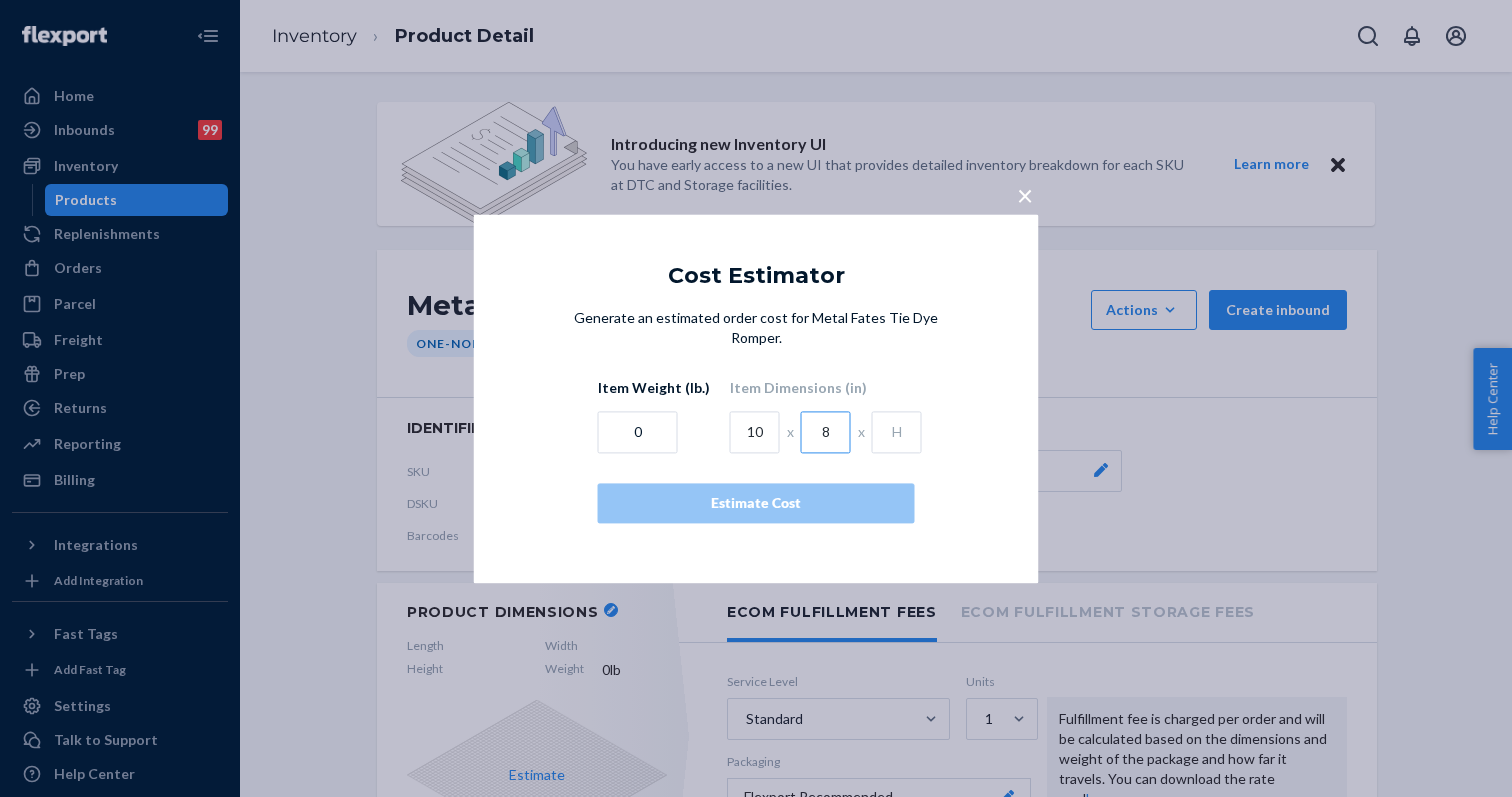 type on "8" 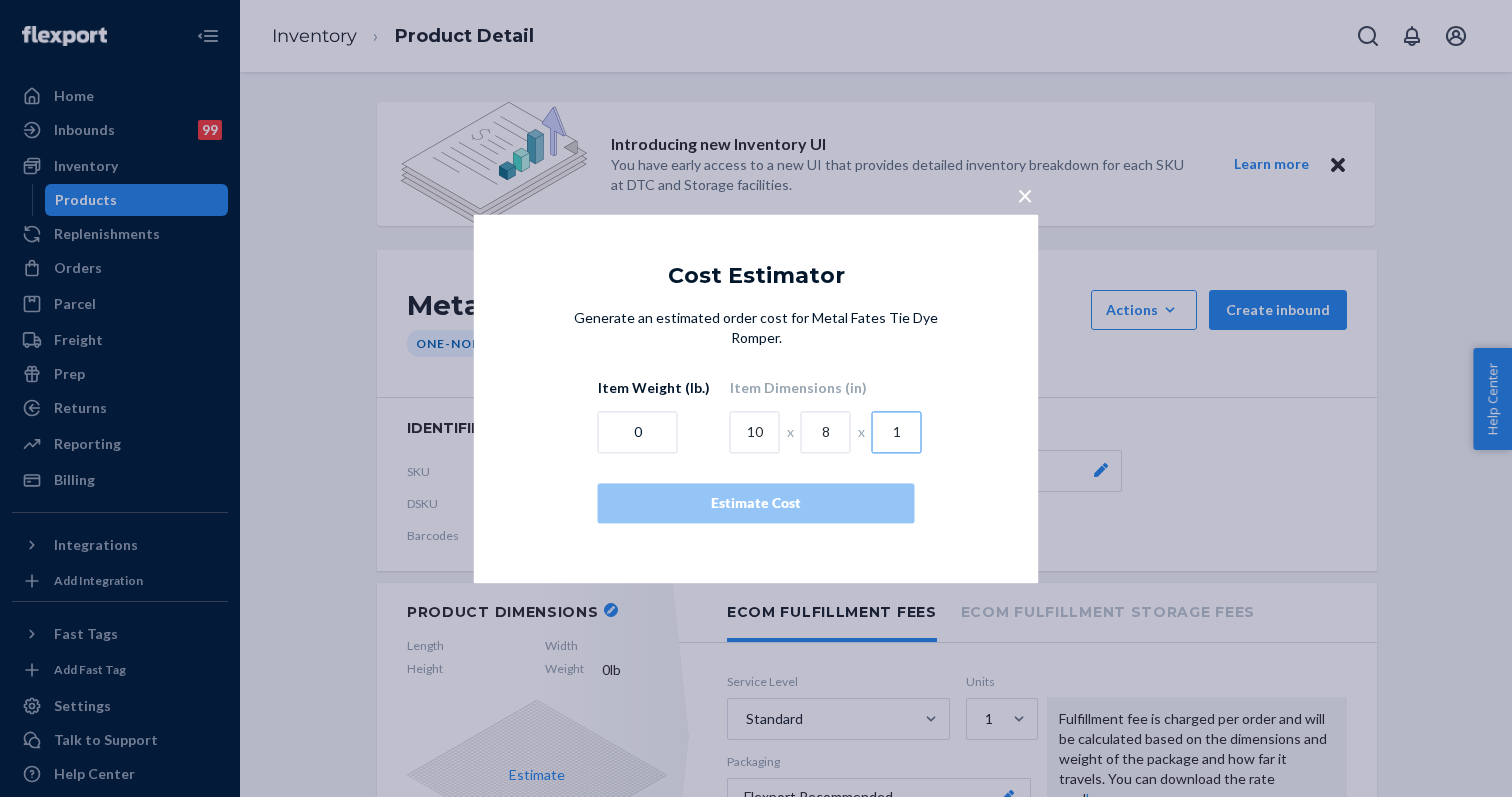 type on "1" 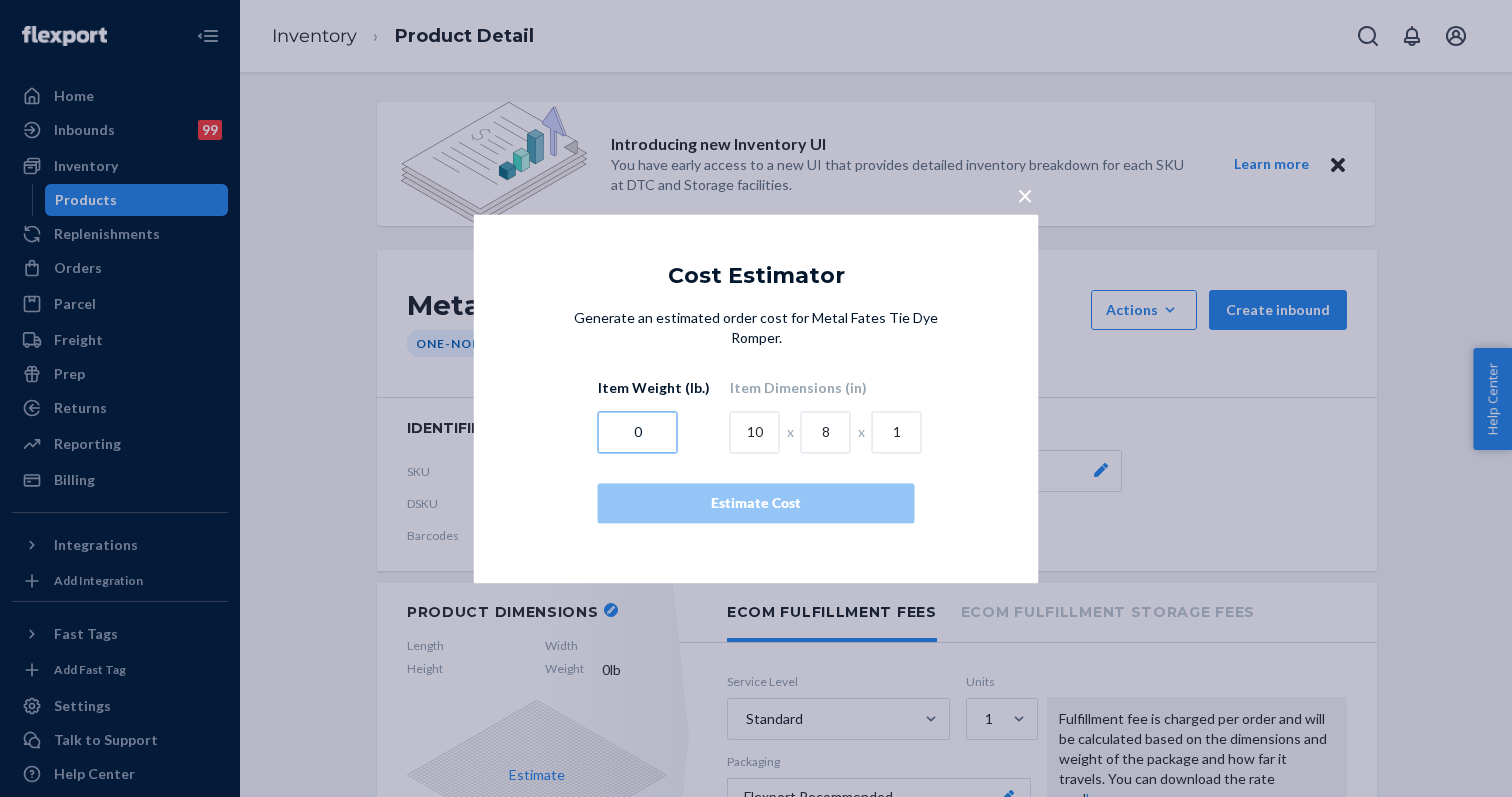 click on "0" at bounding box center (638, 432) 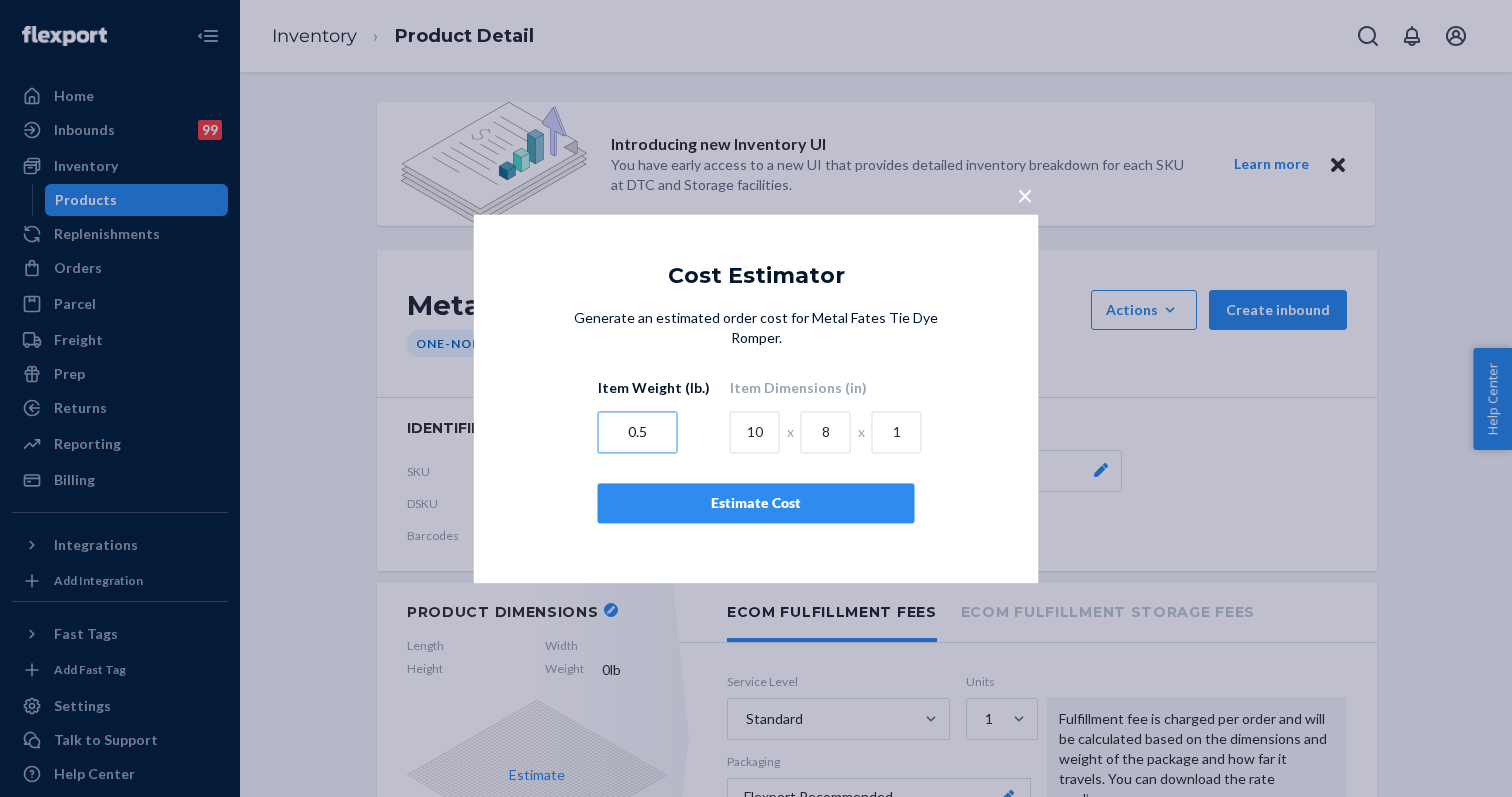 type on "0.5" 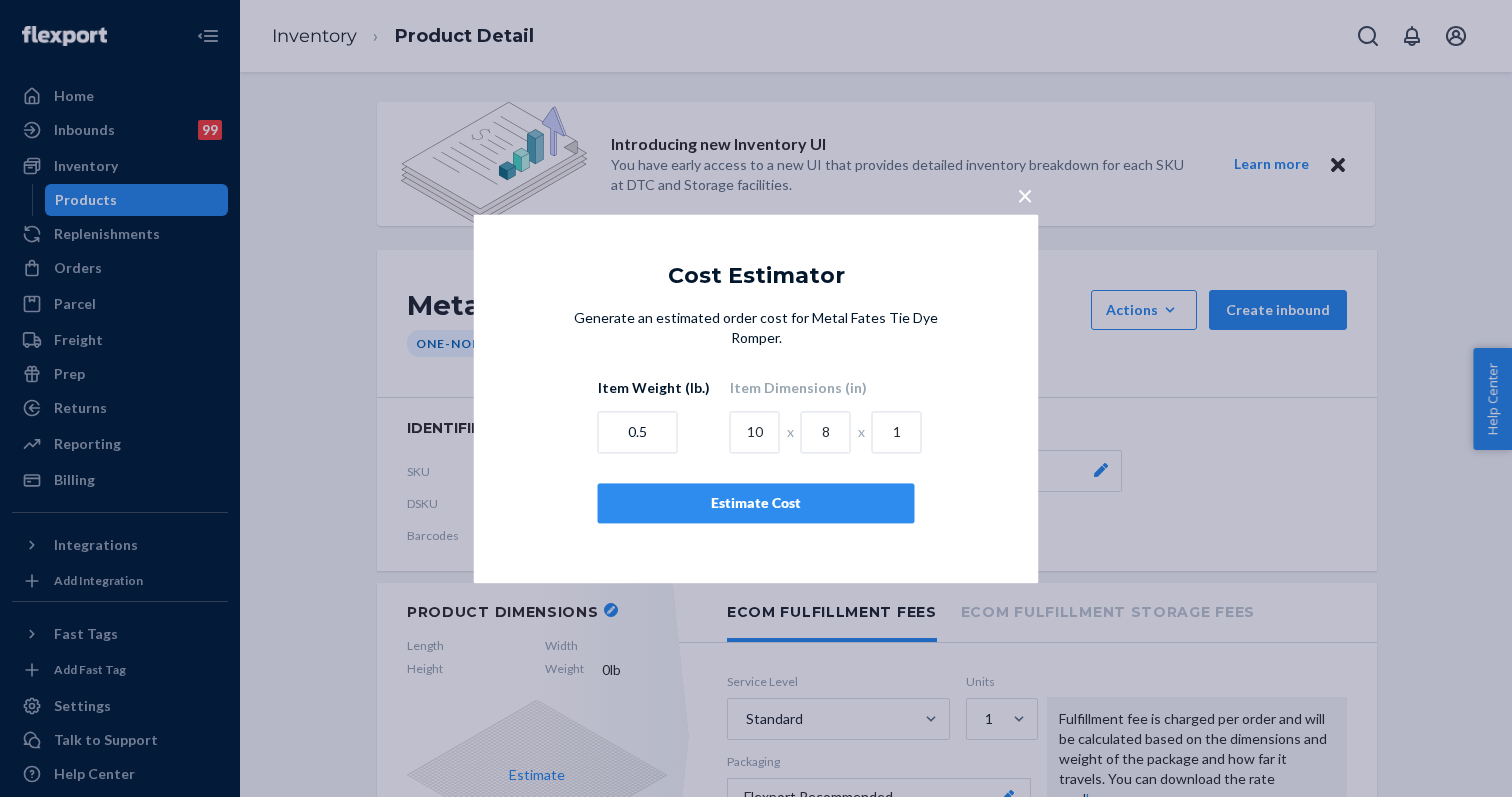 click on "Estimate Cost" at bounding box center [756, 503] 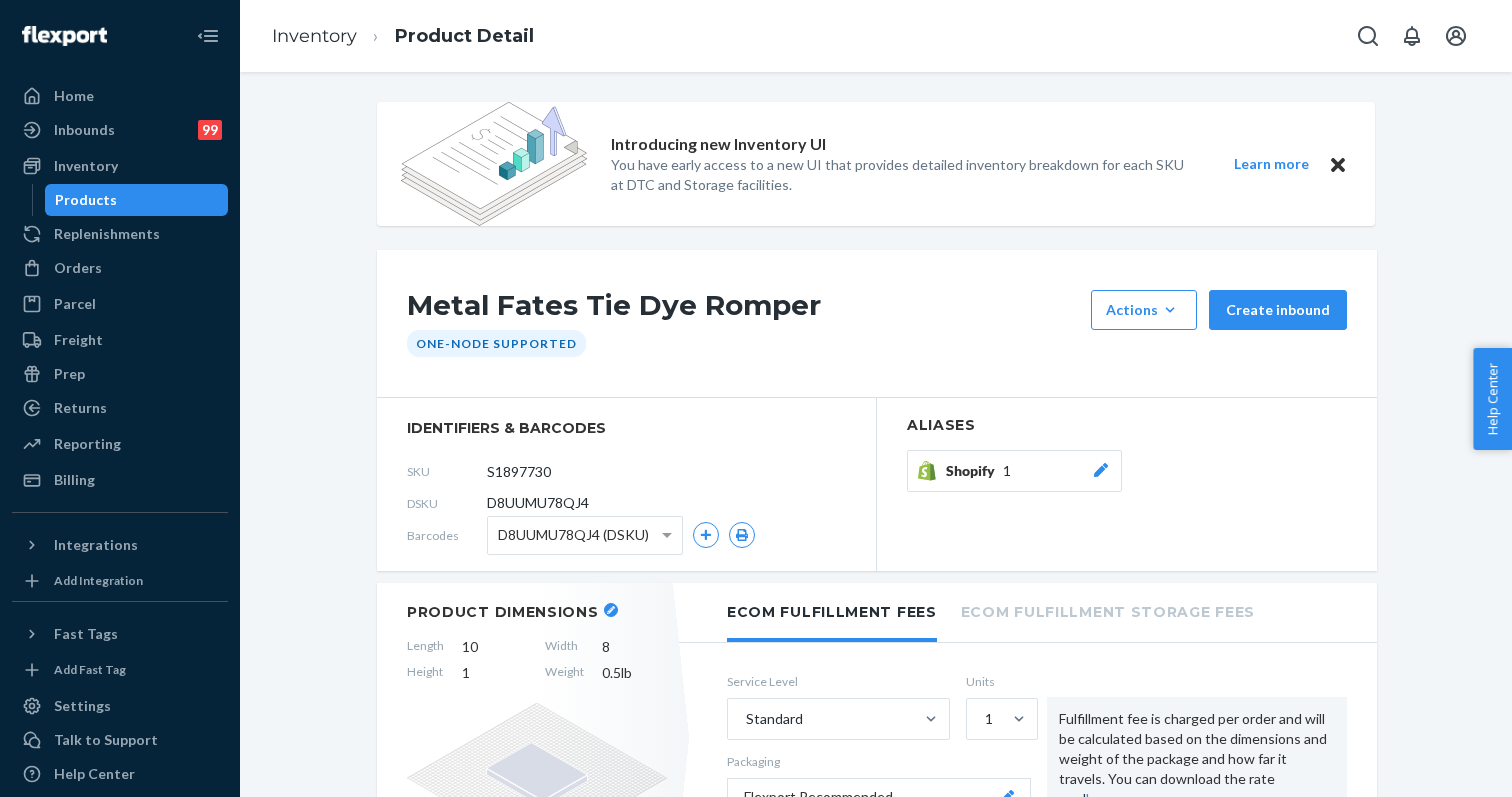 click on "Inventory" at bounding box center [314, 36] 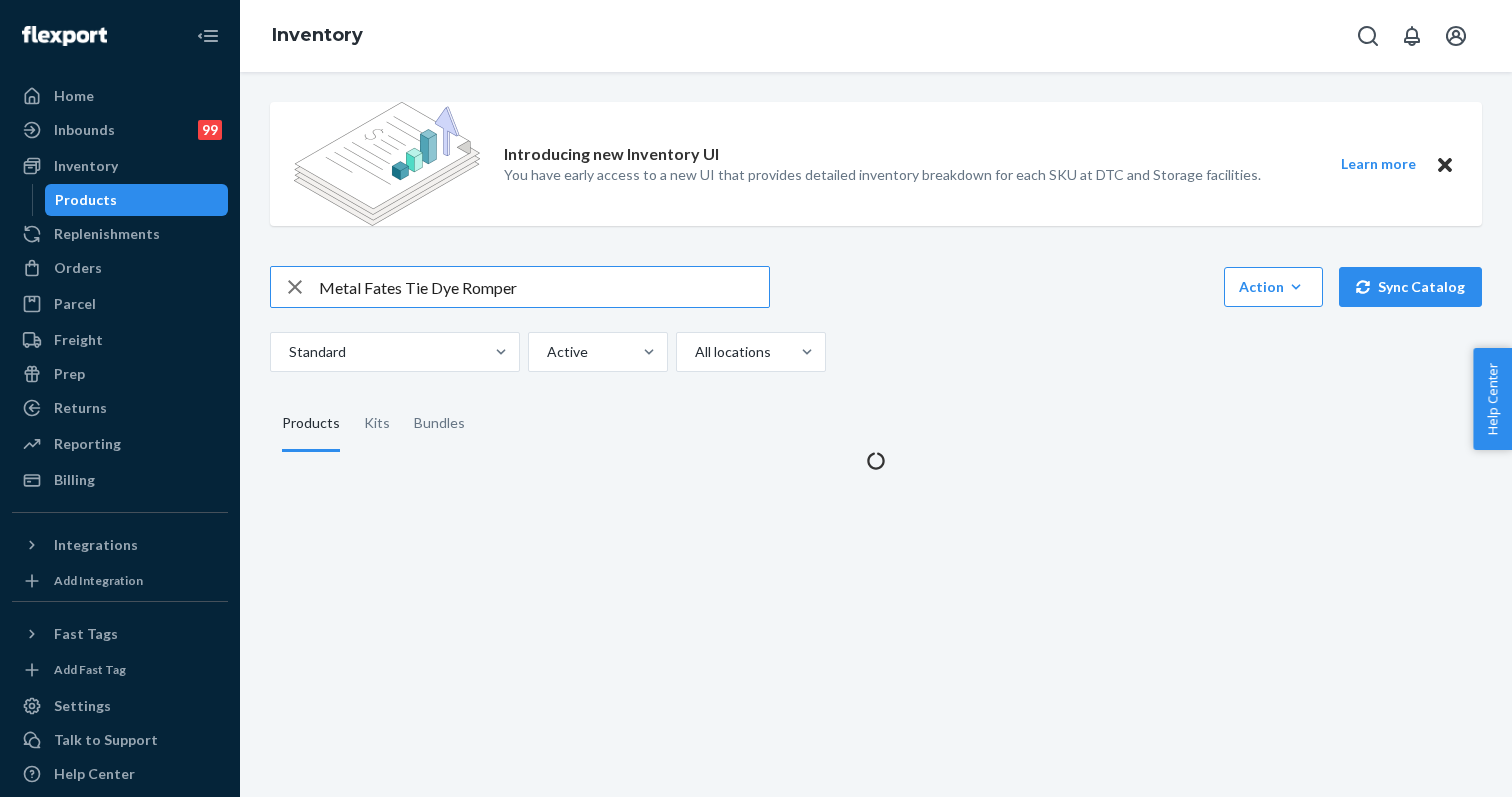 scroll, scrollTop: 0, scrollLeft: 0, axis: both 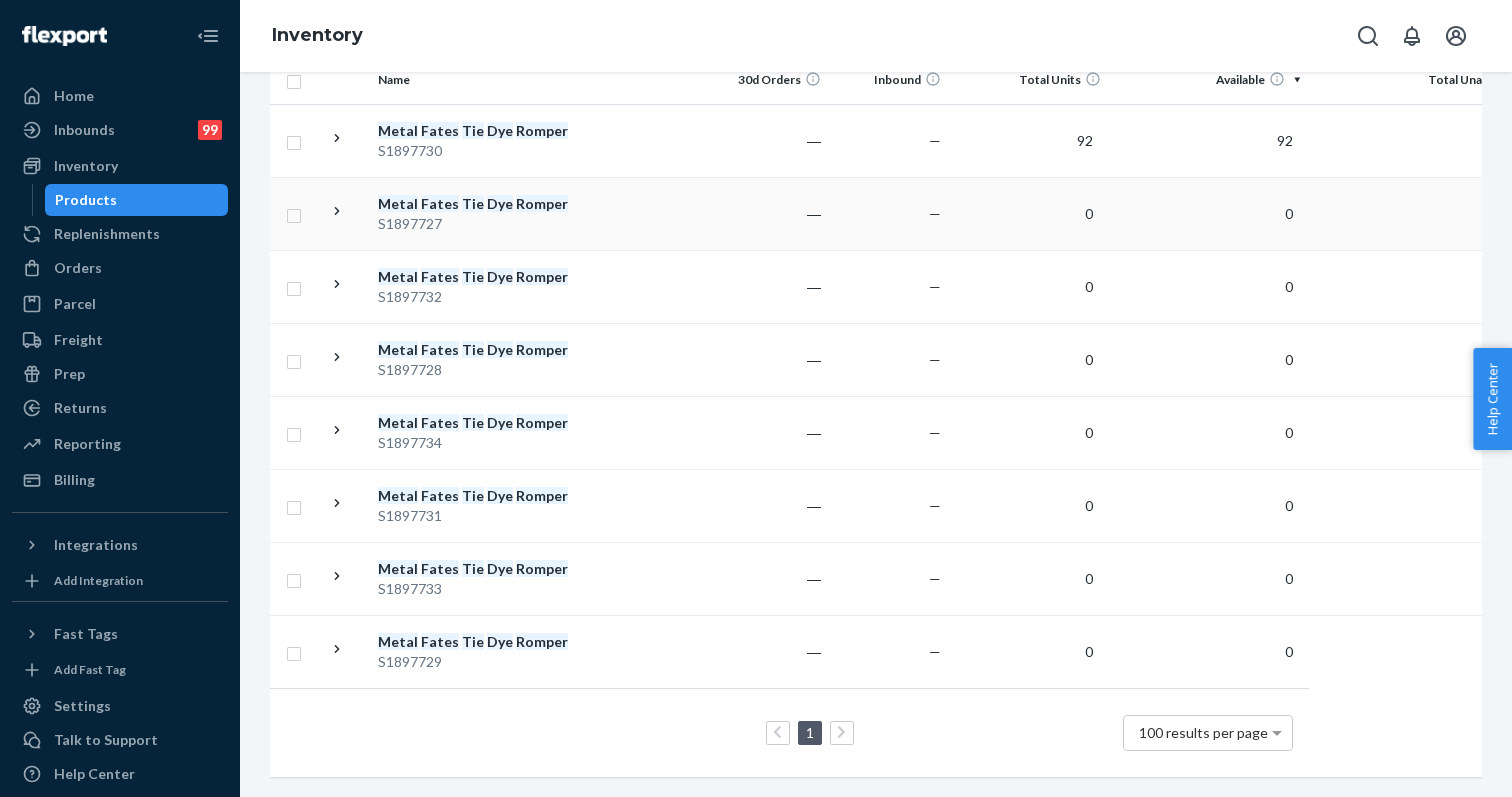 click on "Metal   Fates   Tie   Dye   Romper" at bounding box center (482, 204) 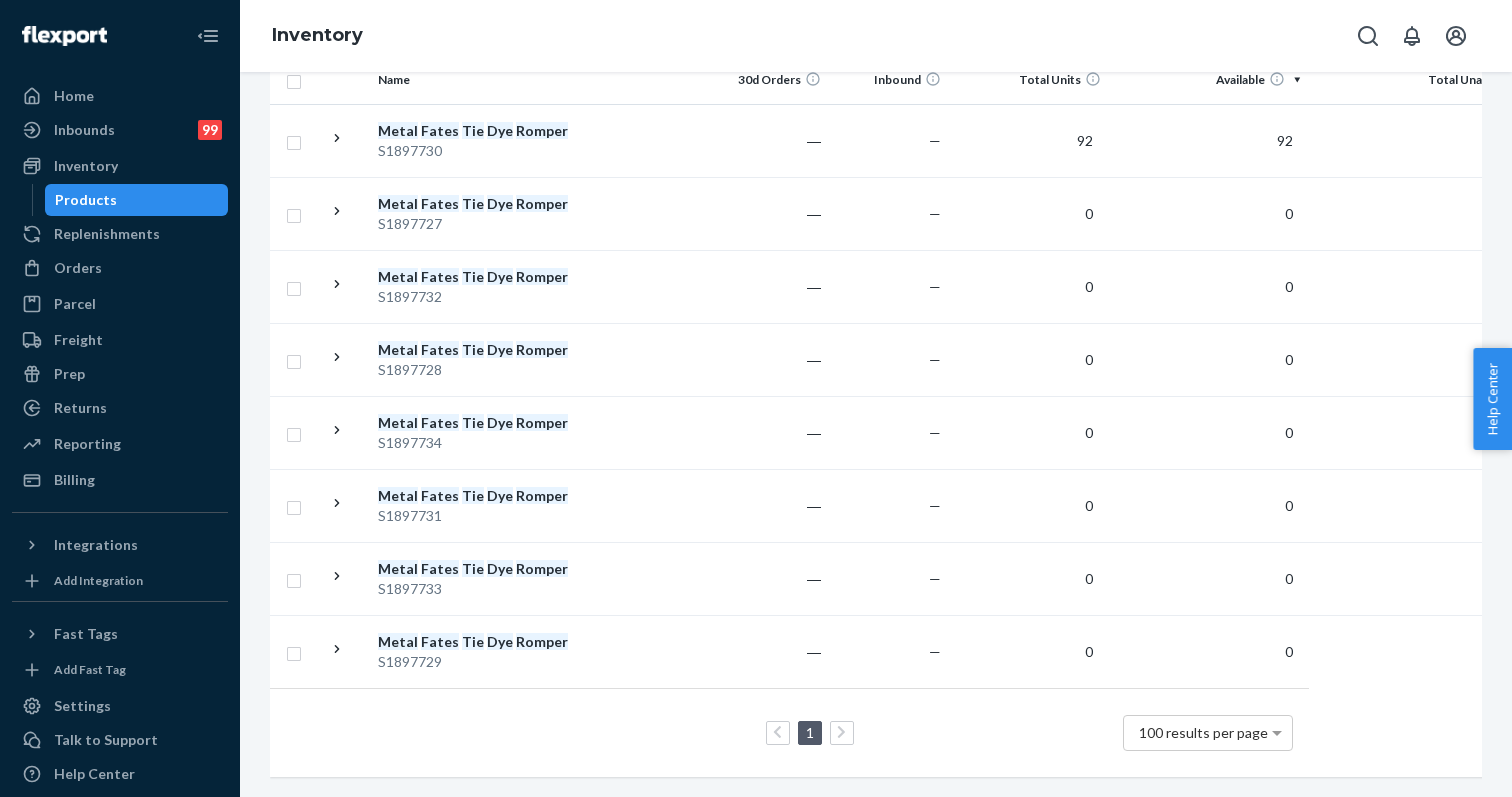 scroll, scrollTop: 0, scrollLeft: 0, axis: both 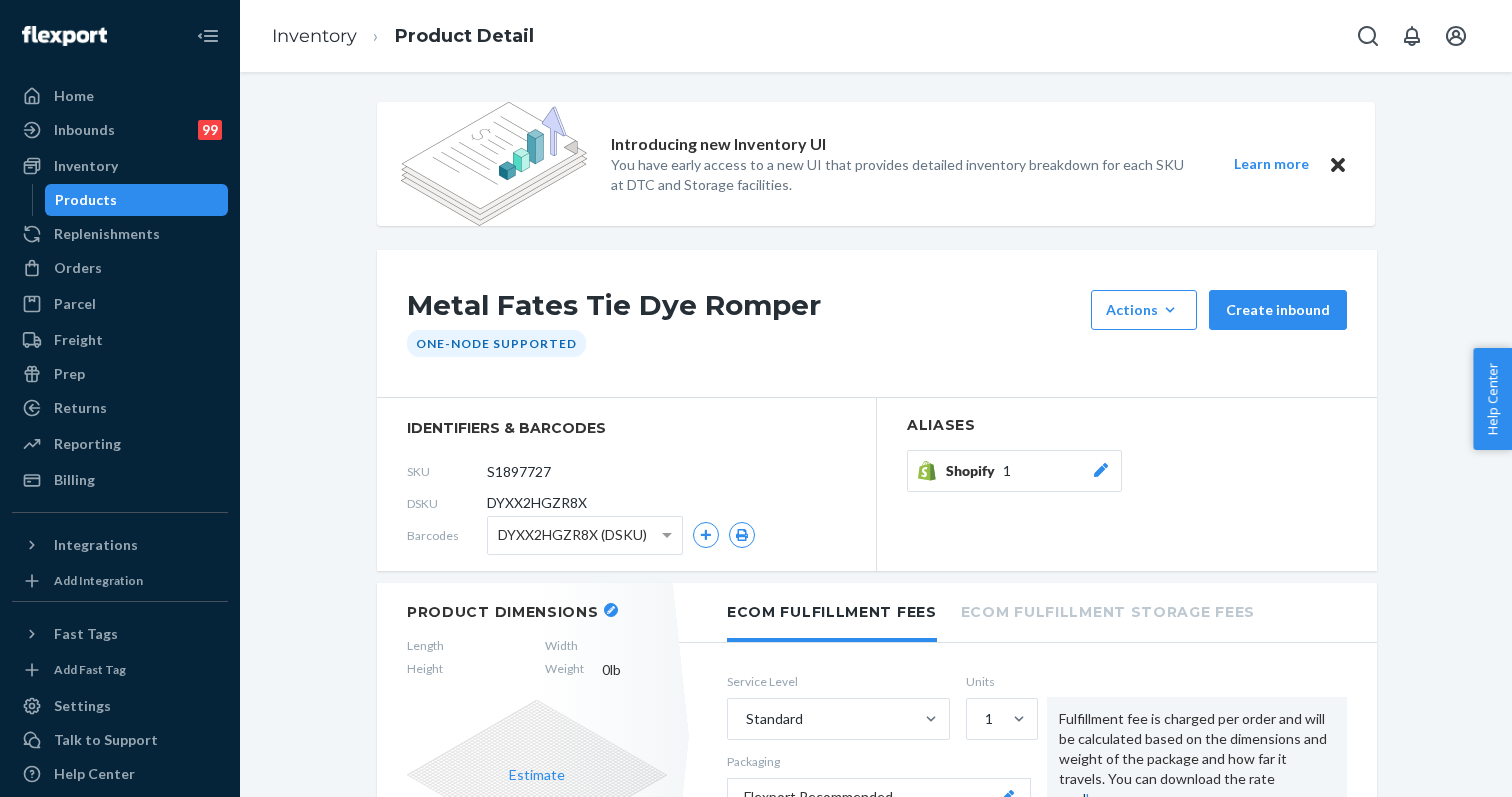 click 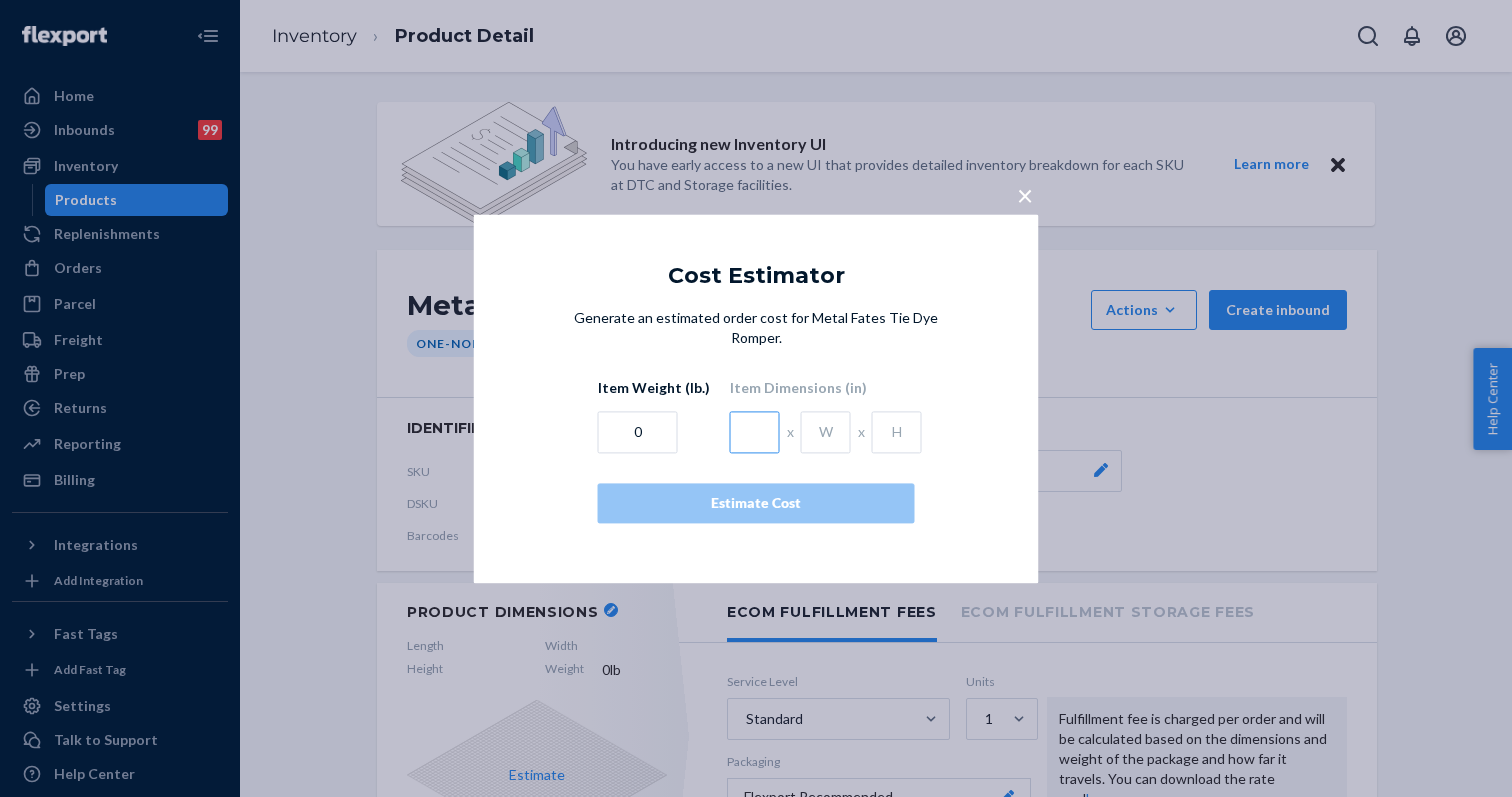 click at bounding box center [755, 432] 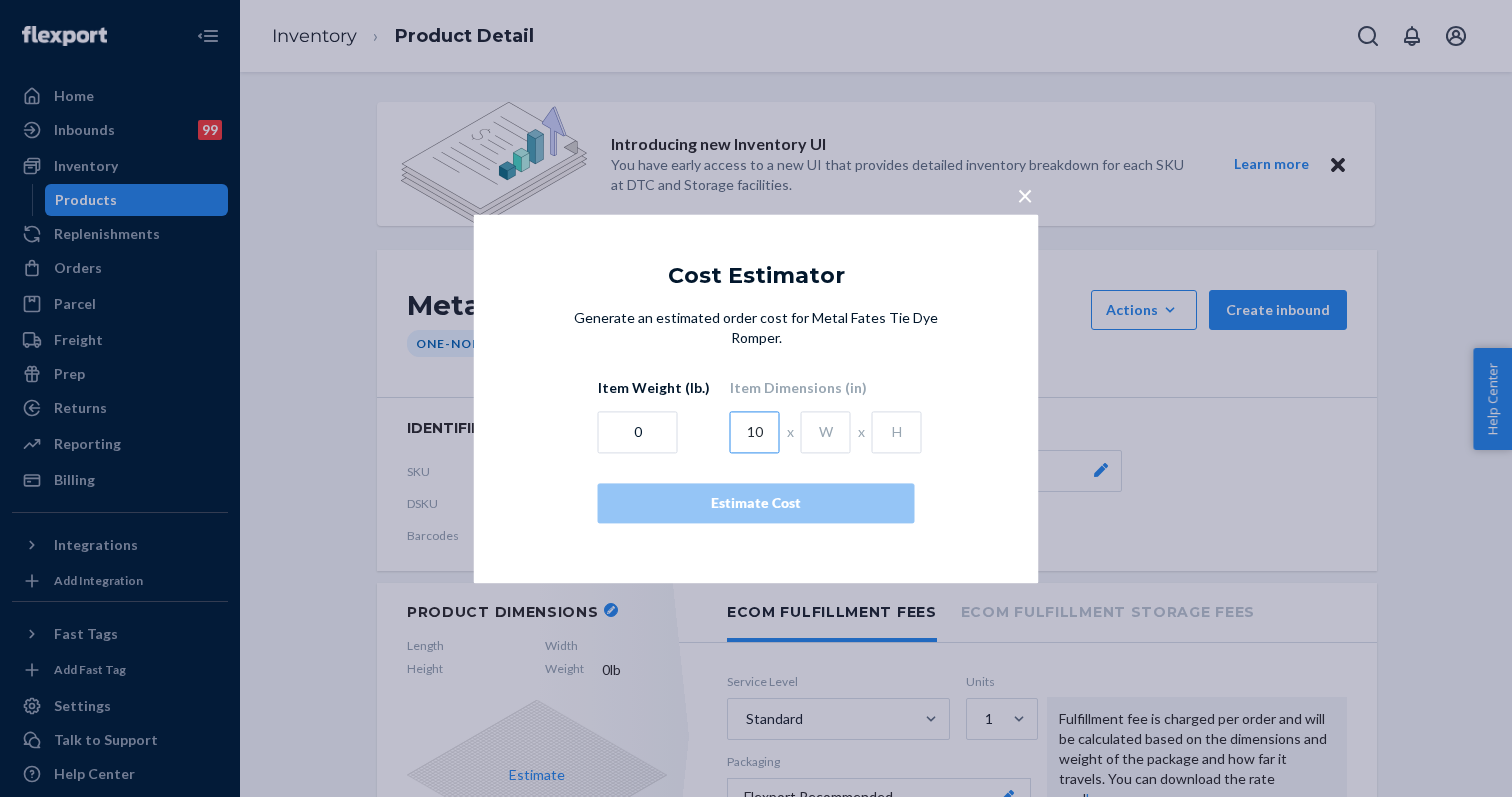 type on "10" 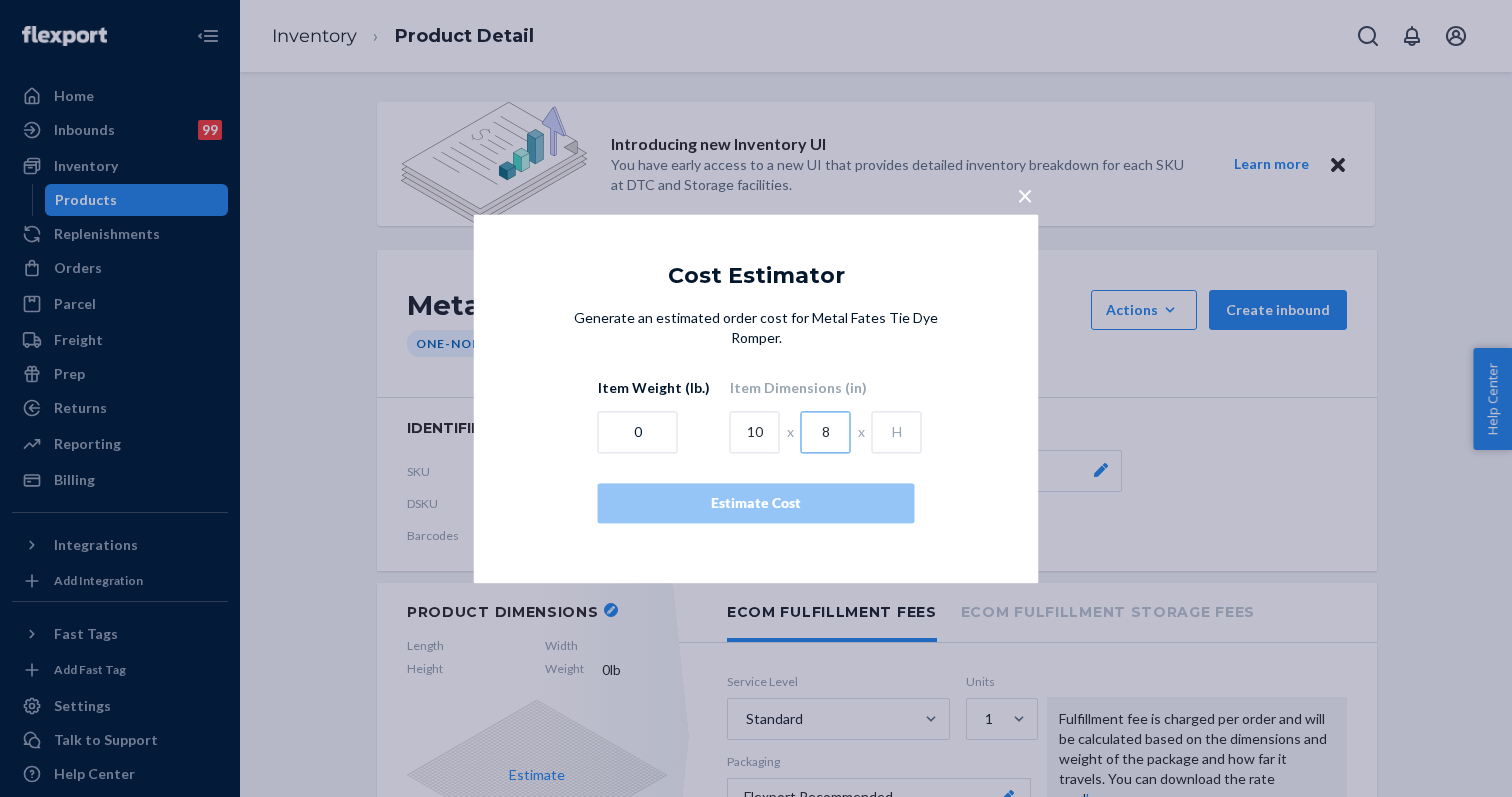 type on "8" 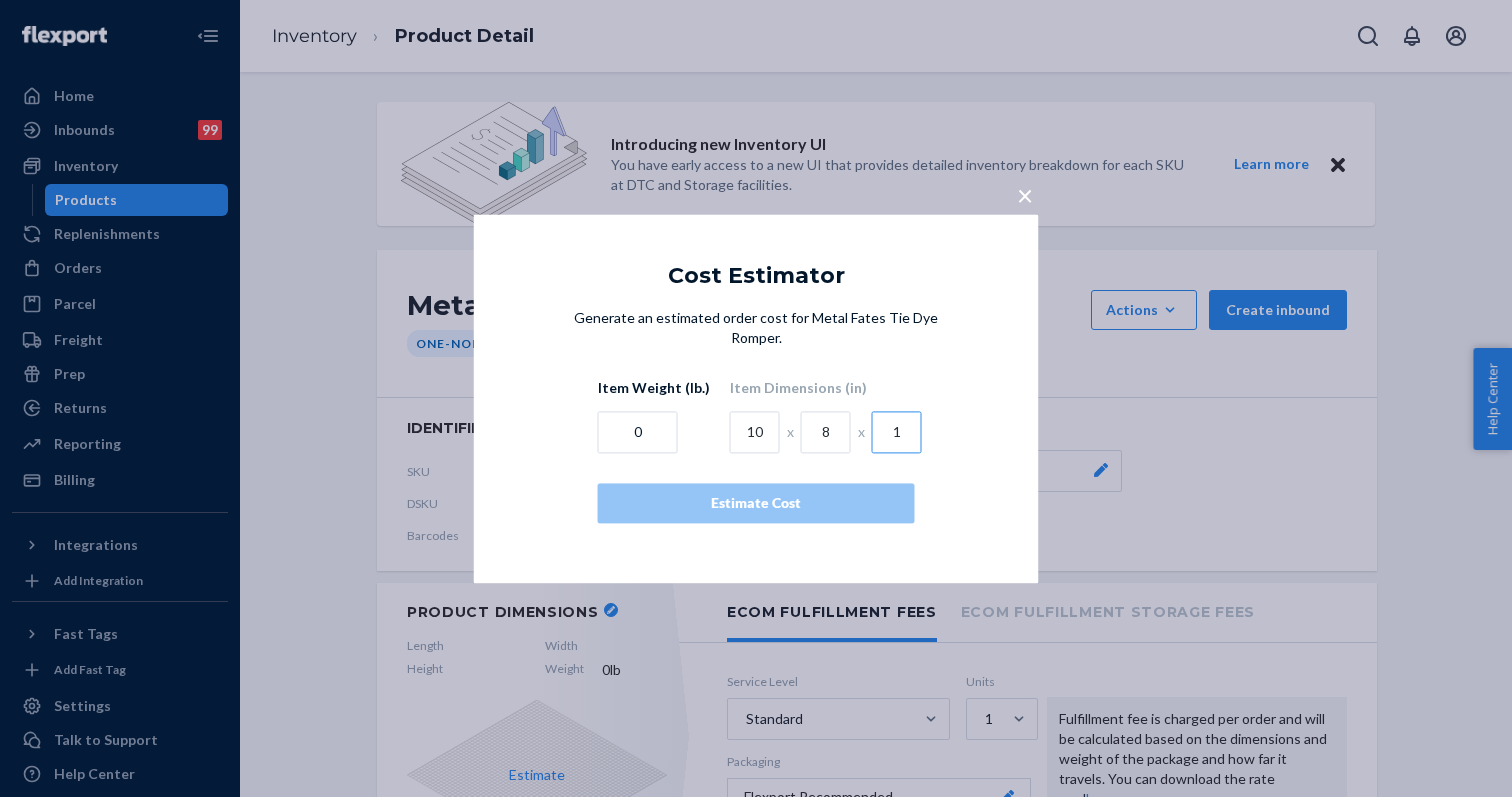 type on "1" 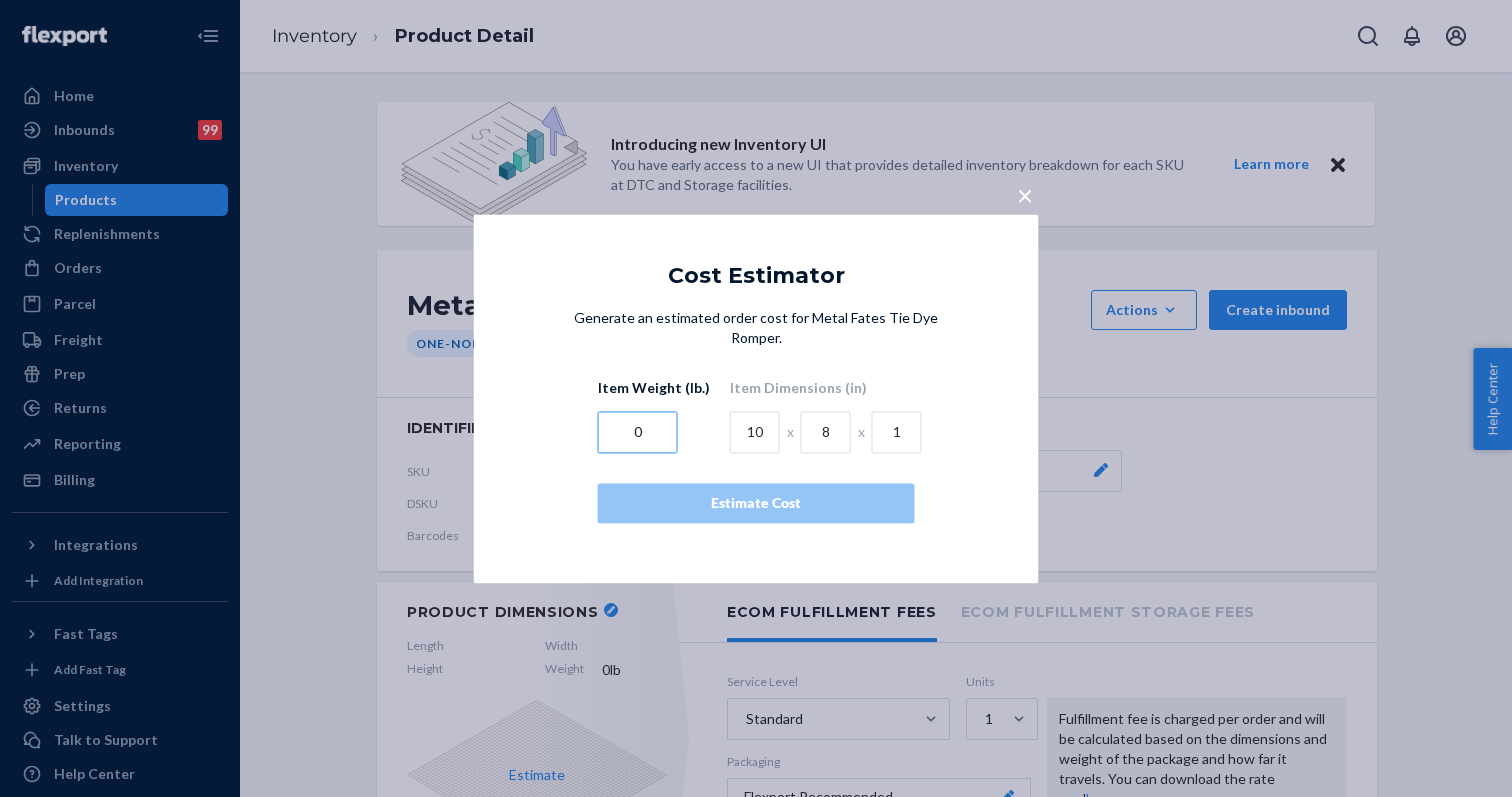 click on "0" at bounding box center [638, 432] 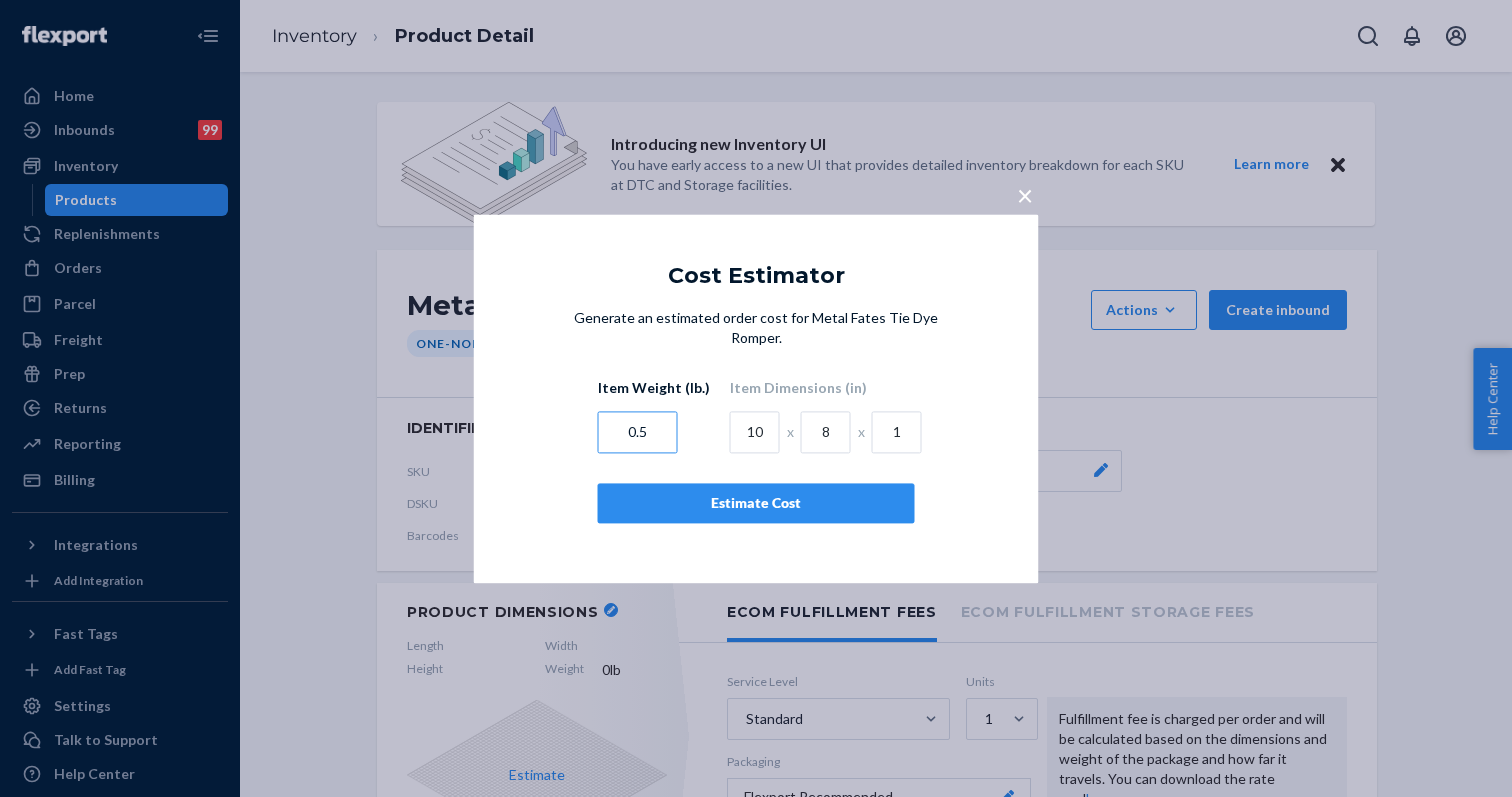 type on "0.5" 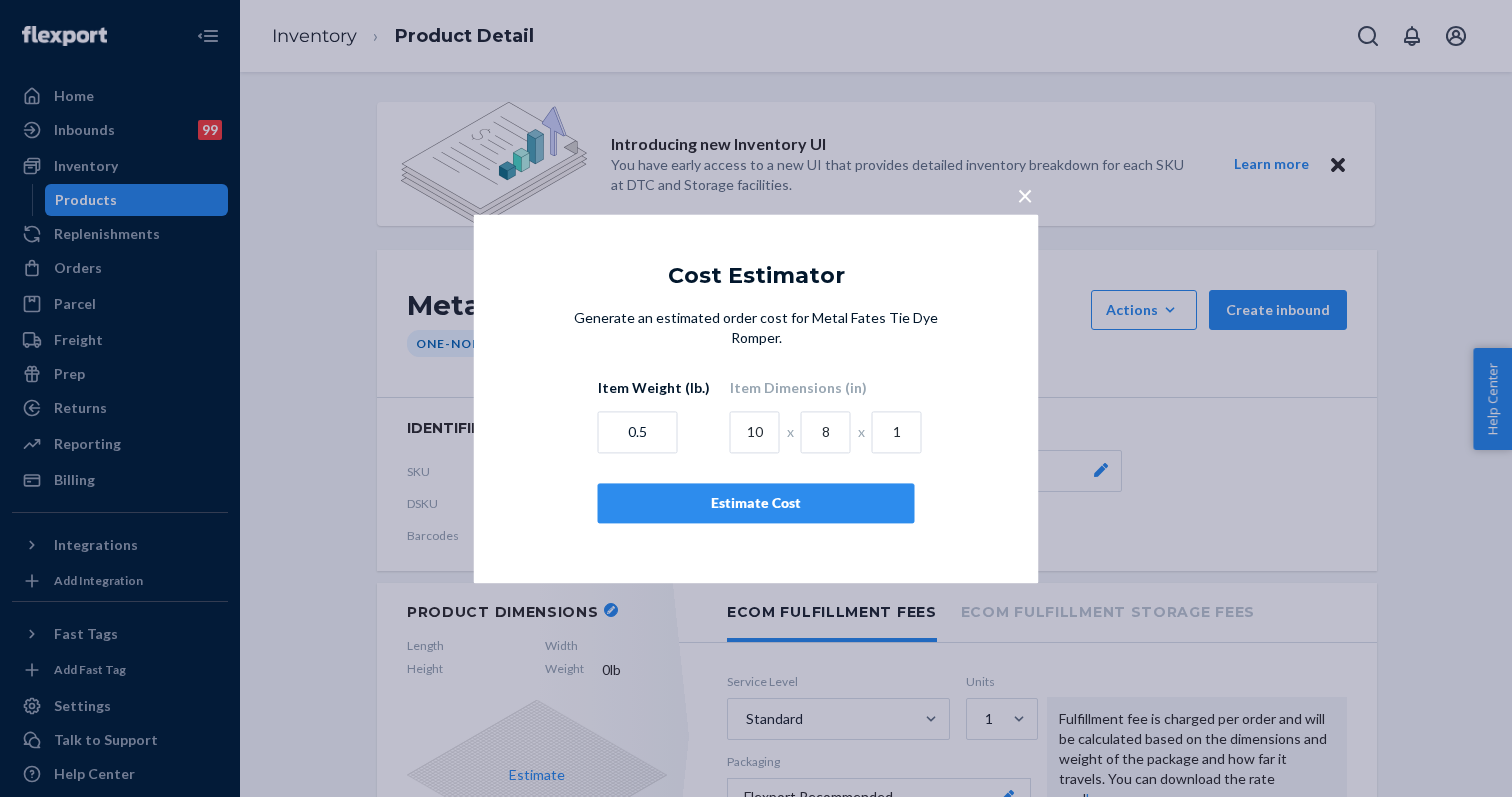 click on "Estimate Cost" at bounding box center [756, 503] 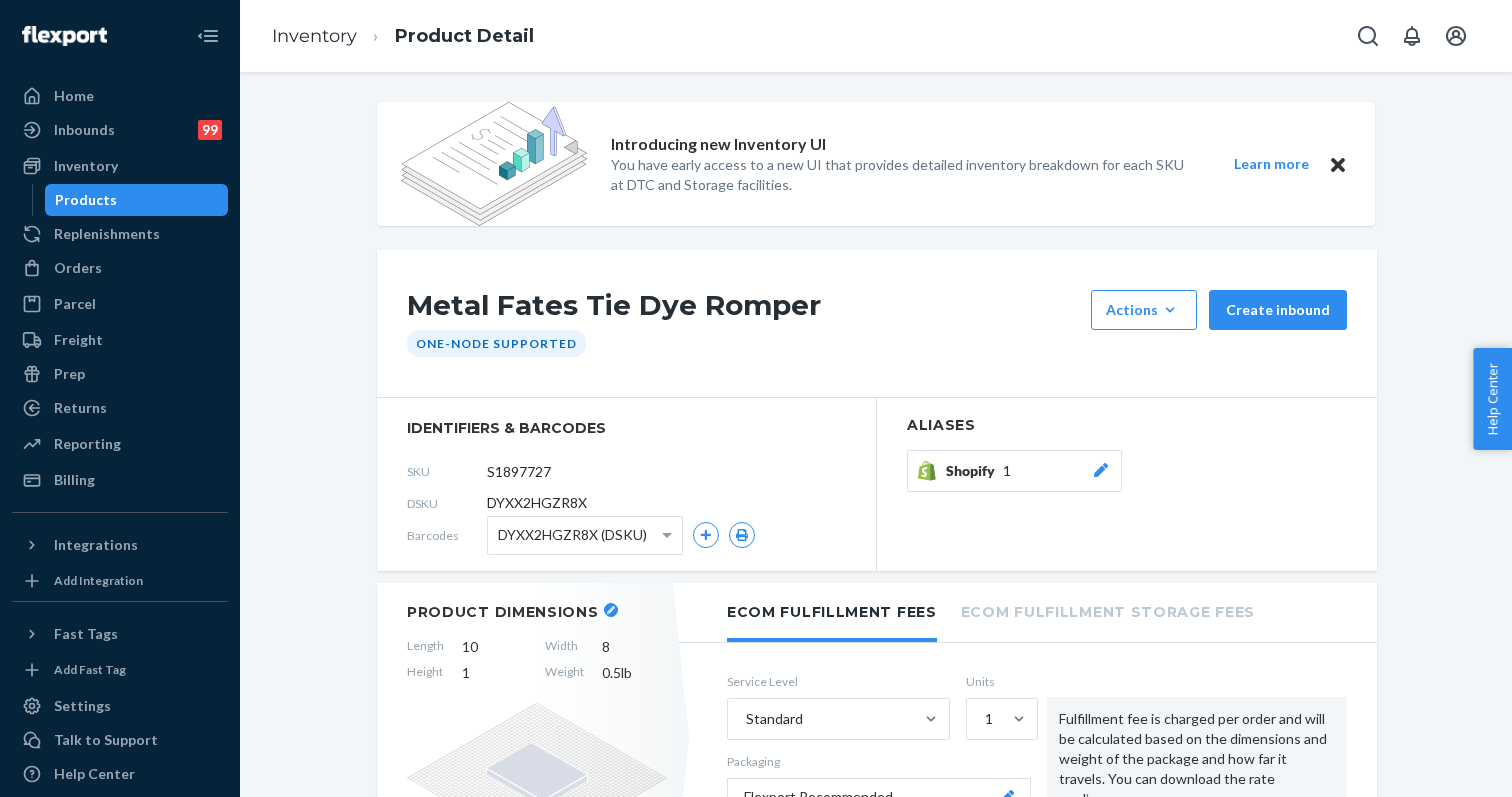 click on "Inventory" at bounding box center (314, 36) 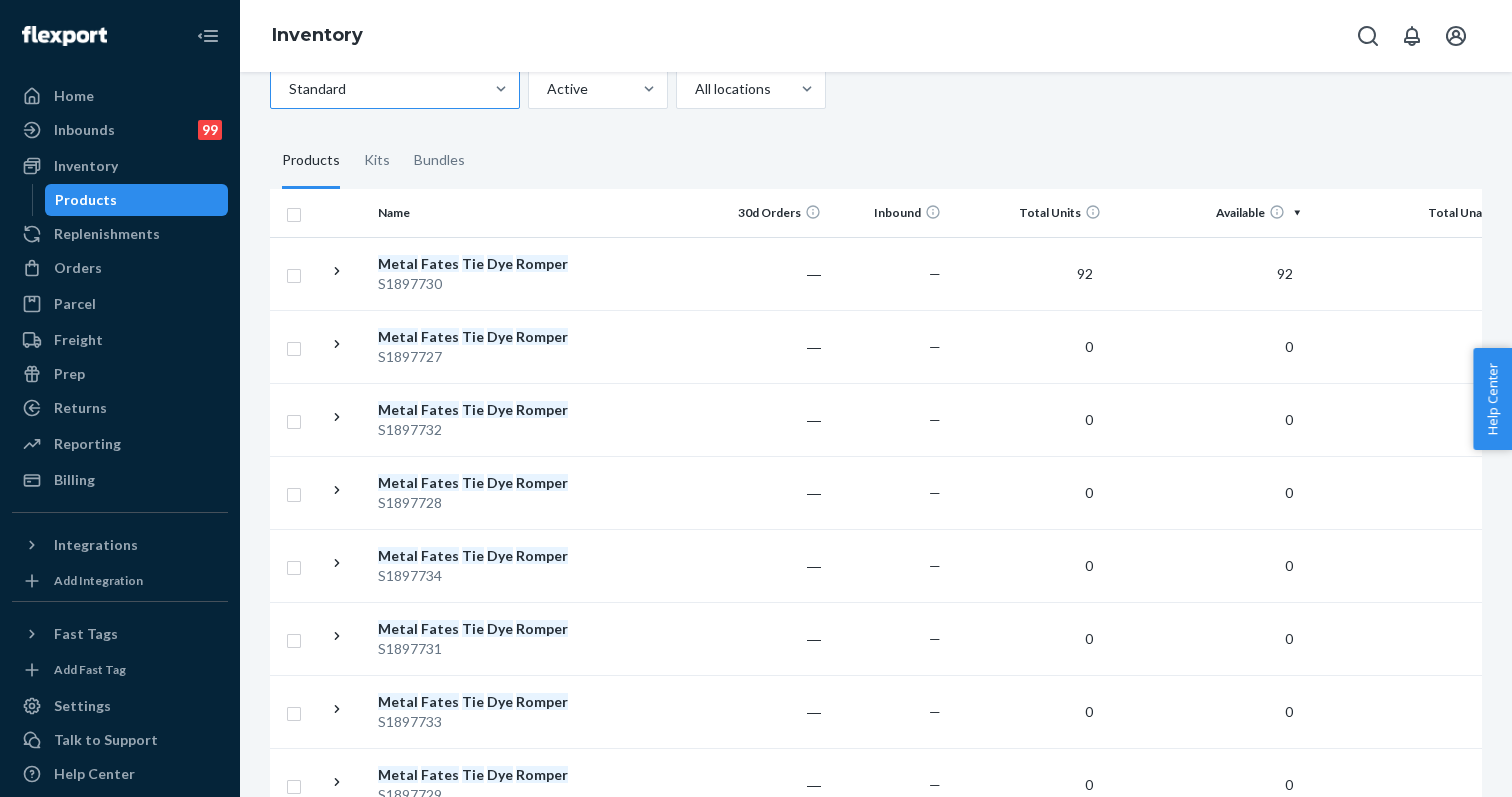 scroll, scrollTop: 364, scrollLeft: 0, axis: vertical 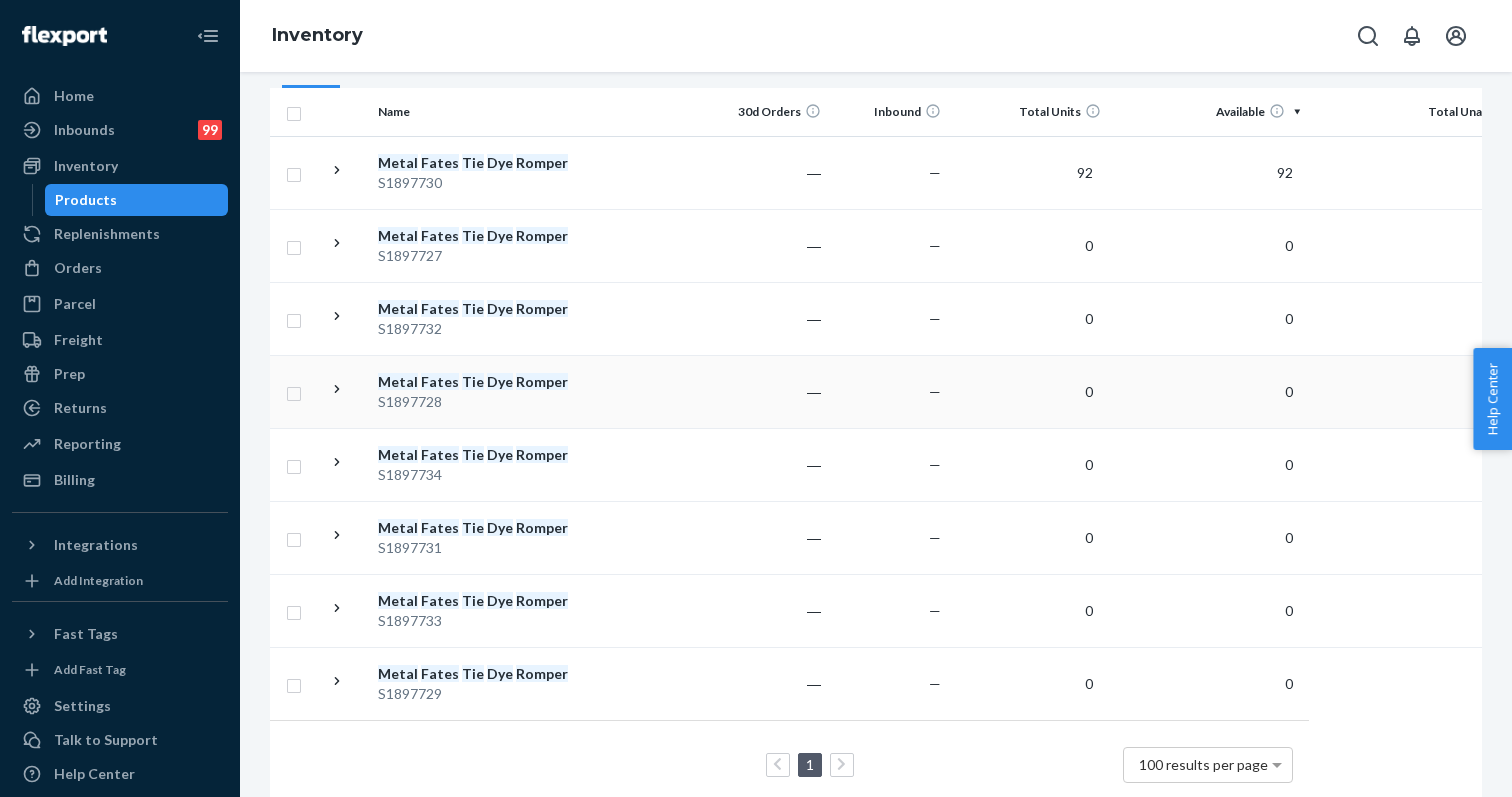 click on "S1897728" at bounding box center (482, 402) 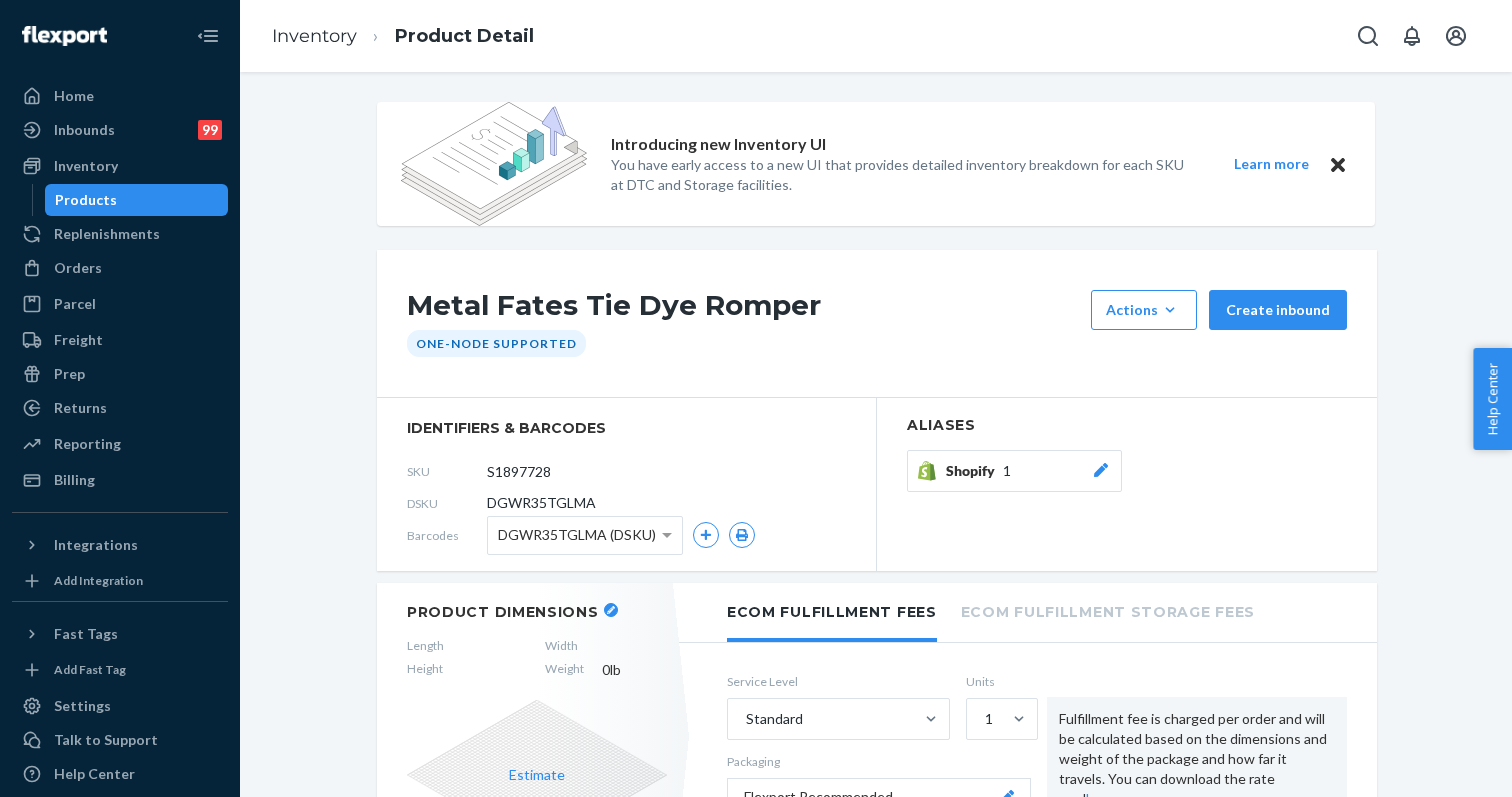click 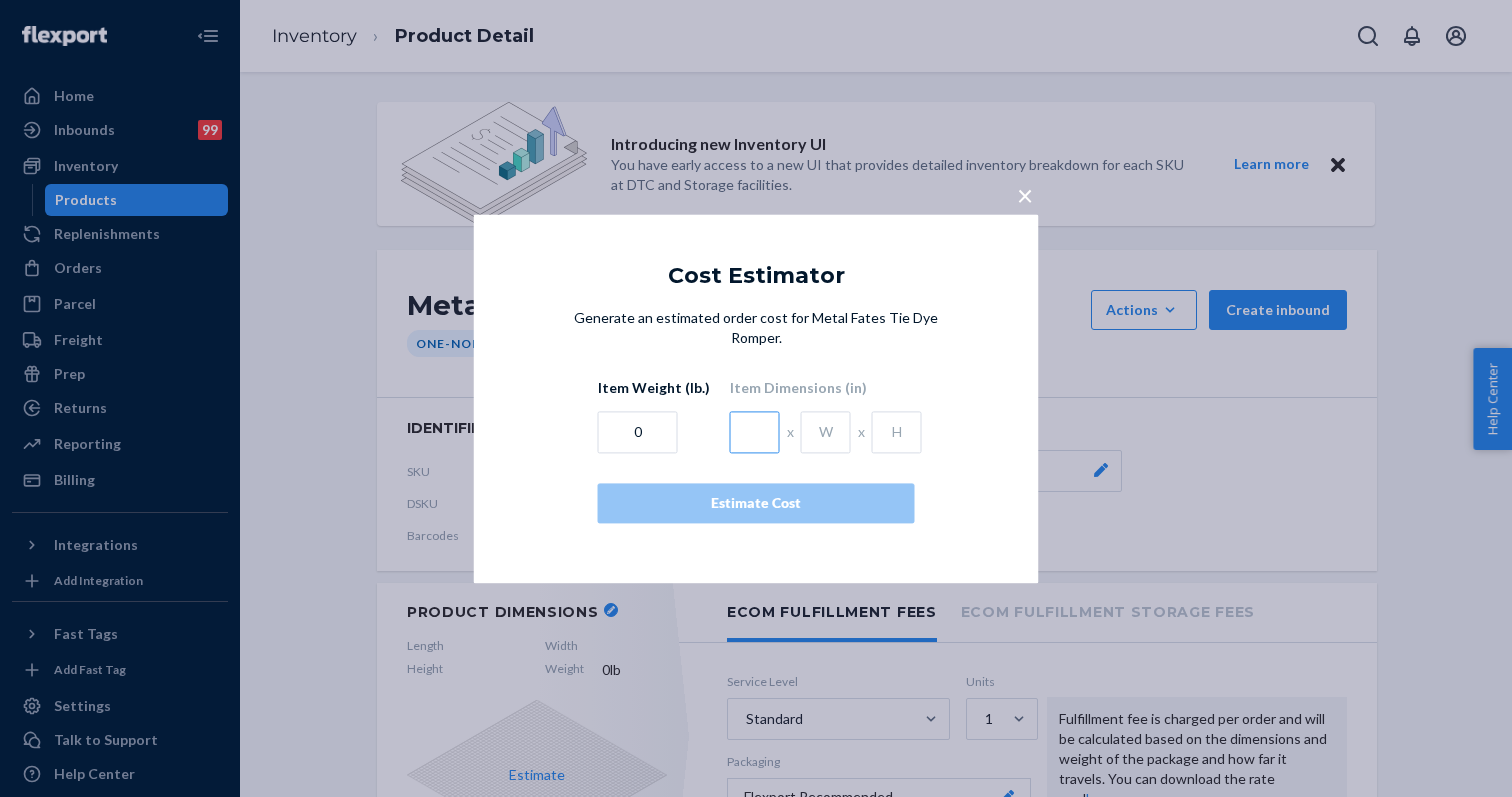 click at bounding box center (755, 432) 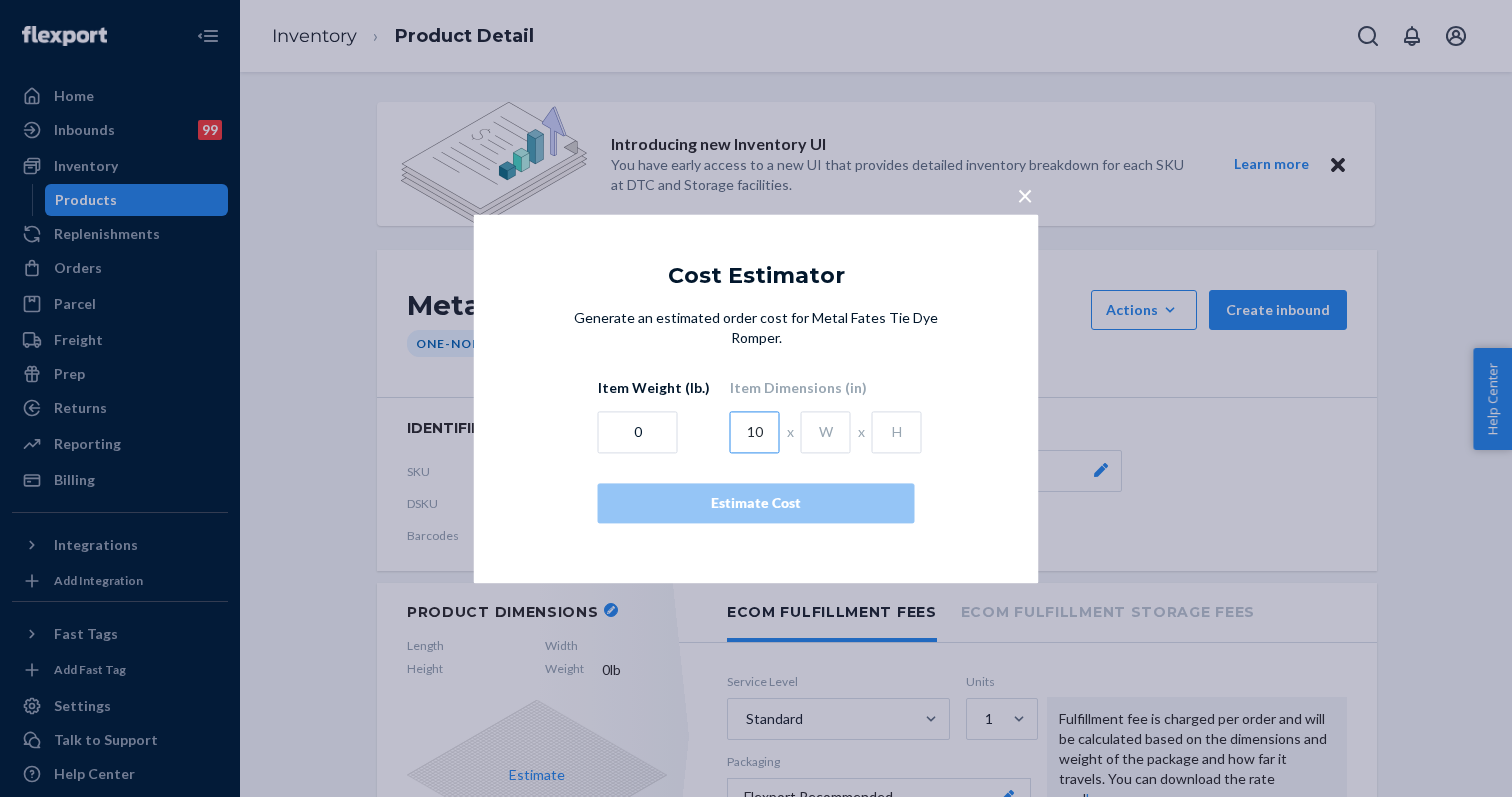 type on "10" 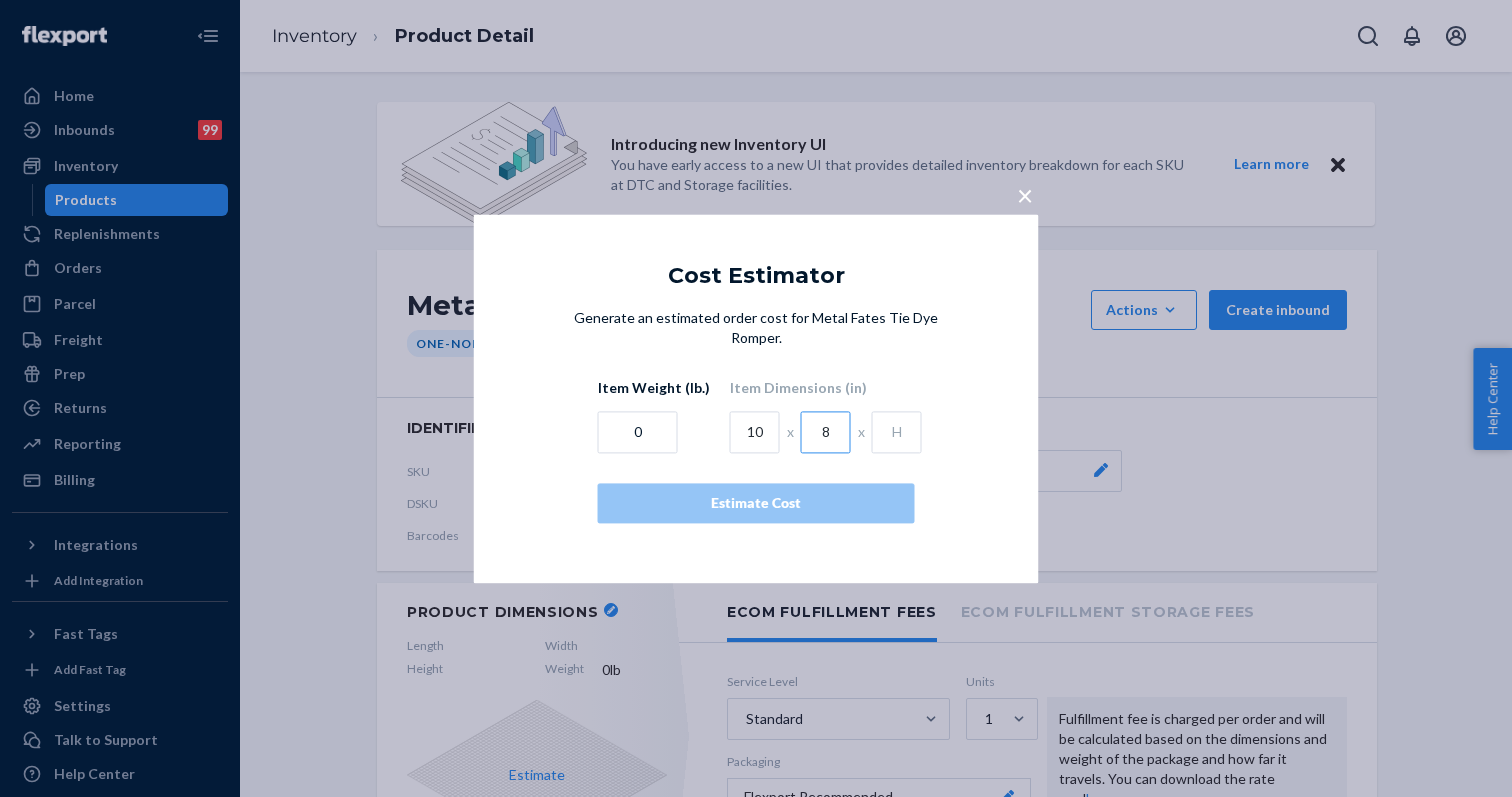 type on "8" 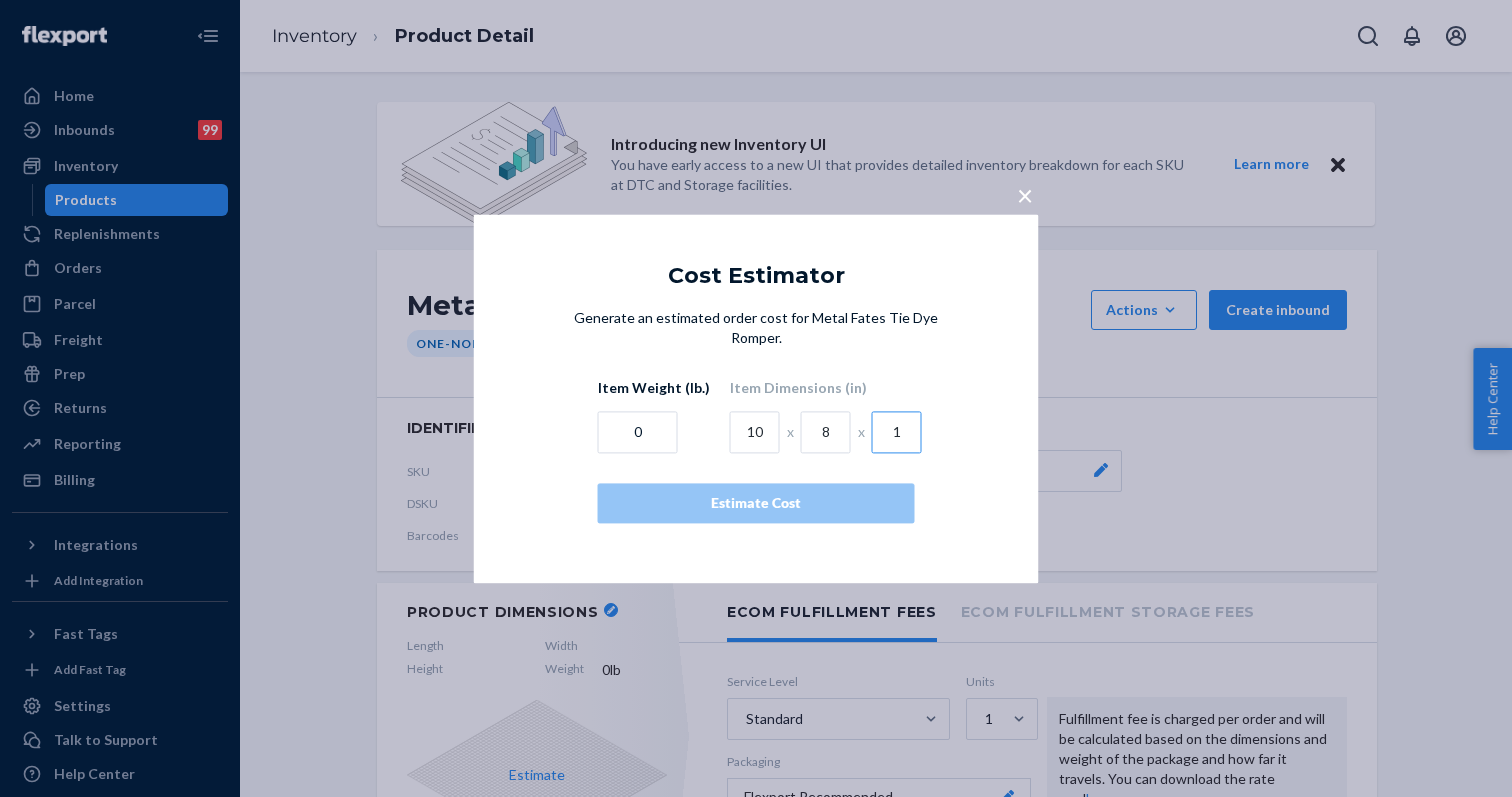 type on "1" 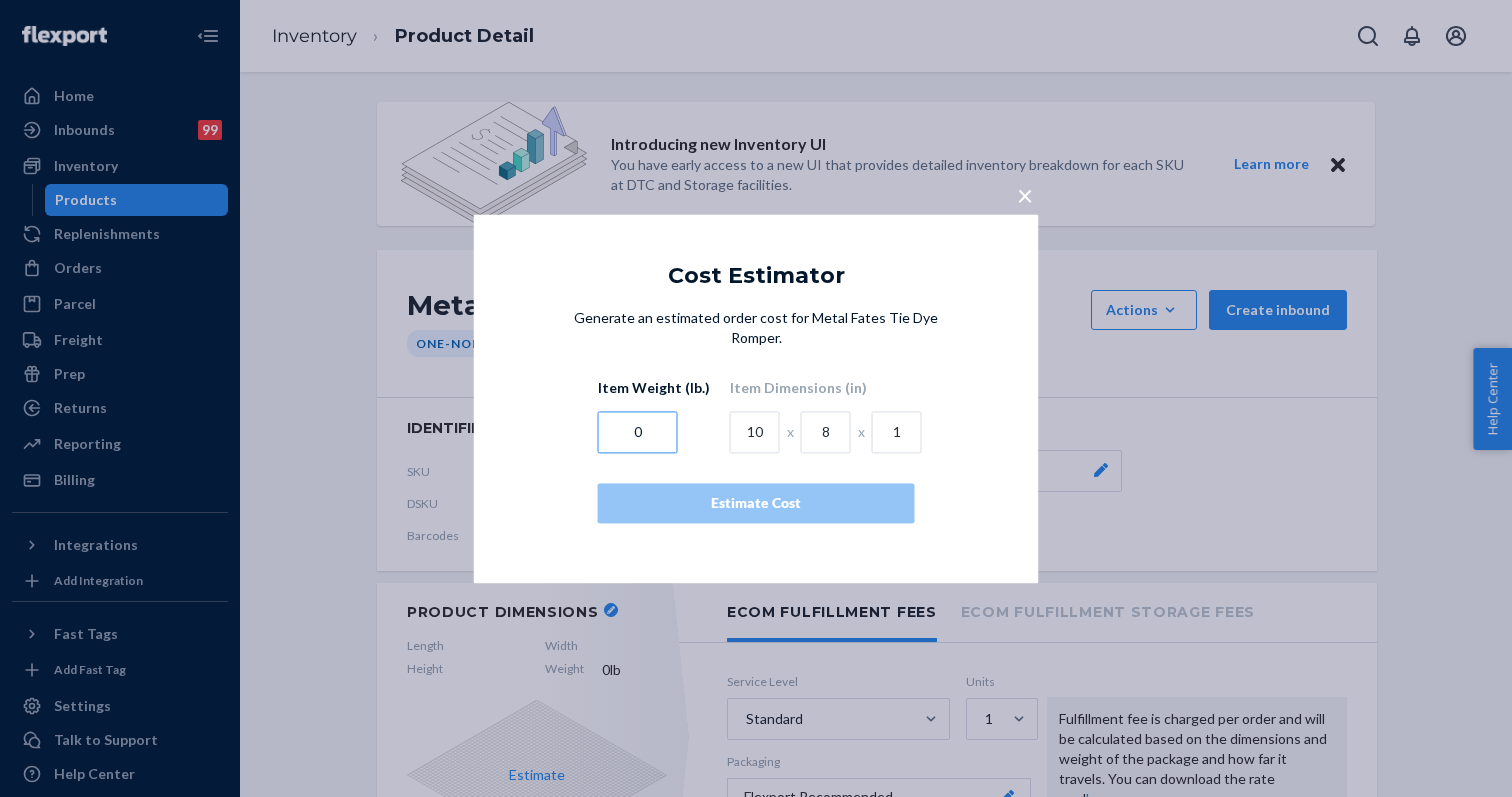 click on "0" at bounding box center (638, 432) 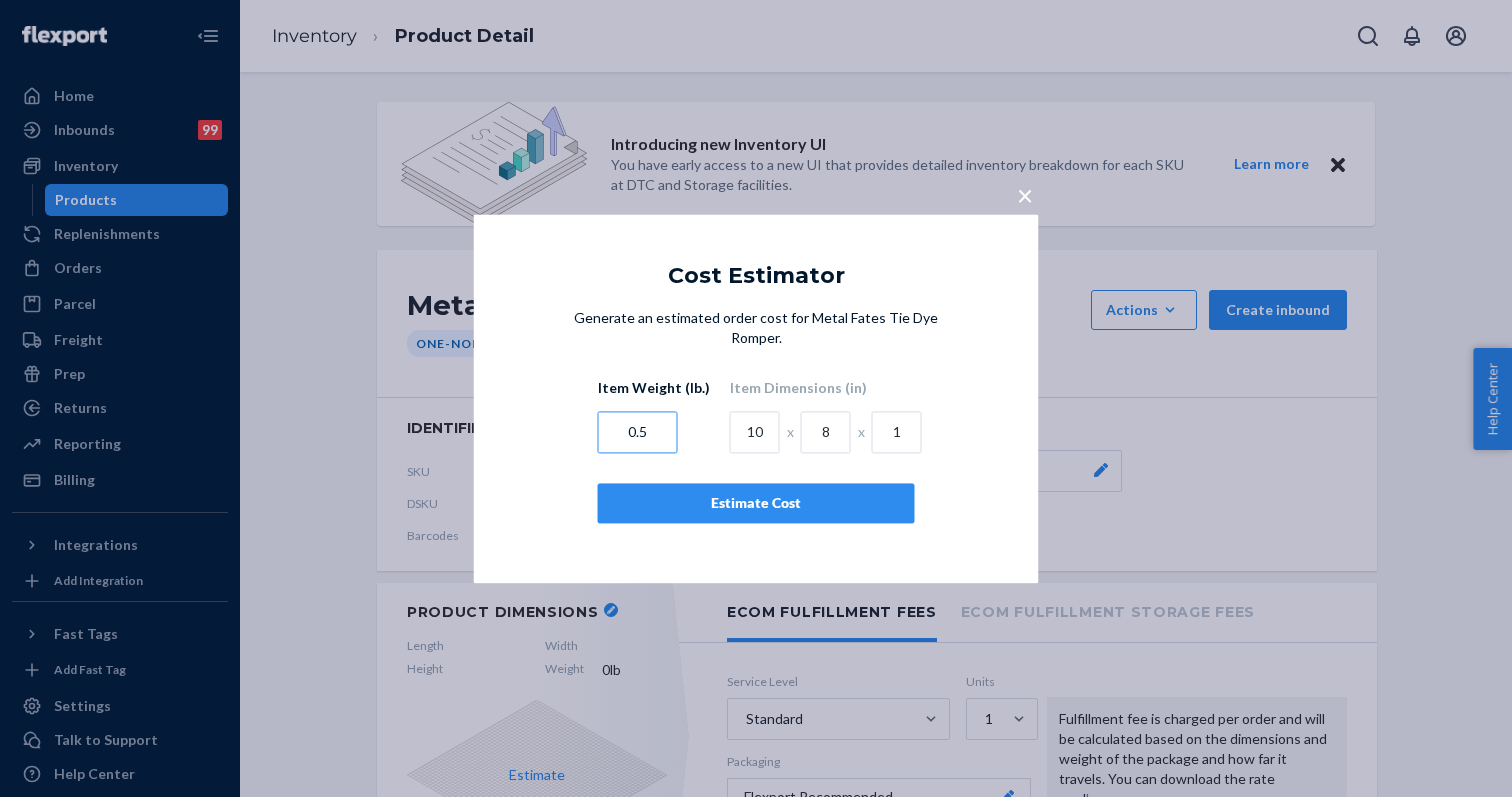 type on "0.5" 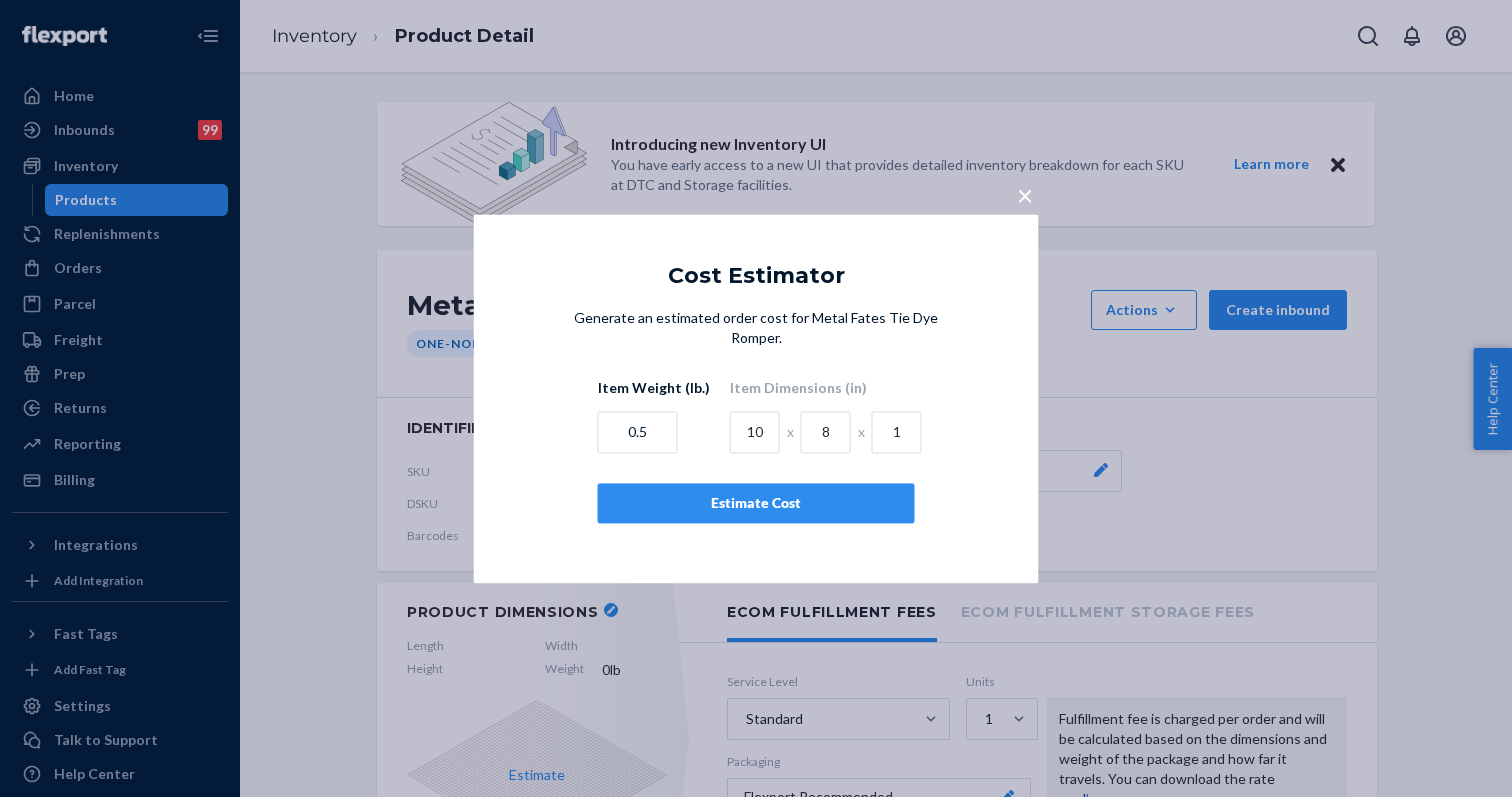 click on "Estimate Cost" at bounding box center [756, 503] 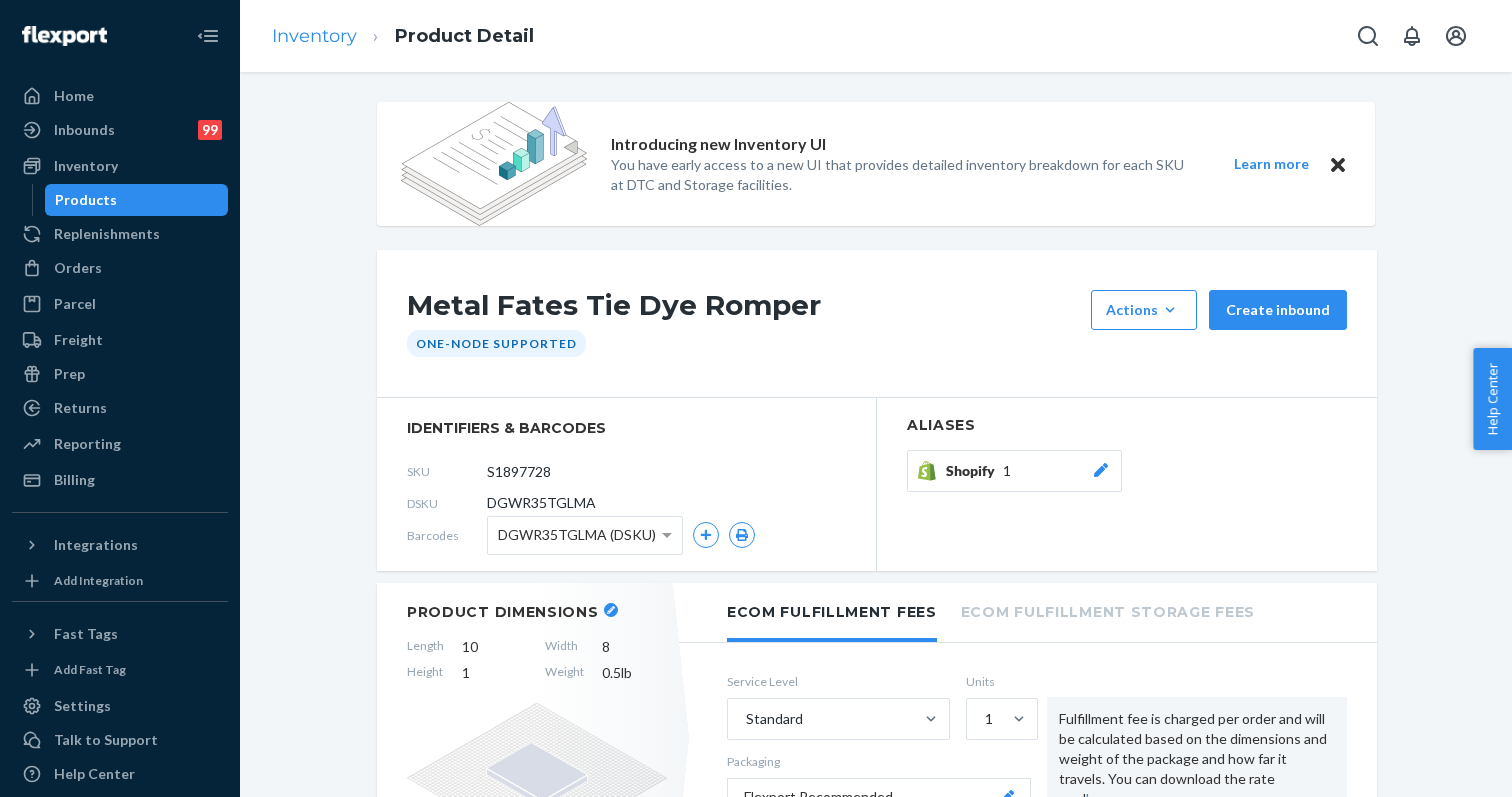 click on "Inventory" at bounding box center [314, 36] 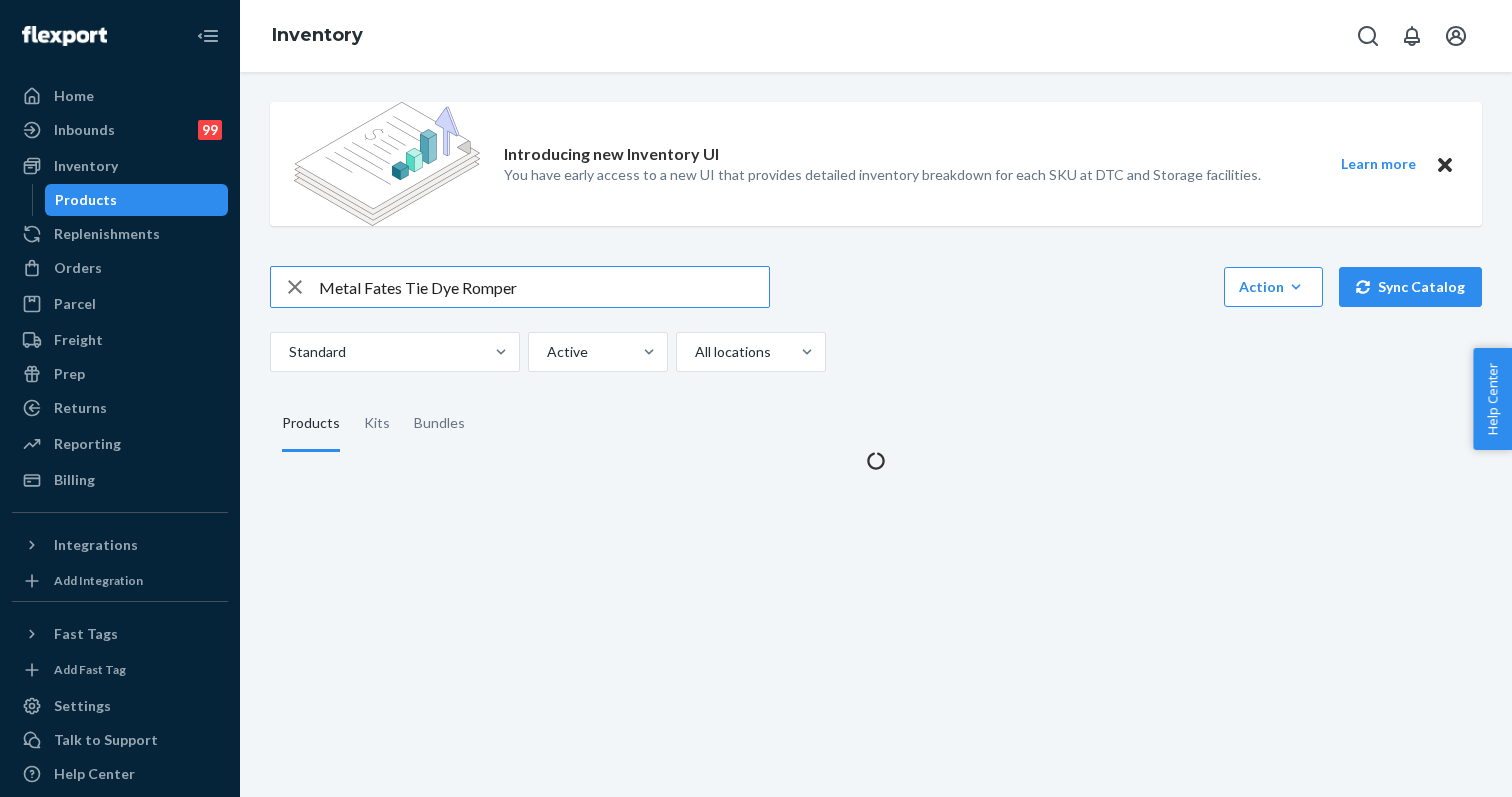 scroll, scrollTop: 0, scrollLeft: 0, axis: both 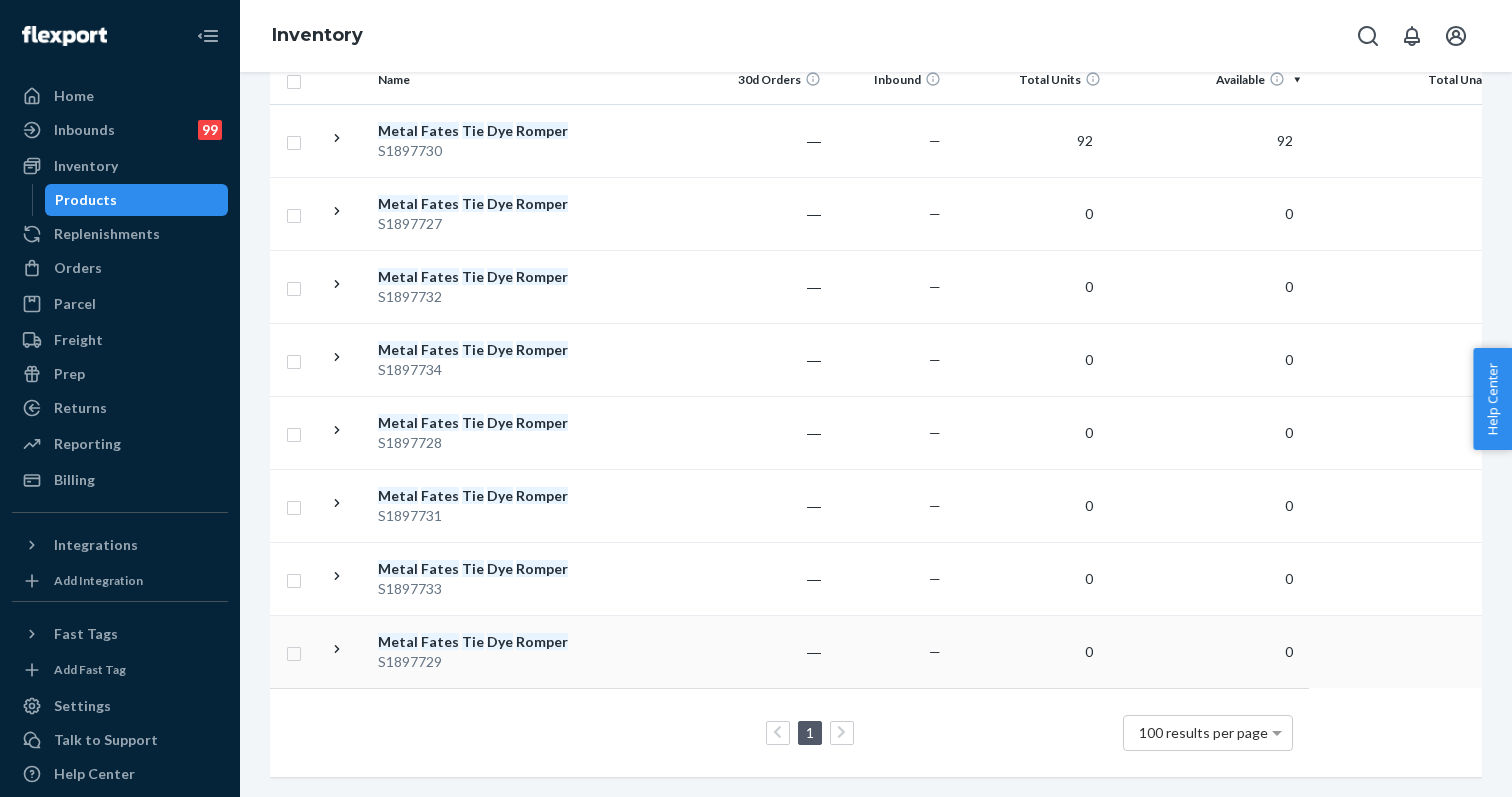 click on "Tie" at bounding box center [473, 641] 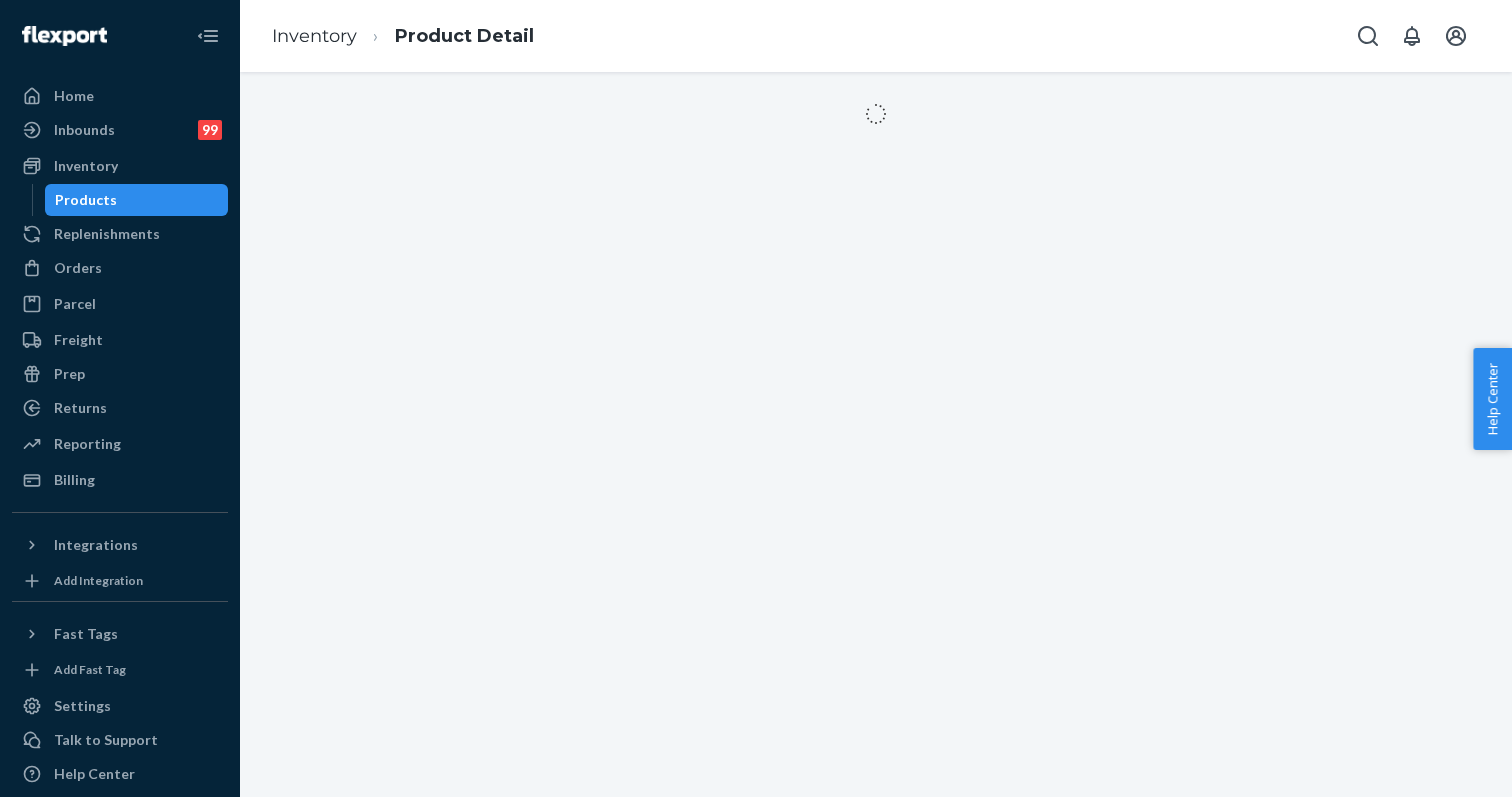 scroll, scrollTop: 0, scrollLeft: 0, axis: both 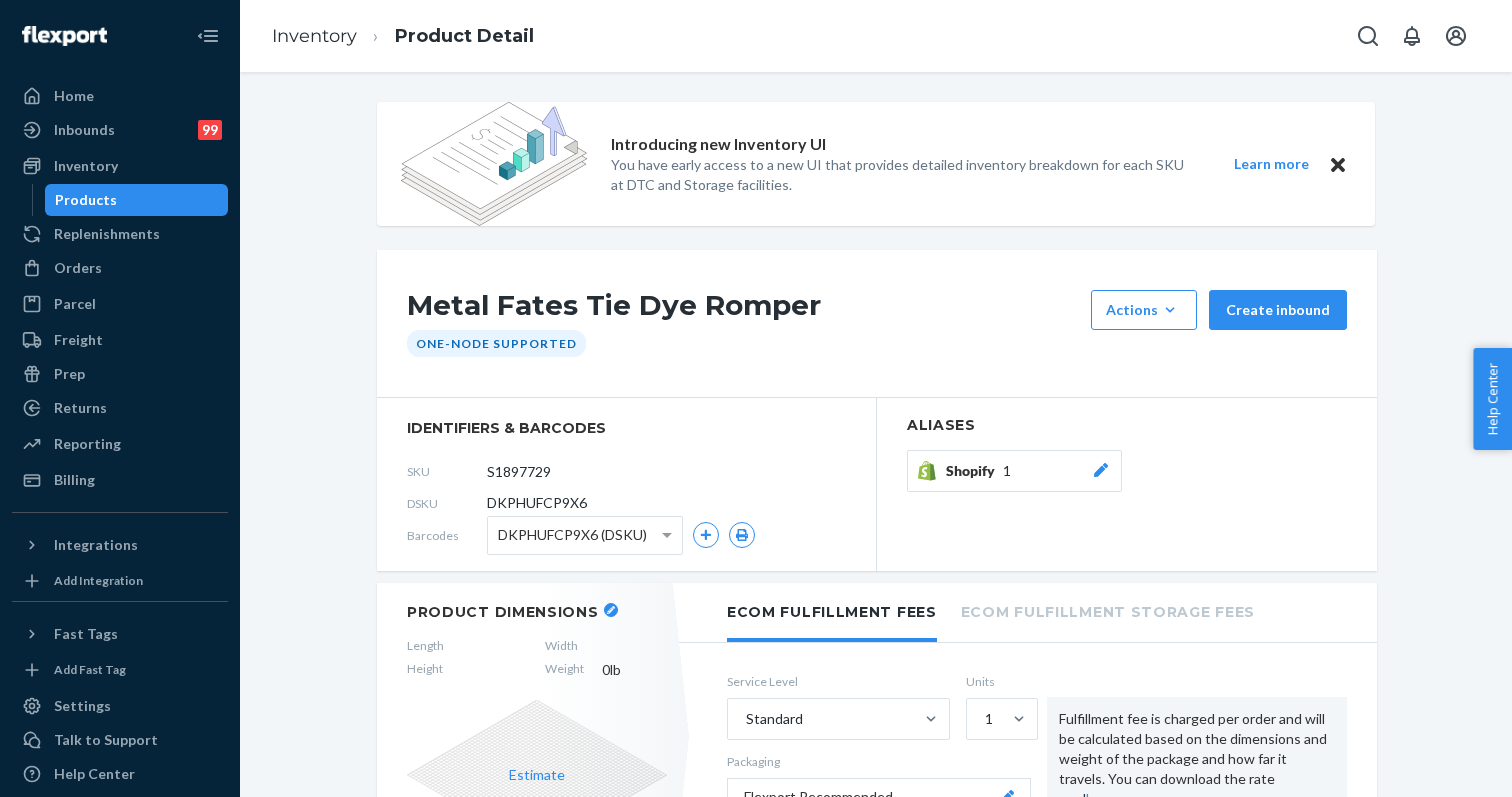 click at bounding box center [611, 610] 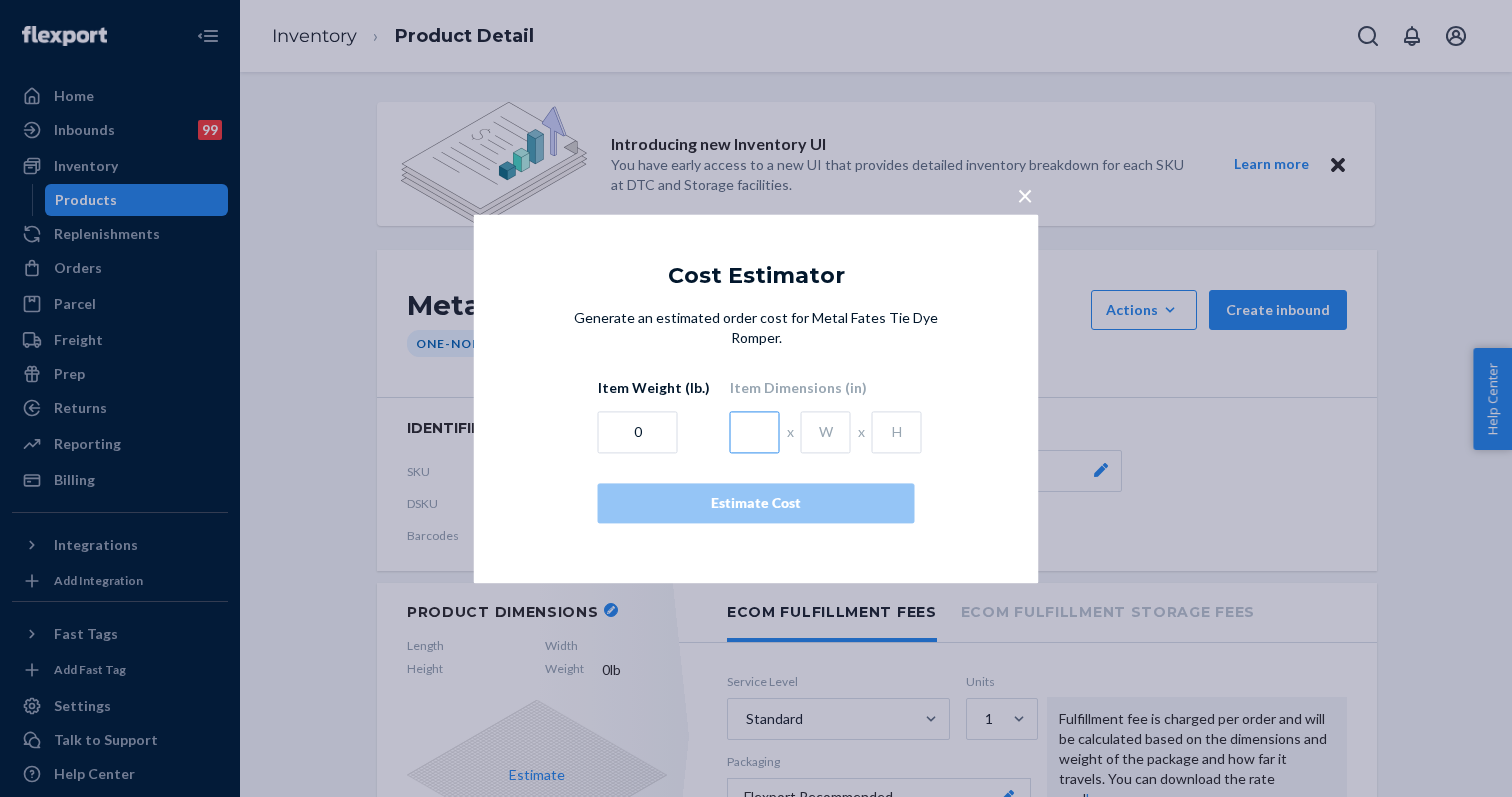 click at bounding box center (755, 432) 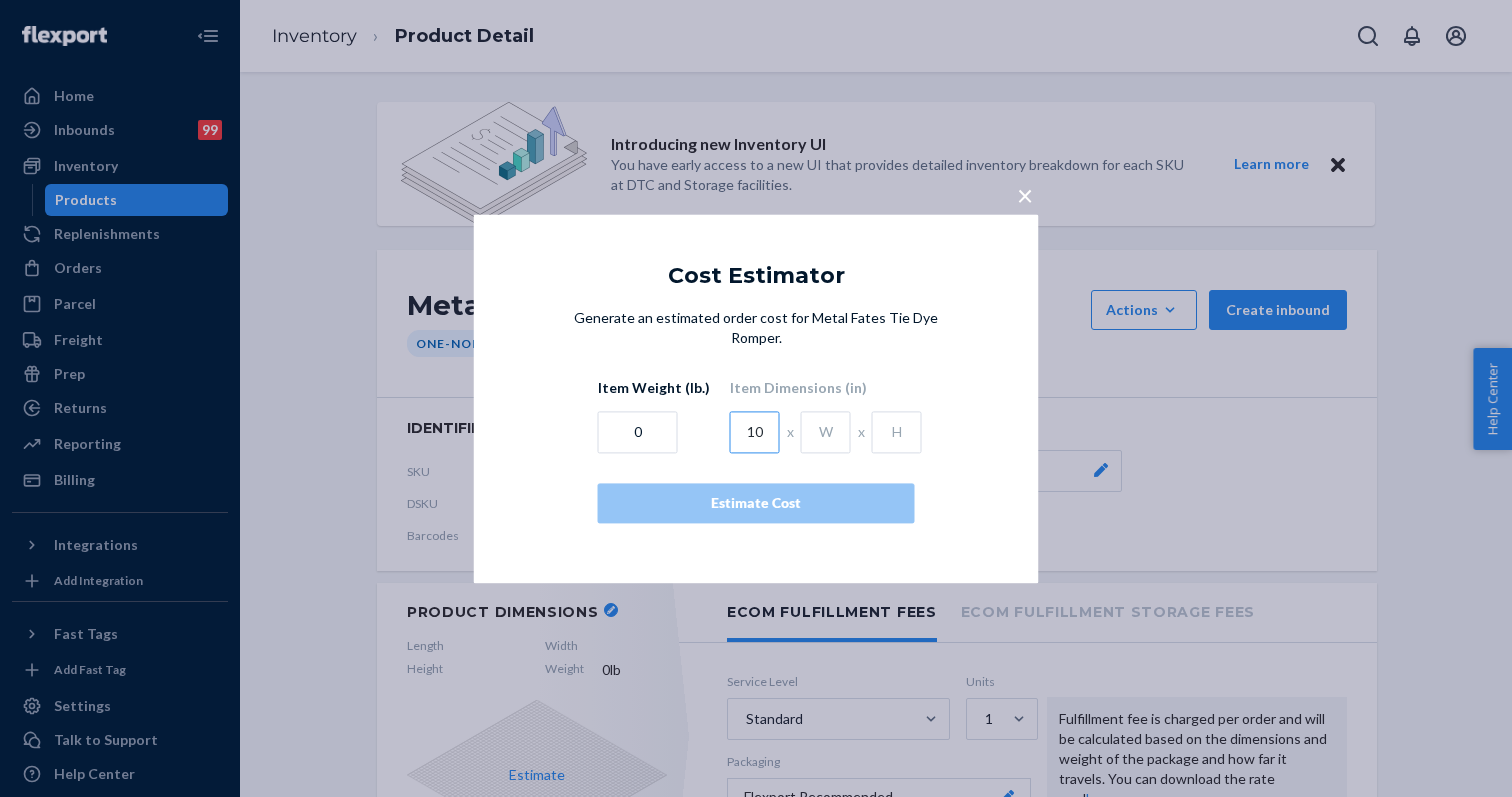 type on "10" 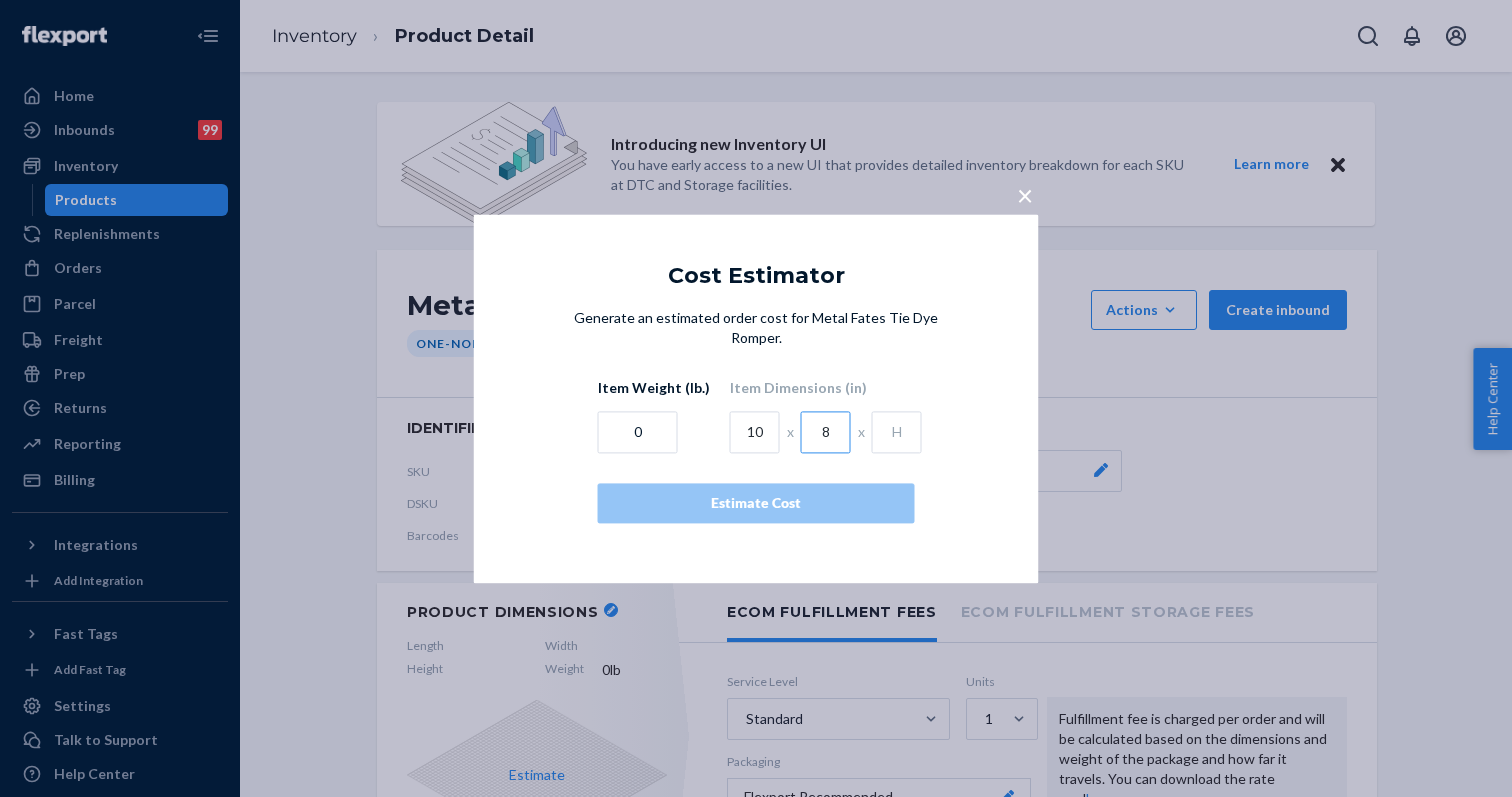 type on "8" 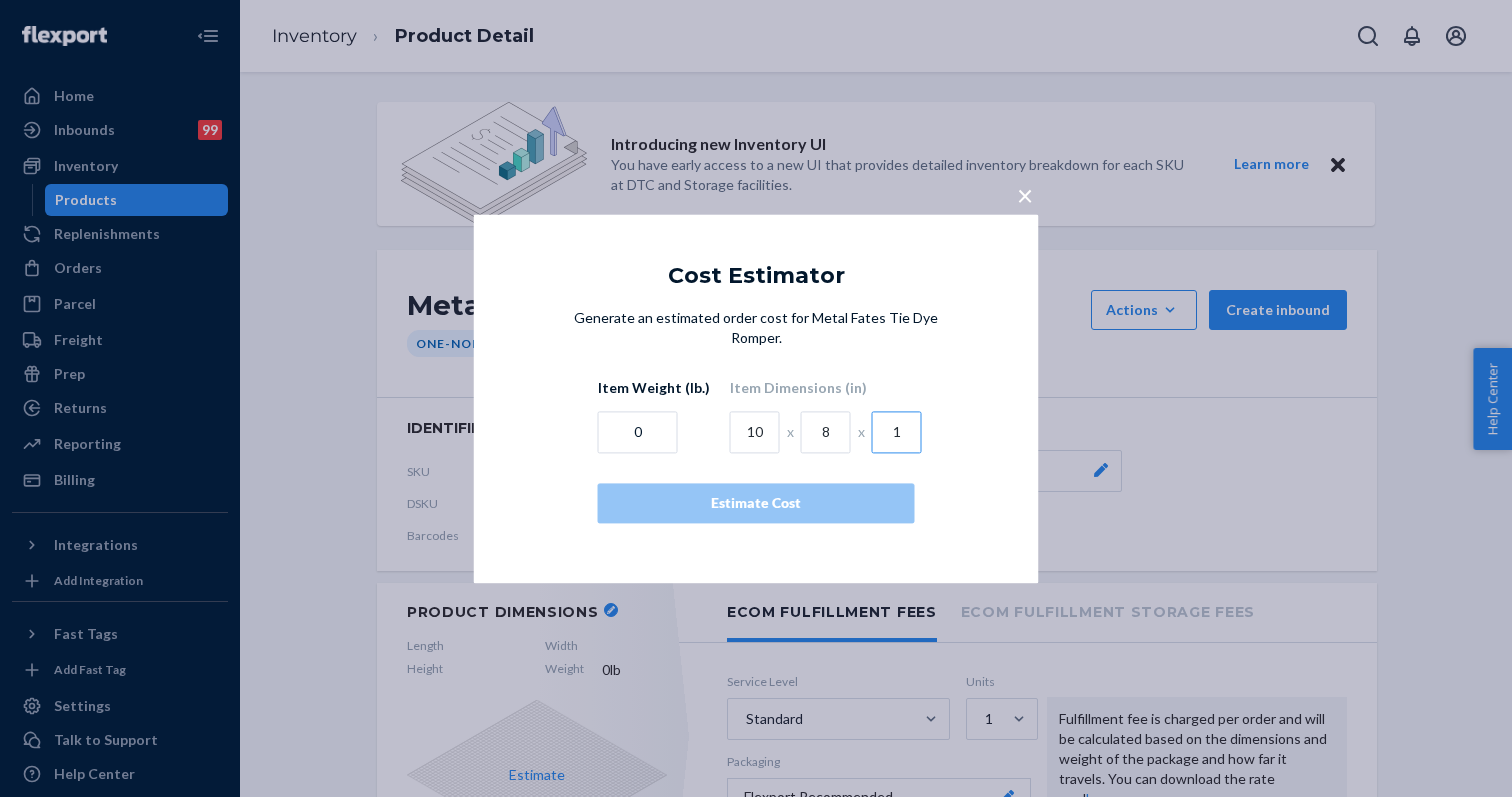 type on "1" 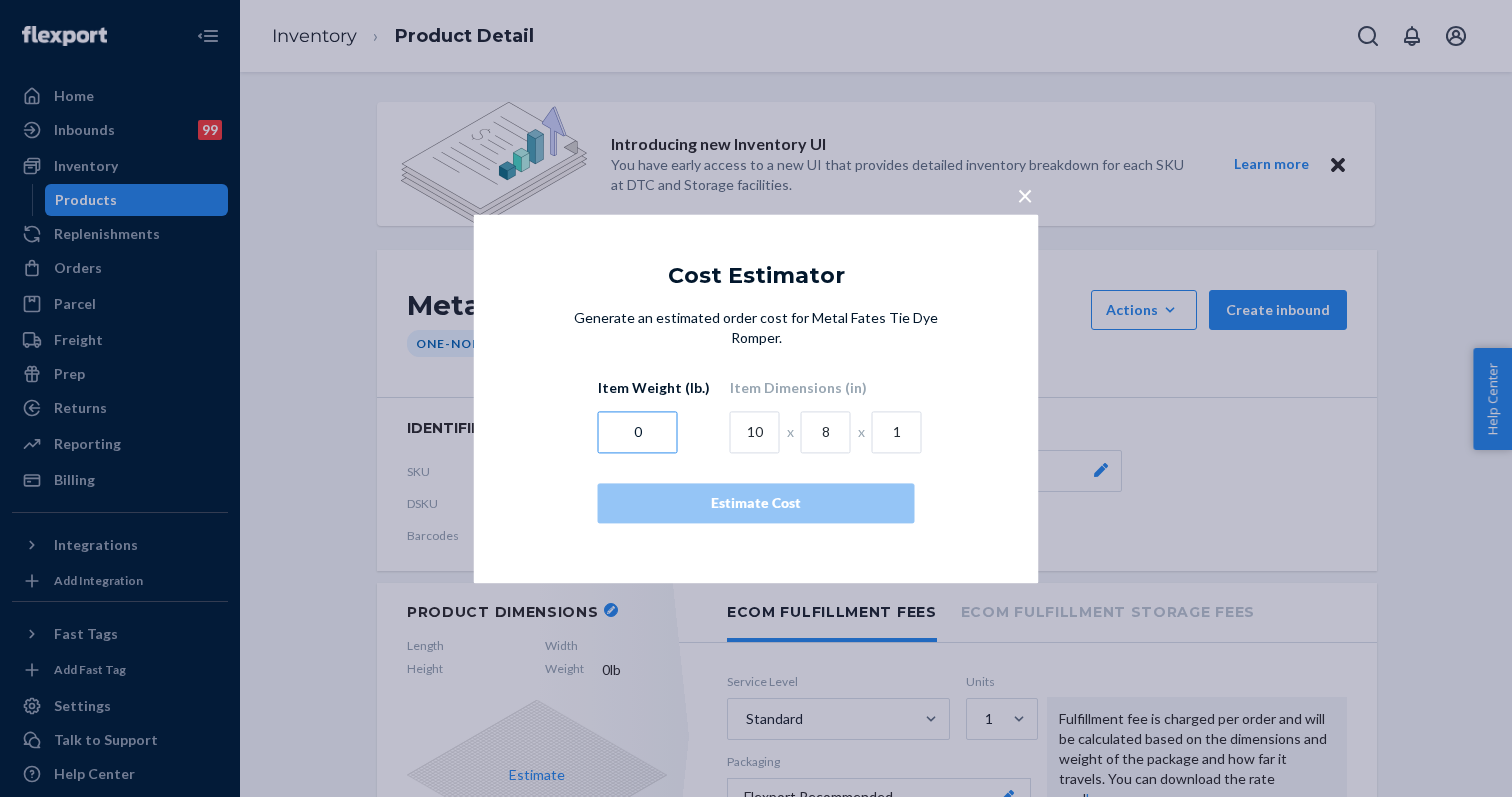 click on "0" at bounding box center [638, 432] 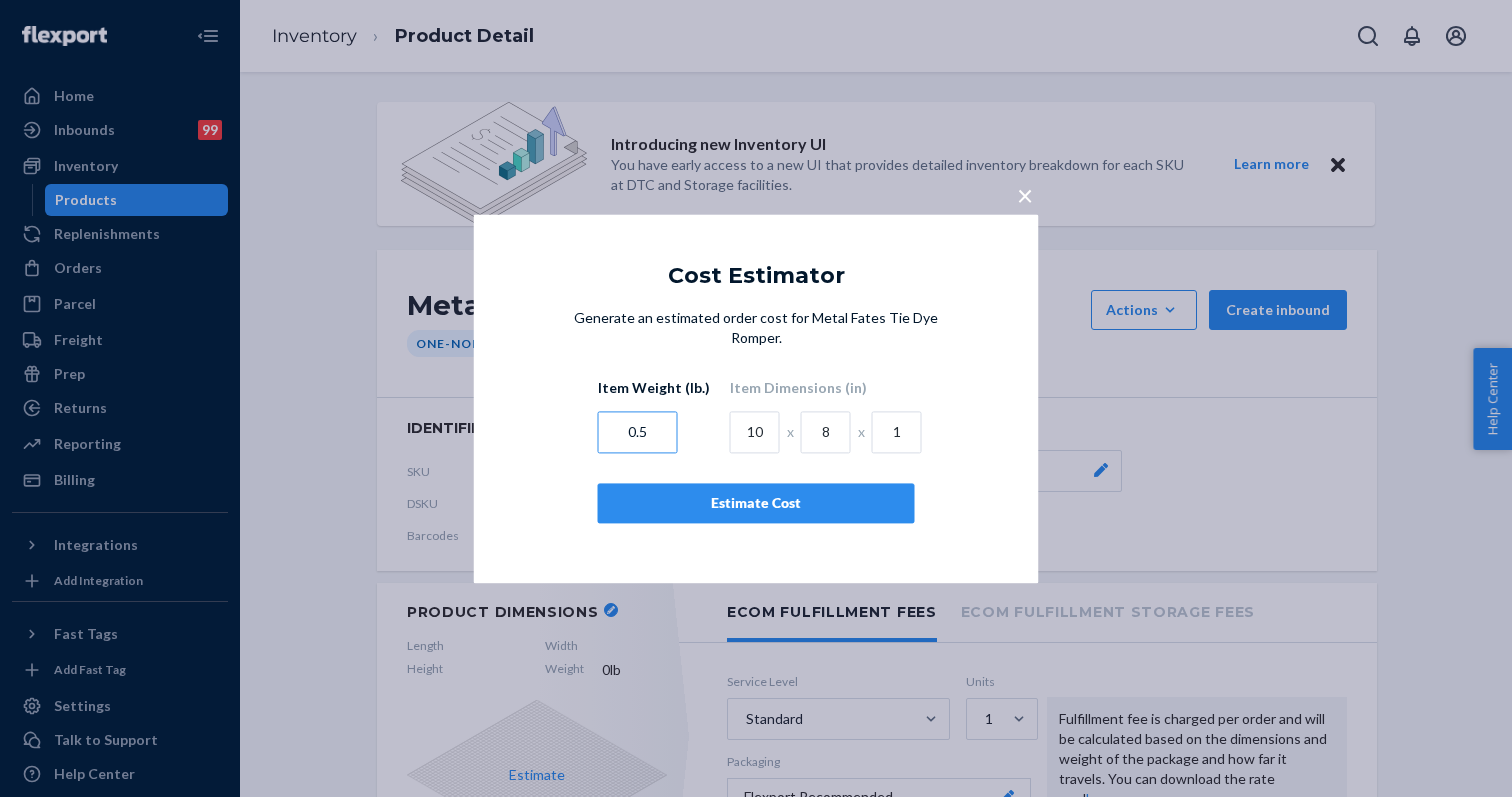 type on "0.5" 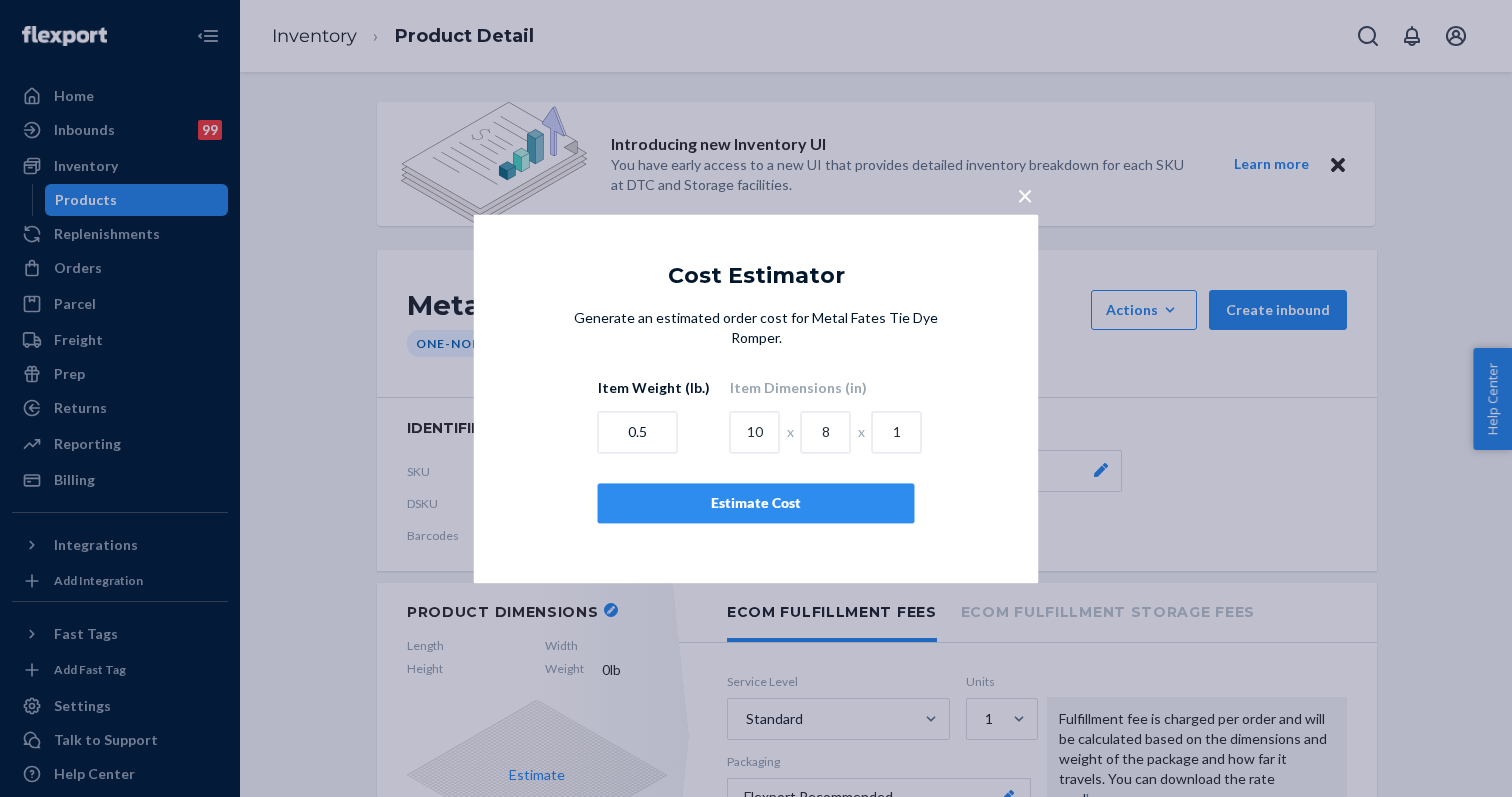 click on "Estimate Cost" at bounding box center [756, 503] 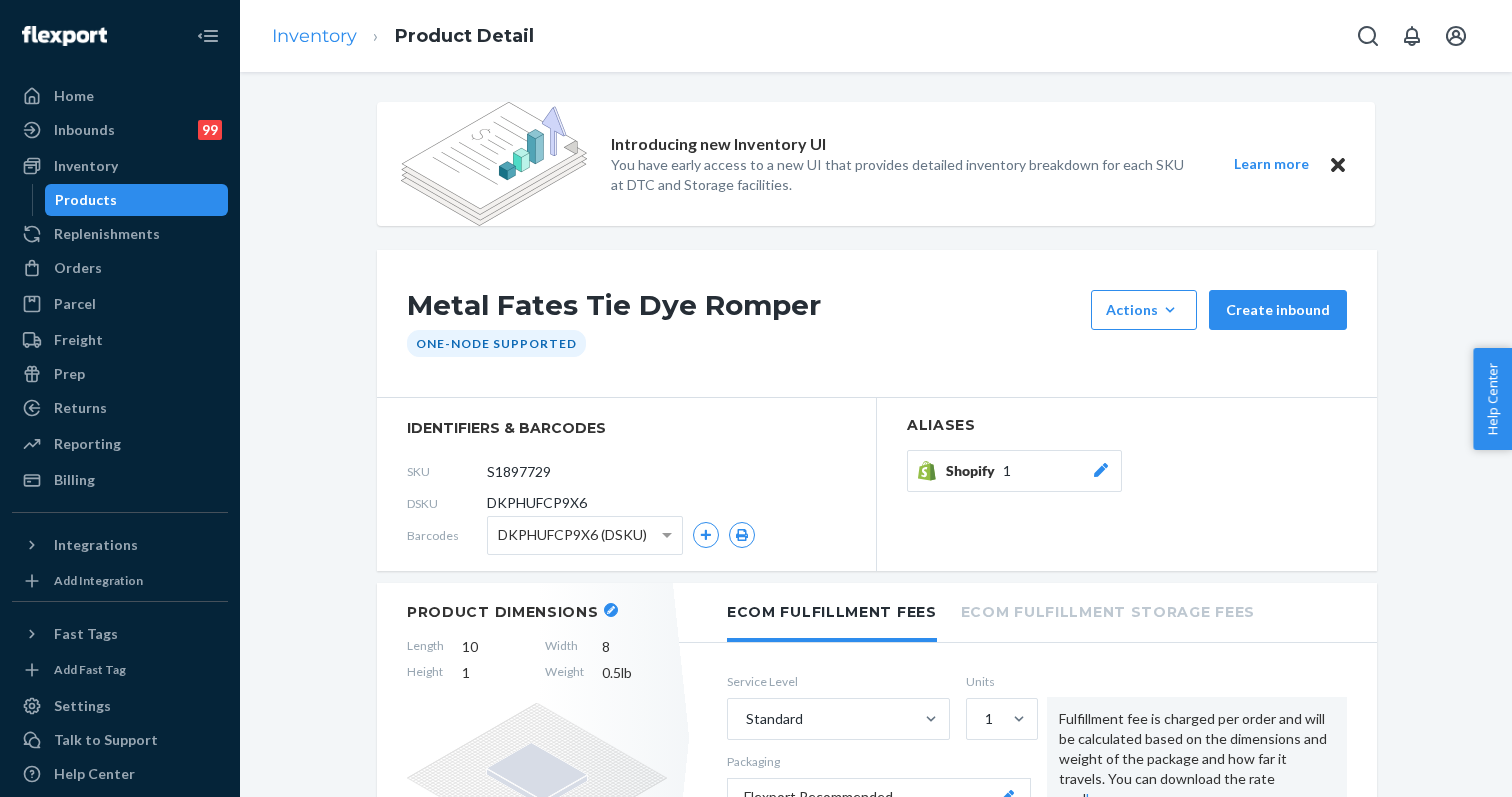 click on "Inventory" at bounding box center (314, 36) 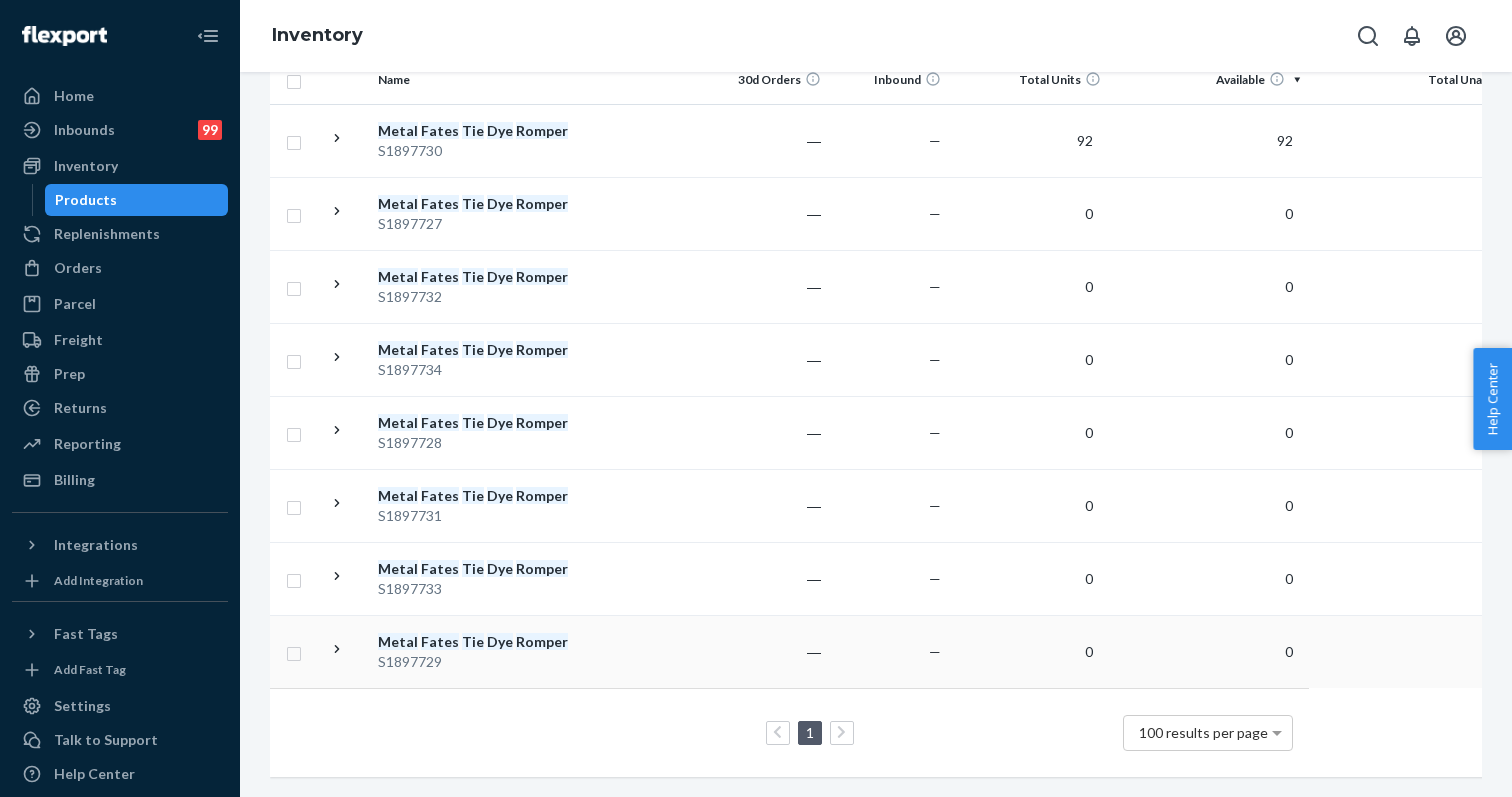 scroll, scrollTop: 396, scrollLeft: 0, axis: vertical 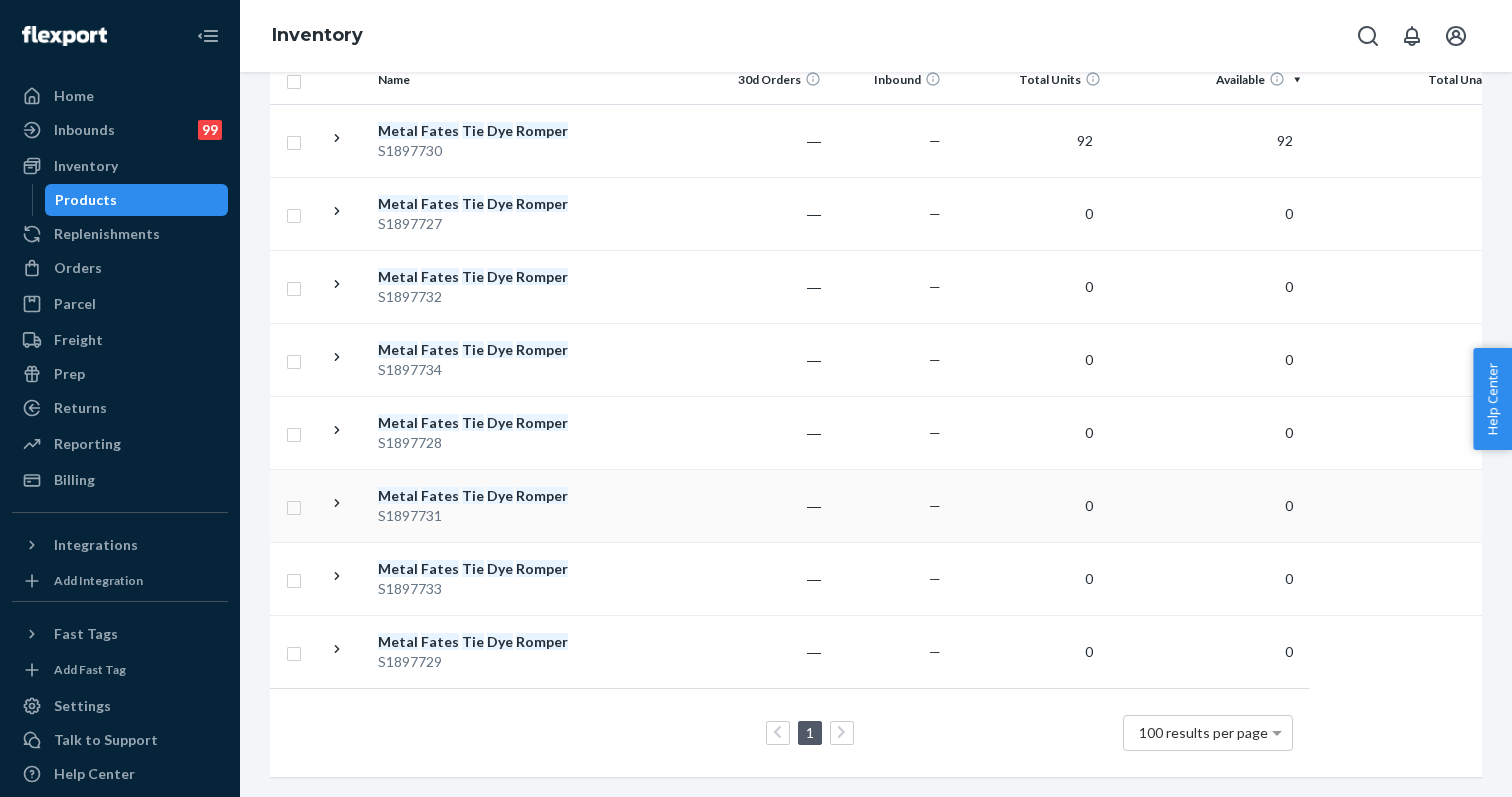 click on "S1897731" at bounding box center [482, 516] 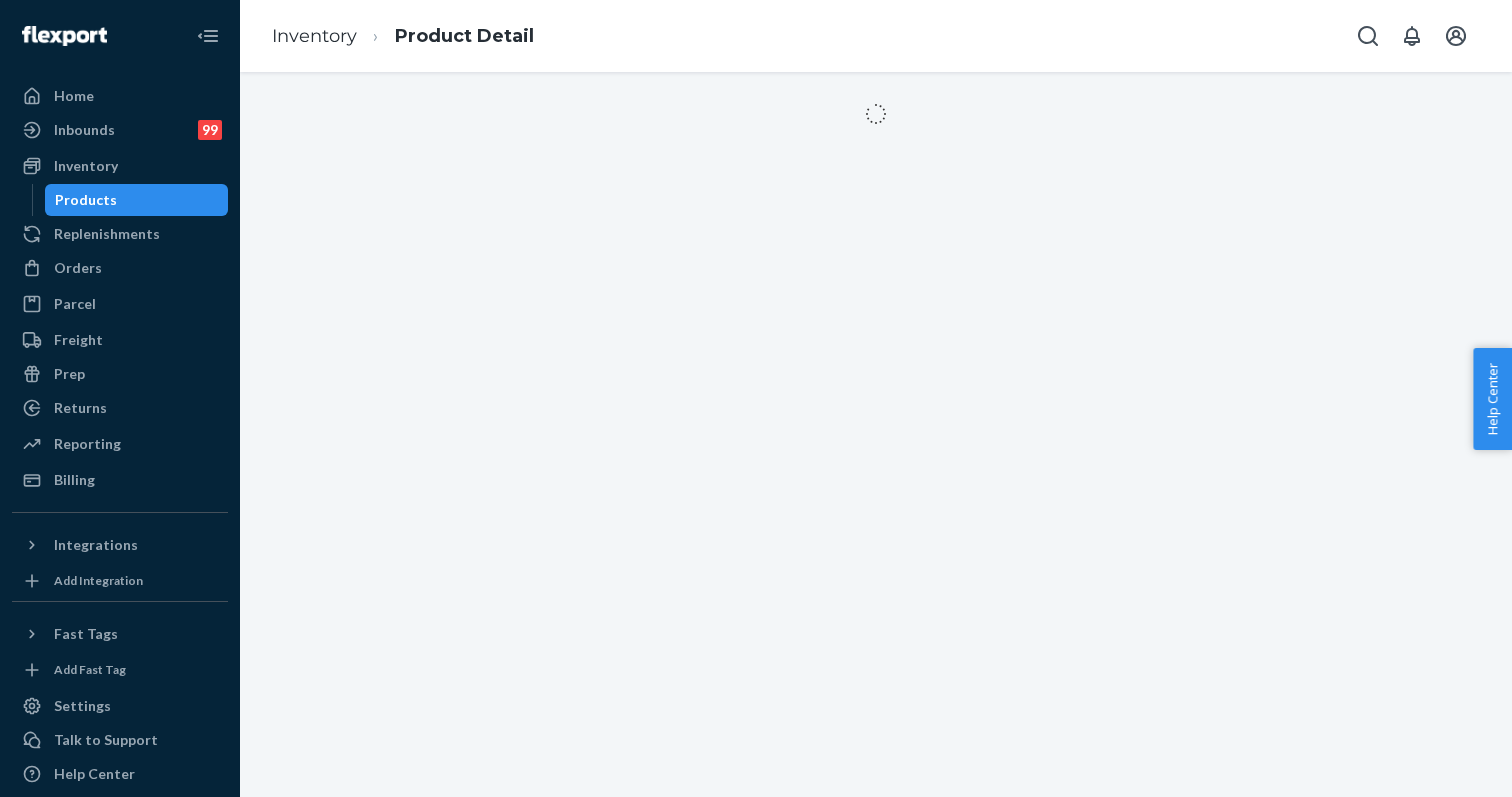 scroll, scrollTop: 0, scrollLeft: 0, axis: both 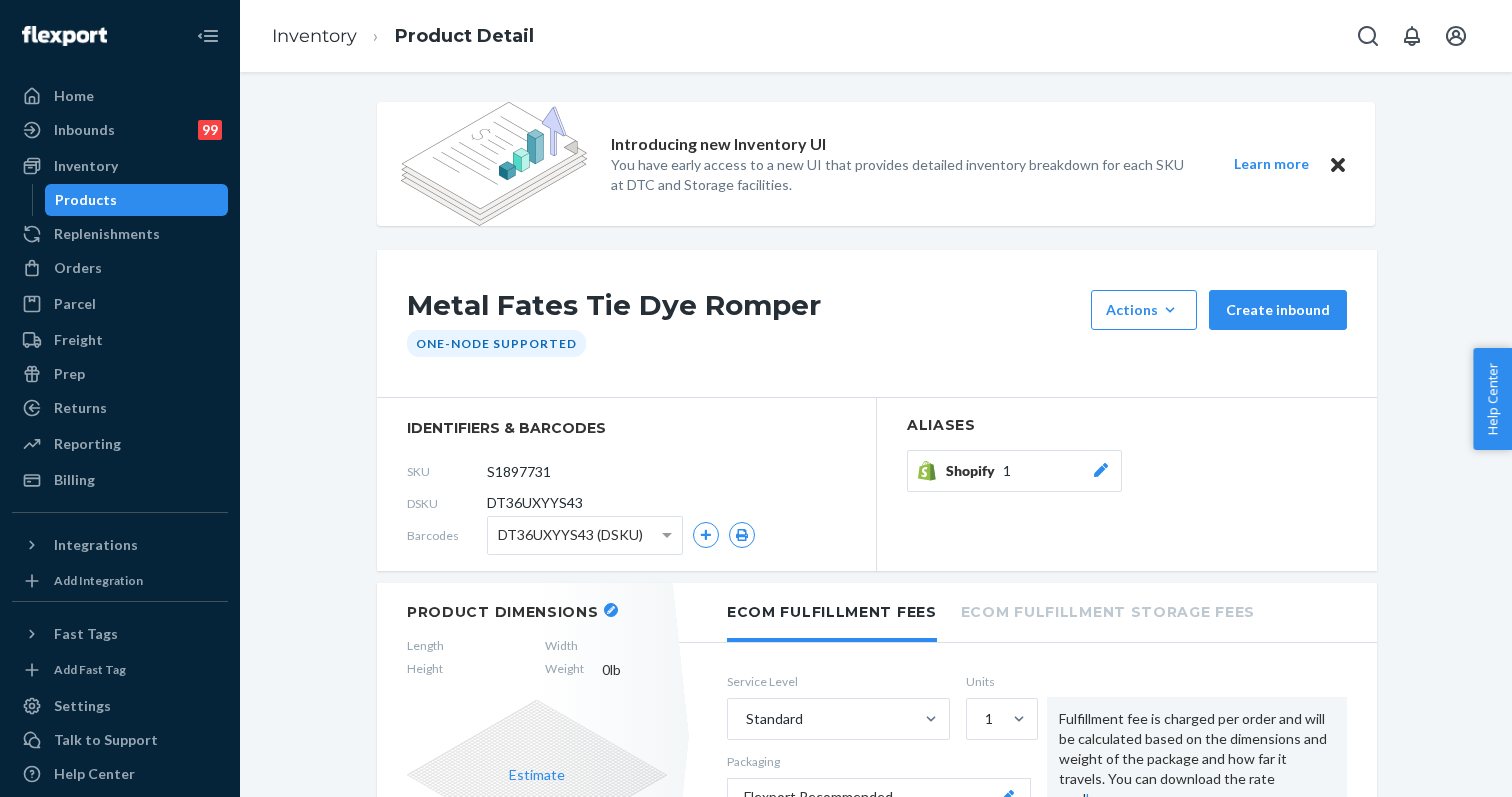click 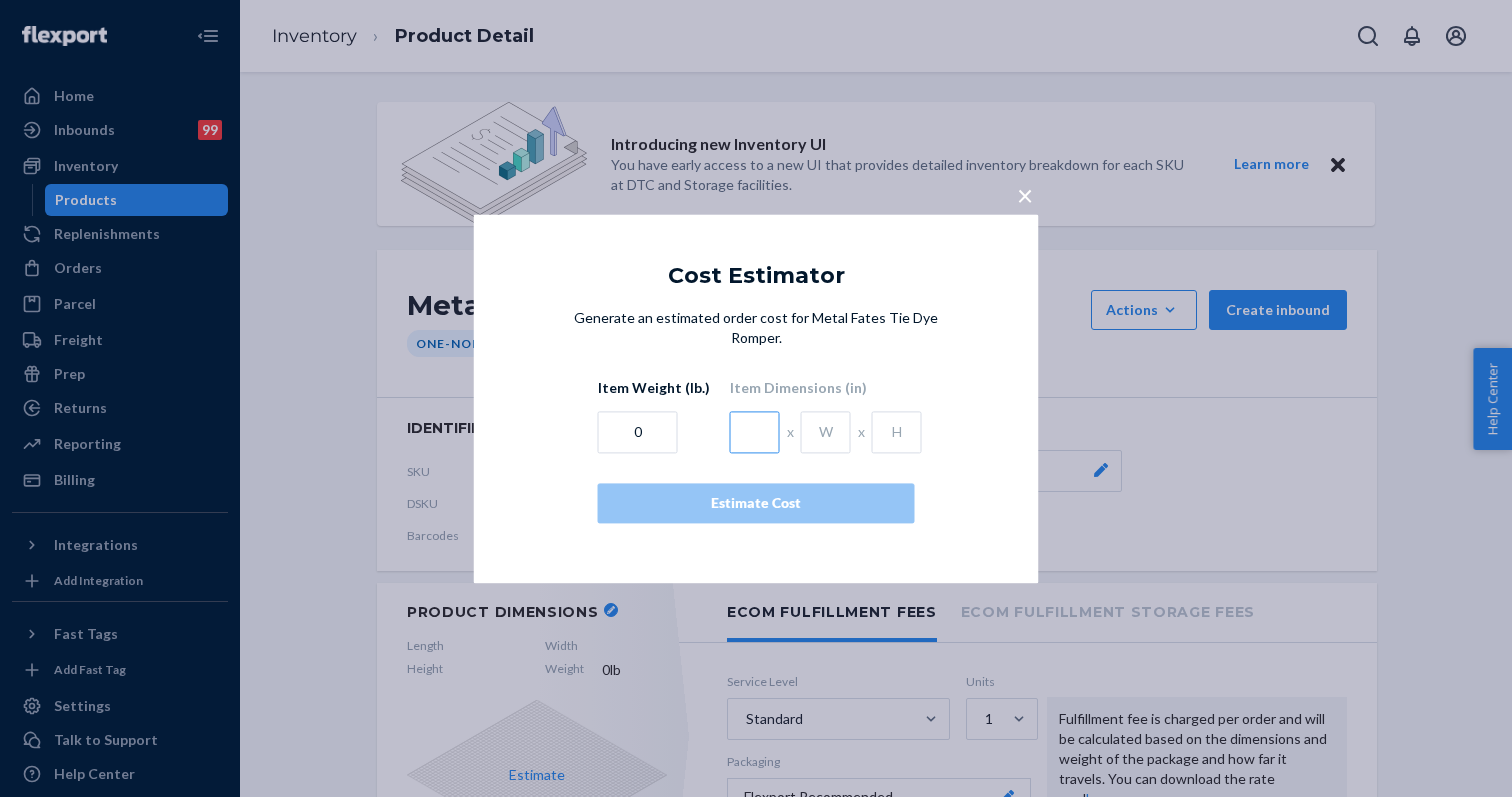 click at bounding box center (755, 432) 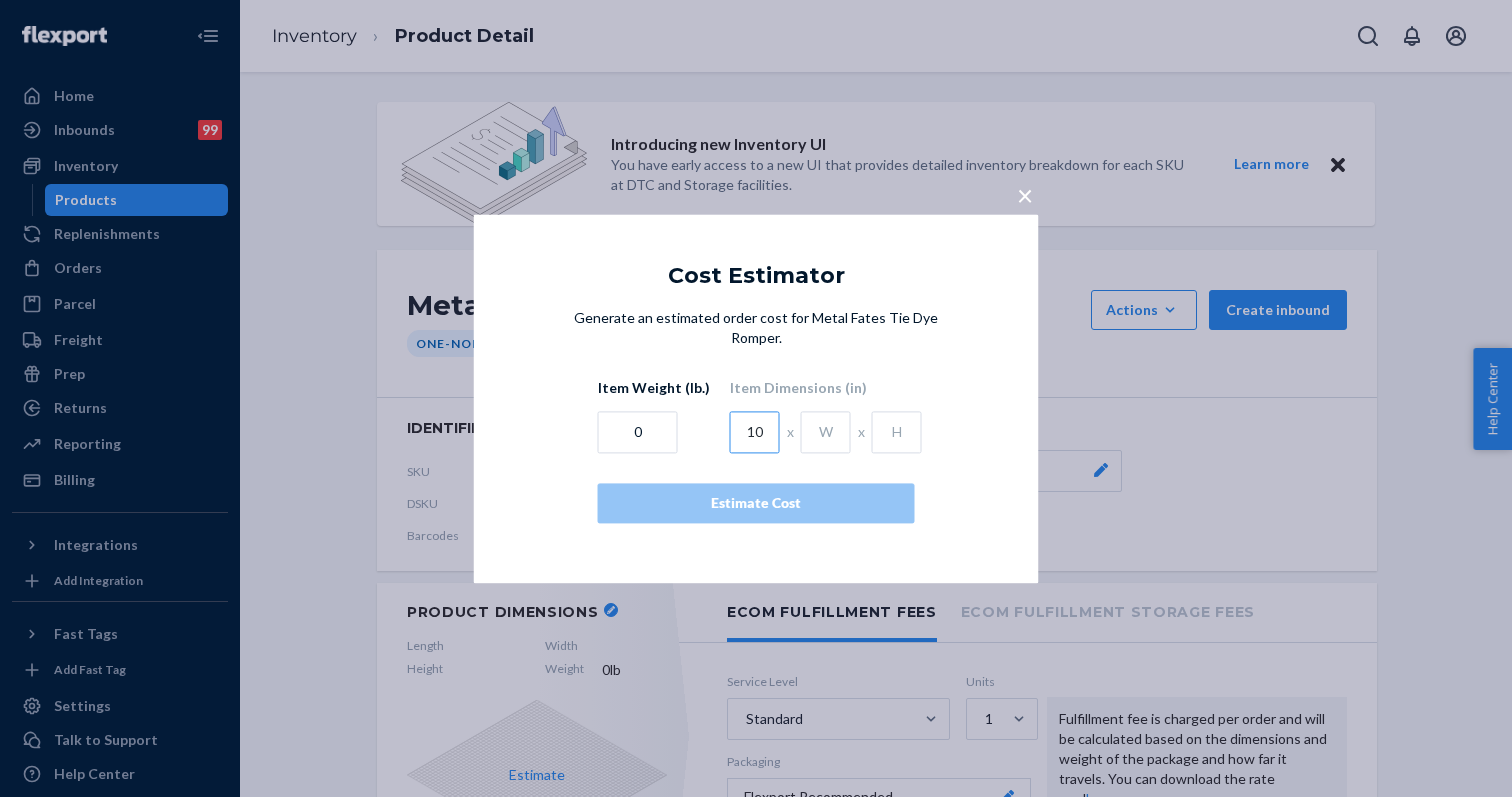 type on "10" 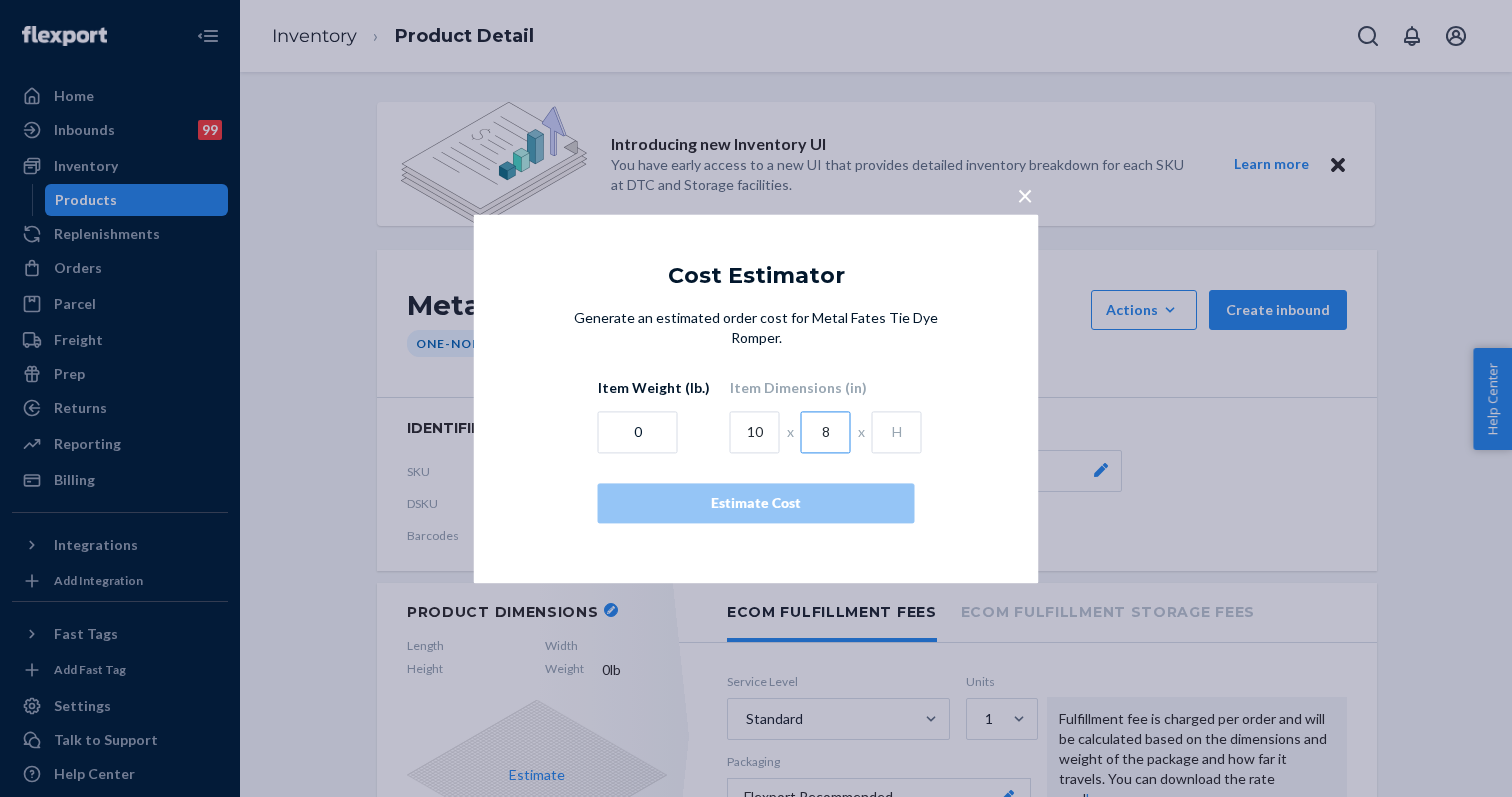 type on "8" 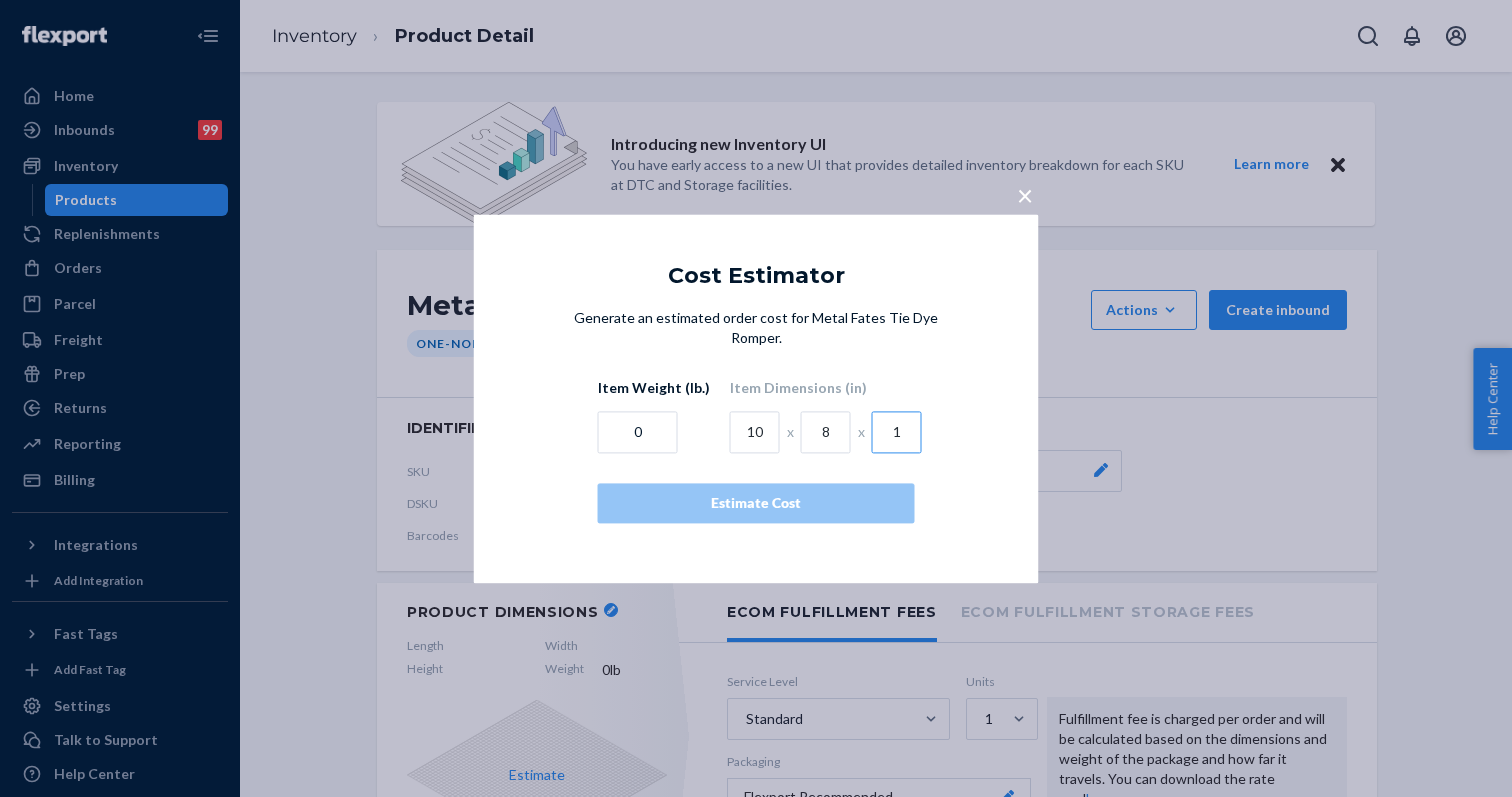 type on "1" 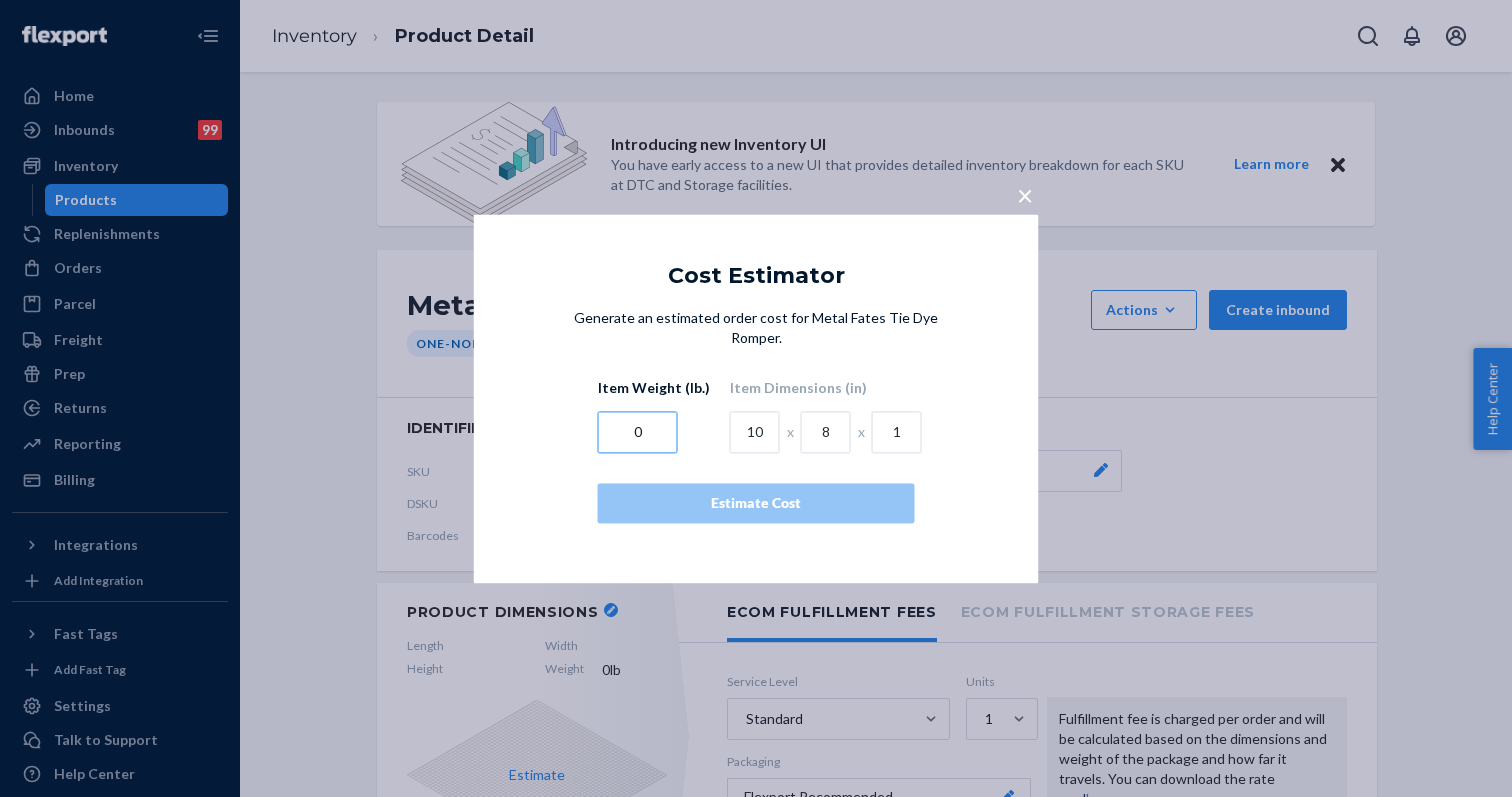 click on "0" at bounding box center [638, 432] 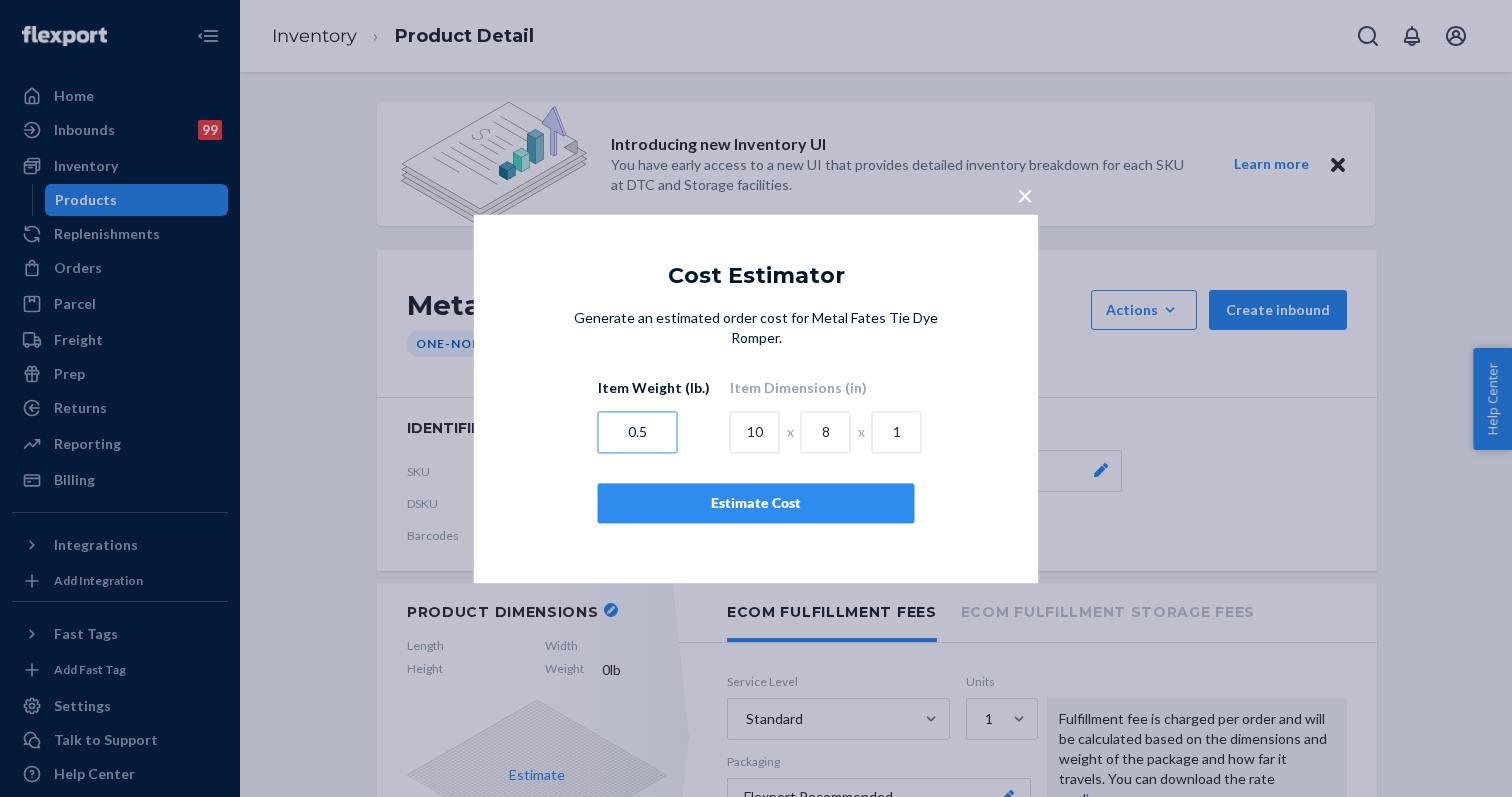 type on "0.5" 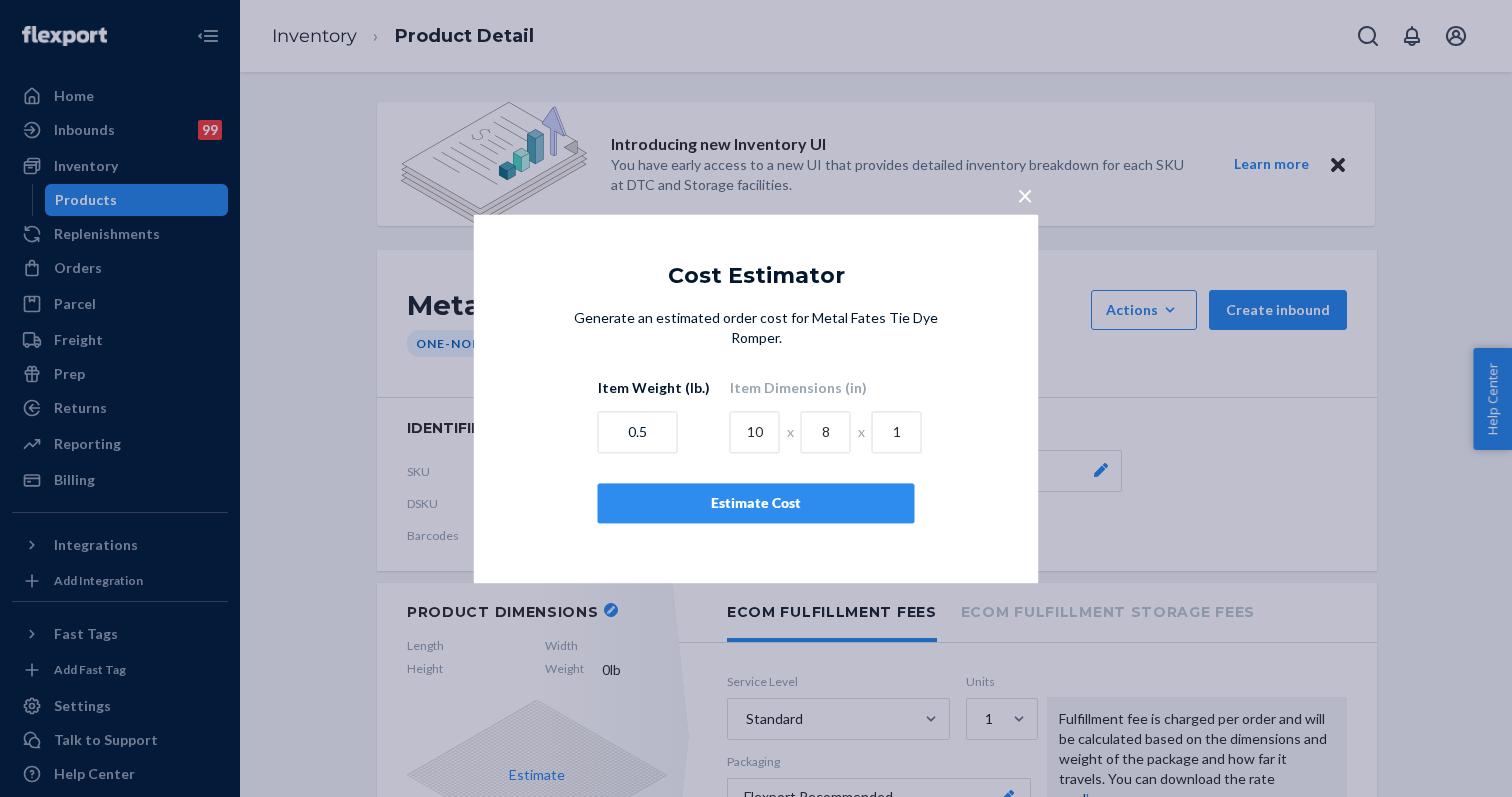 click on "Estimate Cost" at bounding box center (756, 503) 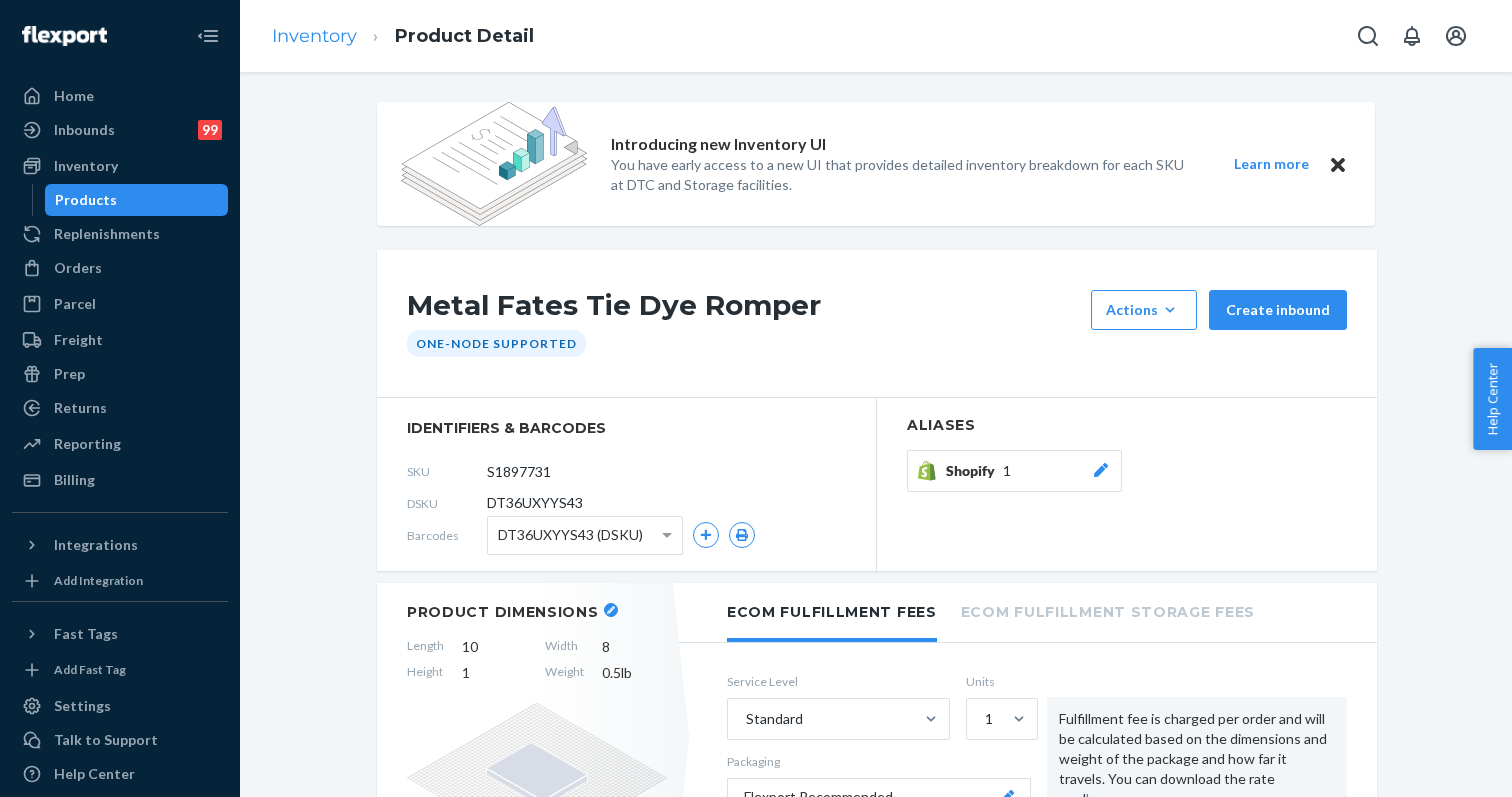 click on "Inventory" at bounding box center [314, 36] 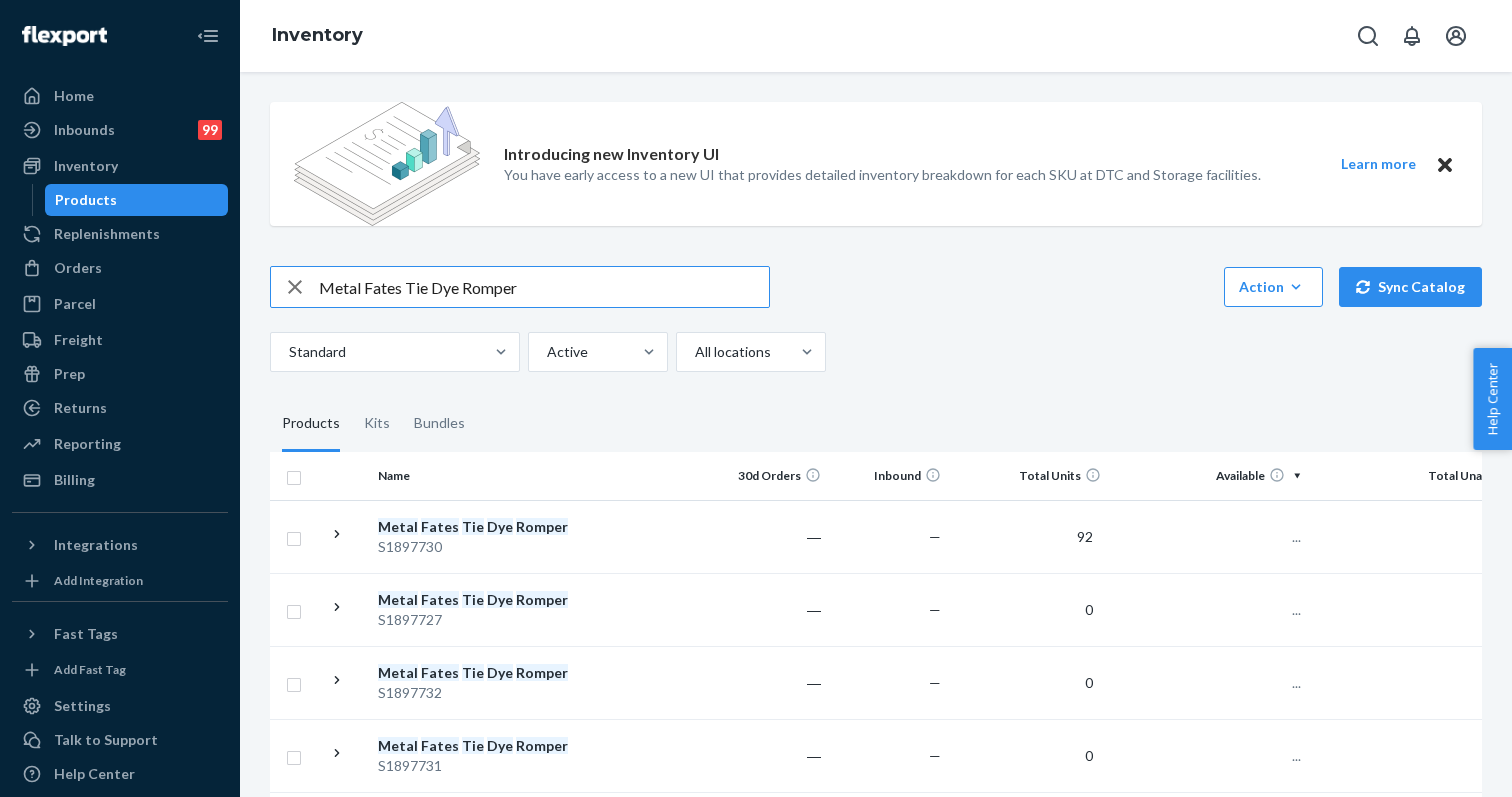 scroll, scrollTop: 0, scrollLeft: 0, axis: both 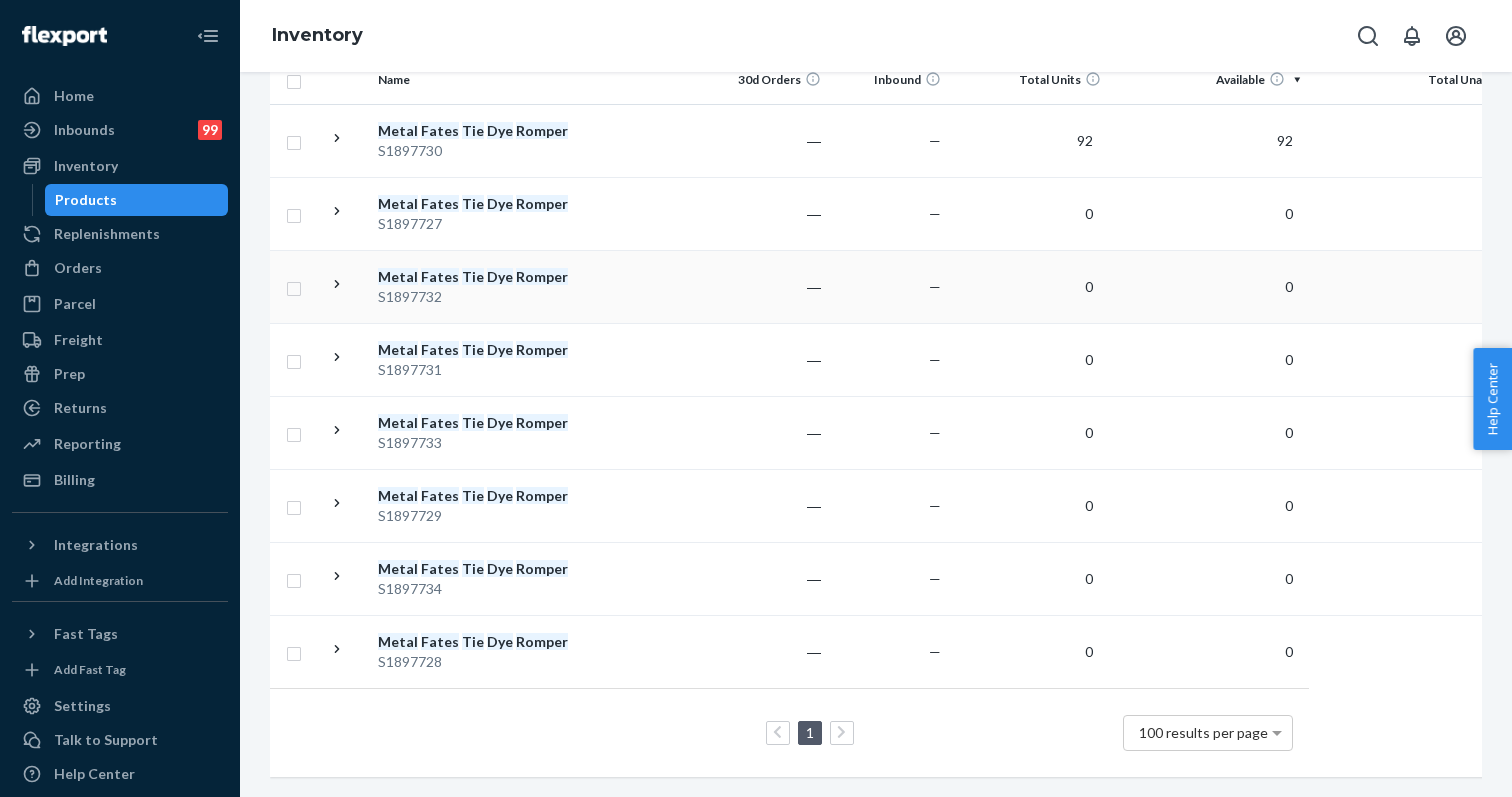 click on "Metal   Fates   Tie   Dye   Romper" at bounding box center [482, 277] 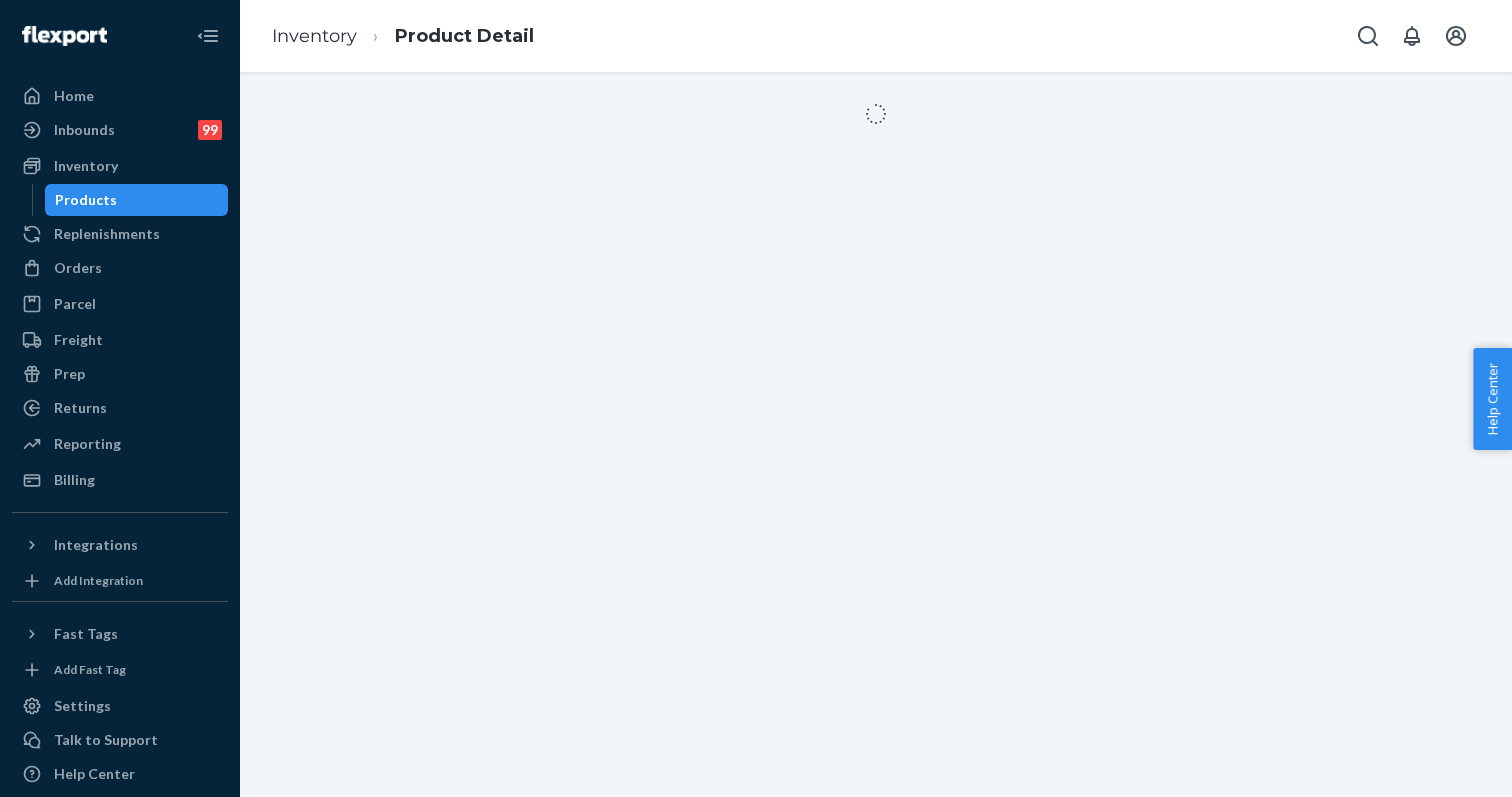 scroll, scrollTop: 0, scrollLeft: 0, axis: both 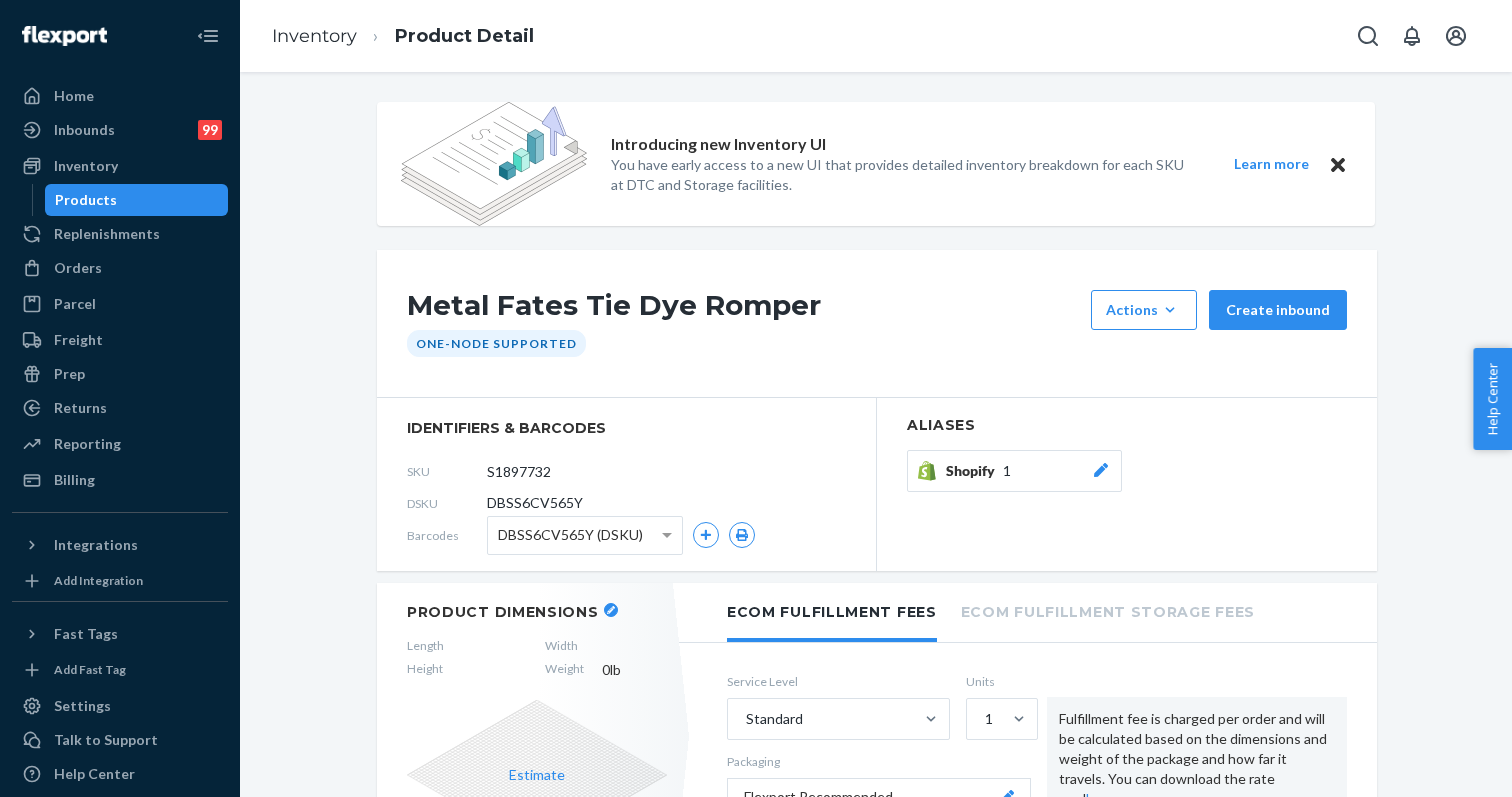 click 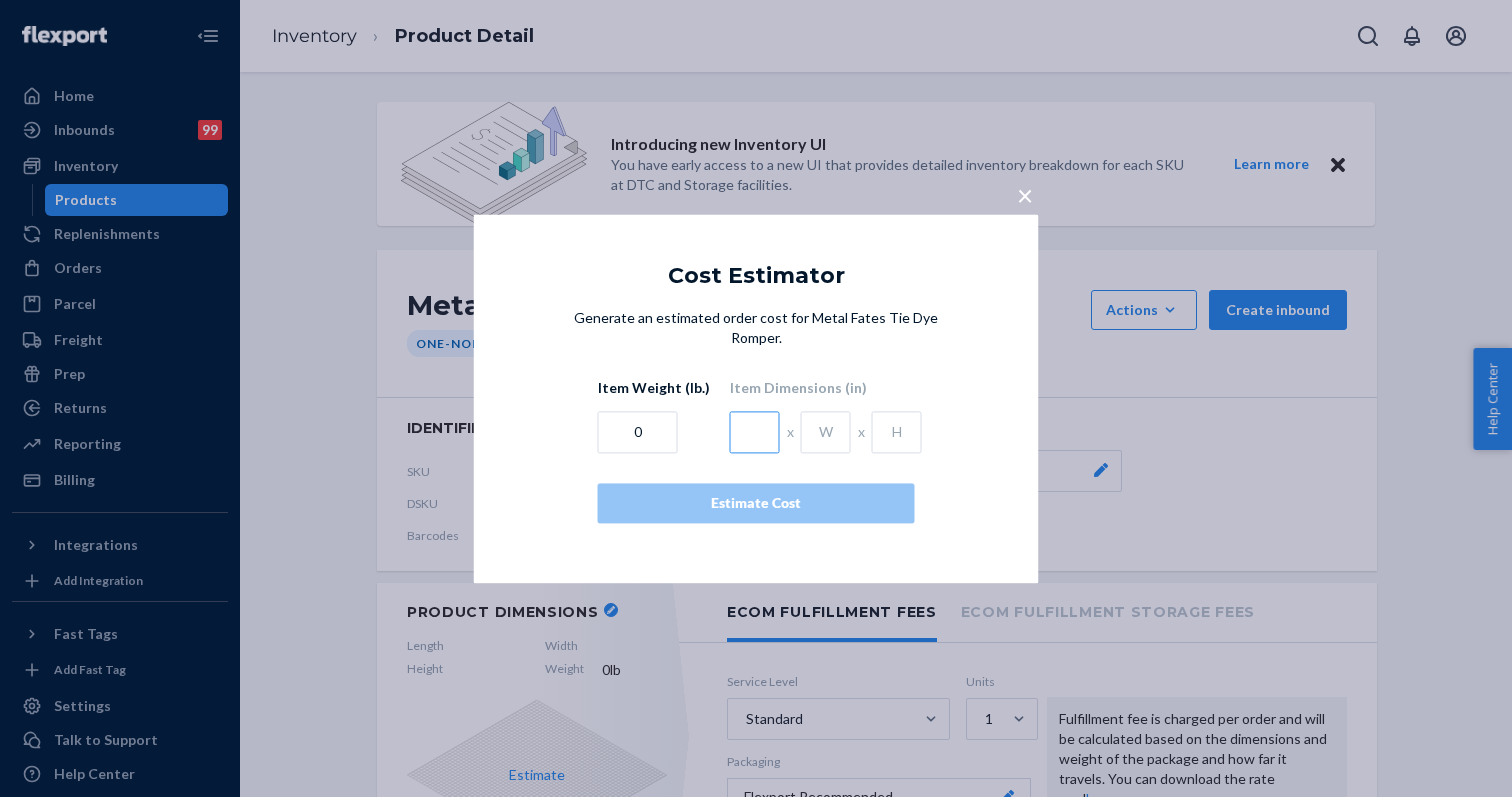 click at bounding box center [755, 432] 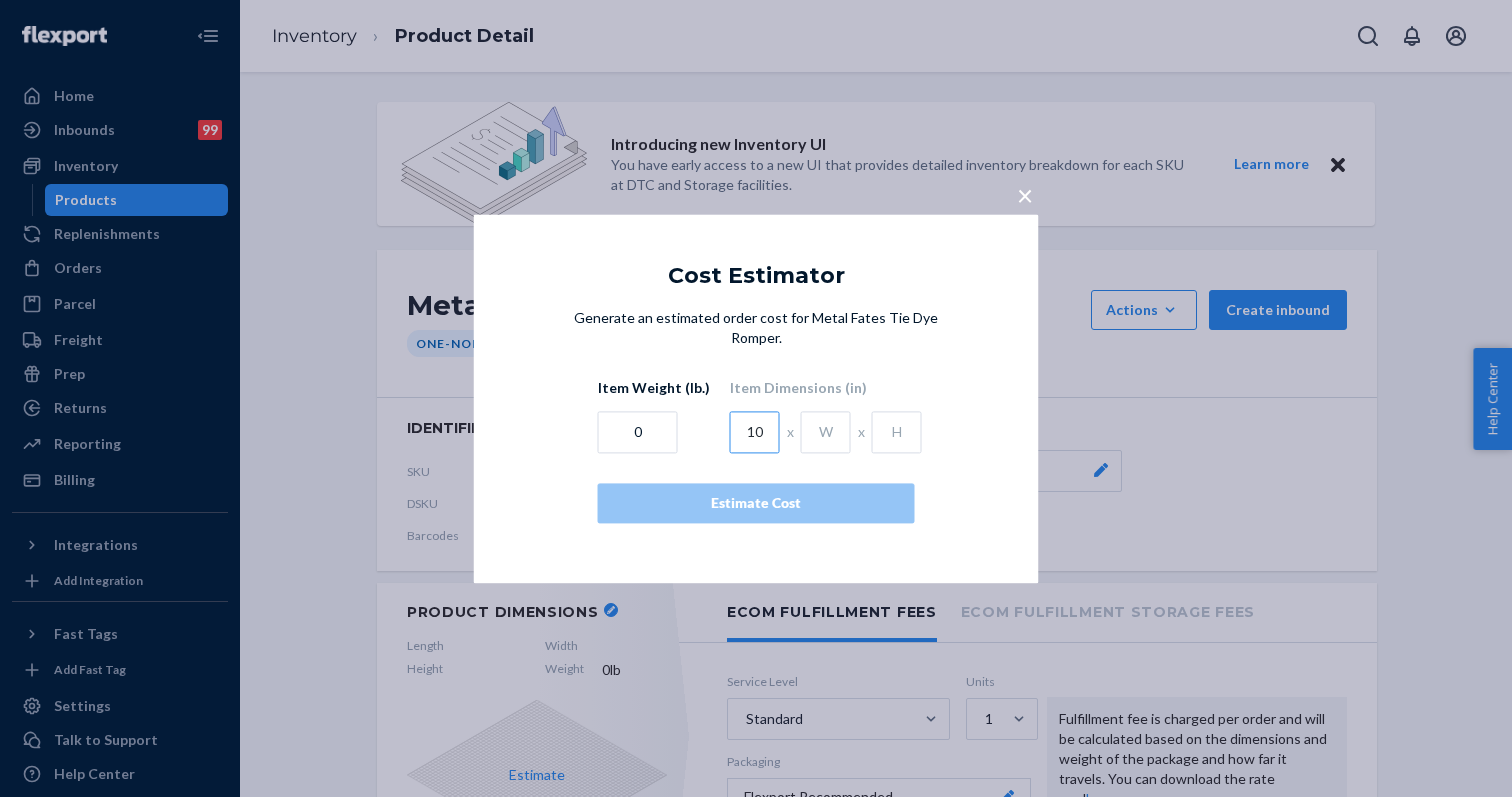 type on "10" 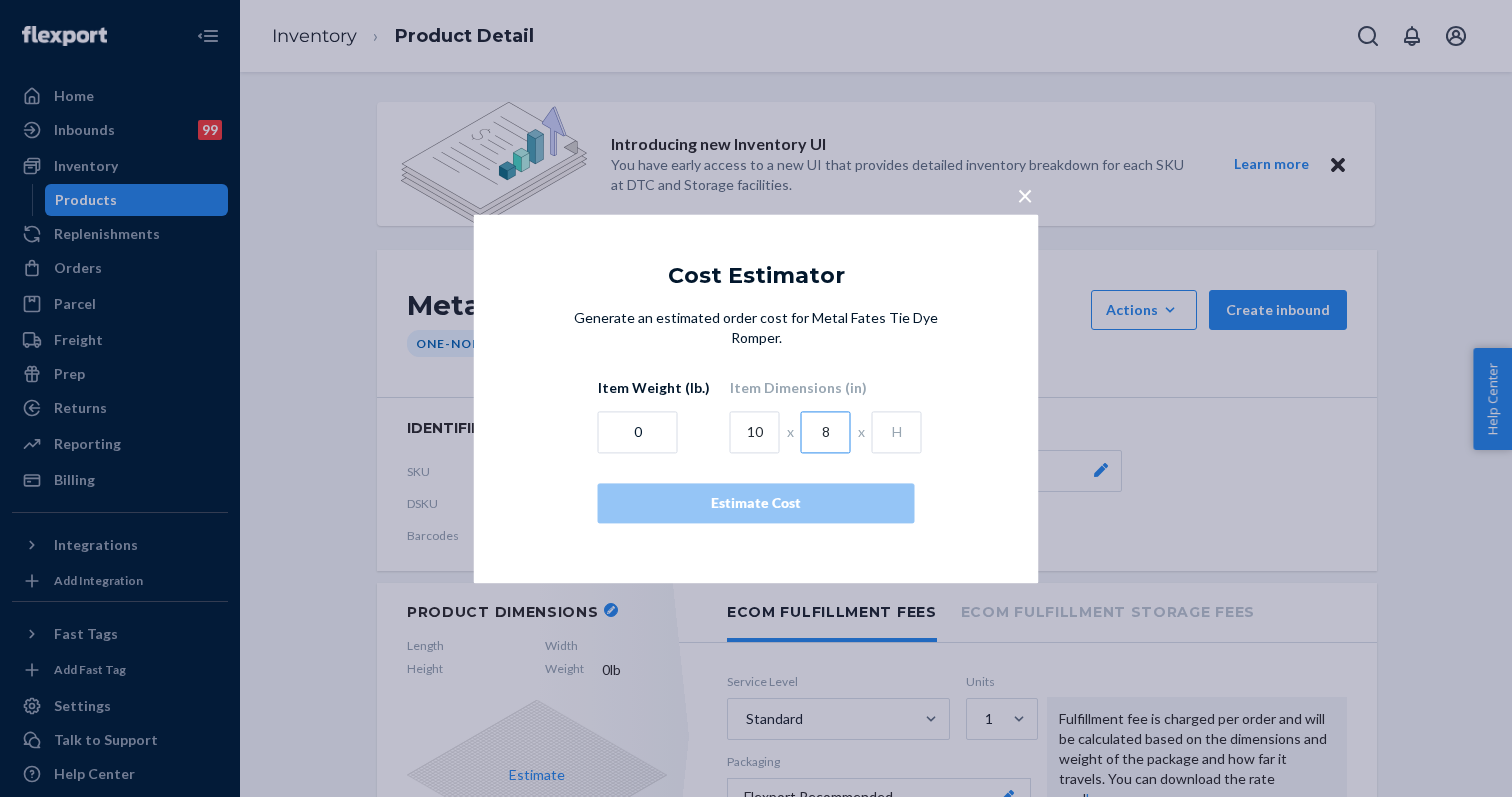 type on "8" 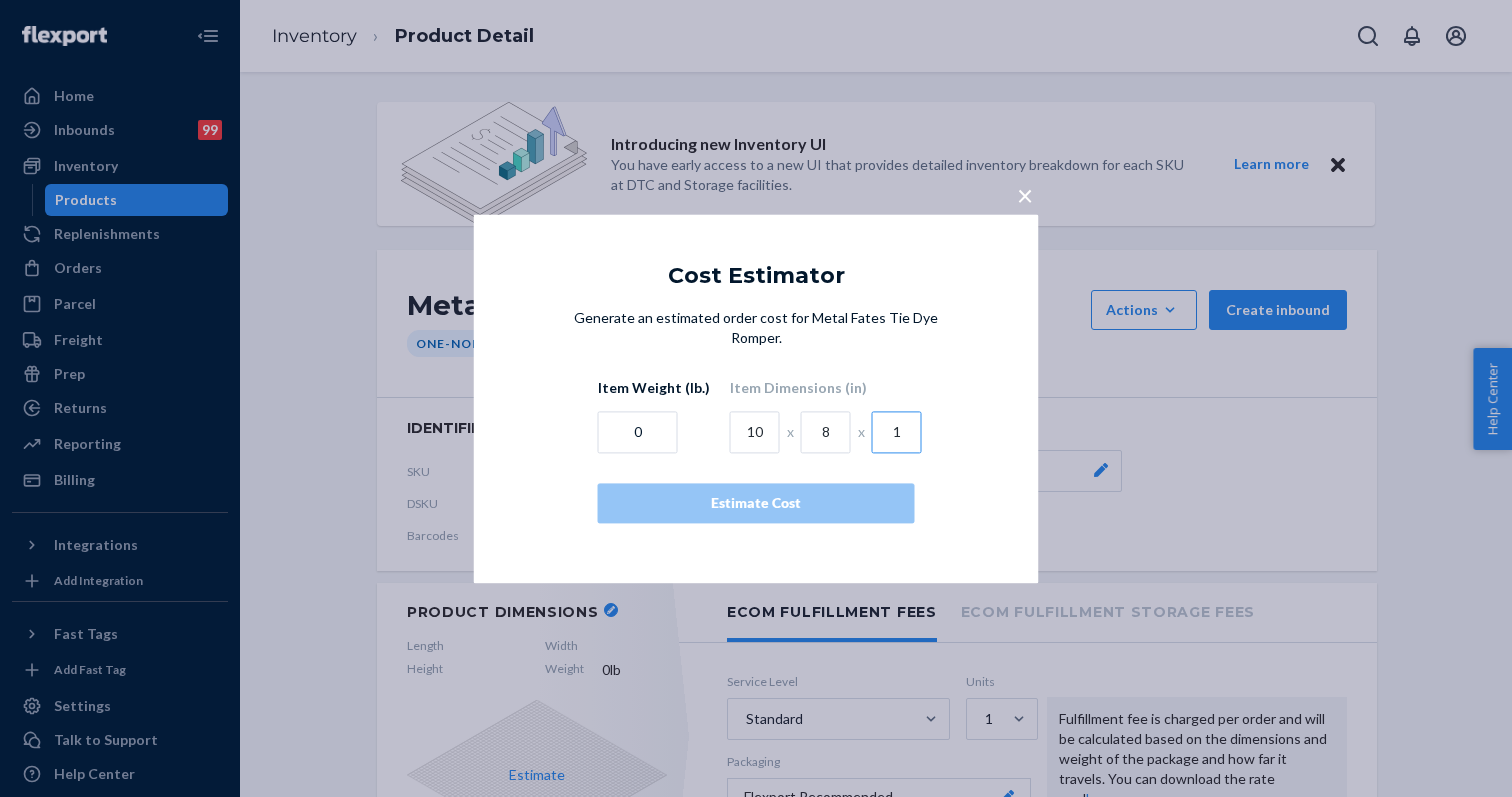 type on "1" 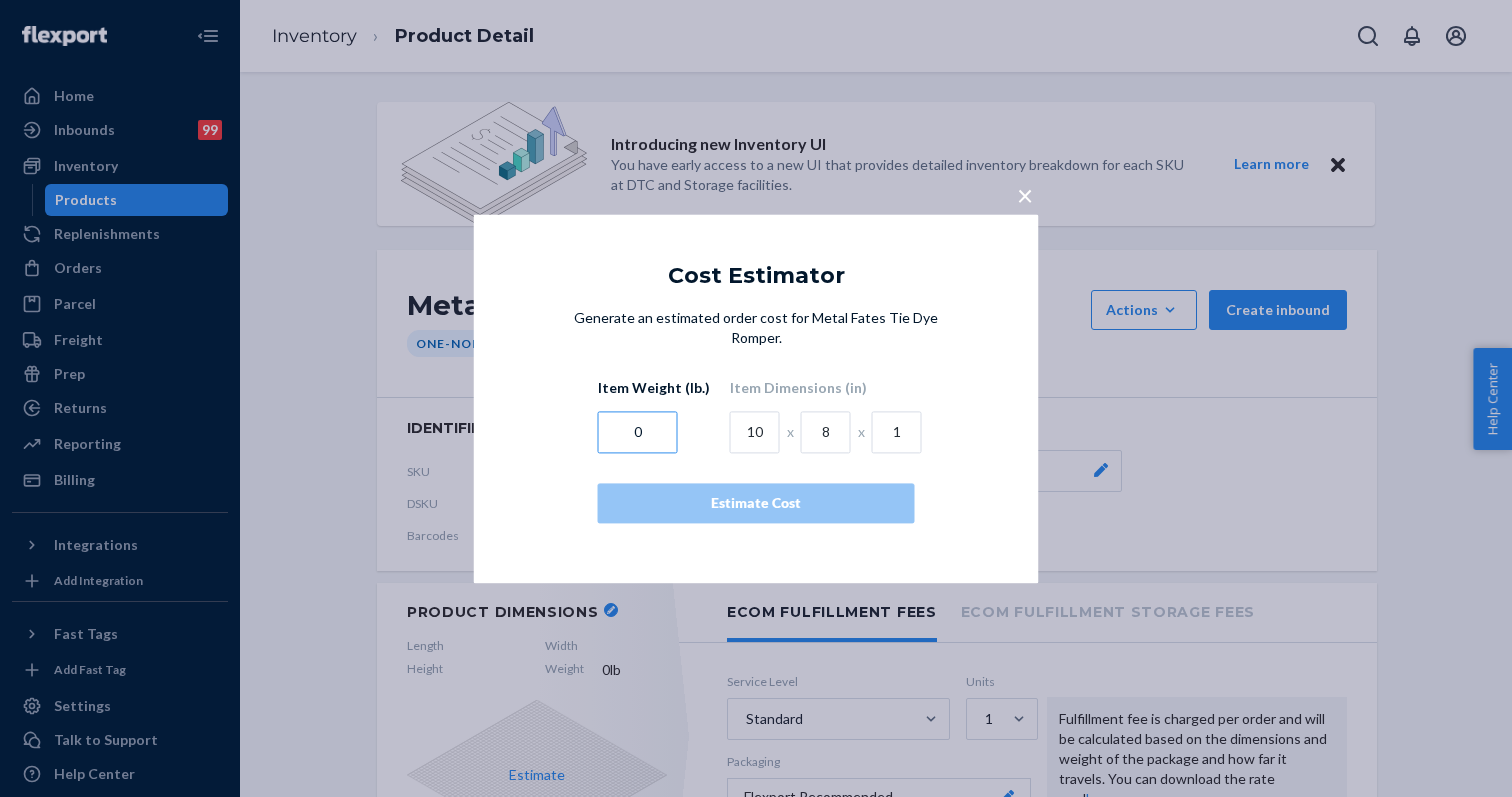 click on "0" at bounding box center (638, 432) 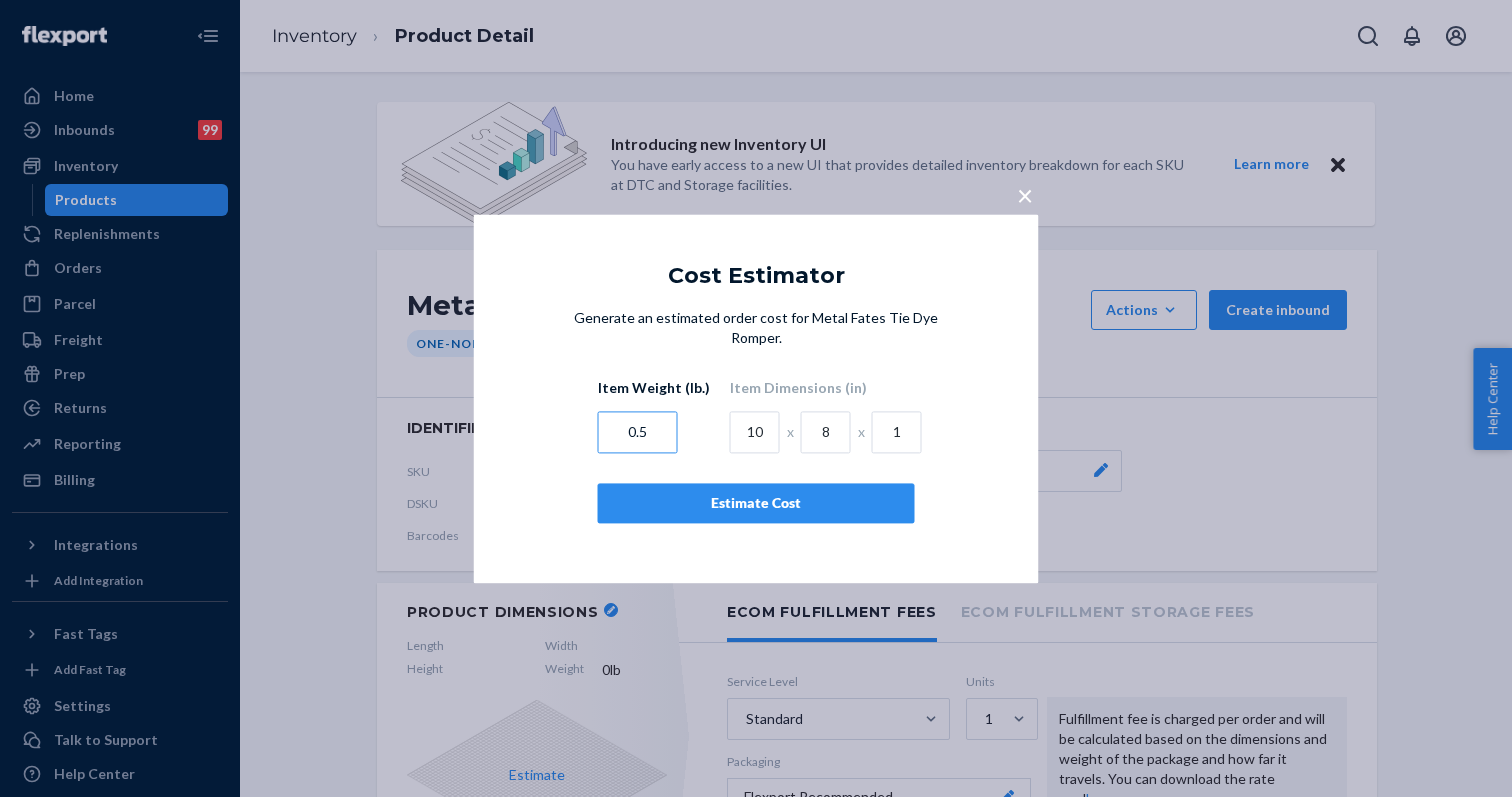 type on "0.5" 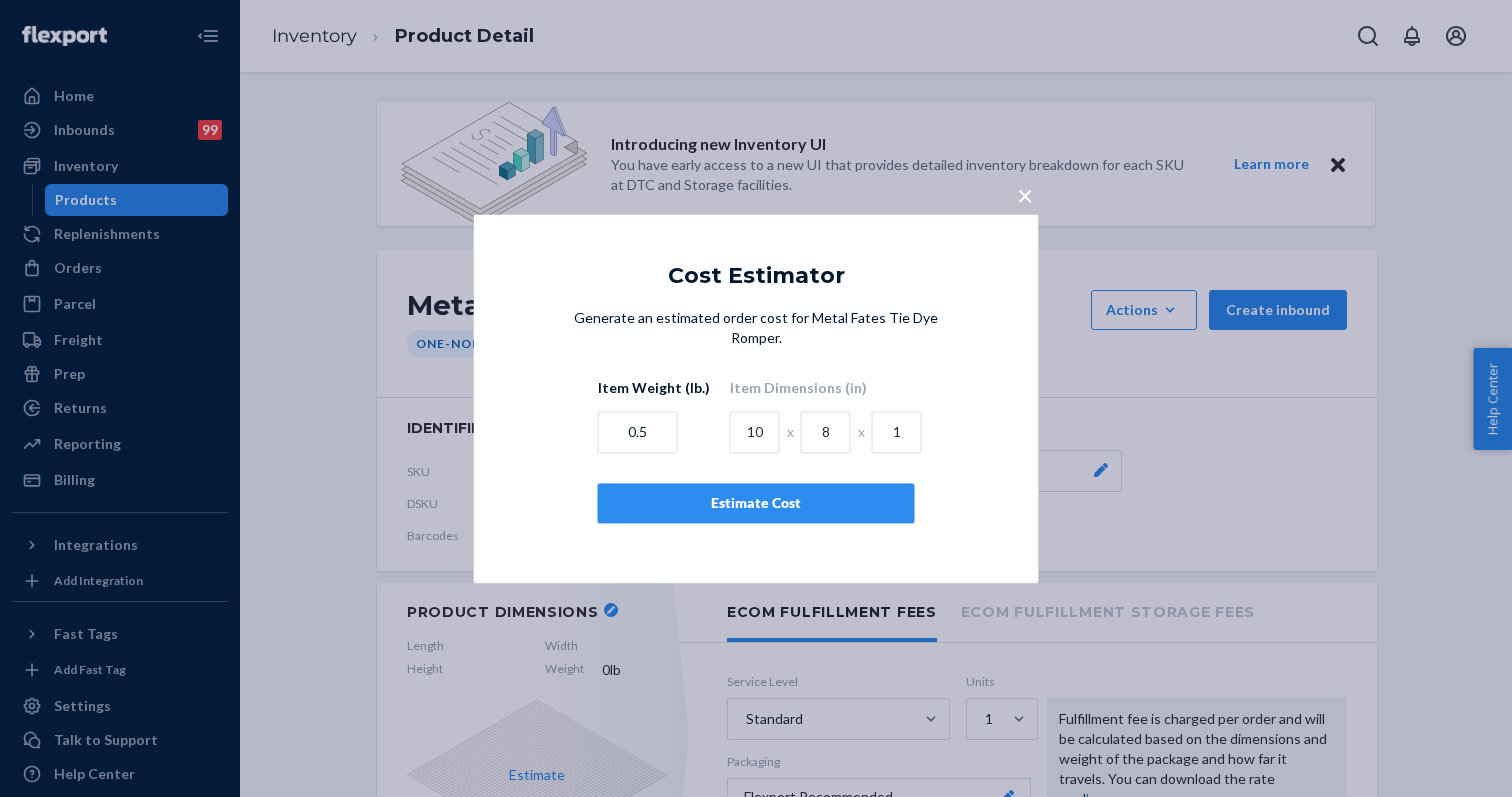 click on "Estimate Cost" at bounding box center [756, 503] 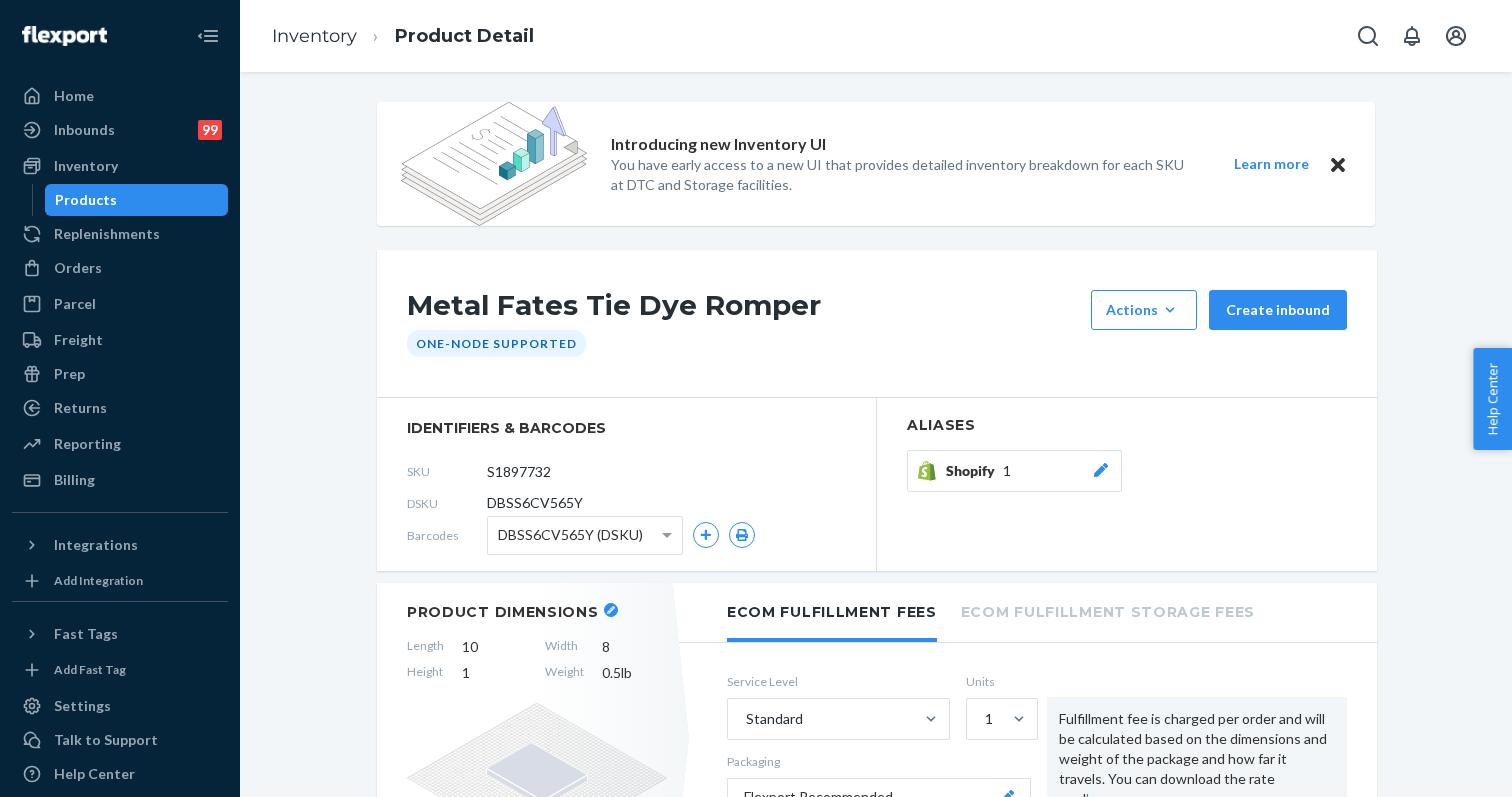 click on "Inventory" at bounding box center (314, 36) 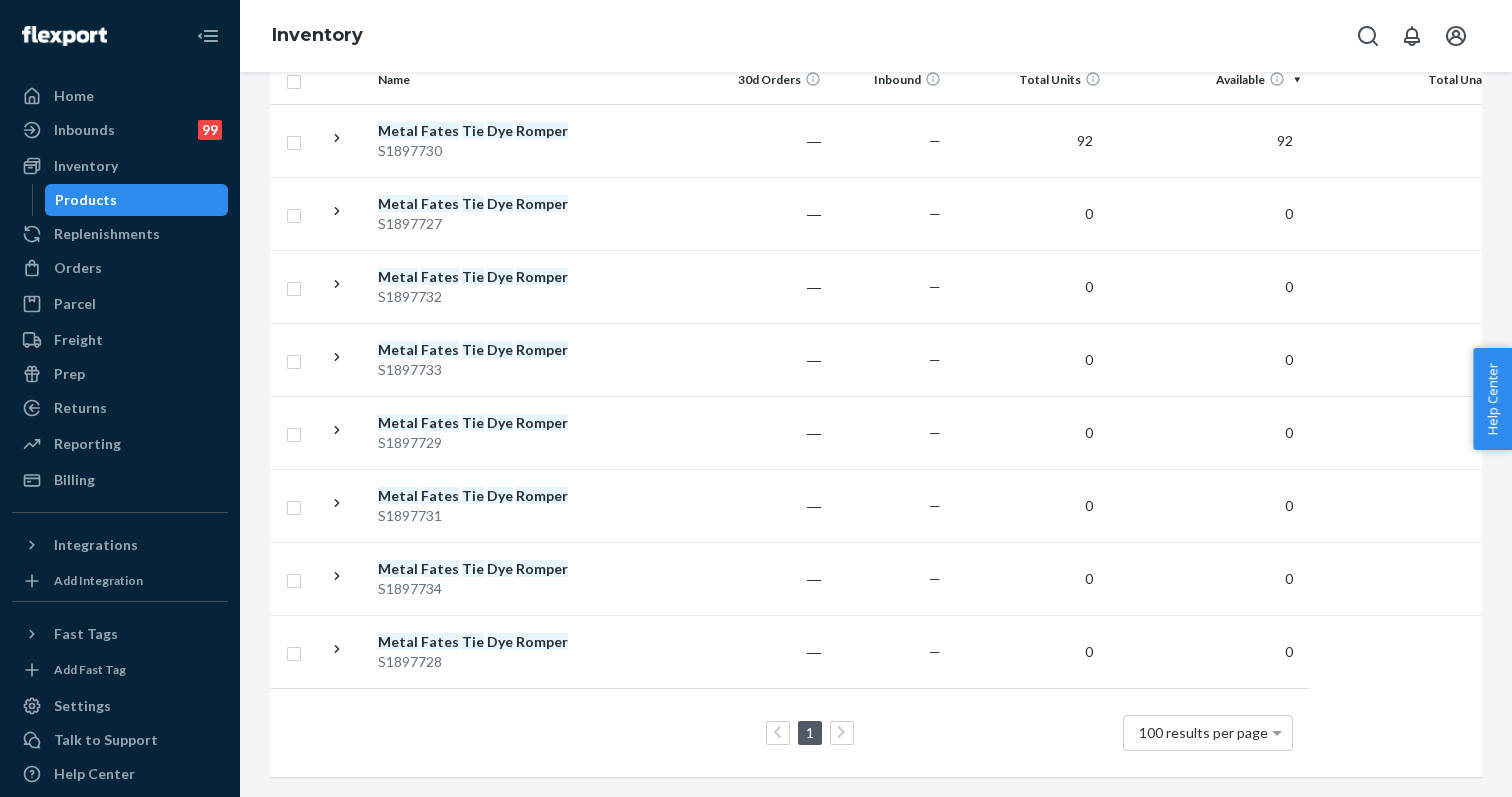 scroll, scrollTop: 396, scrollLeft: 0, axis: vertical 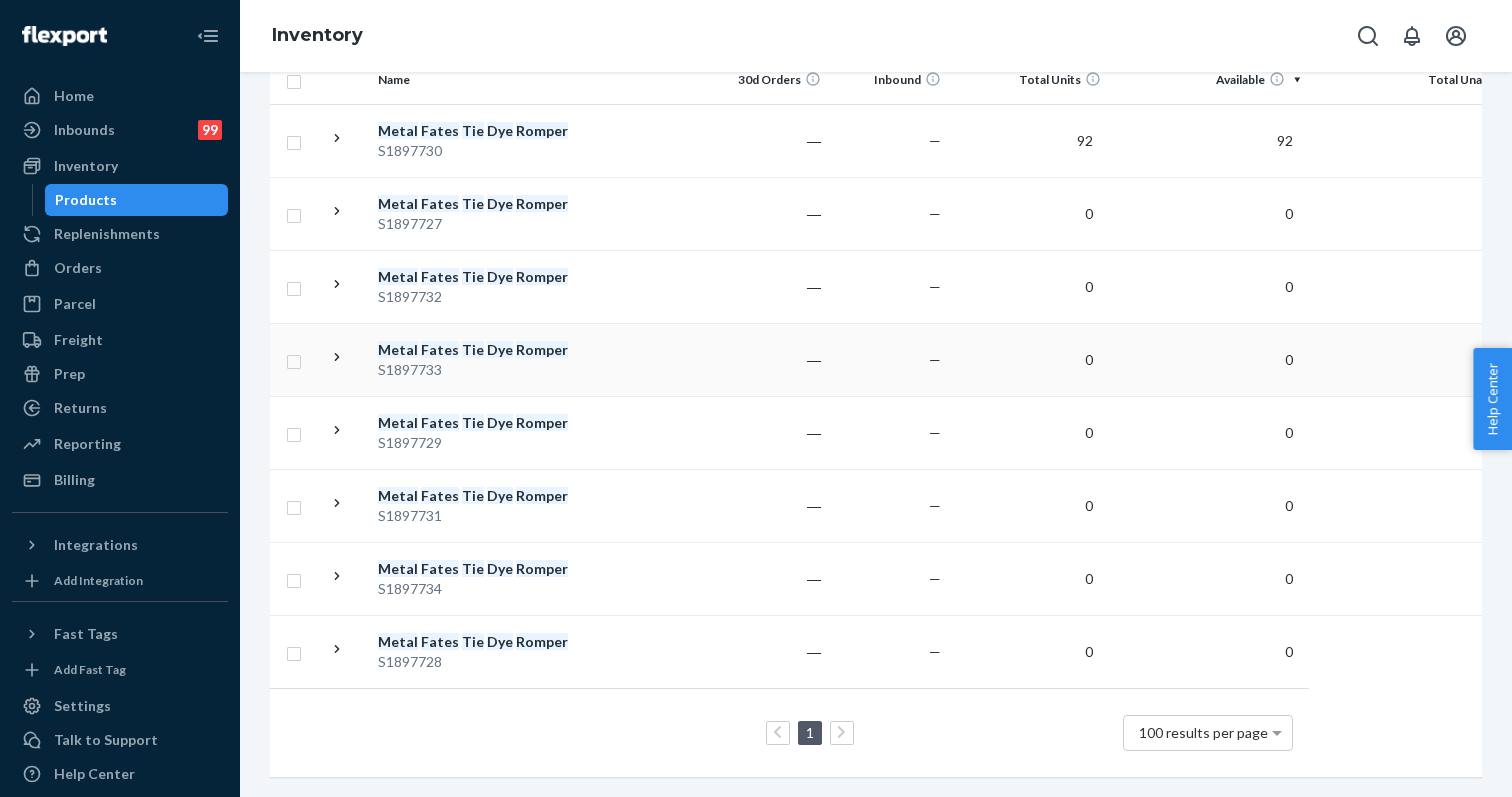 click on "S1897733" at bounding box center [482, 370] 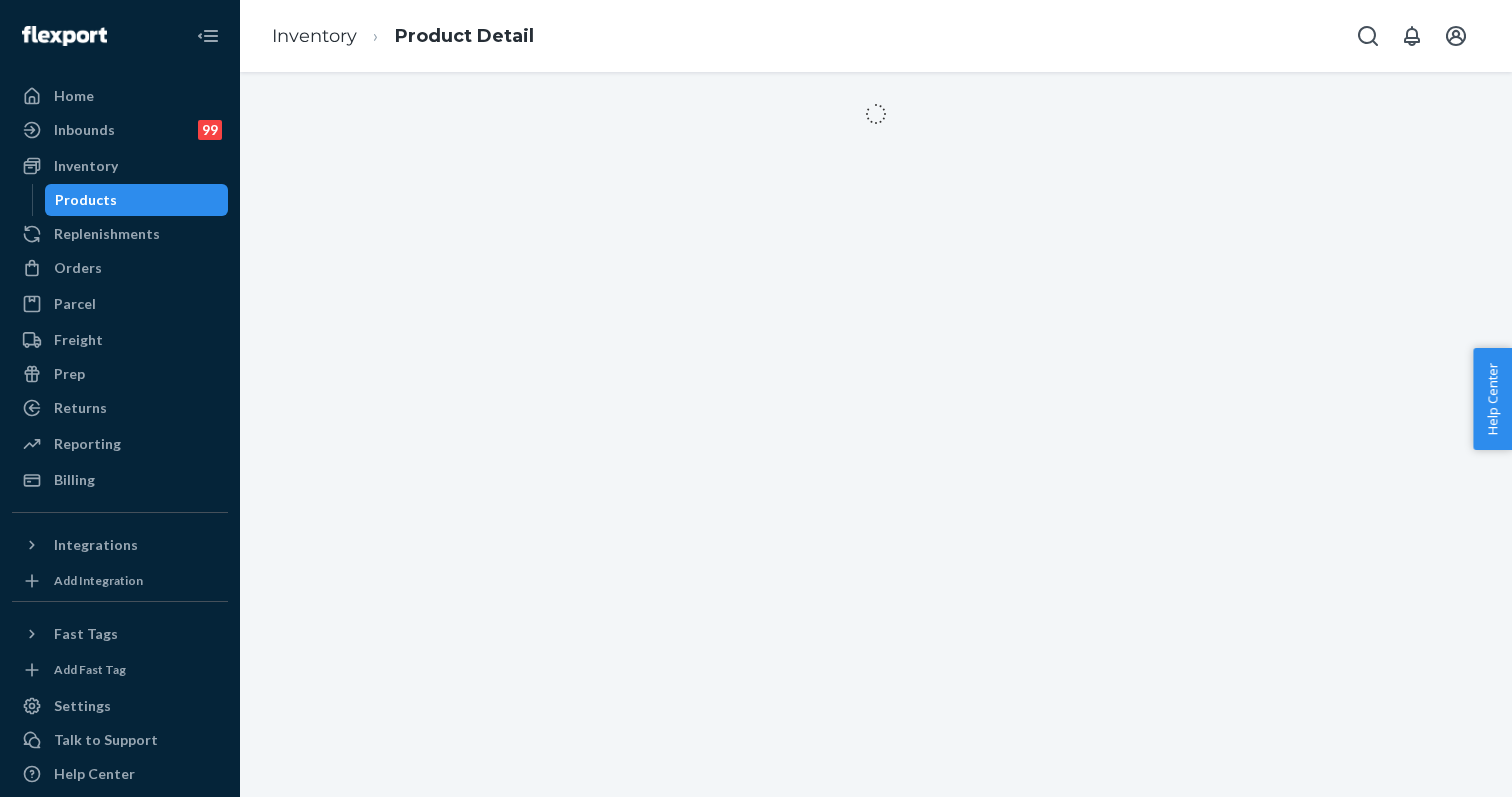 scroll, scrollTop: 0, scrollLeft: 0, axis: both 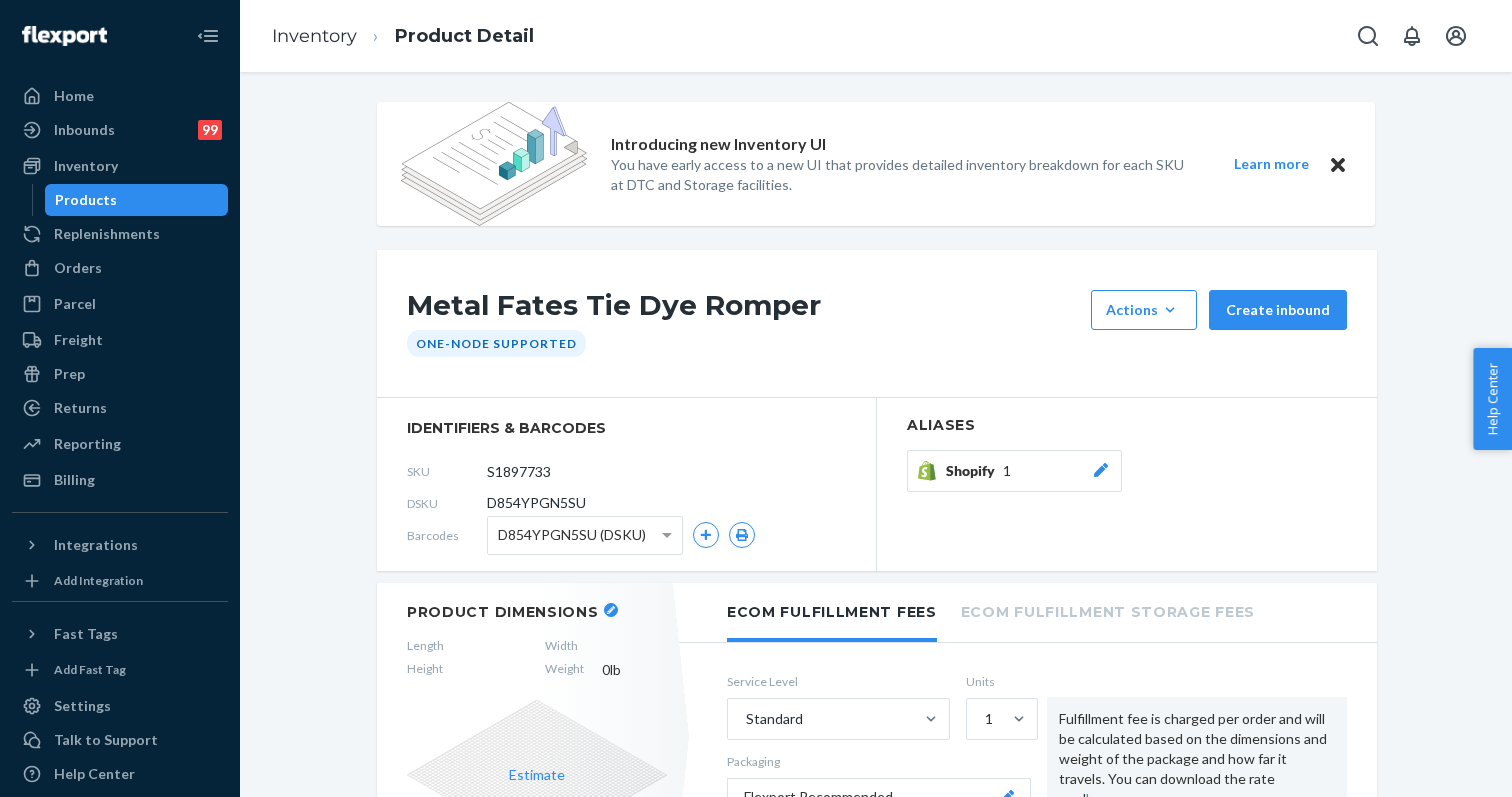 click at bounding box center [611, 610] 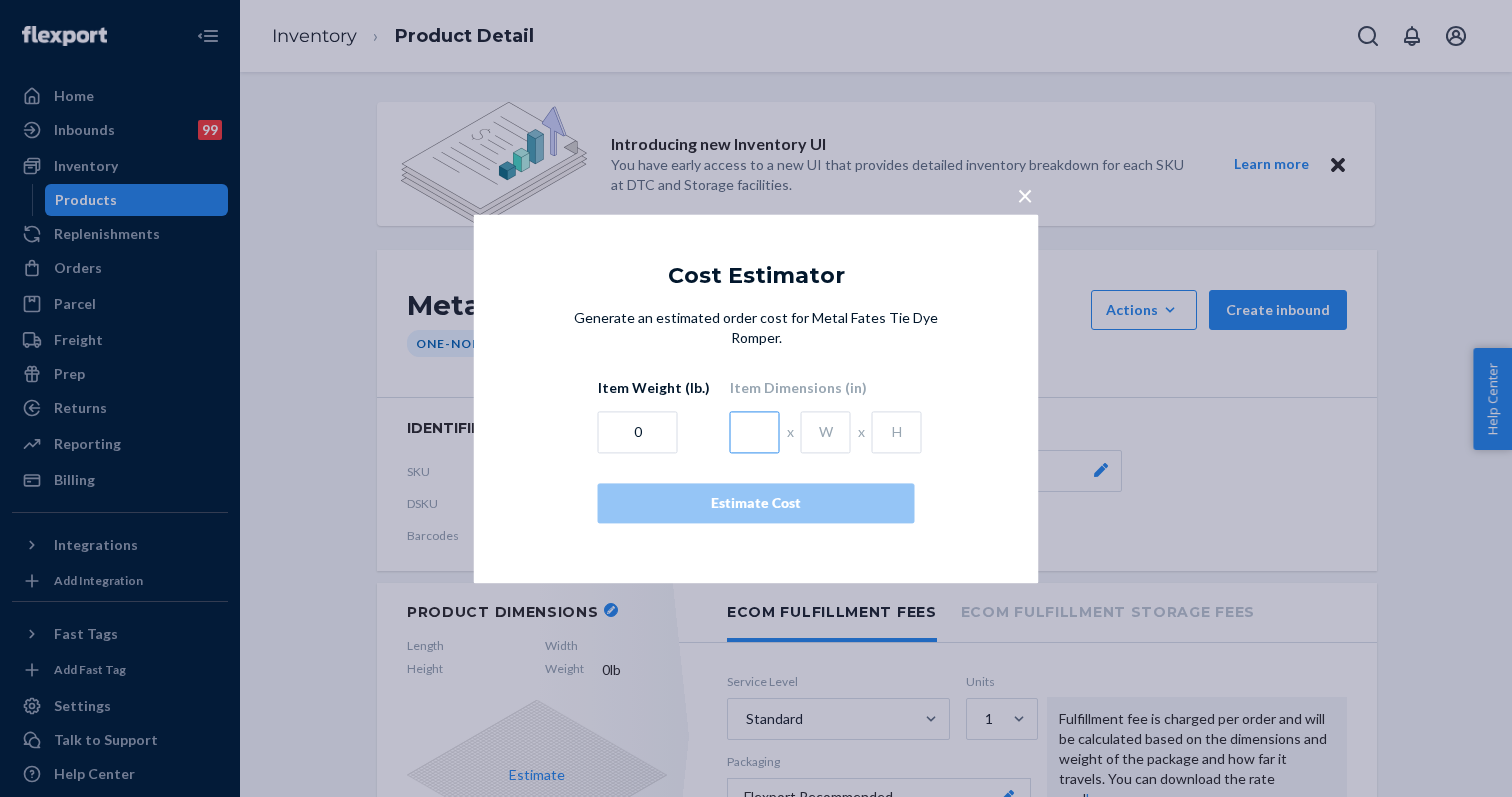 click at bounding box center [755, 432] 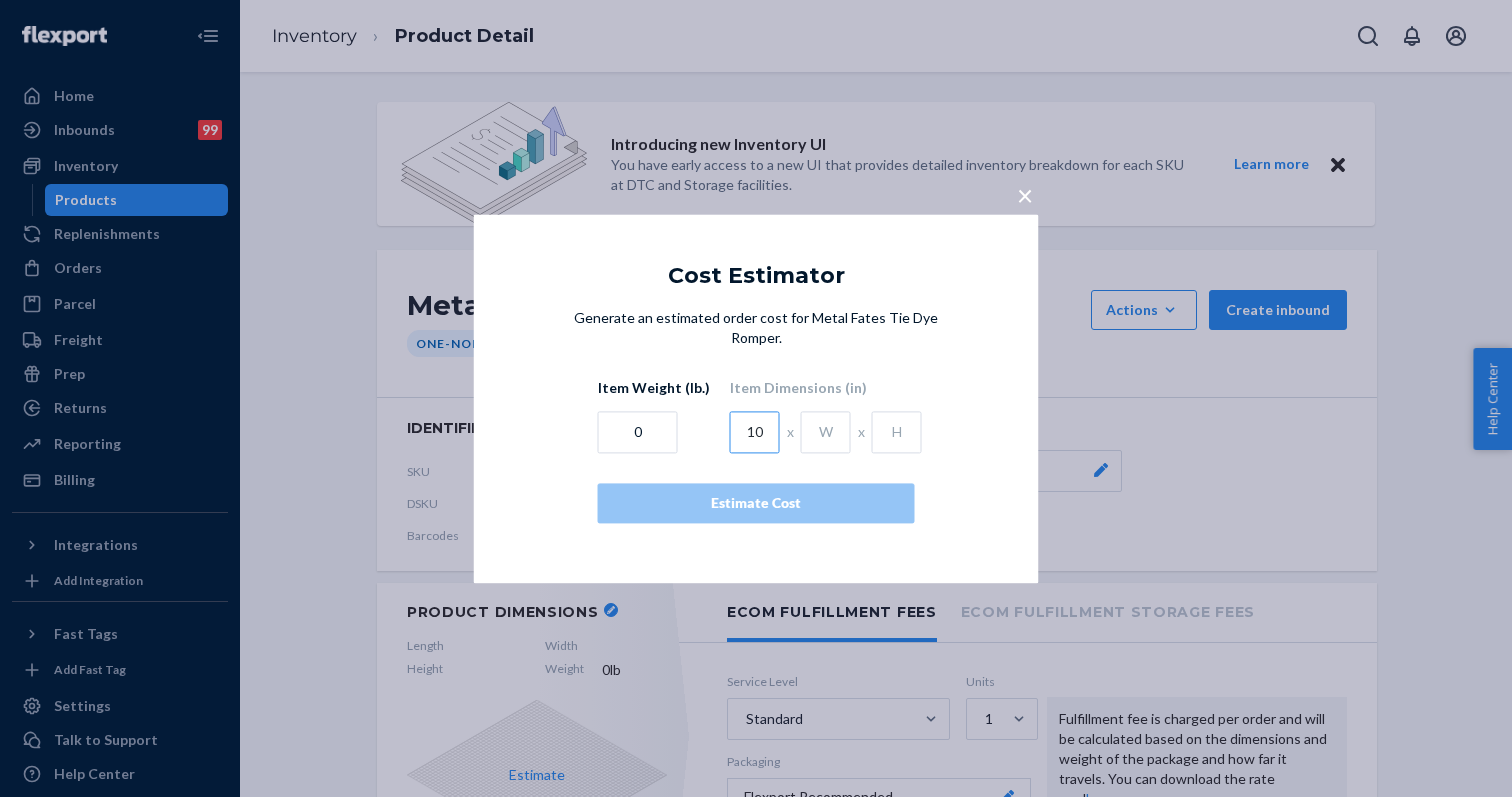 type on "10" 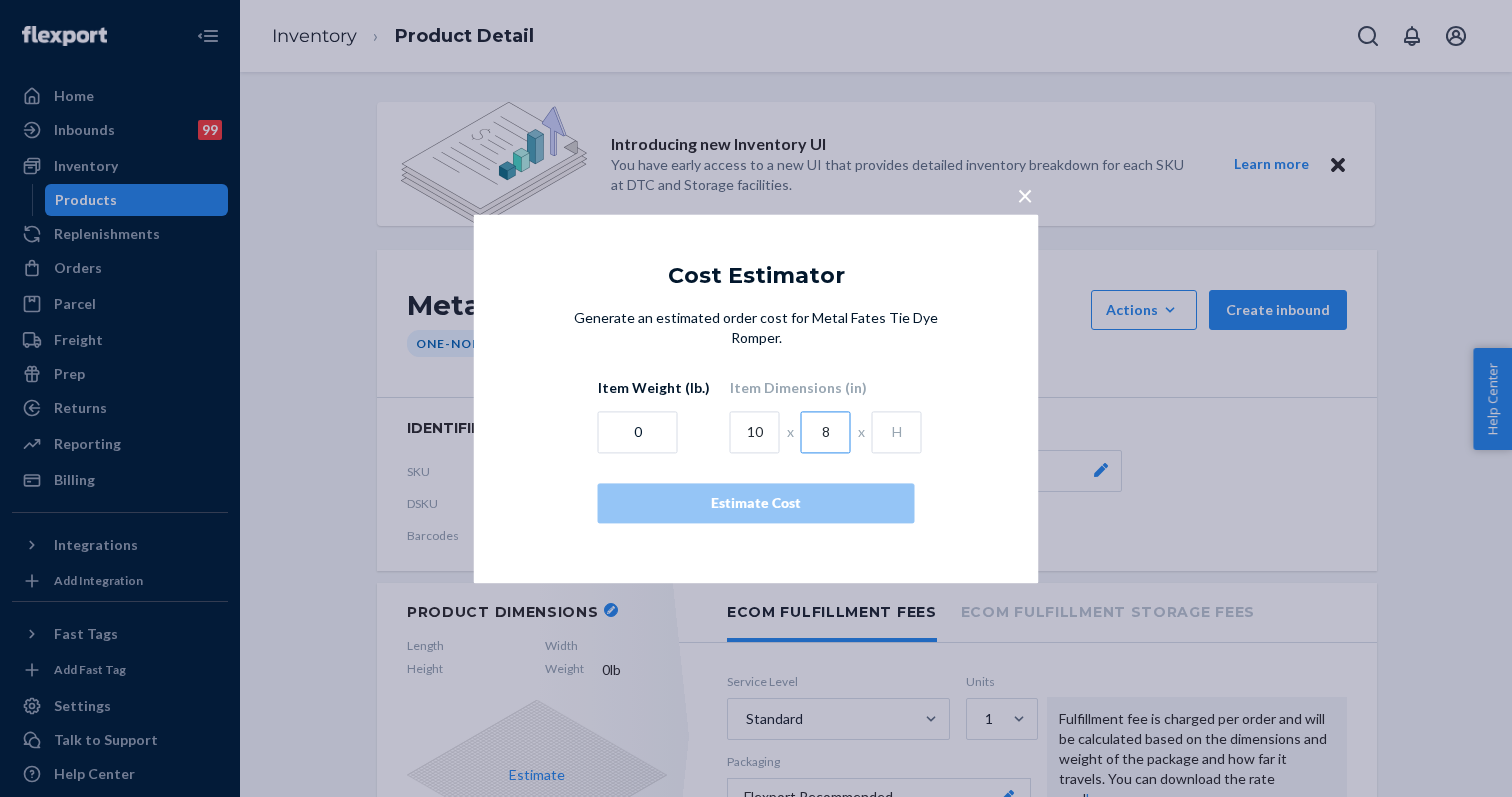 type on "8" 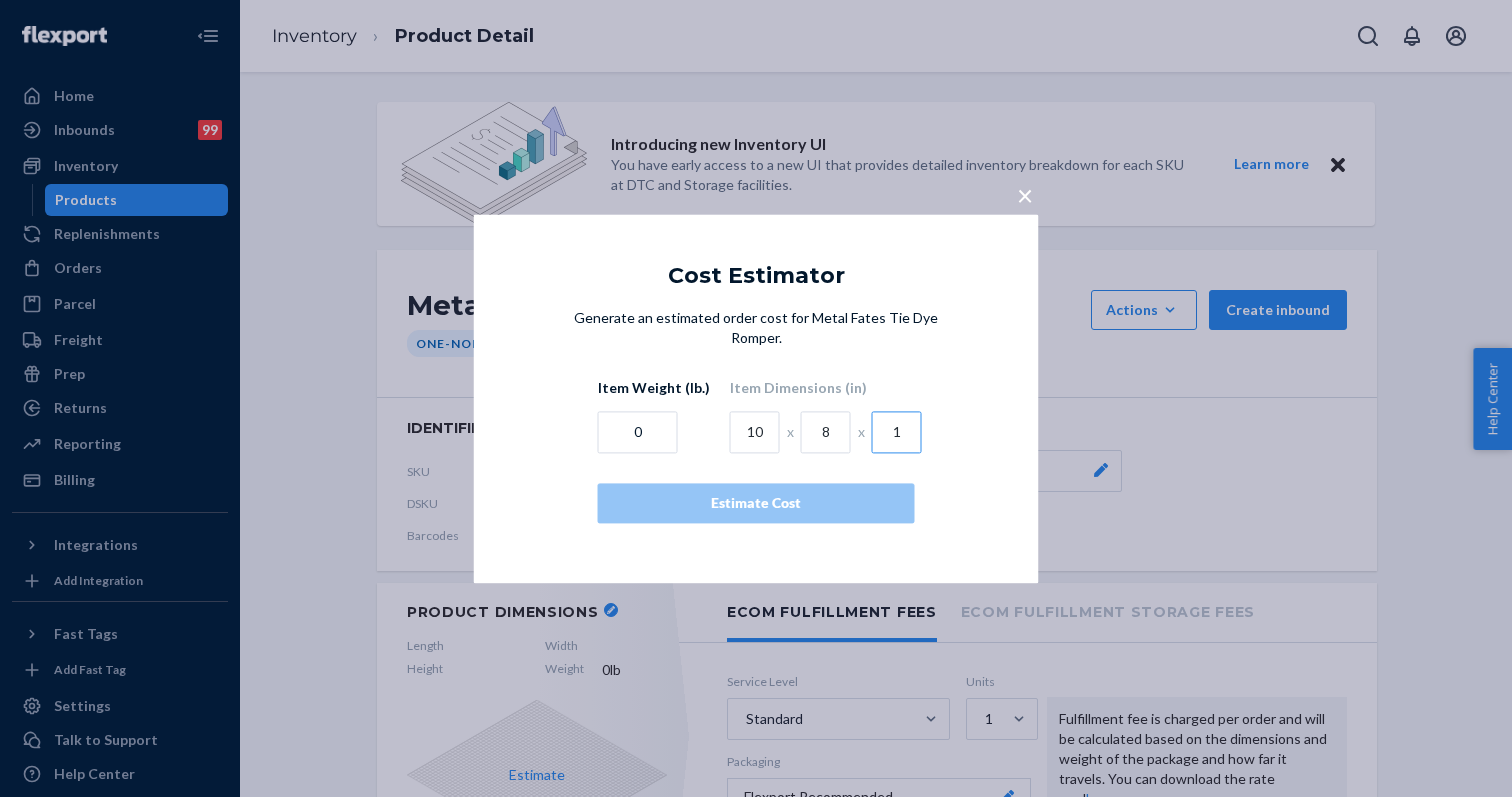 type on "1" 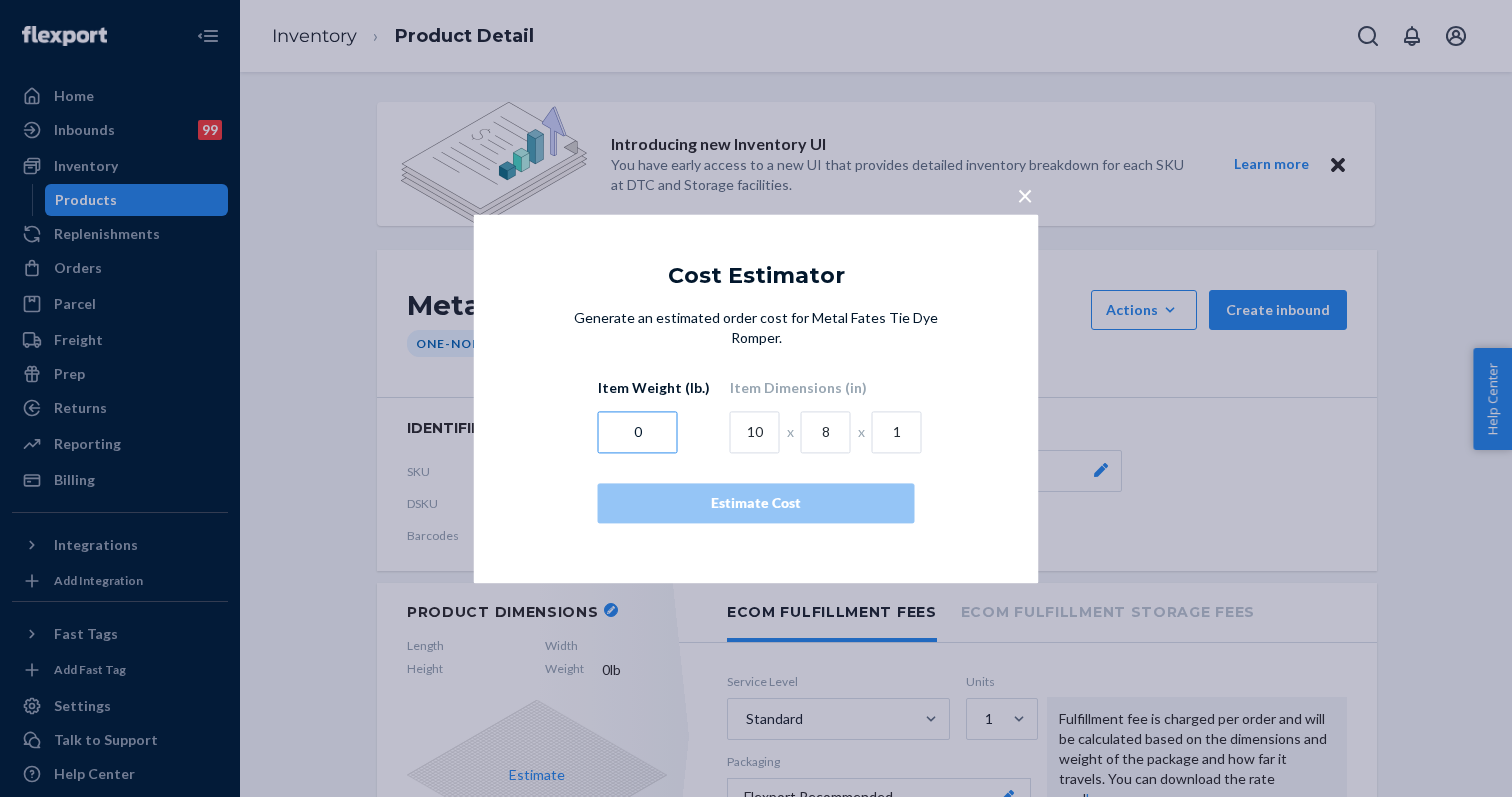 click on "0" at bounding box center [638, 432] 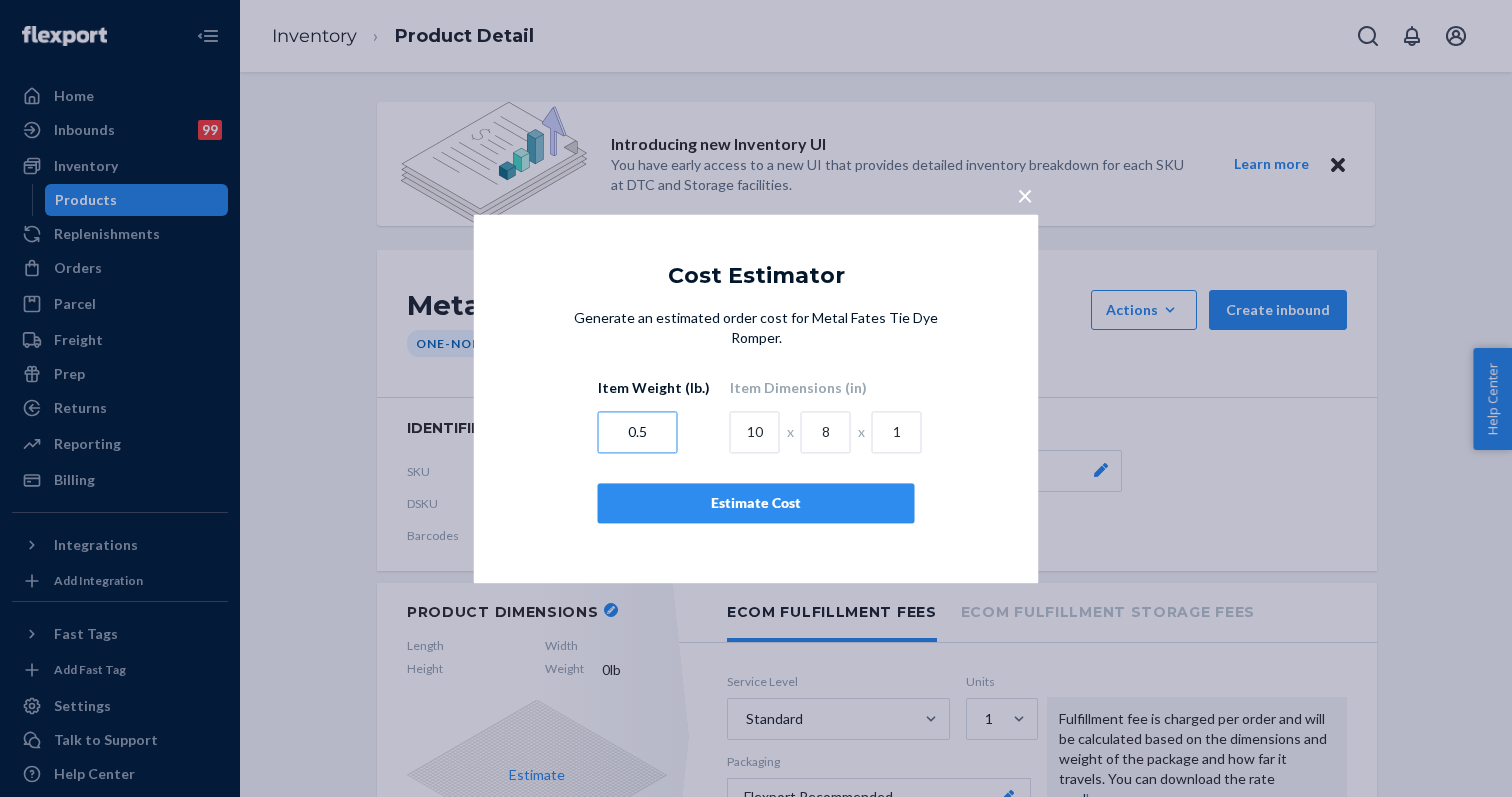 type on "0.5" 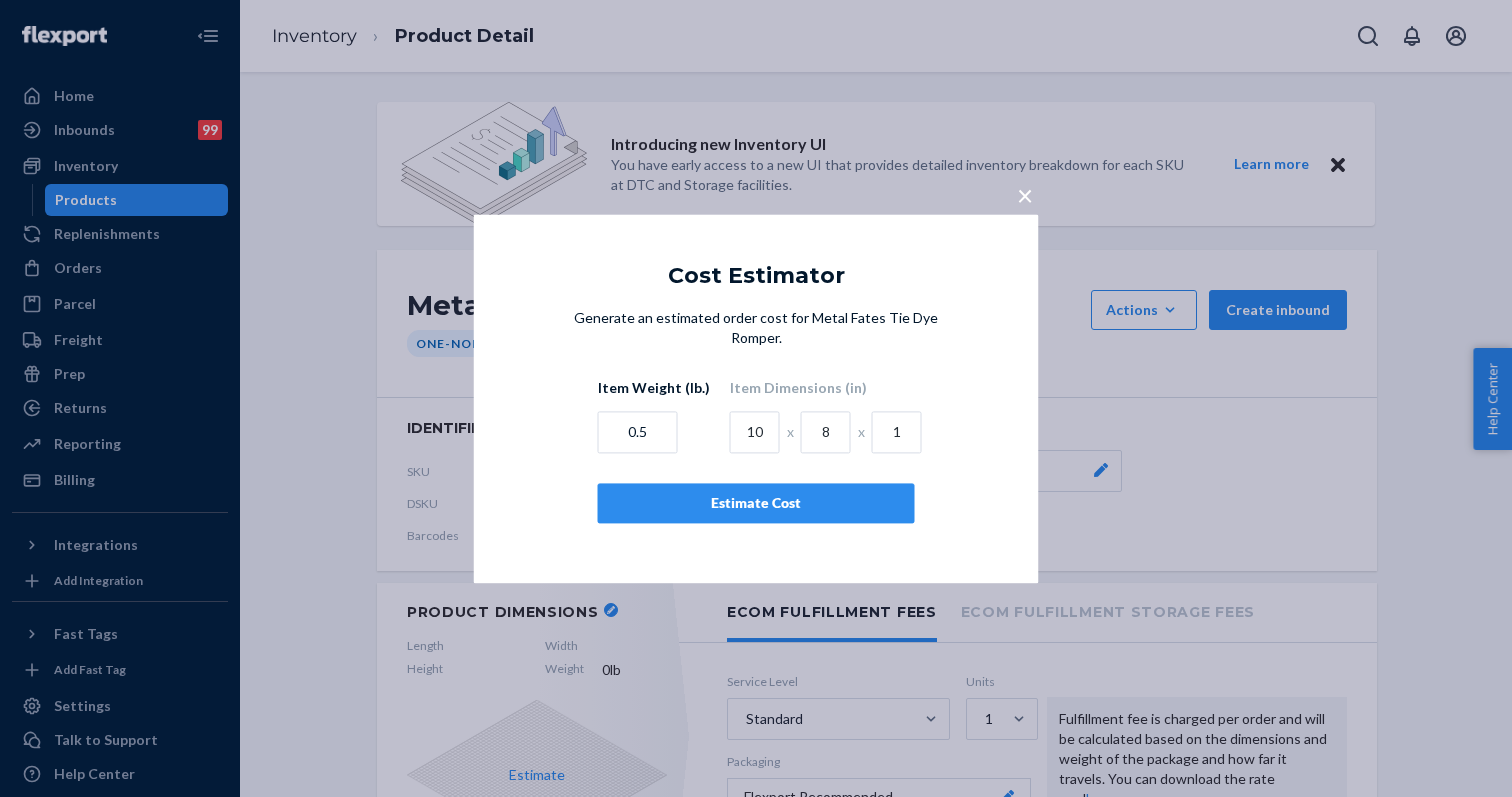 click on "Estimate Cost" at bounding box center (756, 503) 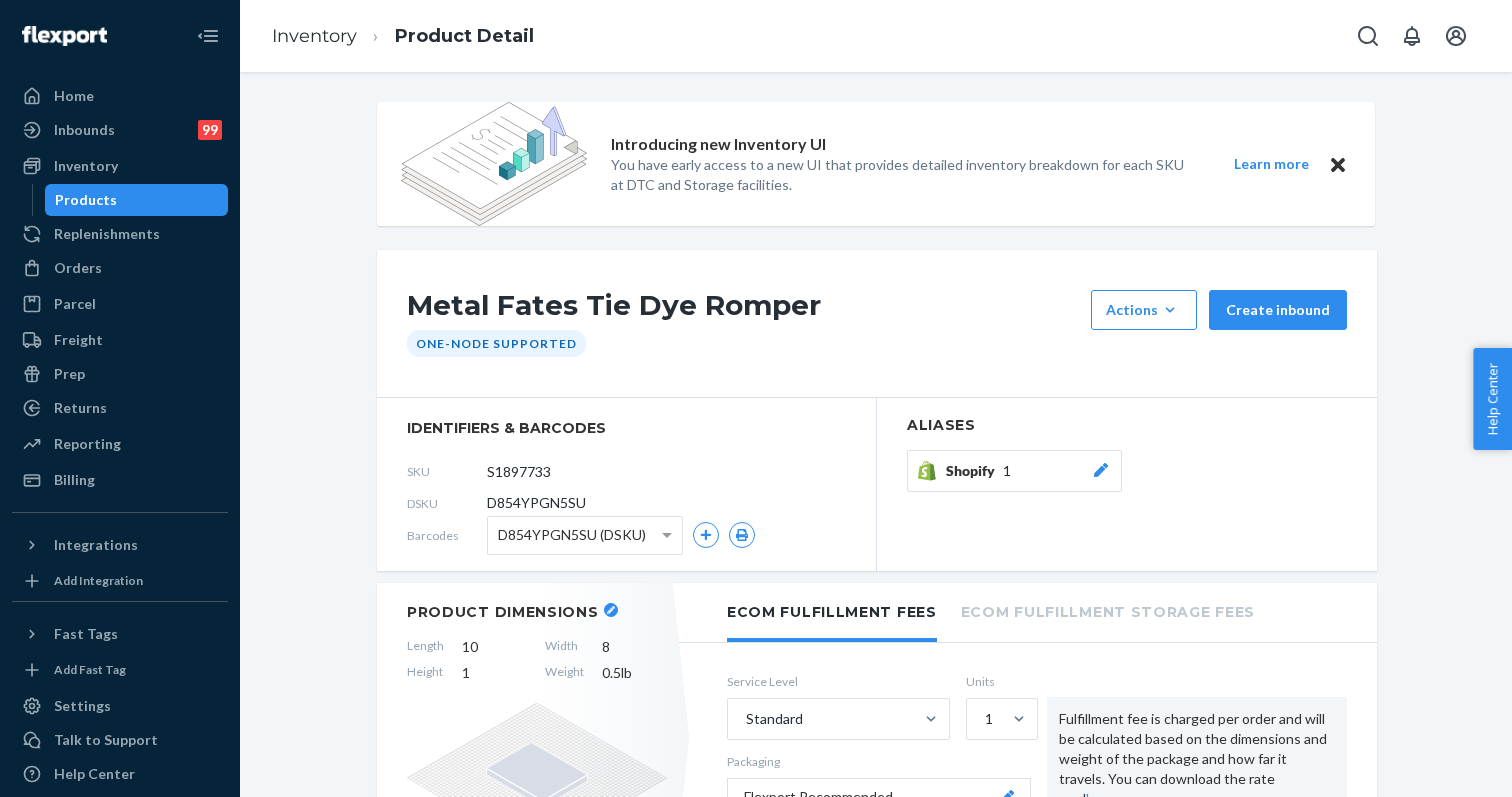 click on "Inventory Product Detail" at bounding box center (403, 36) 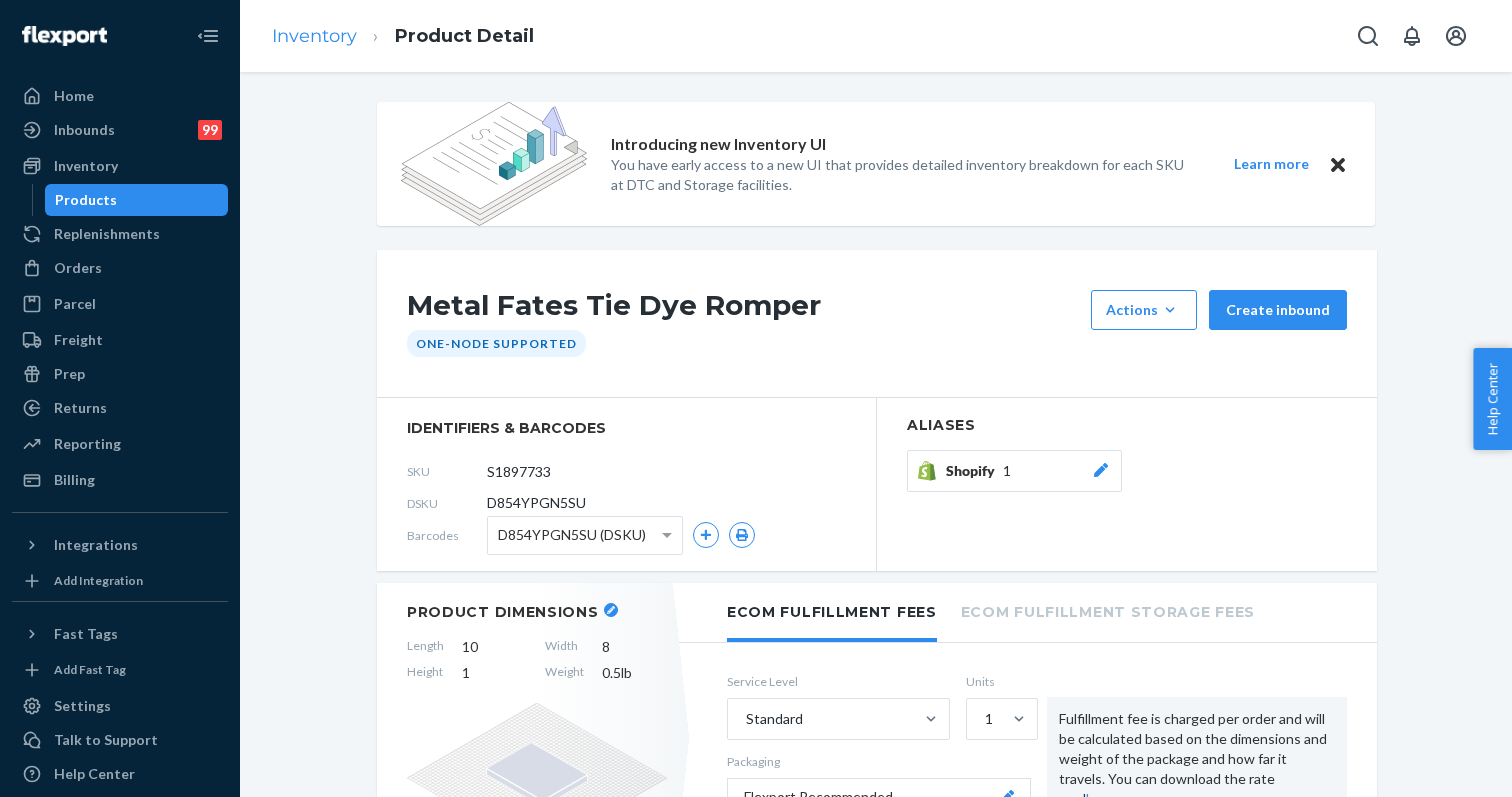 click on "Inventory" at bounding box center (314, 36) 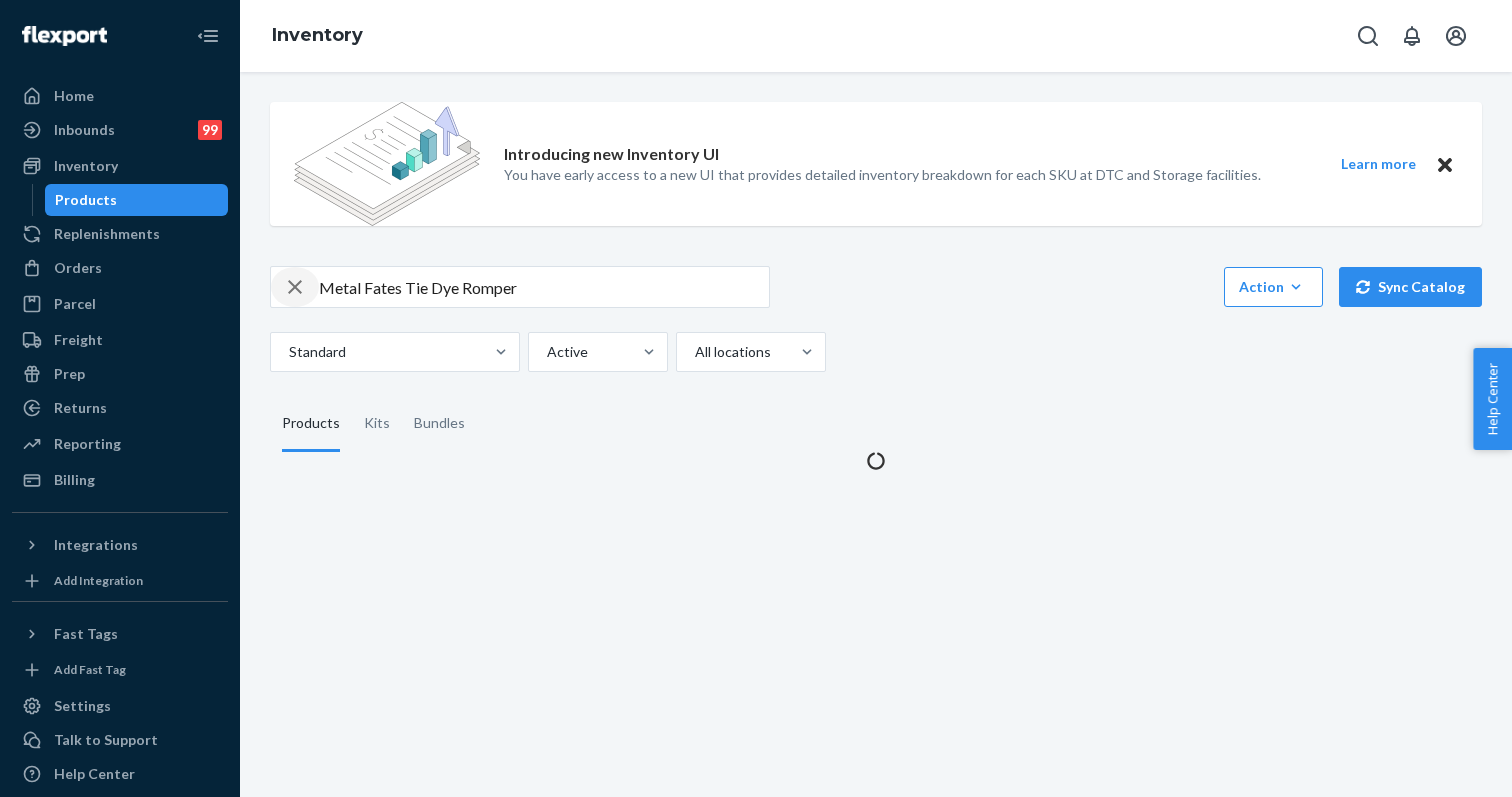 click 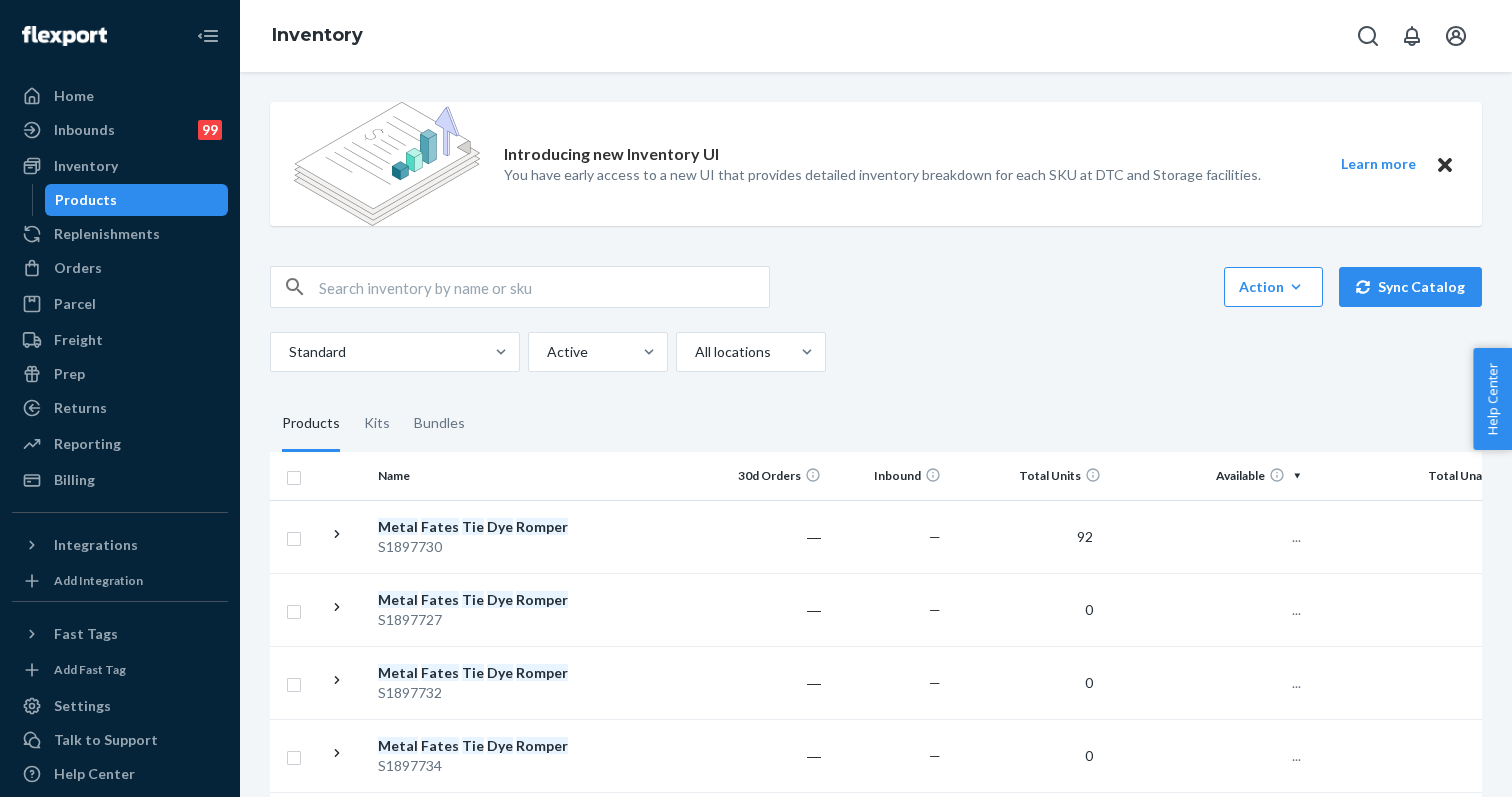click at bounding box center [544, 287] 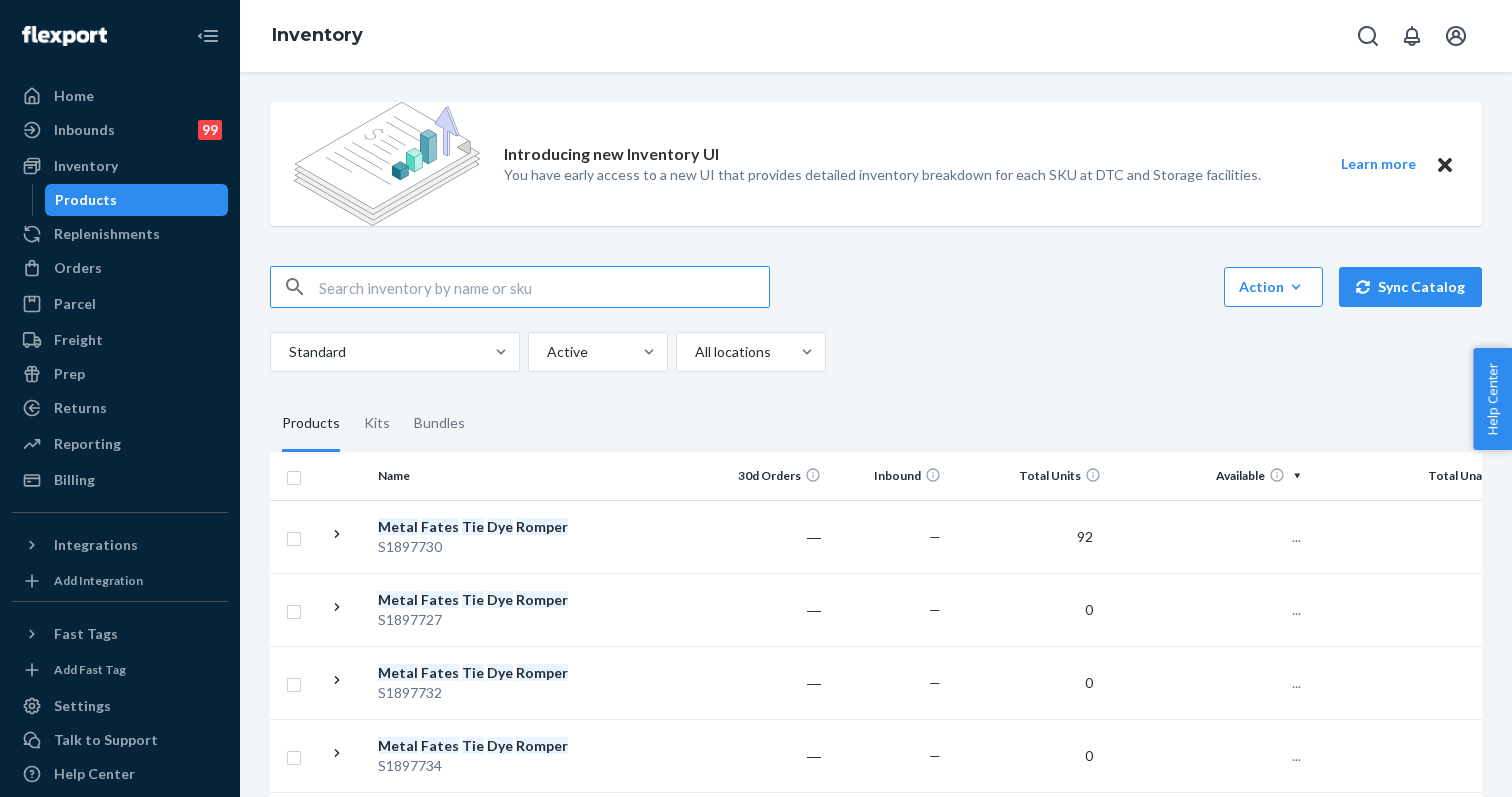 paste on "MOLY LOW RISE ULTRA MINI SKIRT WITH PANTY" 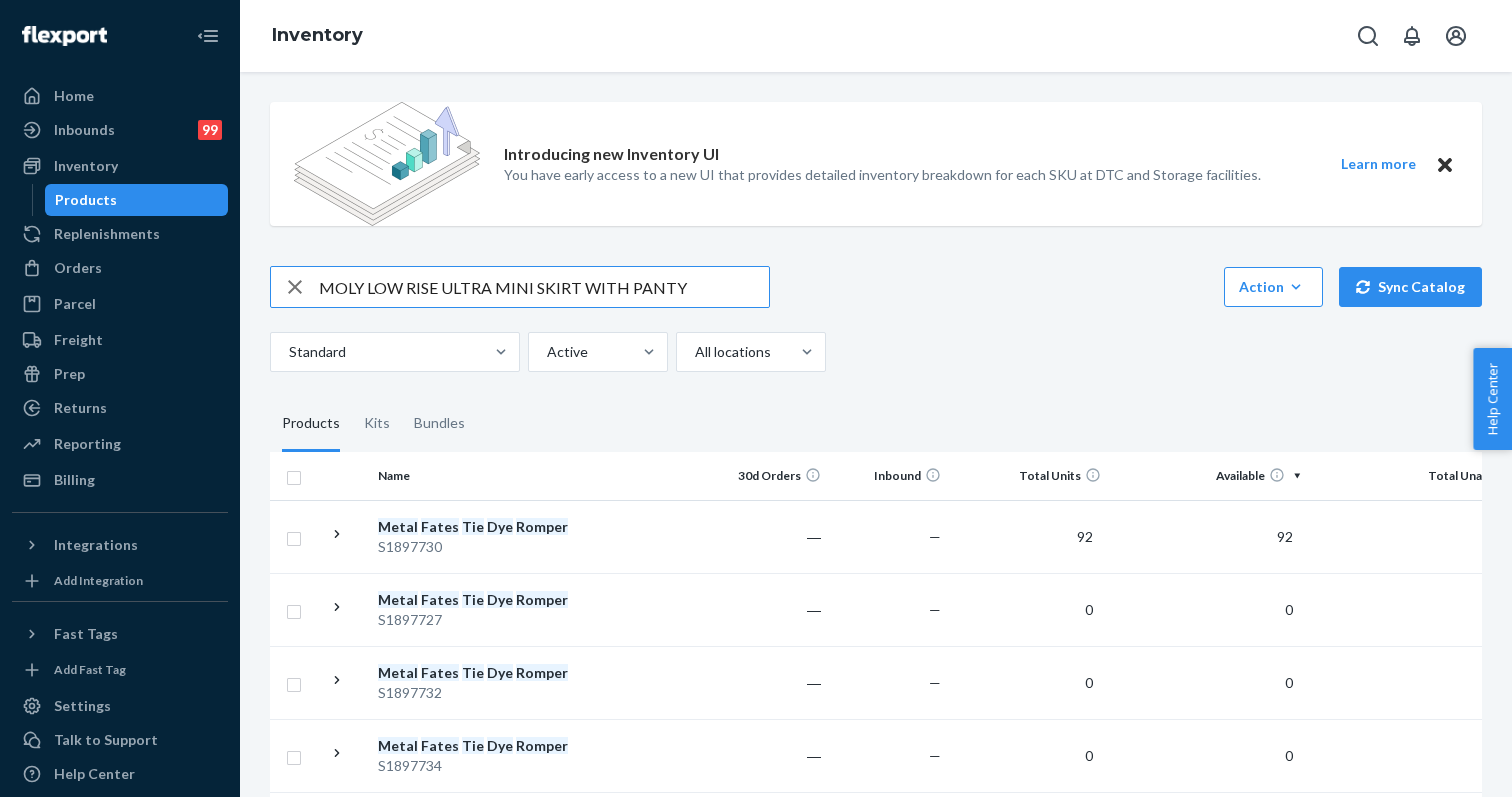 type on "MOLY LOW RISE ULTRA MINI SKIRT WITH PANTY" 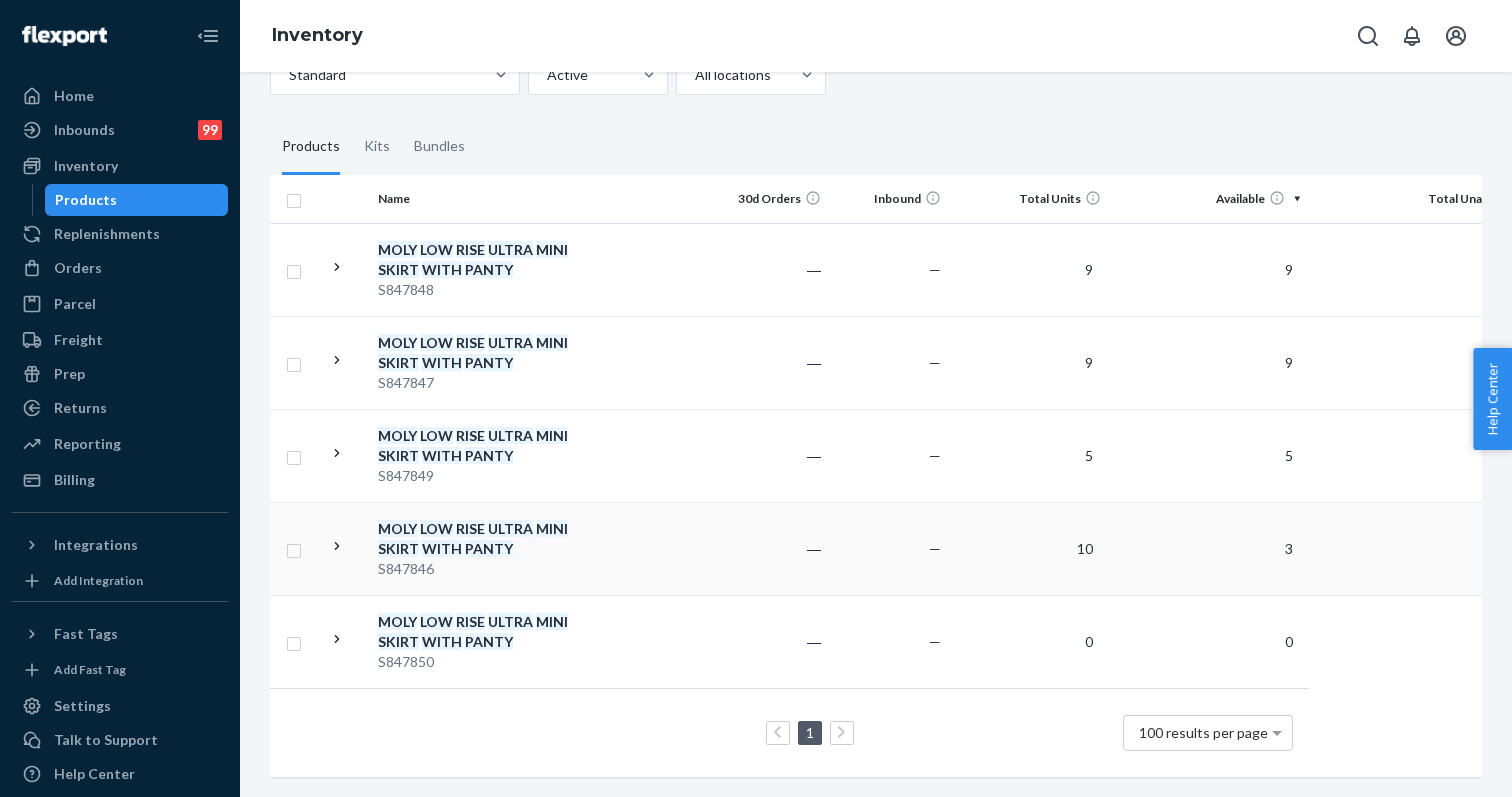 scroll, scrollTop: 277, scrollLeft: 0, axis: vertical 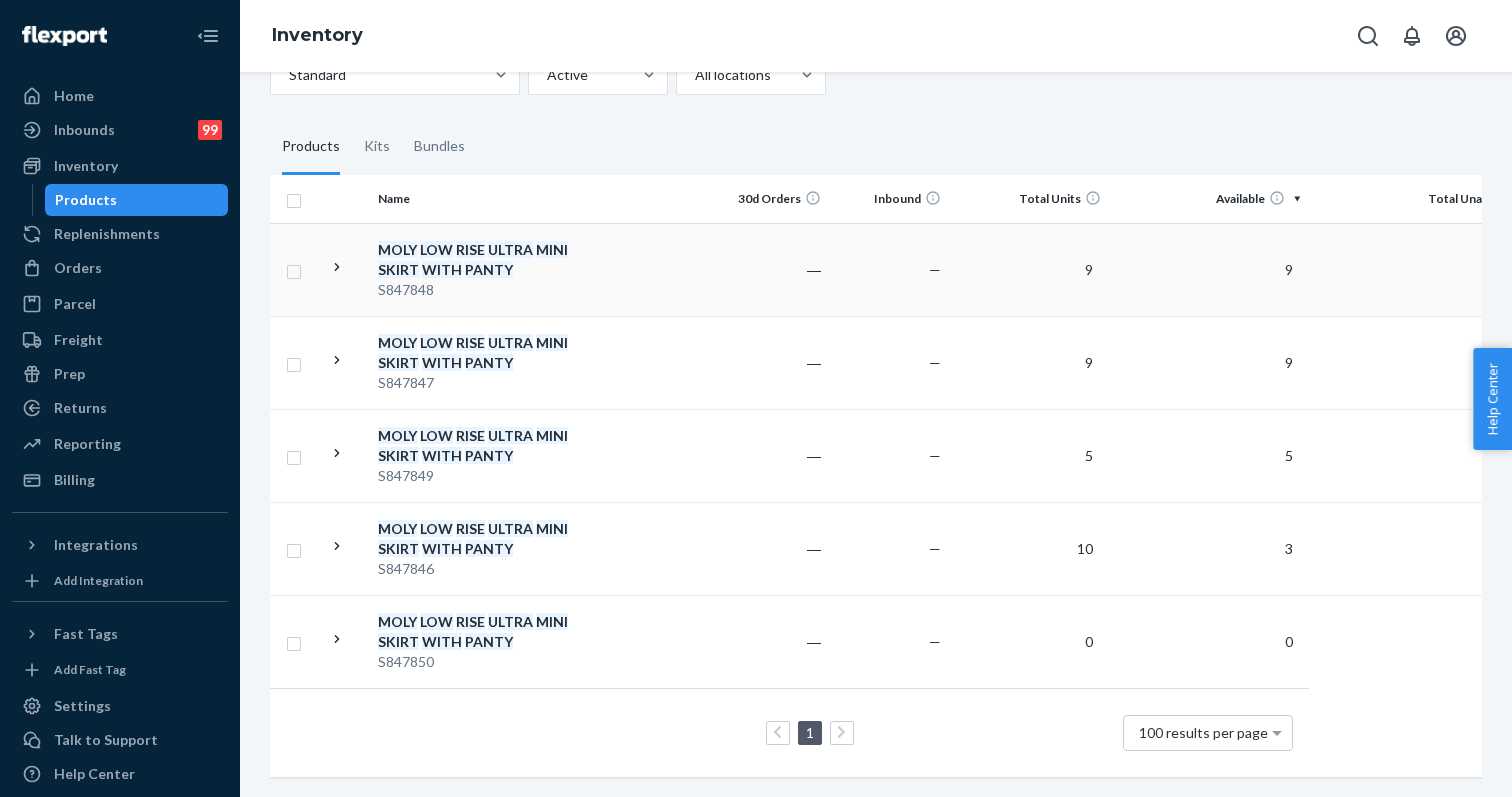 click on "PANTY" at bounding box center (489, 269) 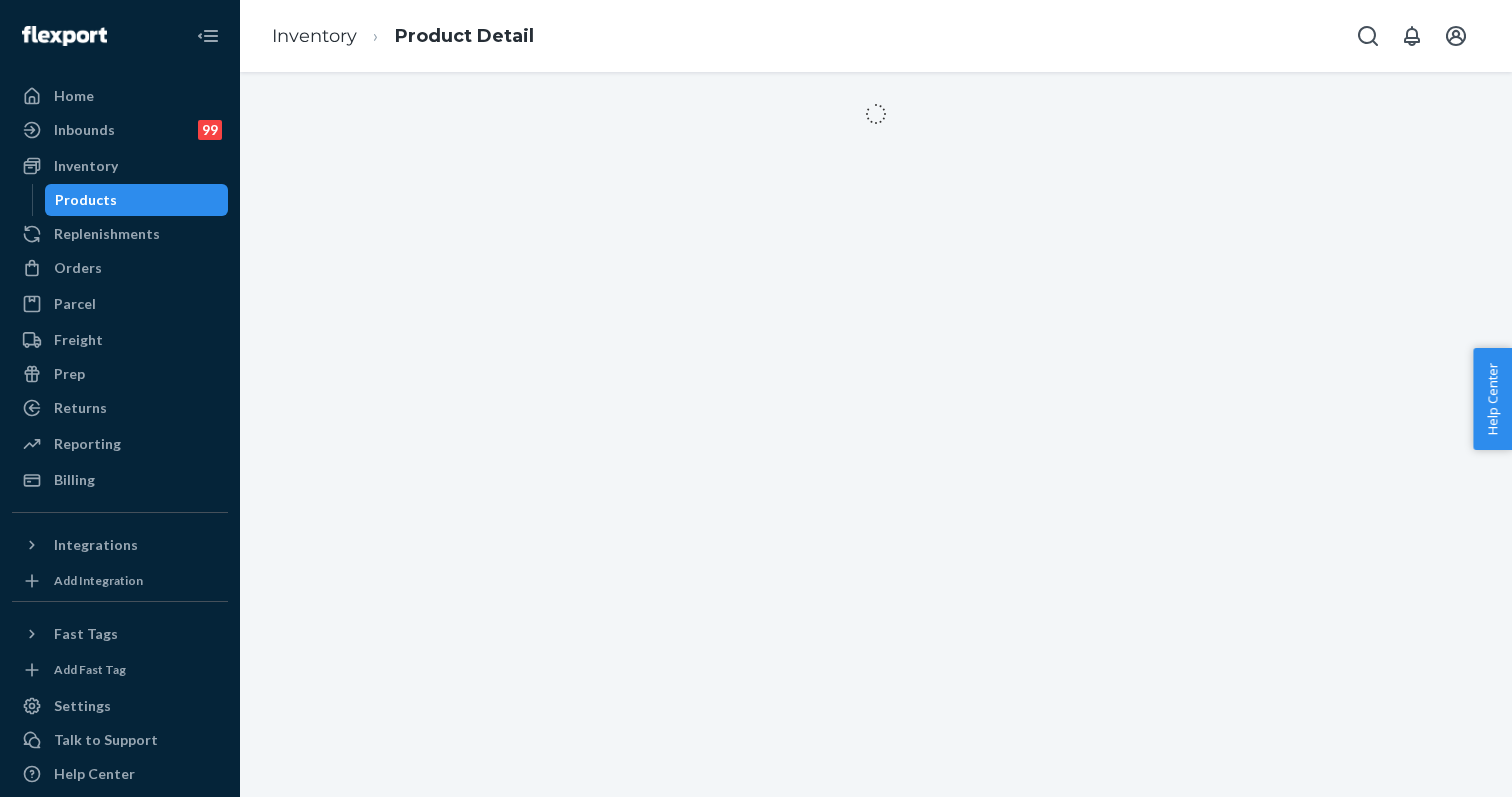 scroll, scrollTop: 0, scrollLeft: 0, axis: both 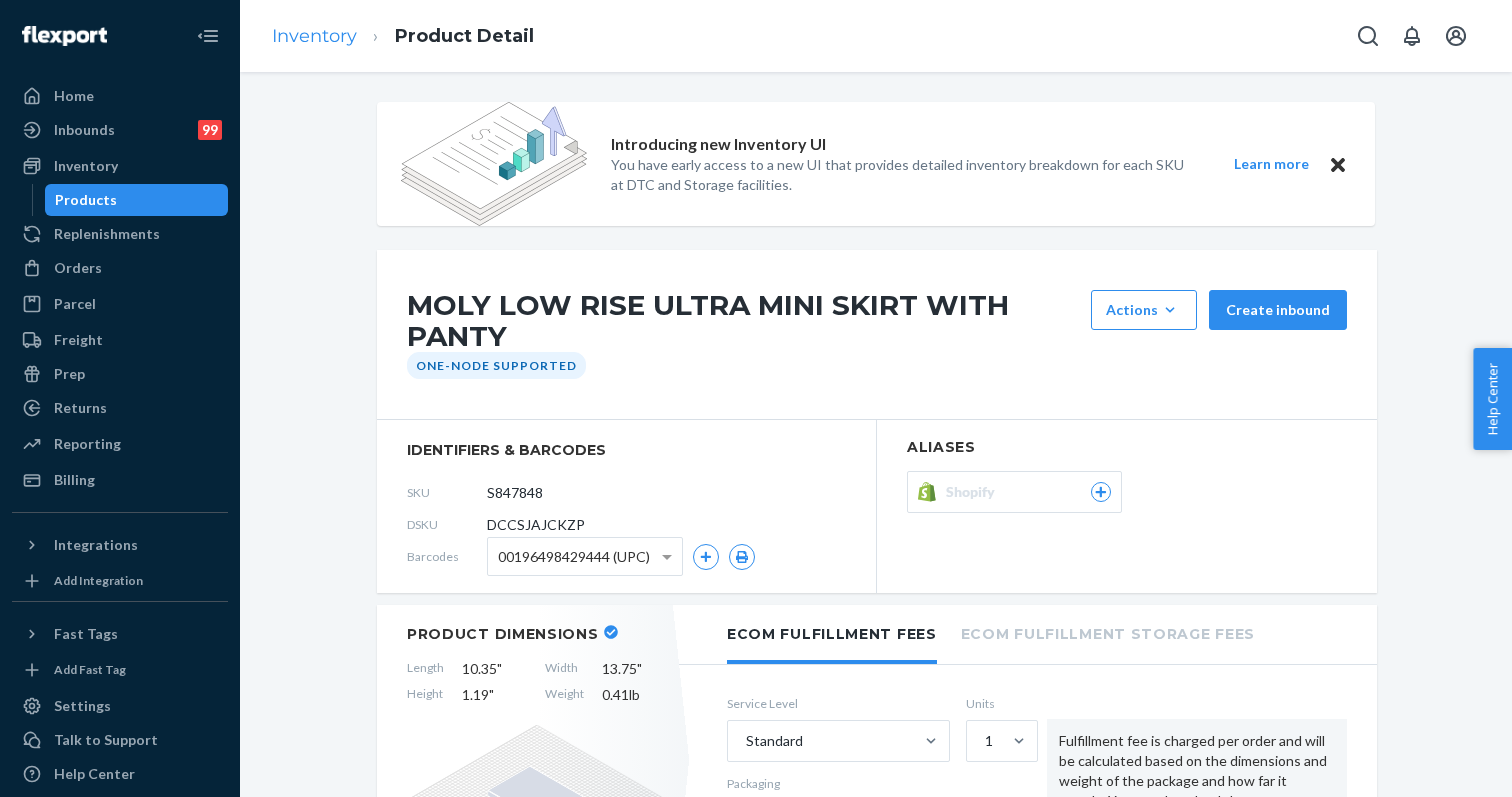 click on "Inventory" at bounding box center (314, 36) 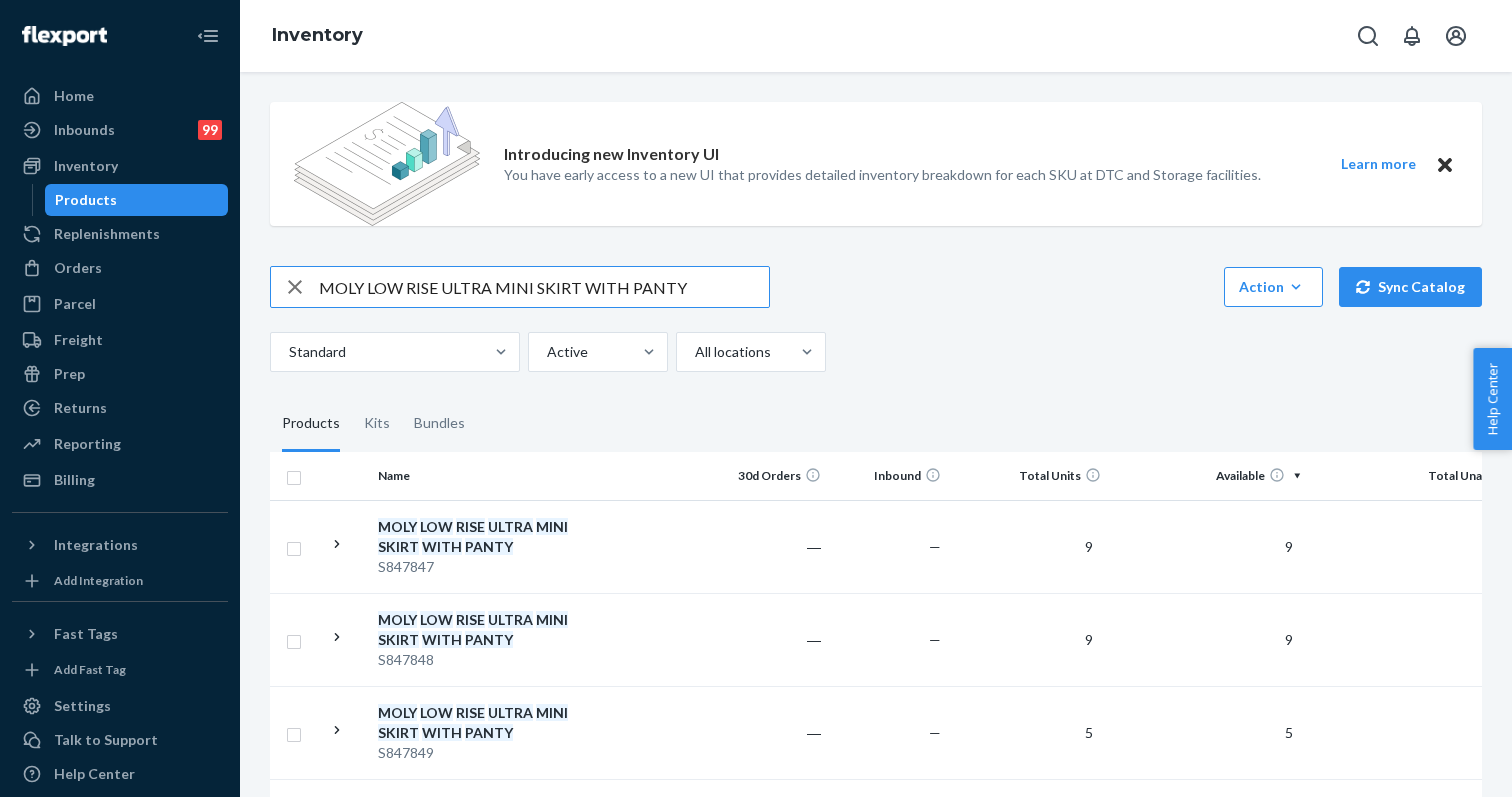 scroll, scrollTop: 151, scrollLeft: 0, axis: vertical 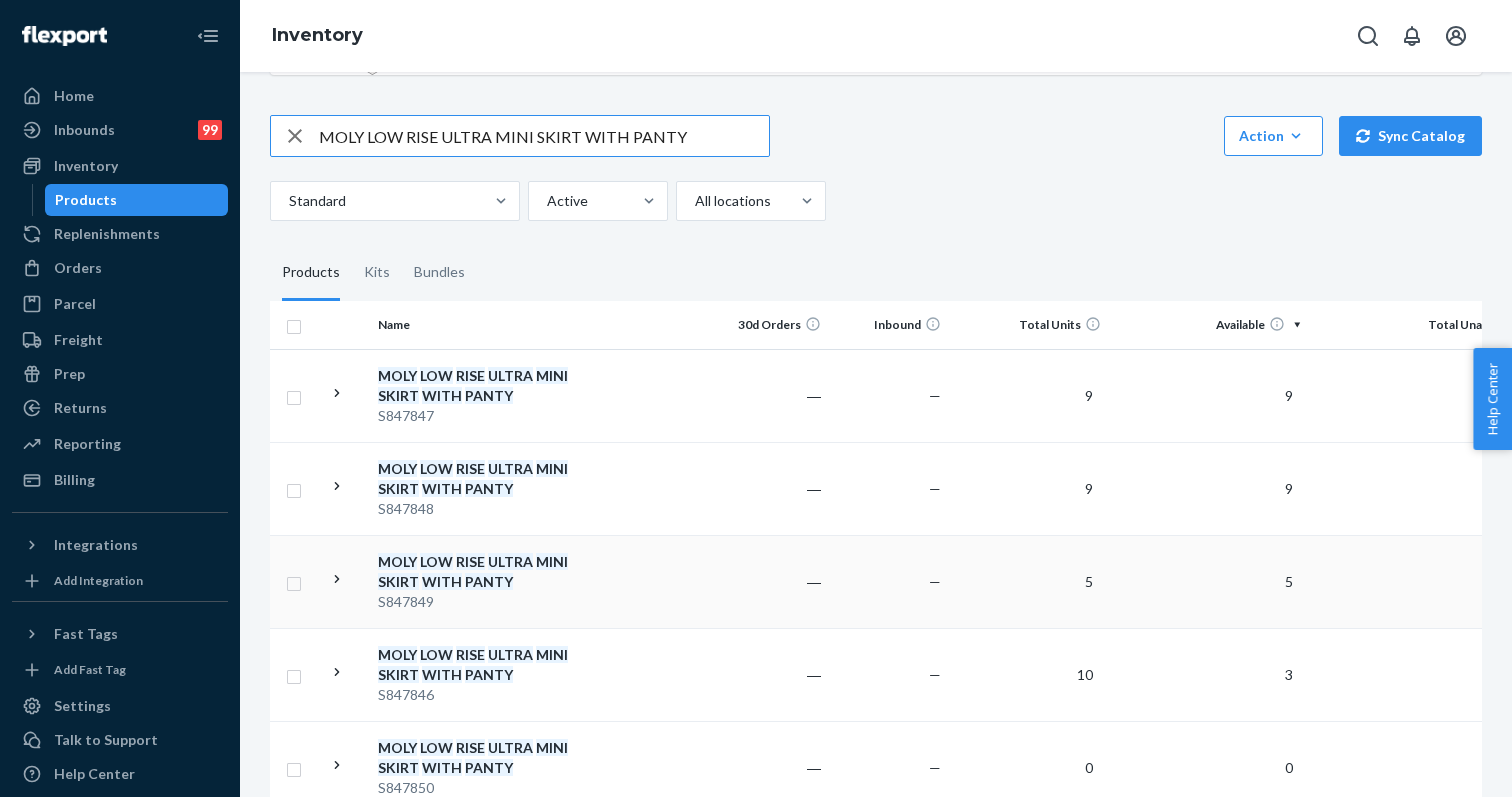 click on "PANTY" at bounding box center [489, 581] 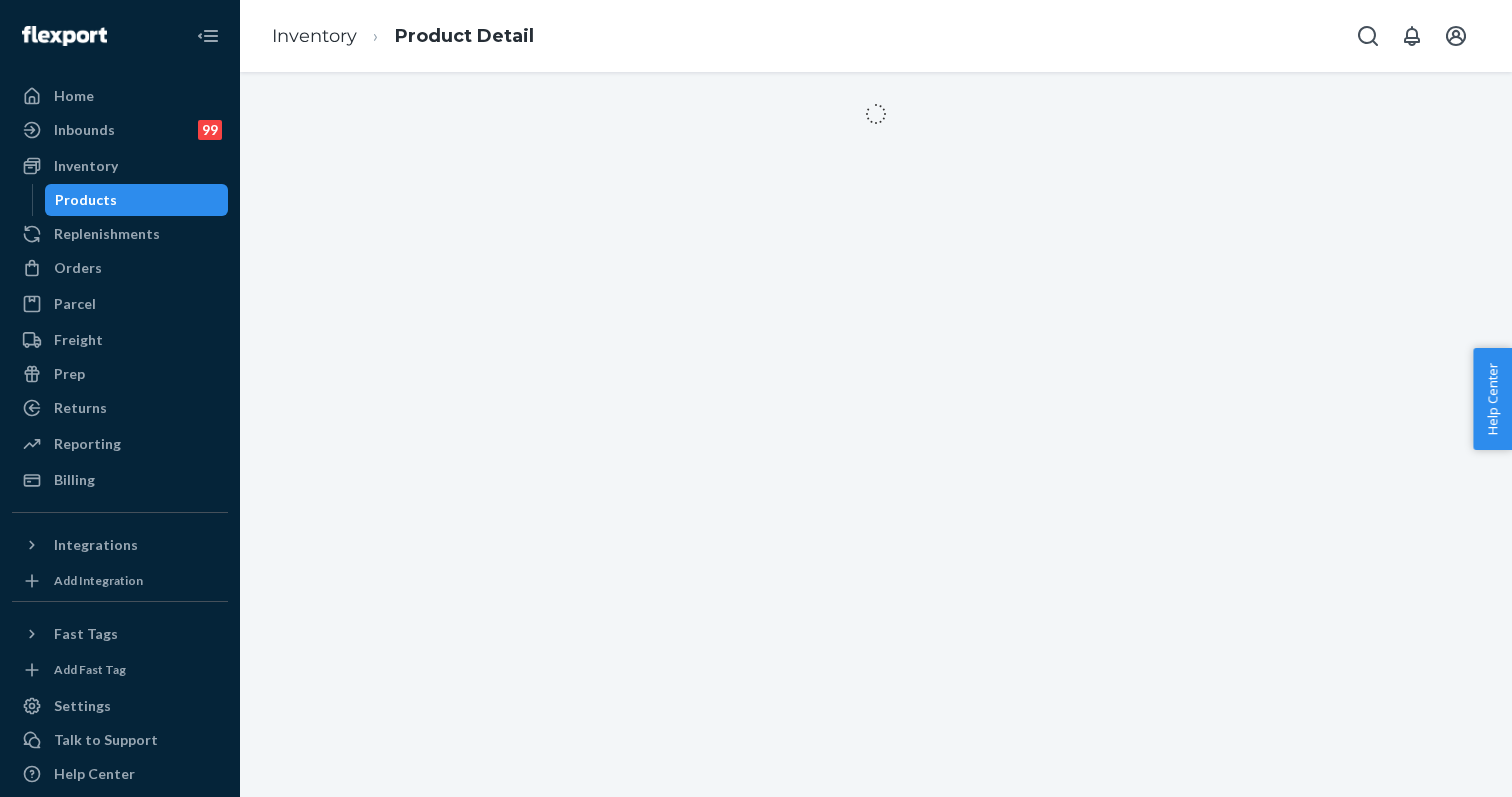 scroll, scrollTop: 0, scrollLeft: 0, axis: both 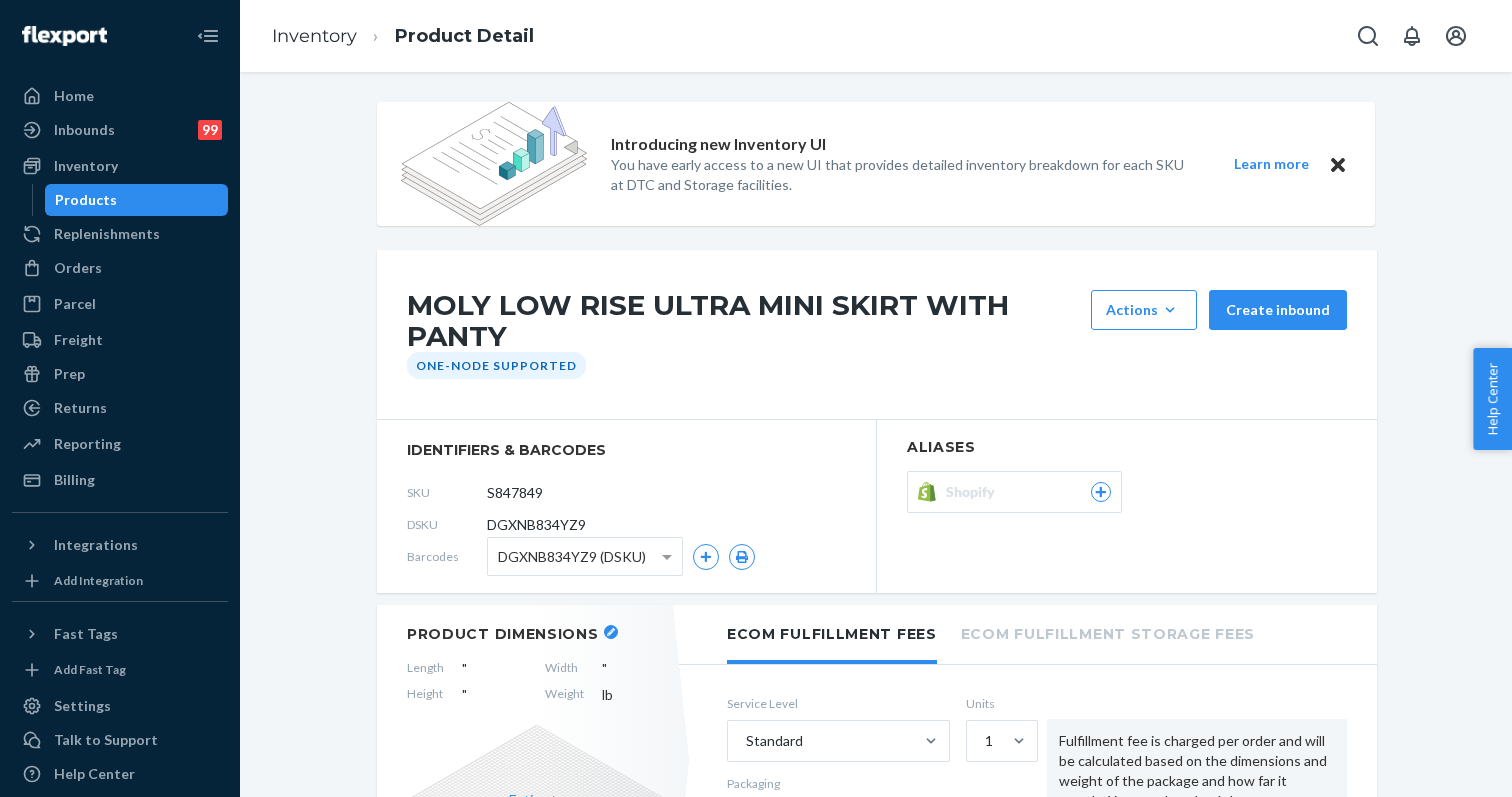 click 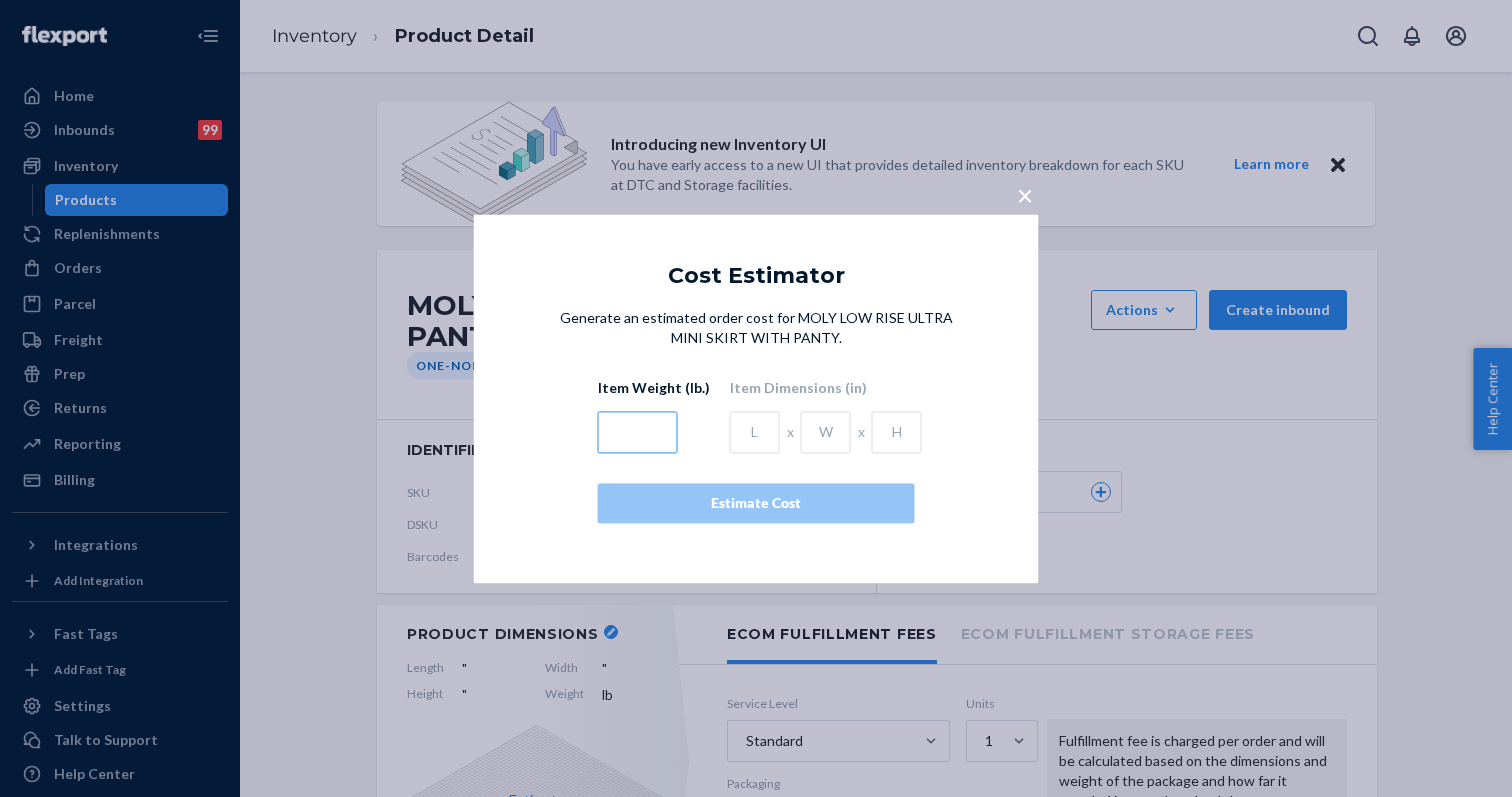 click at bounding box center (638, 432) 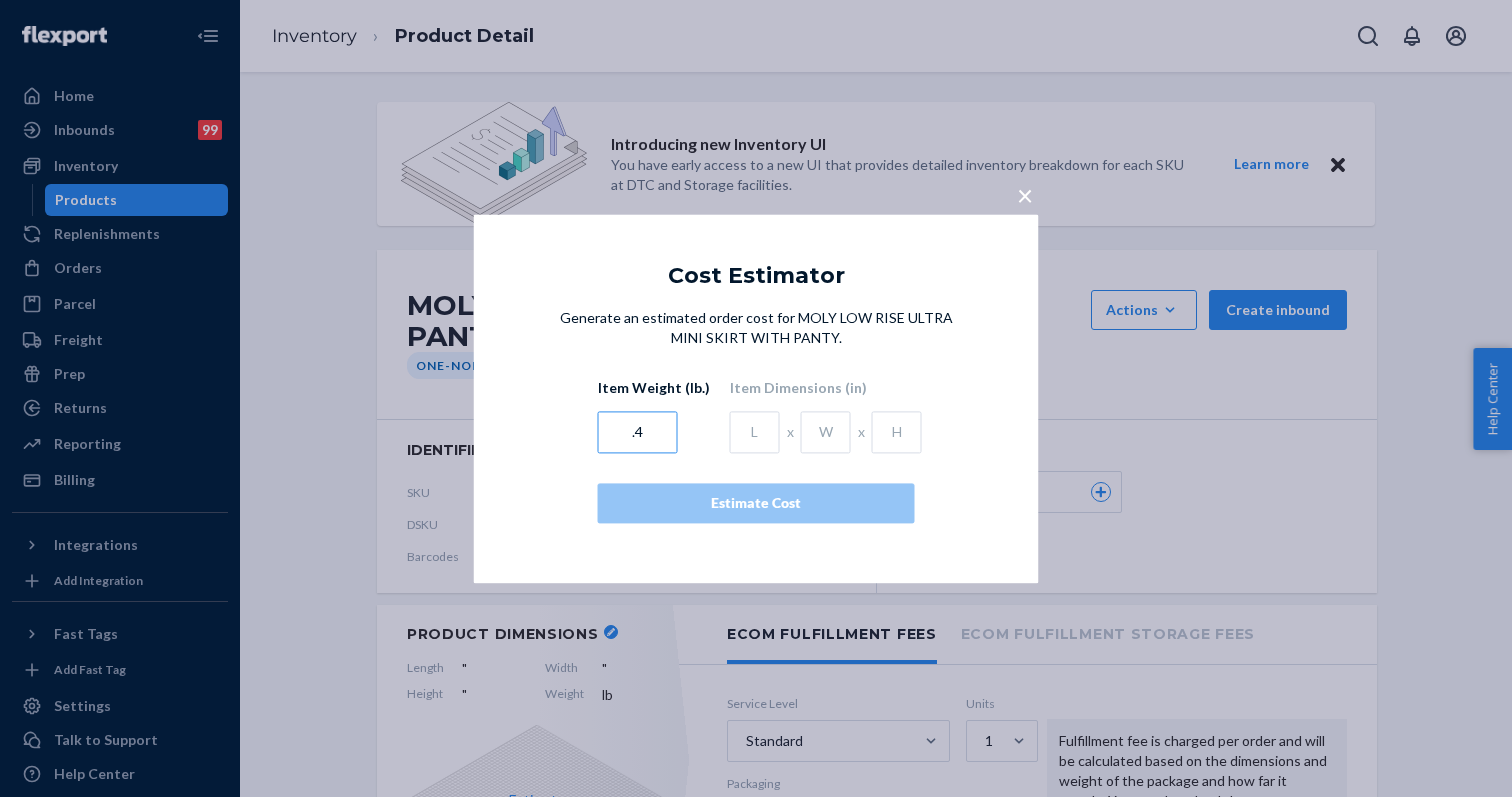 type on ".4" 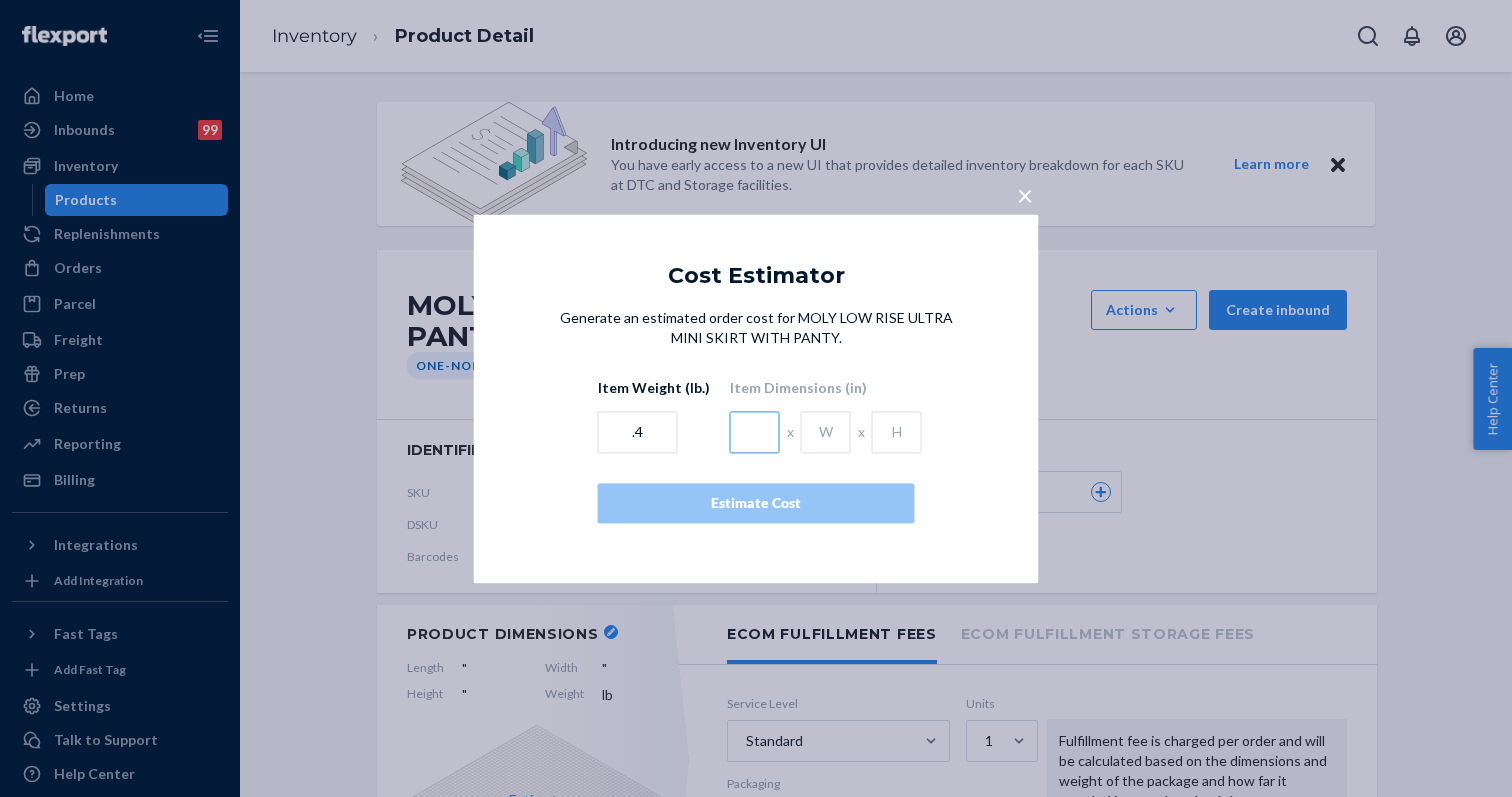 click at bounding box center (755, 432) 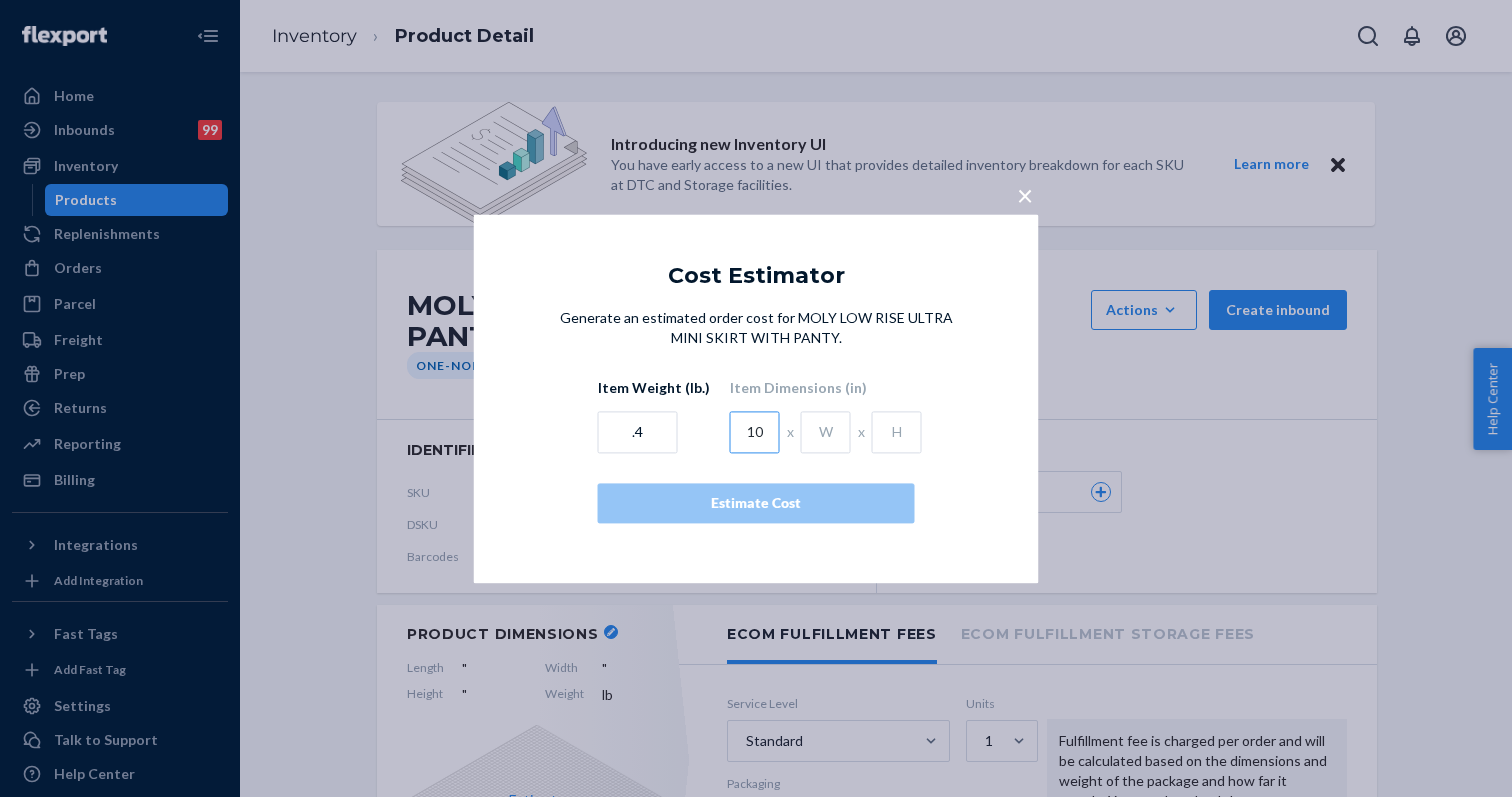 type on "10" 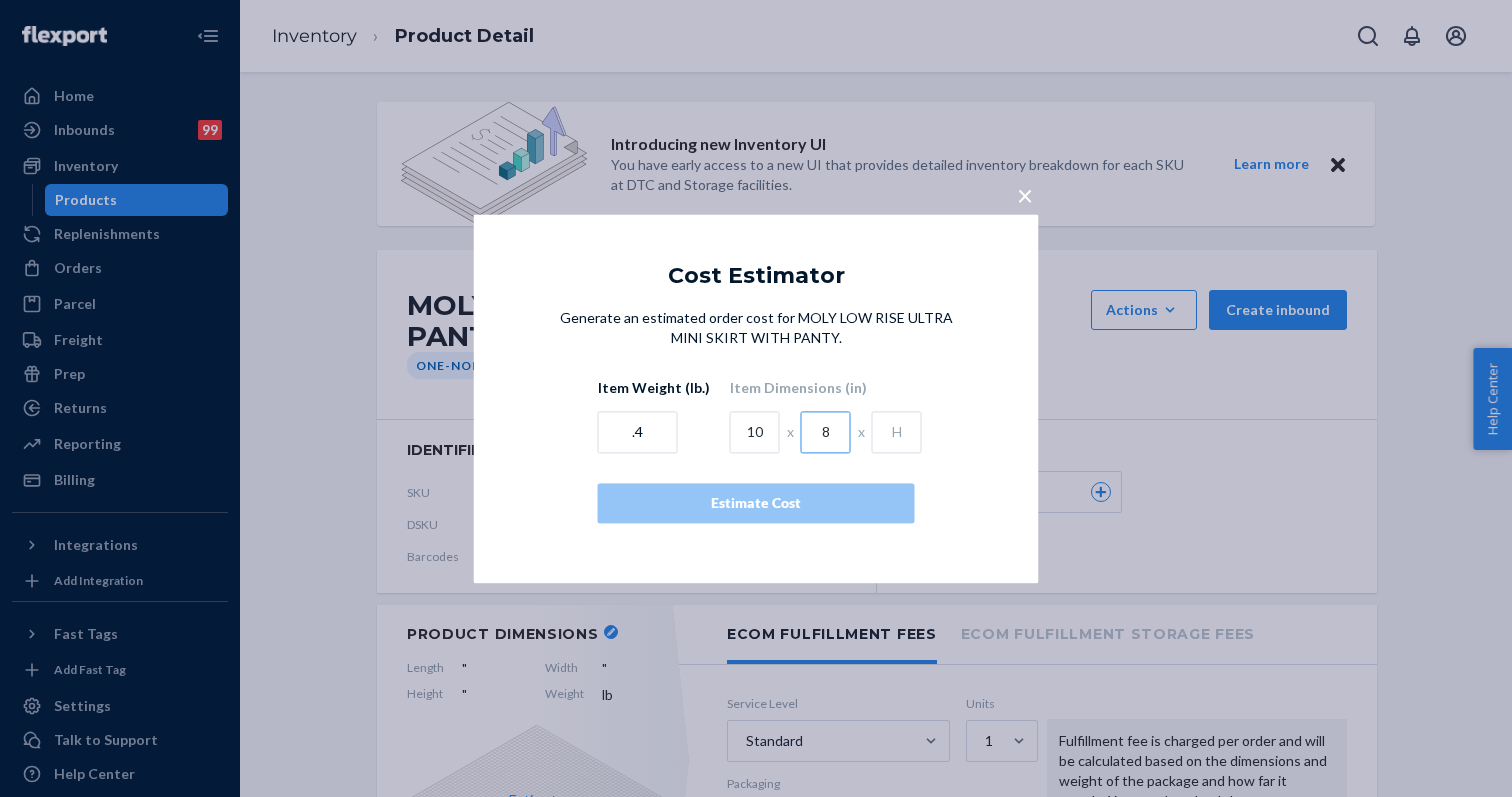 type on "8" 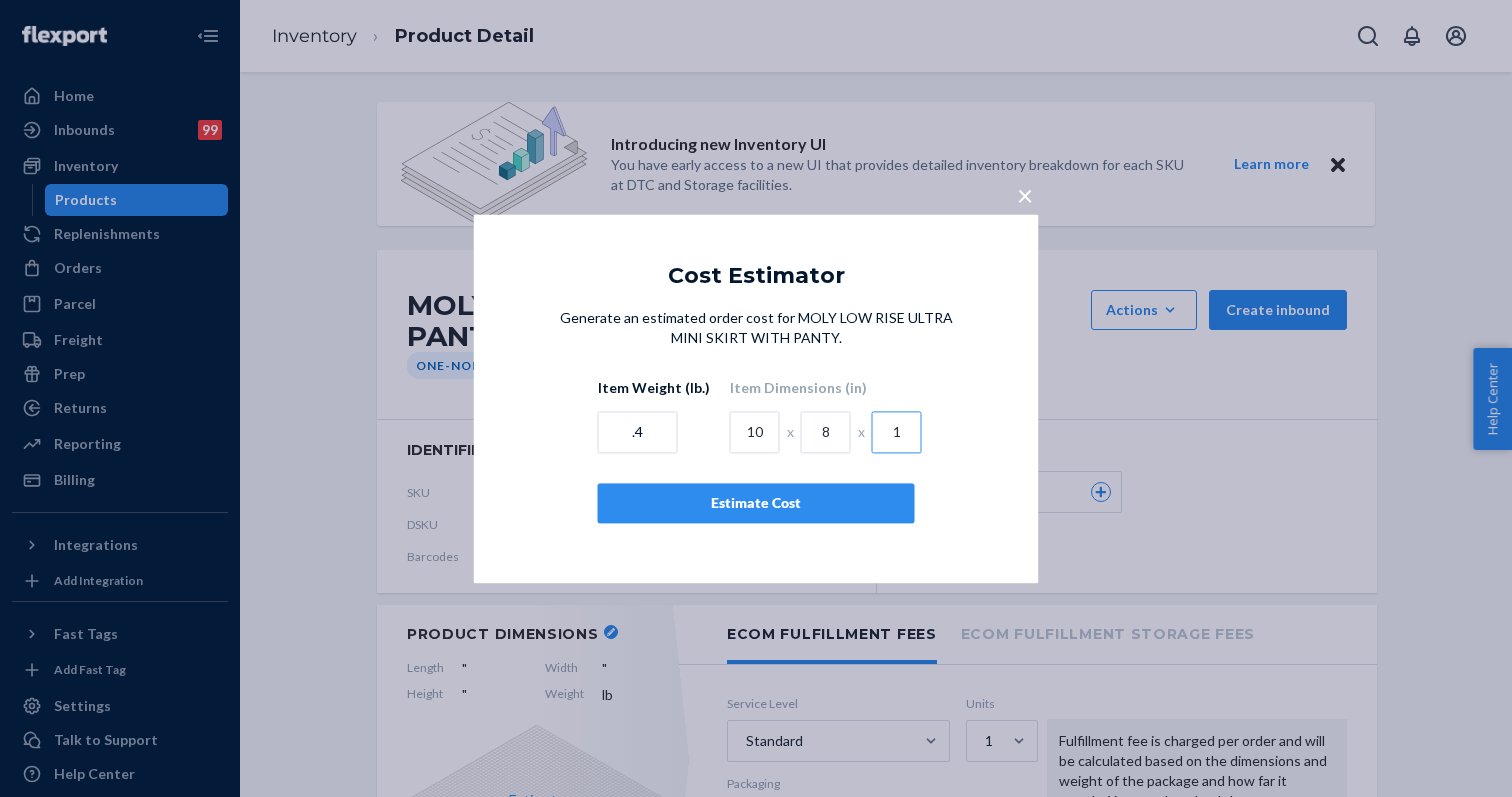 type on "1" 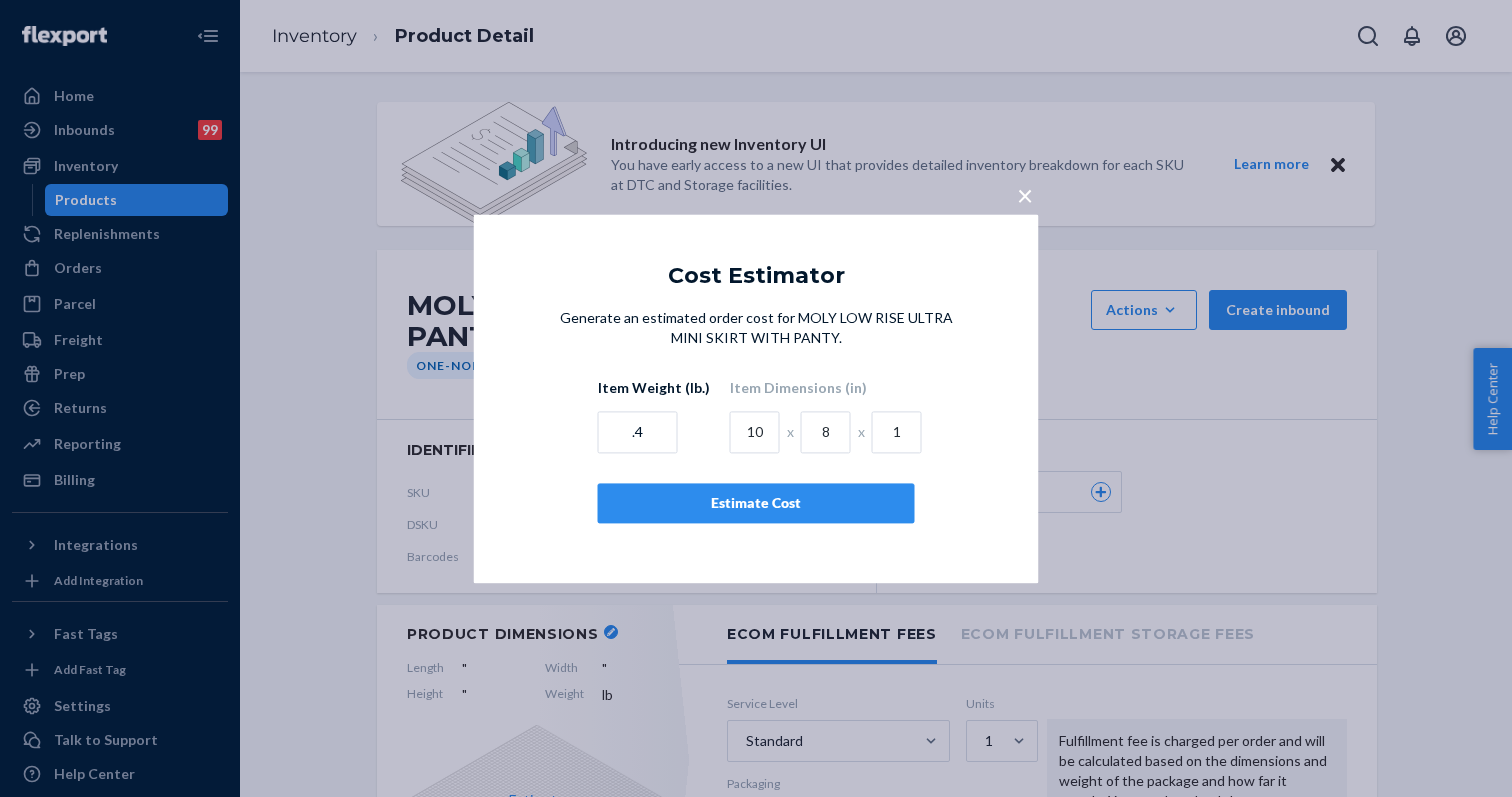 click on "Estimate Cost" at bounding box center [756, 503] 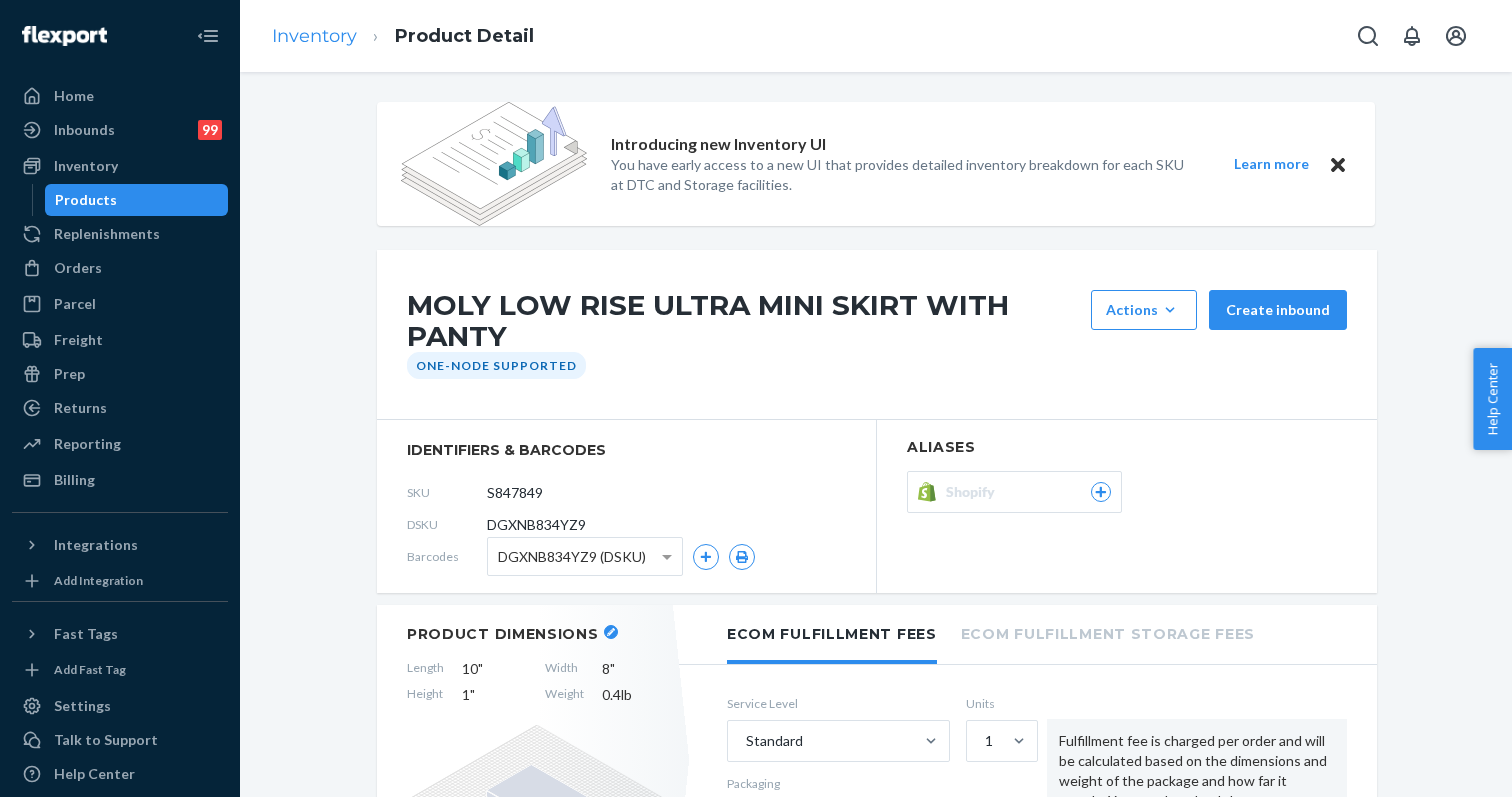 click on "Inventory" at bounding box center [314, 36] 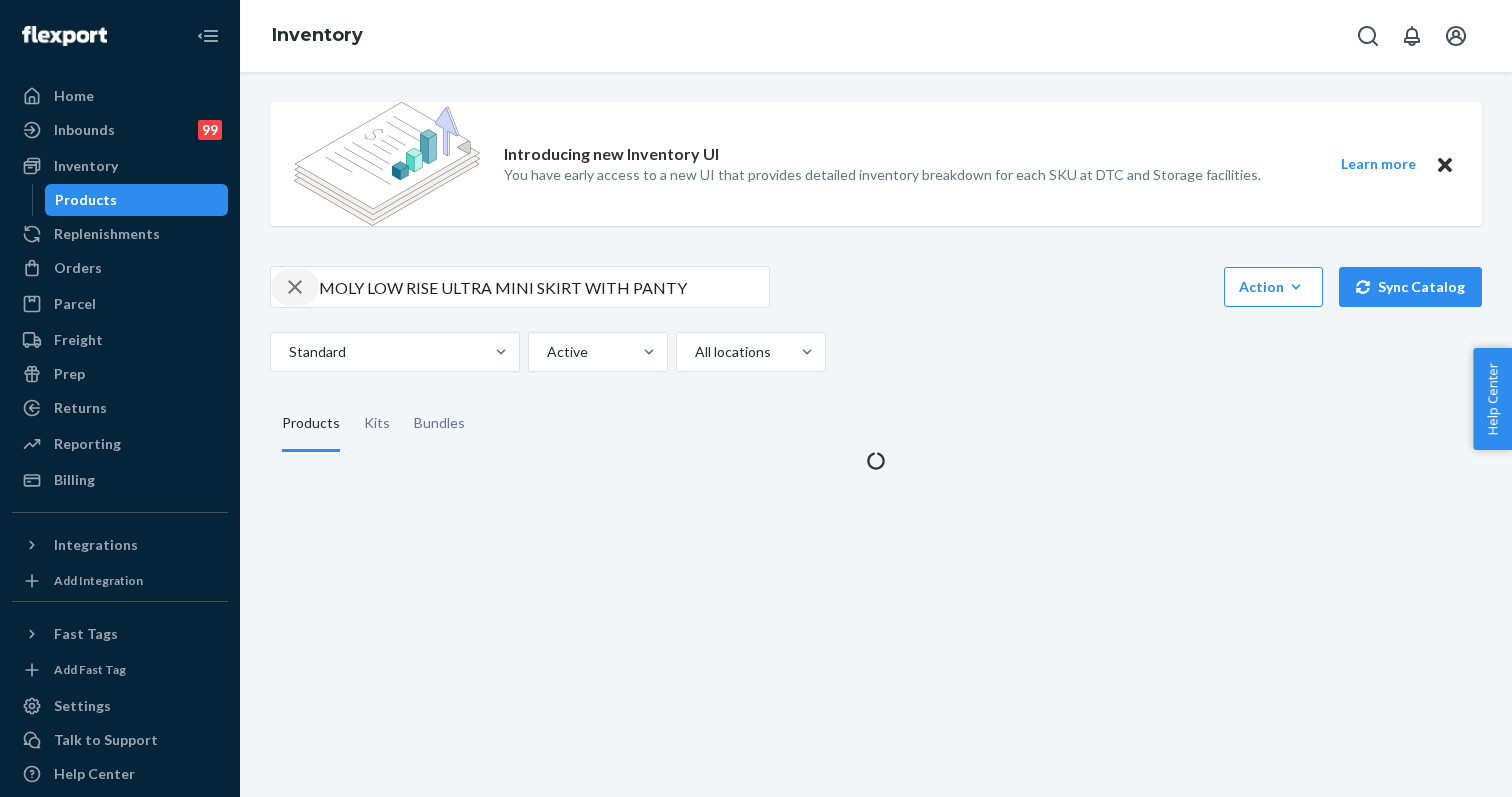 click 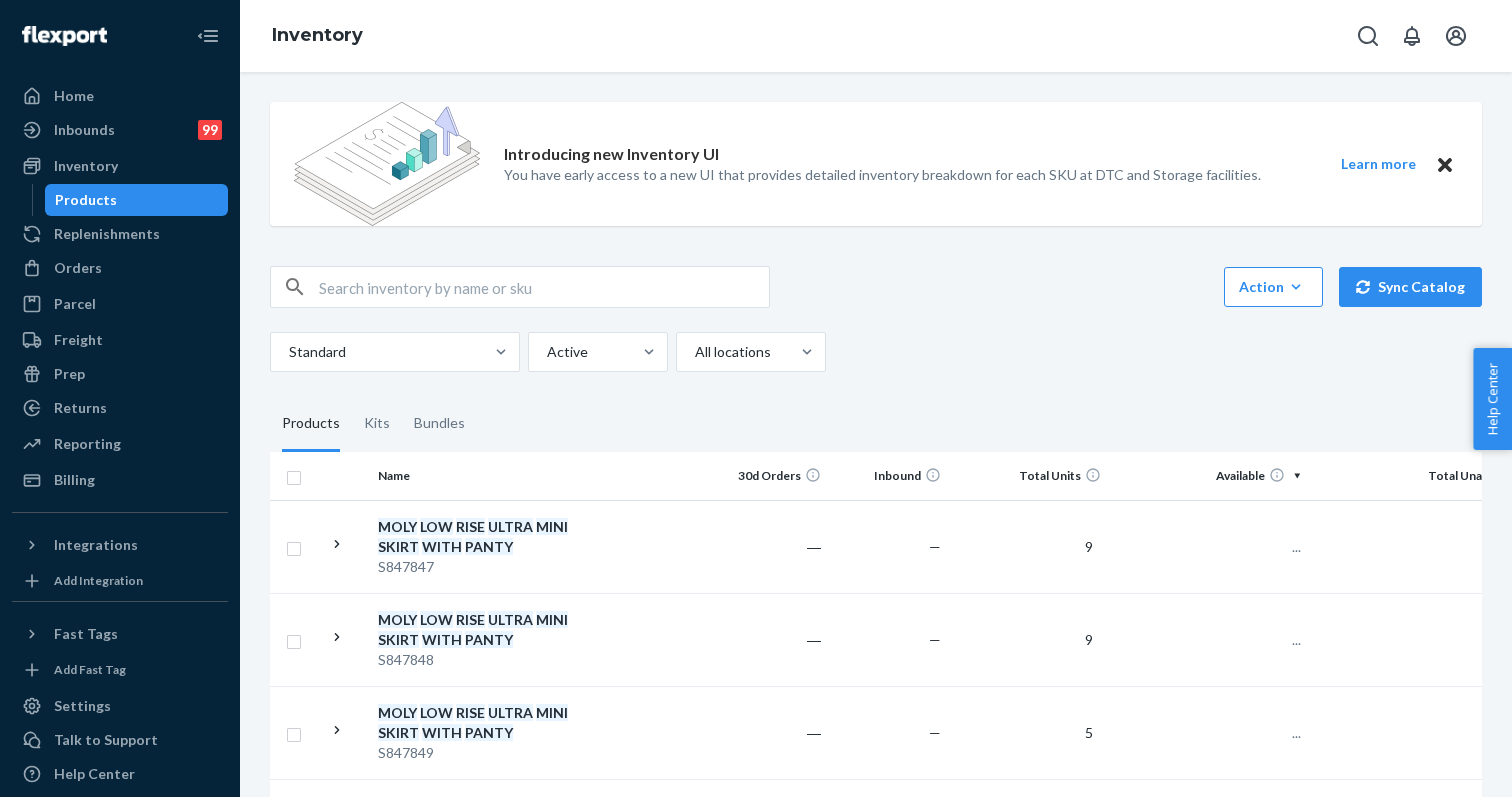 click at bounding box center [544, 287] 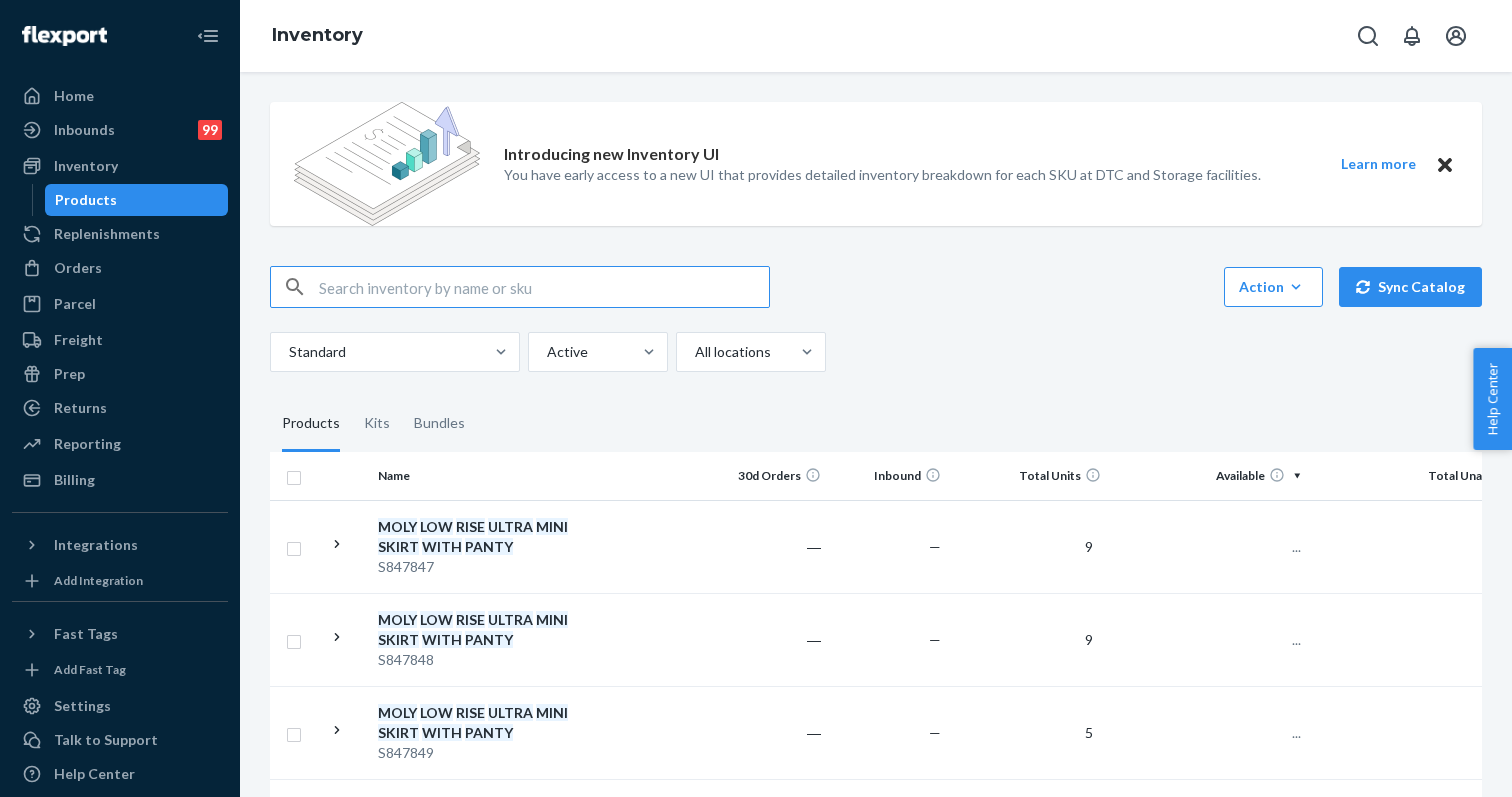 paste on "Multicolor Trickery Bloomer Skort" 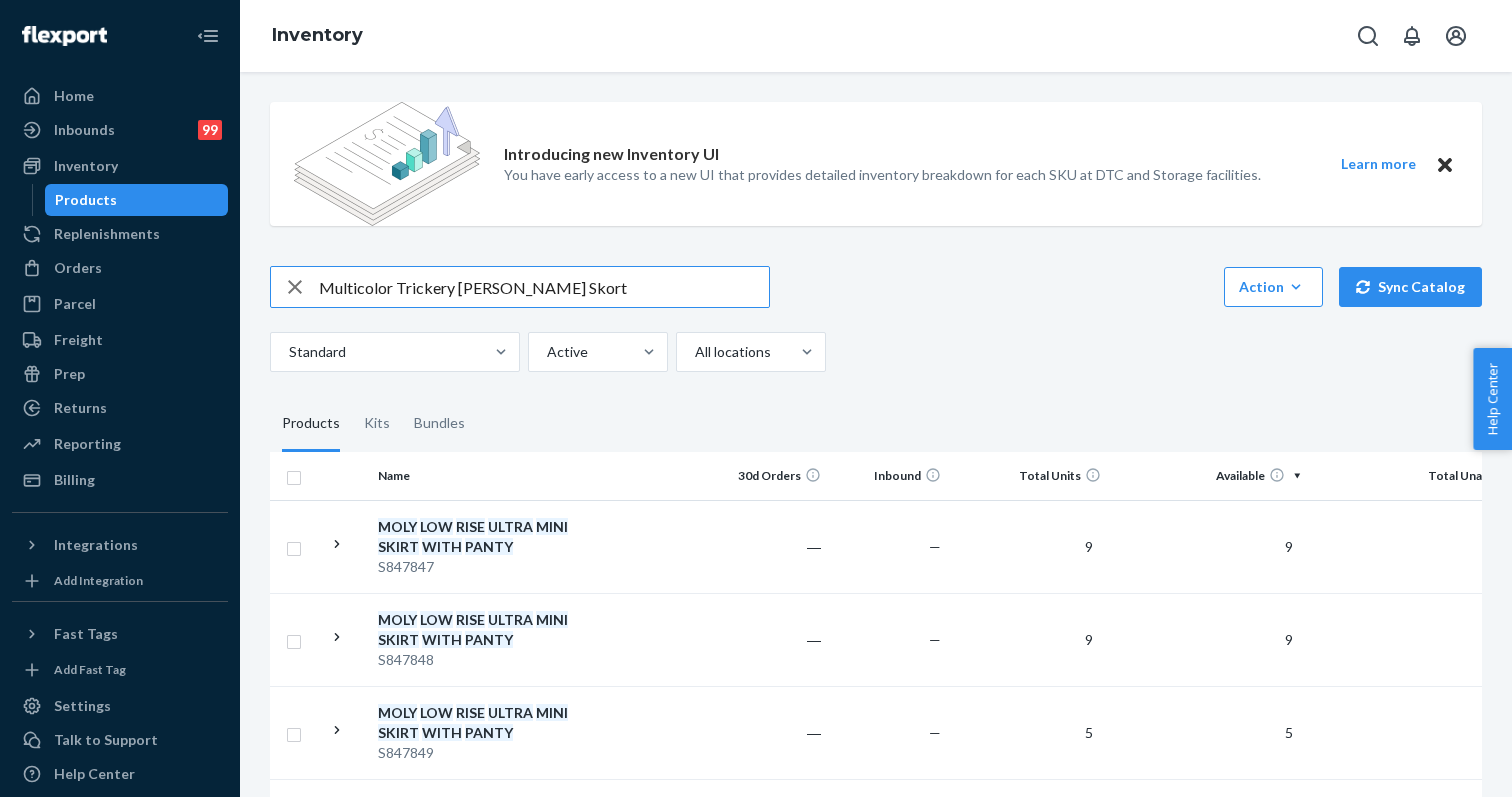 type on "Multicolor Trickery Bloomer Skort" 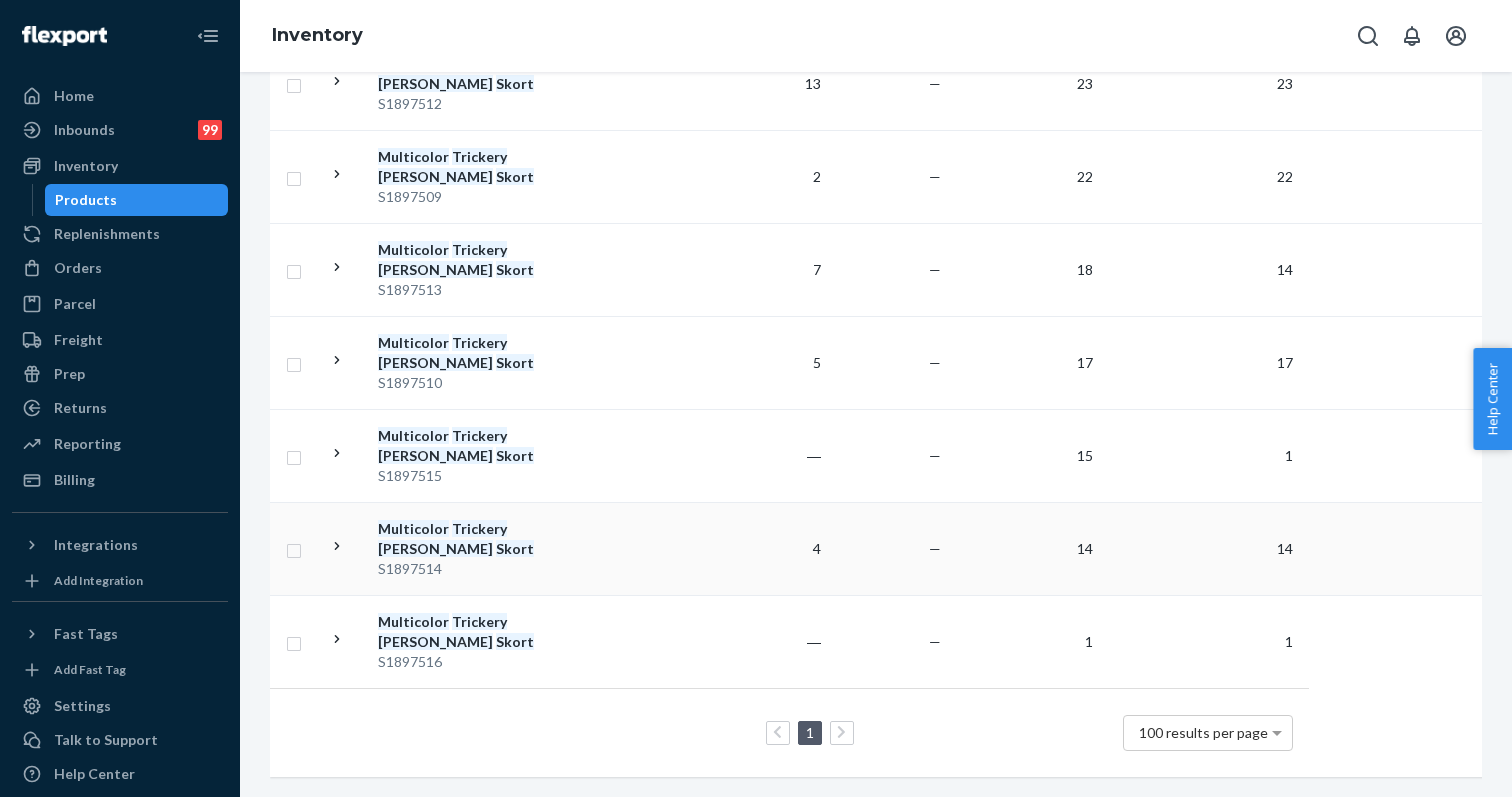 scroll, scrollTop: 556, scrollLeft: 0, axis: vertical 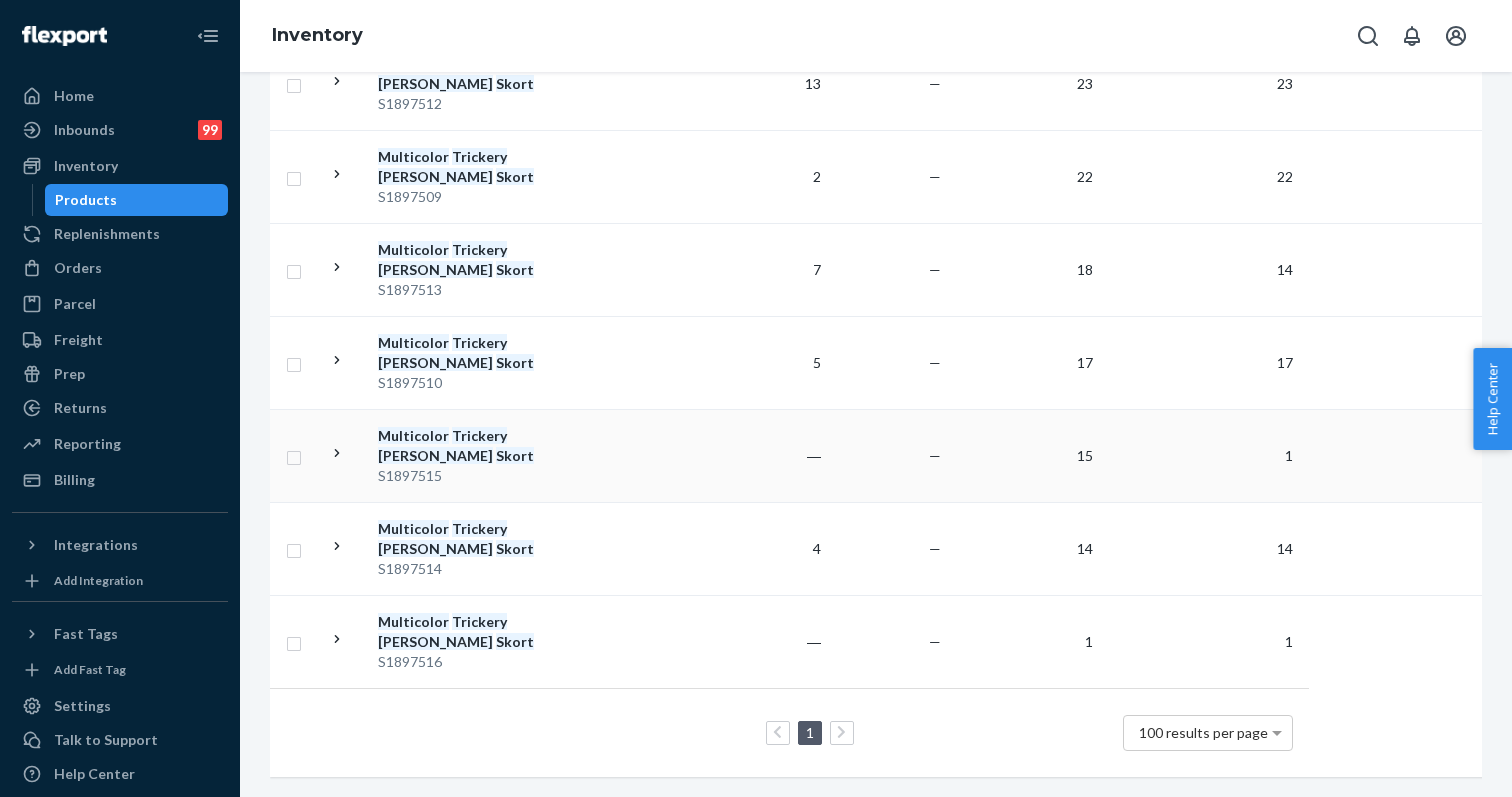 click on "Trickery" at bounding box center (479, 435) 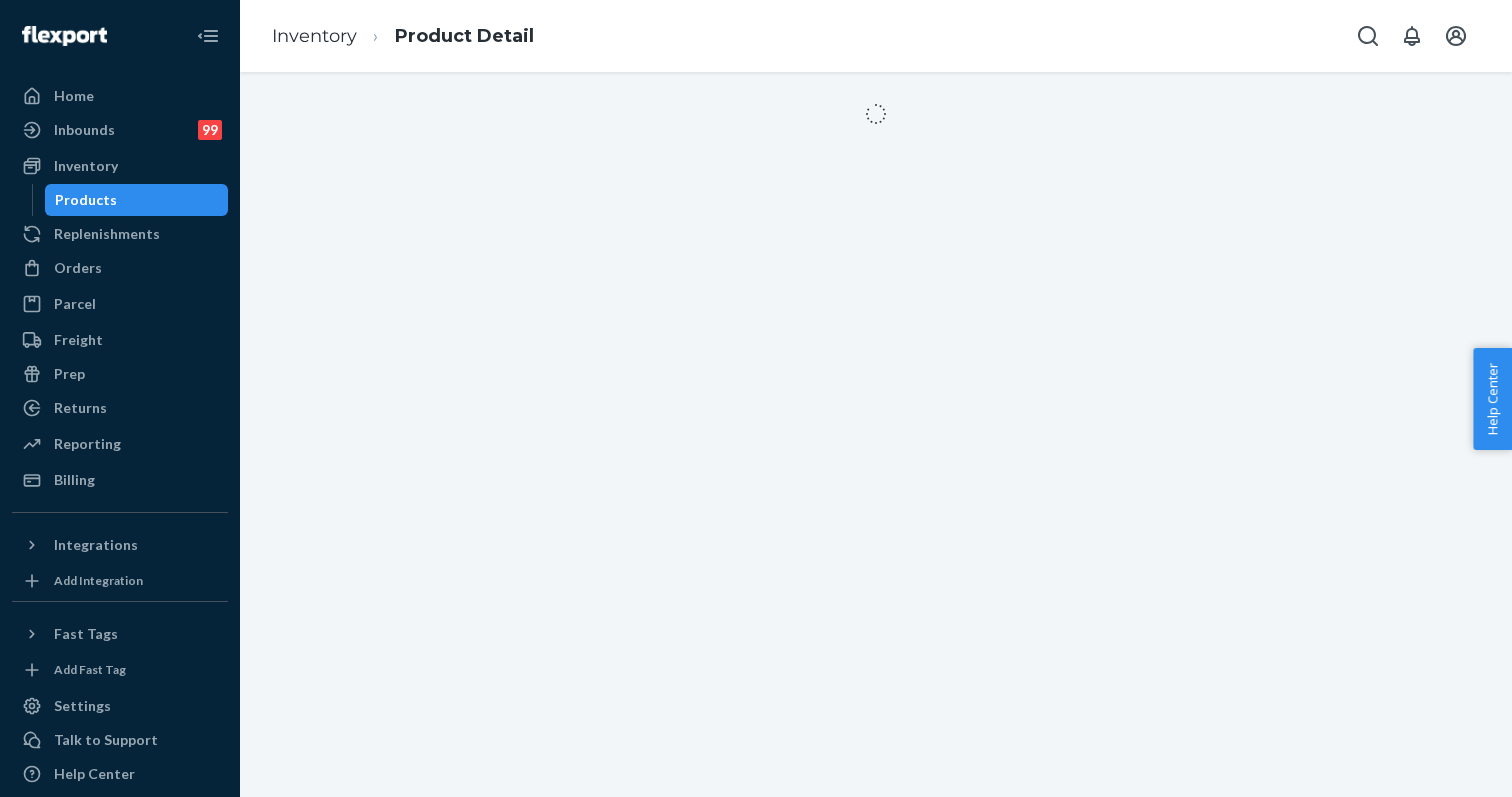 scroll, scrollTop: 0, scrollLeft: 0, axis: both 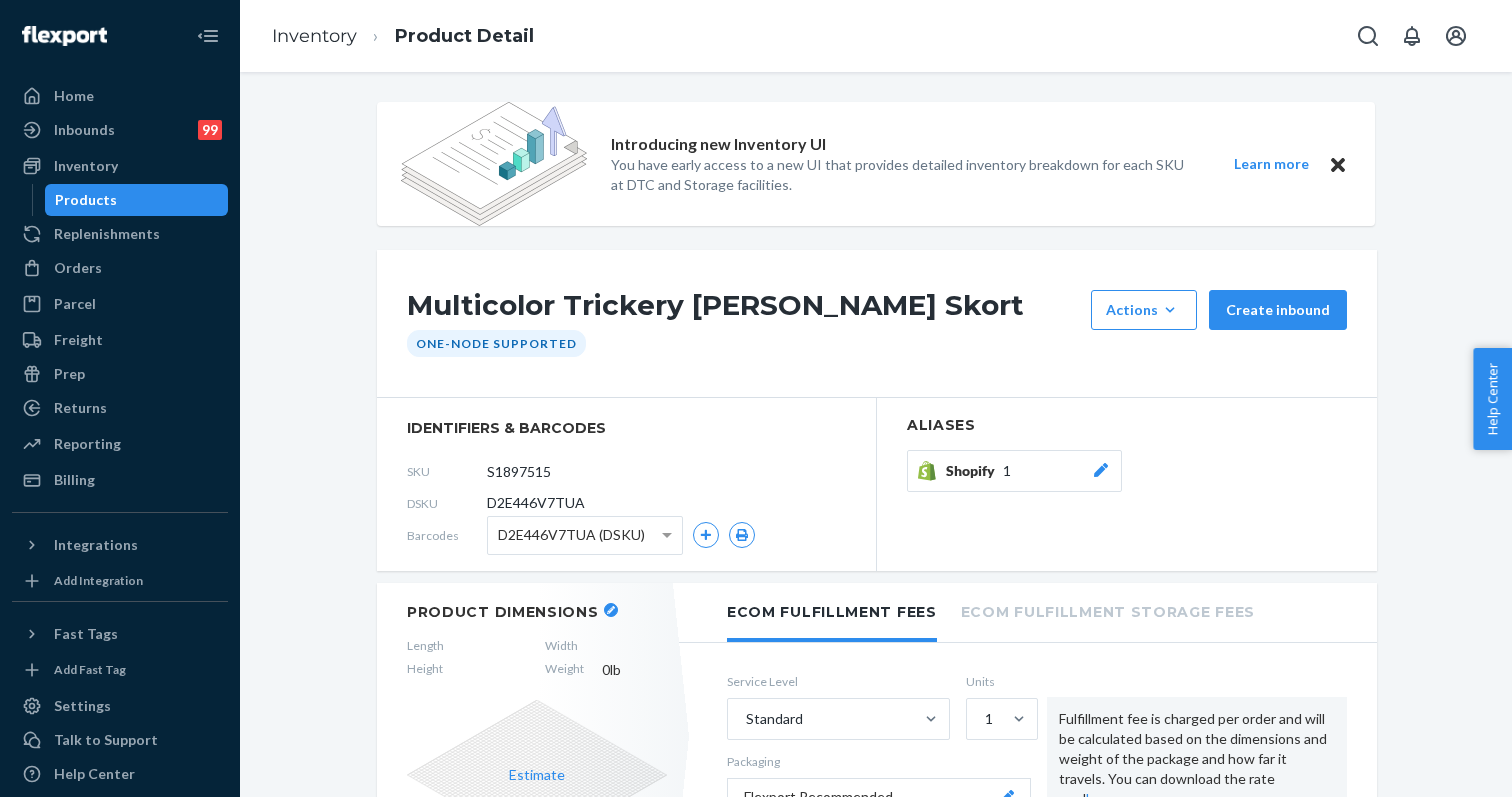 click 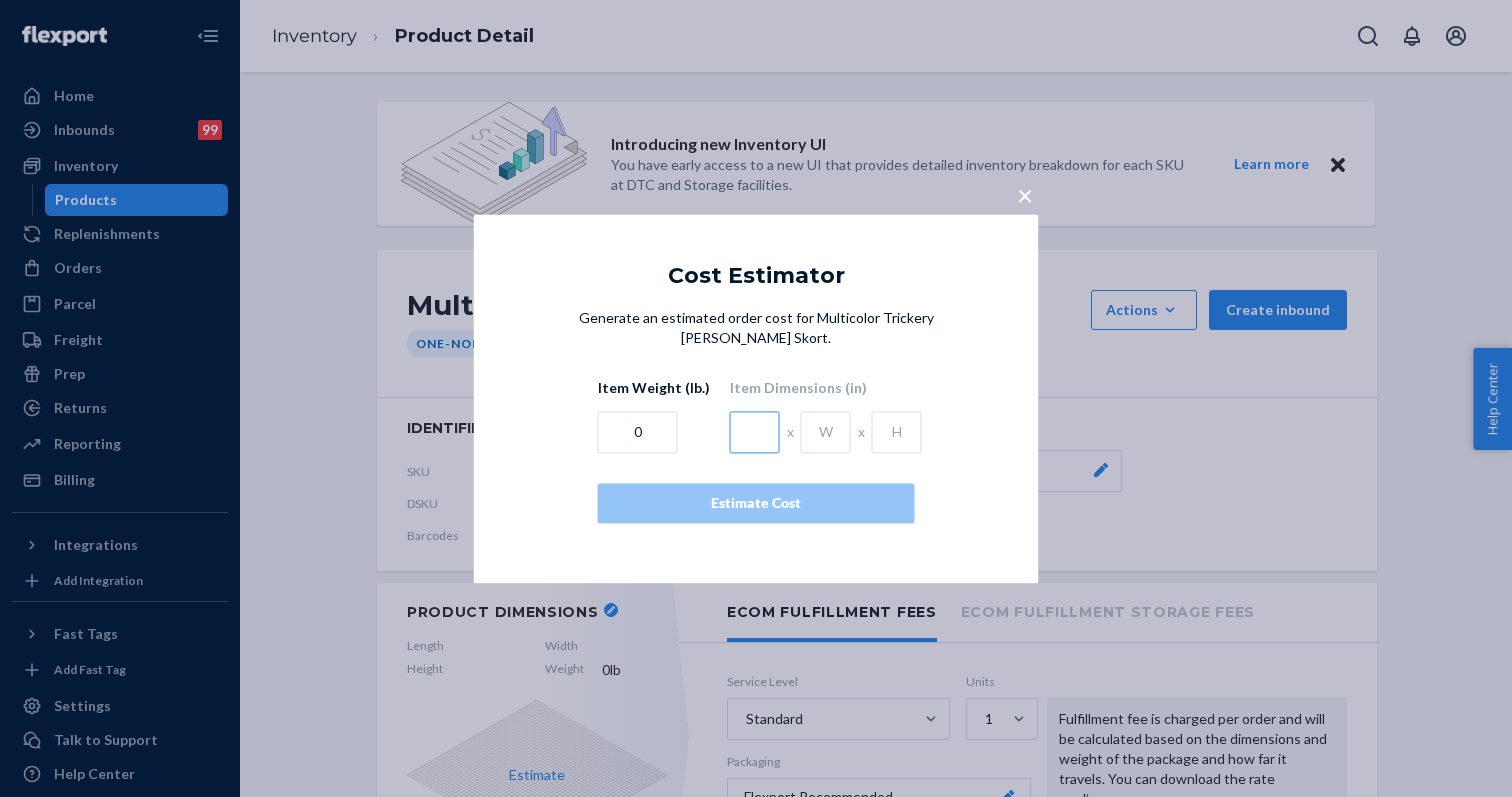 click at bounding box center (755, 432) 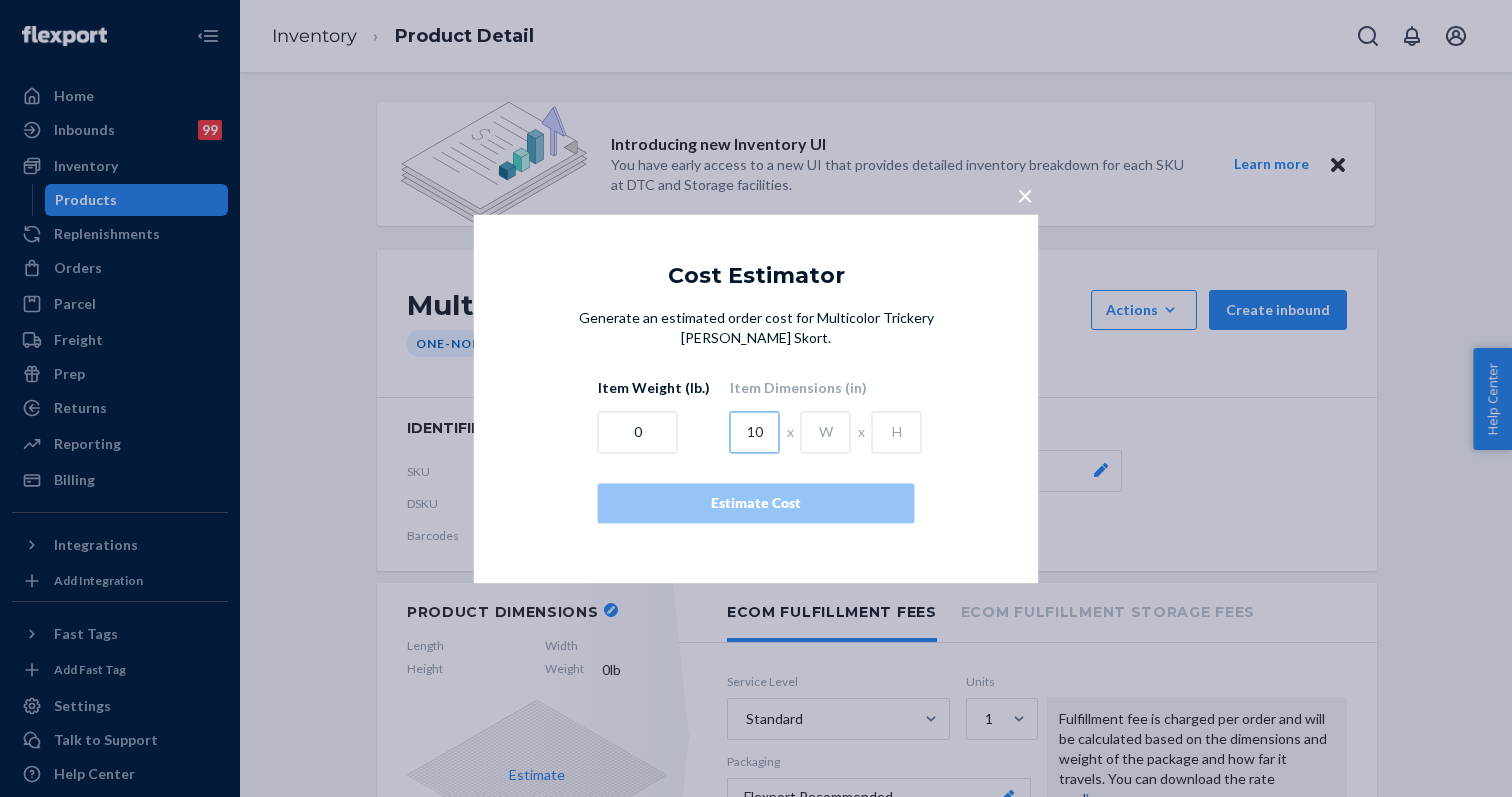 type on "10" 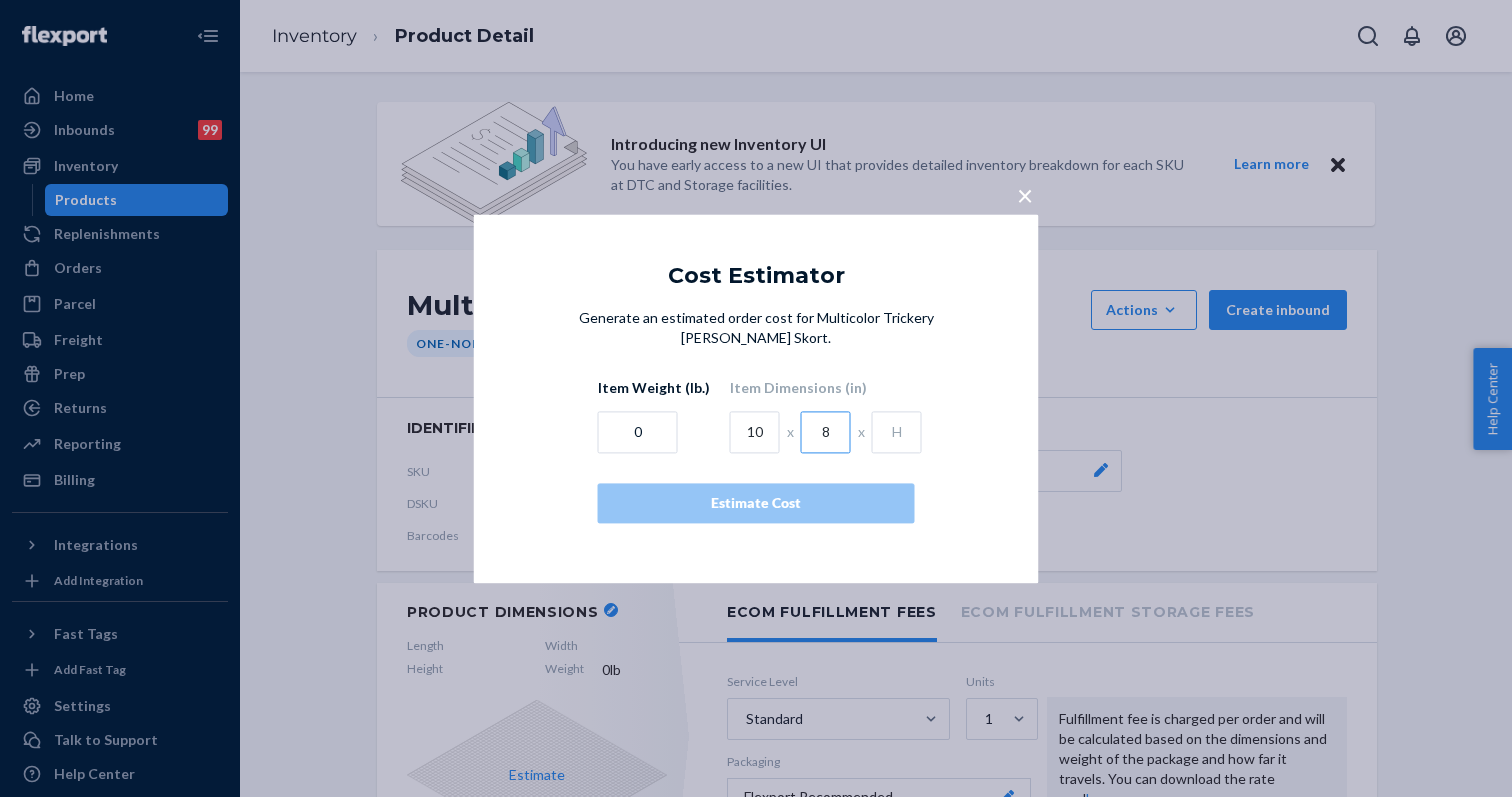 type on "8" 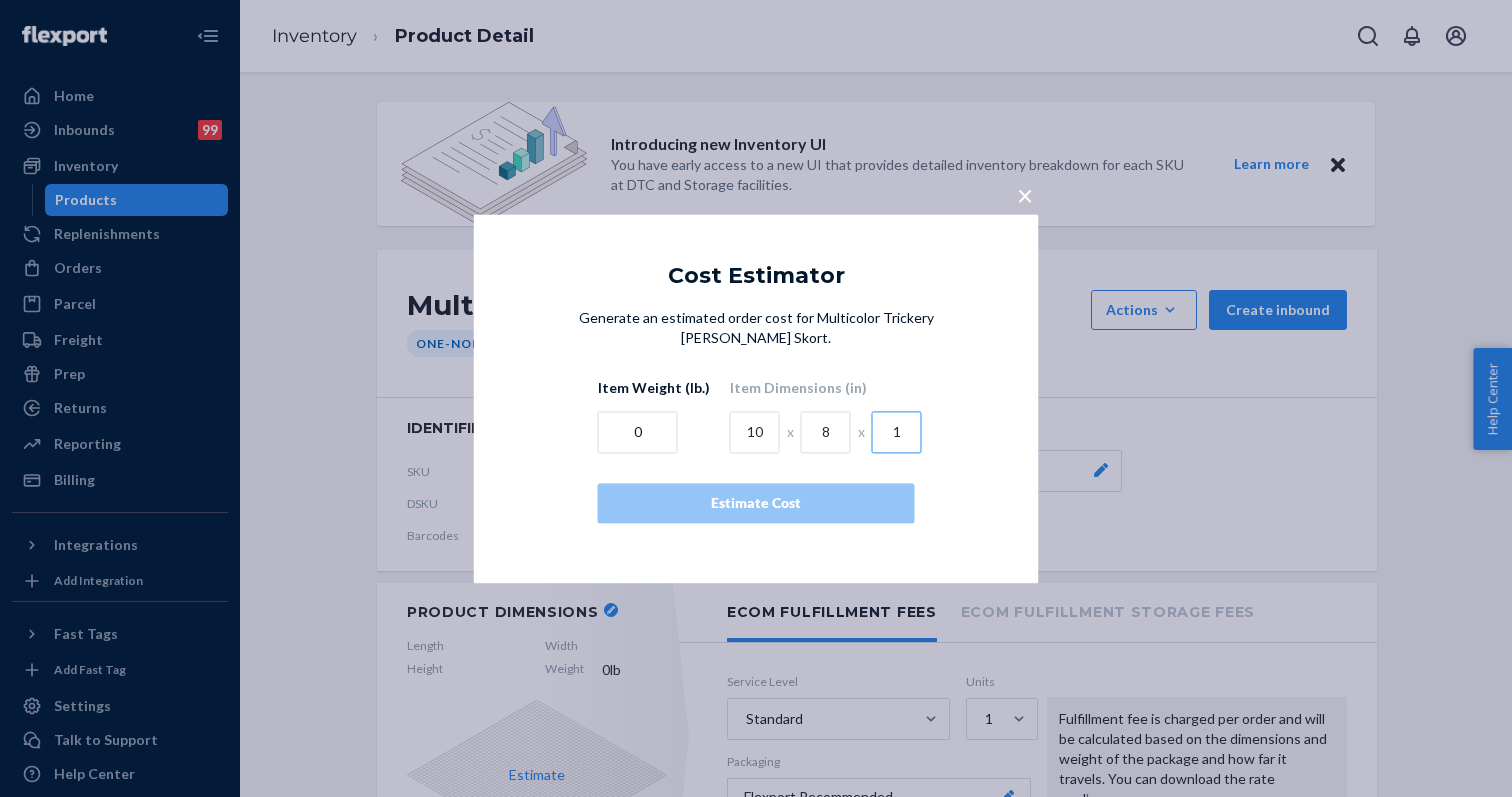 type on "1" 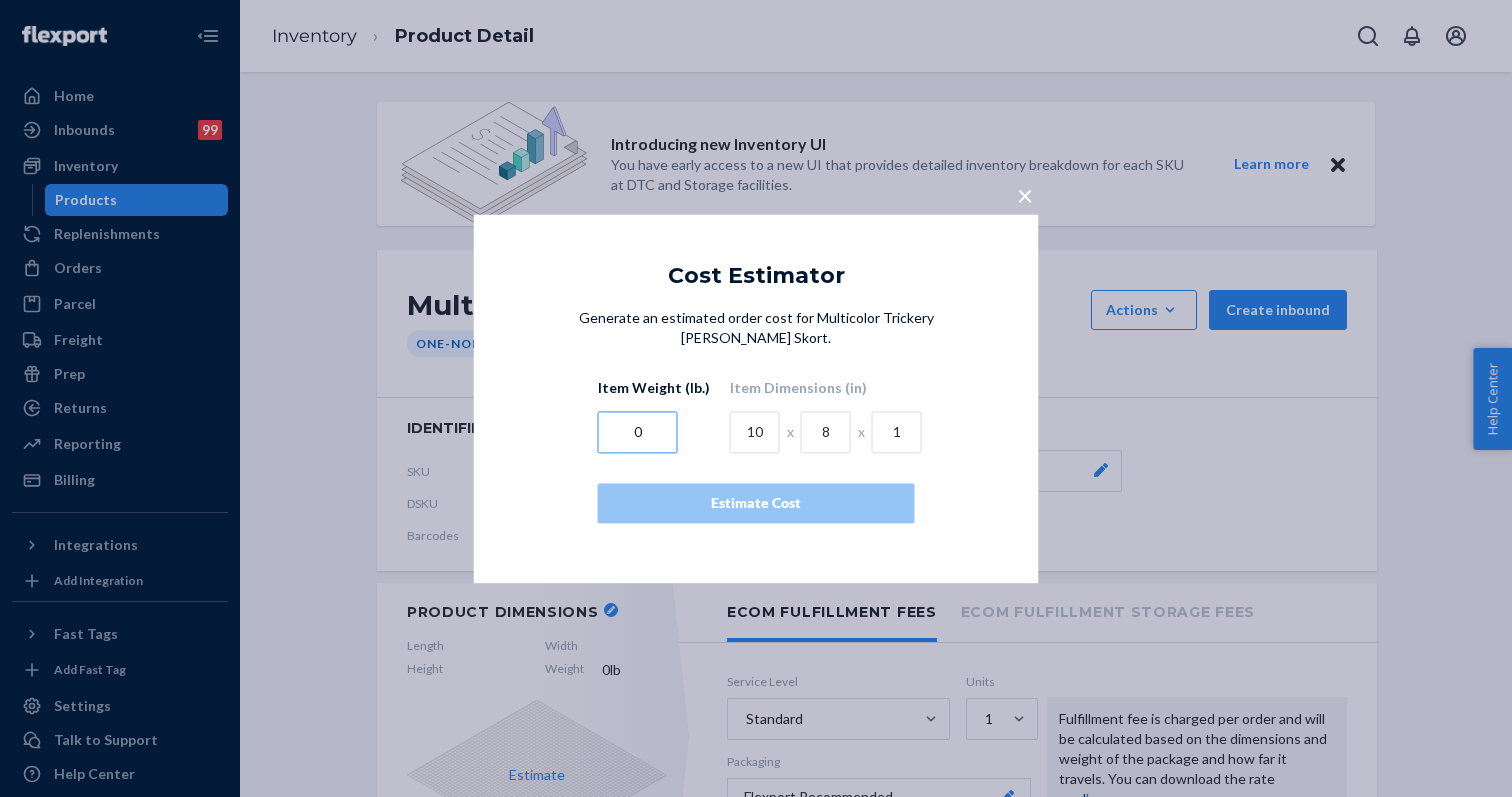 click on "0" at bounding box center [638, 432] 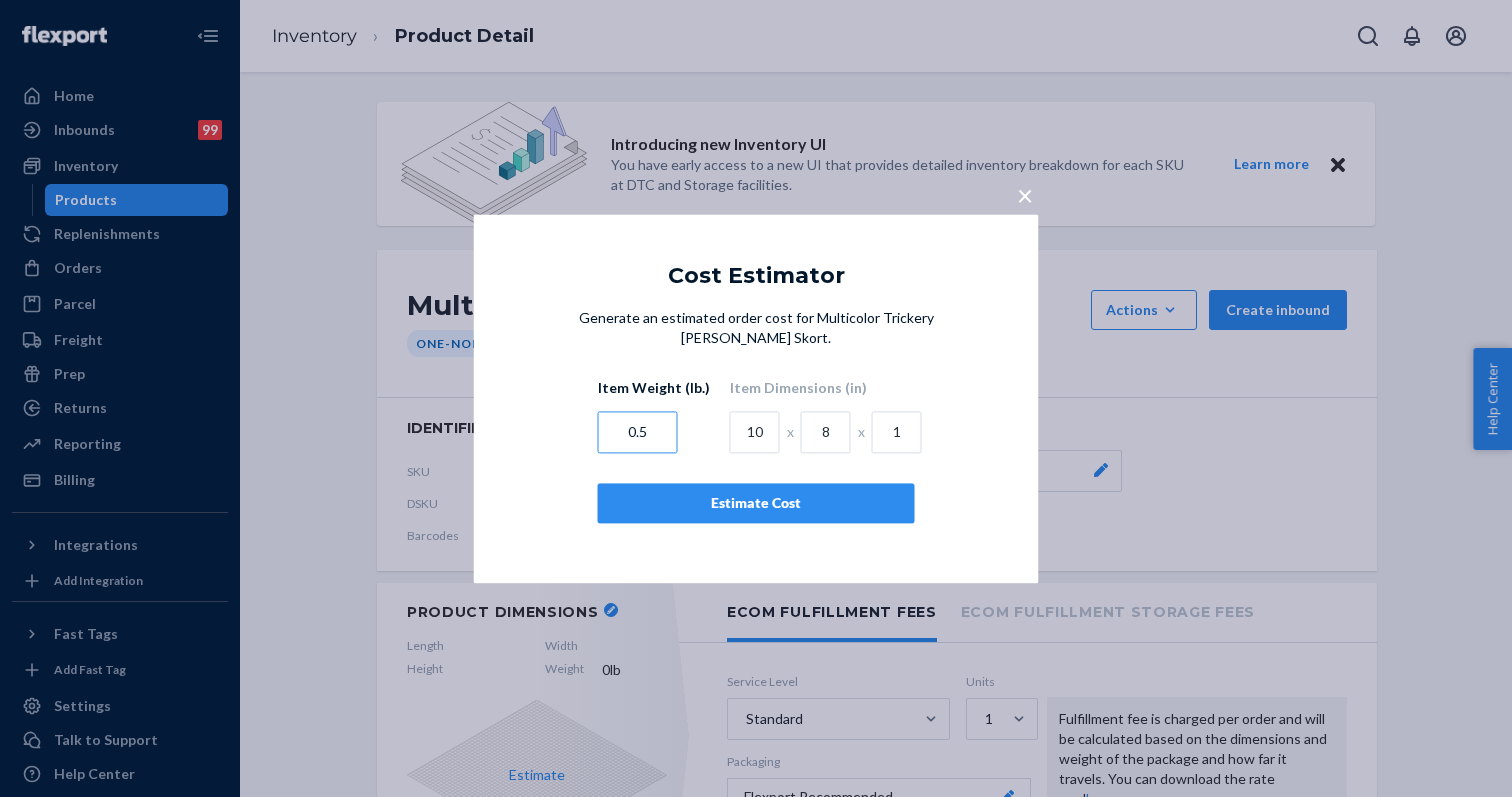 type on "0.5" 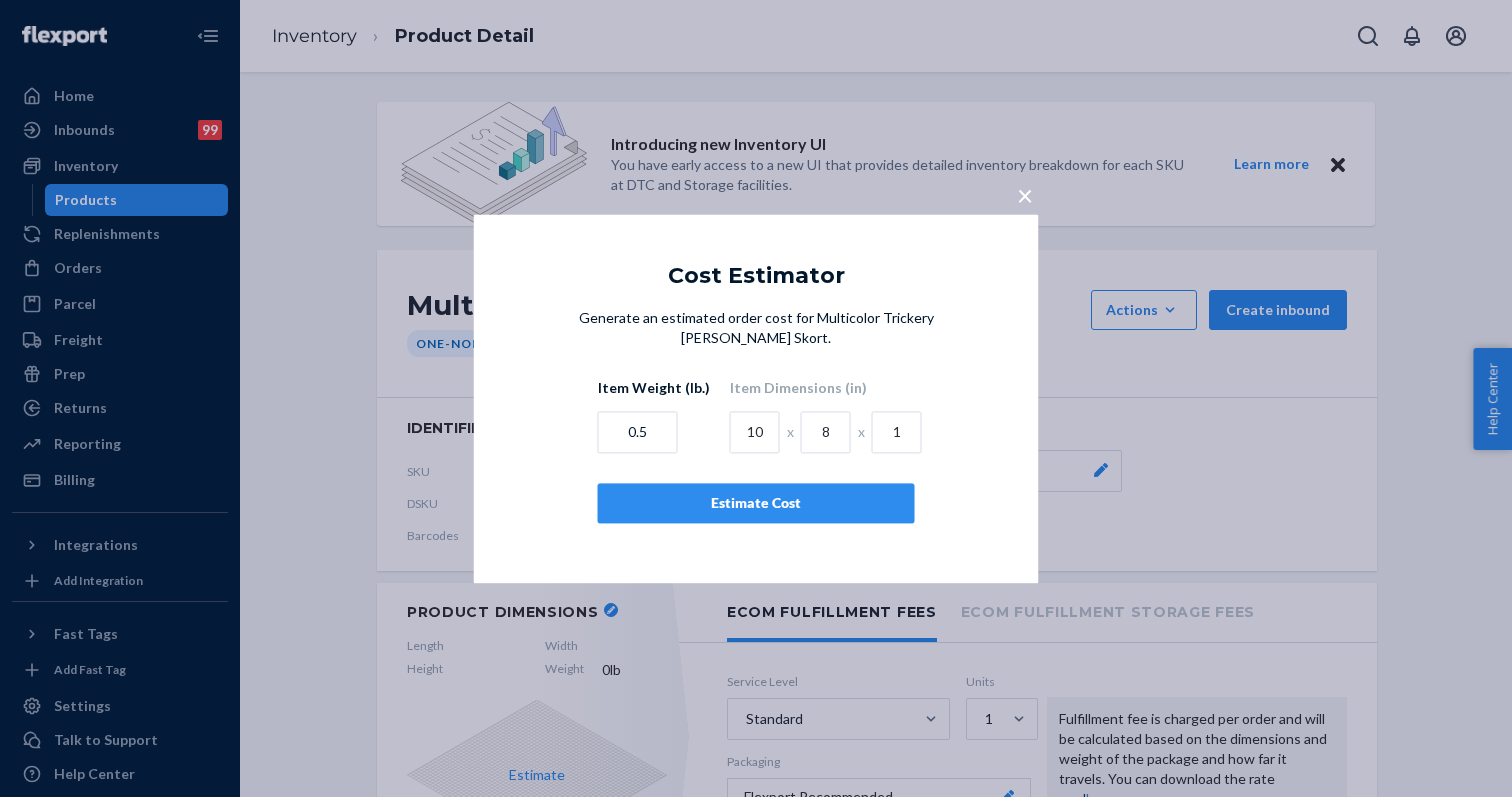 click on "Estimate Cost" at bounding box center [756, 503] 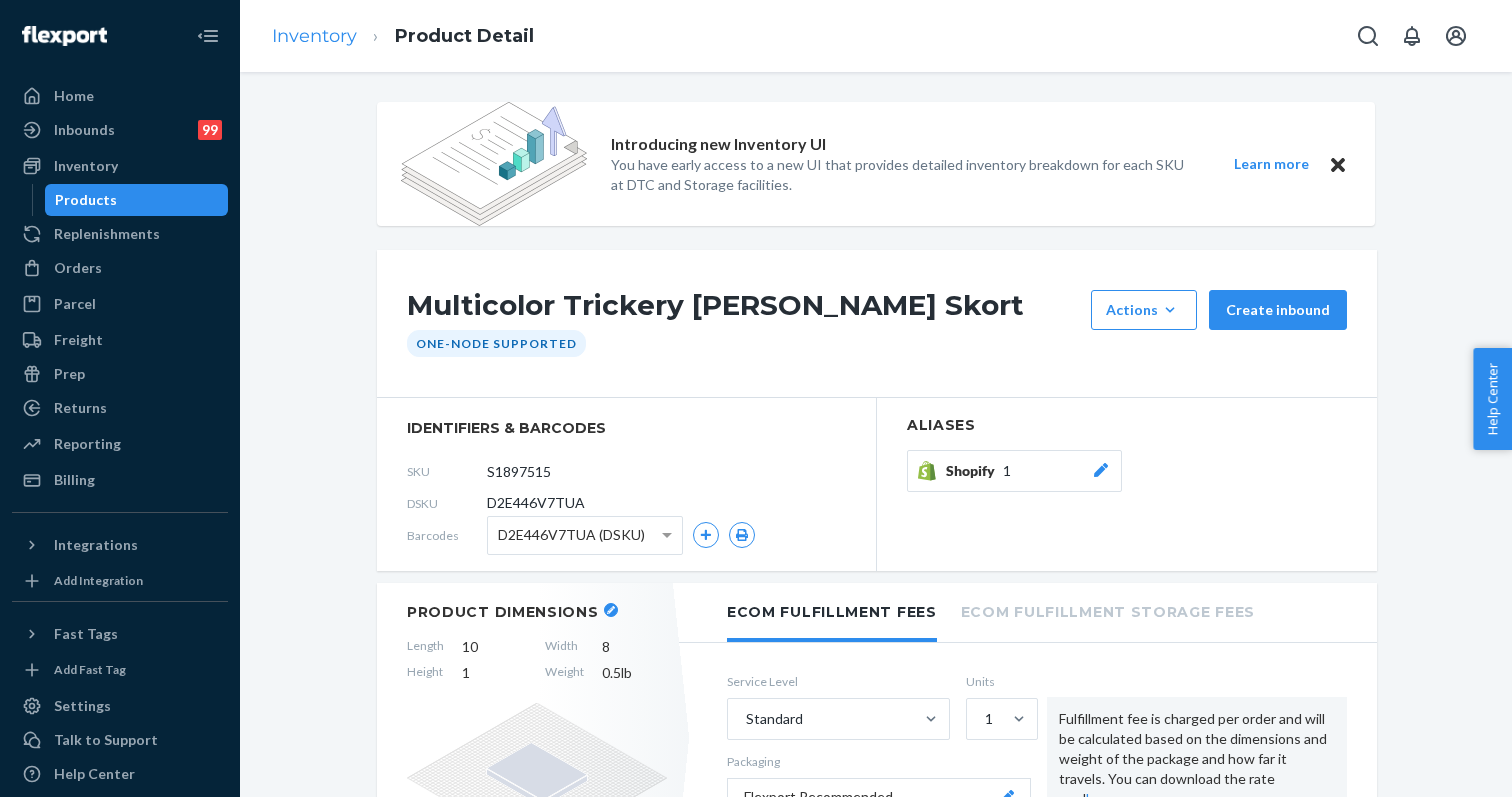 scroll, scrollTop: 0, scrollLeft: 0, axis: both 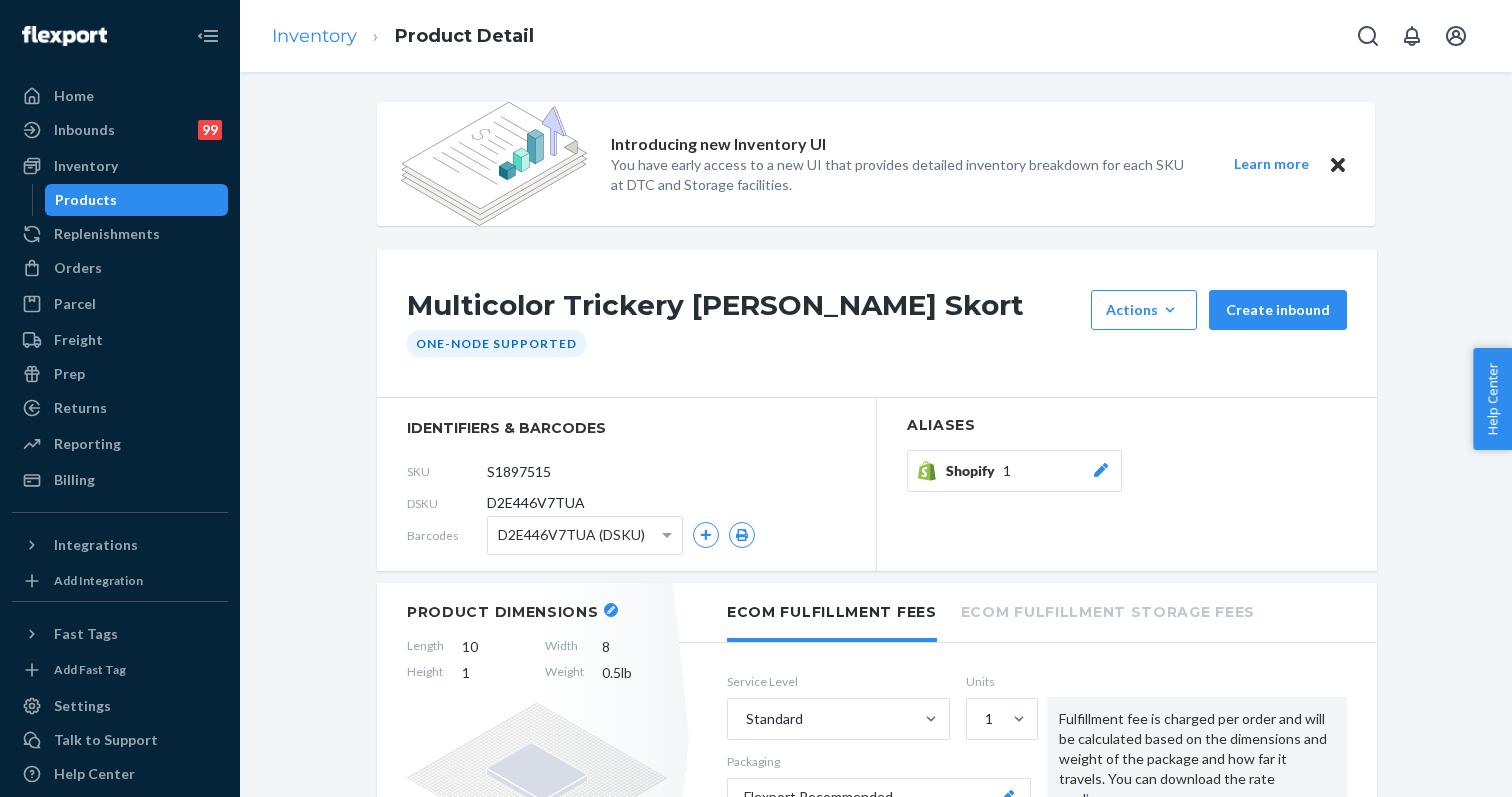 click on "Inventory" at bounding box center [314, 36] 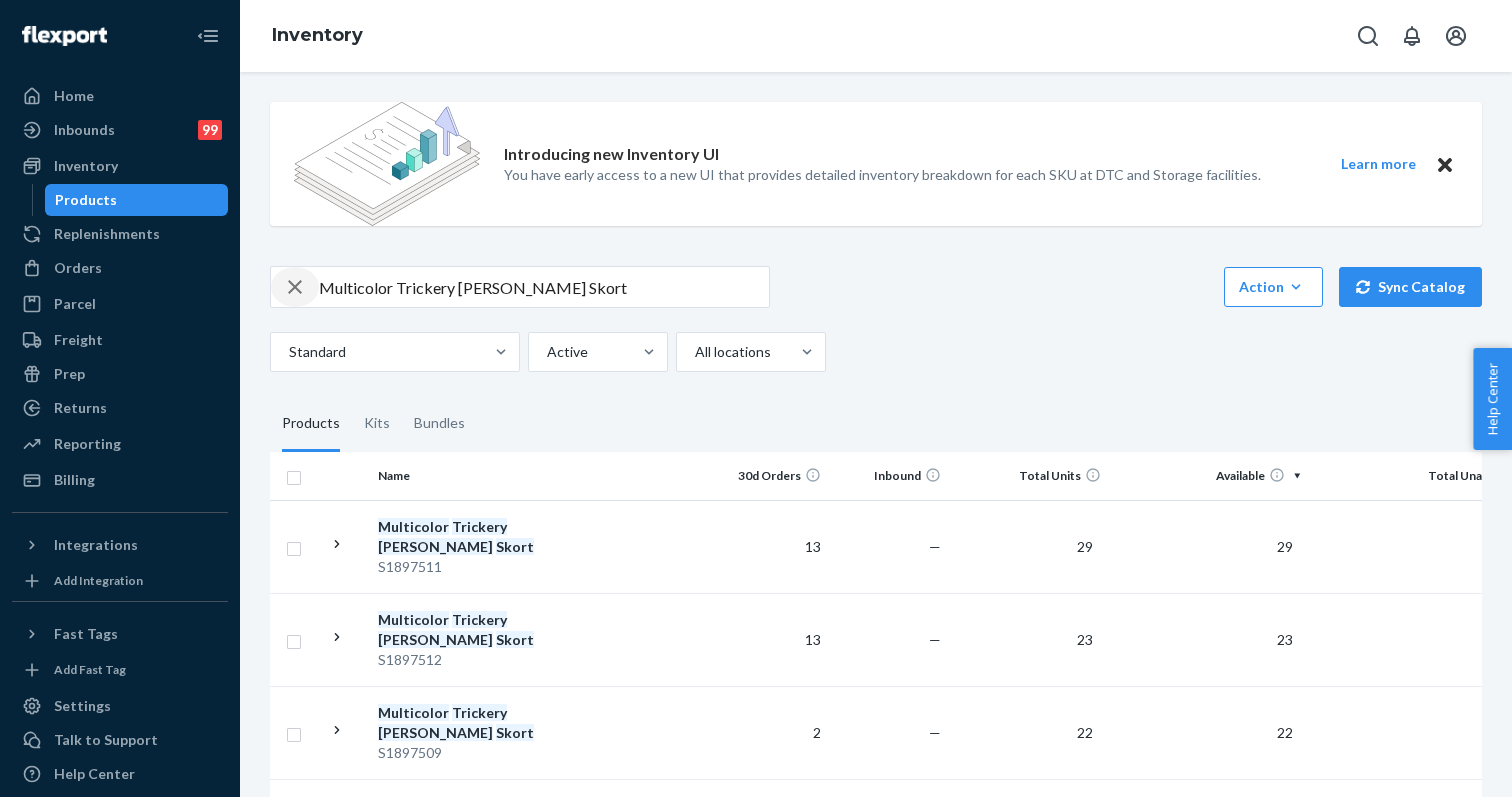 click 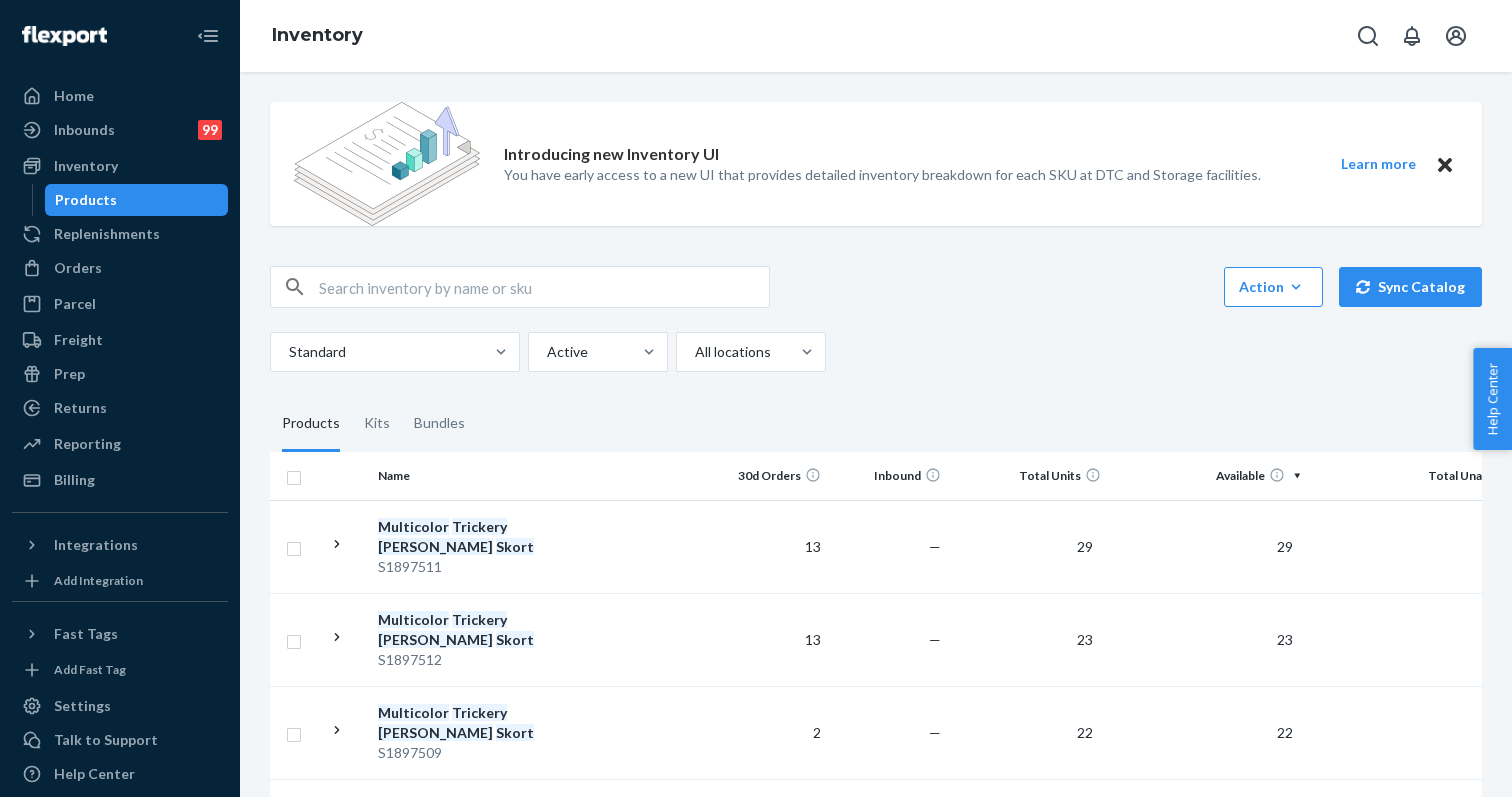 click at bounding box center (544, 287) 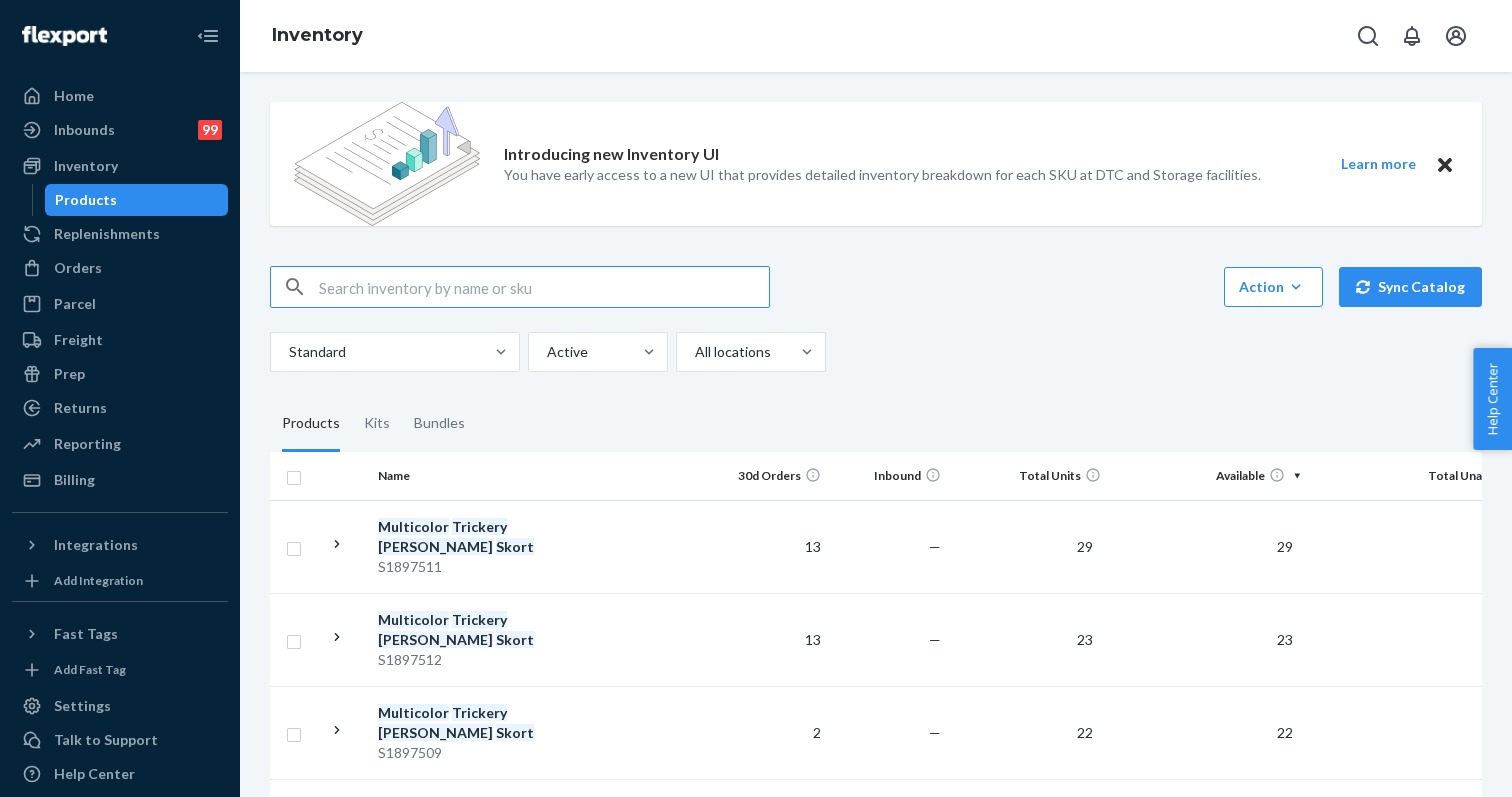 paste on "POOL POSSE BIKINI SET-BLUE-MEDIUM" 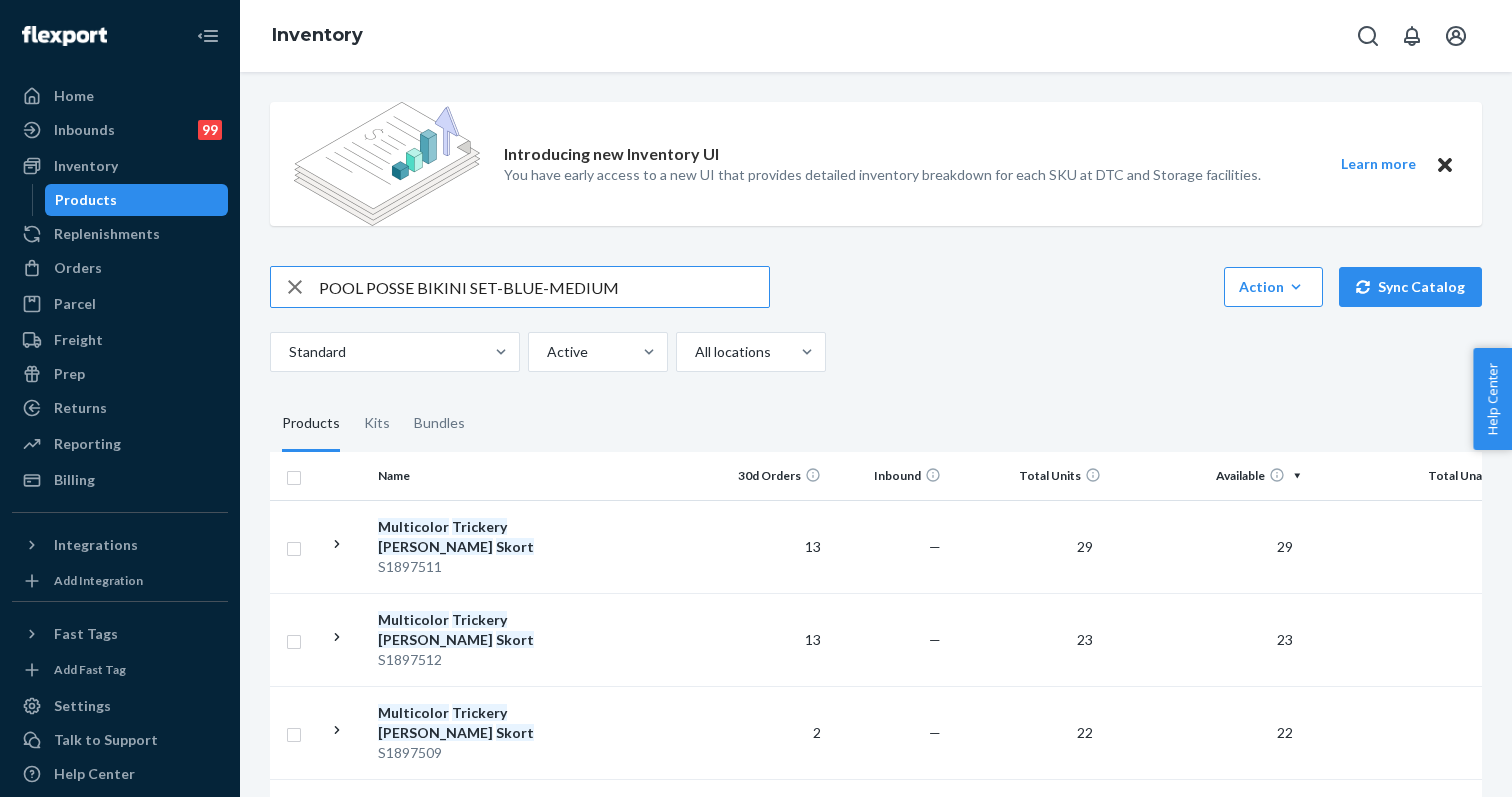 type on "POOL POSSE BIKINI SET-BLUE-MEDIUM" 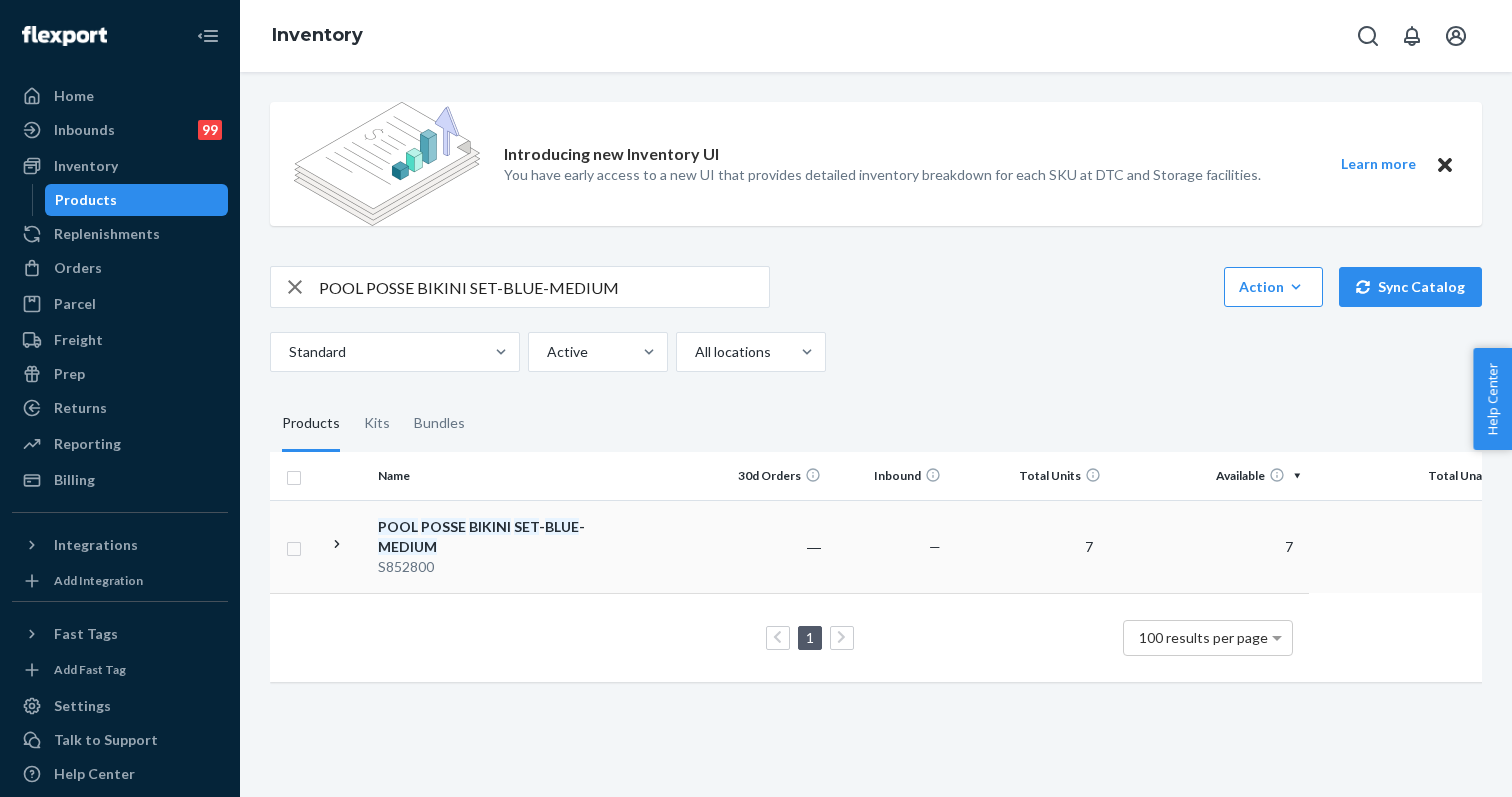 click on "POOL   POSSE   BIKINI   SET - BLUE - MEDIUM" at bounding box center (482, 537) 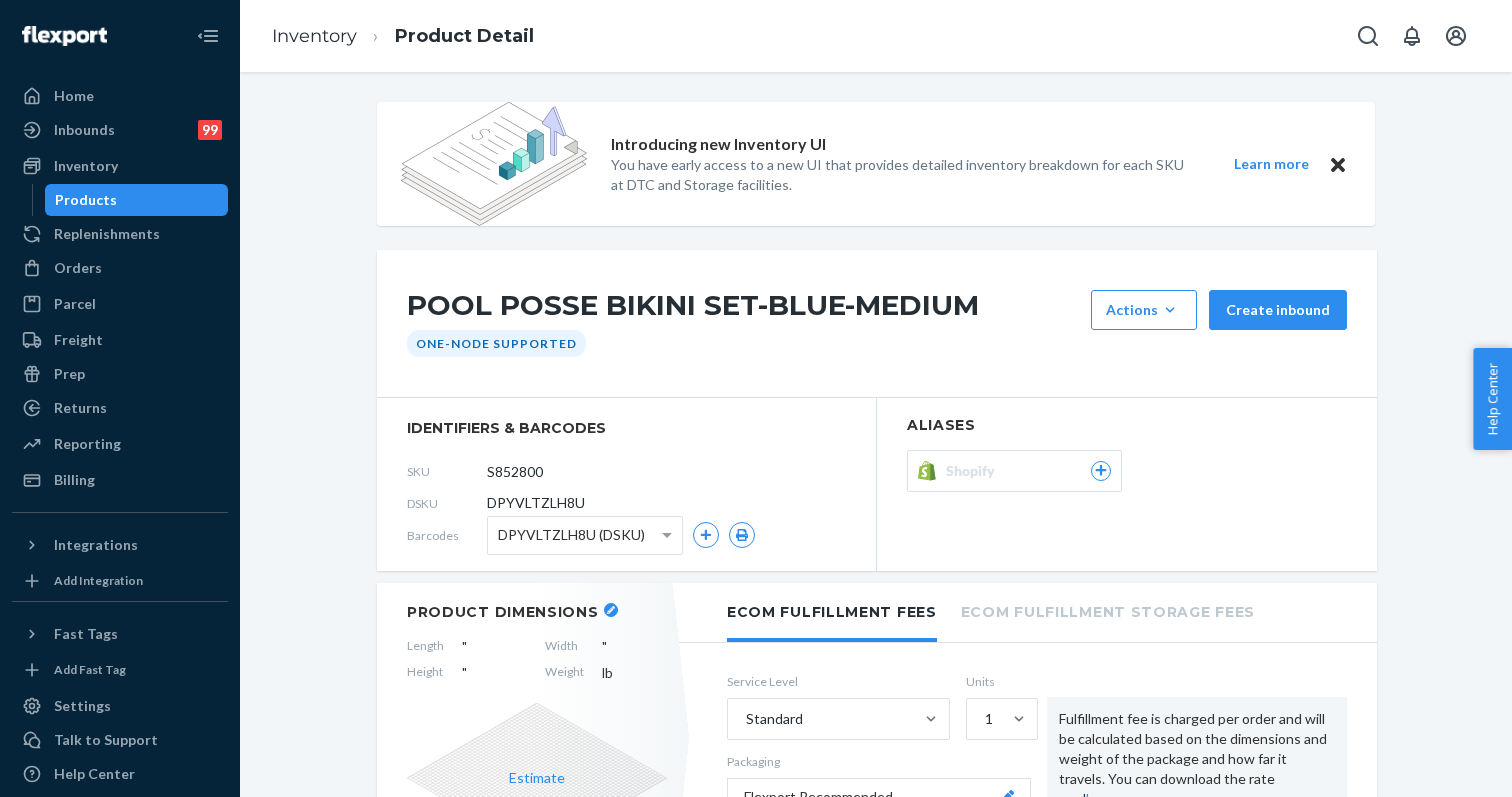 click 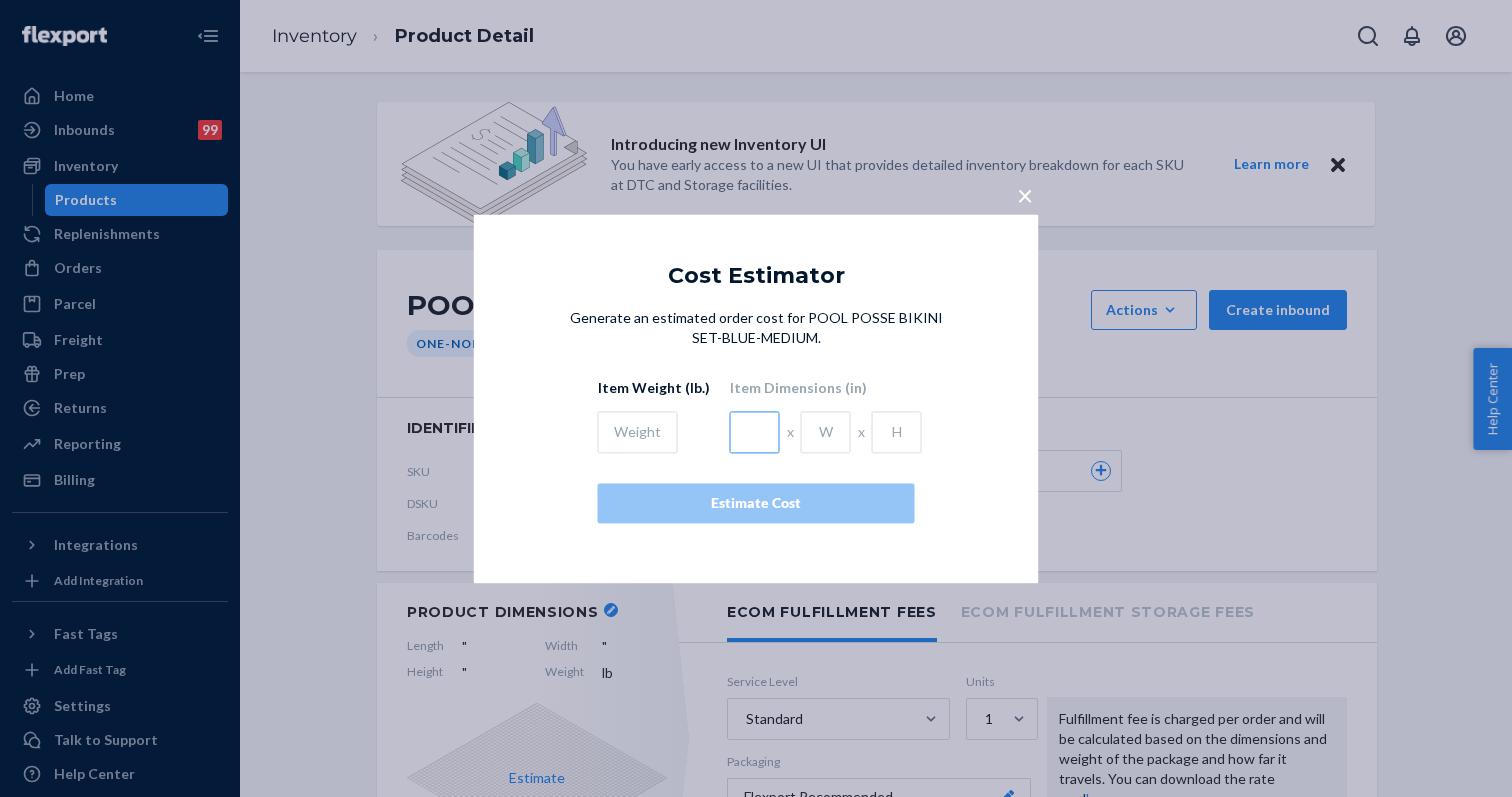 click at bounding box center (755, 432) 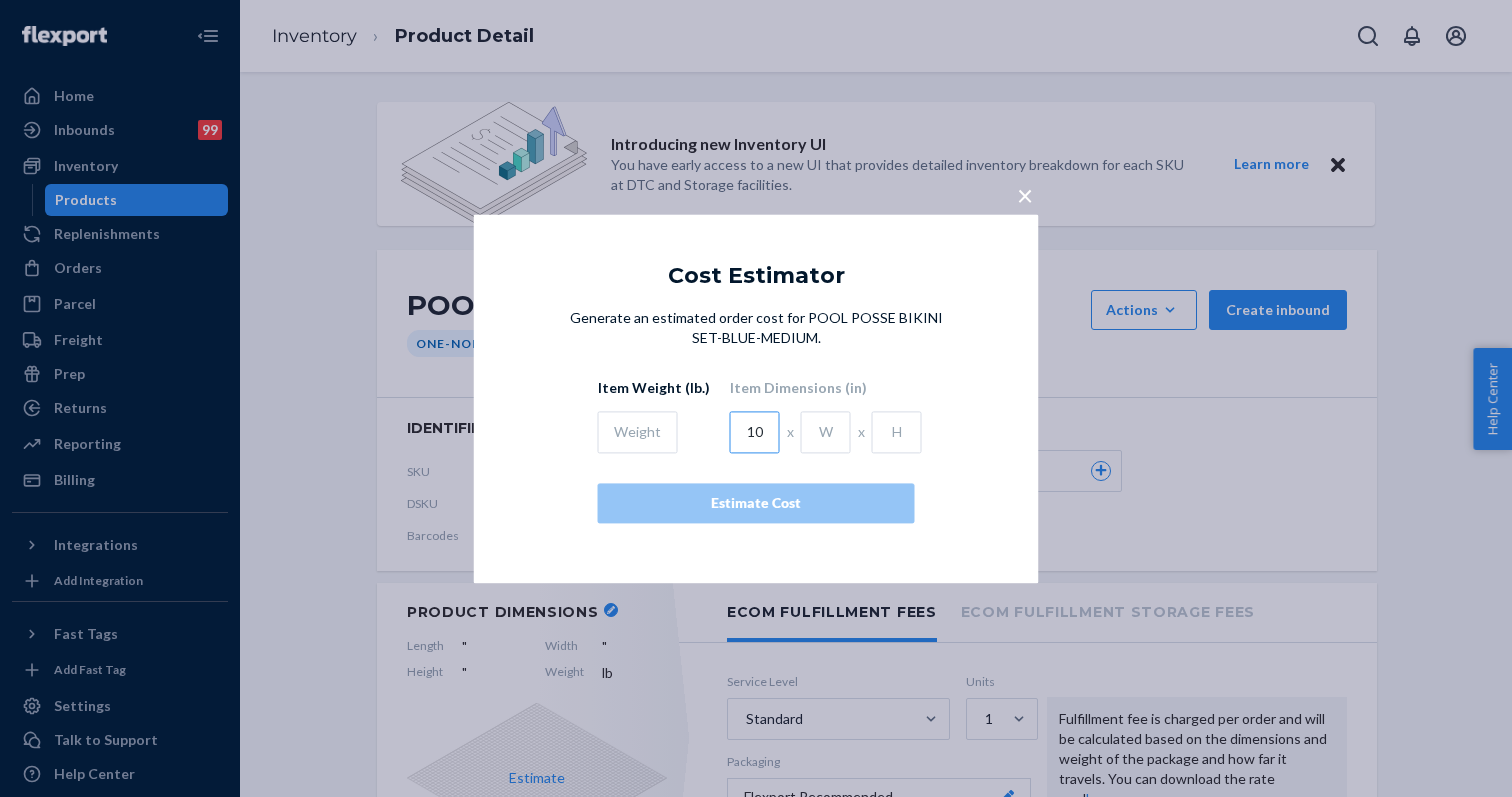 type on "10" 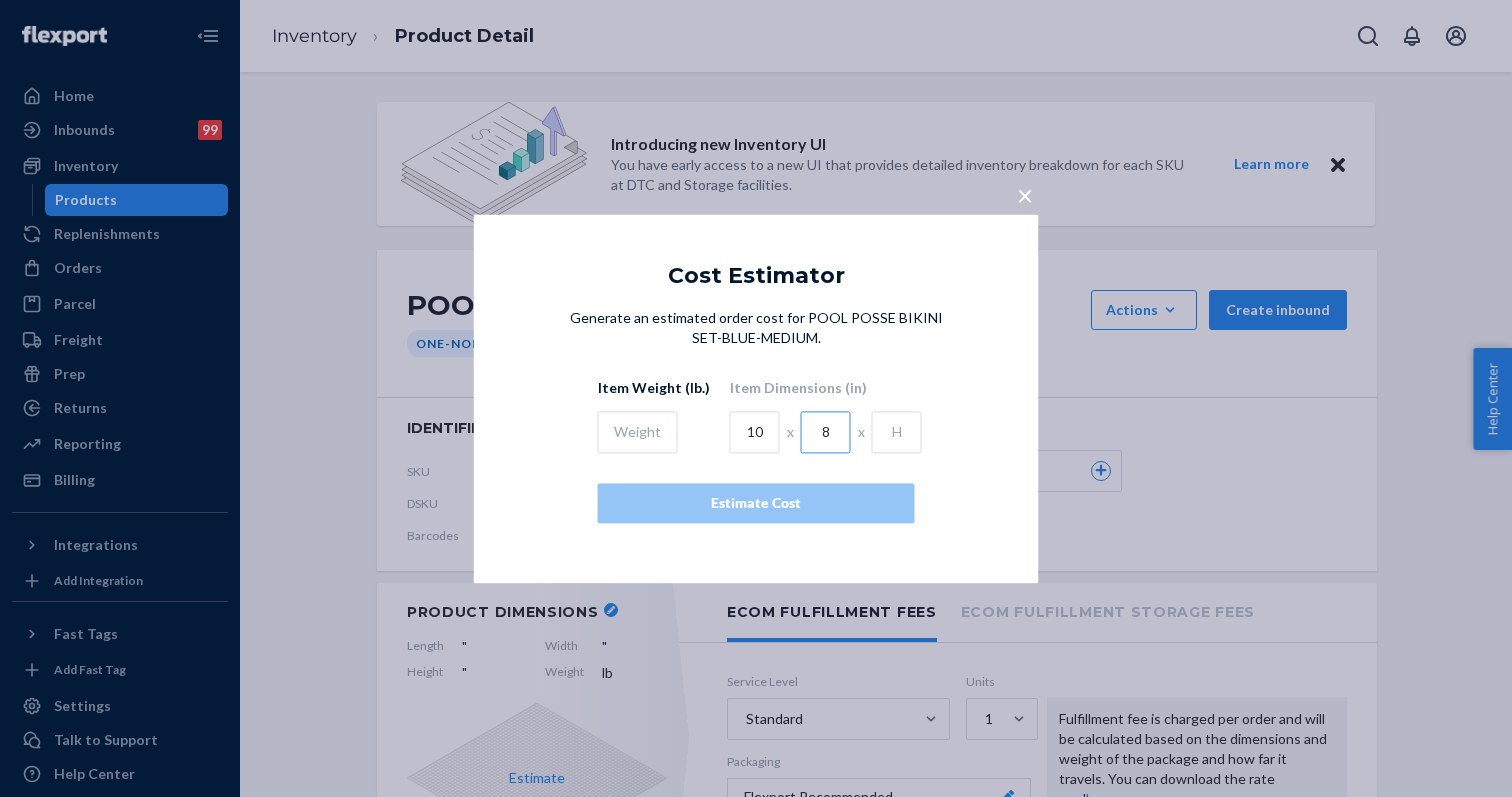 type on "8" 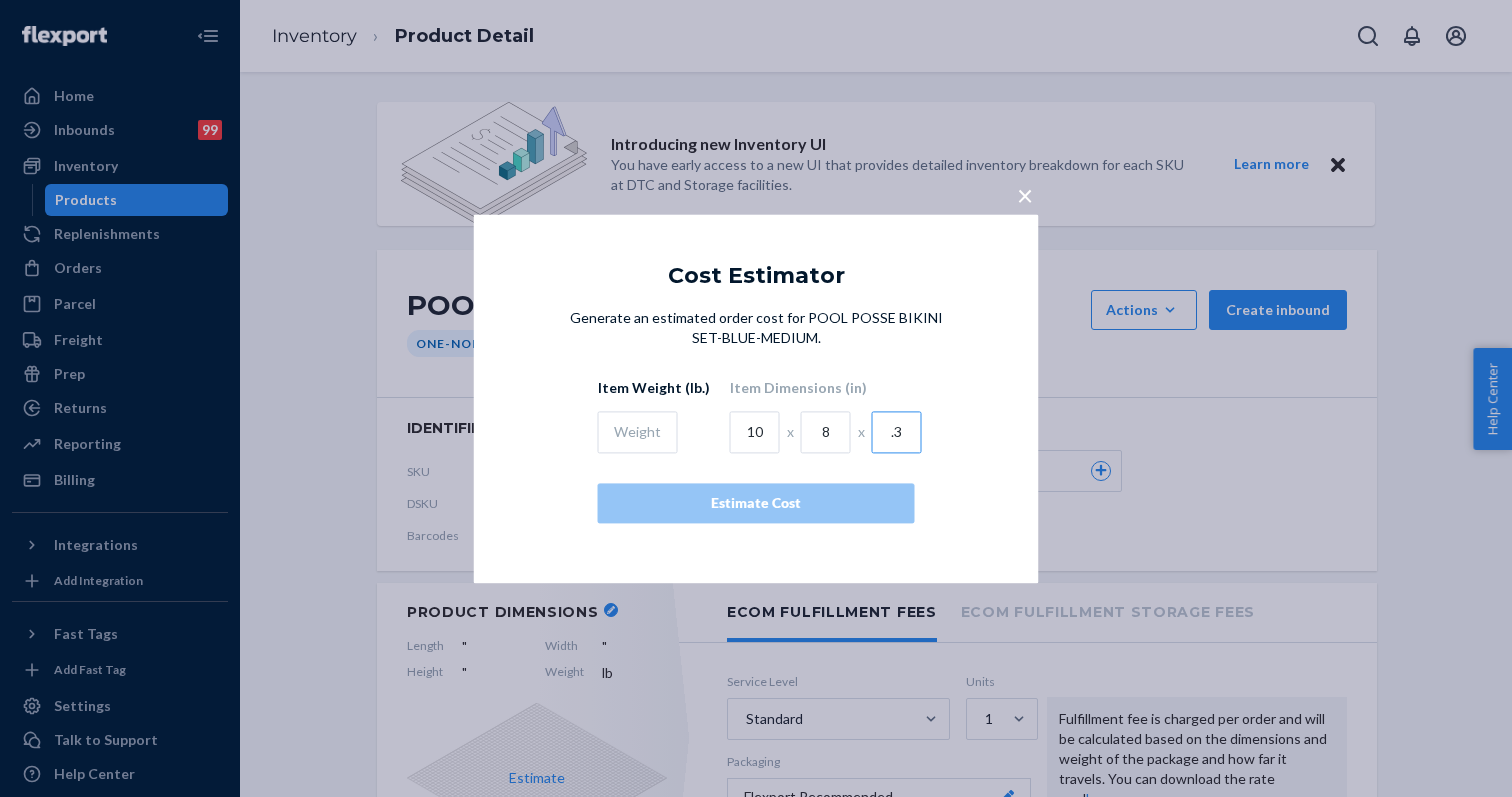 type on ".3" 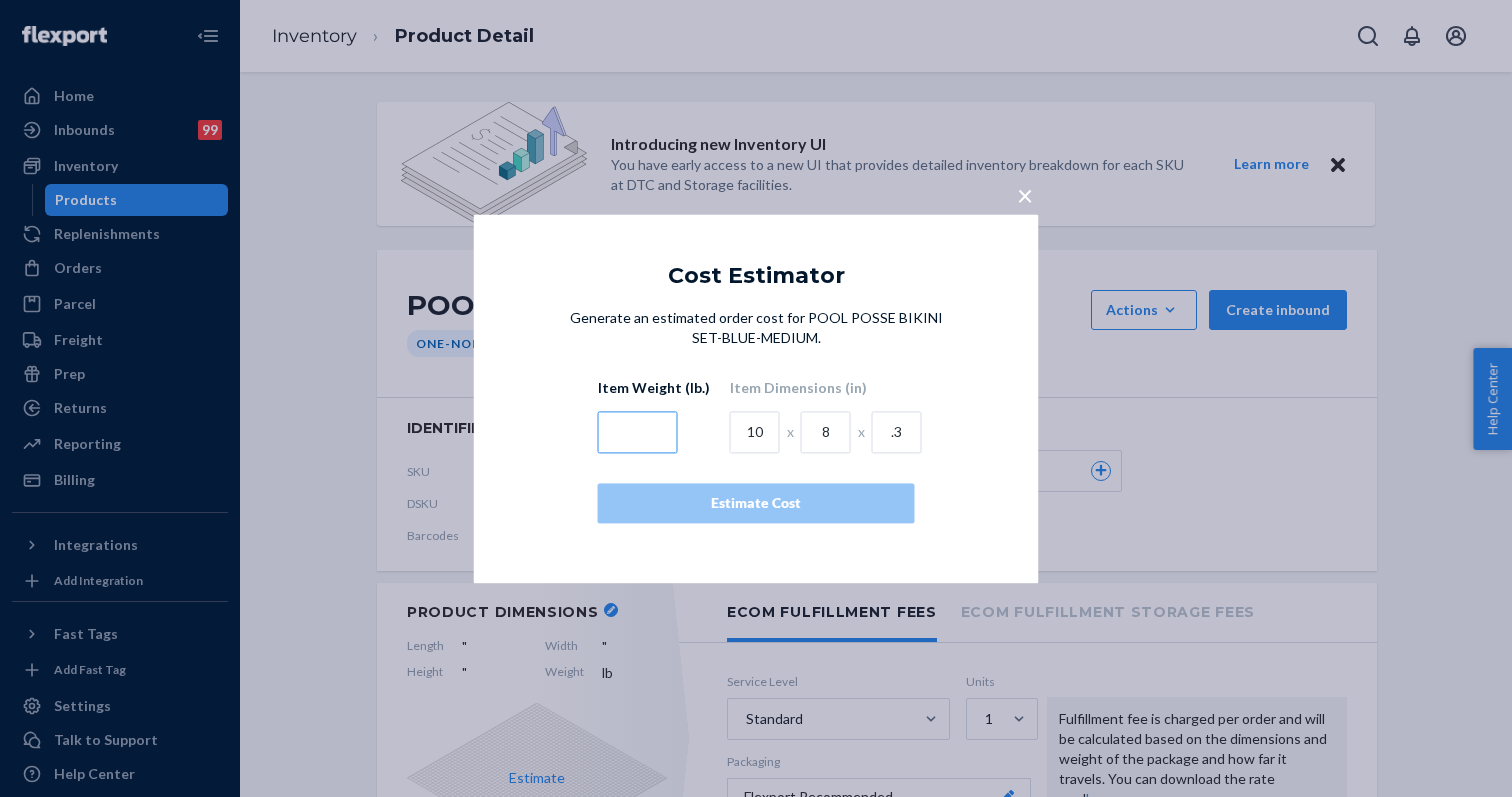 click at bounding box center (638, 432) 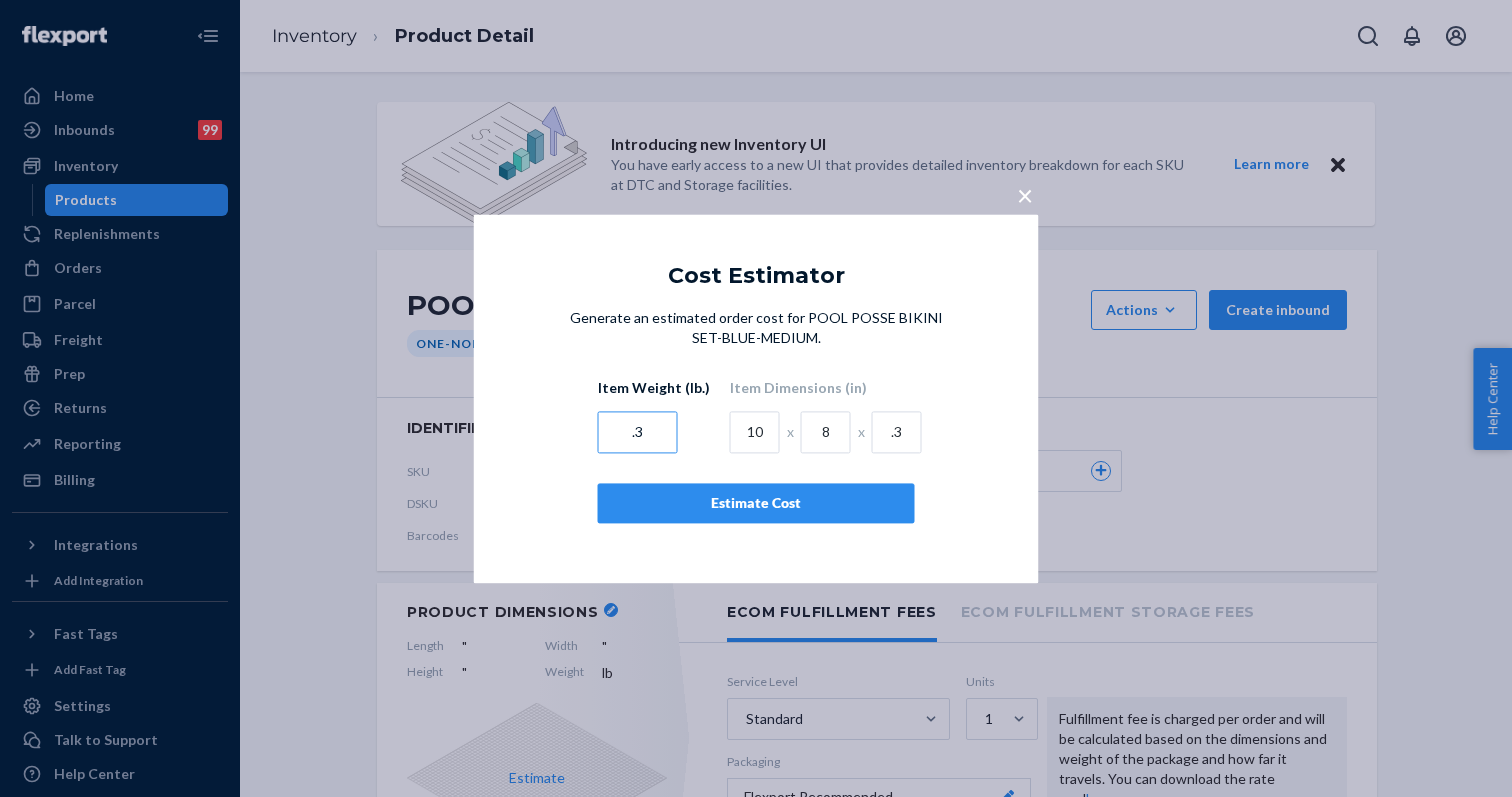 type on ".3" 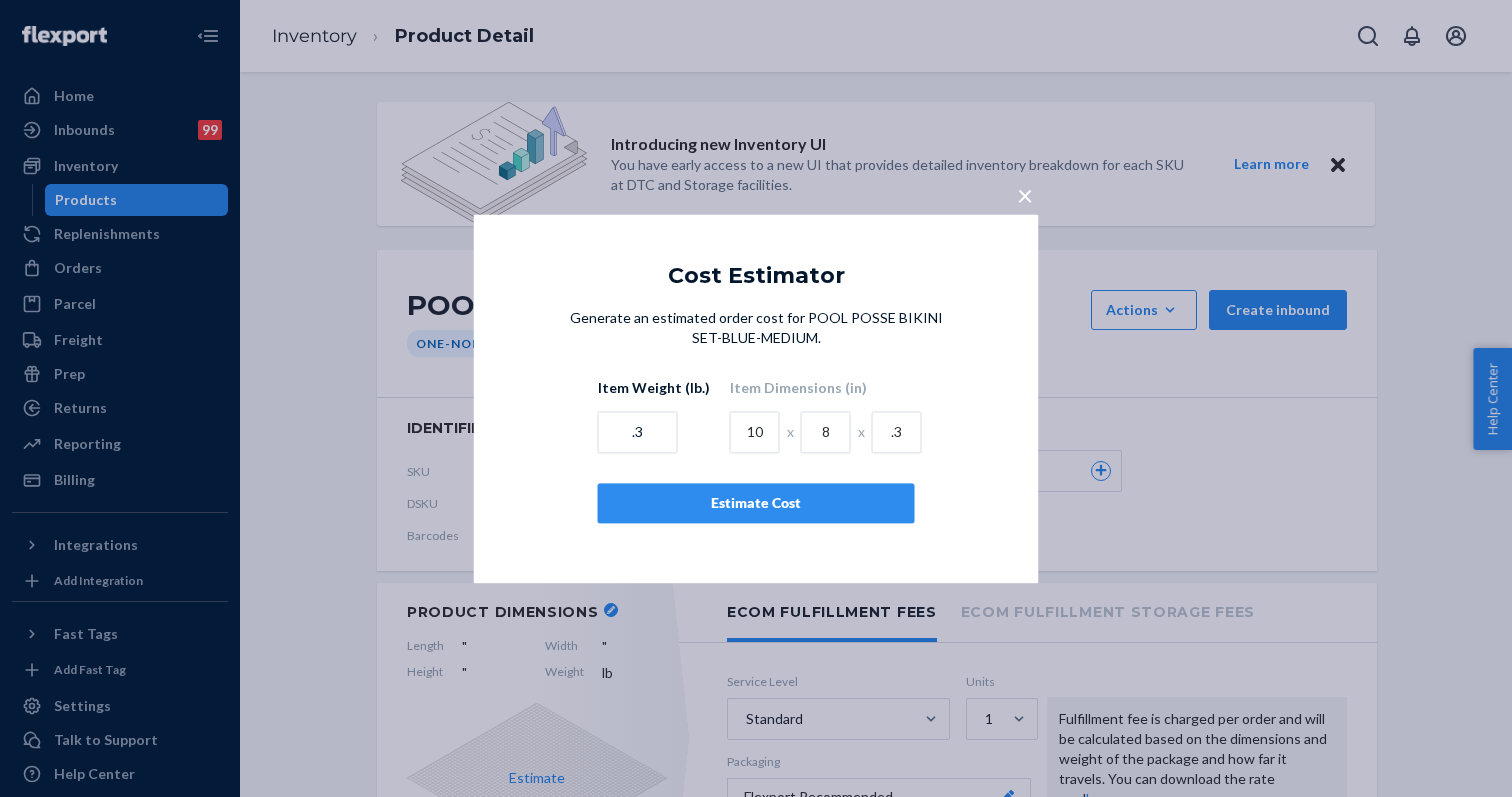 click on "Estimate Cost" 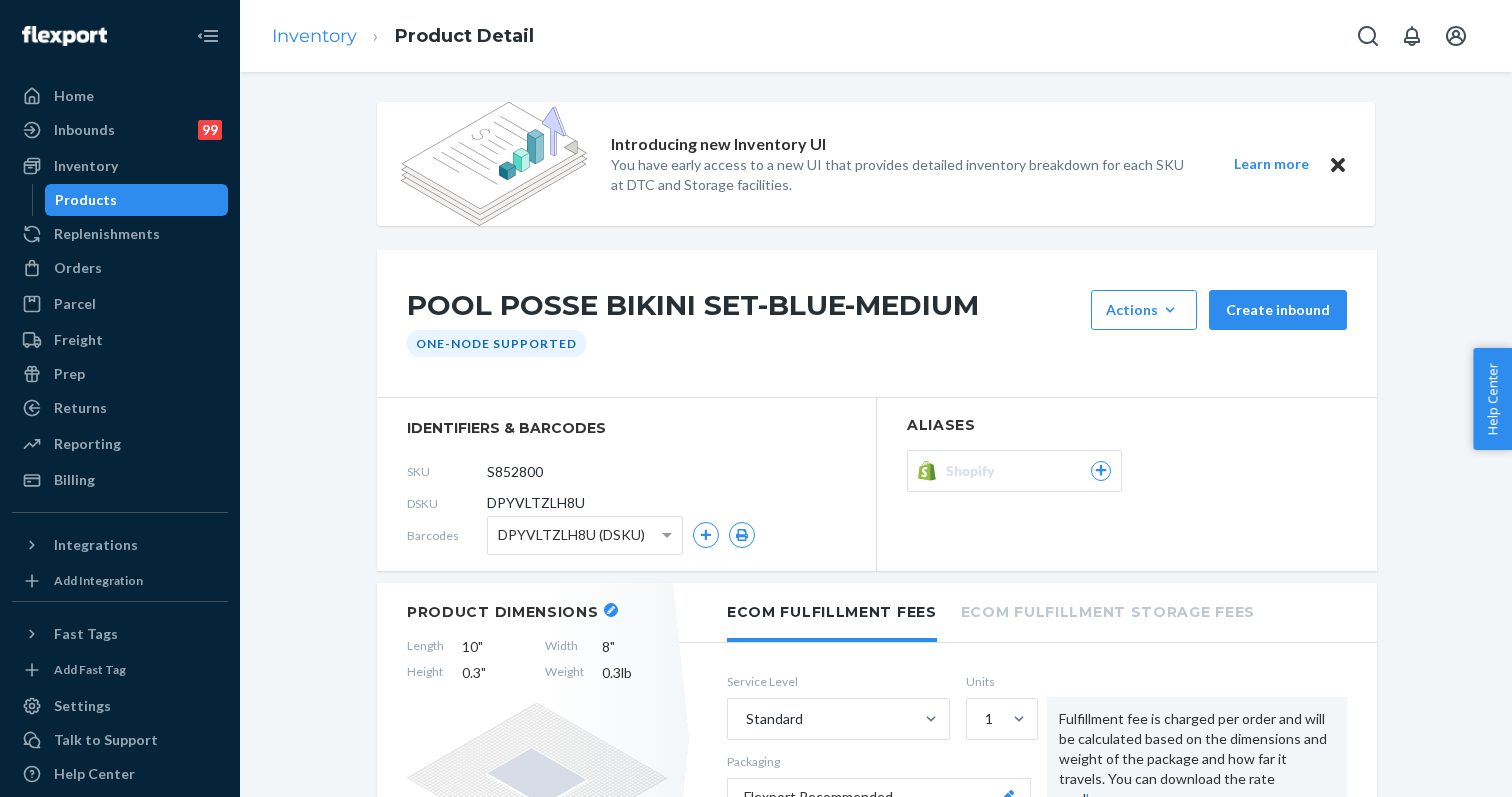 click on "Inventory" 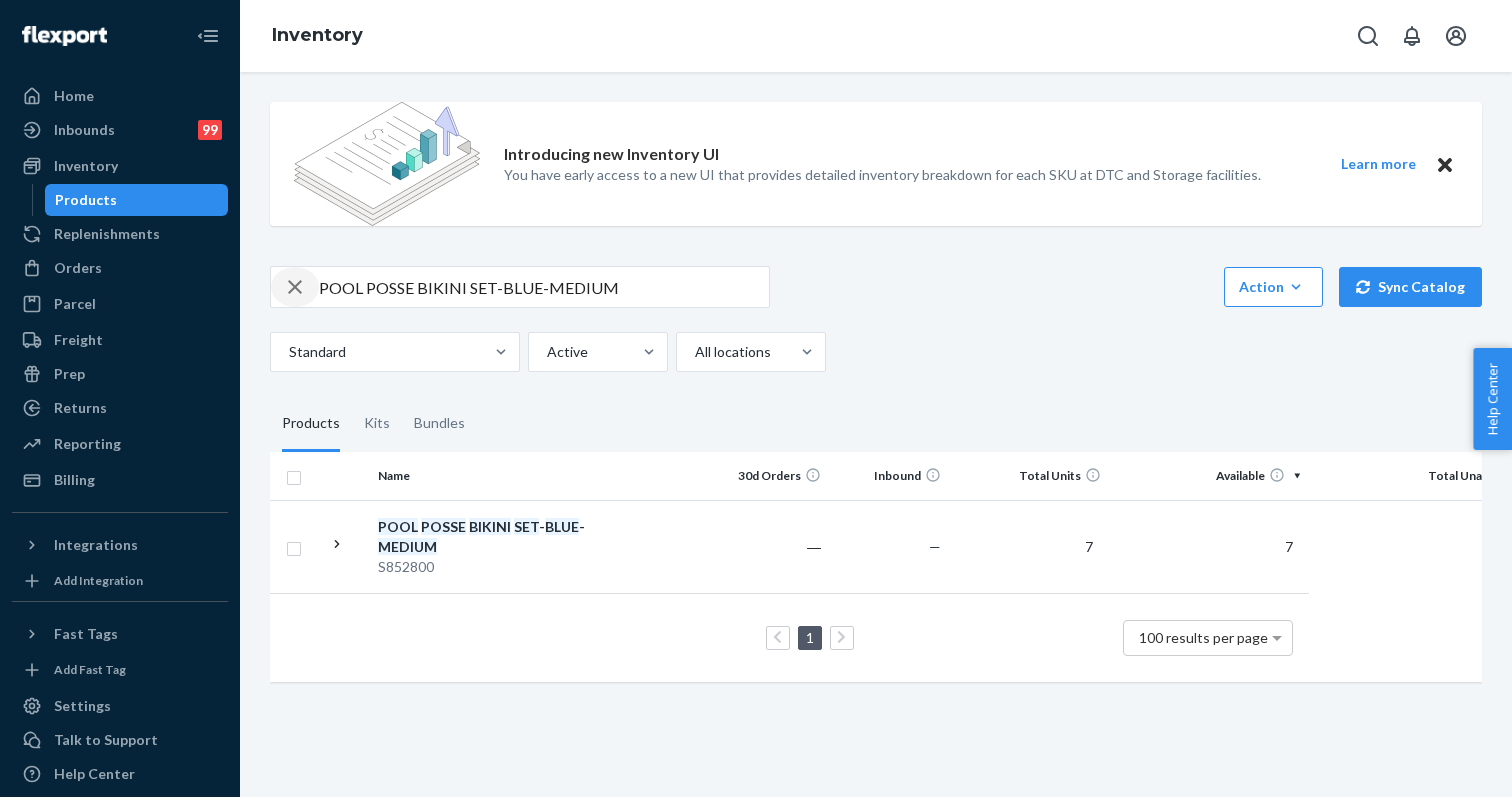 click 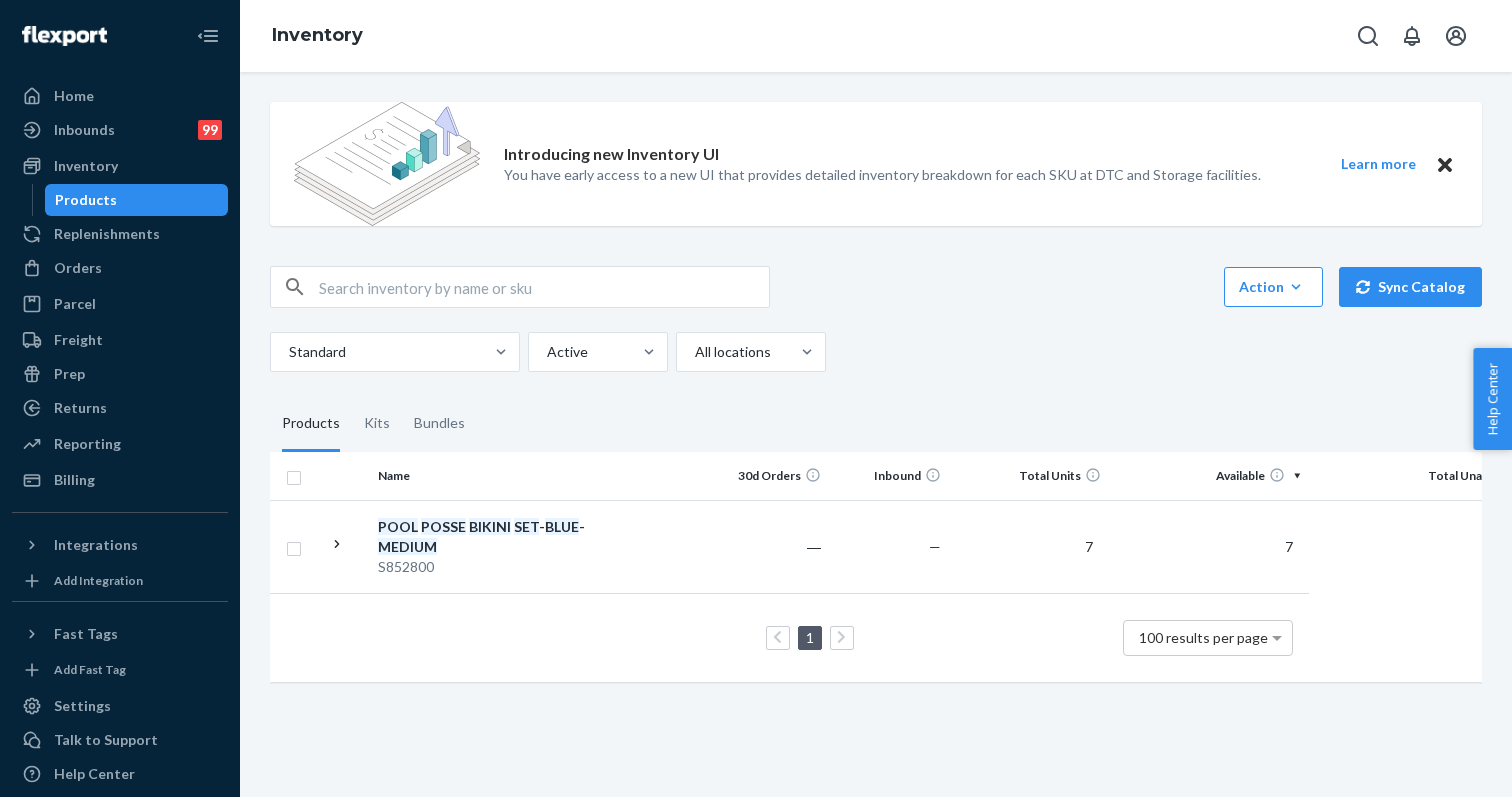 click 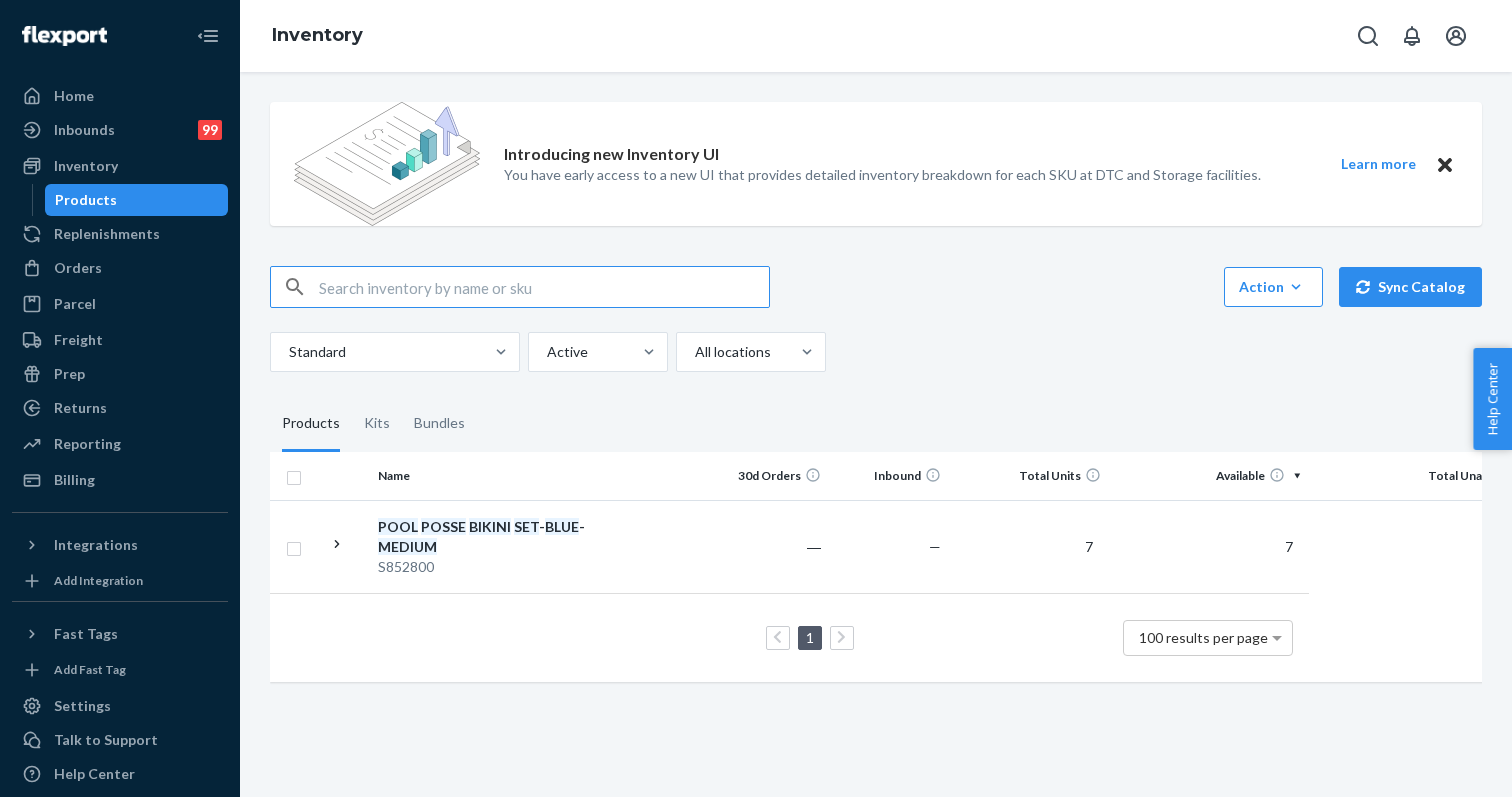 paste on "Pretty Rebel Graphic Tank" 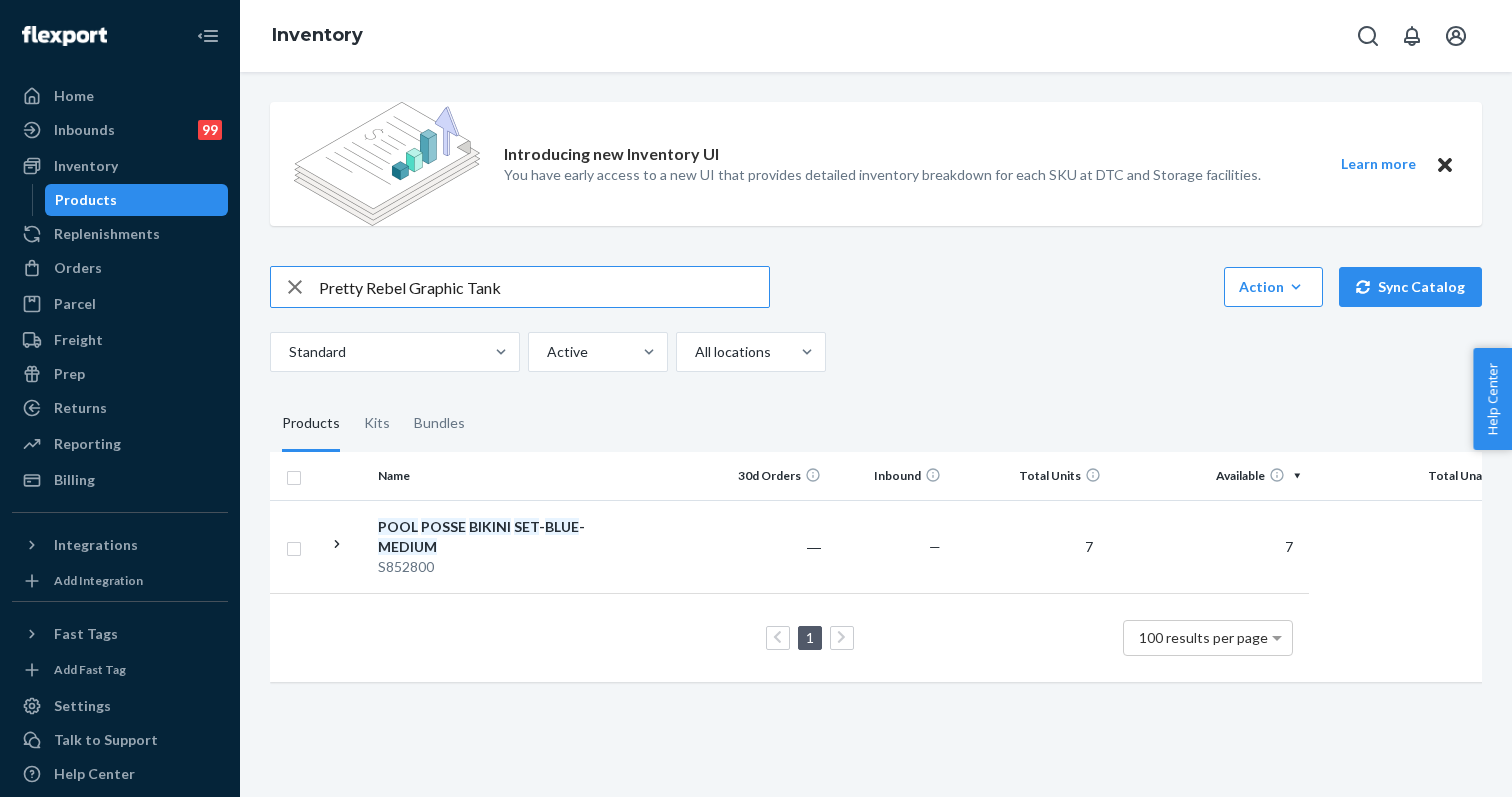 type on "Pretty Rebel Graphic Tank" 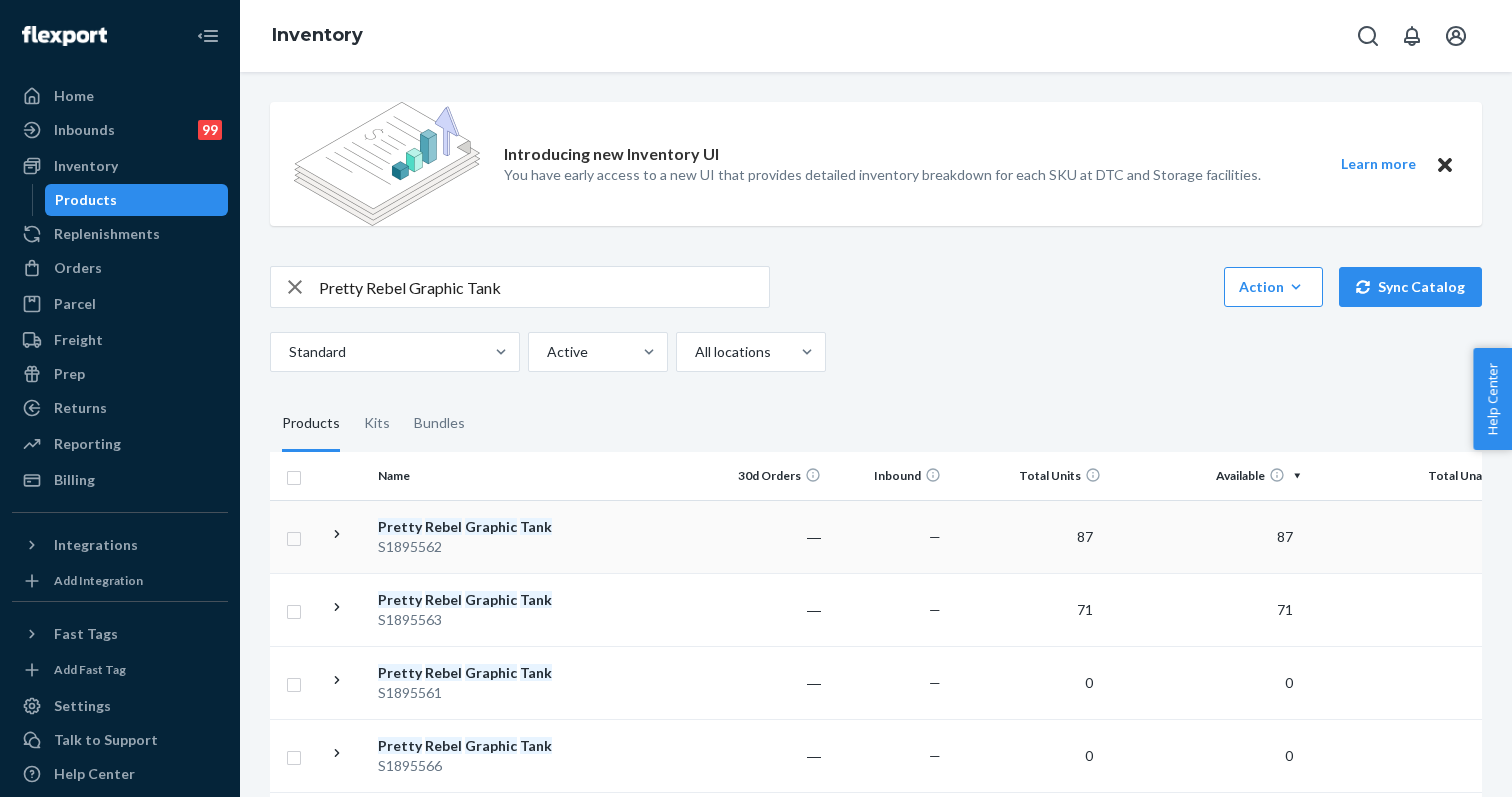 scroll, scrollTop: 0, scrollLeft: 0, axis: both 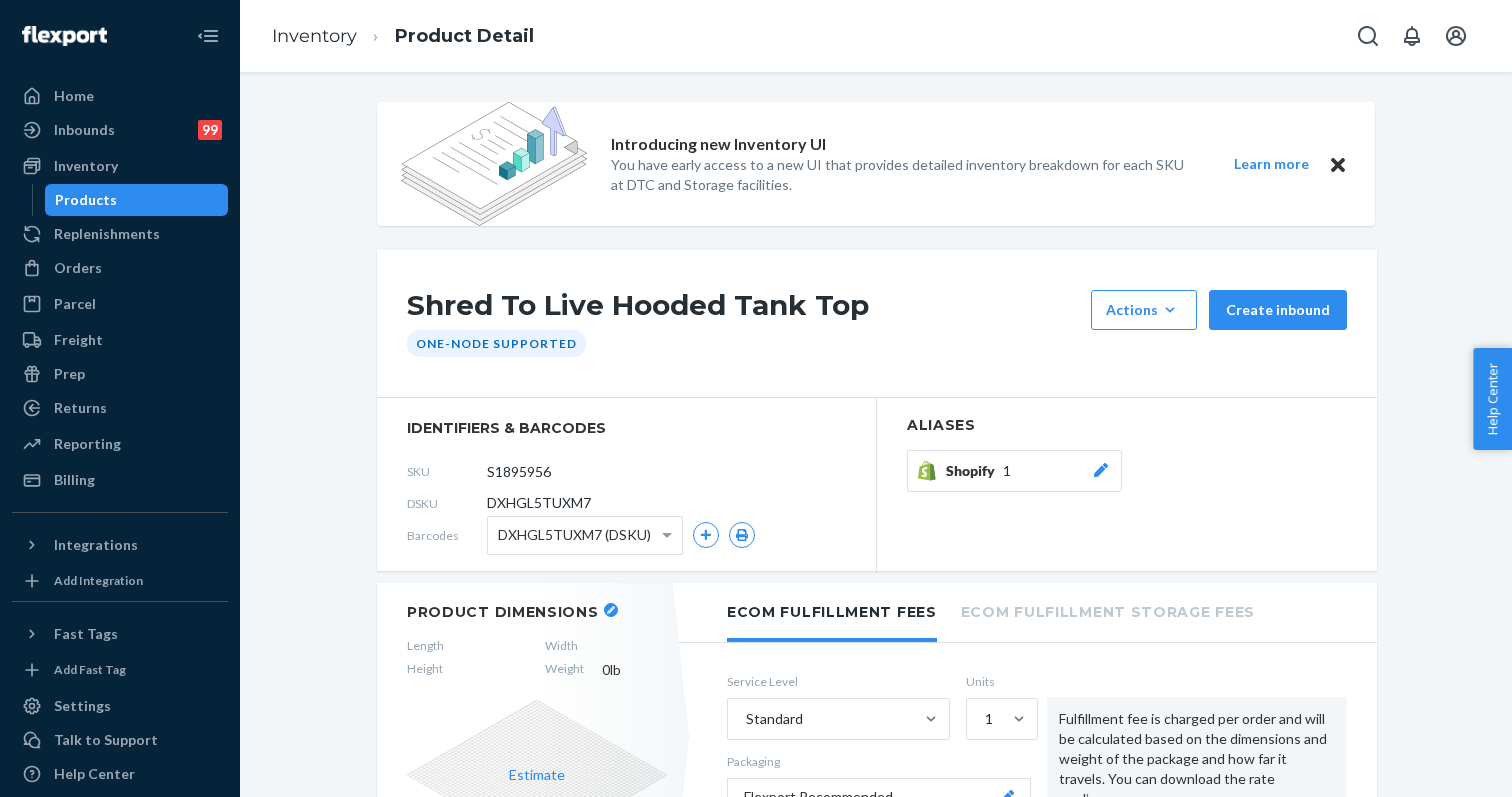 click at bounding box center [611, 610] 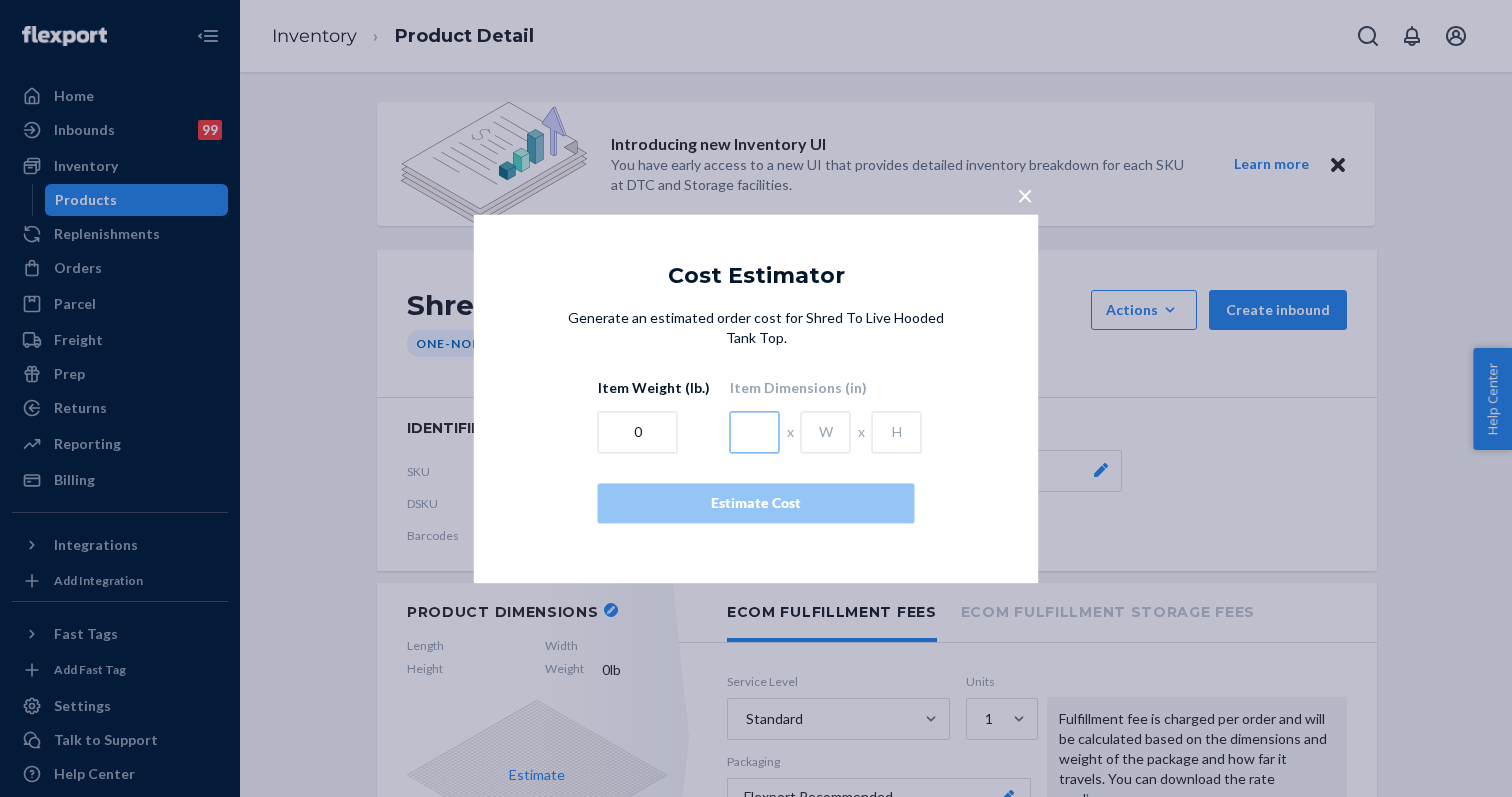 click at bounding box center (755, 432) 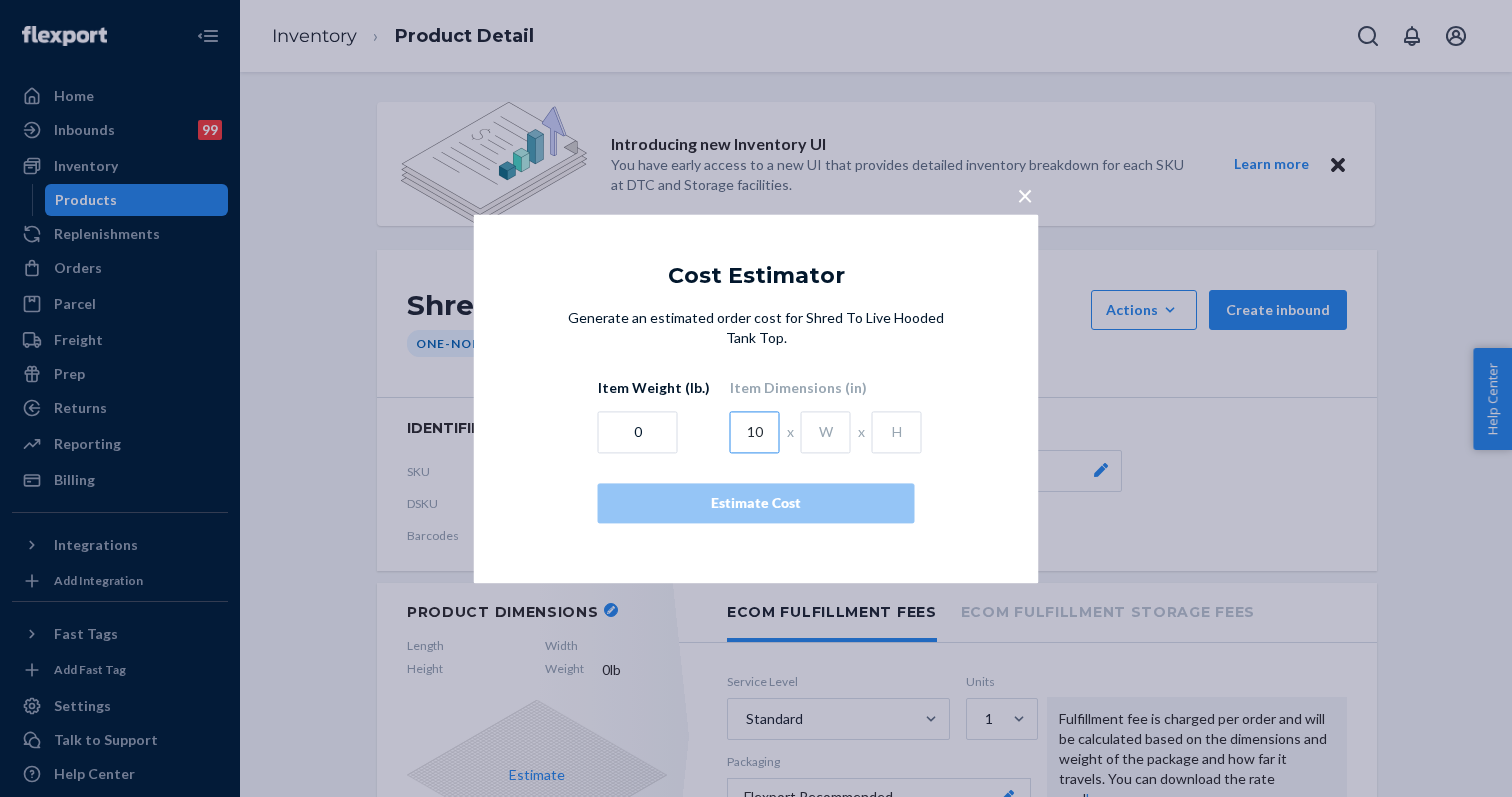 type on "10" 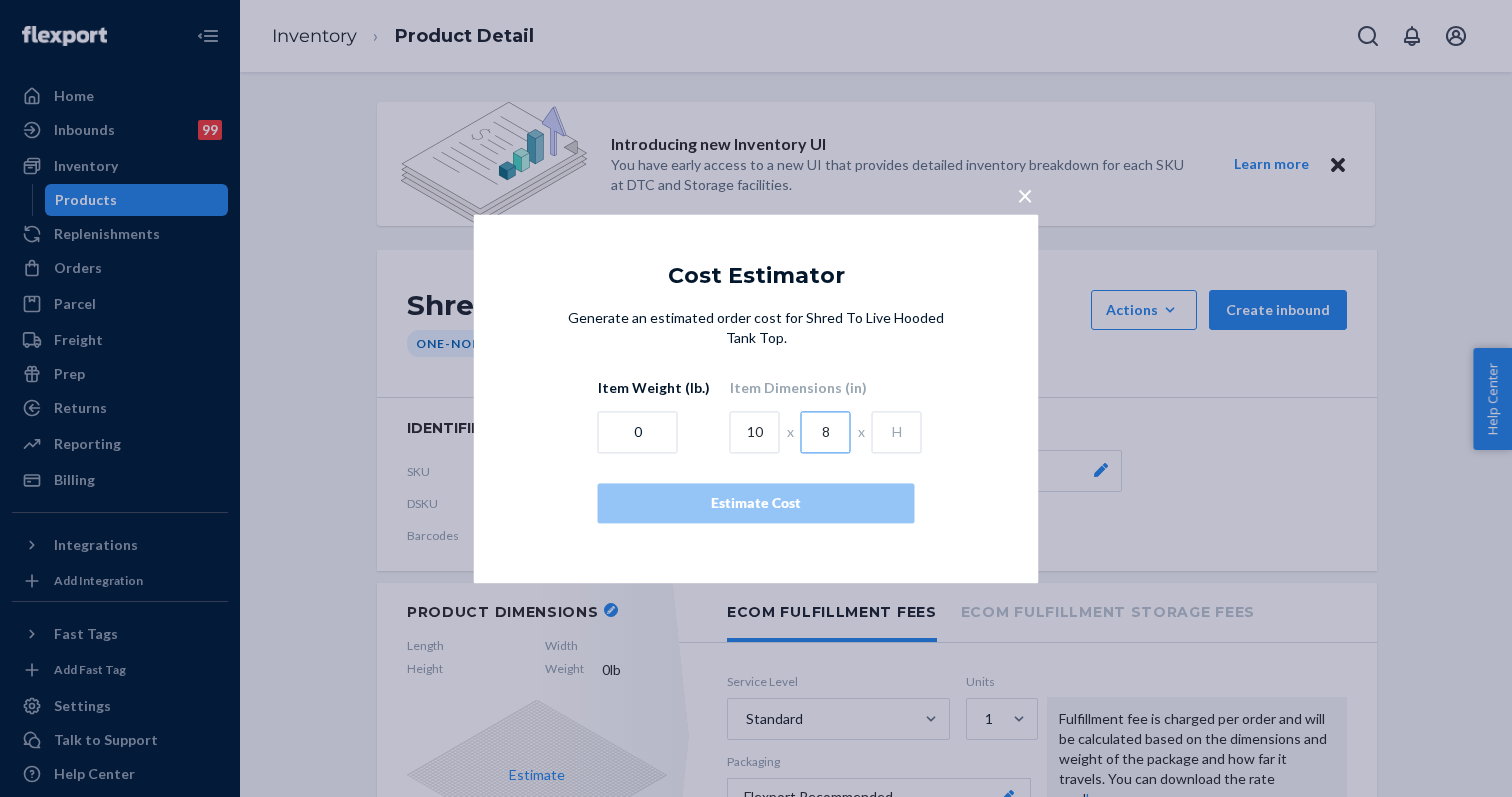 type on "8" 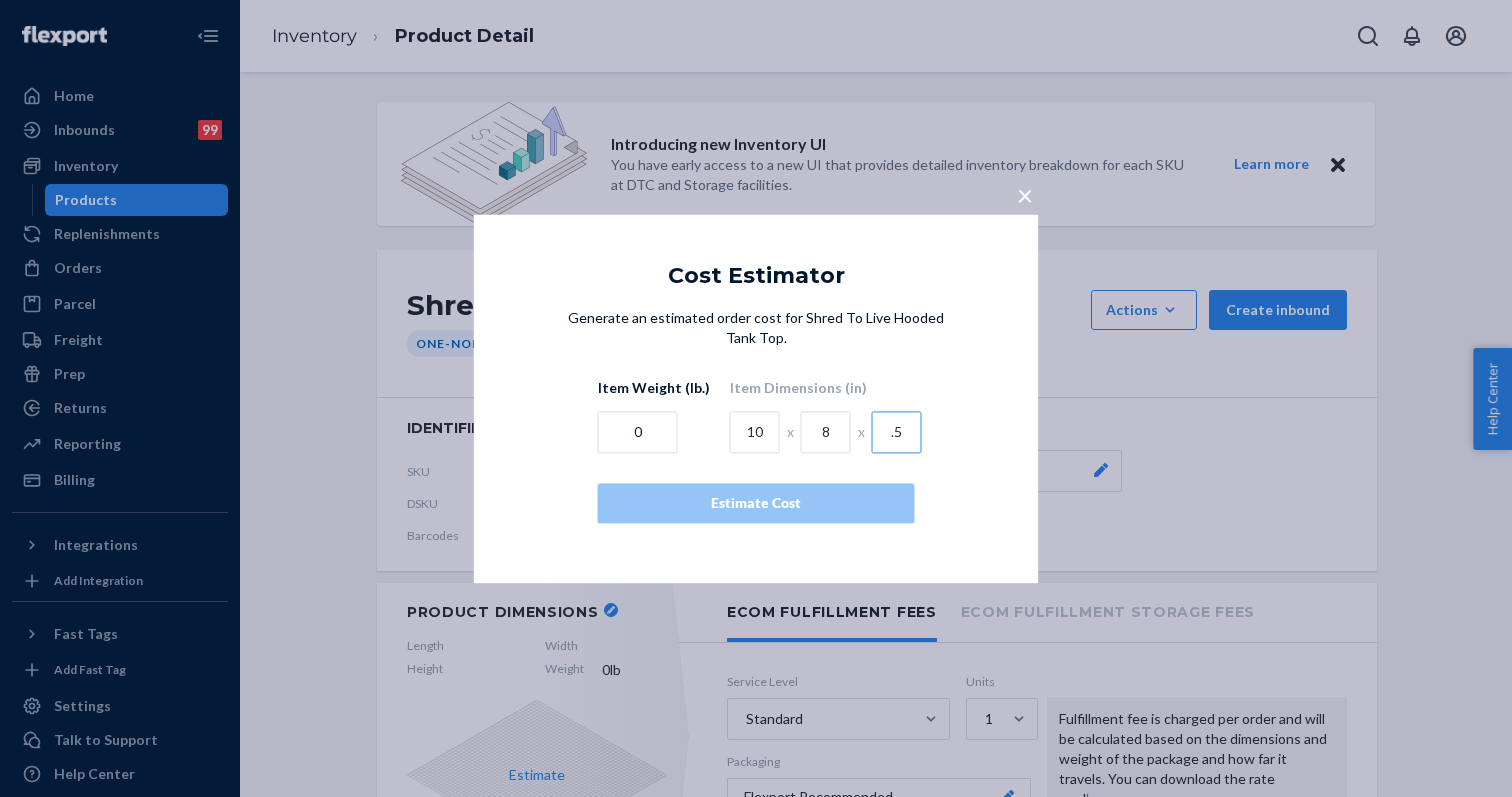 type on ".5" 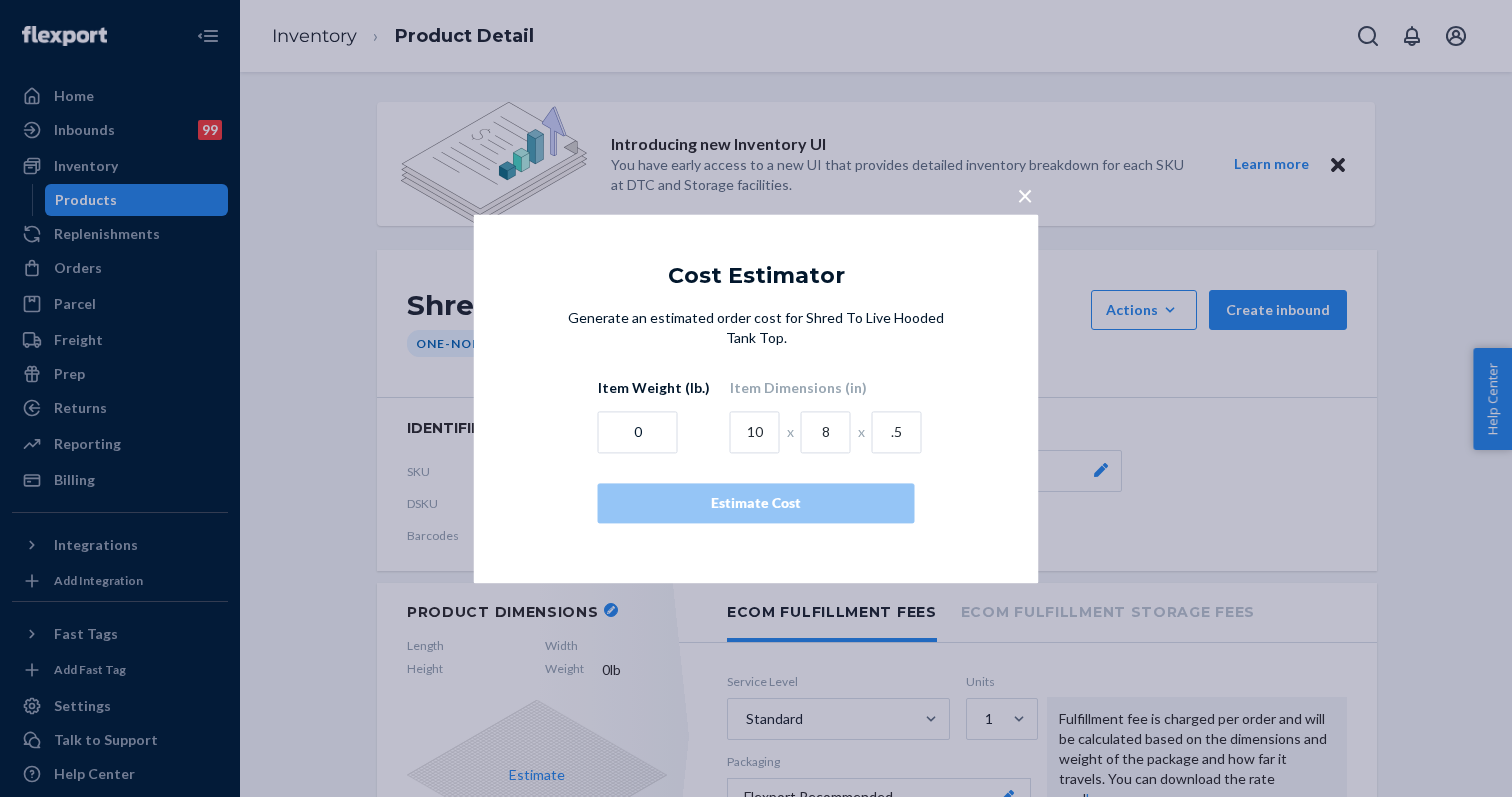 click on "0" at bounding box center [654, 428] 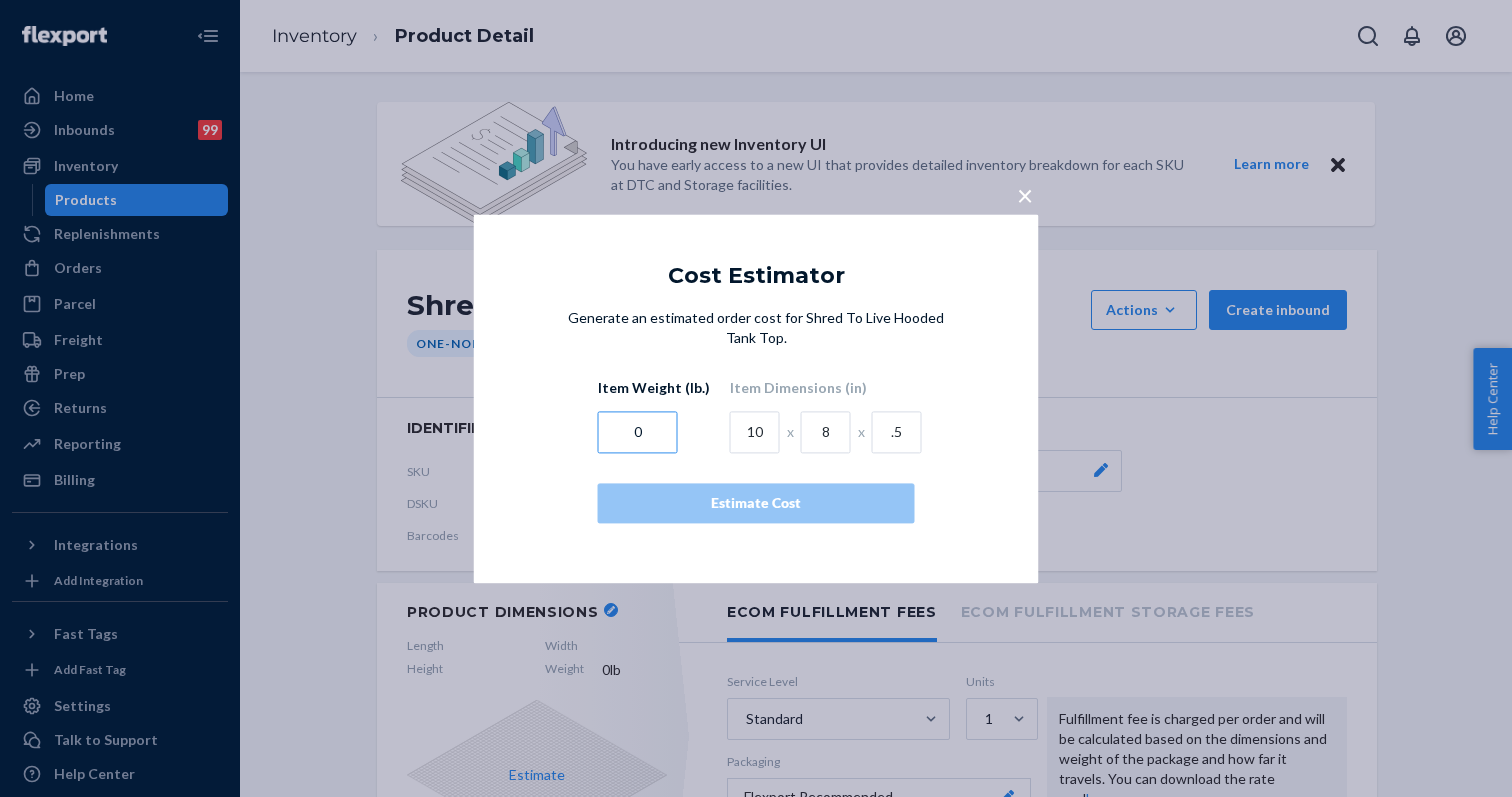 click on "0" at bounding box center [638, 432] 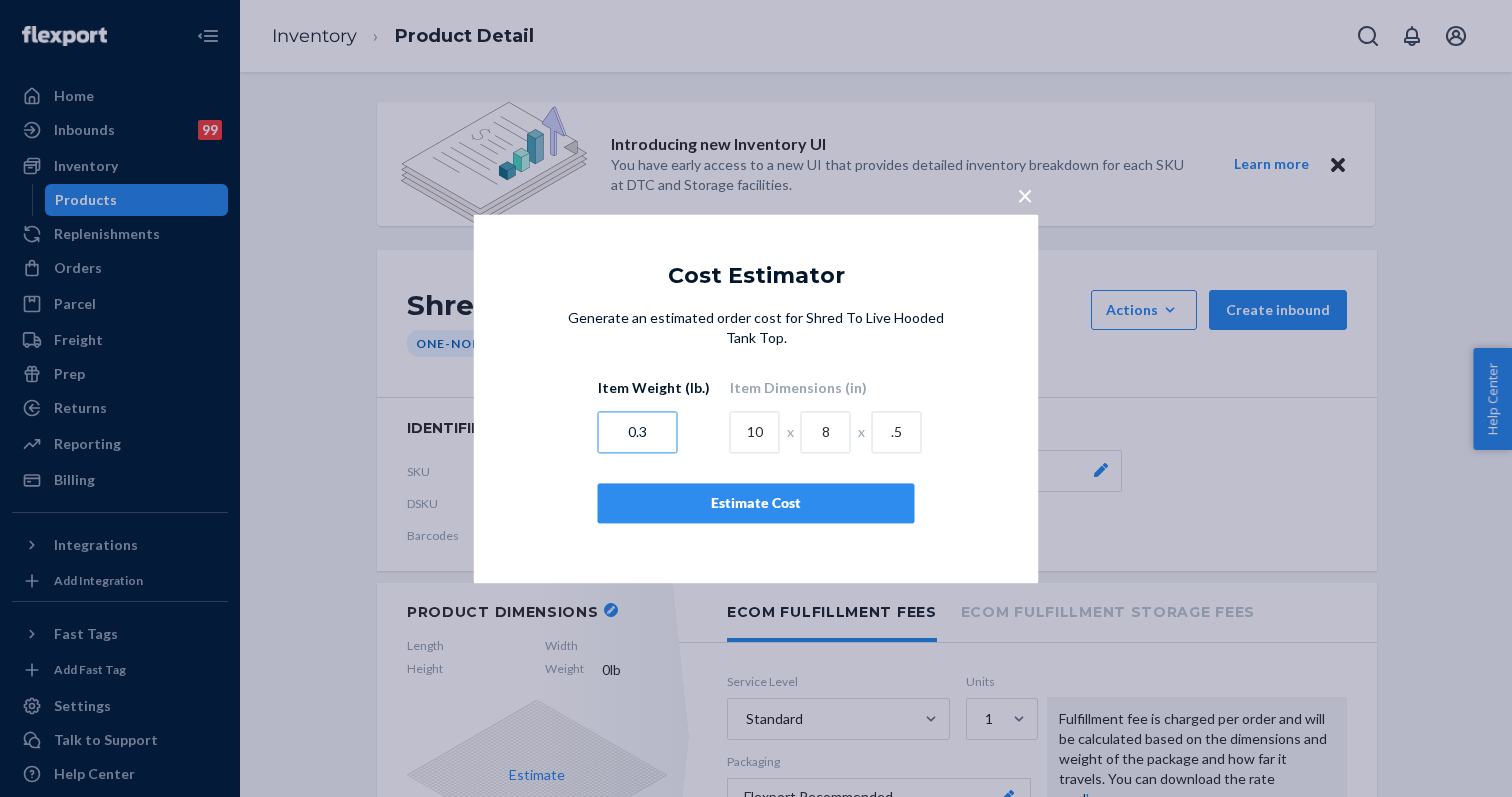 type on "0.3" 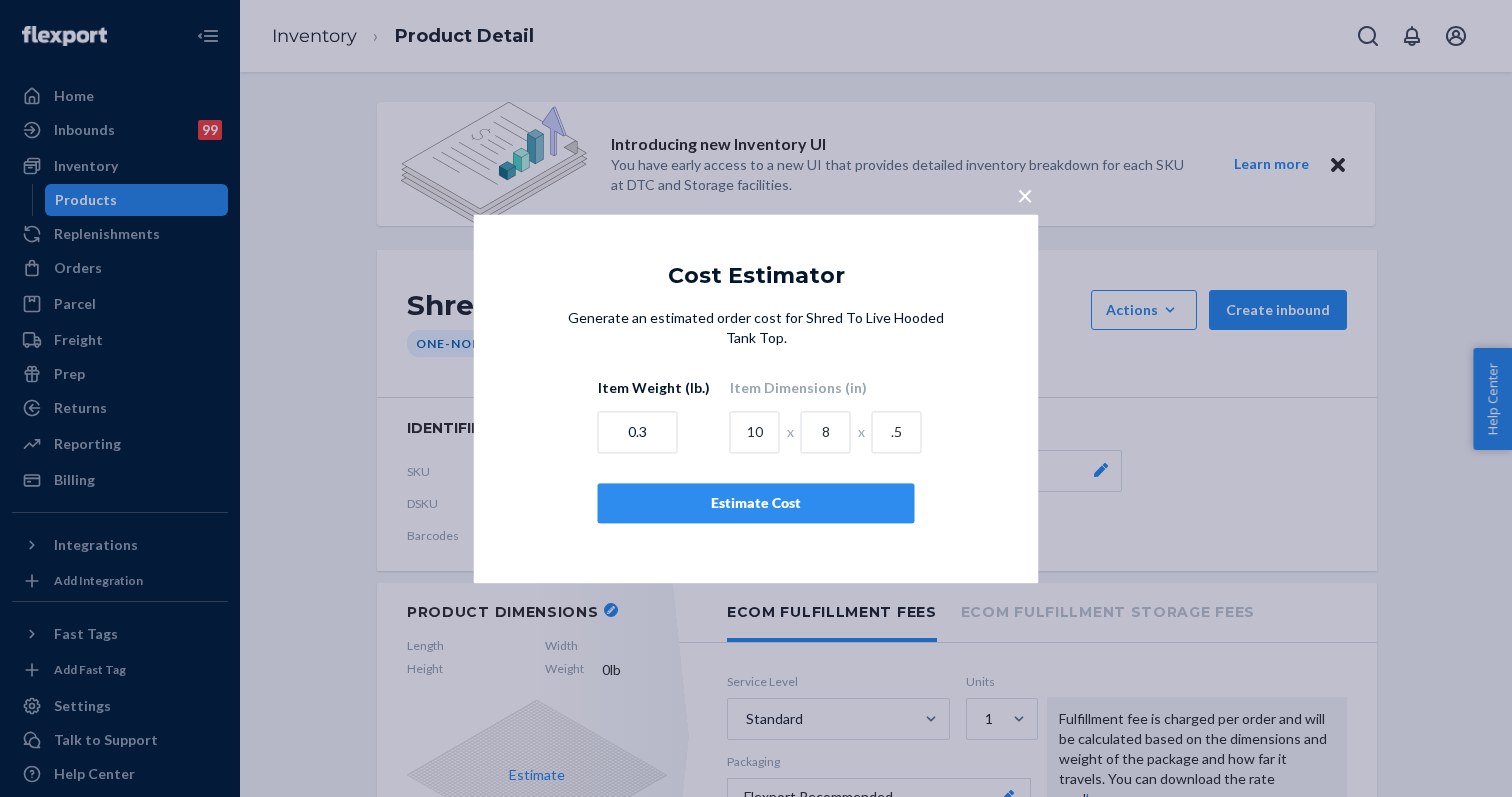 click on "Estimate Cost" at bounding box center [756, 503] 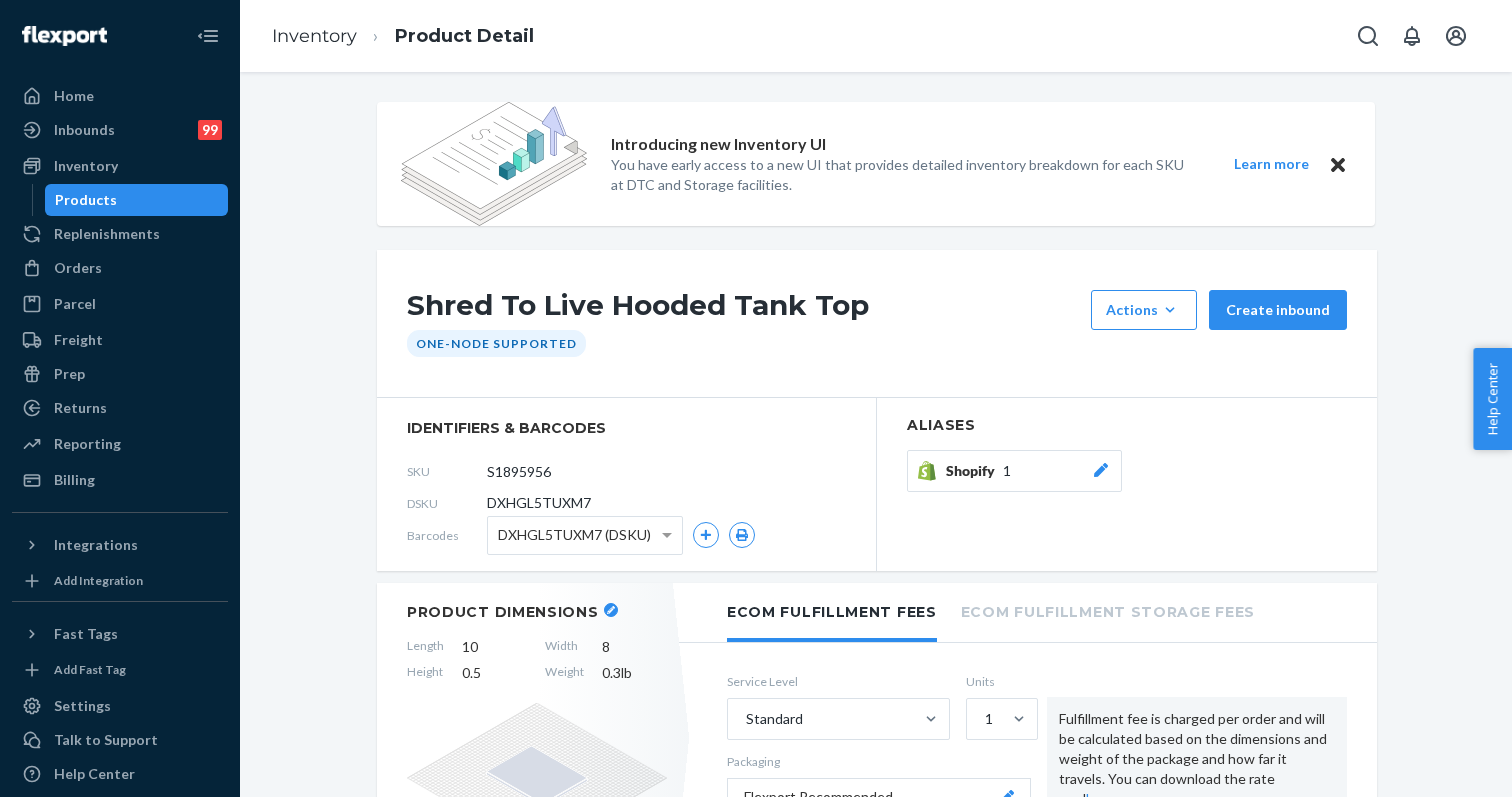 click on "Inventory" at bounding box center [314, 36] 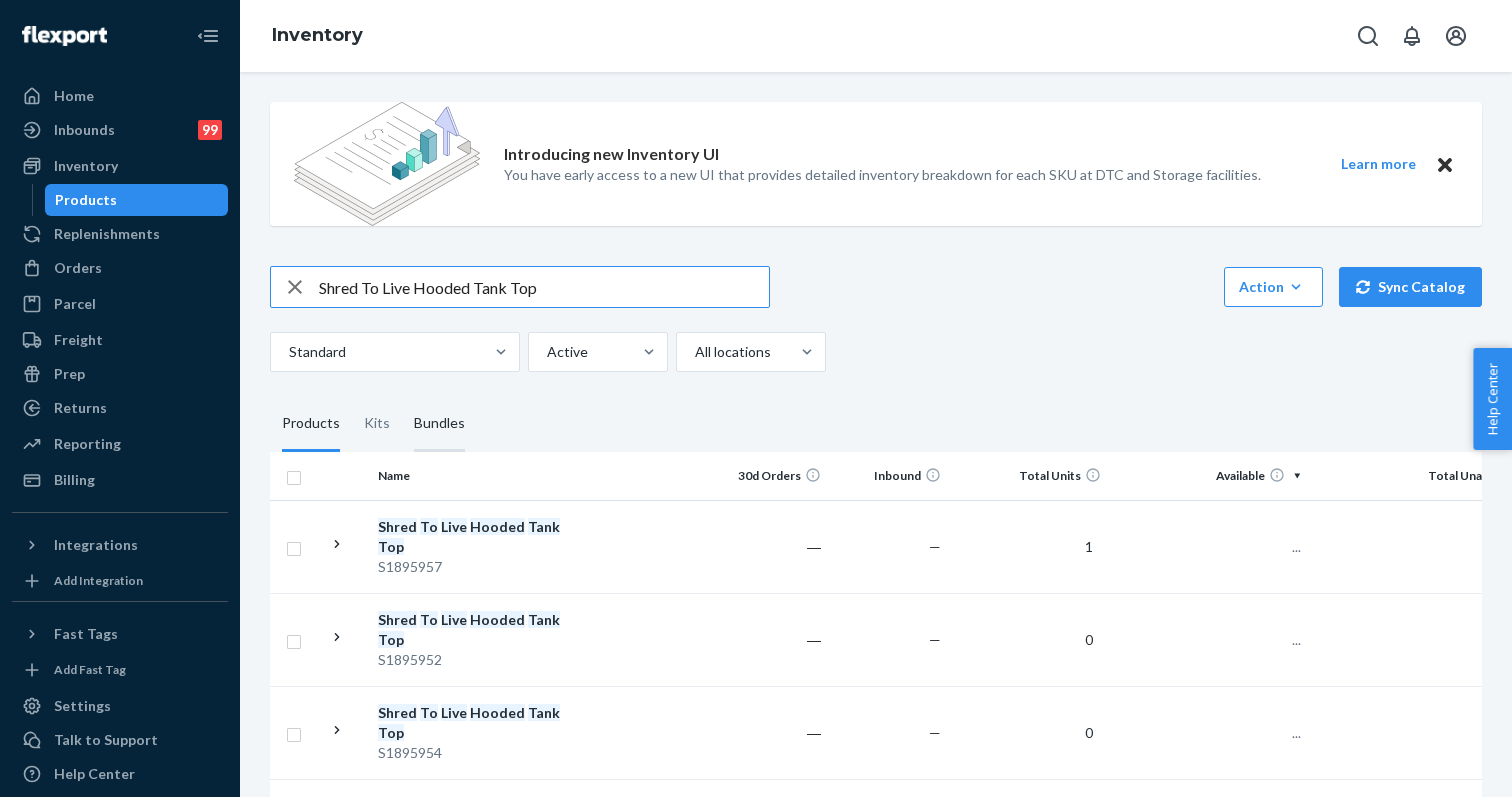 scroll, scrollTop: 0, scrollLeft: 0, axis: both 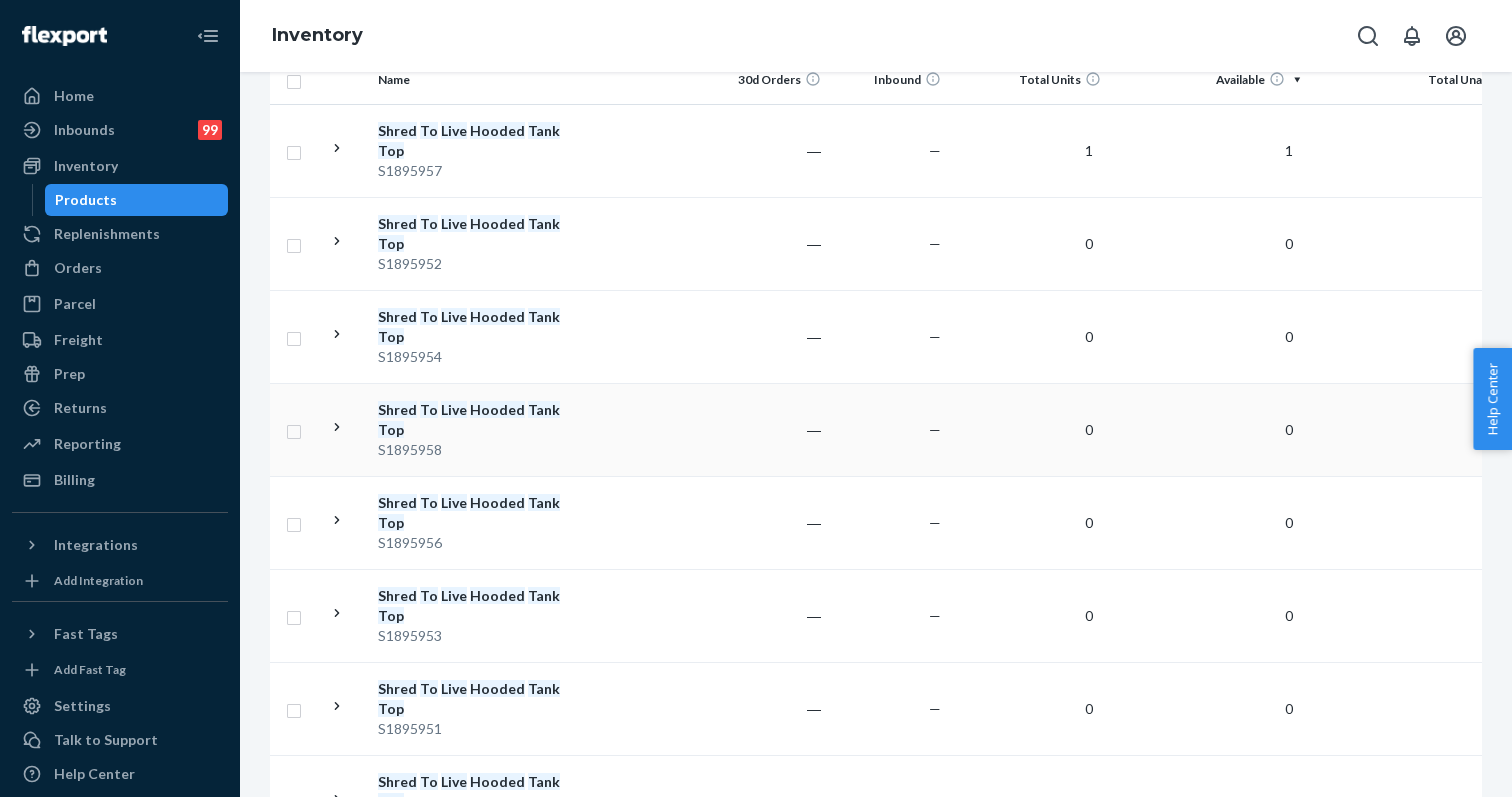 click on "S1895958" at bounding box center [482, 450] 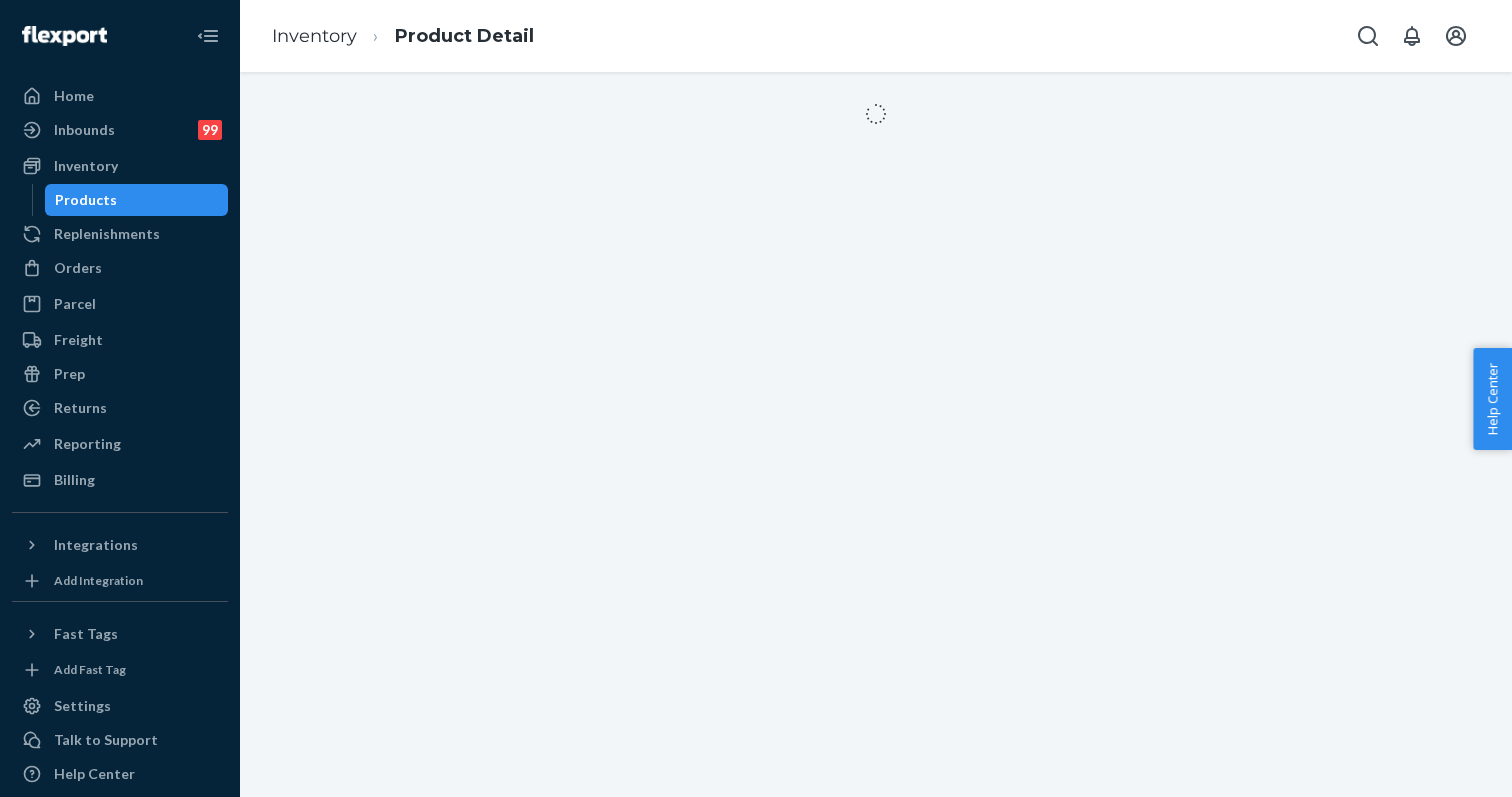scroll, scrollTop: 0, scrollLeft: 0, axis: both 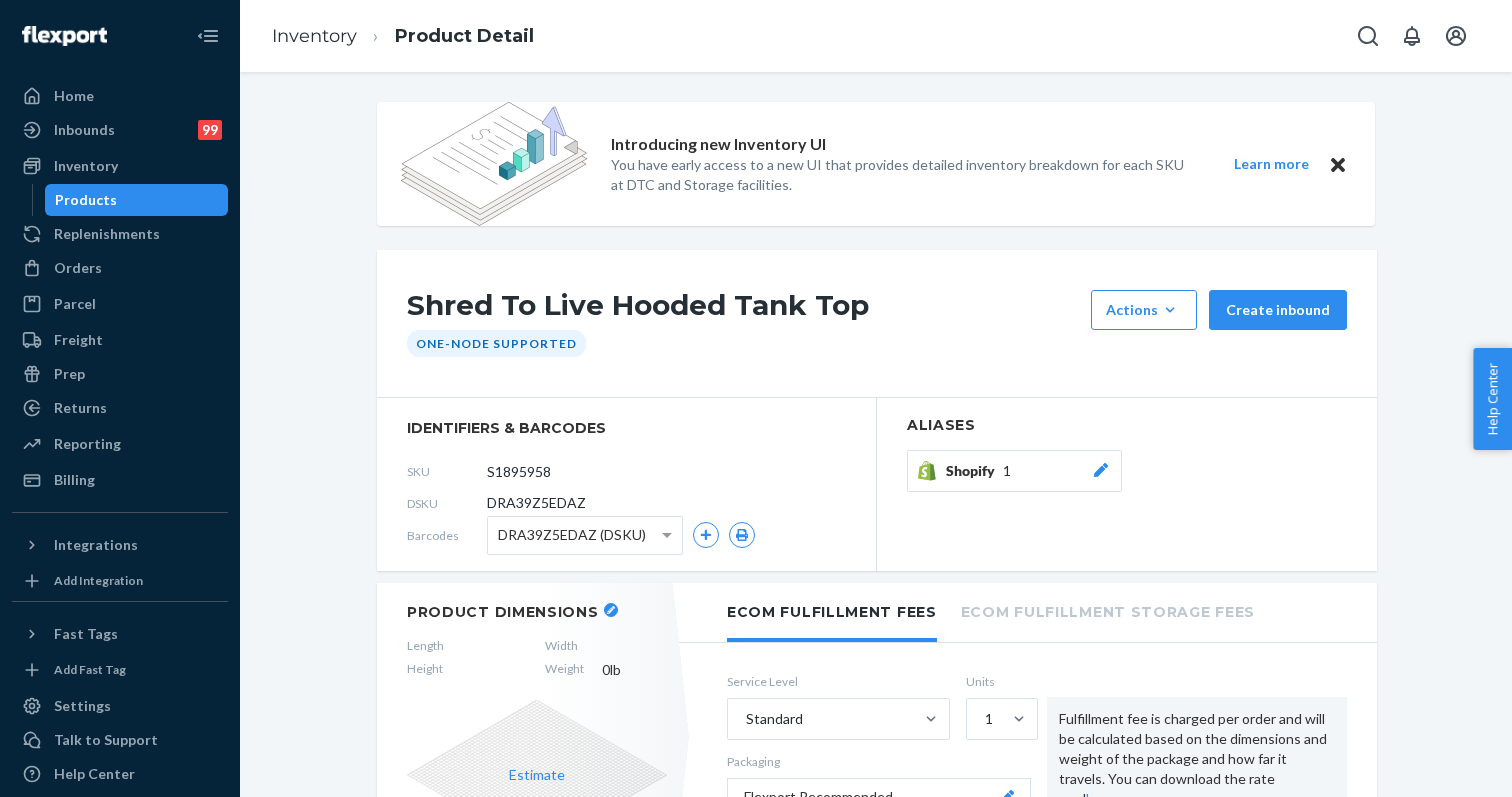 click 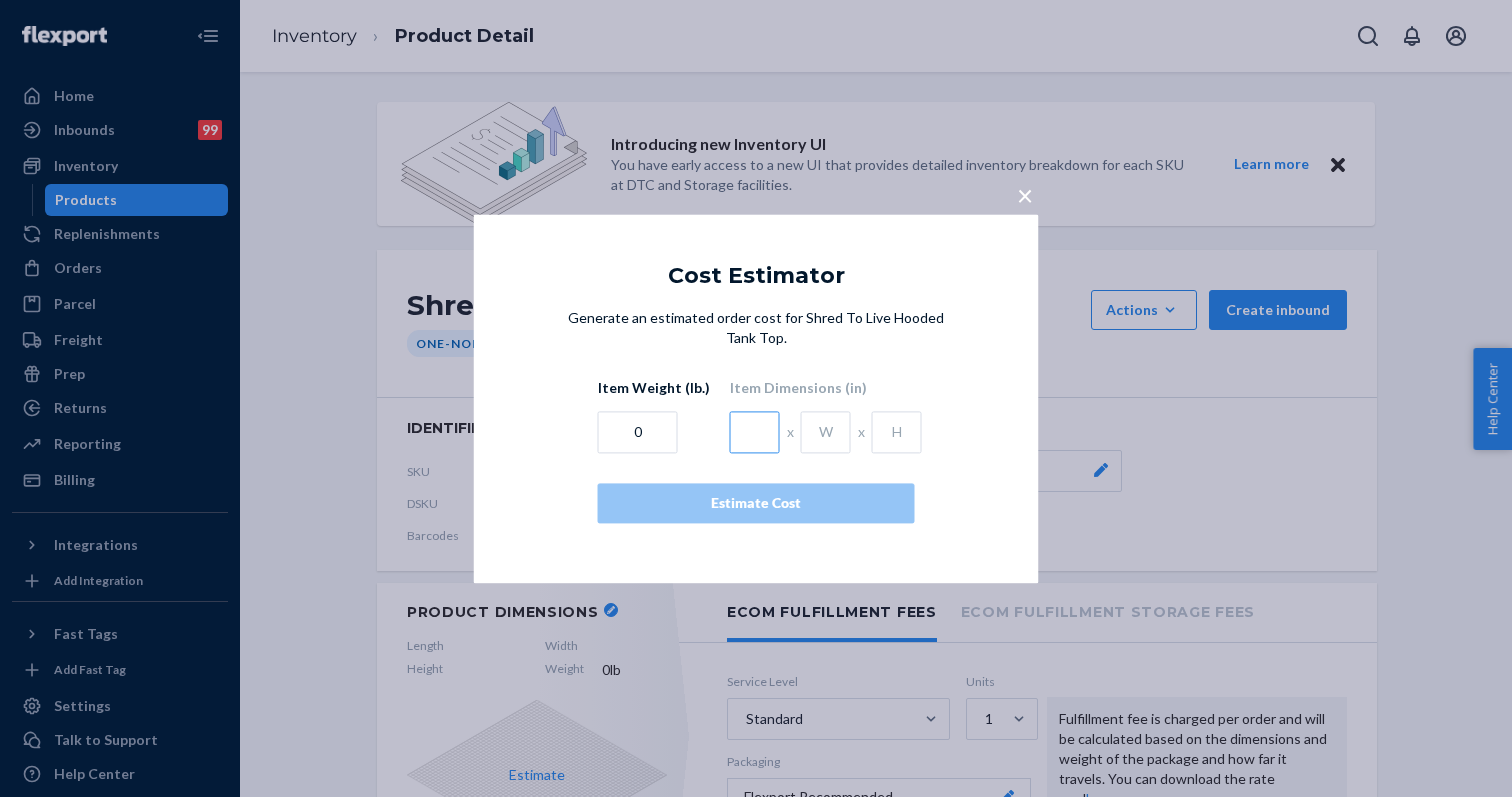 click at bounding box center [755, 432] 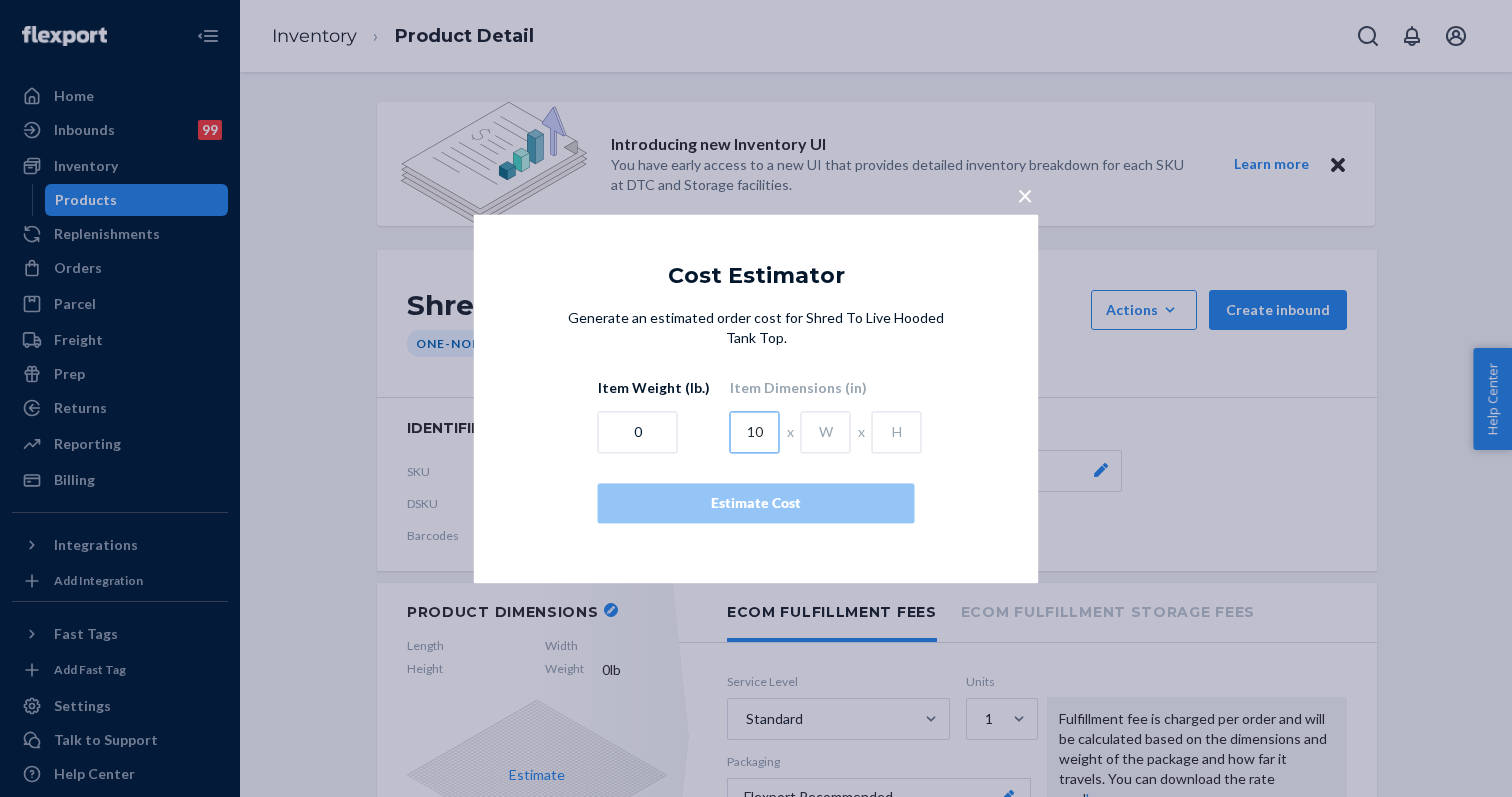 type on "10" 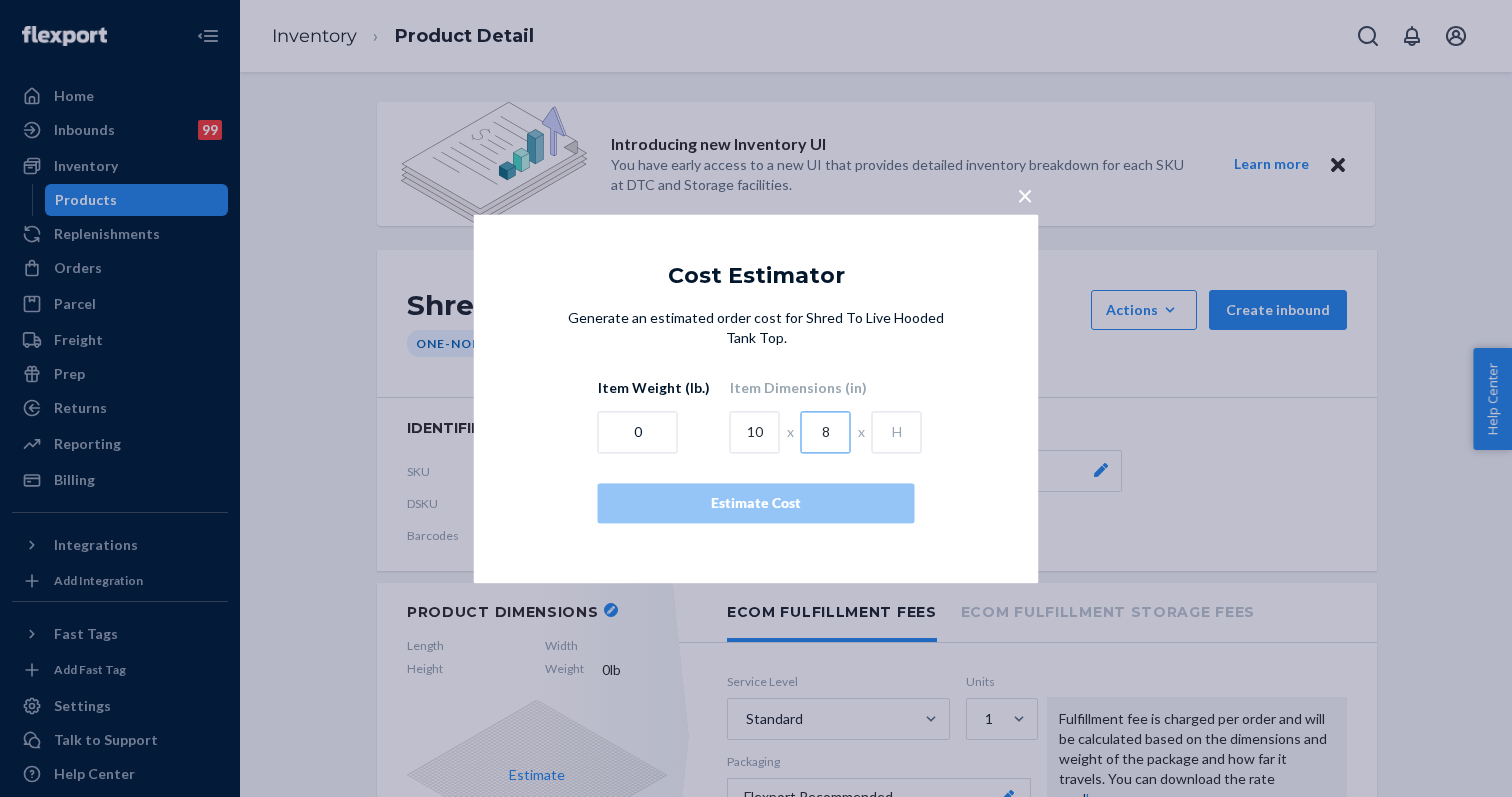 type on "8" 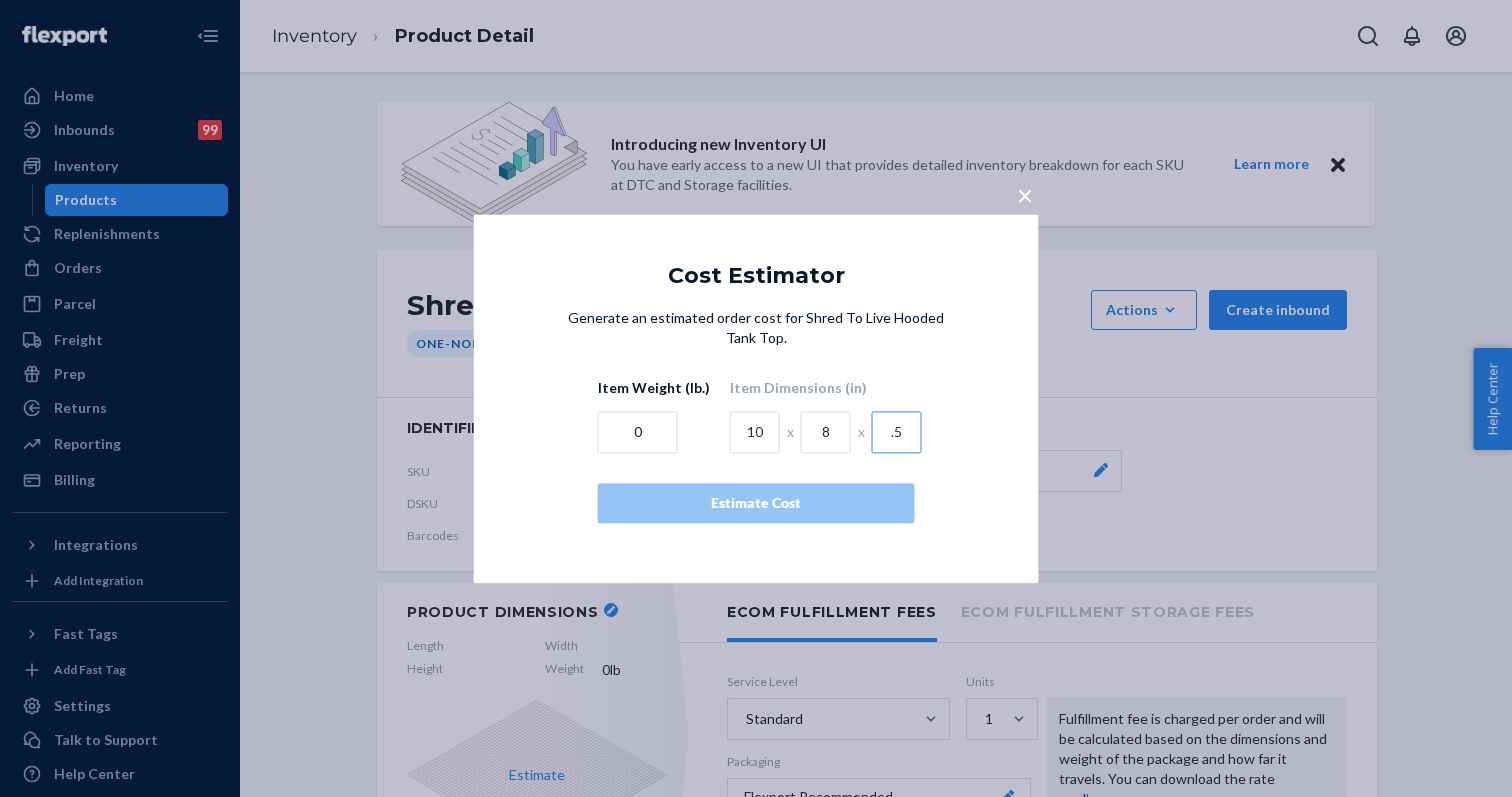 type on ".5" 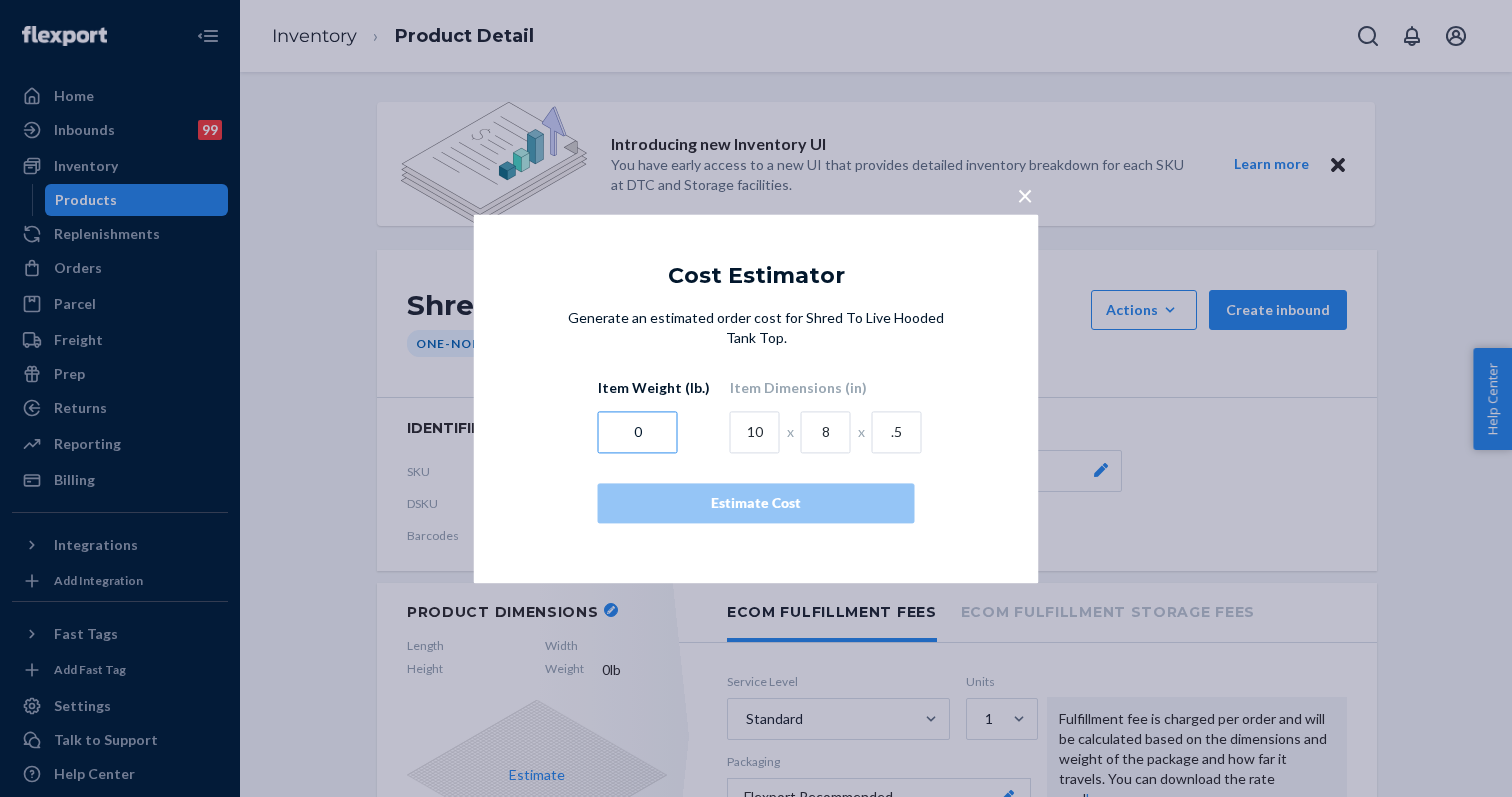 click on "0" at bounding box center [638, 432] 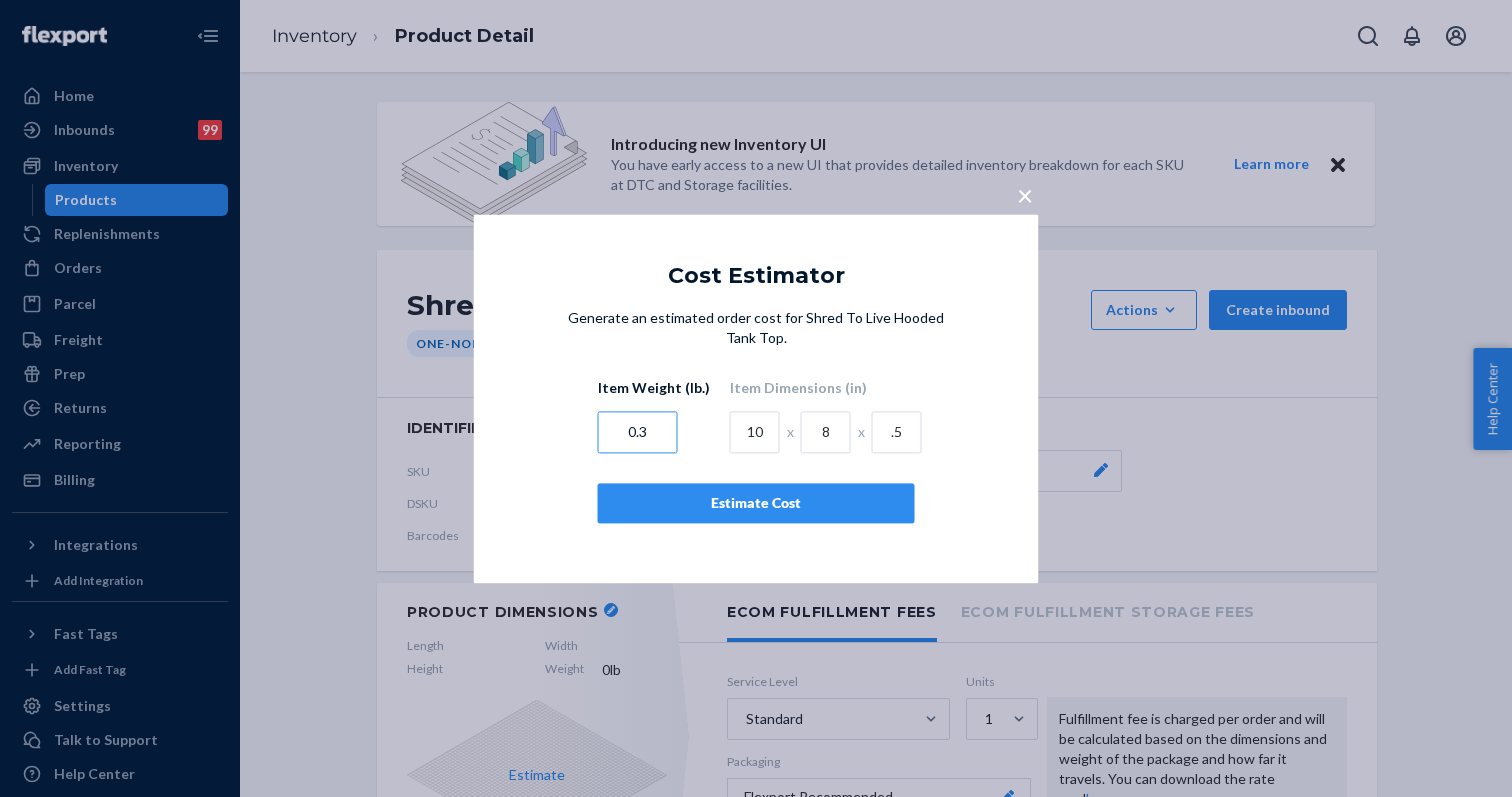 type on "0.3" 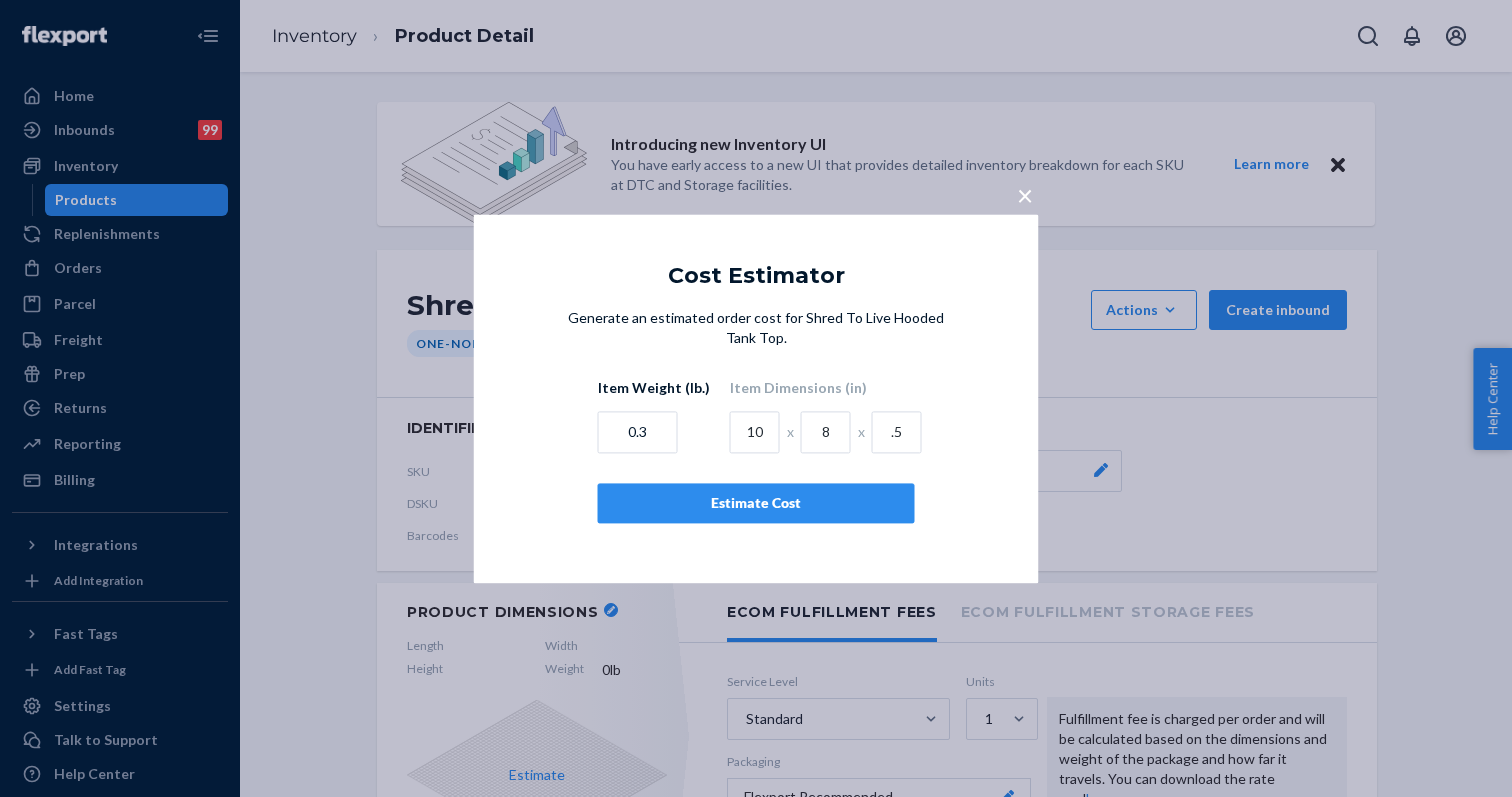 click on "Estimate Cost" at bounding box center [756, 503] 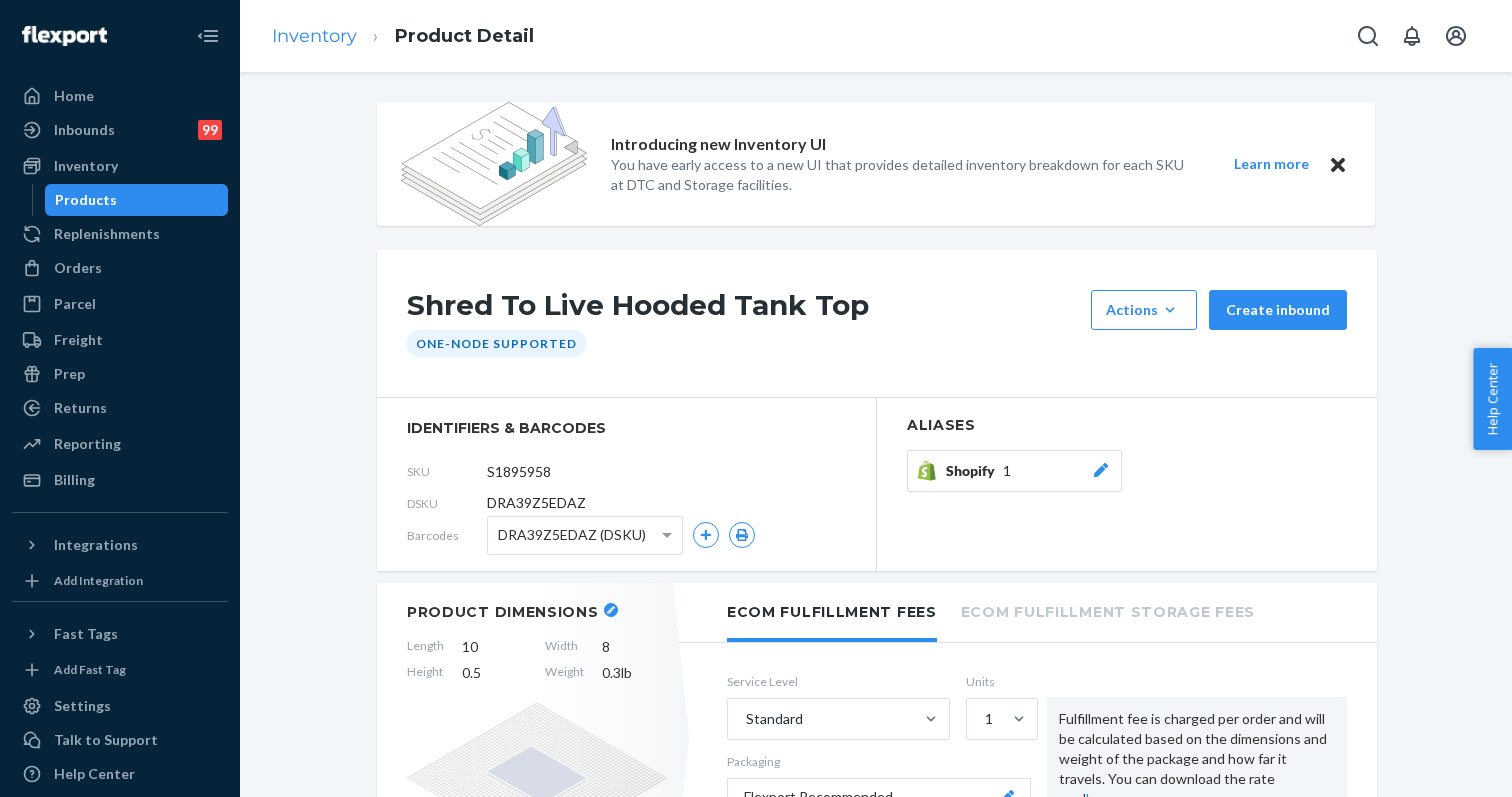 click on "Inventory" at bounding box center (314, 36) 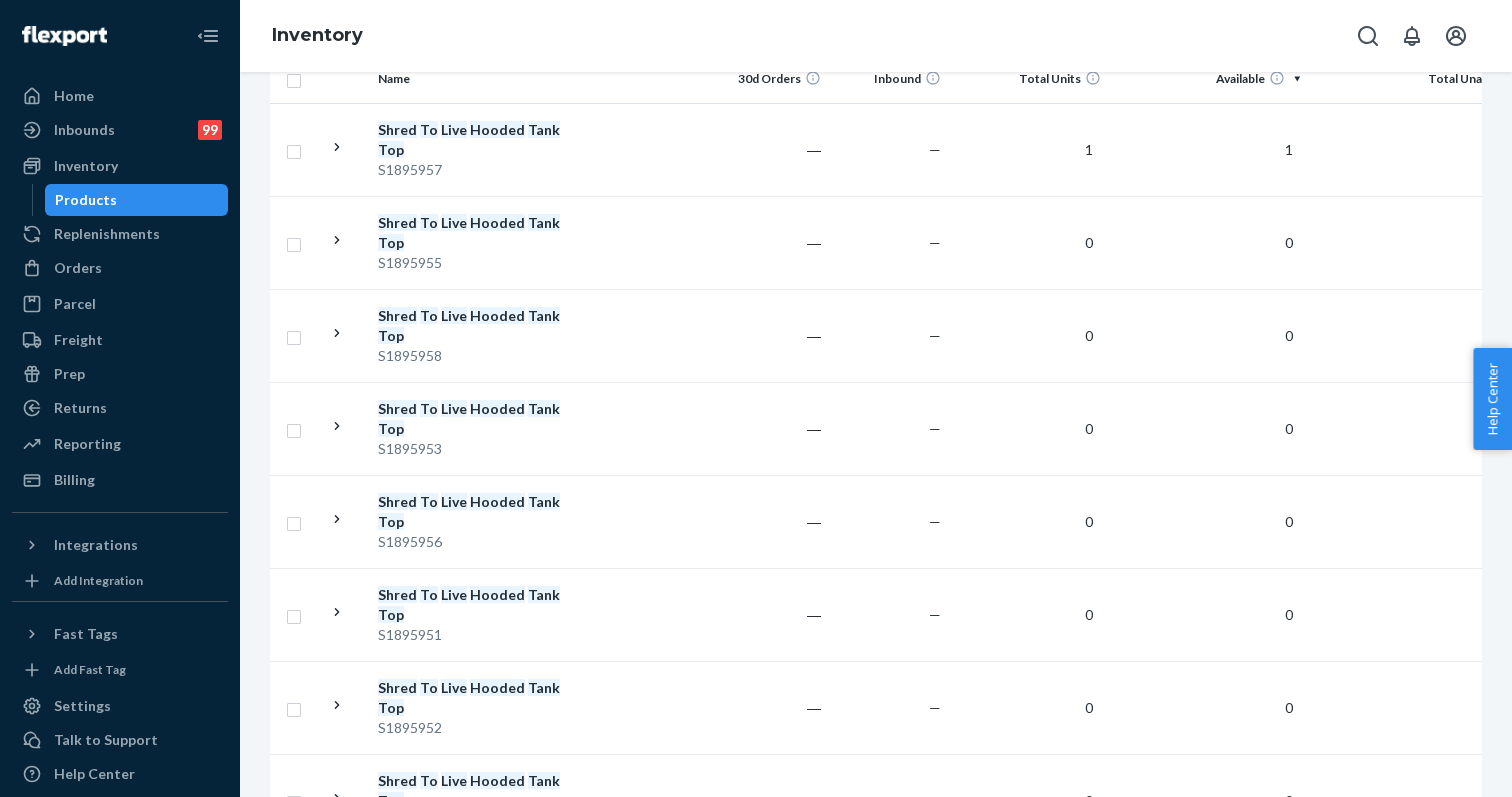 scroll, scrollTop: 396, scrollLeft: 0, axis: vertical 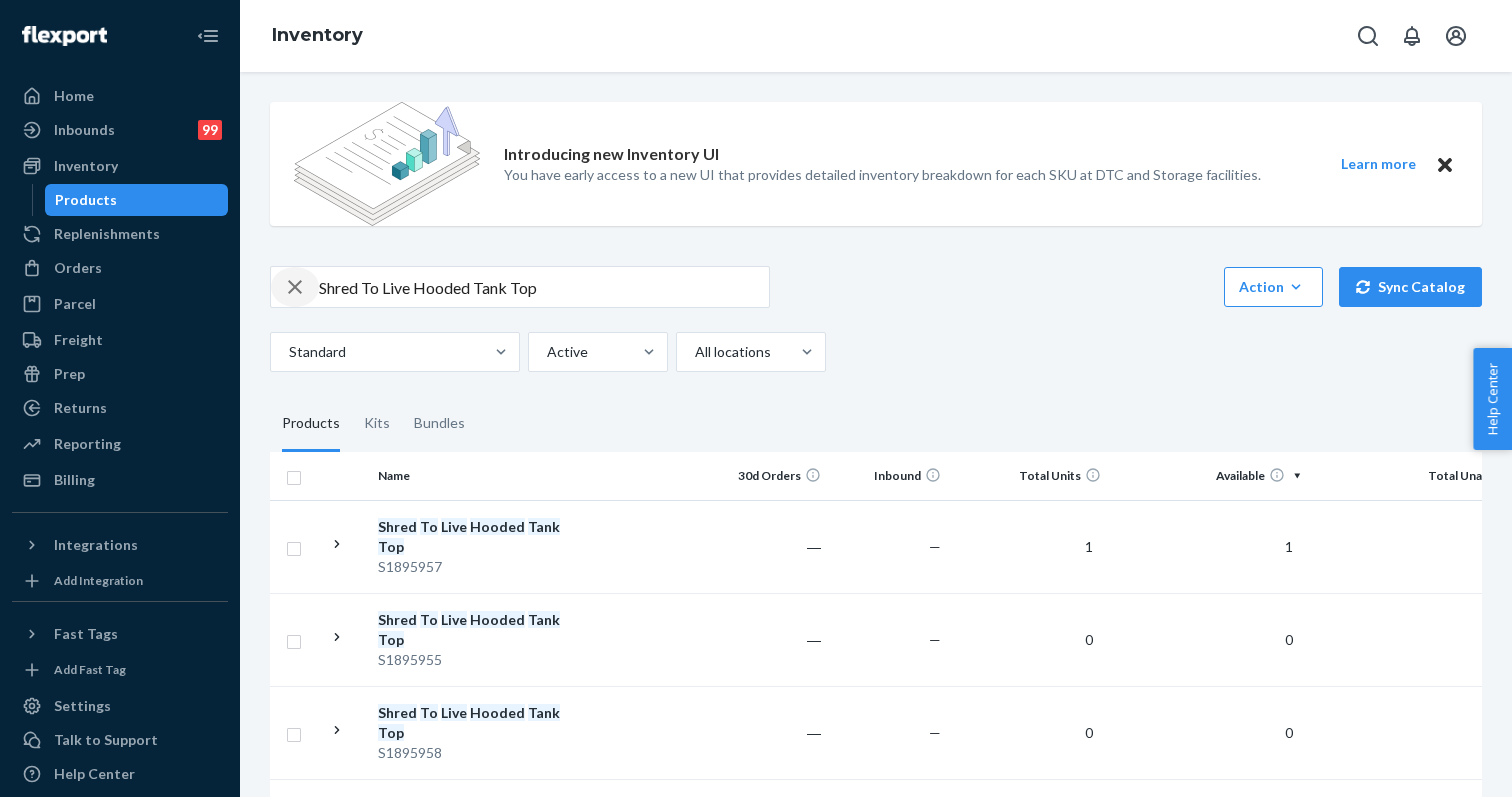 click 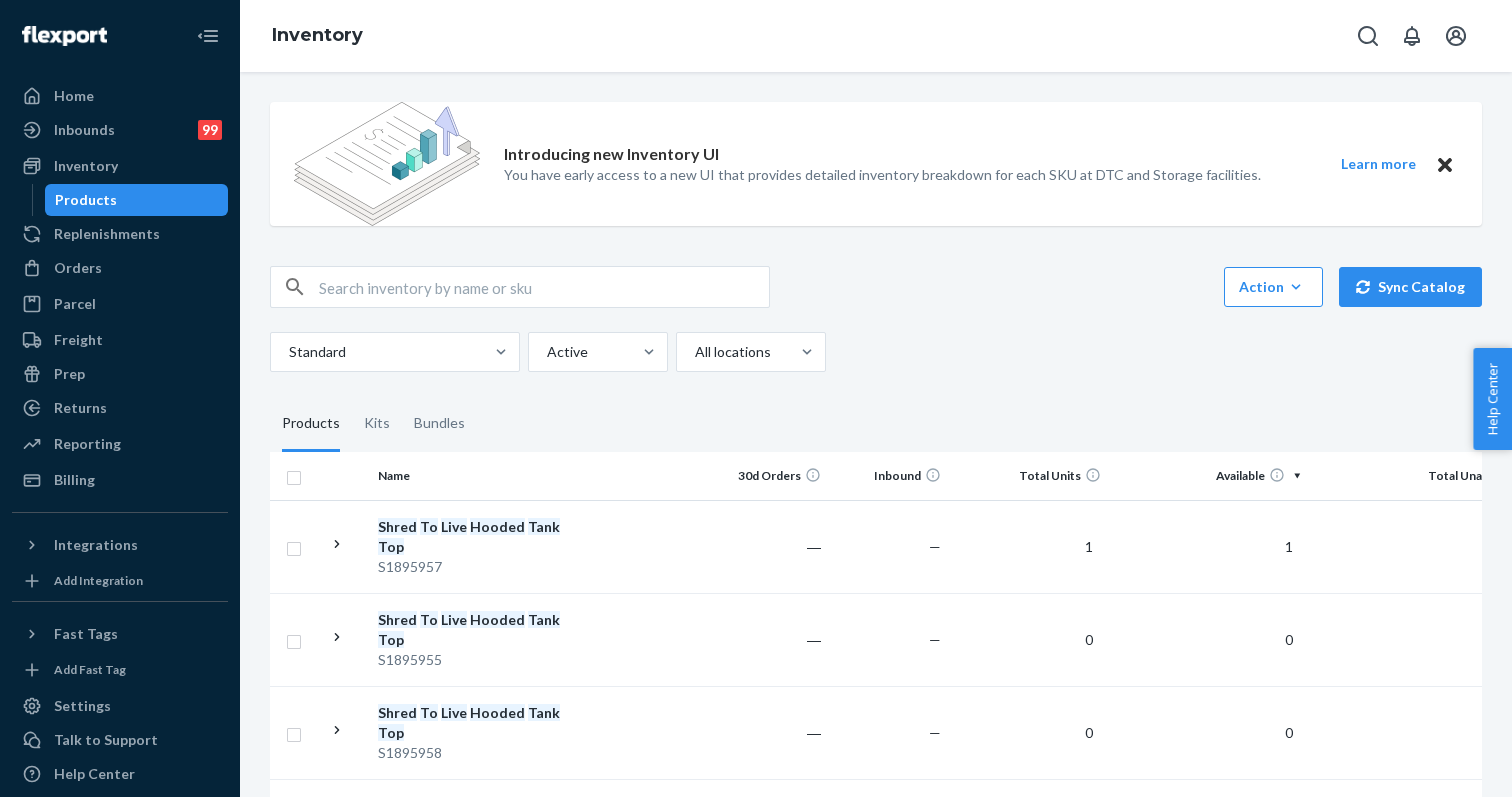 click at bounding box center (544, 287) 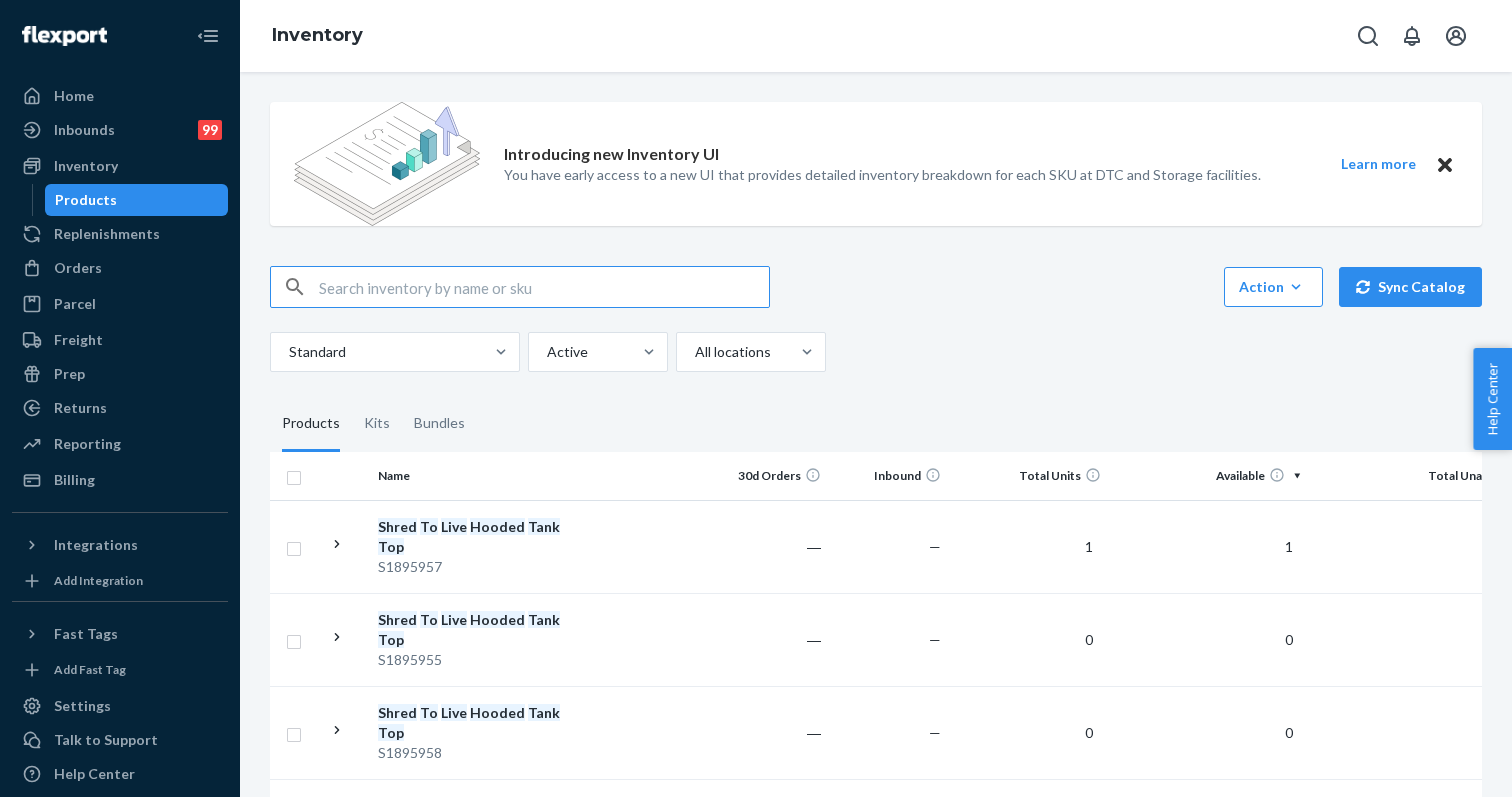 paste on "Skater Heart Crop Hoodie" 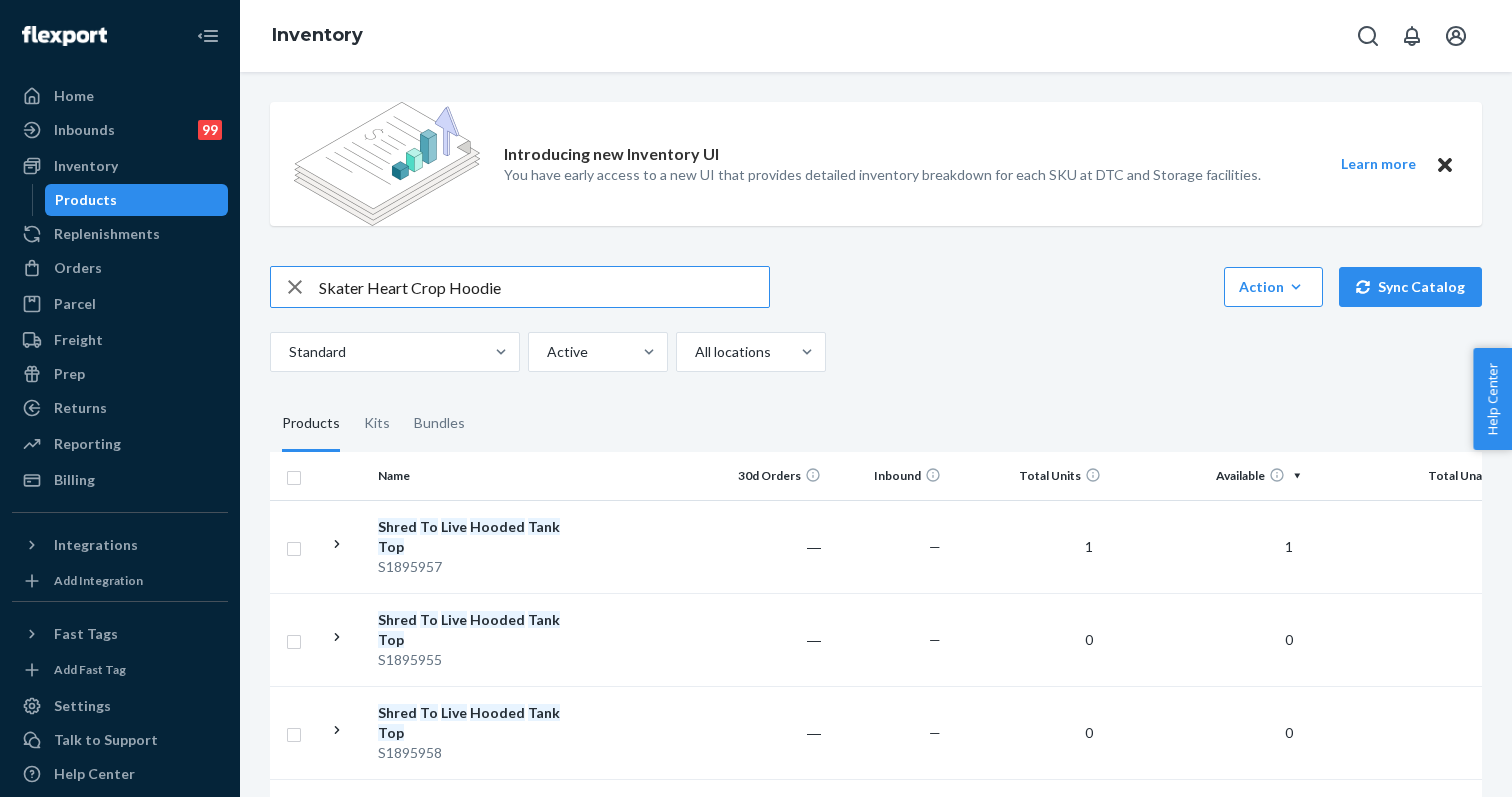 type on "Skater Heart Crop Hoodie" 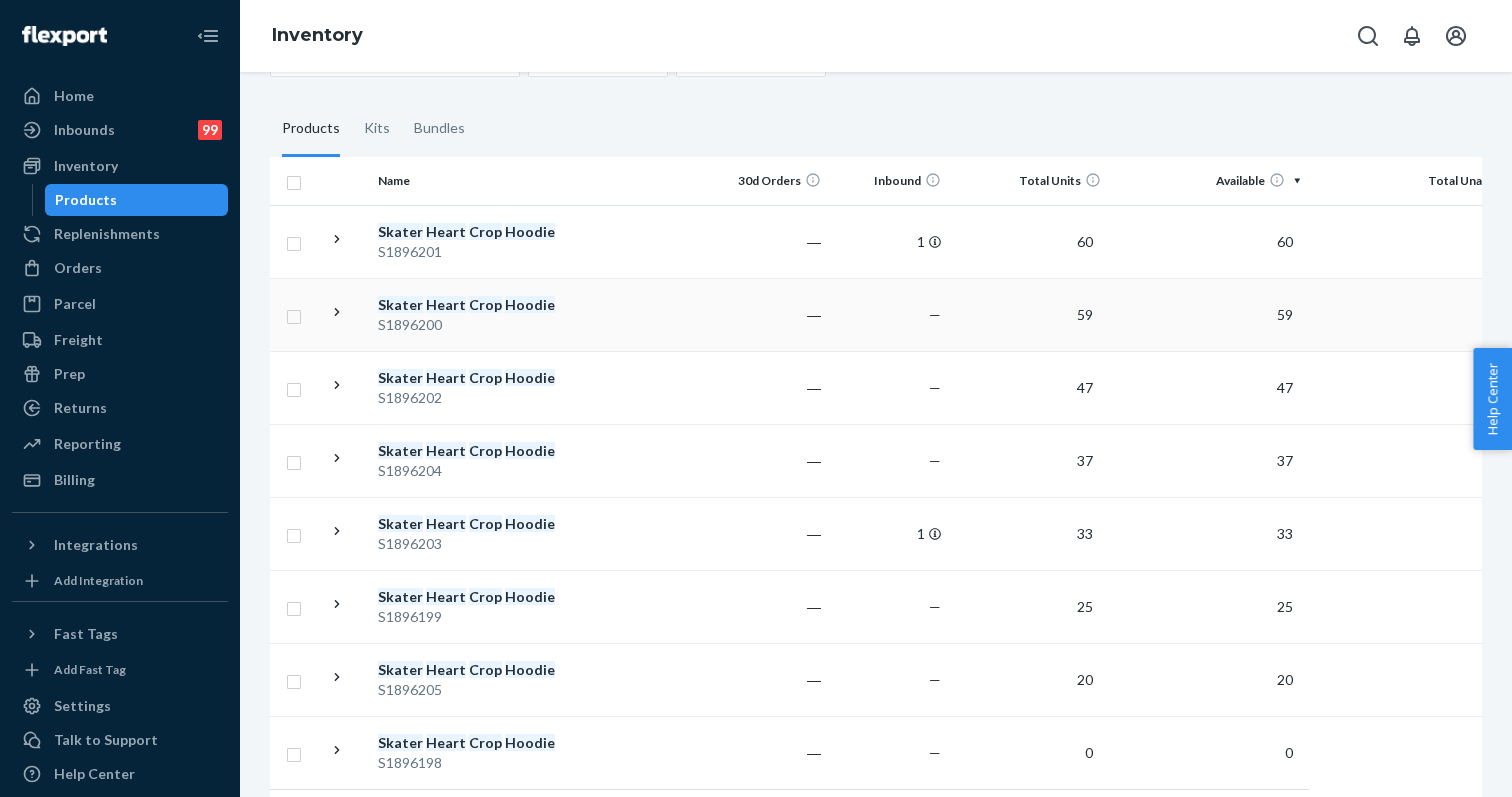 scroll, scrollTop: 115, scrollLeft: 0, axis: vertical 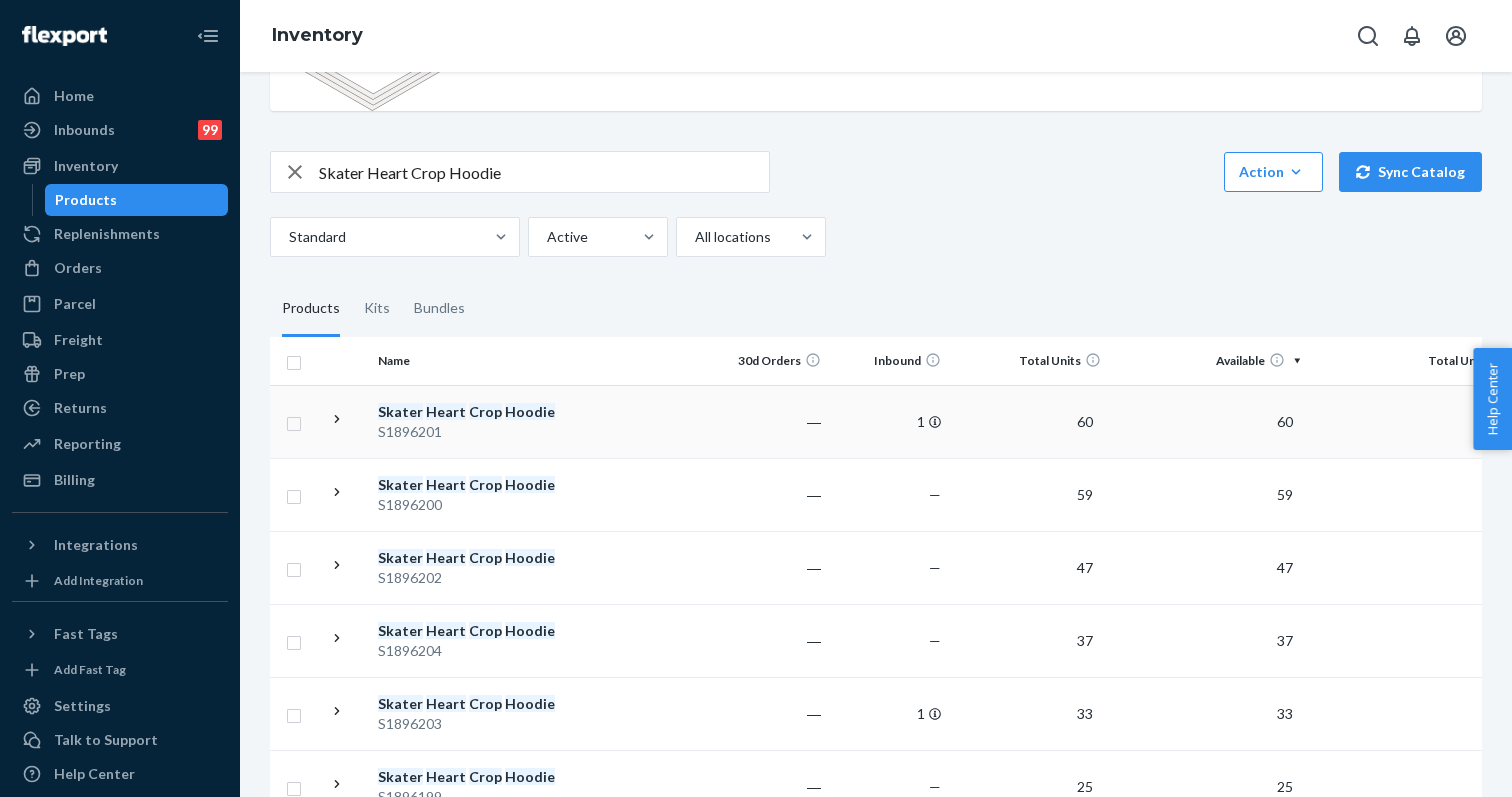 click on "S1896201" at bounding box center (482, 432) 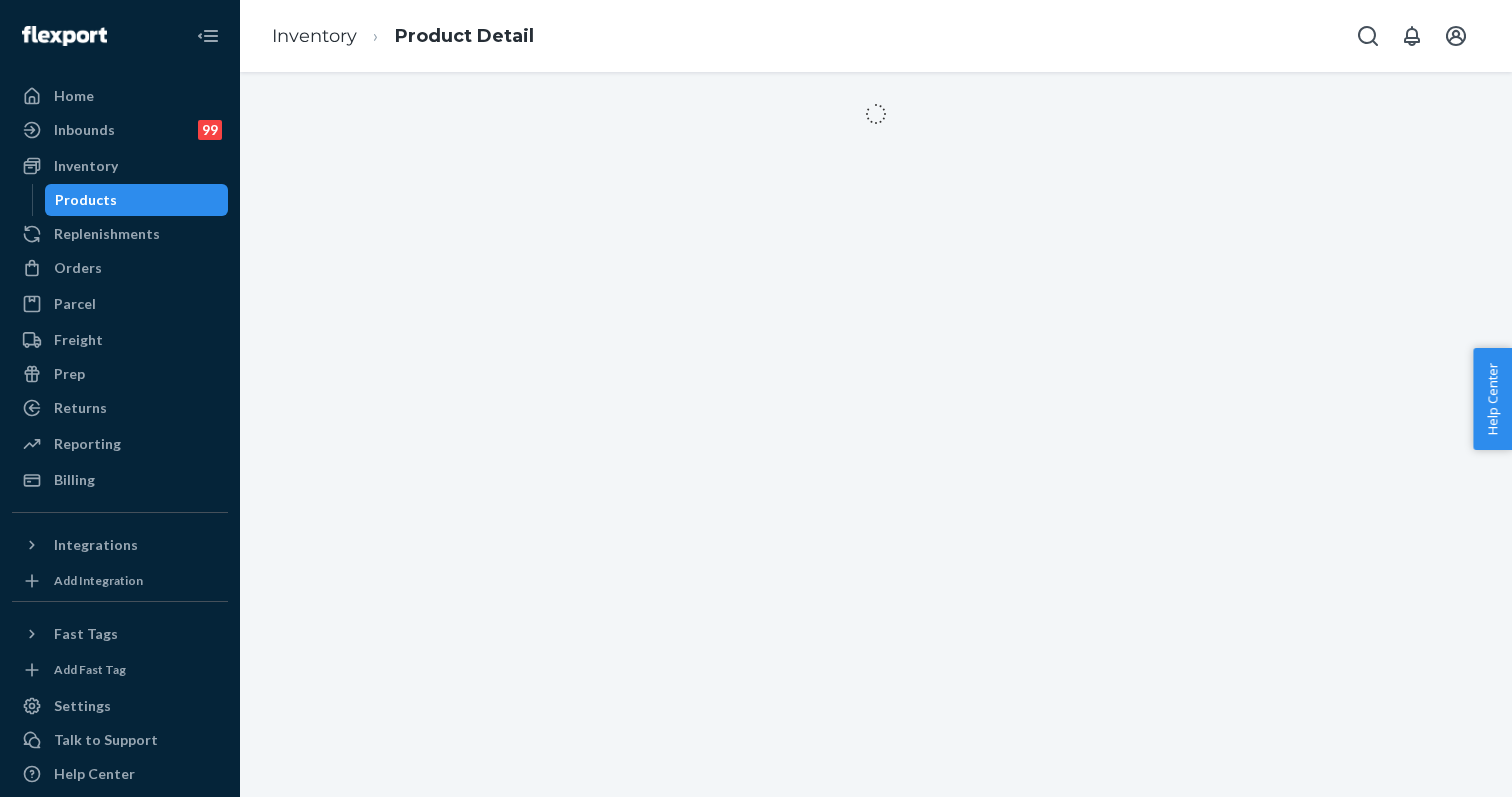 scroll, scrollTop: 0, scrollLeft: 0, axis: both 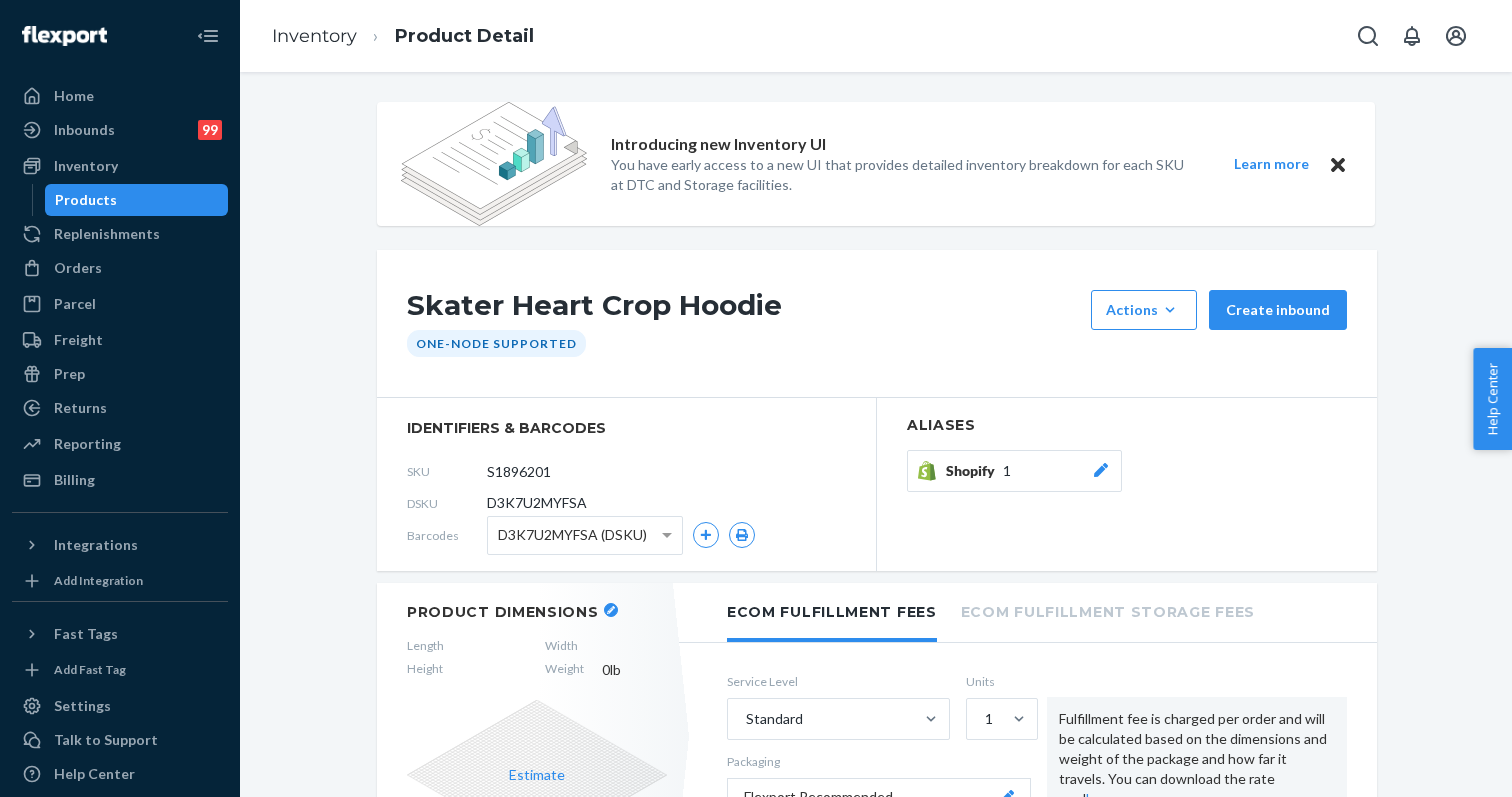 click at bounding box center [611, 610] 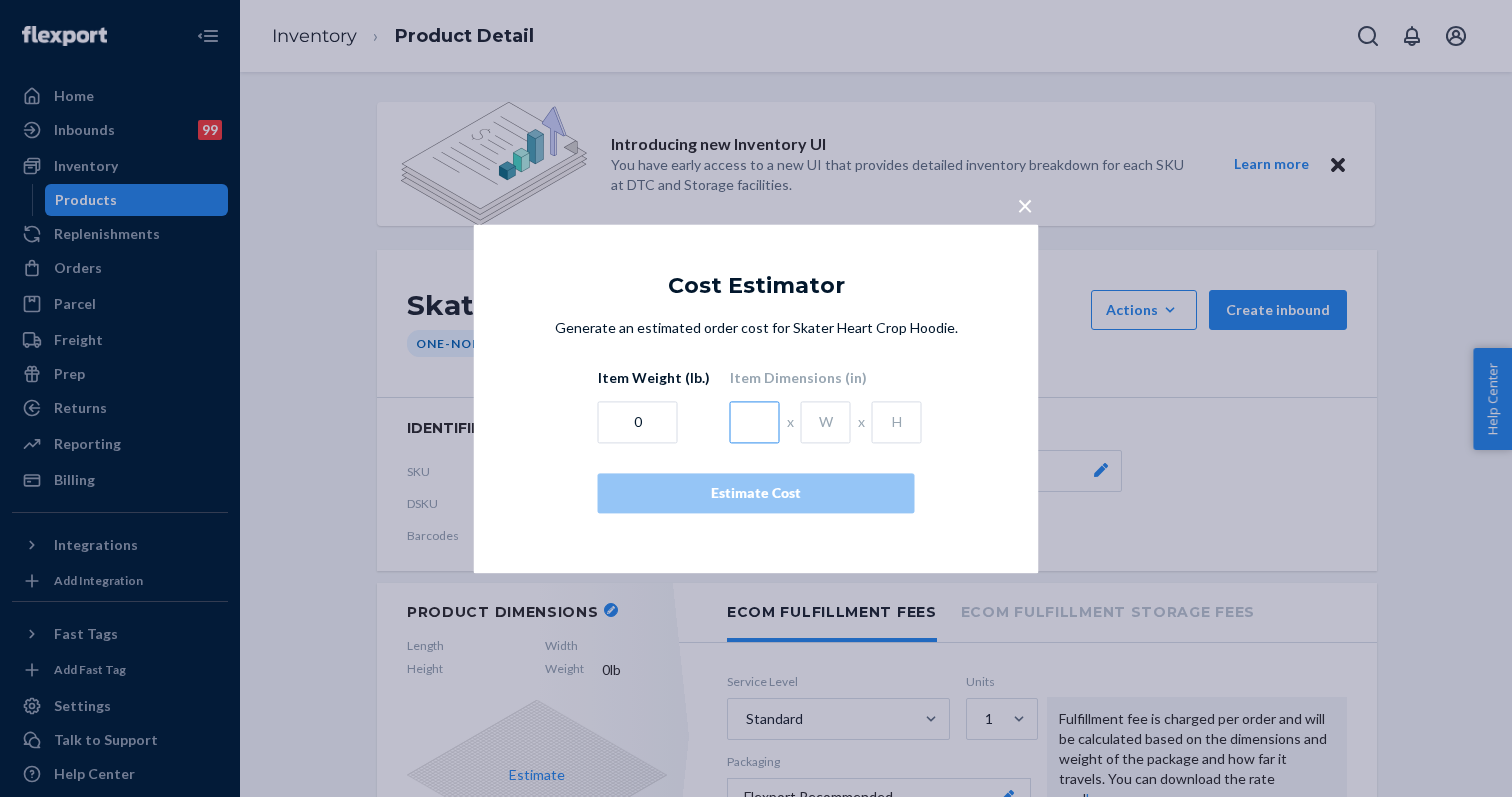 click at bounding box center [755, 422] 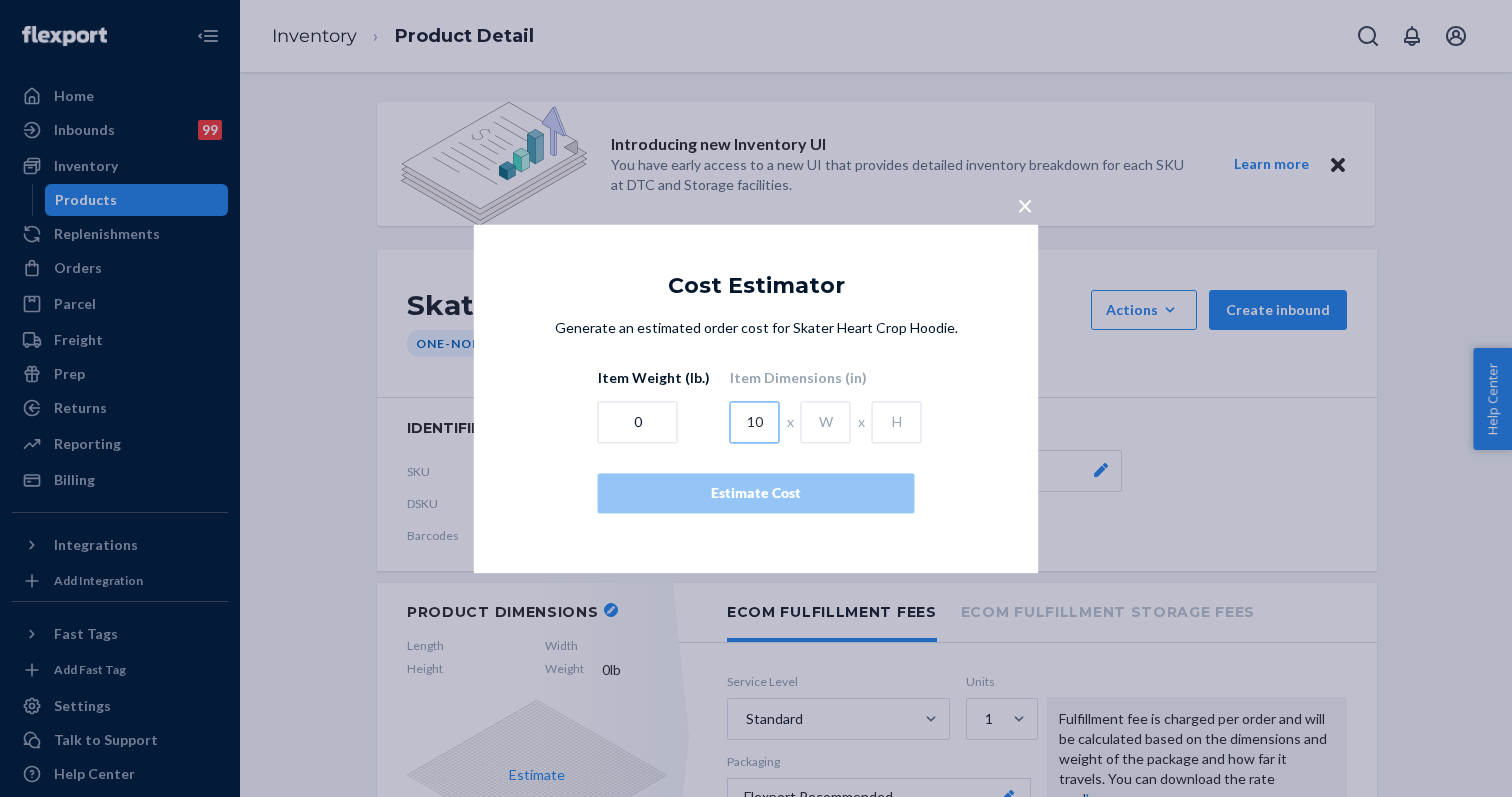 type on "10" 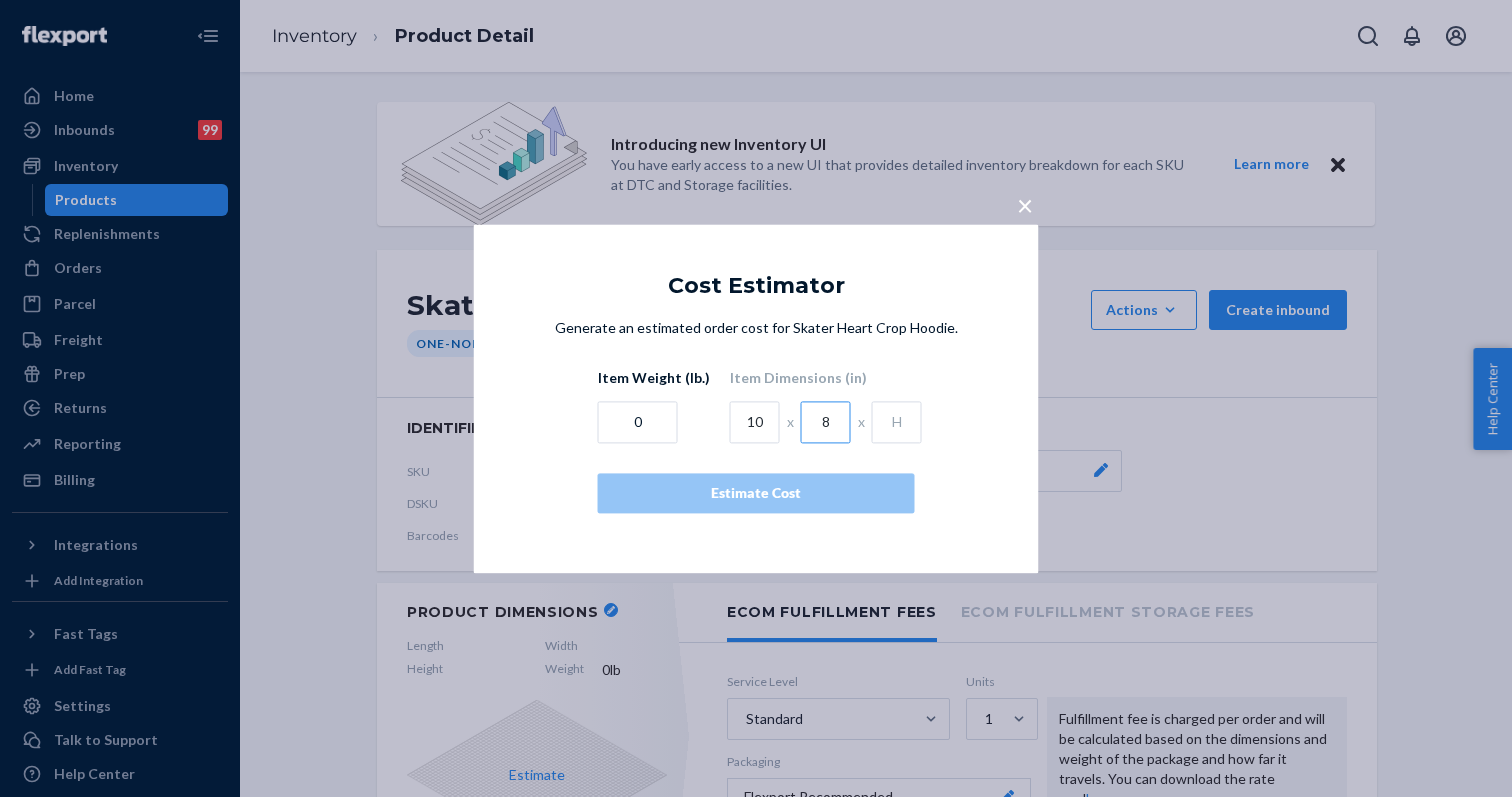 type on "8" 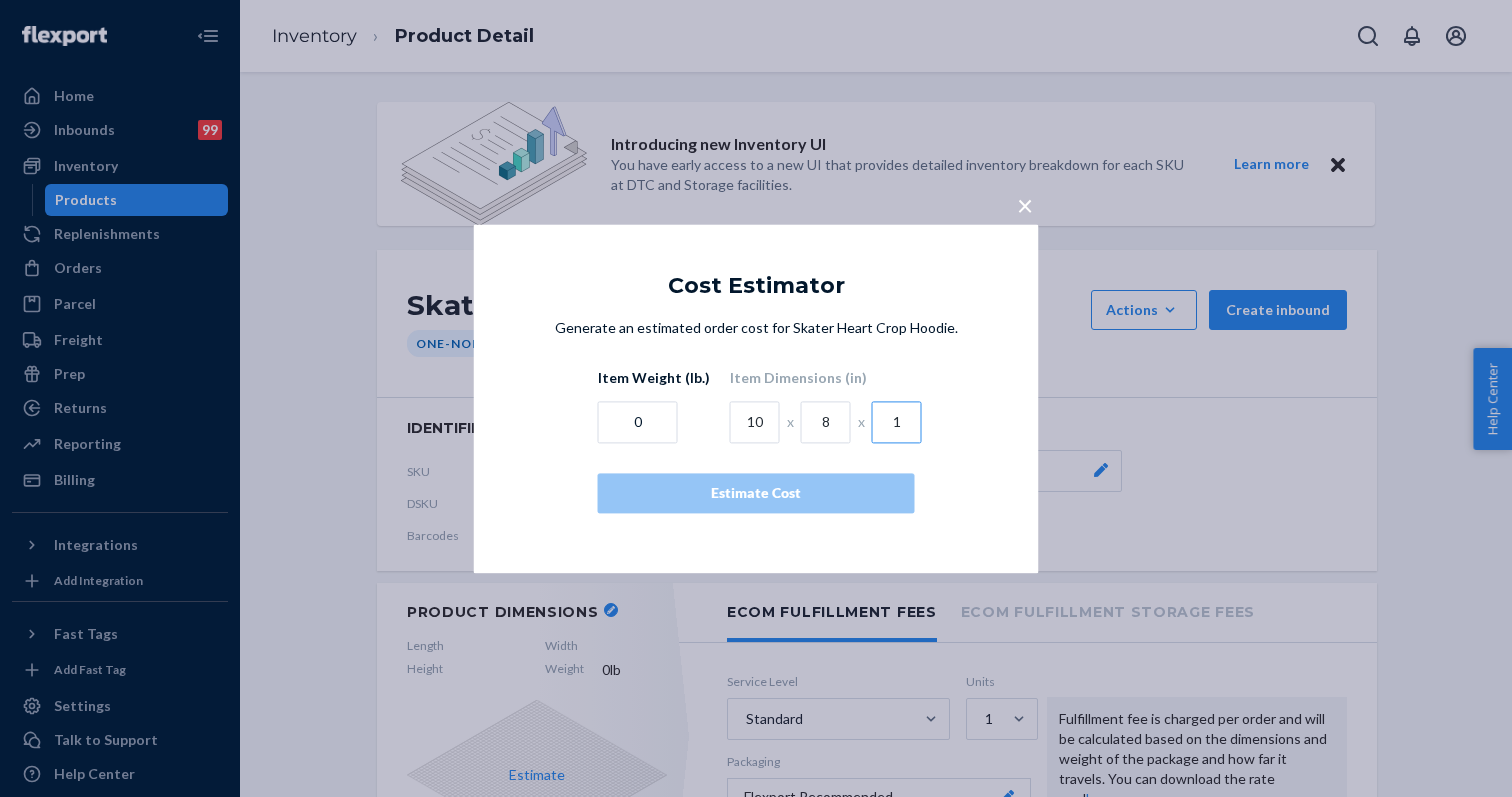 type on "1" 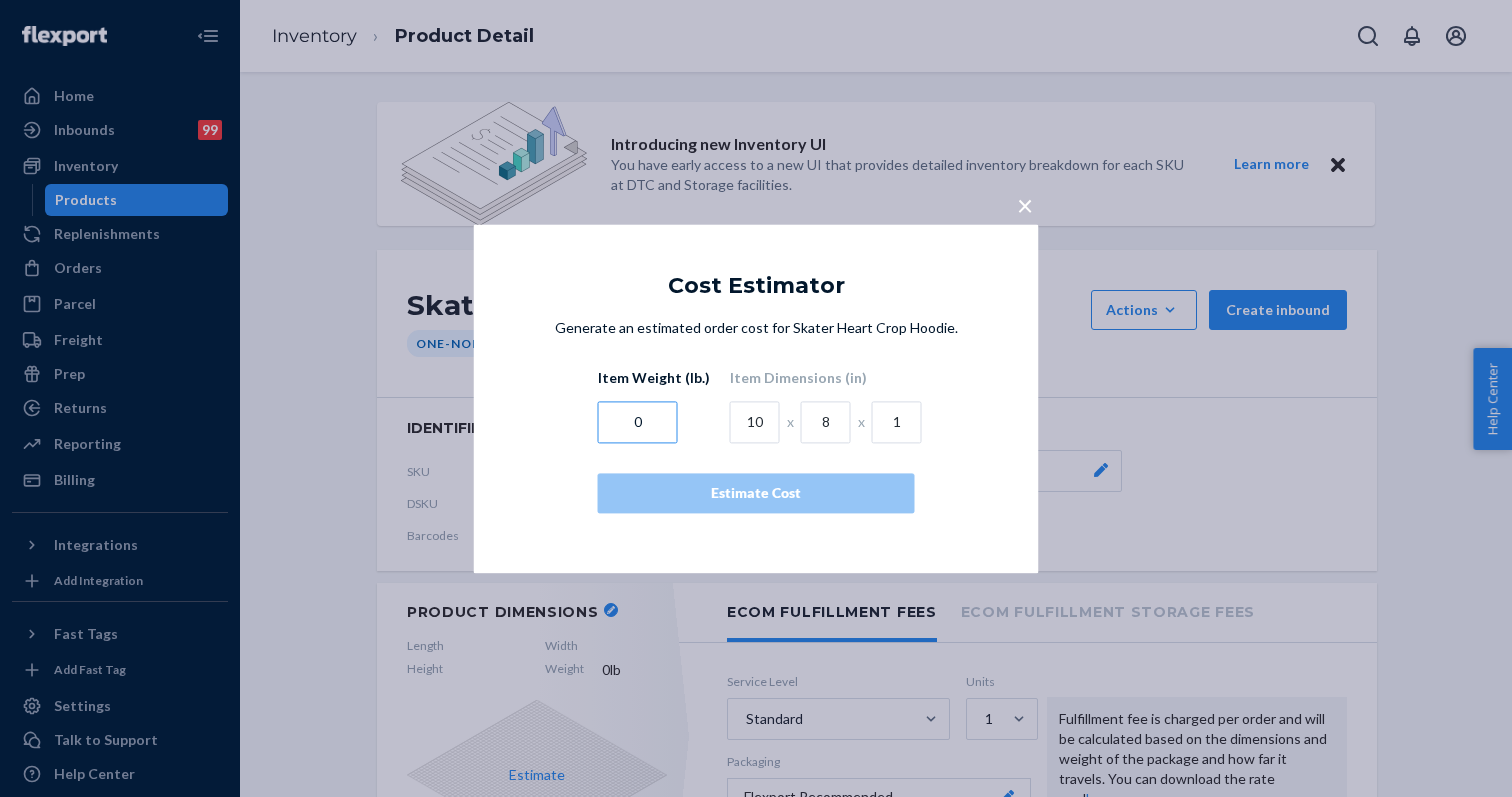 click on "0" at bounding box center [638, 422] 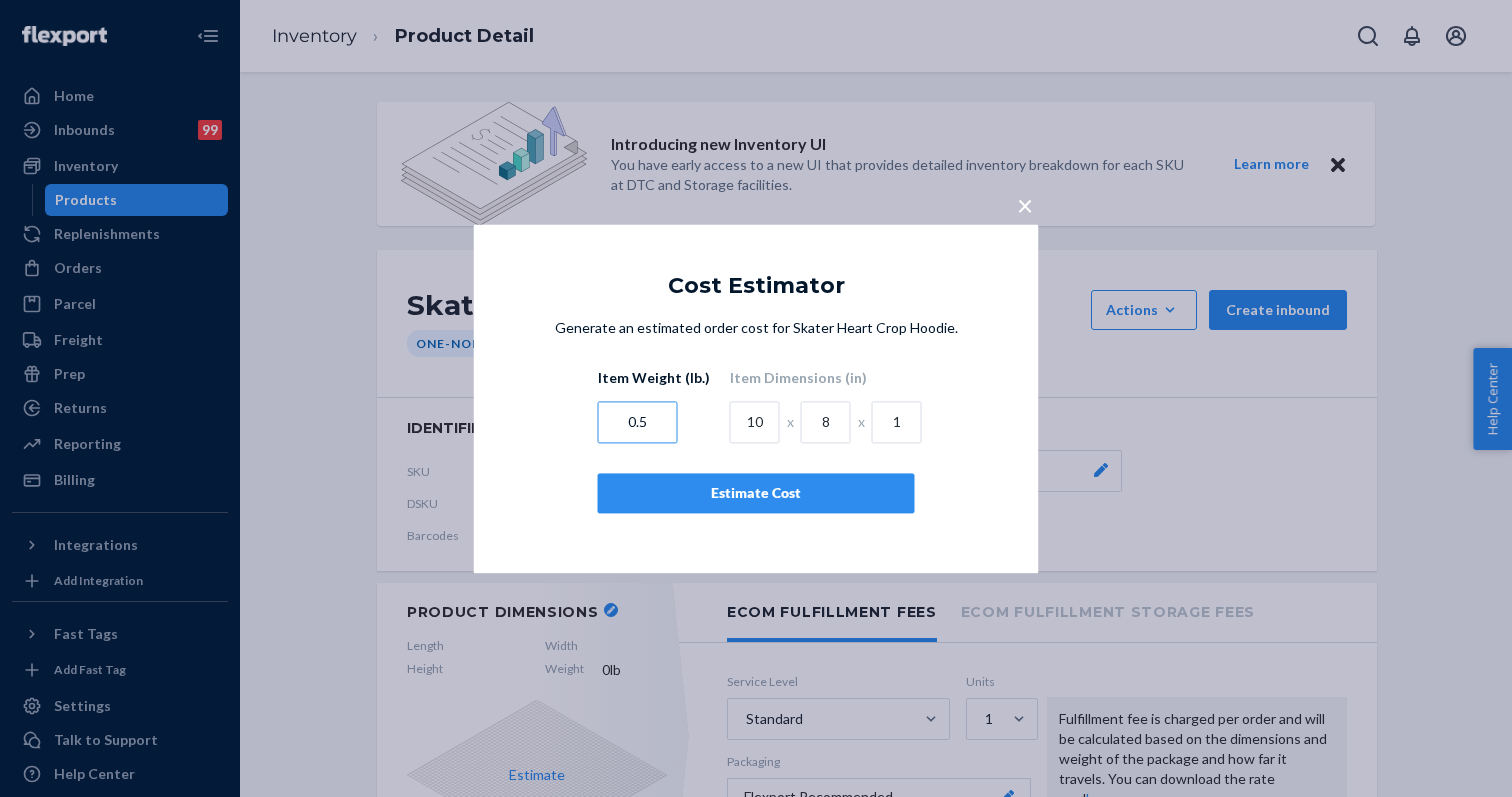 type on "0.5" 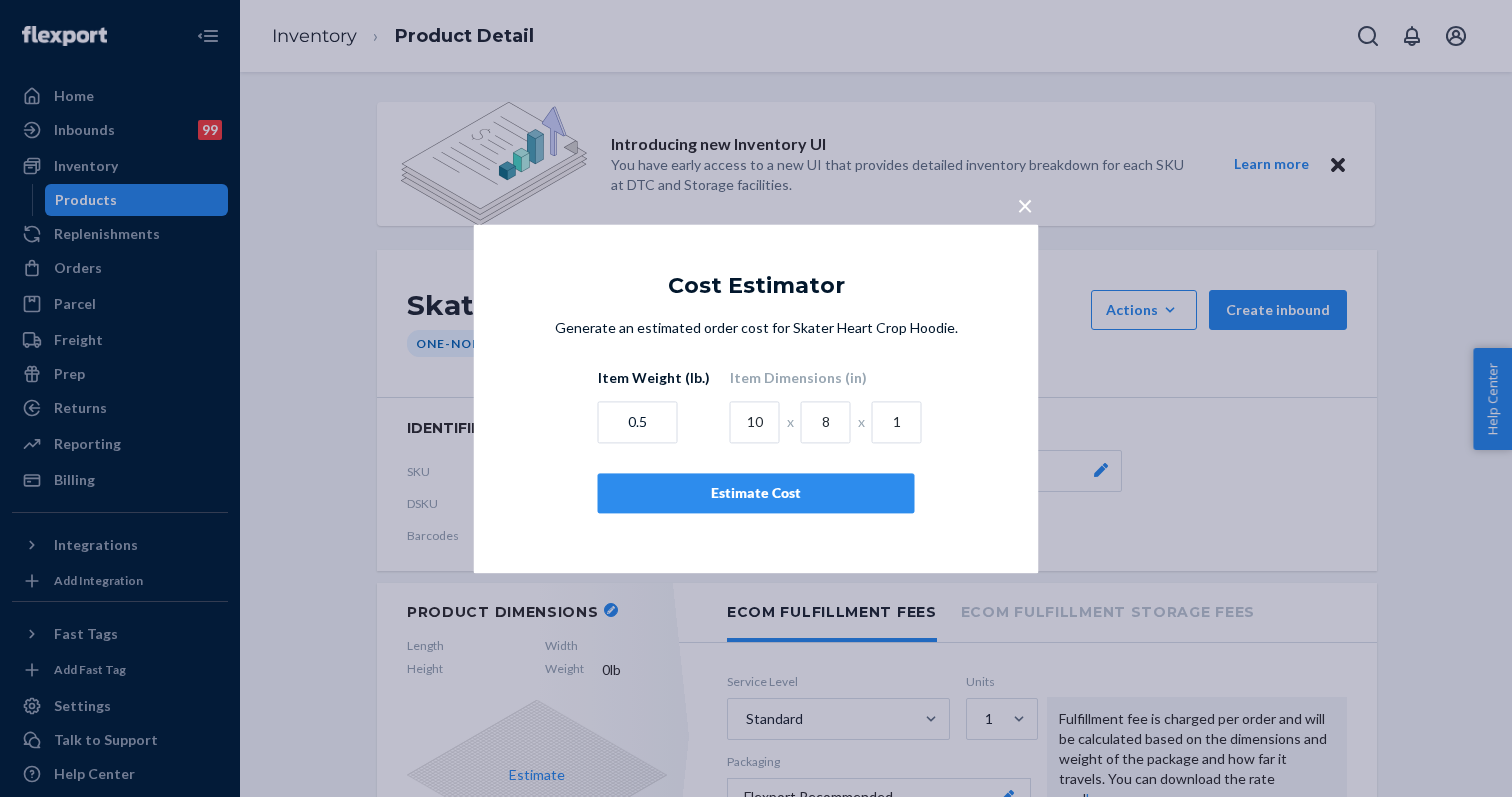 click on "Estimate Cost" at bounding box center [756, 493] 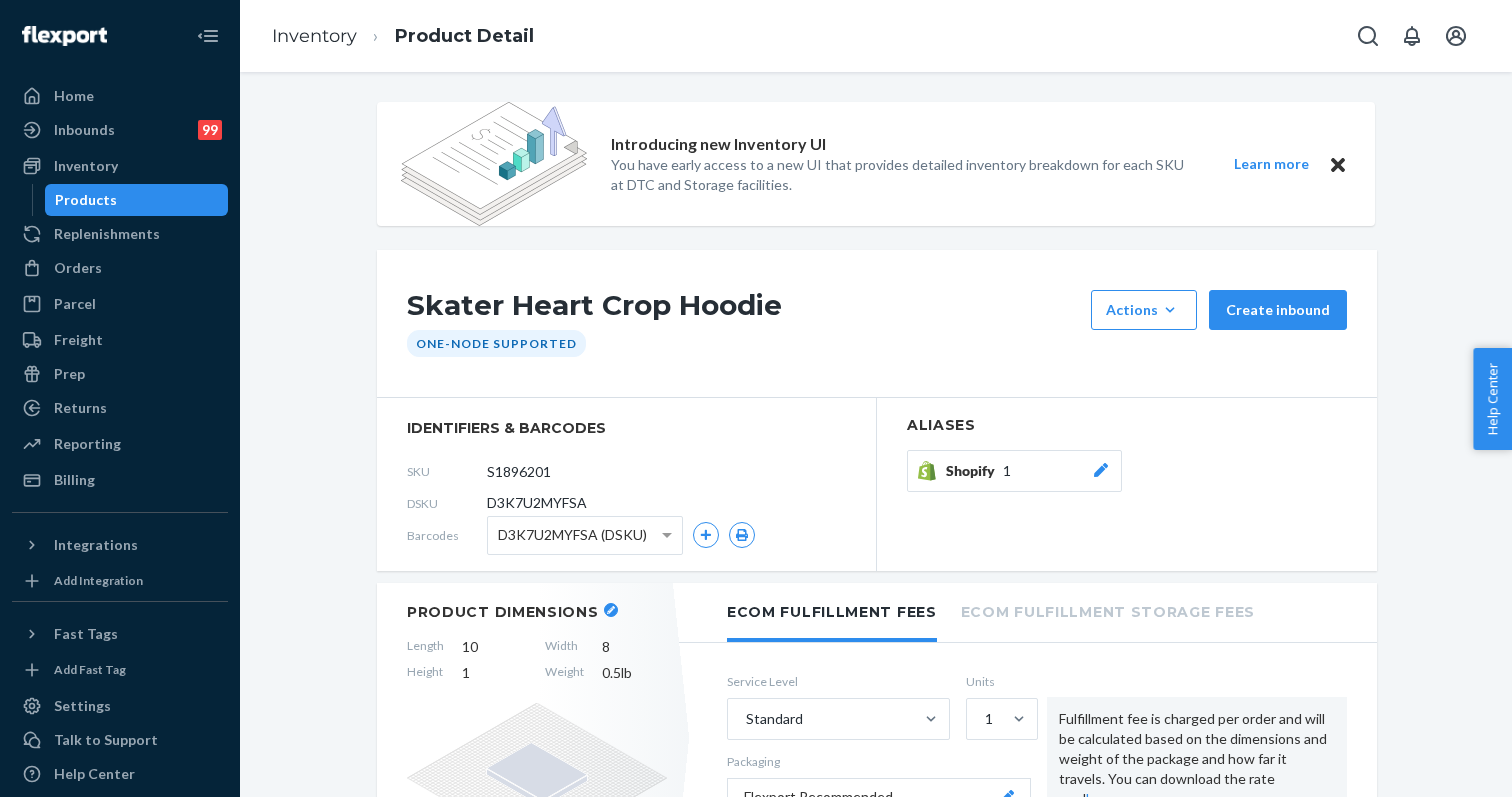 click on "Inventory" at bounding box center [314, 36] 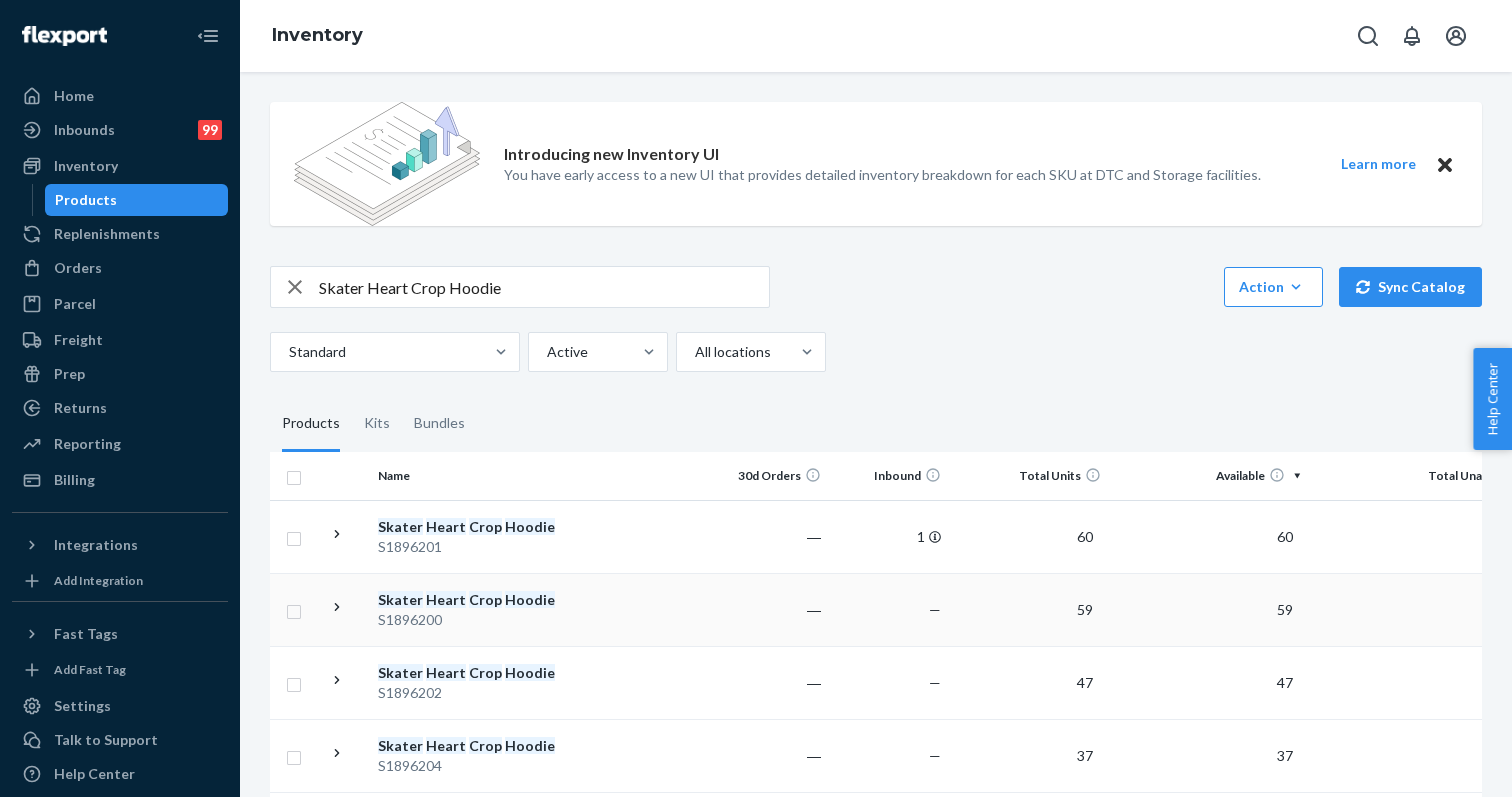 click on "S1896200" at bounding box center (482, 620) 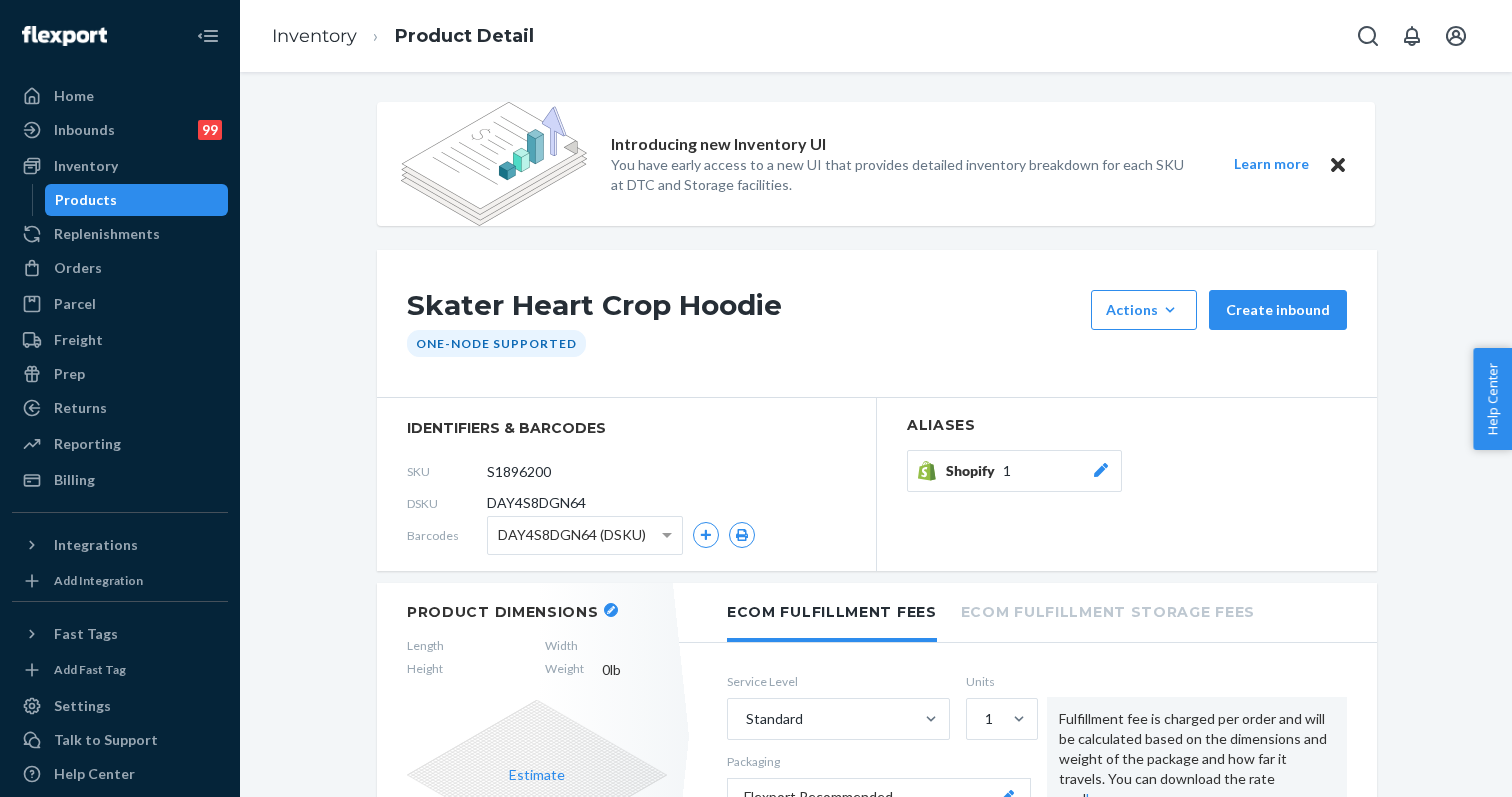 click at bounding box center [611, 610] 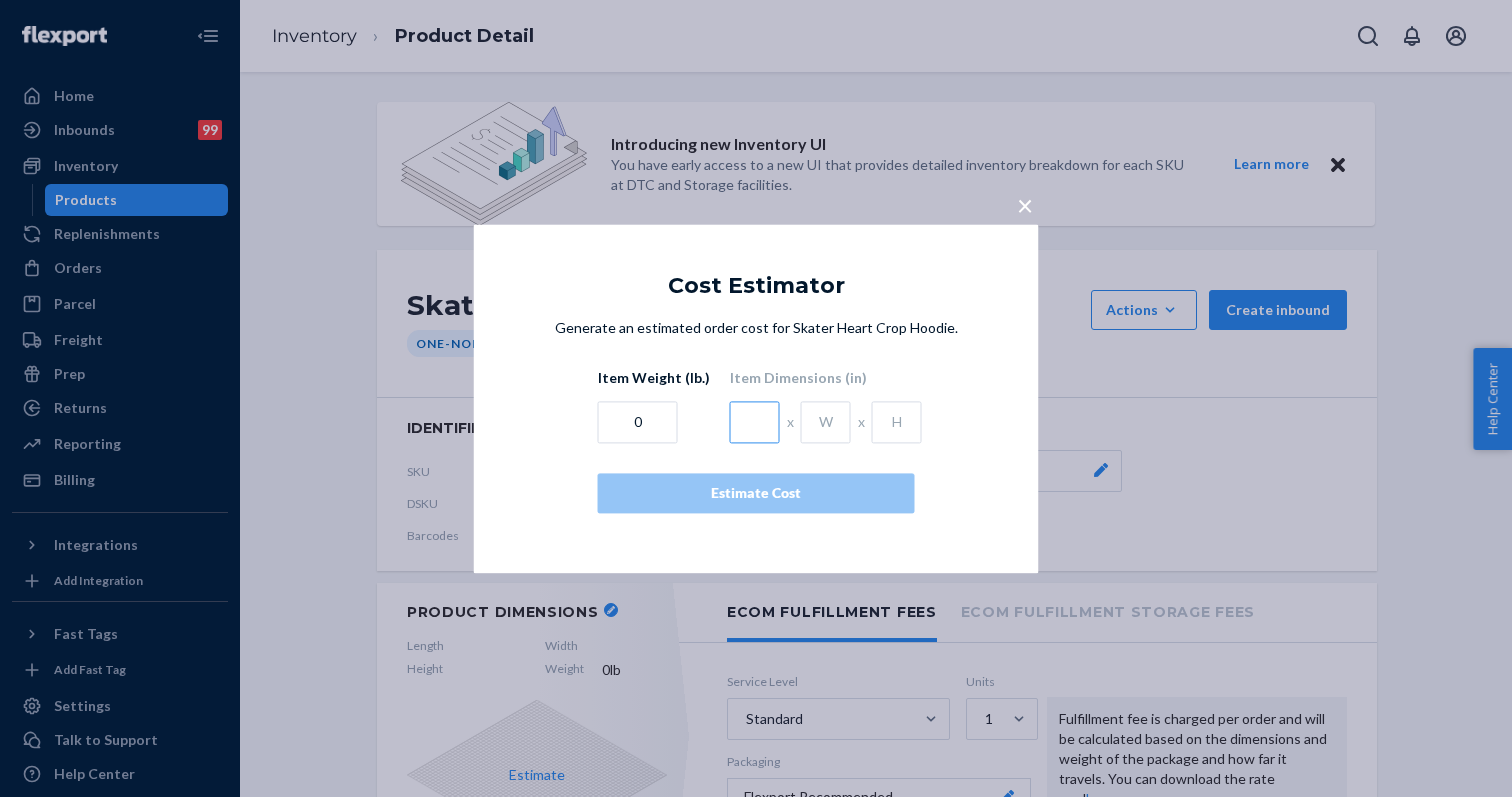 click at bounding box center (755, 422) 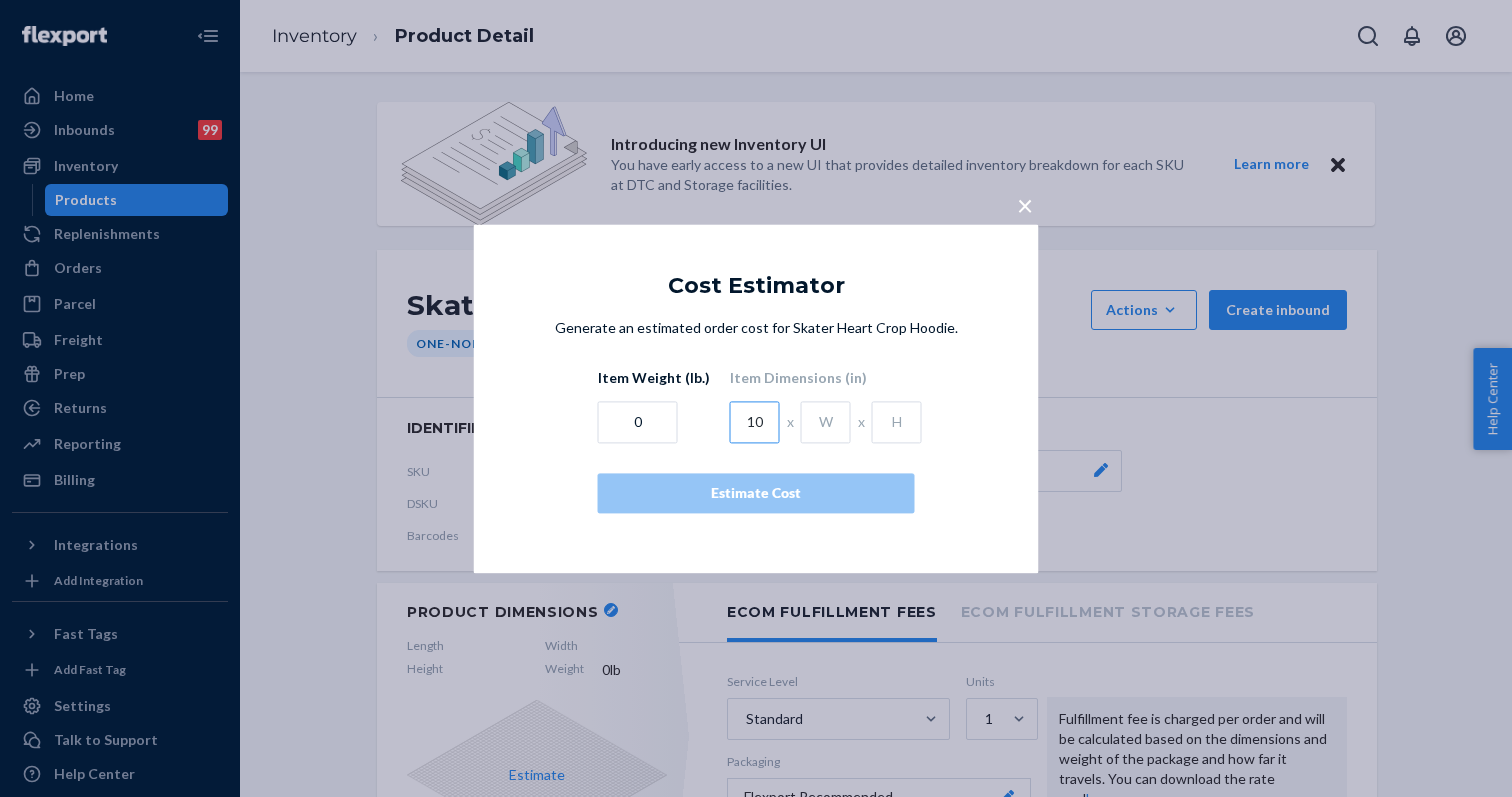 type on "10" 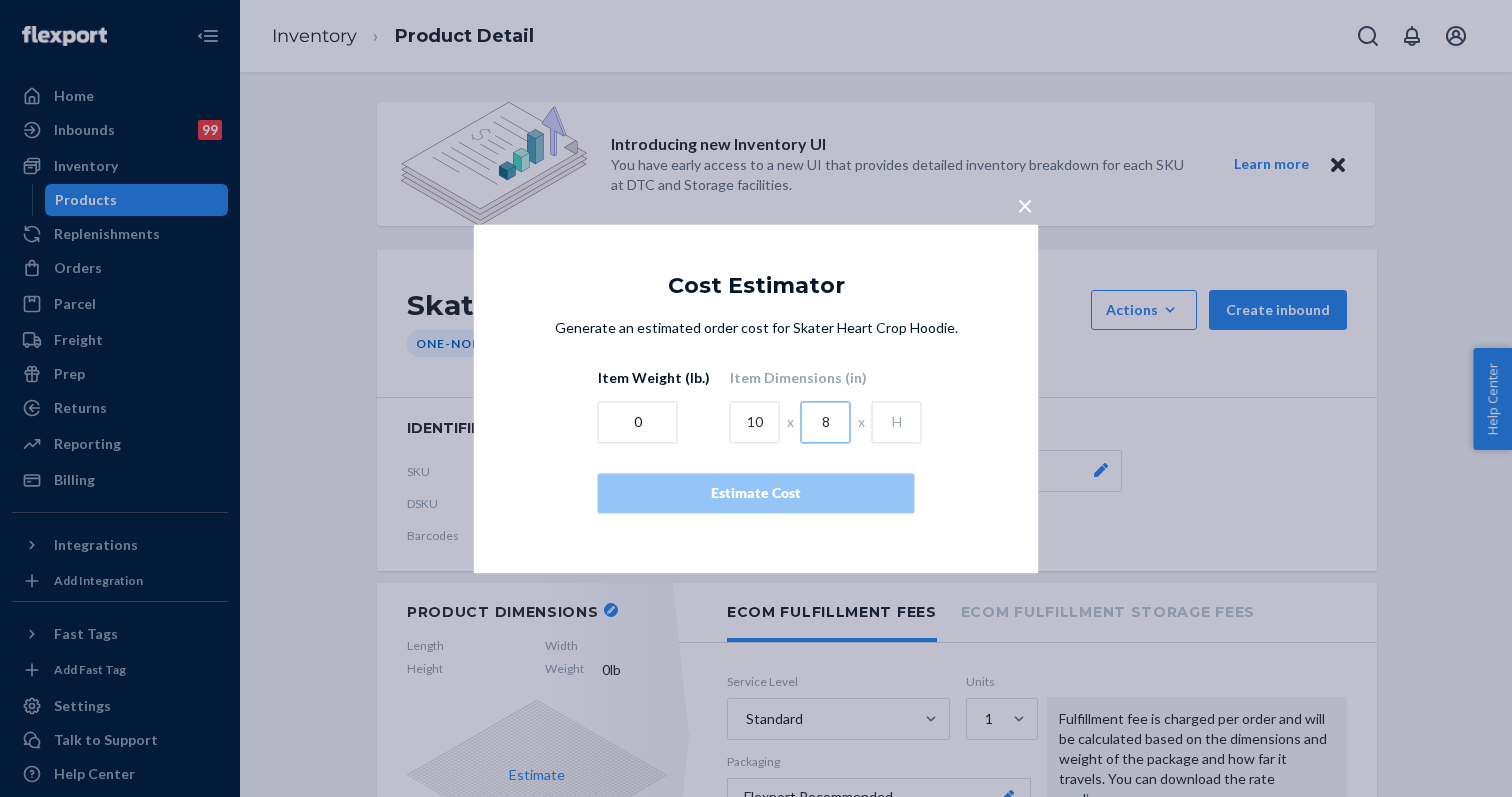 type on "8" 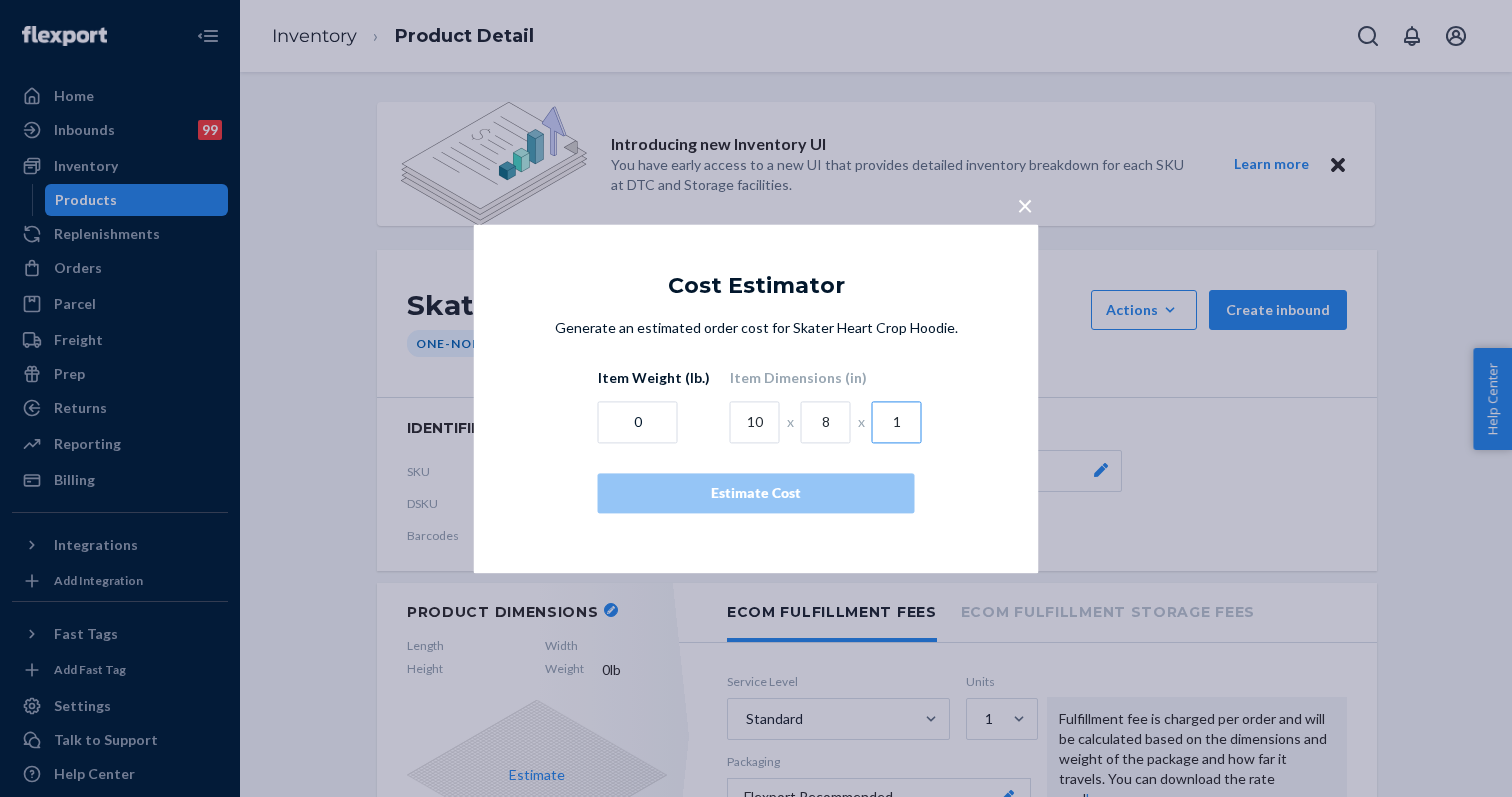 type on "1" 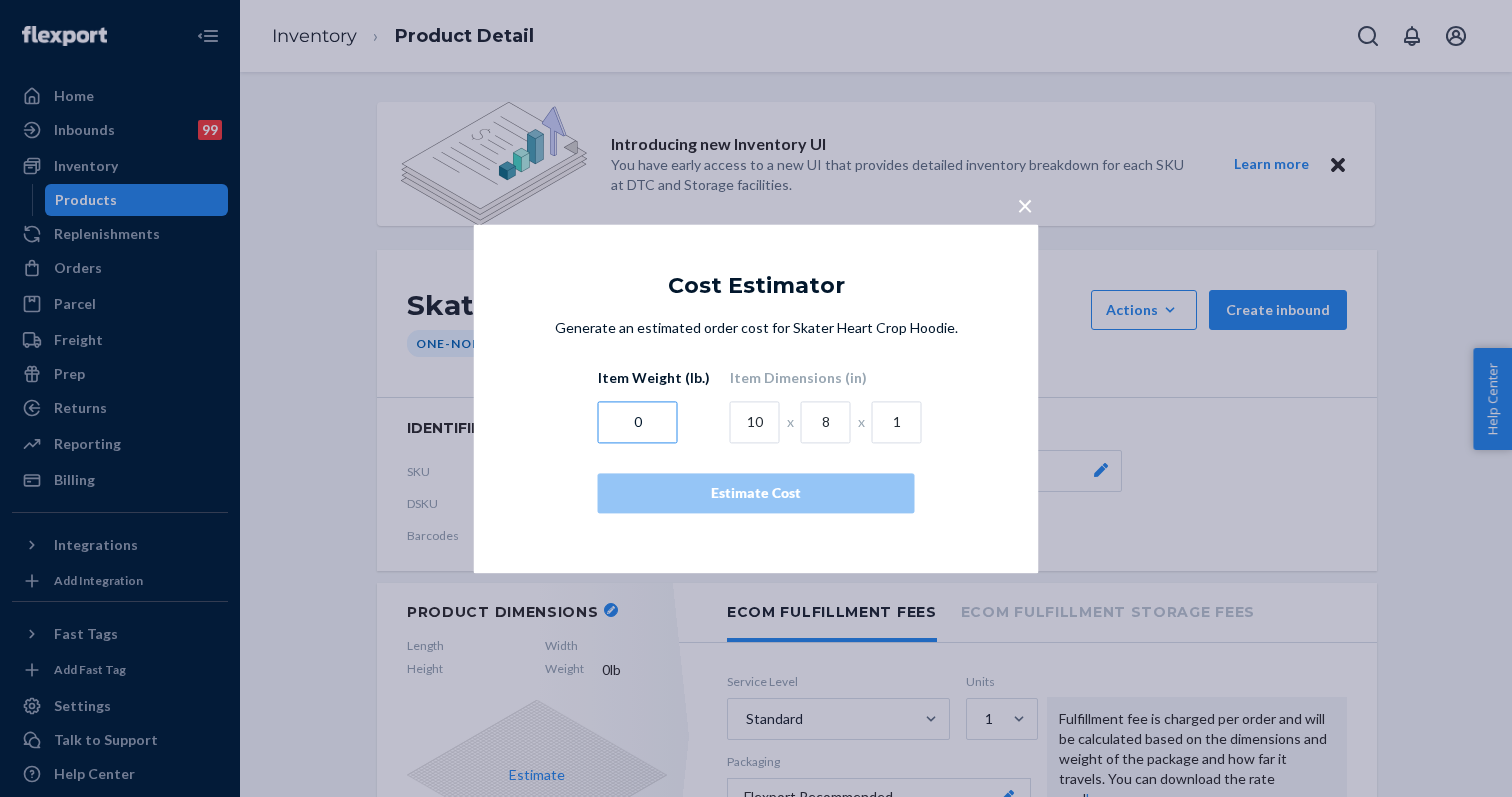 click on "0" at bounding box center [638, 422] 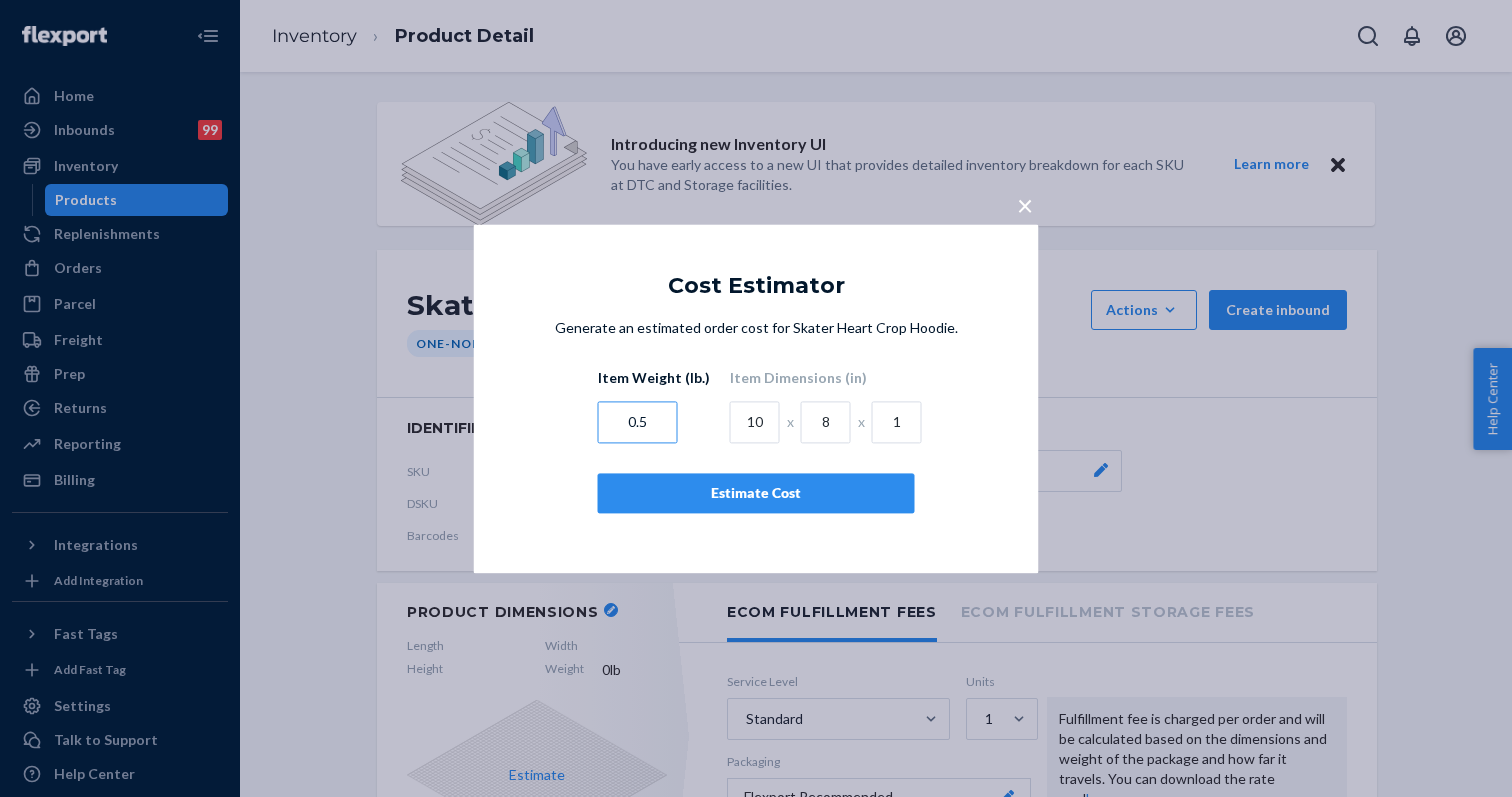 type on "0.5" 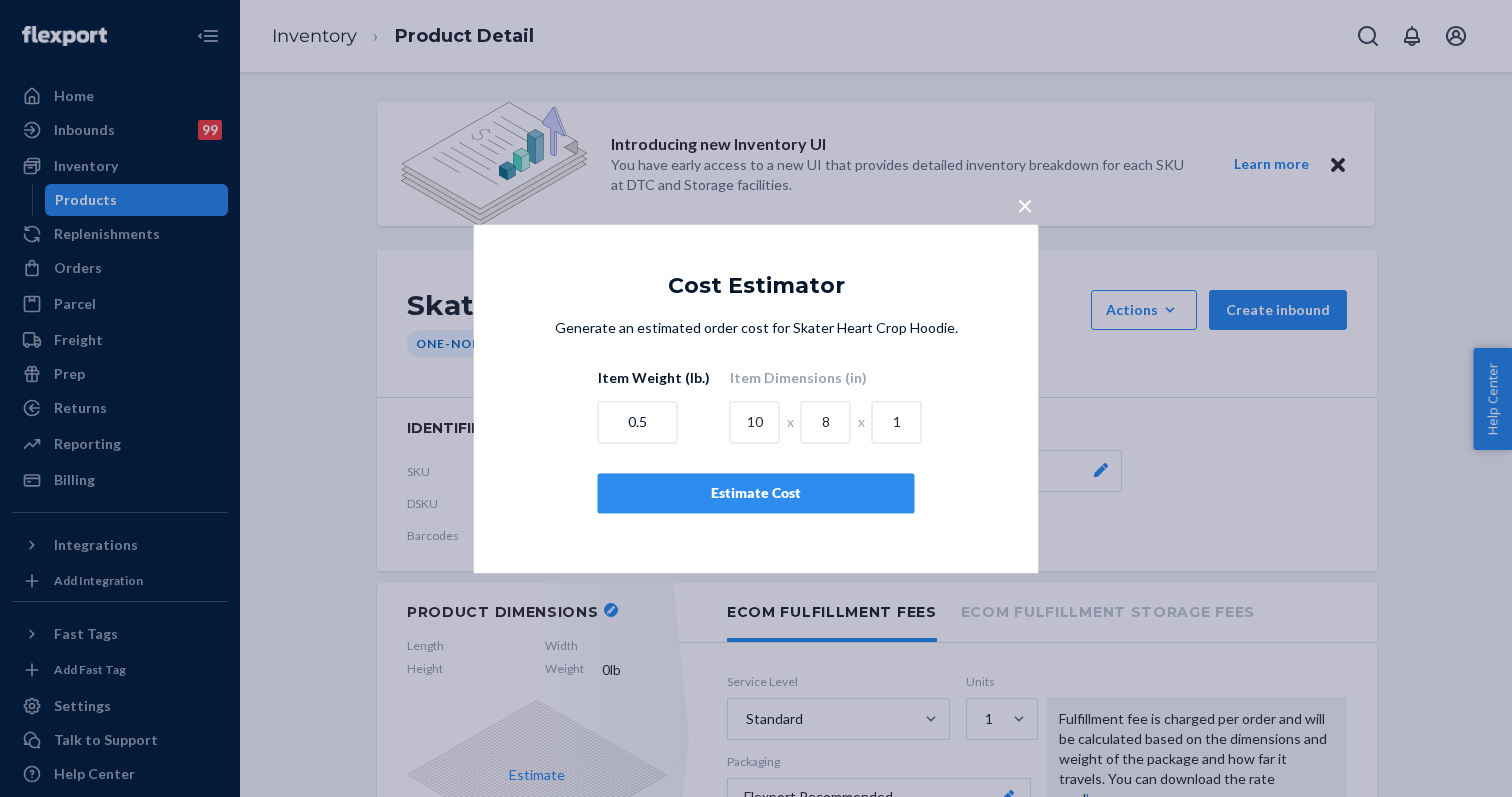 click on "Estimate Cost" at bounding box center [756, 493] 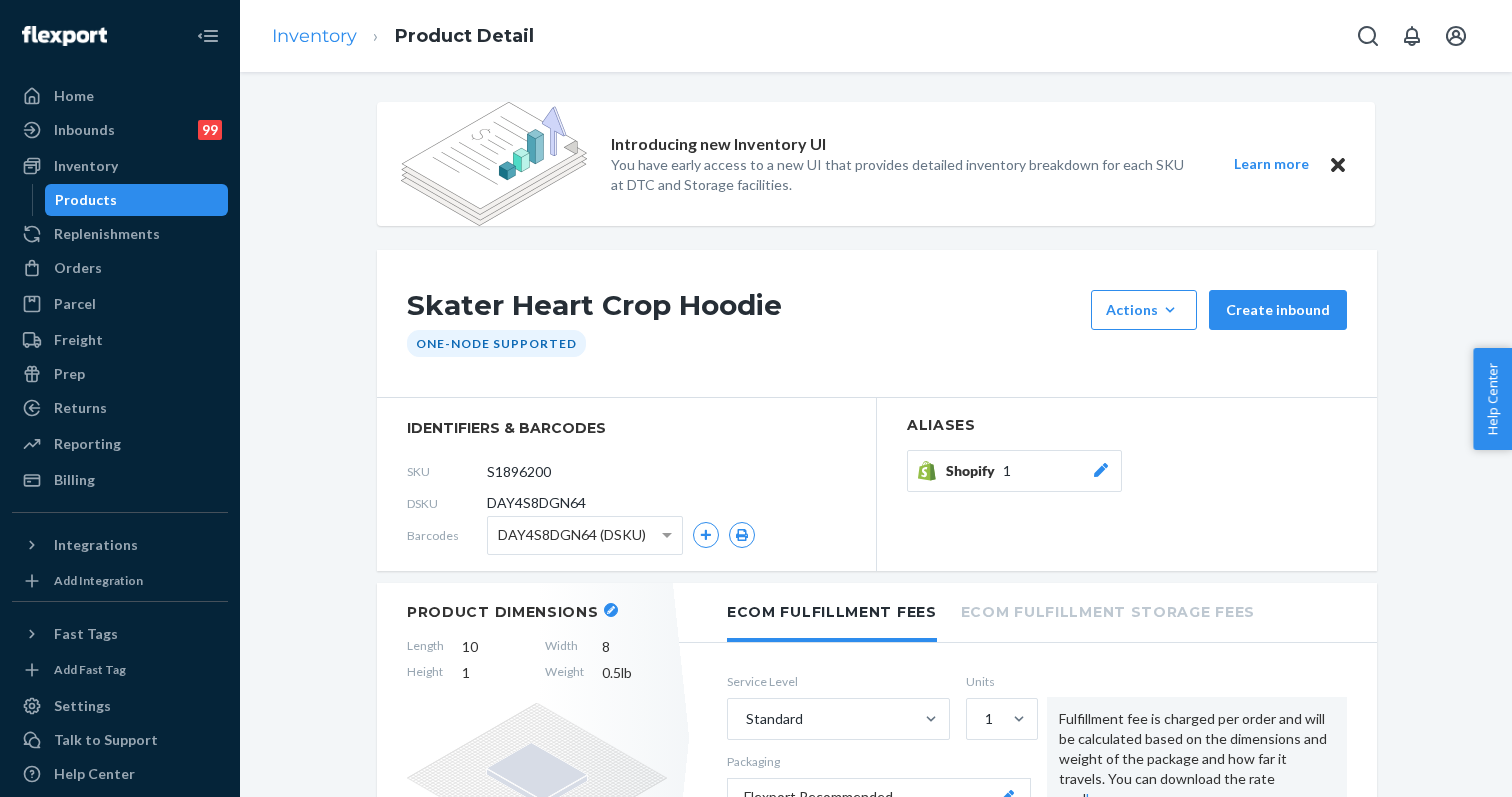click on "Inventory" at bounding box center (314, 36) 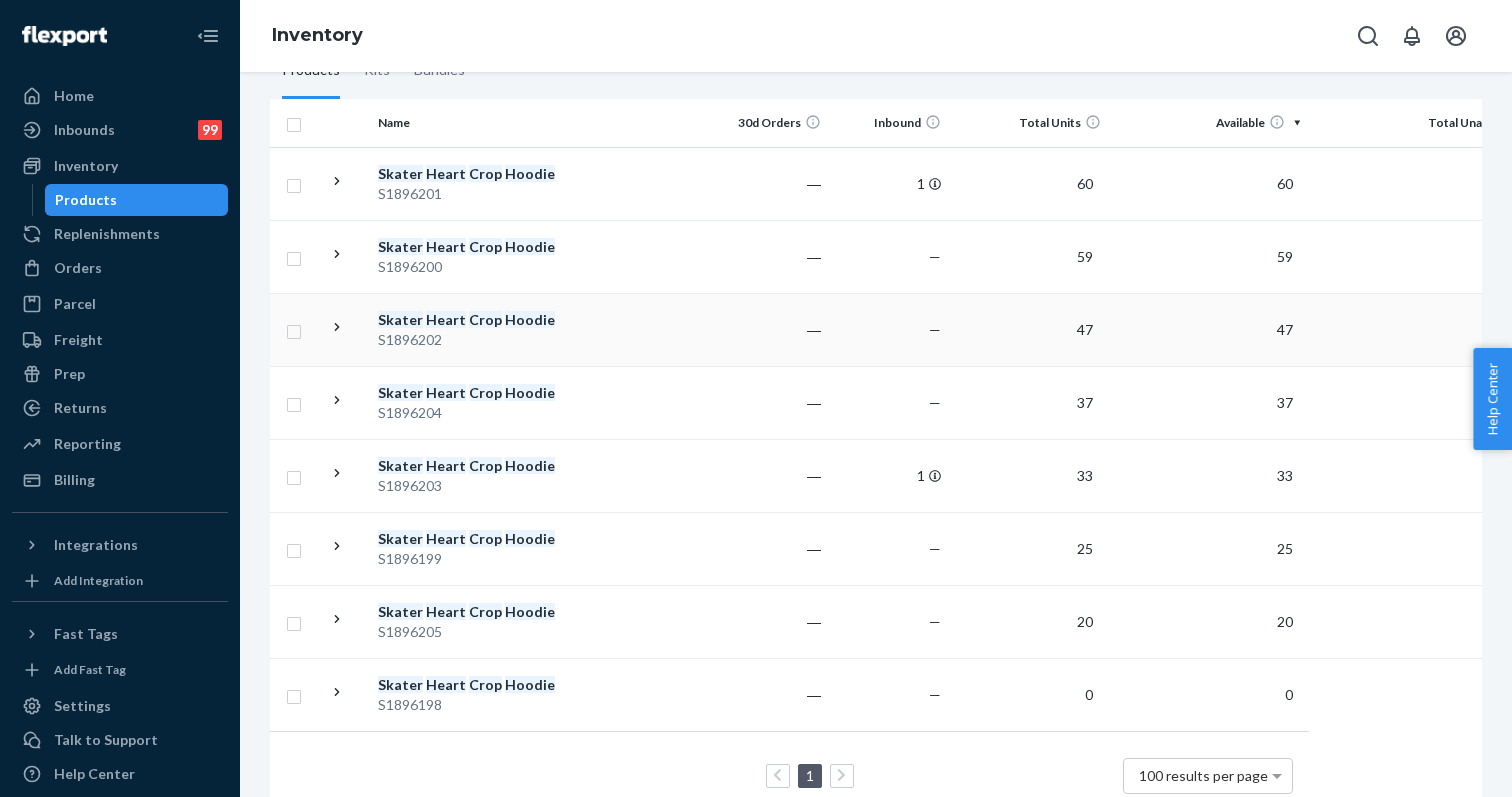 scroll, scrollTop: 339, scrollLeft: 0, axis: vertical 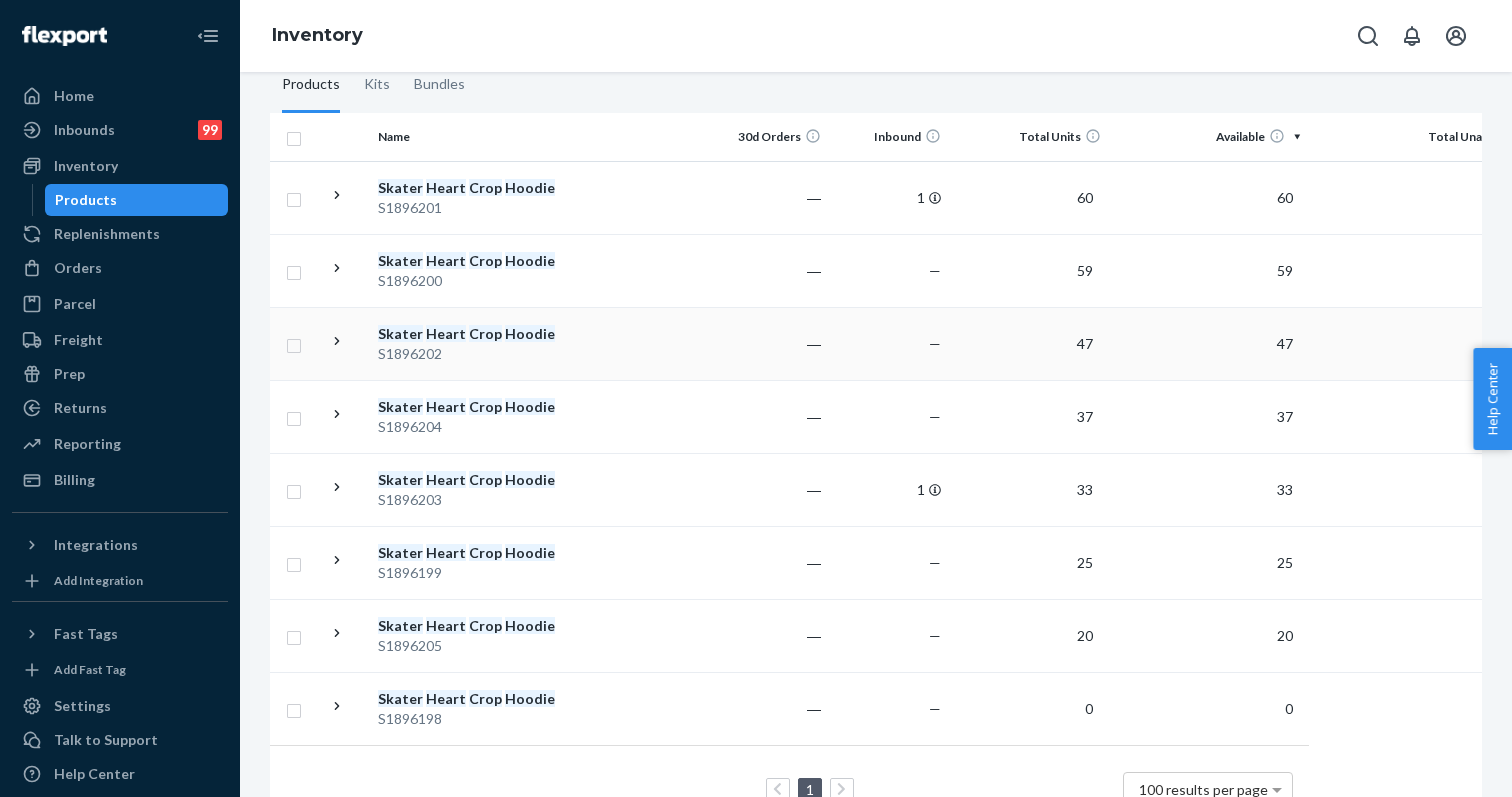 click on "S1896202" at bounding box center (482, 354) 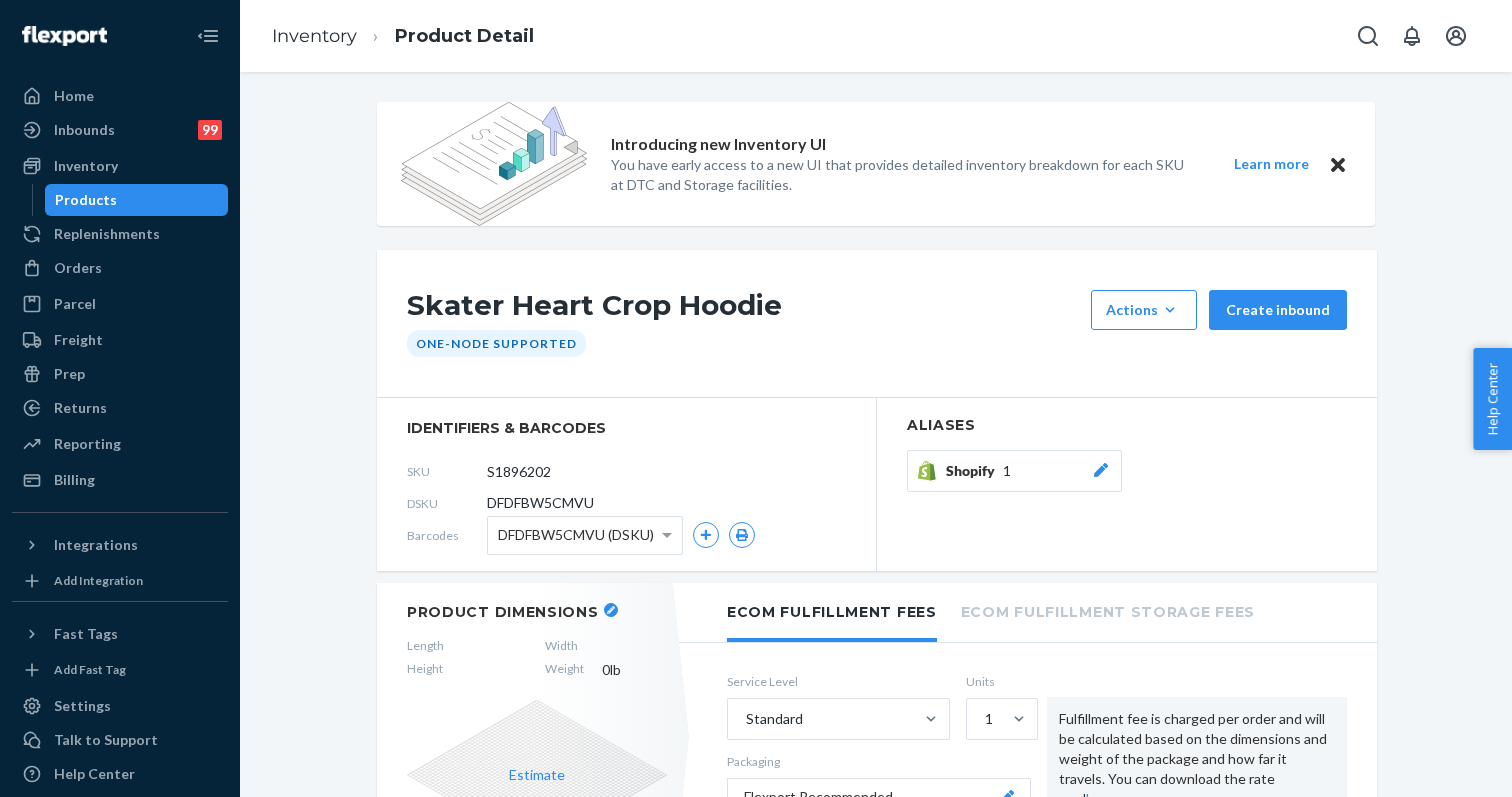 click 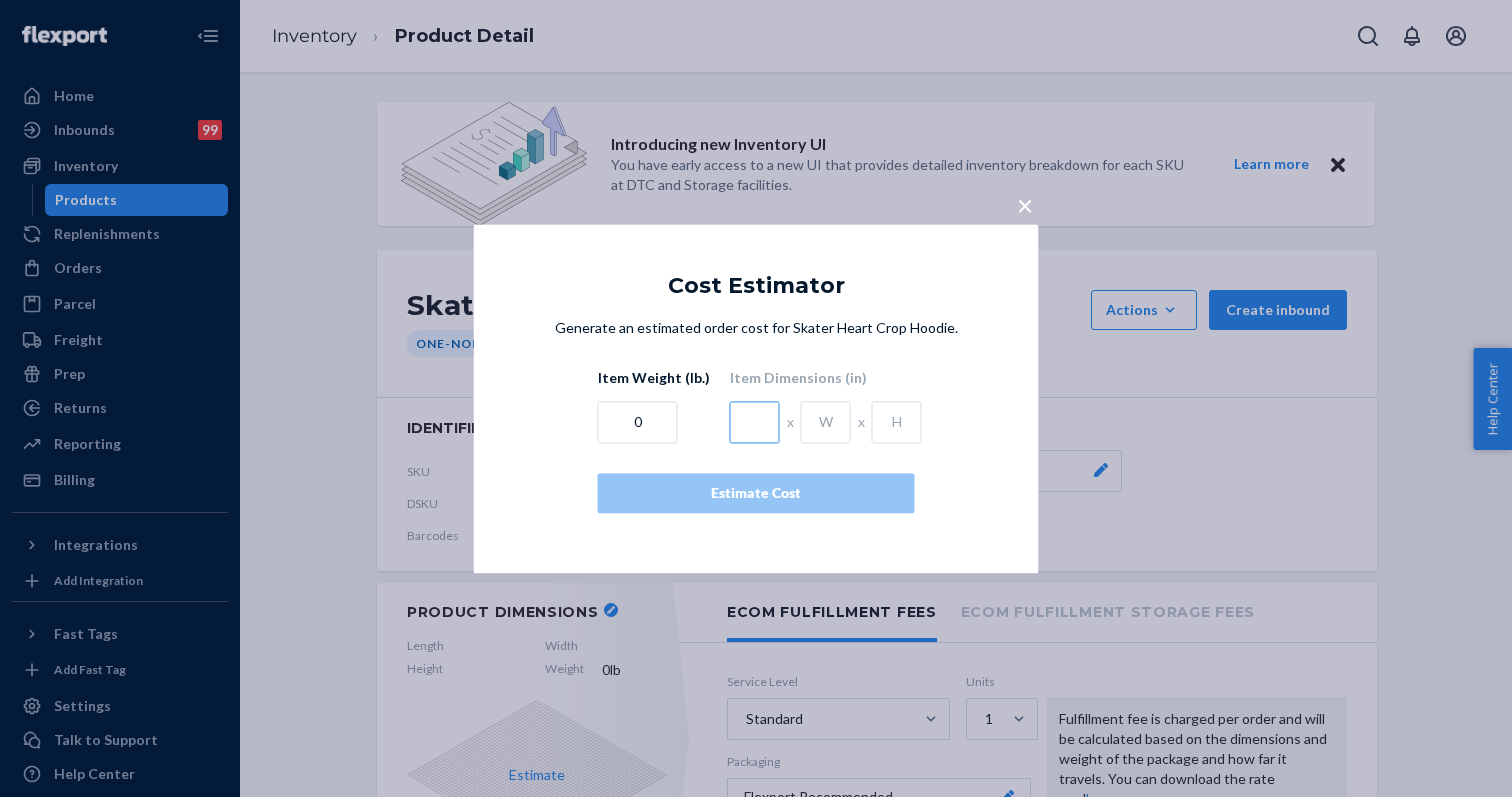 click at bounding box center [755, 422] 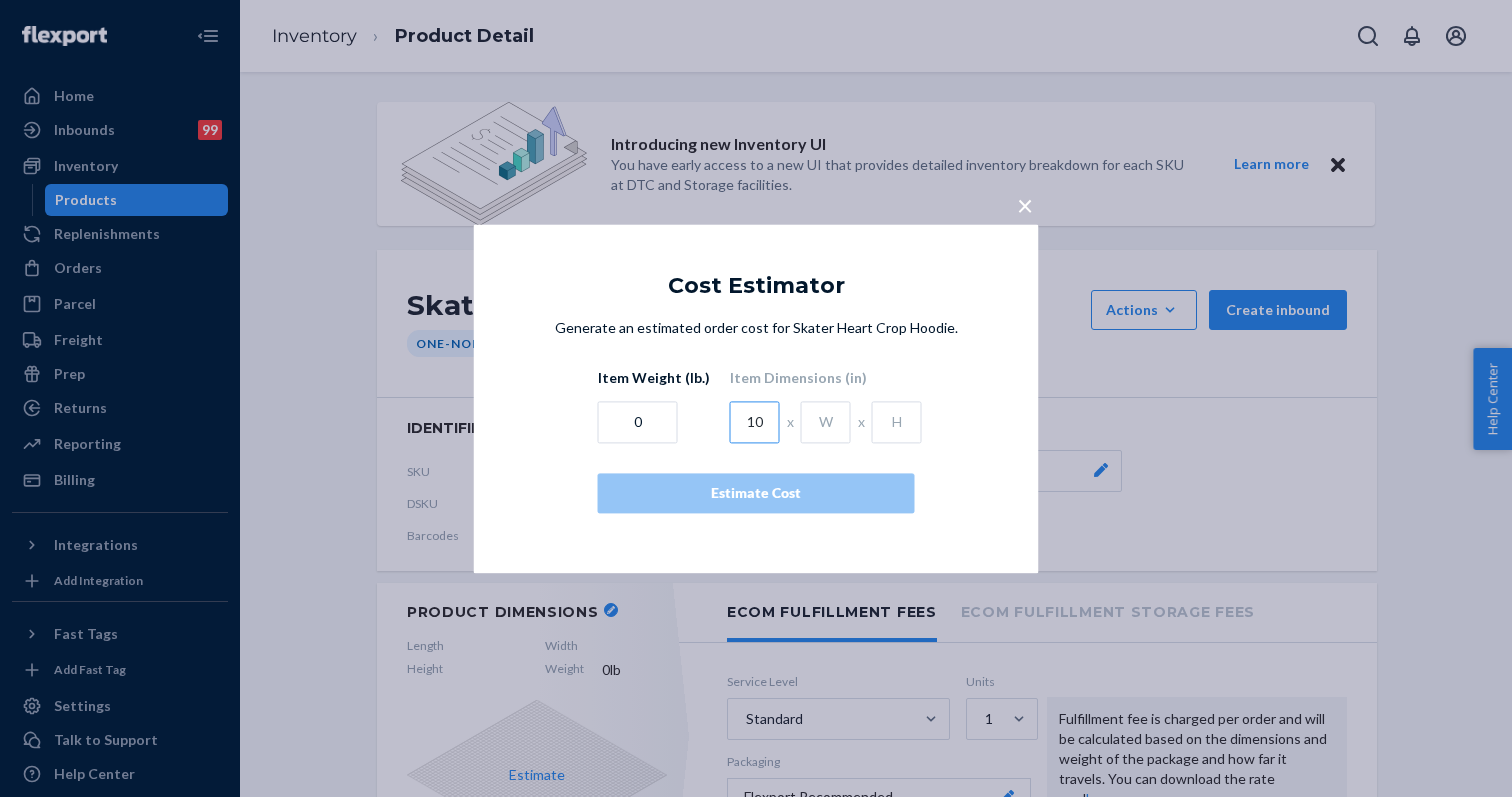 type on "10" 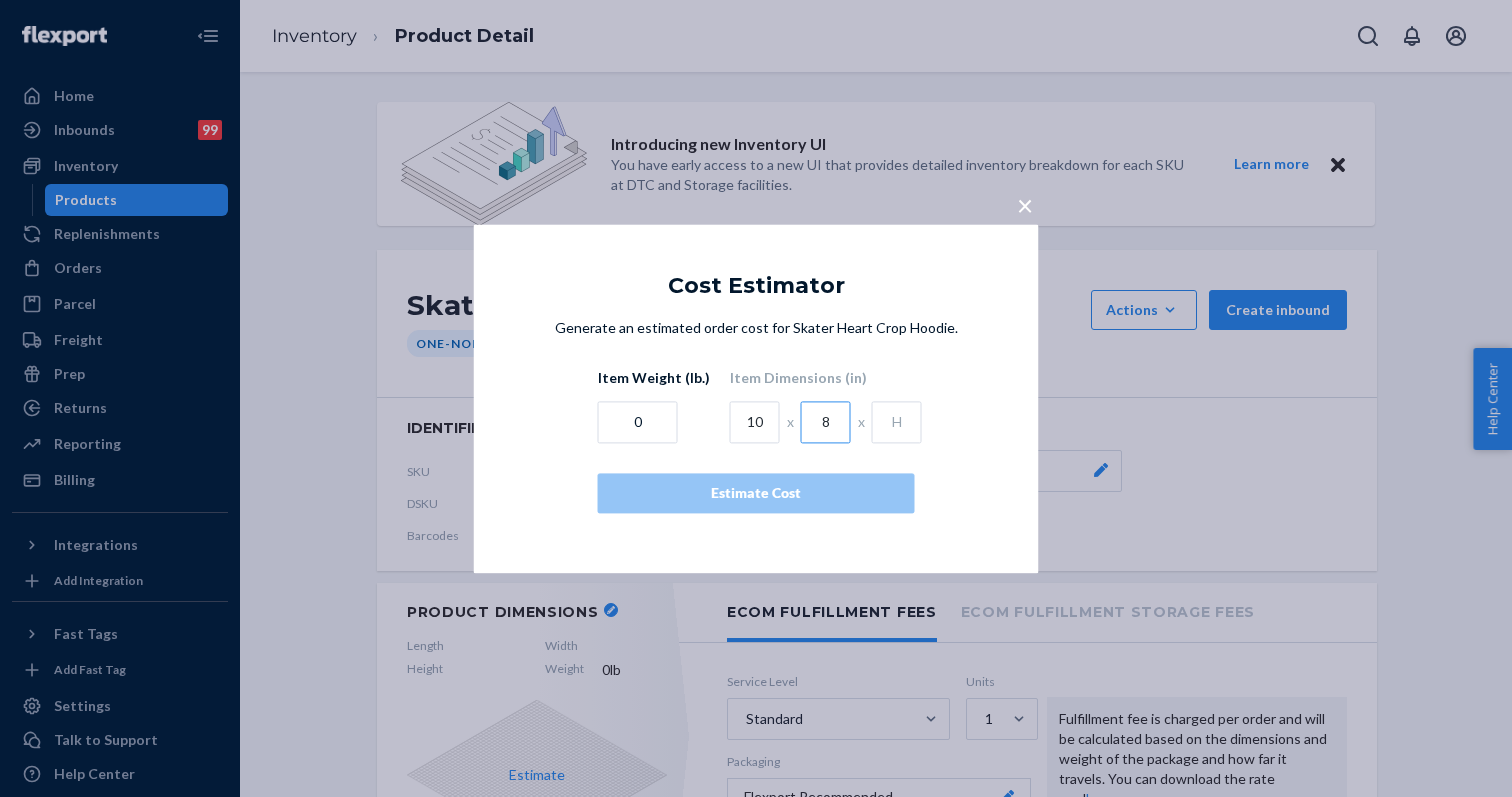 type on "8" 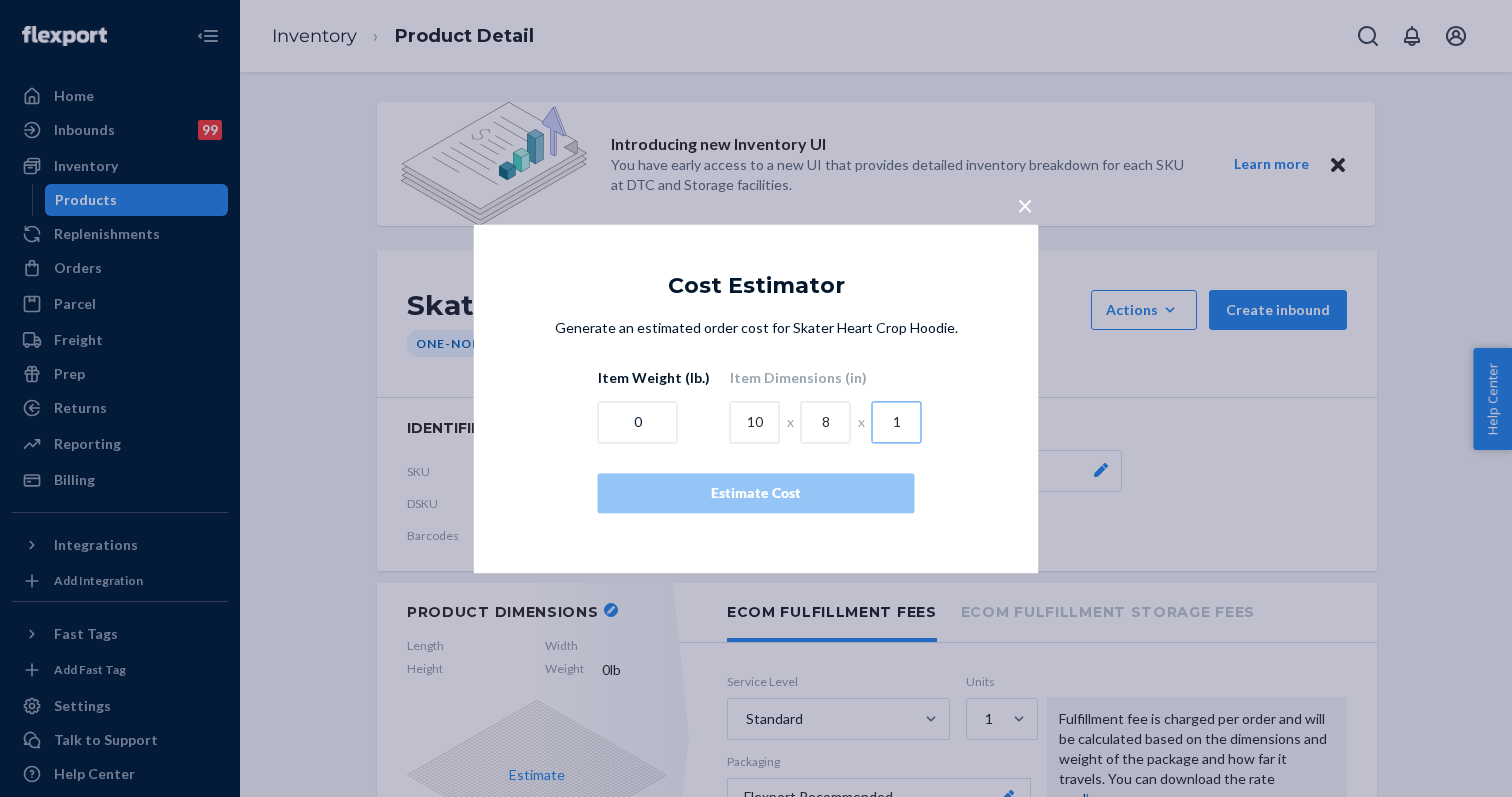 type on "1" 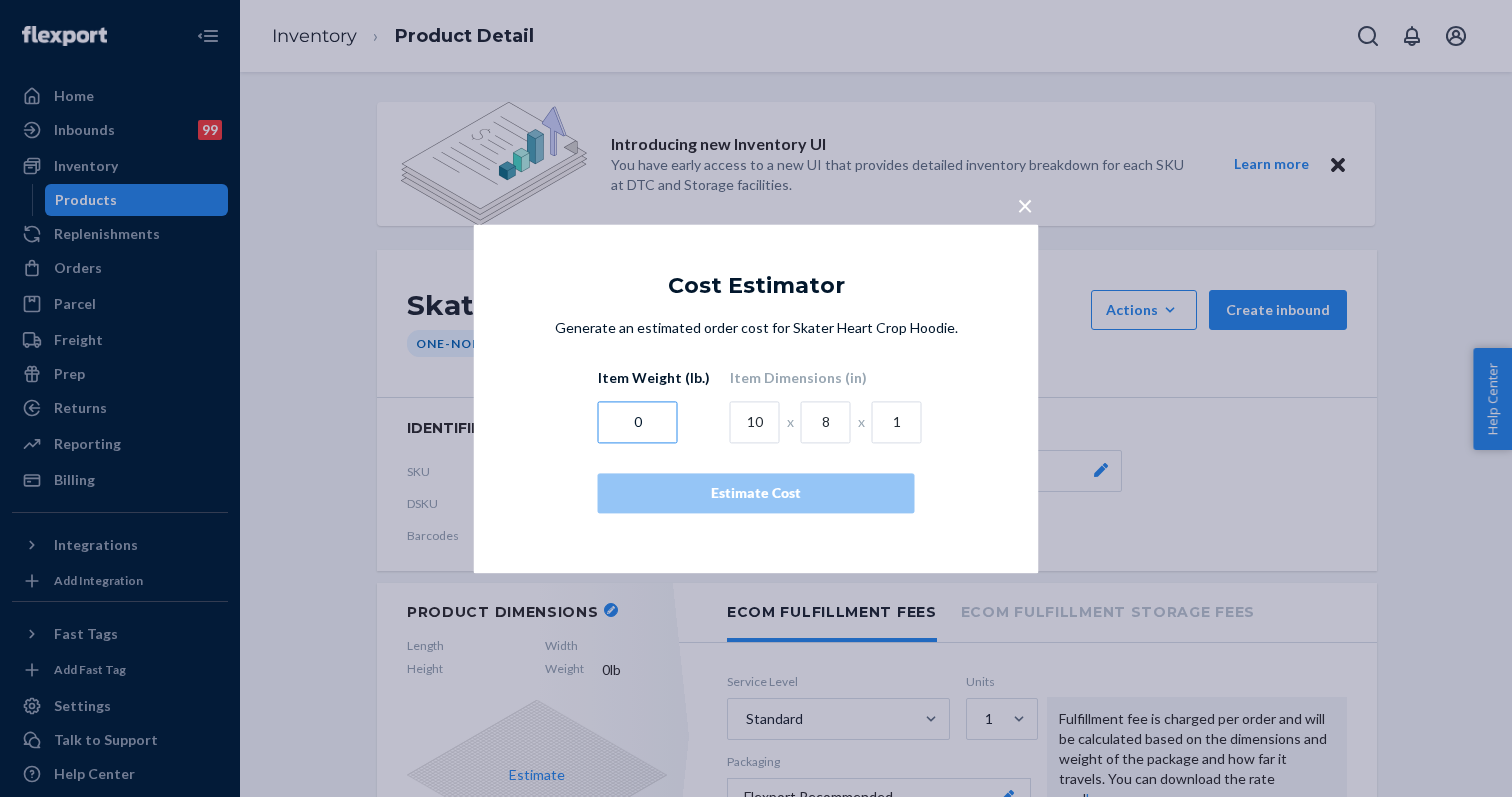 click on "0" at bounding box center [638, 422] 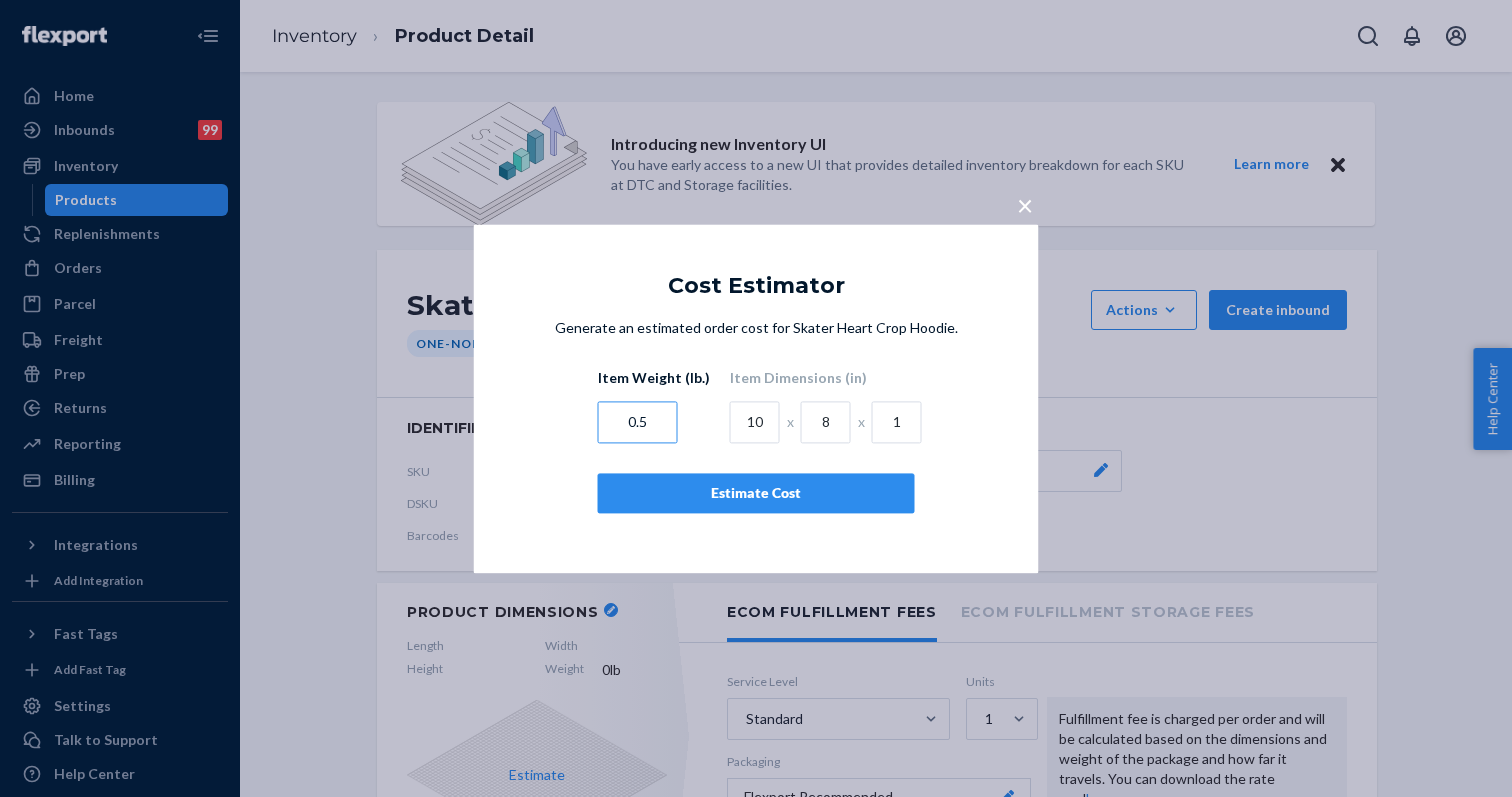 type on "0.5" 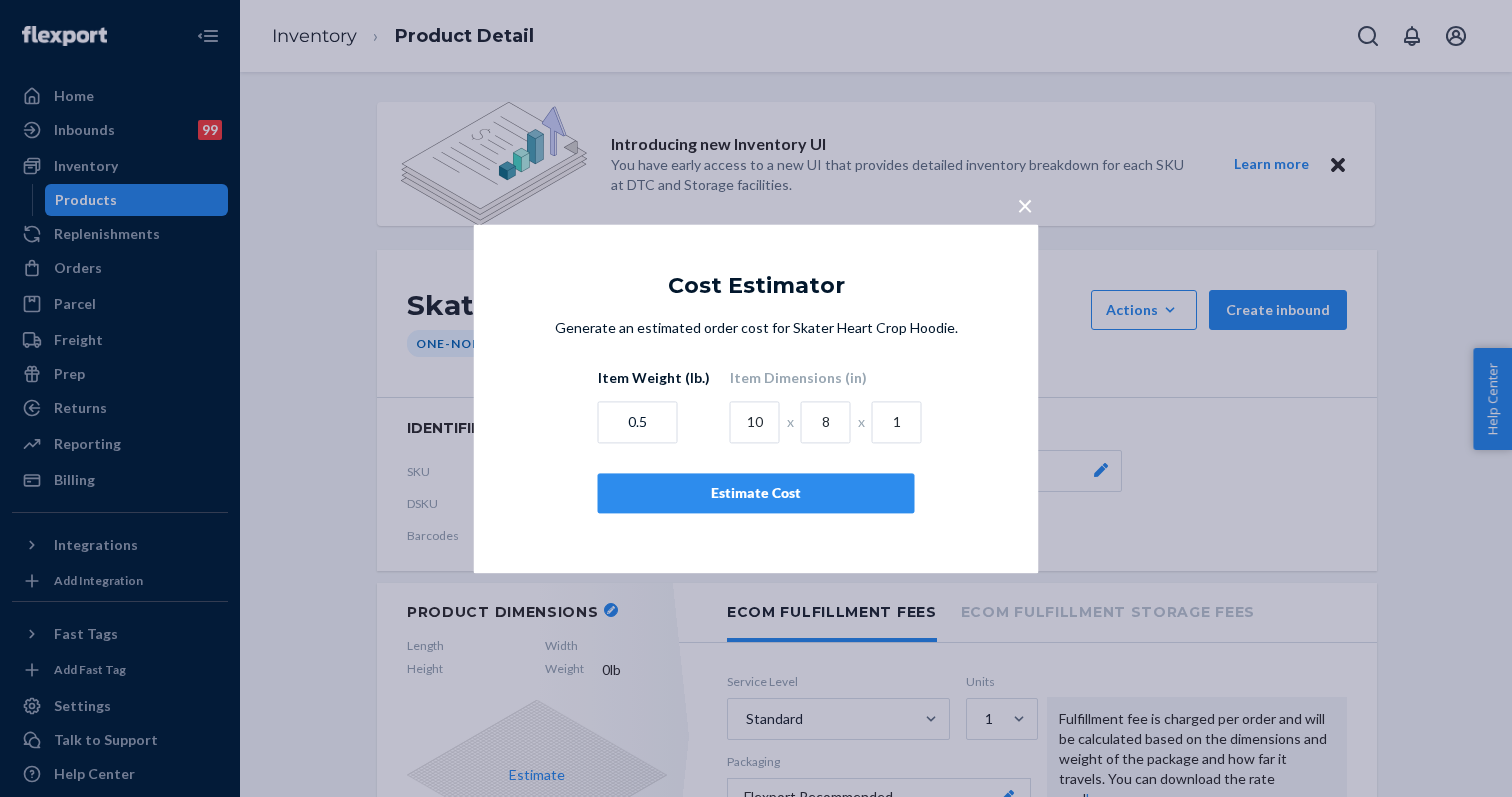 click on "Estimate Cost" at bounding box center [756, 493] 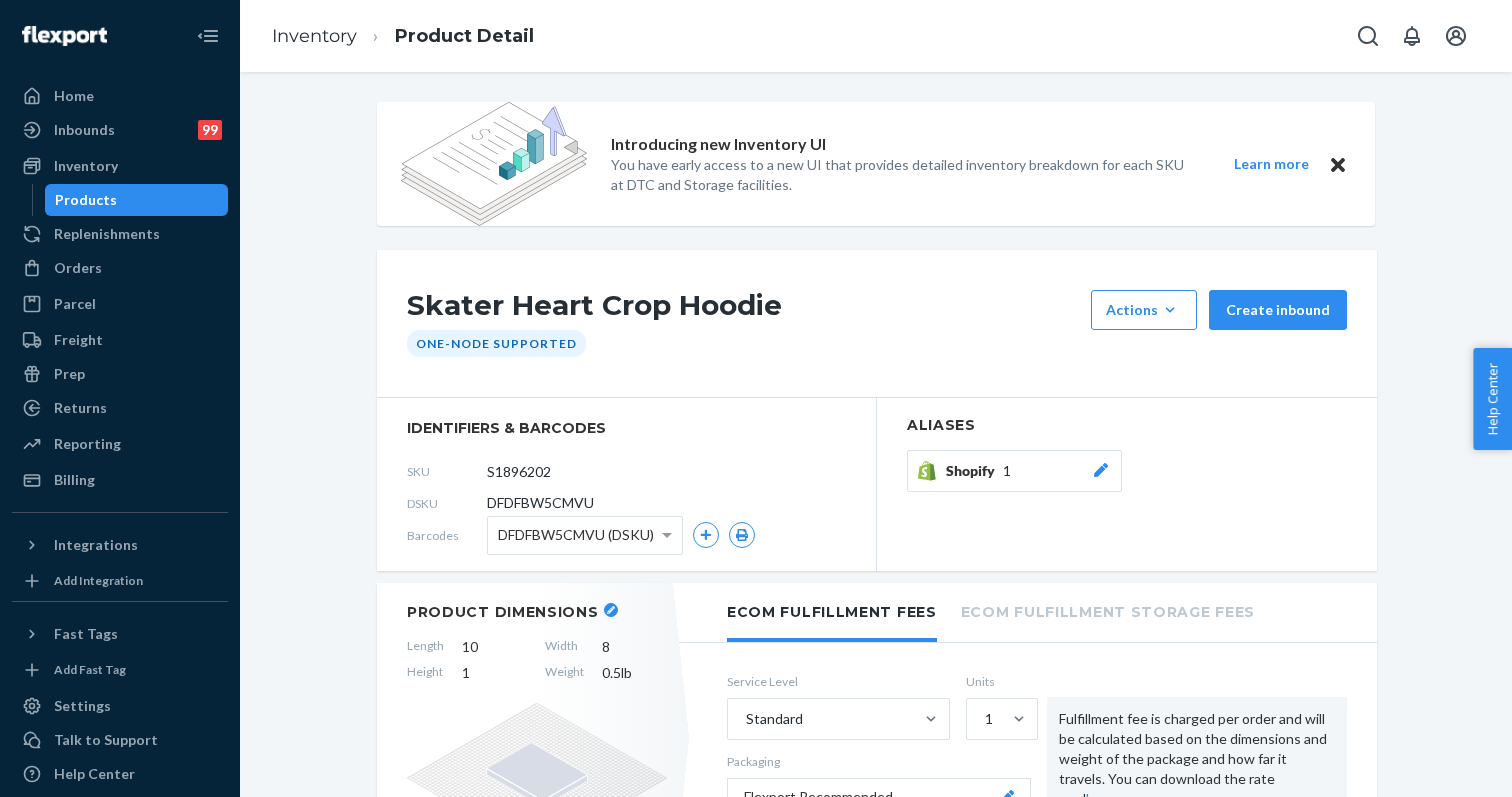 click on "Inventory" at bounding box center (314, 36) 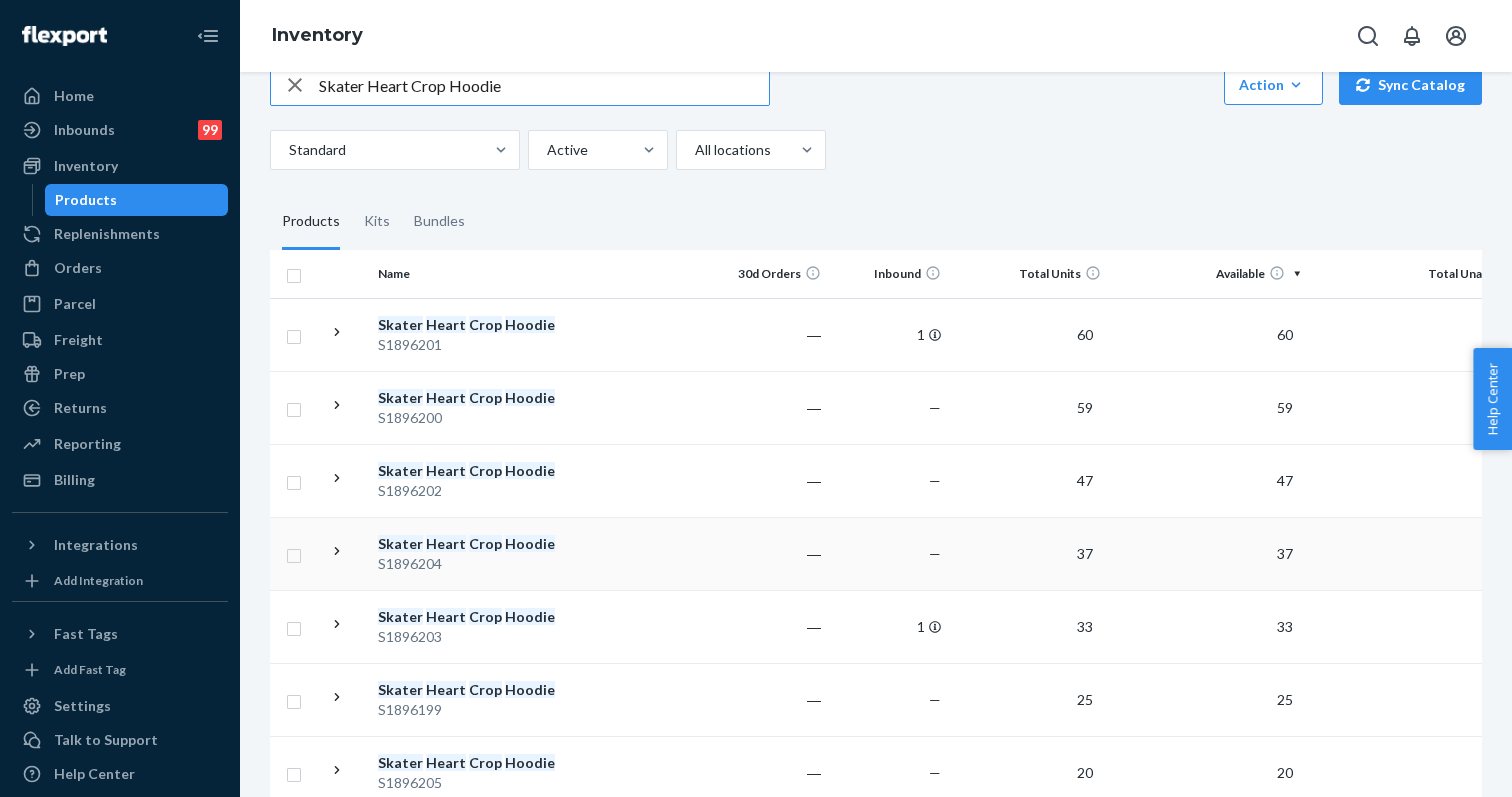 scroll, scrollTop: 208, scrollLeft: 0, axis: vertical 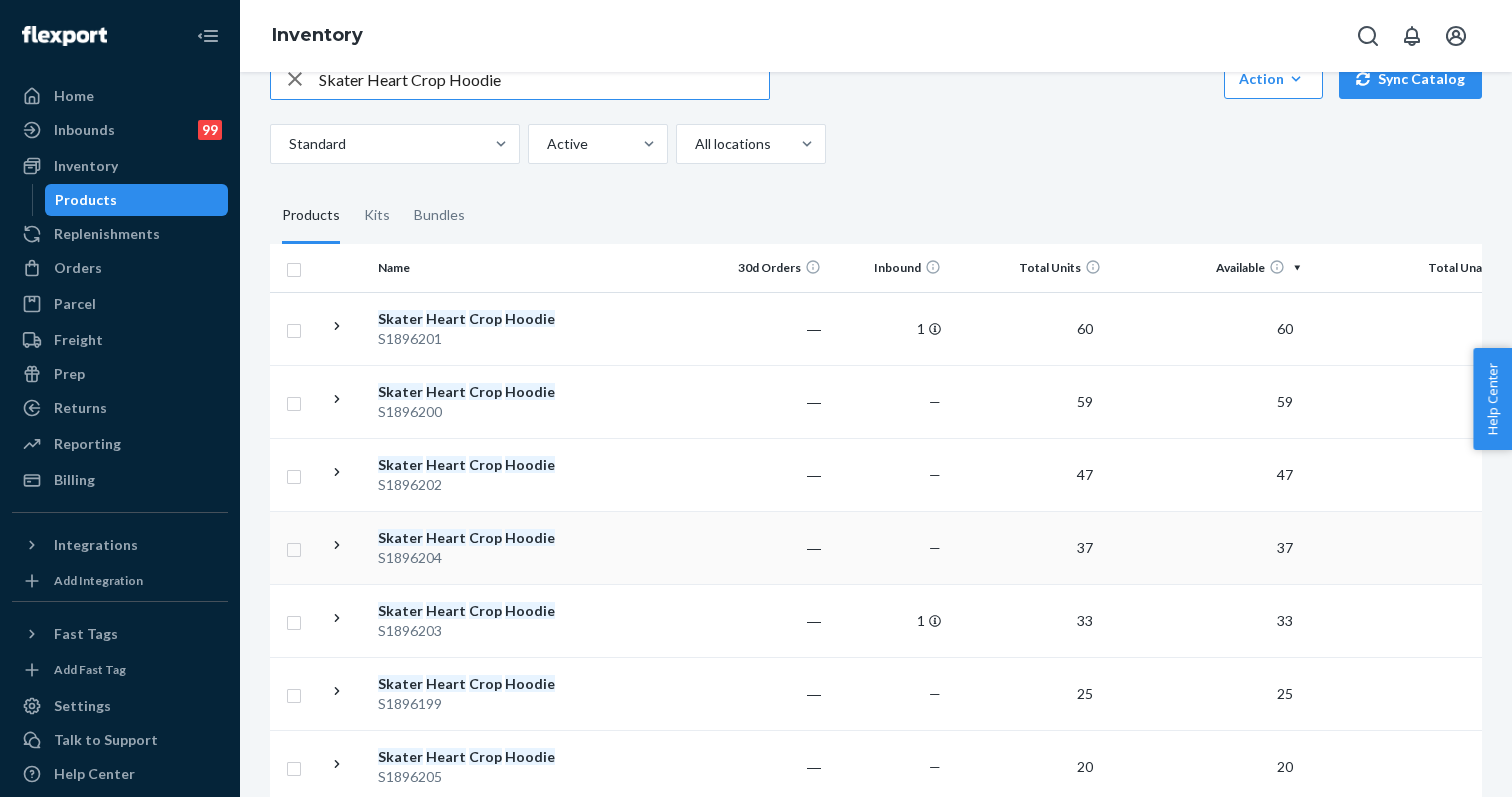 click on "S1896204" at bounding box center [482, 558] 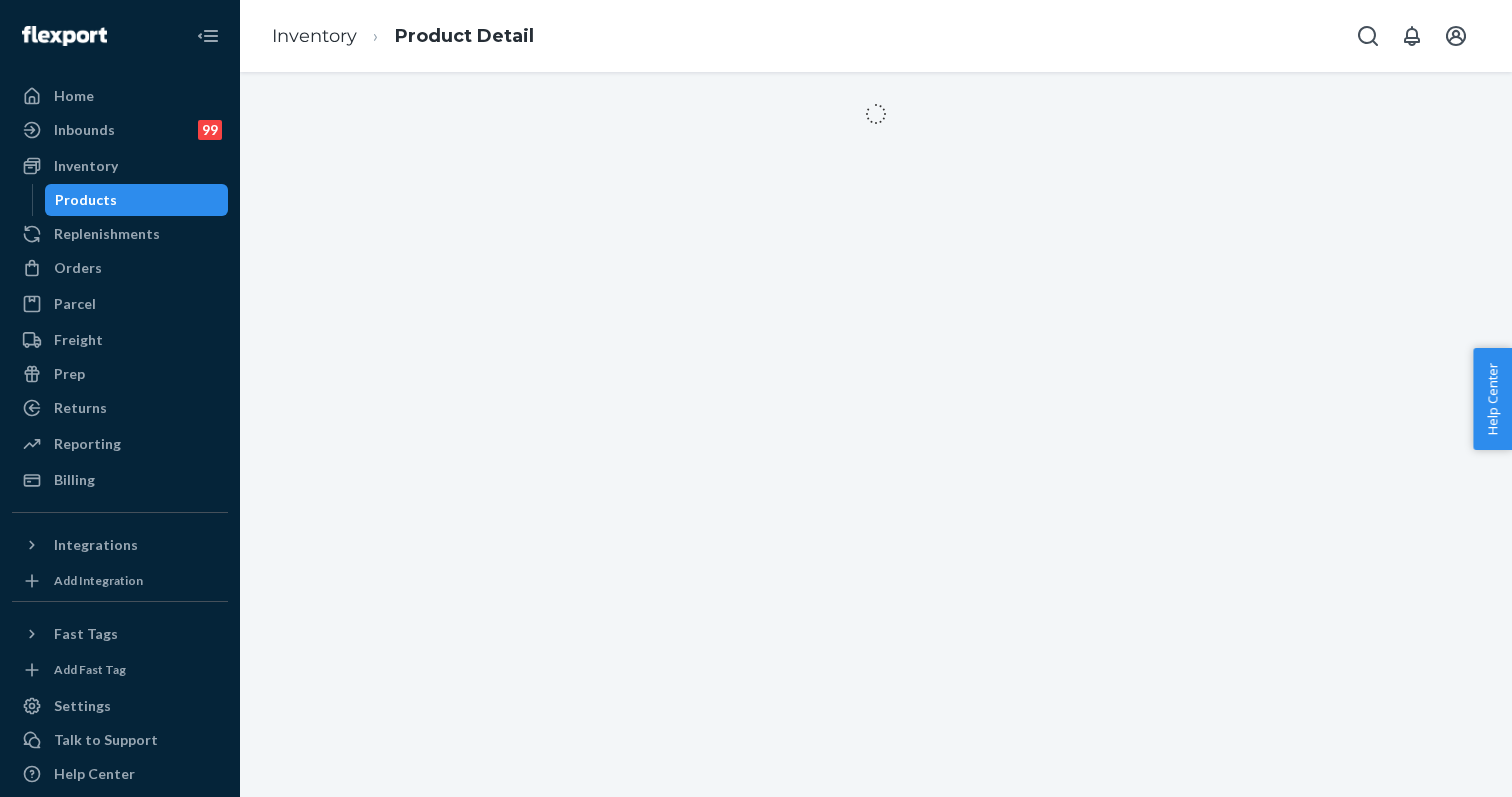 scroll, scrollTop: 0, scrollLeft: 0, axis: both 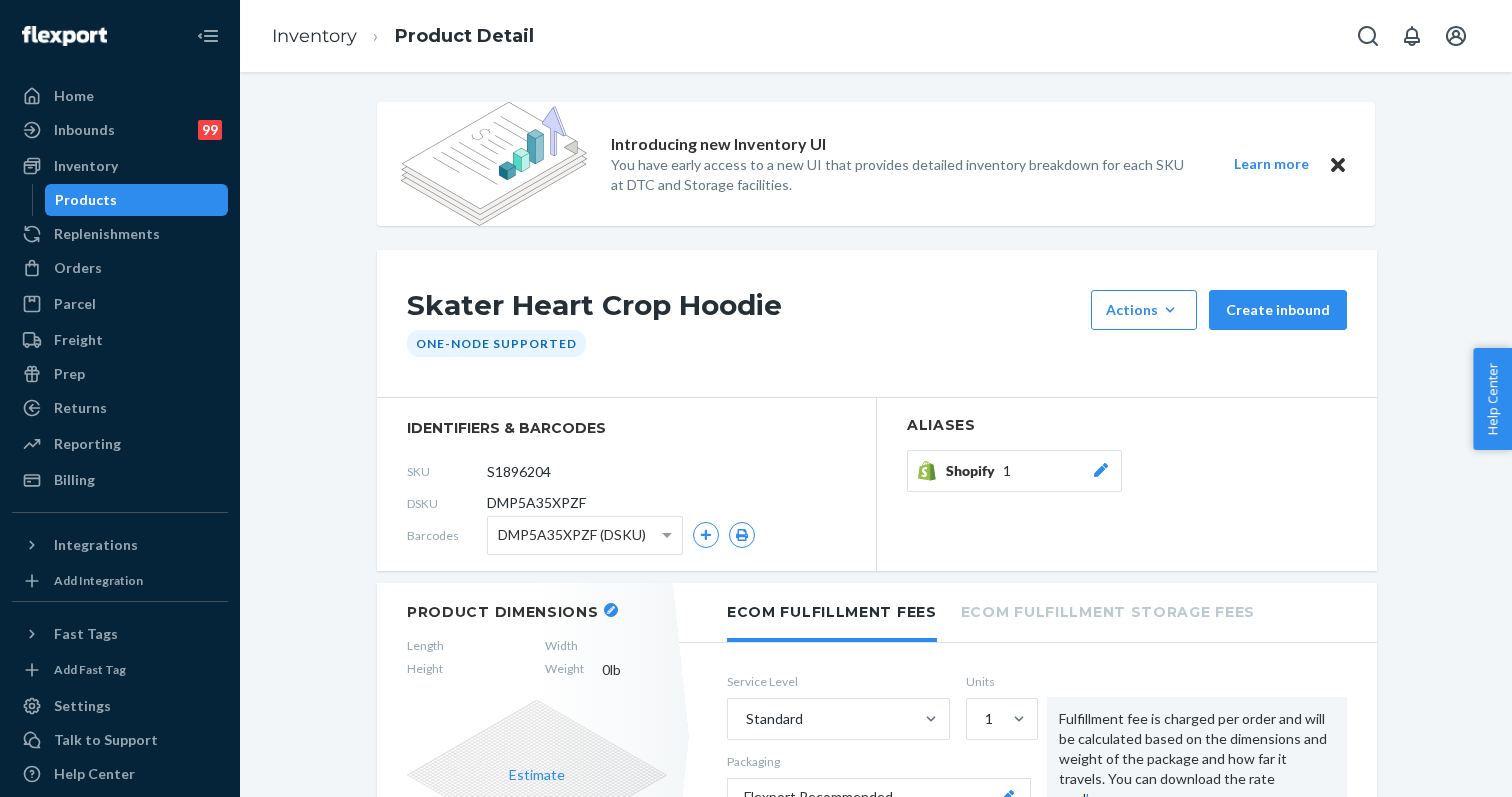 click at bounding box center (611, 610) 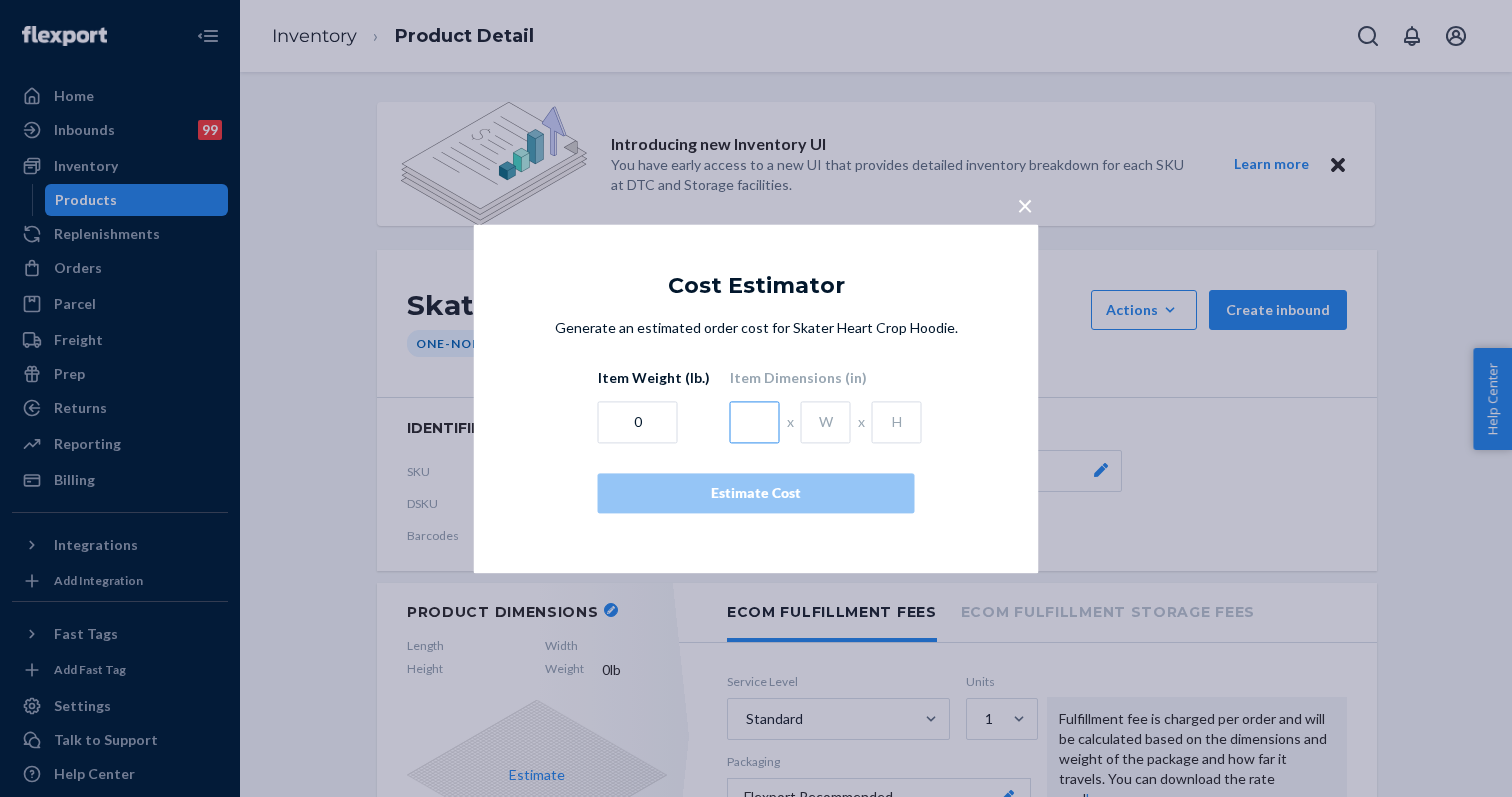 click at bounding box center [755, 422] 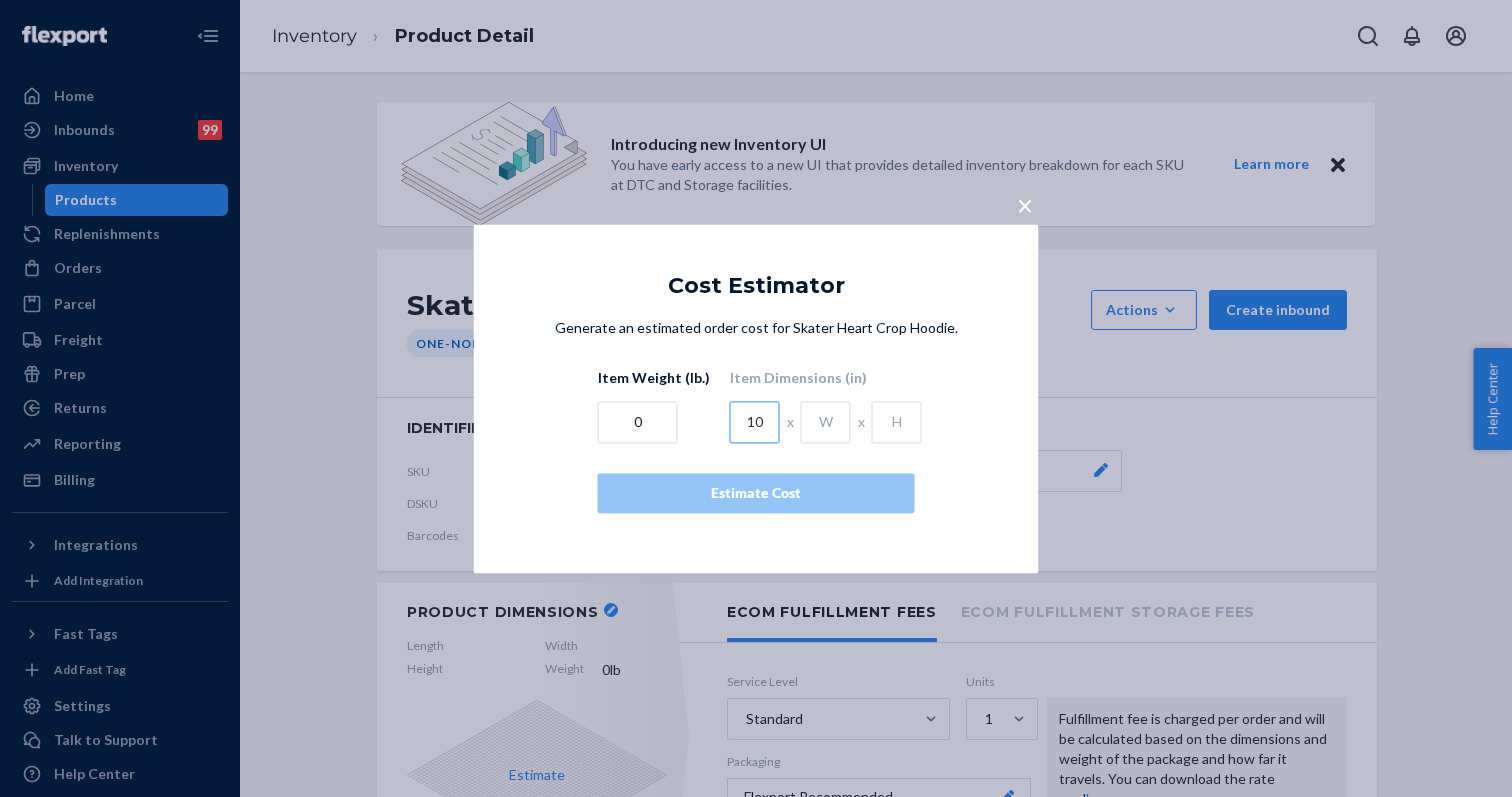 type on "10" 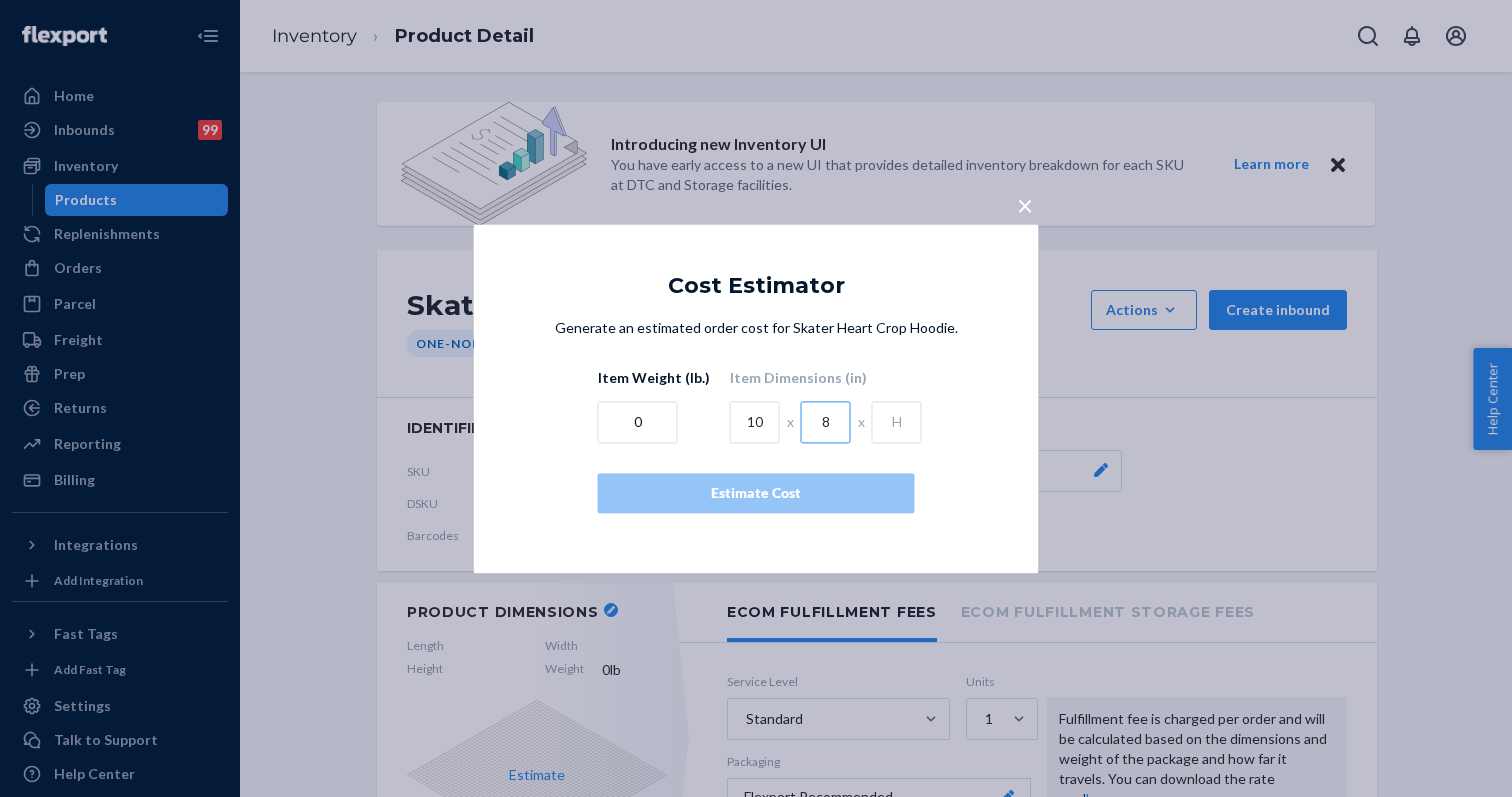 type on "8" 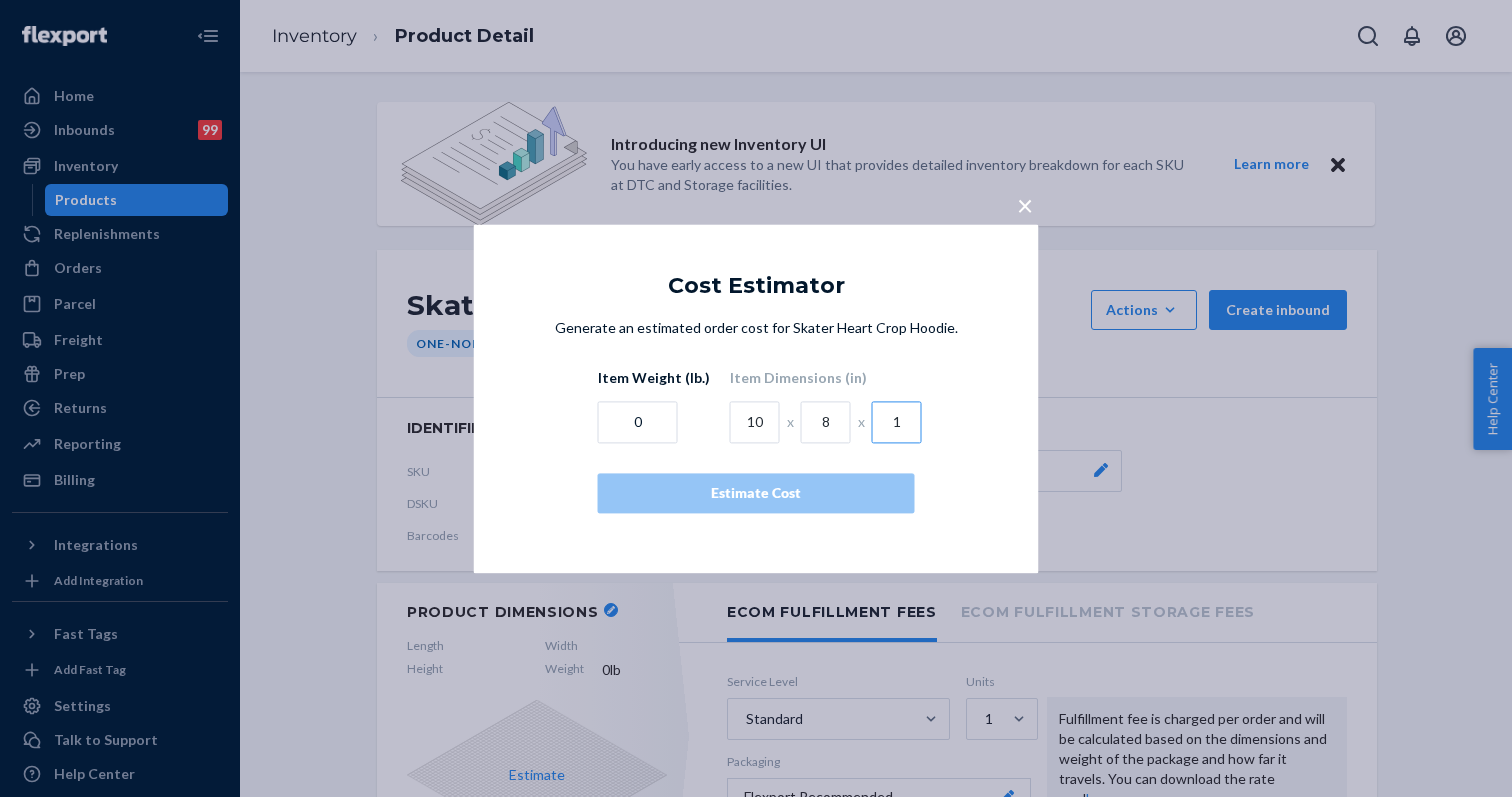 type on "1" 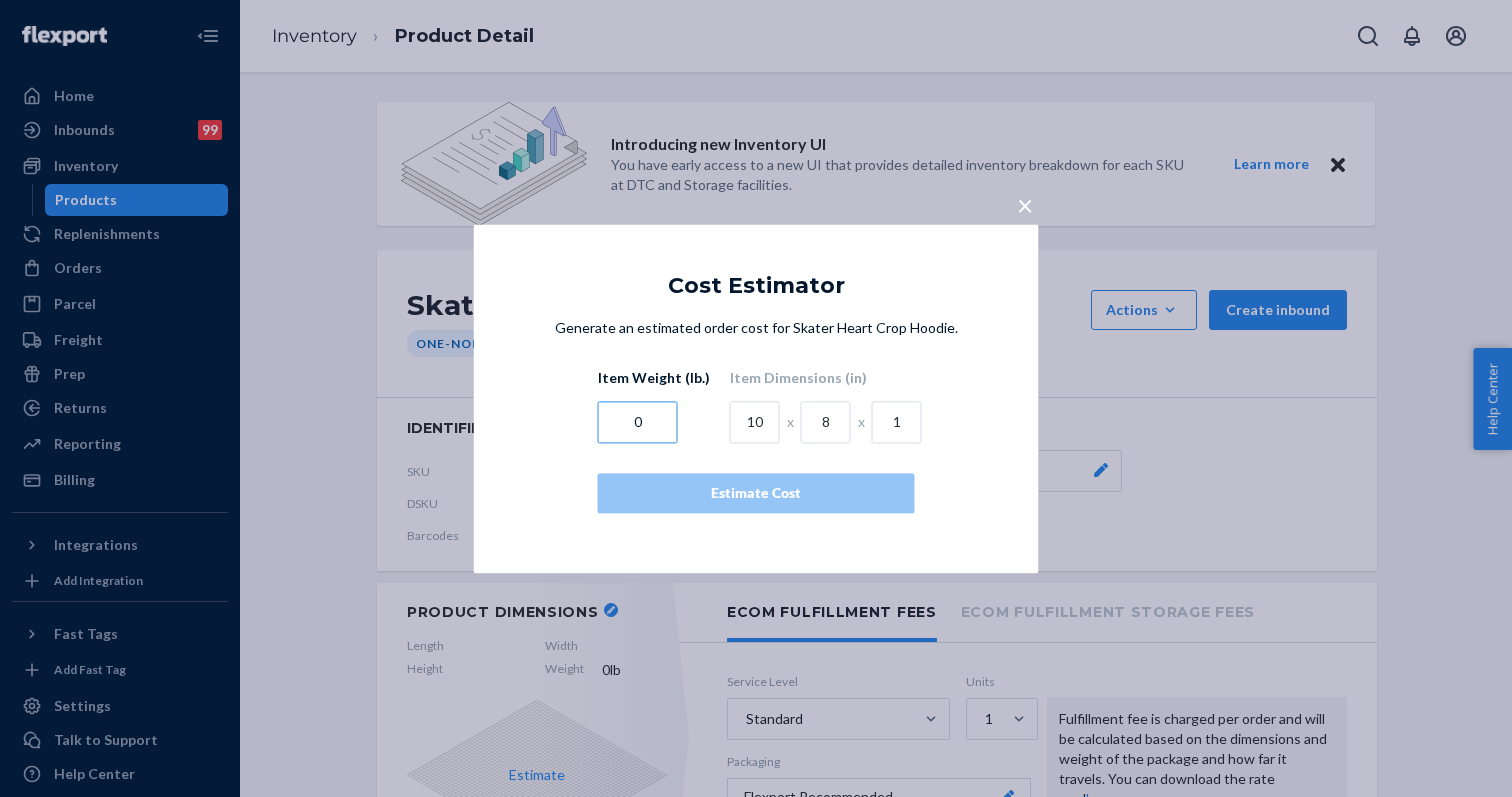 click on "0" at bounding box center [638, 422] 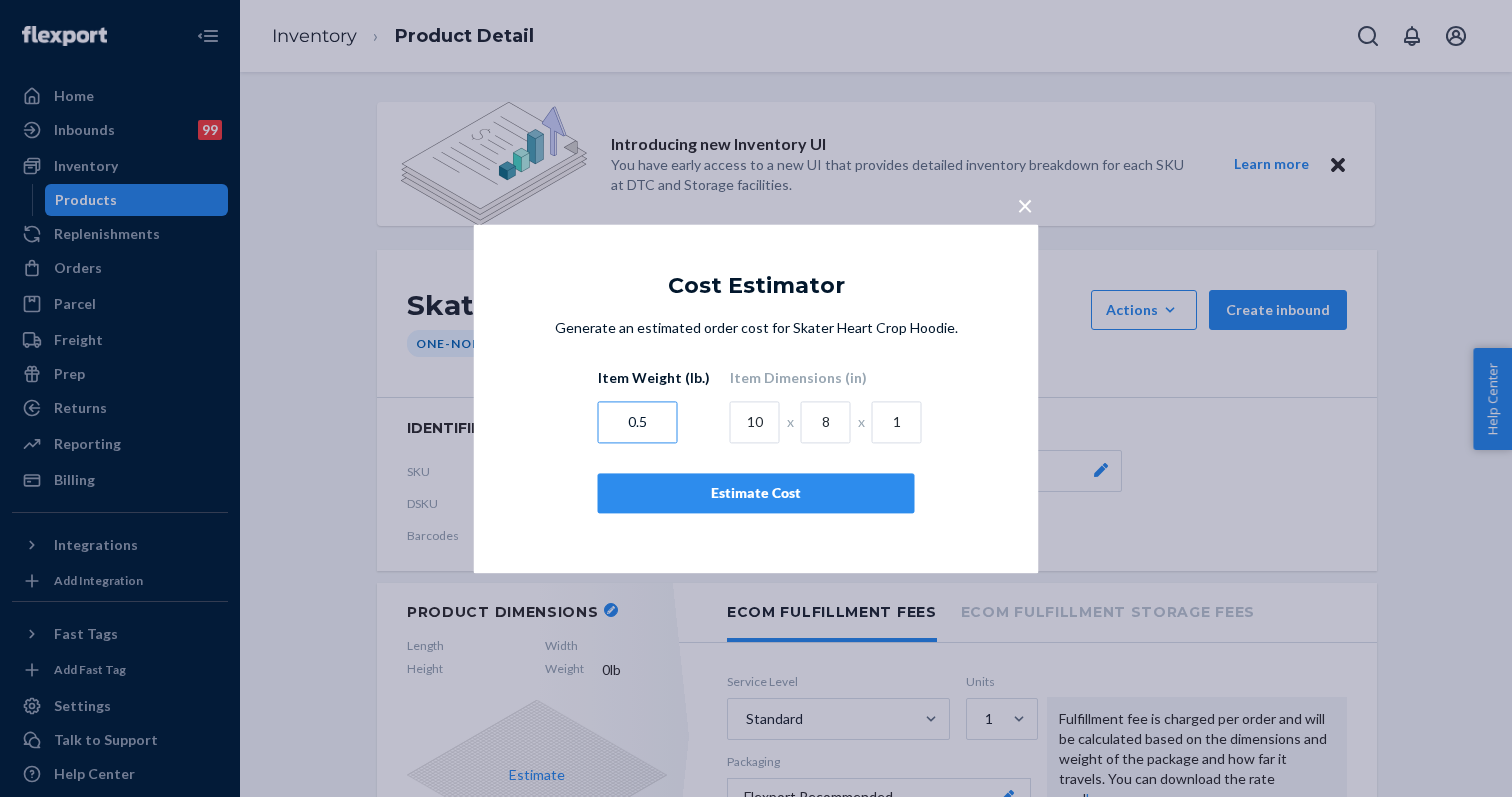 type on "0.5" 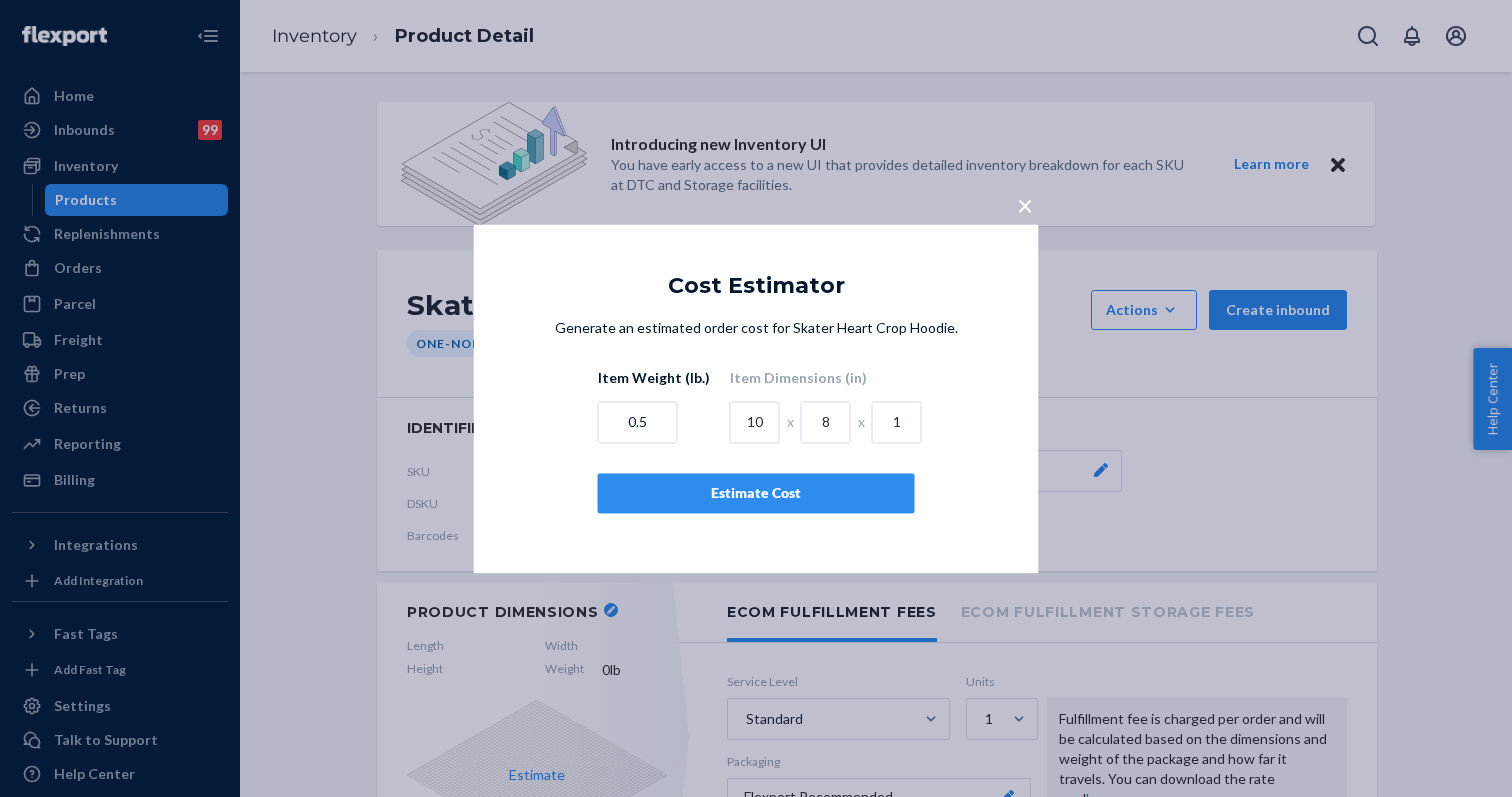 click on "Estimate Cost" at bounding box center (756, 493) 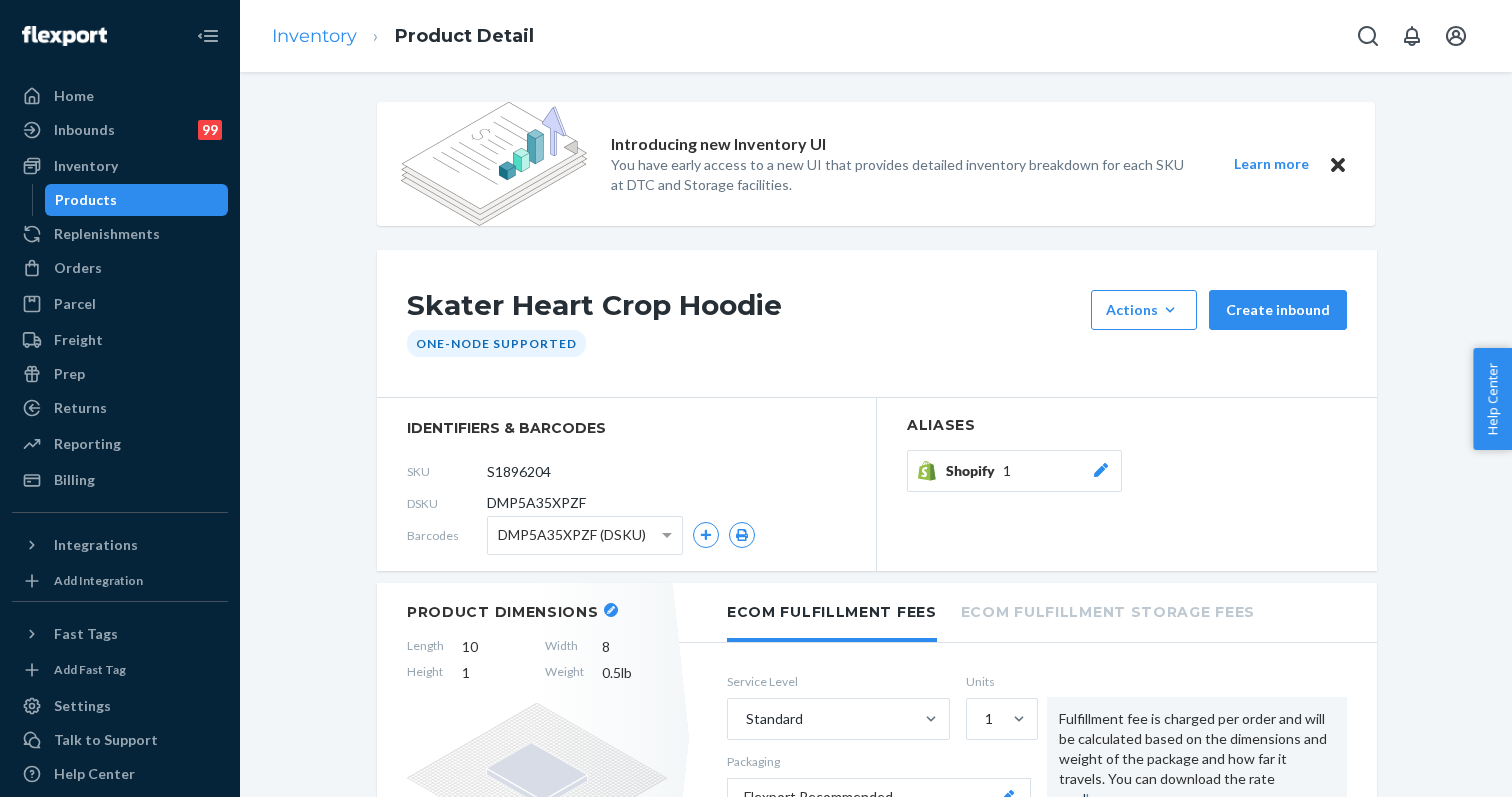 click on "Inventory" at bounding box center [314, 36] 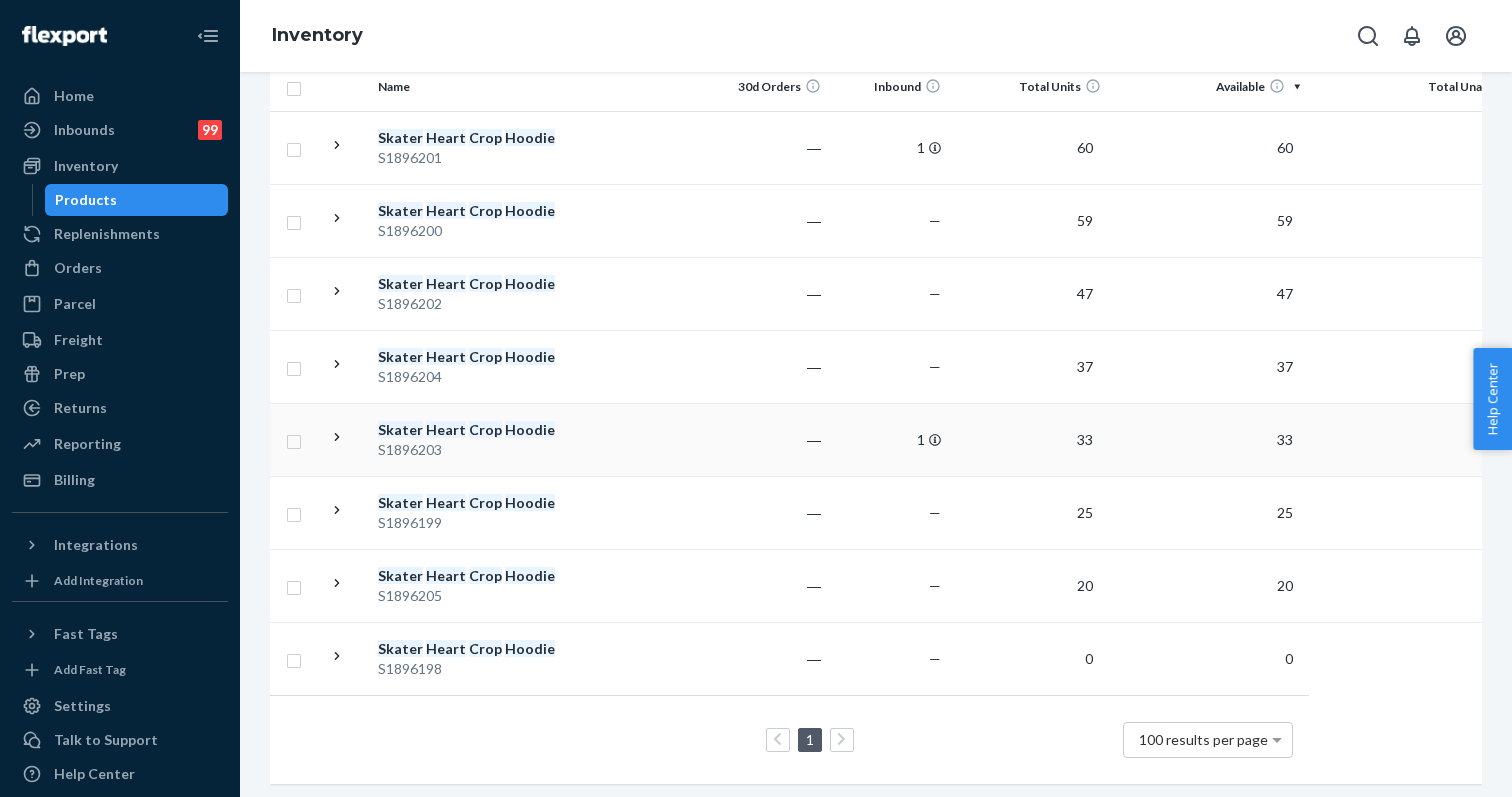 scroll, scrollTop: 394, scrollLeft: 0, axis: vertical 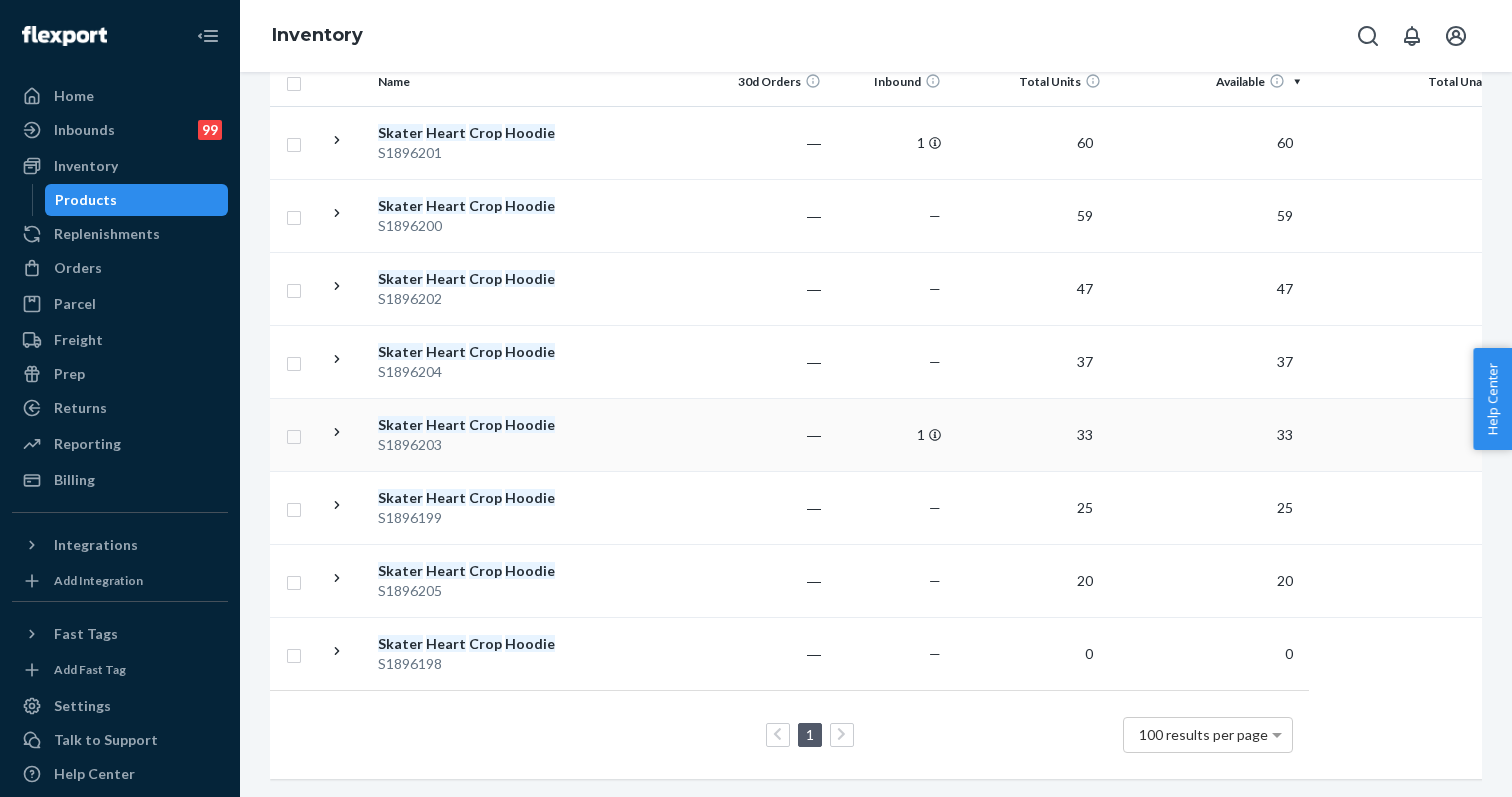 click on "Skater   Heart   Crop   Hoodie S1896203" at bounding box center [482, 434] 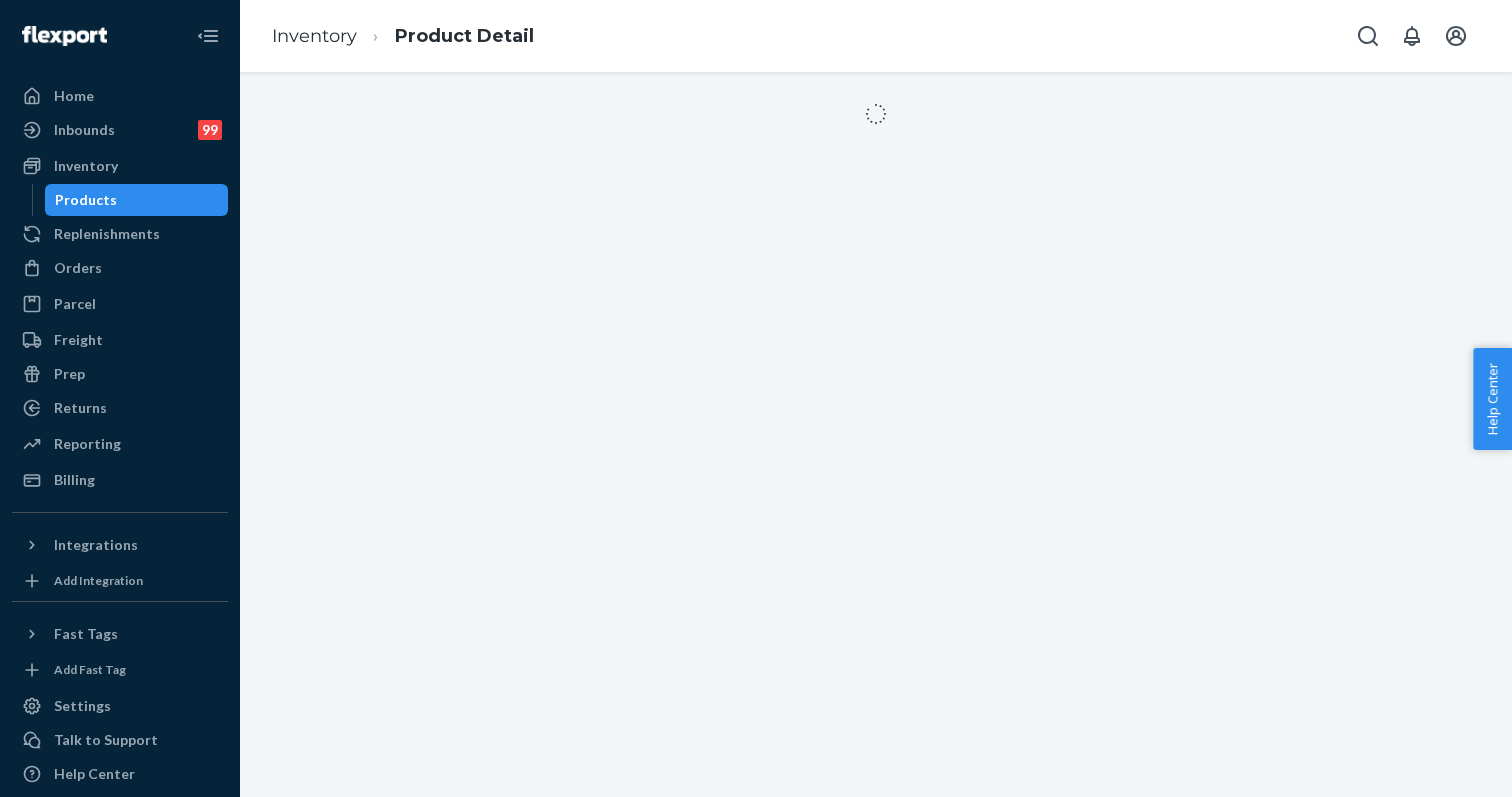 scroll, scrollTop: 0, scrollLeft: 0, axis: both 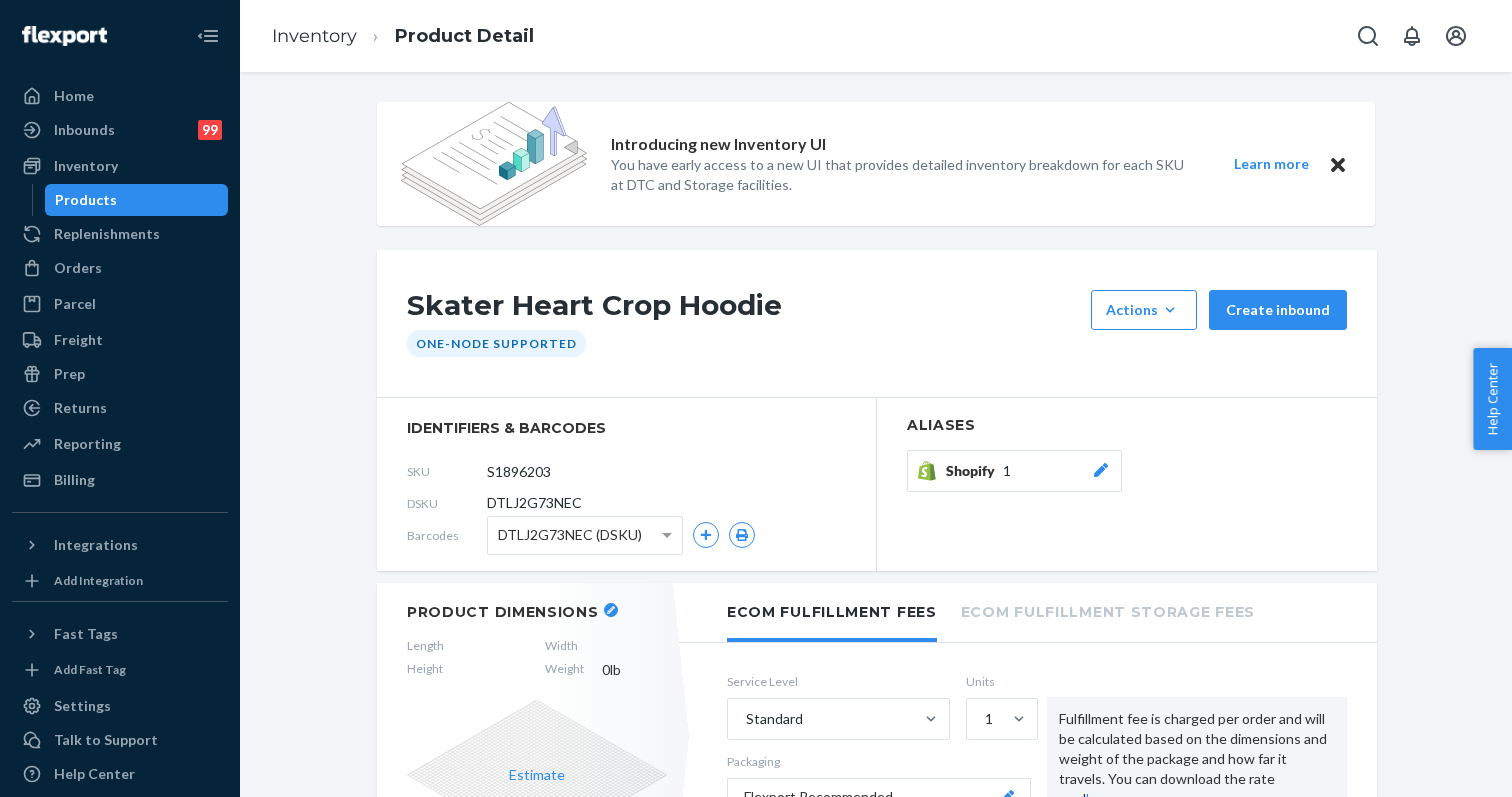 click 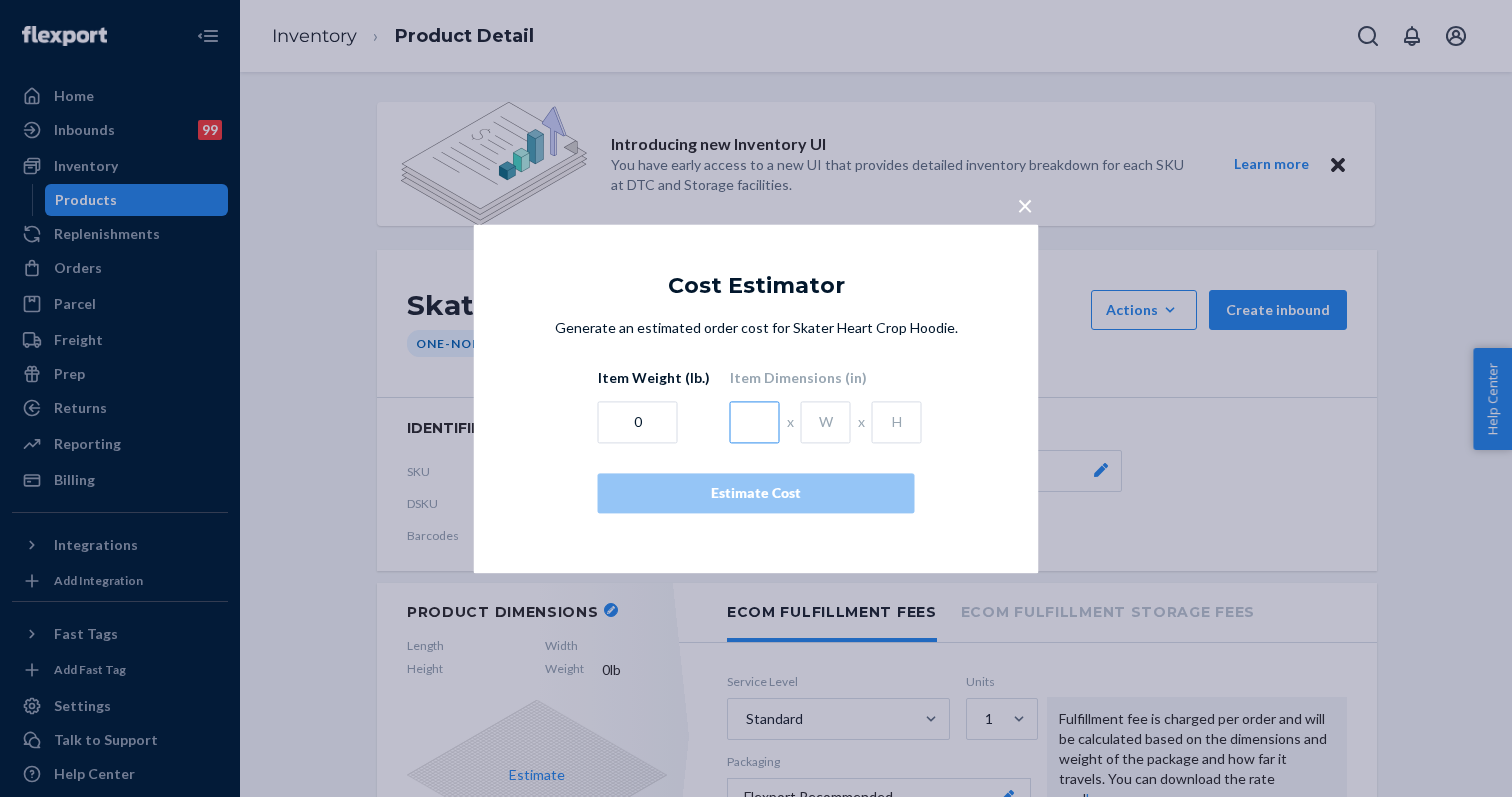 click at bounding box center (755, 422) 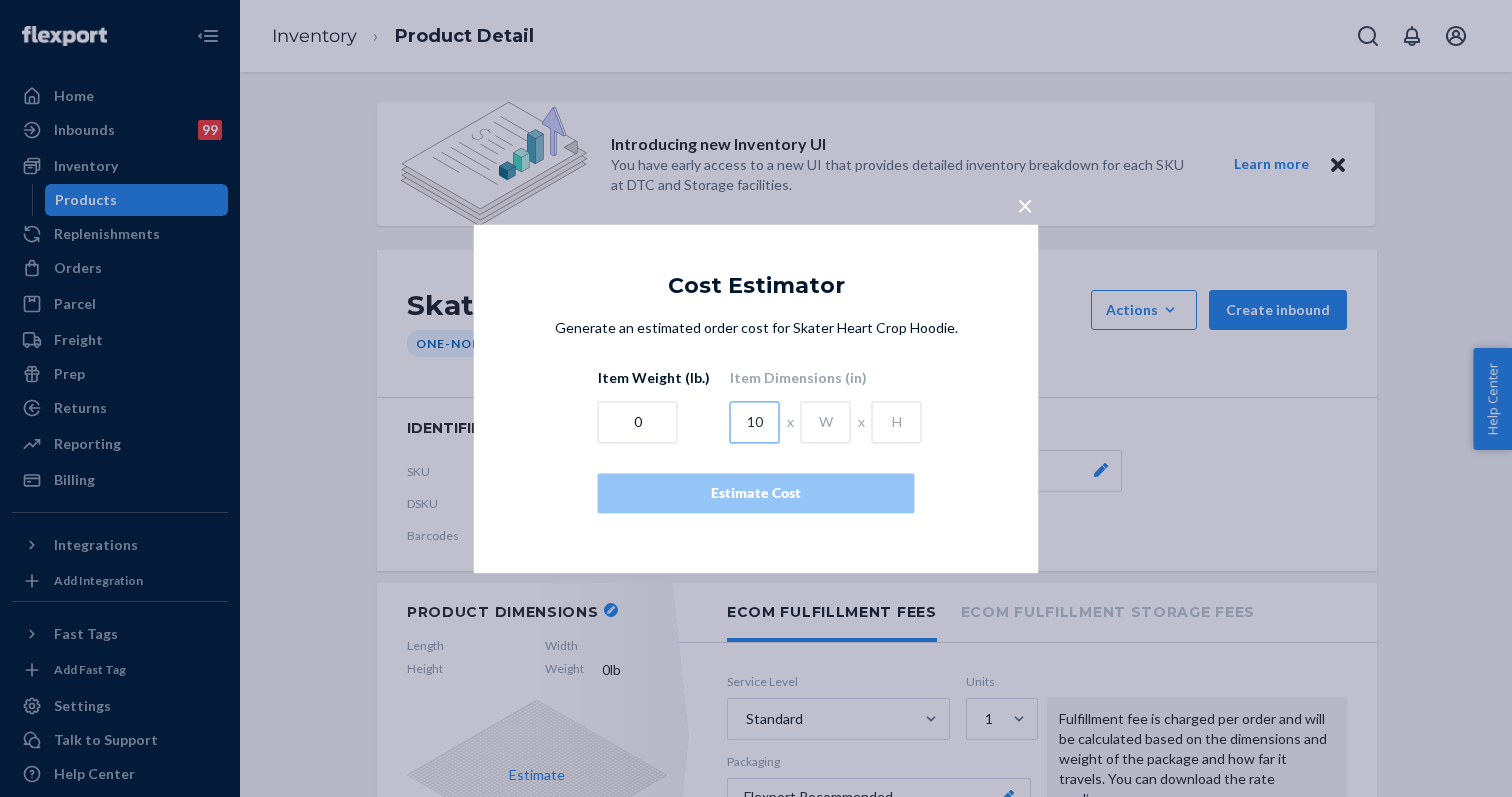 type on "10" 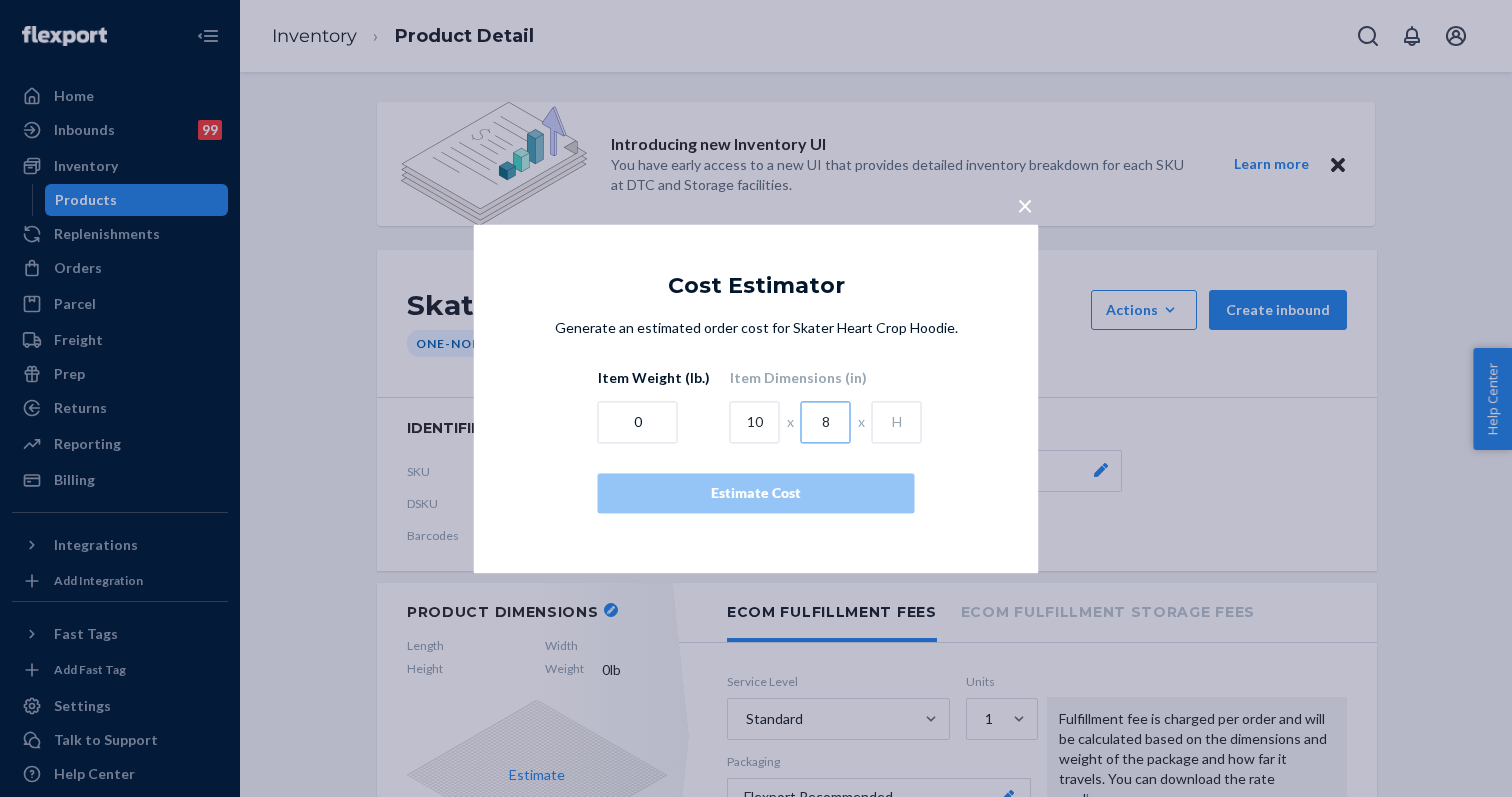 type on "8" 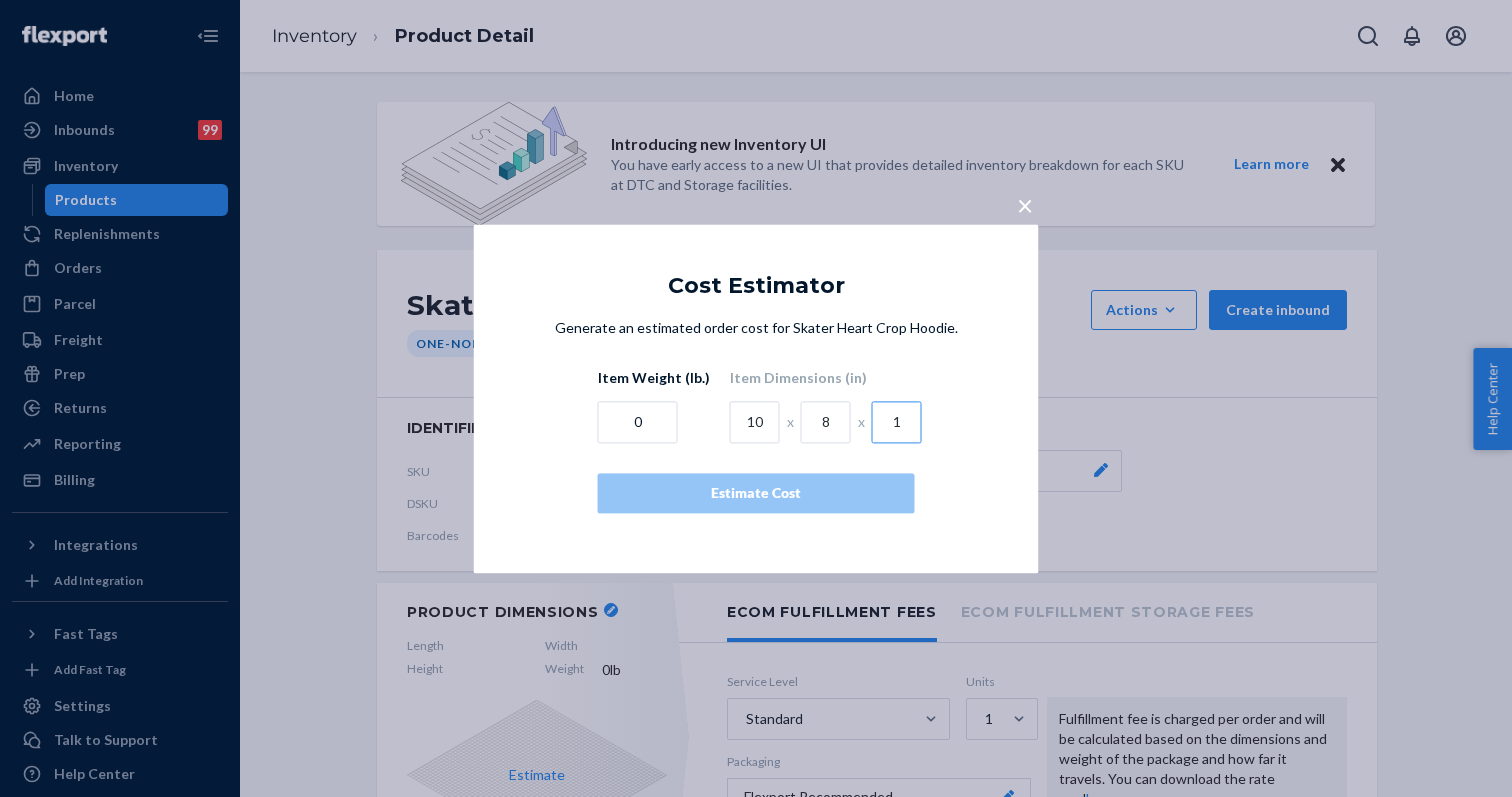 type on "1" 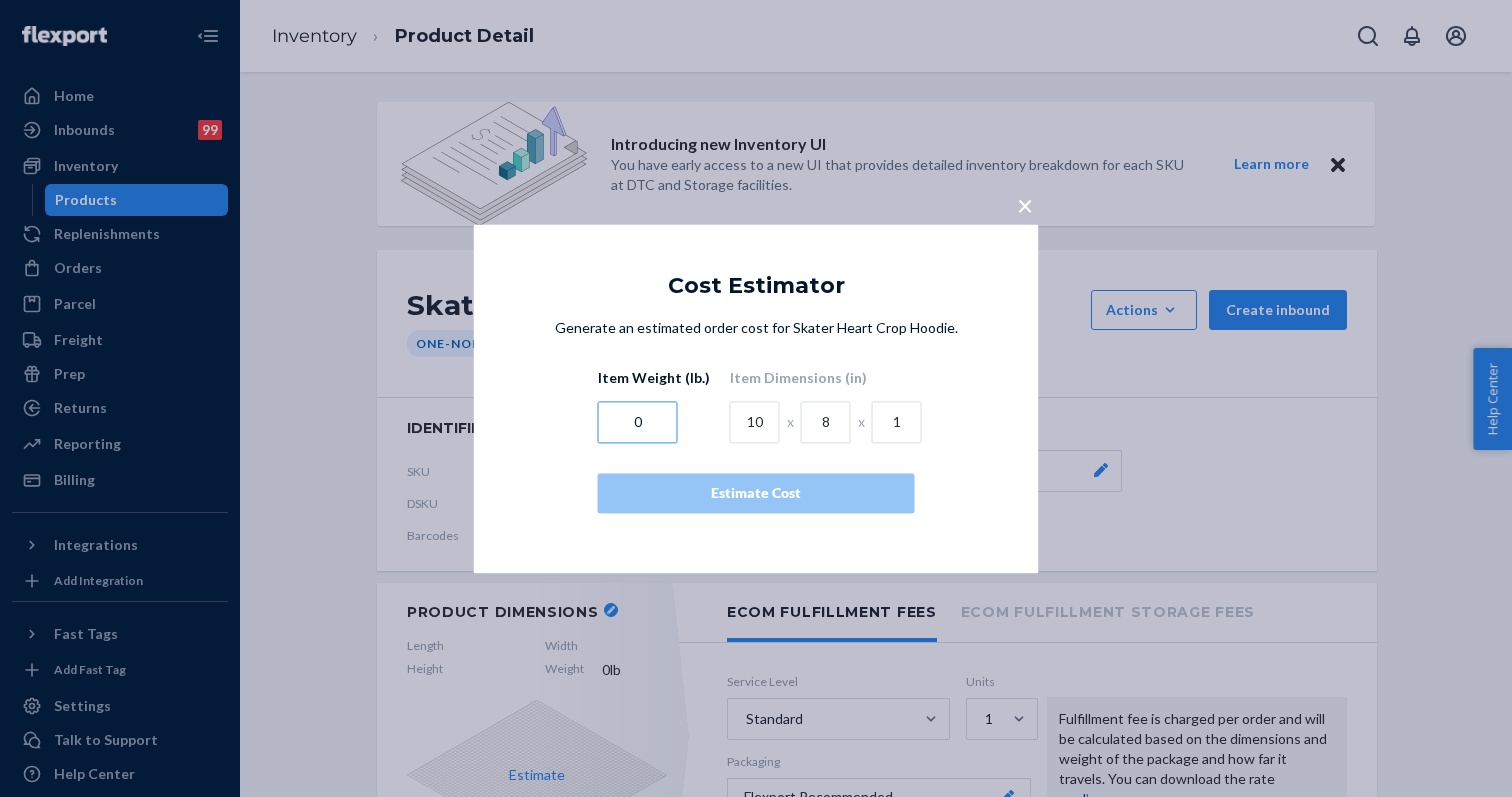 click on "0" at bounding box center (638, 422) 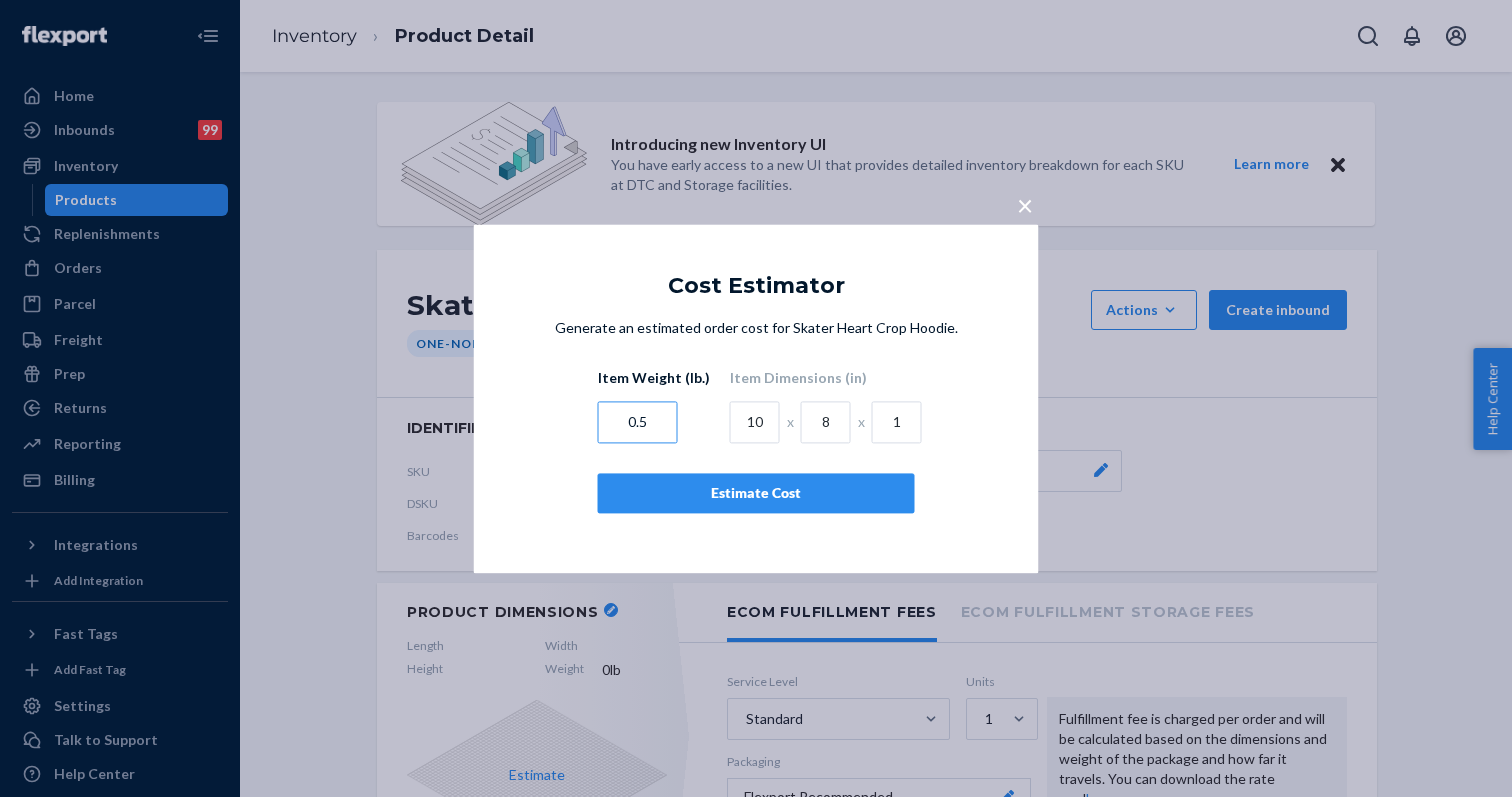 type on "0.5" 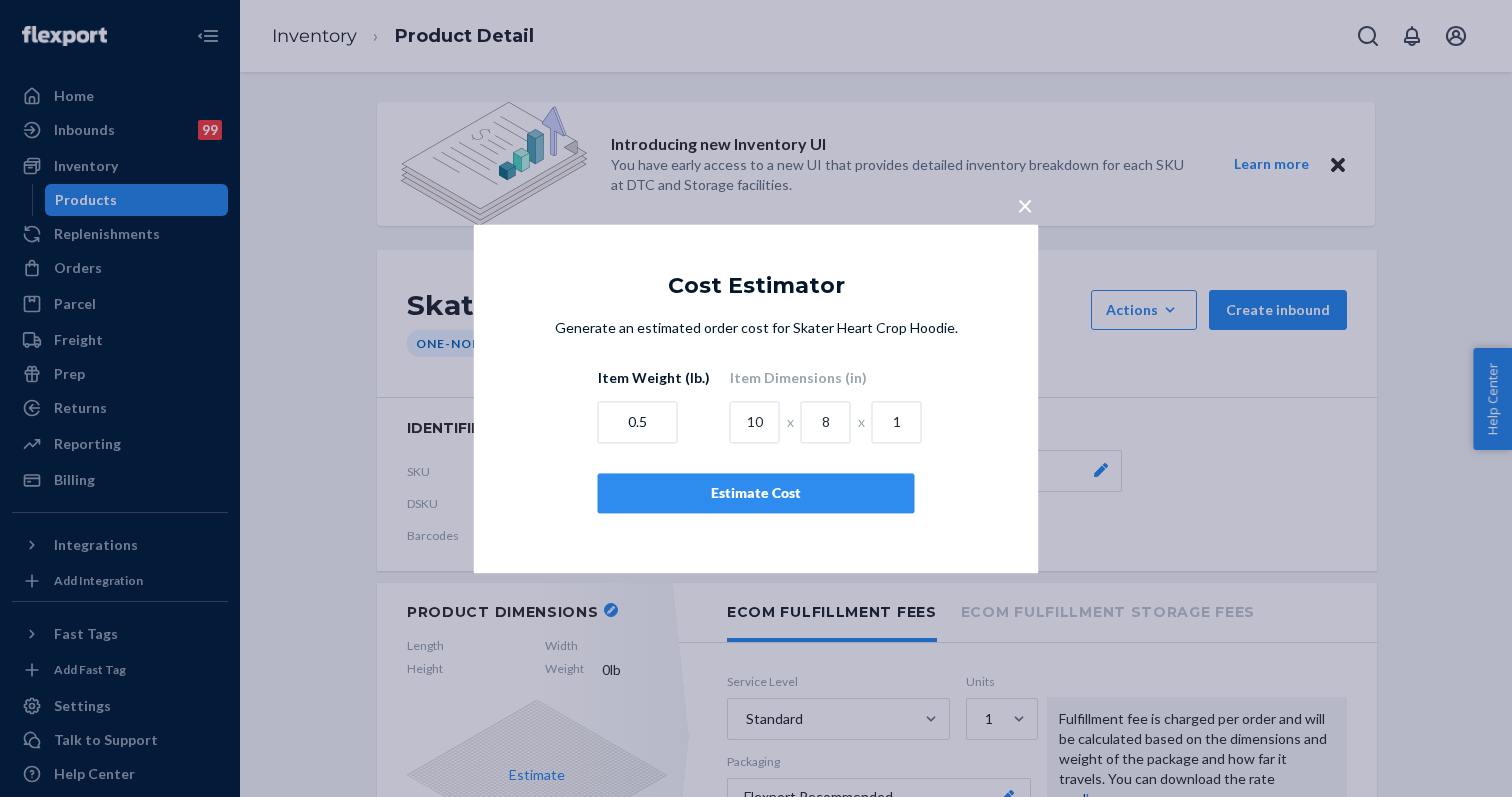 click on "Estimate Cost" at bounding box center [756, 493] 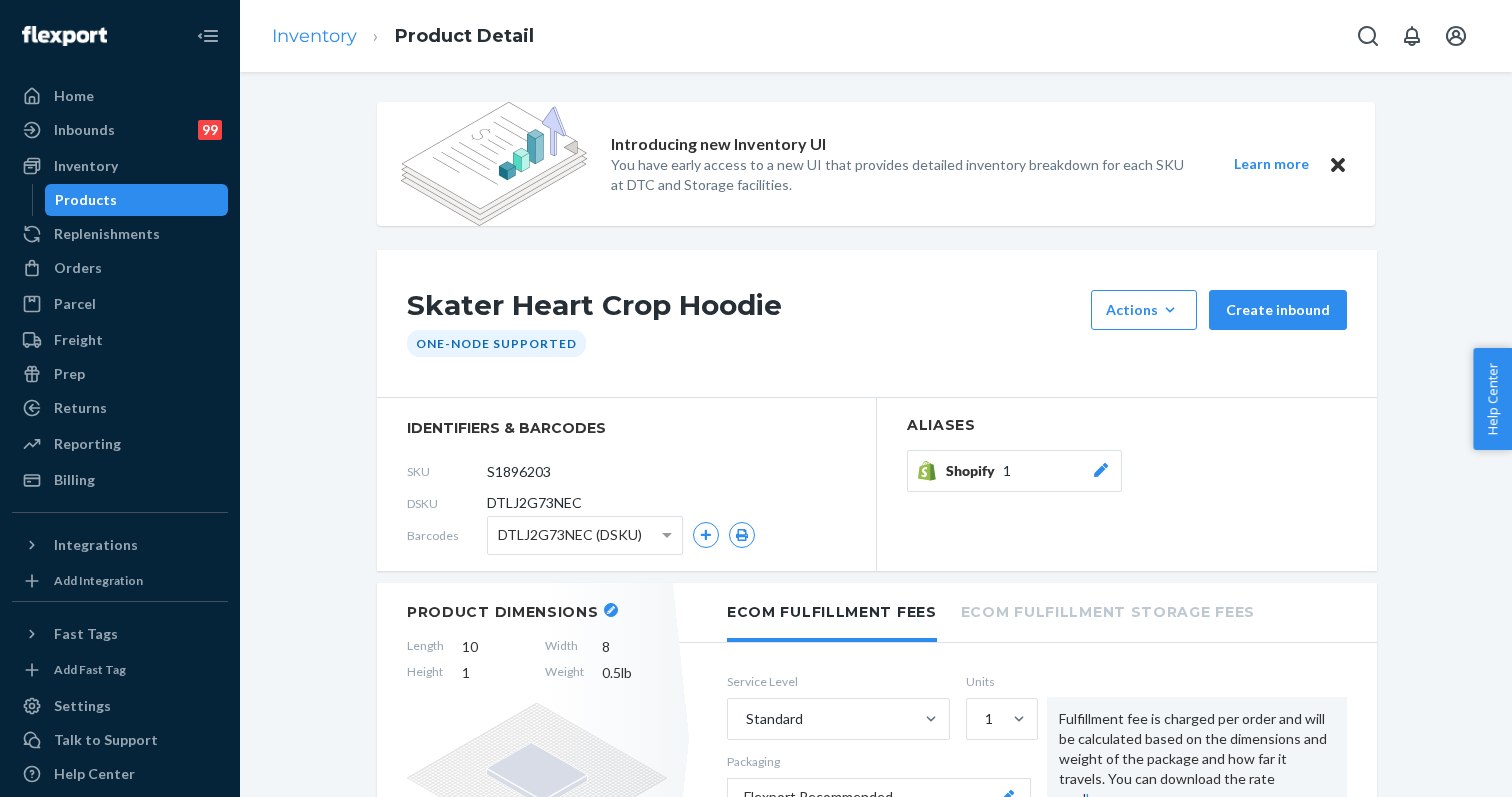 click on "Inventory" at bounding box center [314, 36] 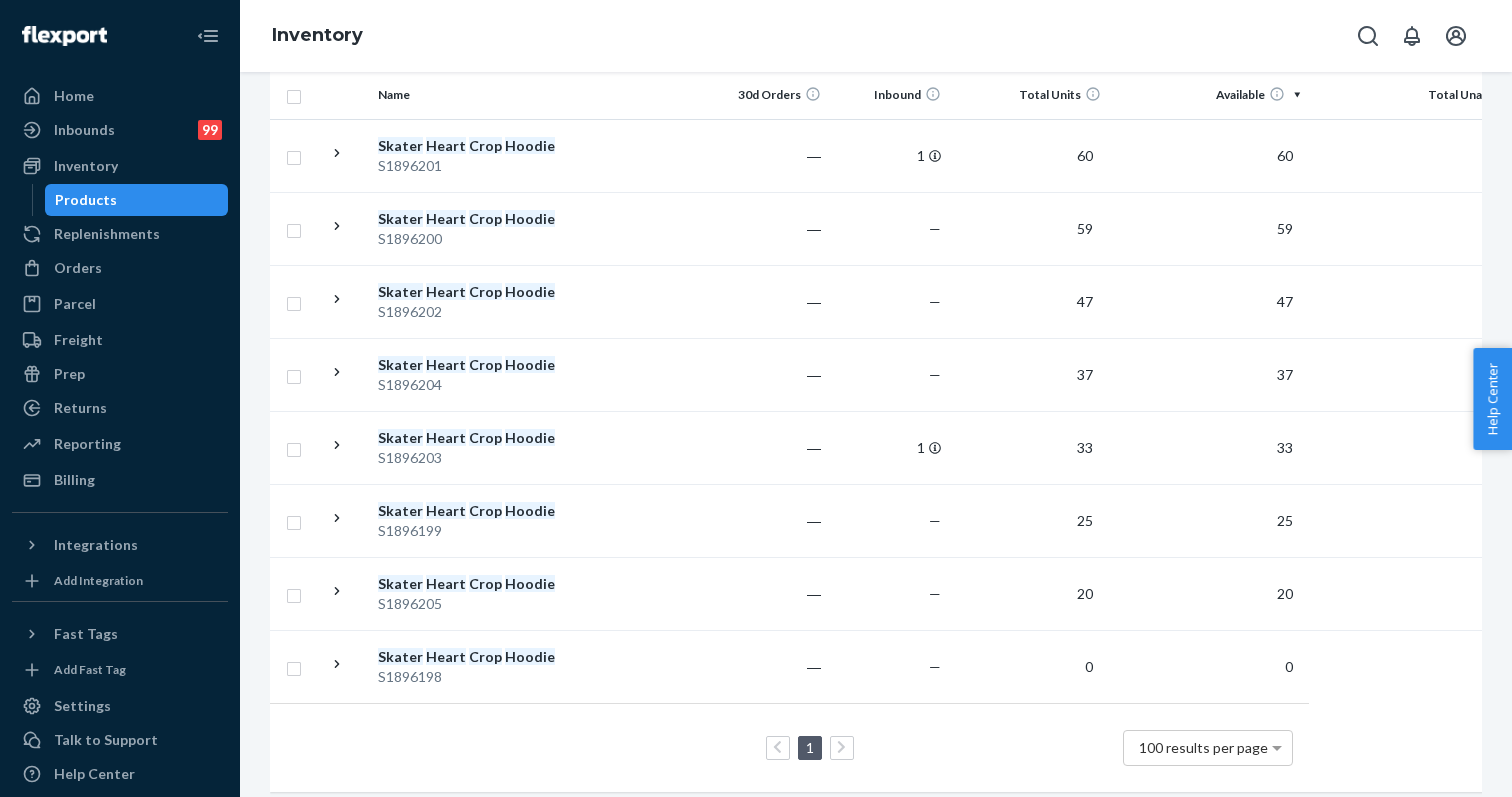 scroll, scrollTop: 390, scrollLeft: 0, axis: vertical 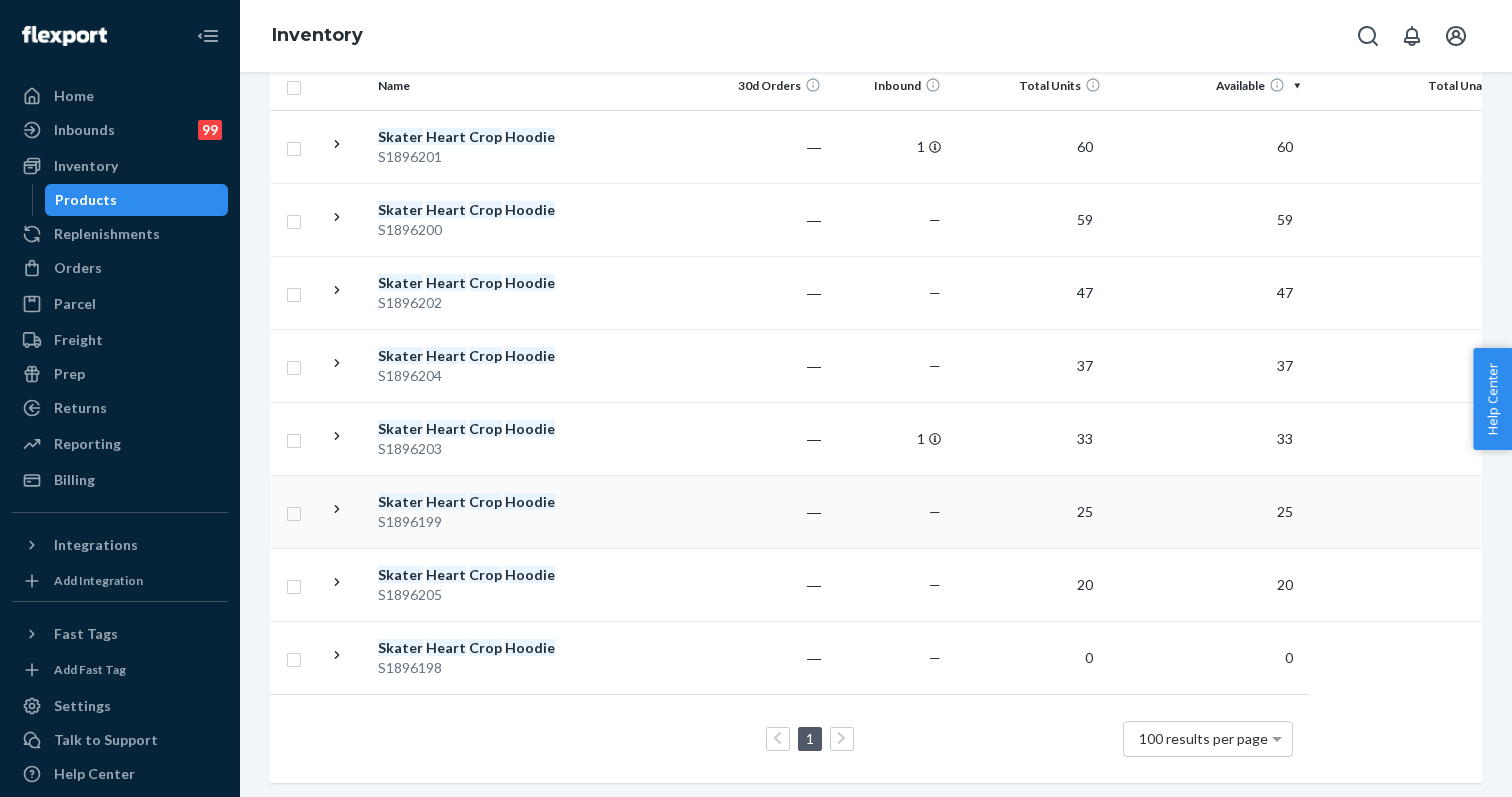 click on "S1896199" at bounding box center (482, 522) 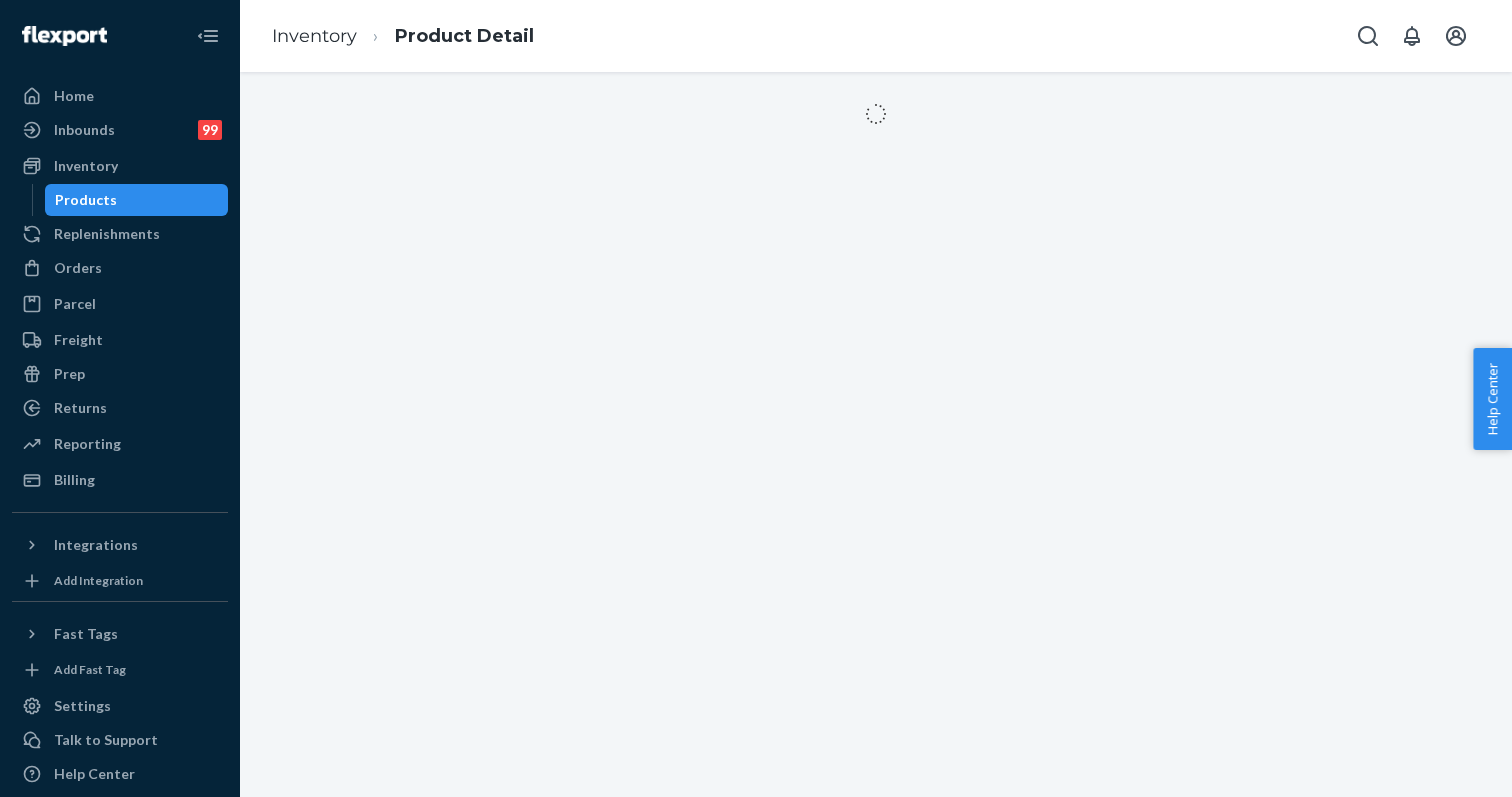 scroll, scrollTop: 0, scrollLeft: 0, axis: both 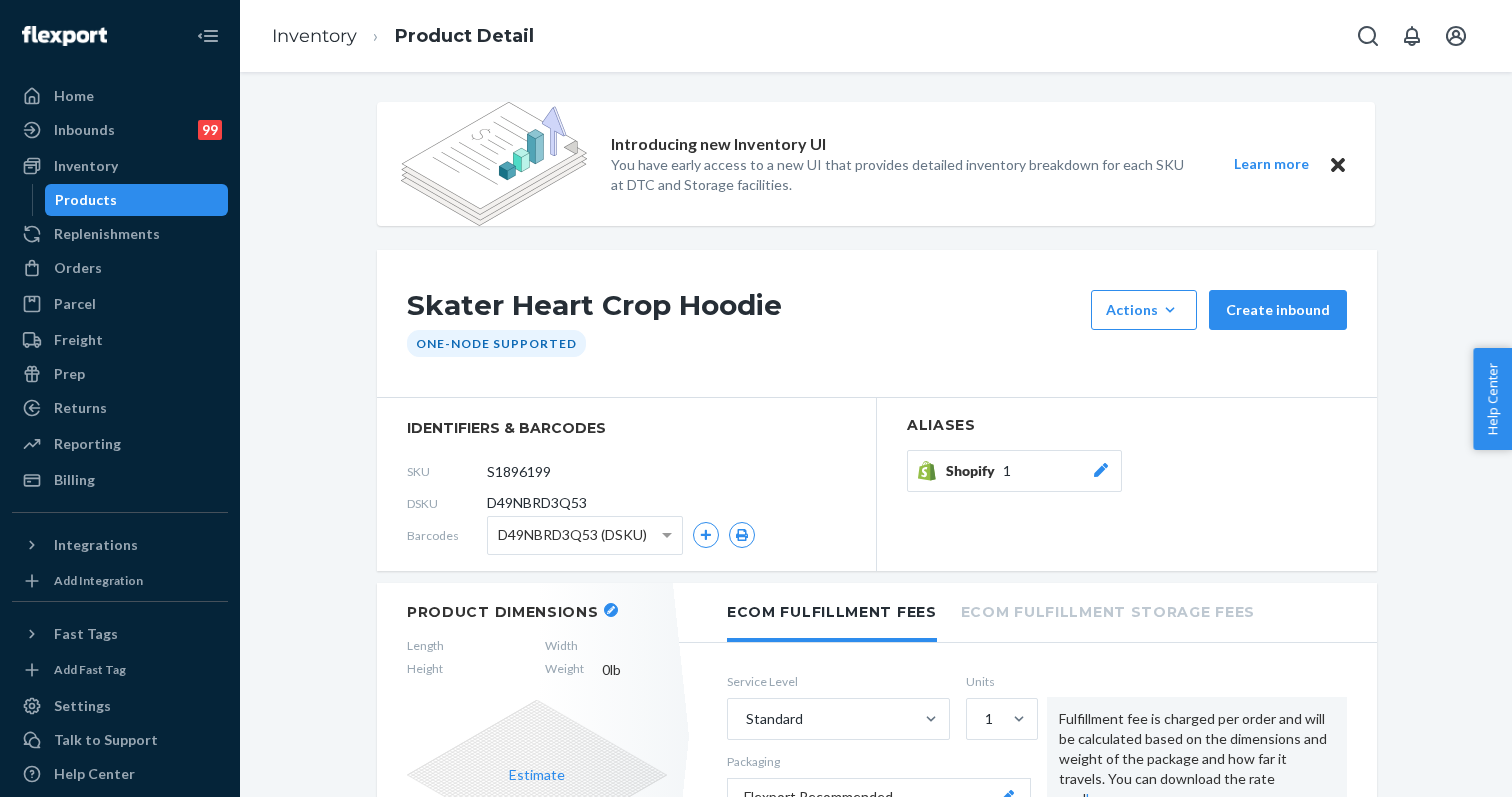 click at bounding box center (611, 610) 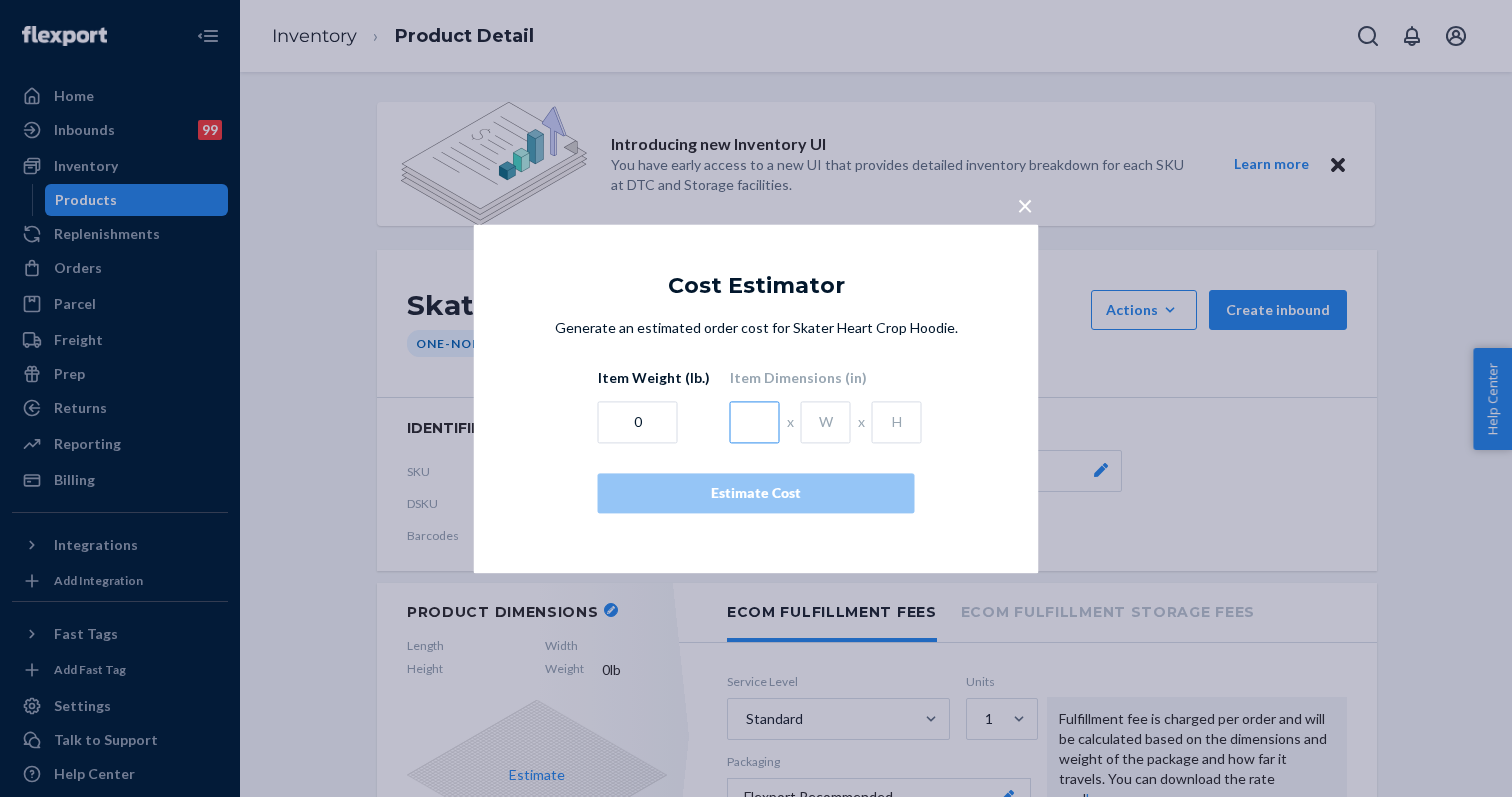 click at bounding box center (755, 422) 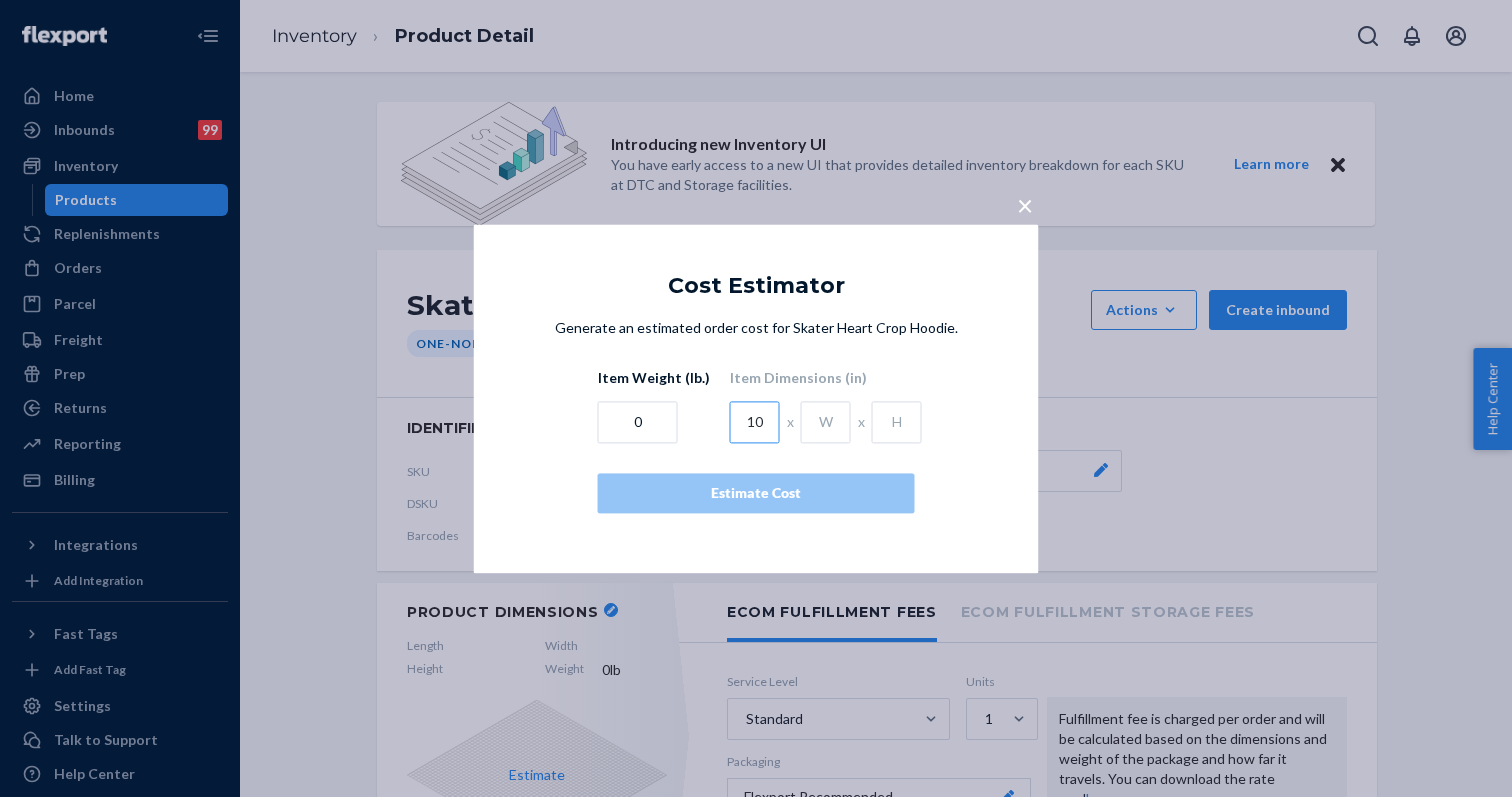 type on "10" 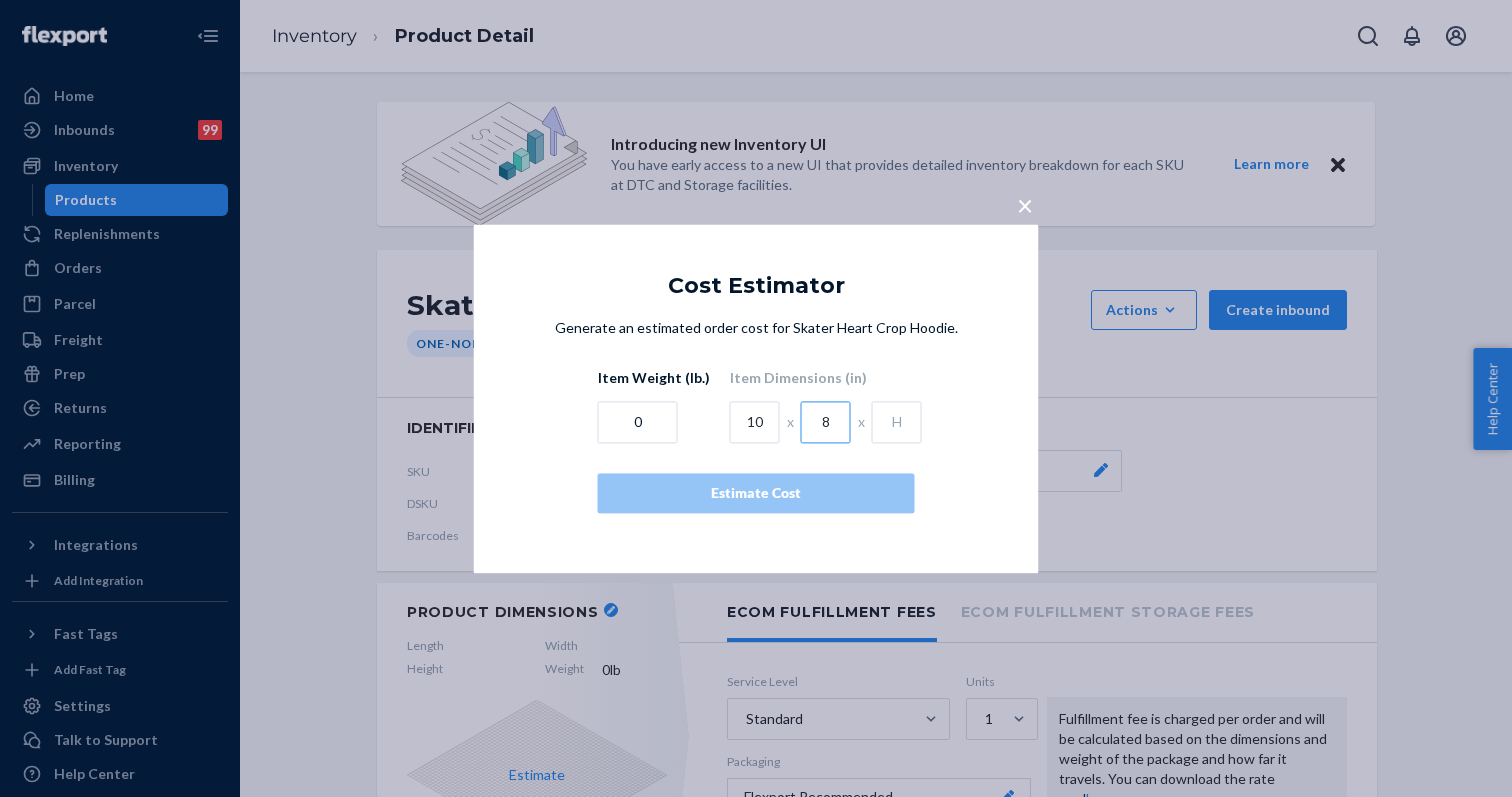 type on "8" 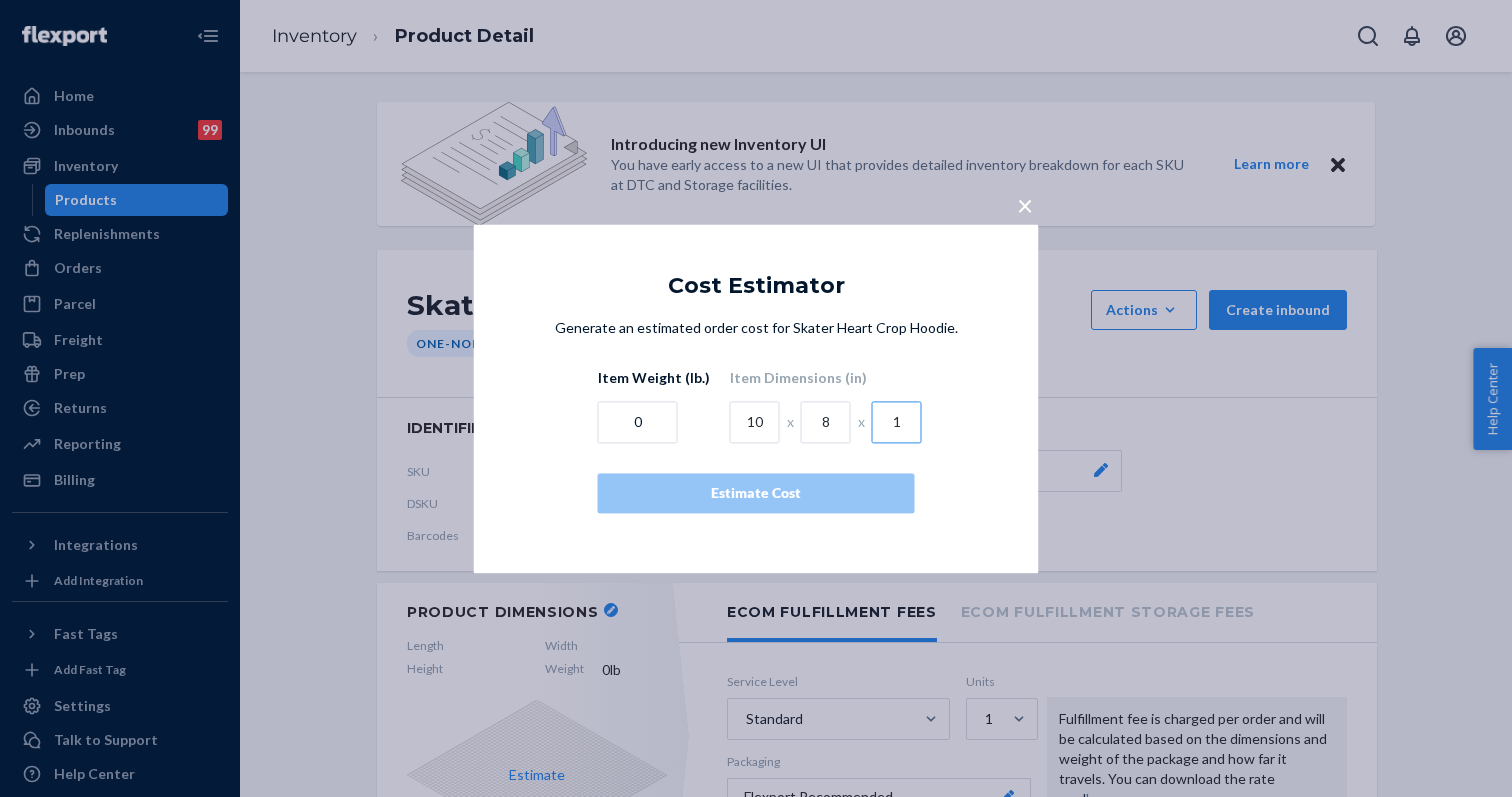 type on "1" 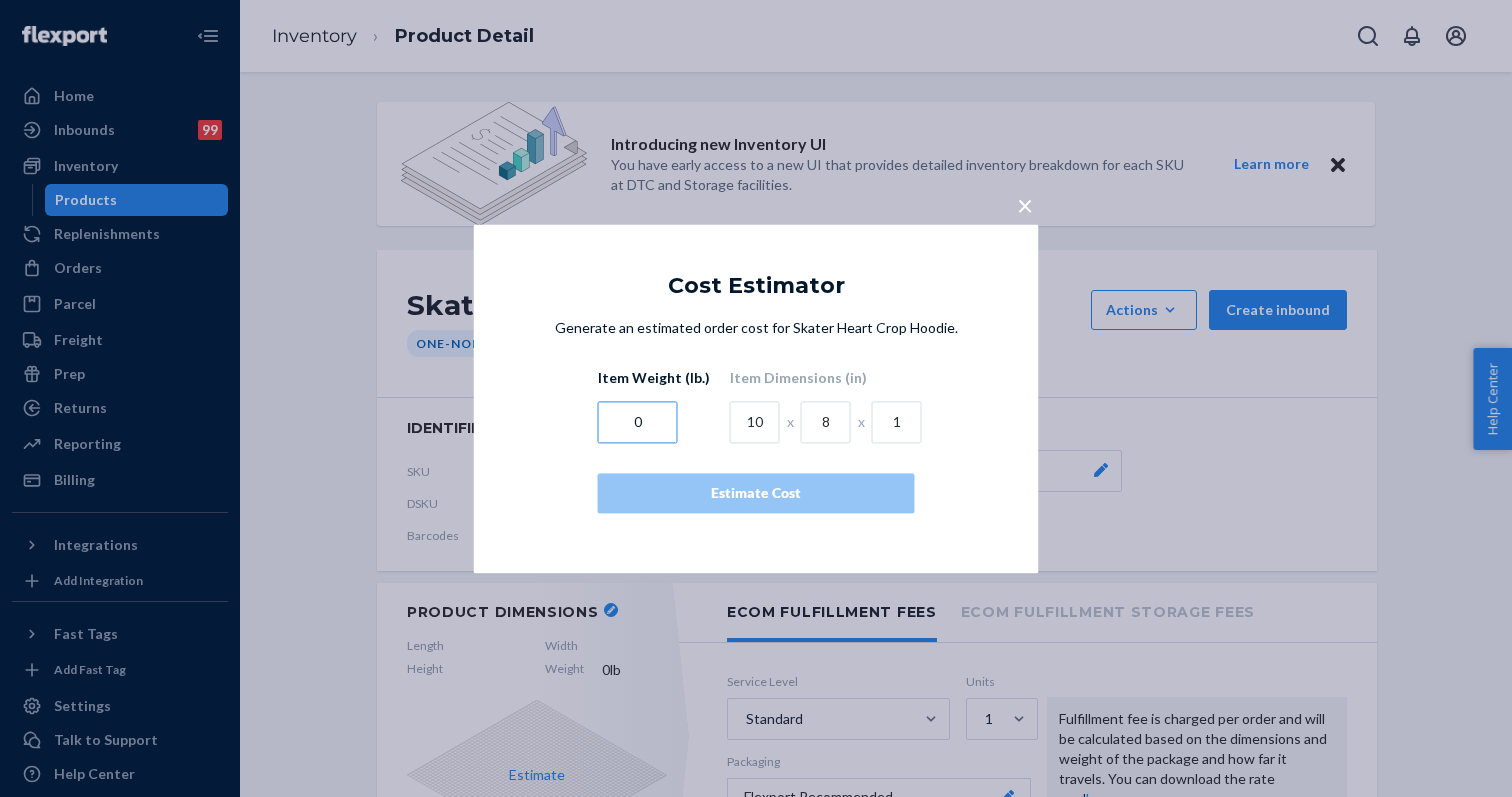click on "0" at bounding box center (638, 422) 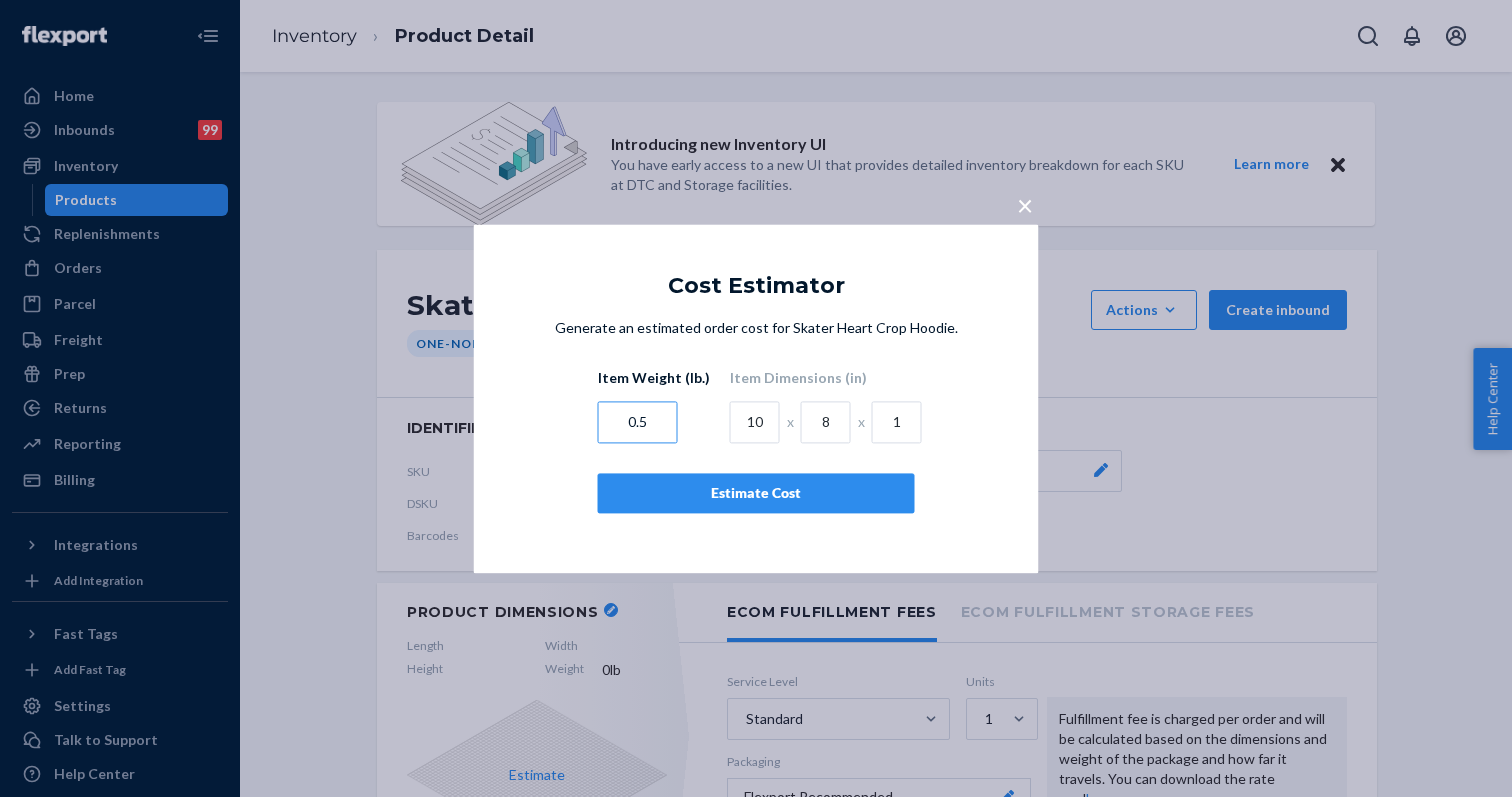 type on "0.5" 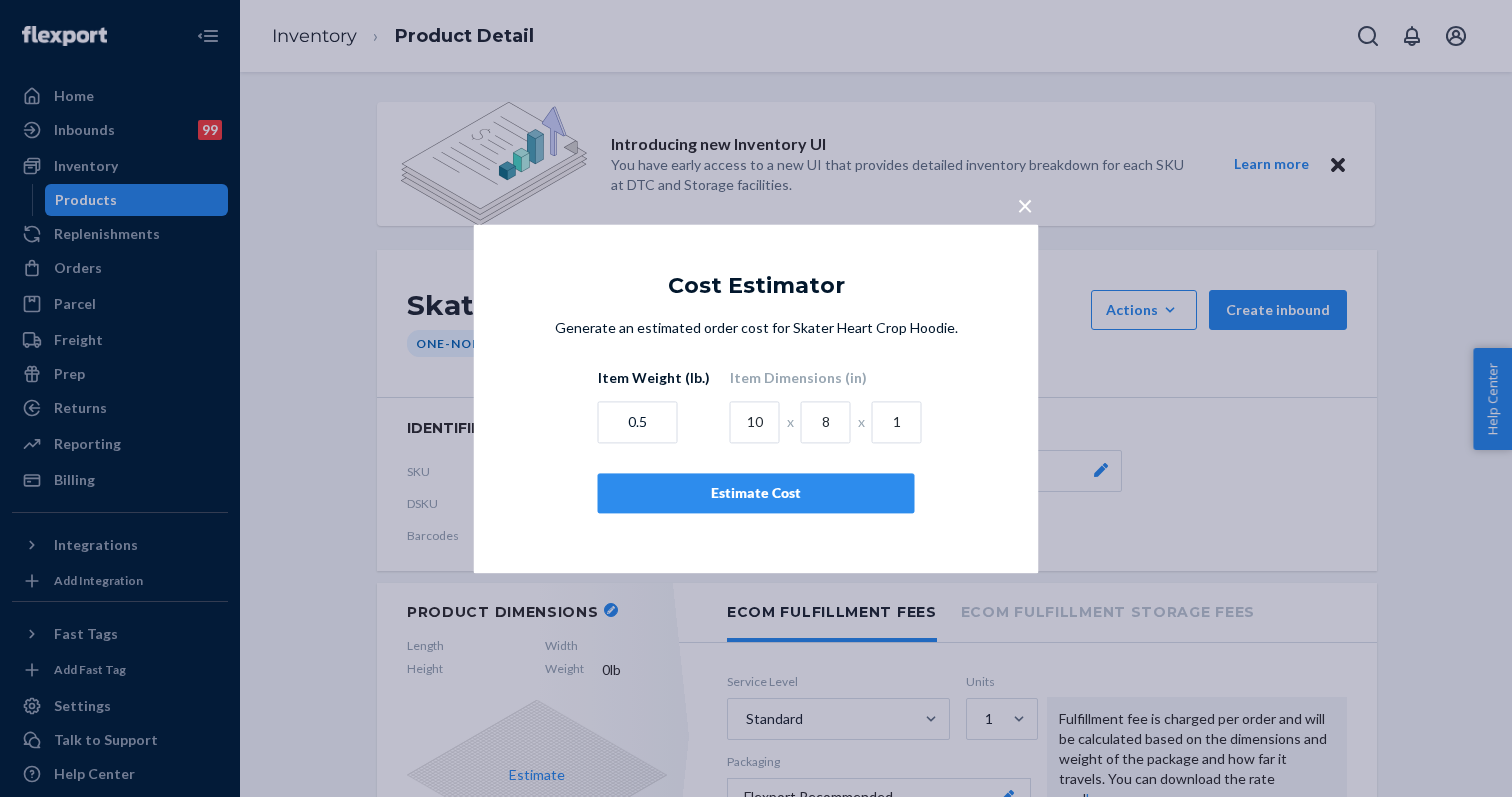 click on "Estimate Cost" at bounding box center (756, 493) 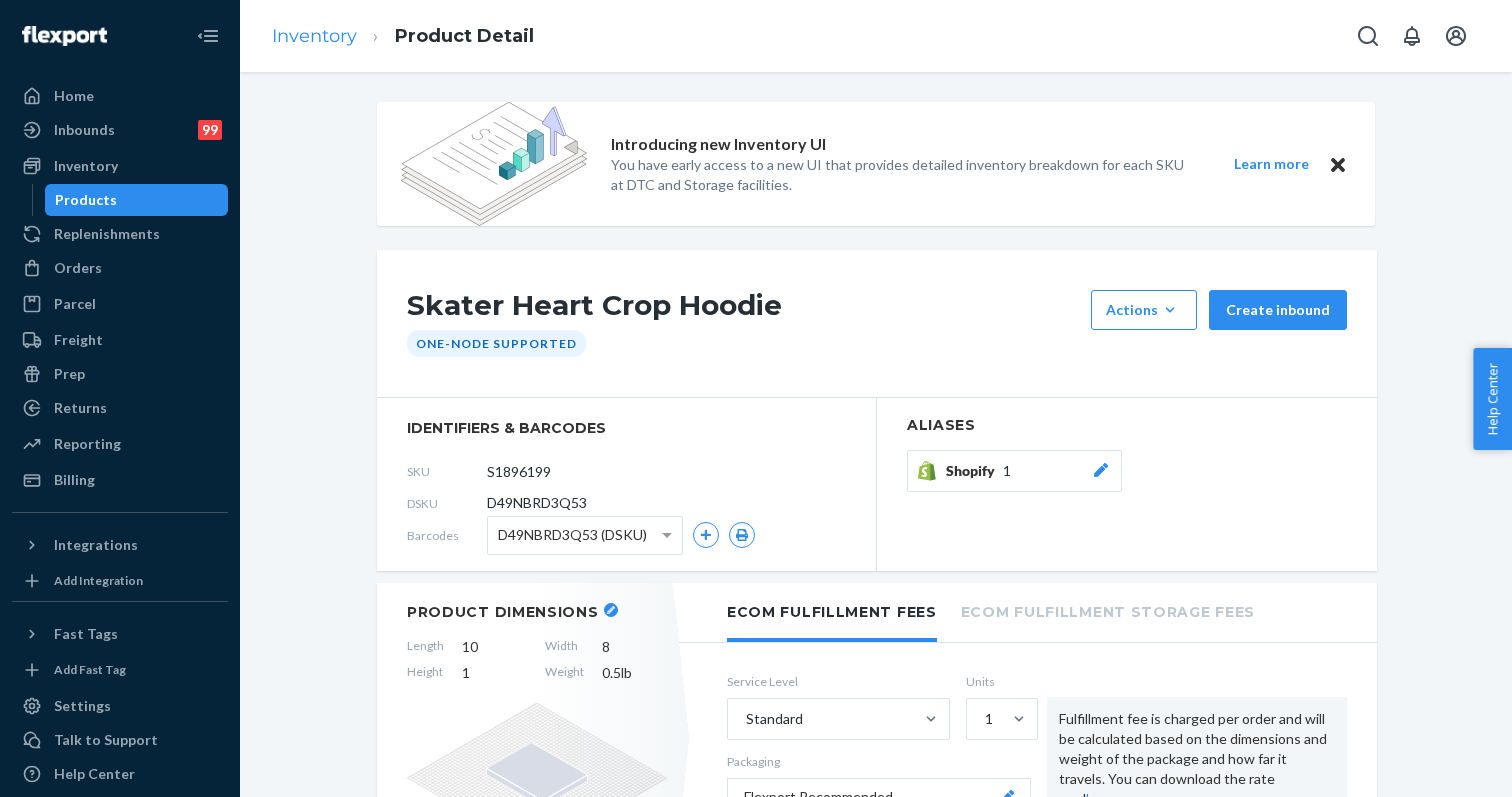 click on "Inventory" at bounding box center (314, 36) 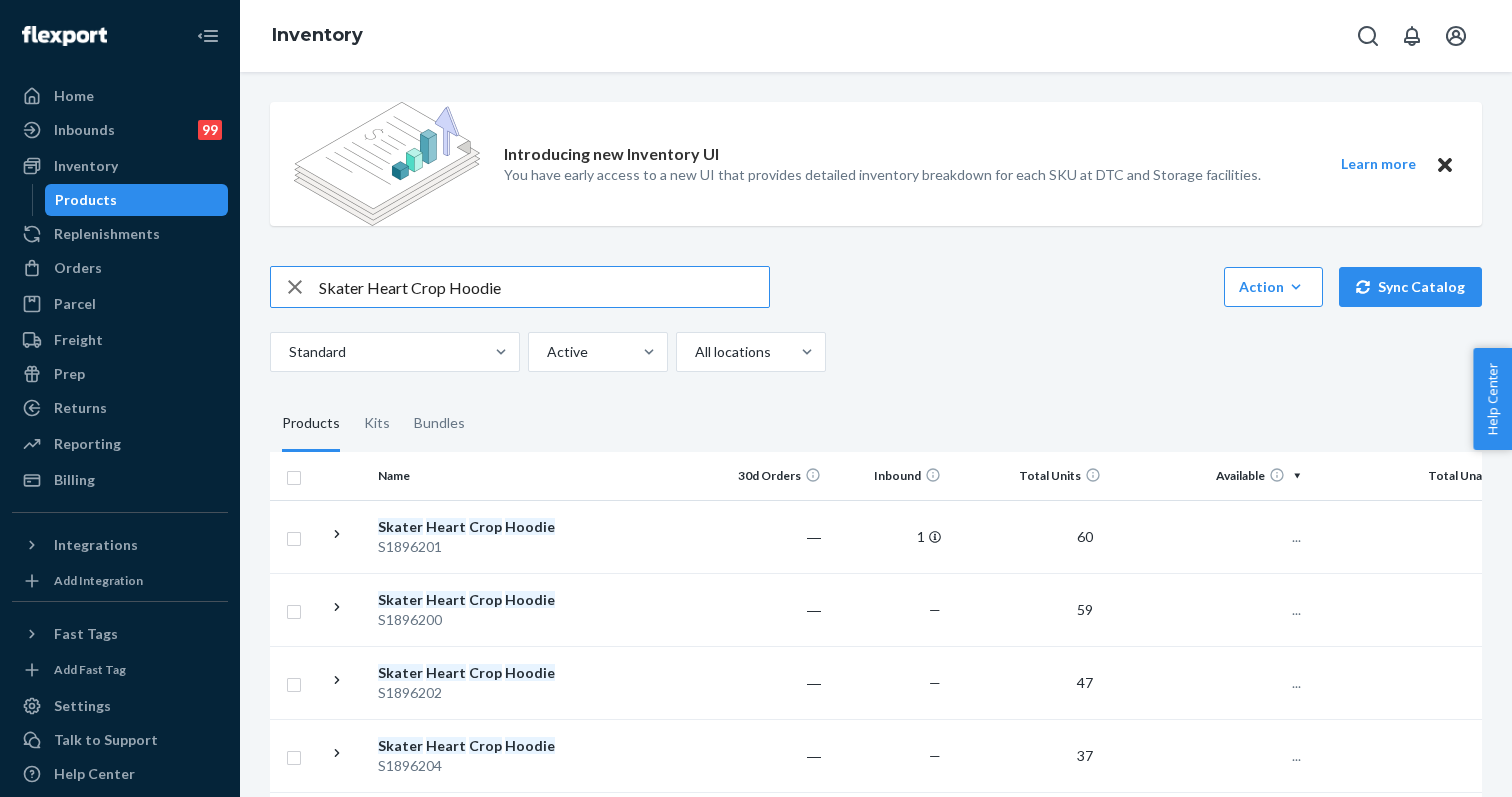scroll, scrollTop: 0, scrollLeft: 0, axis: both 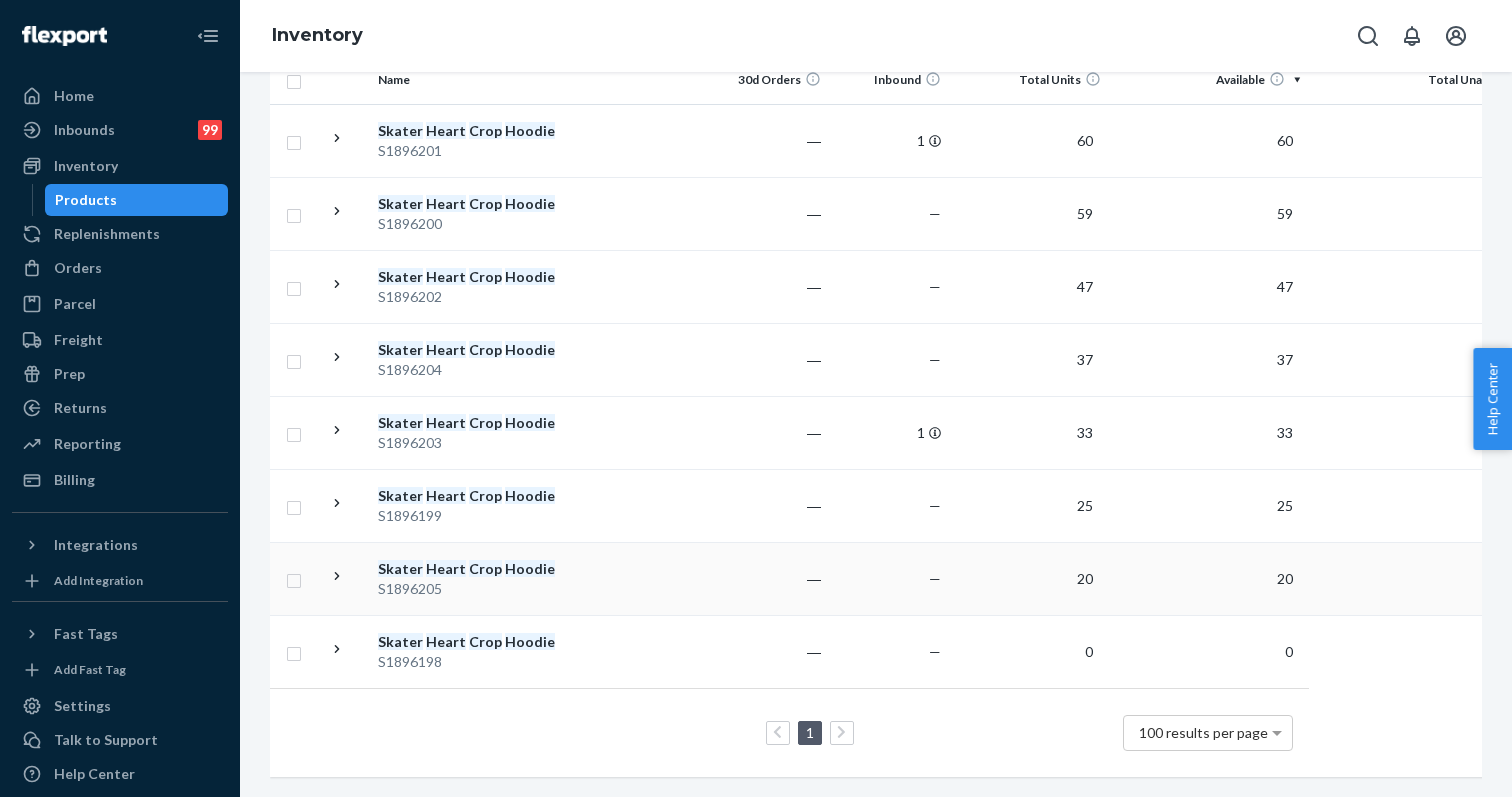 click on "Heart" at bounding box center [446, 568] 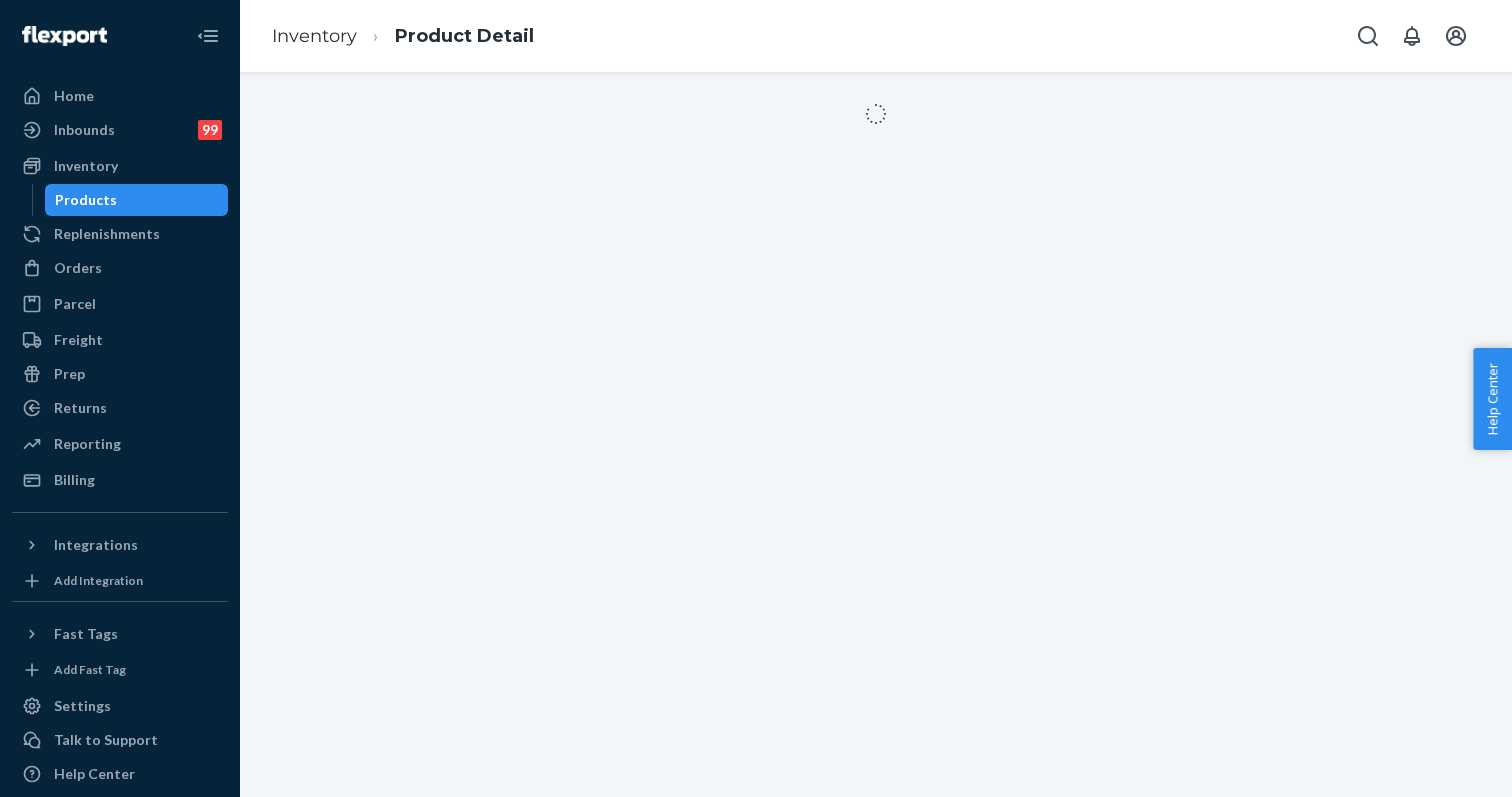 scroll, scrollTop: 0, scrollLeft: 0, axis: both 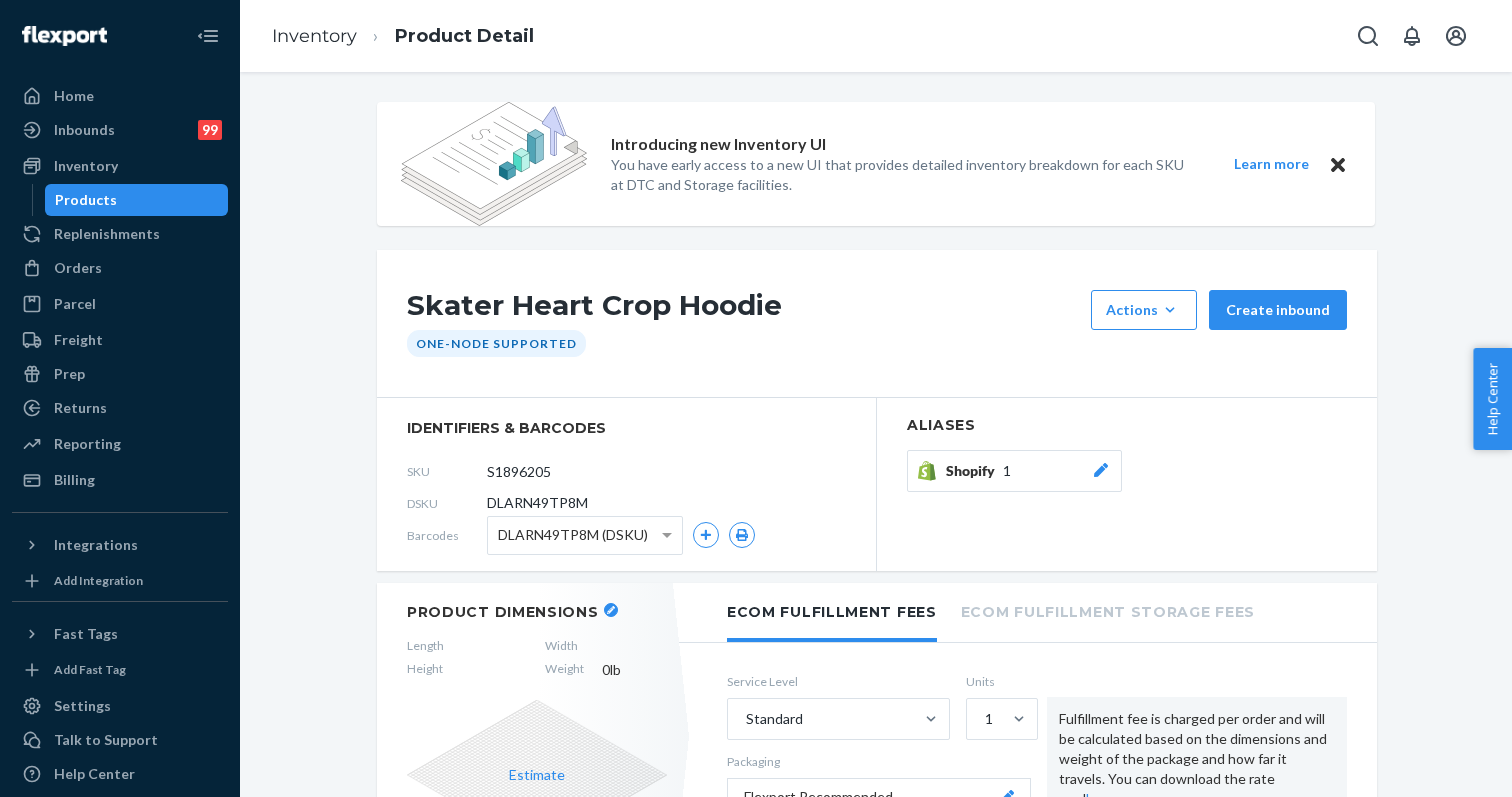 click at bounding box center [611, 610] 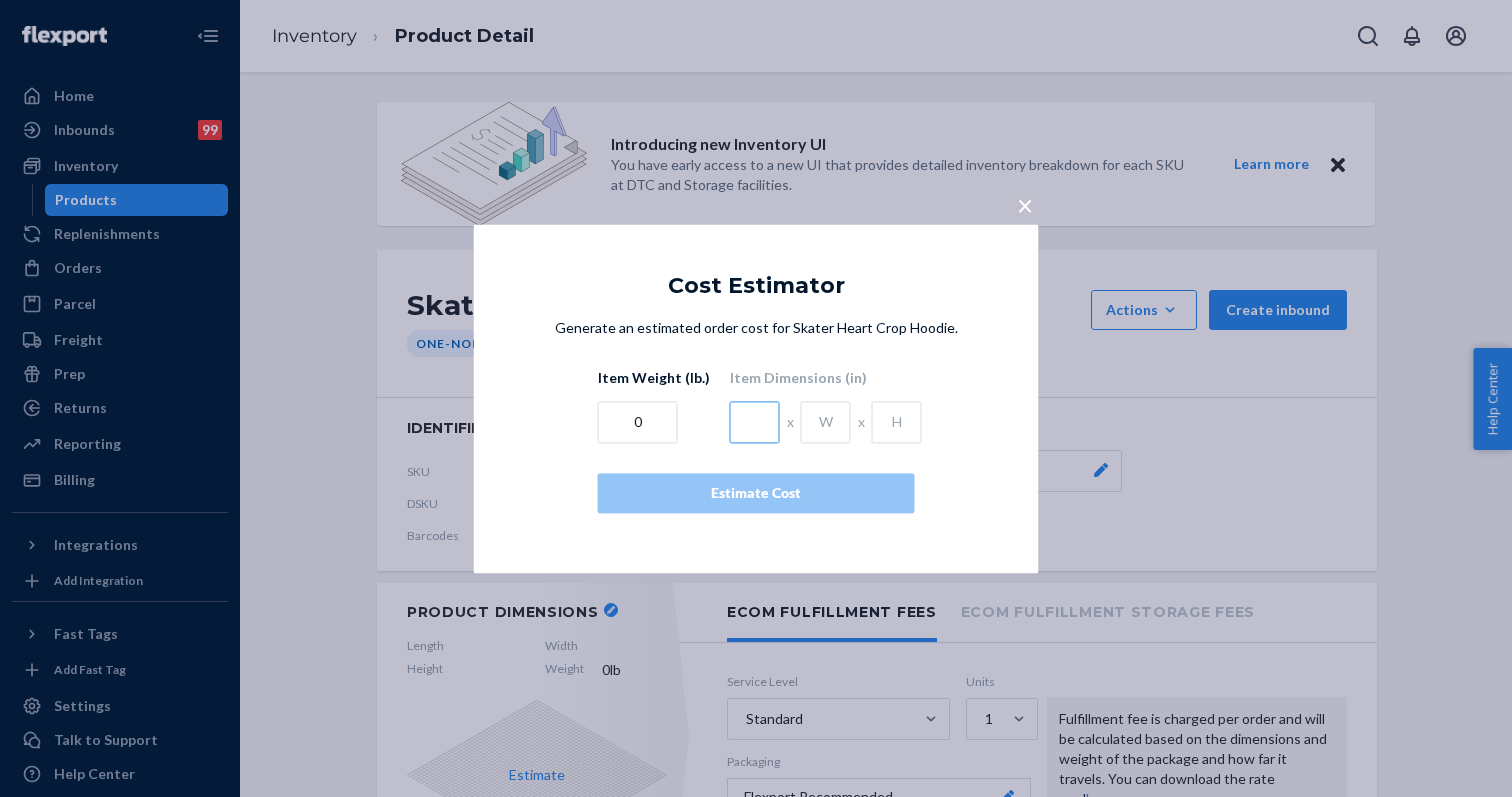 click at bounding box center (755, 422) 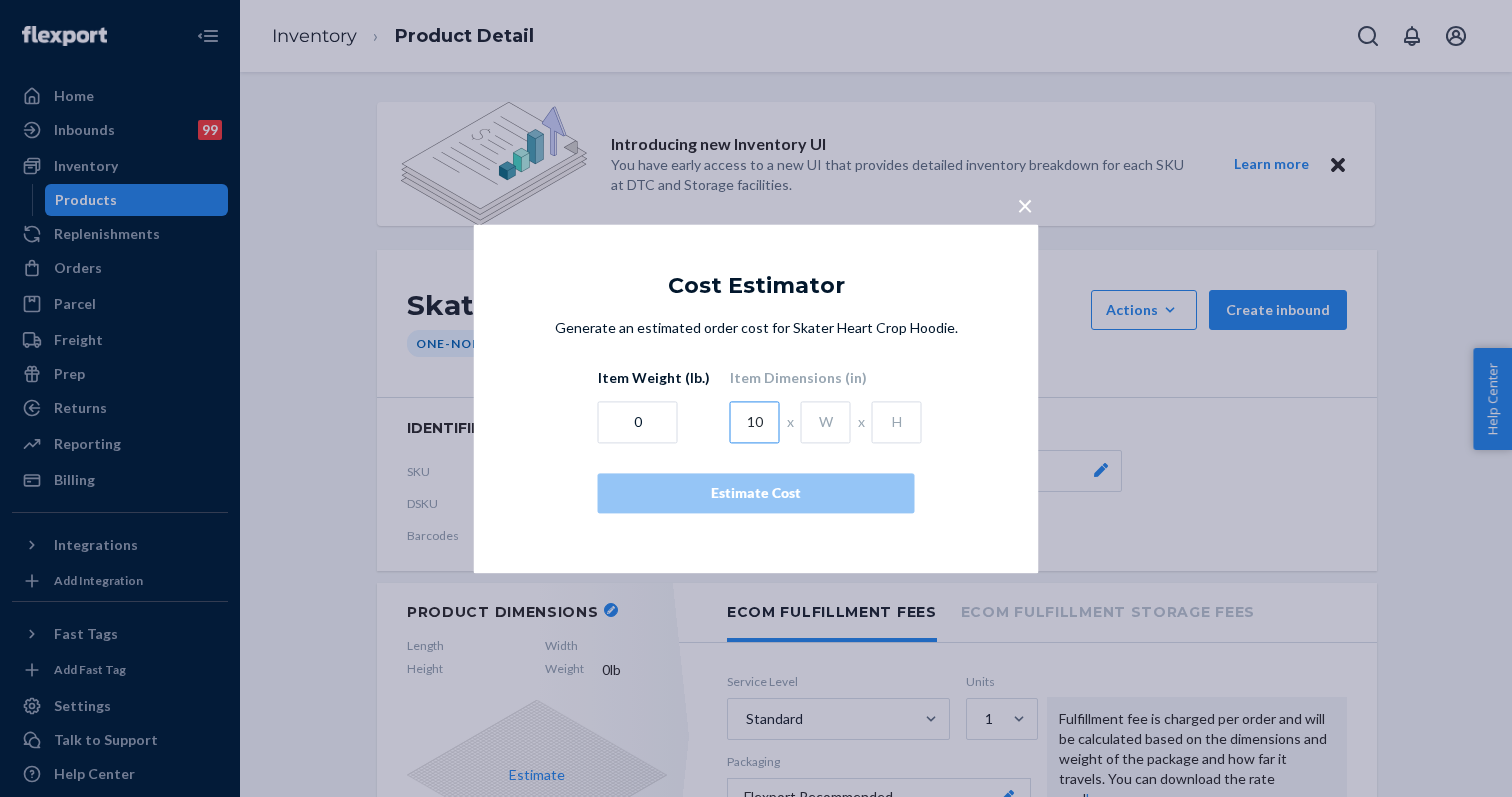 type on "10" 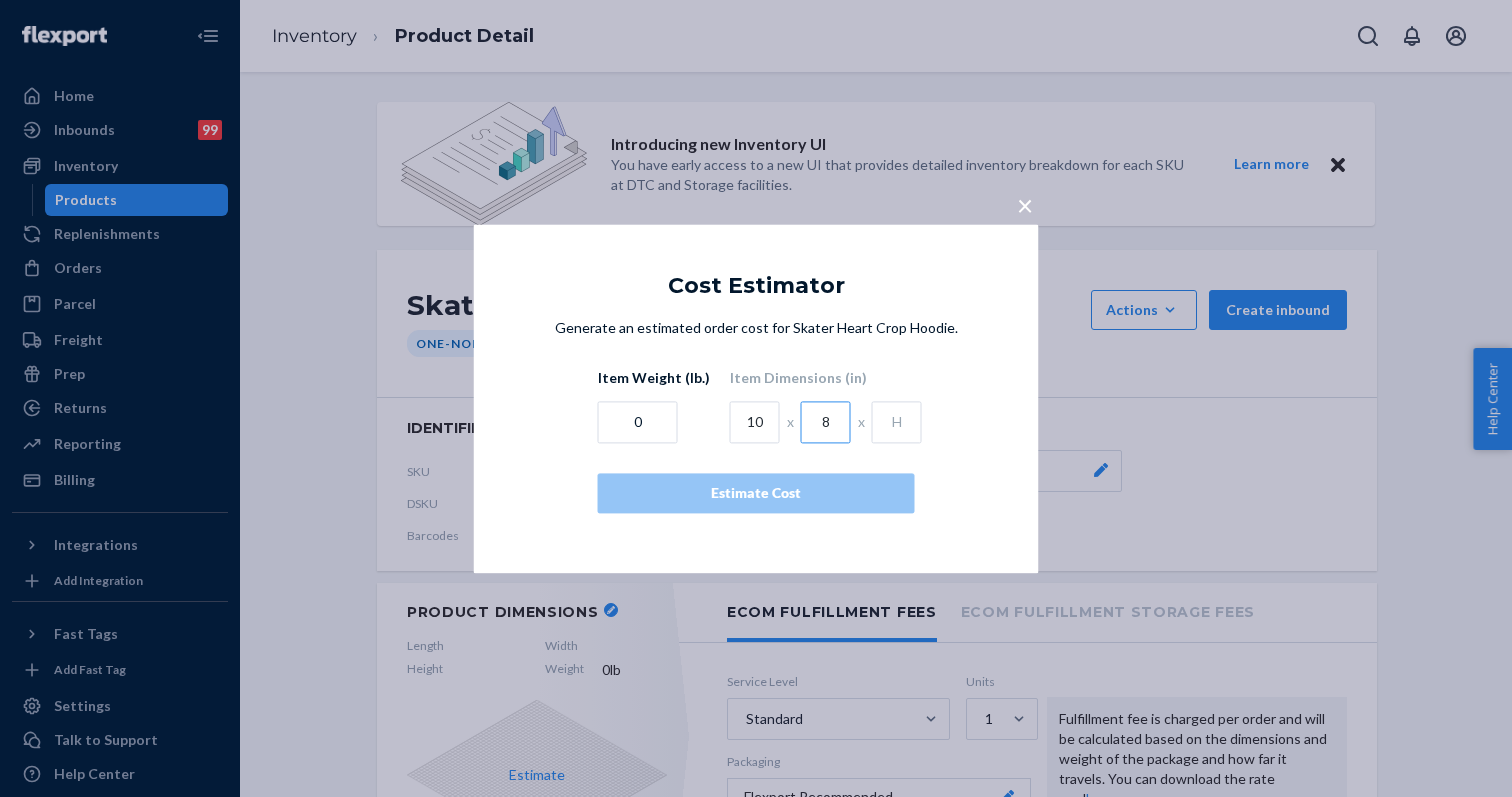 type on "8" 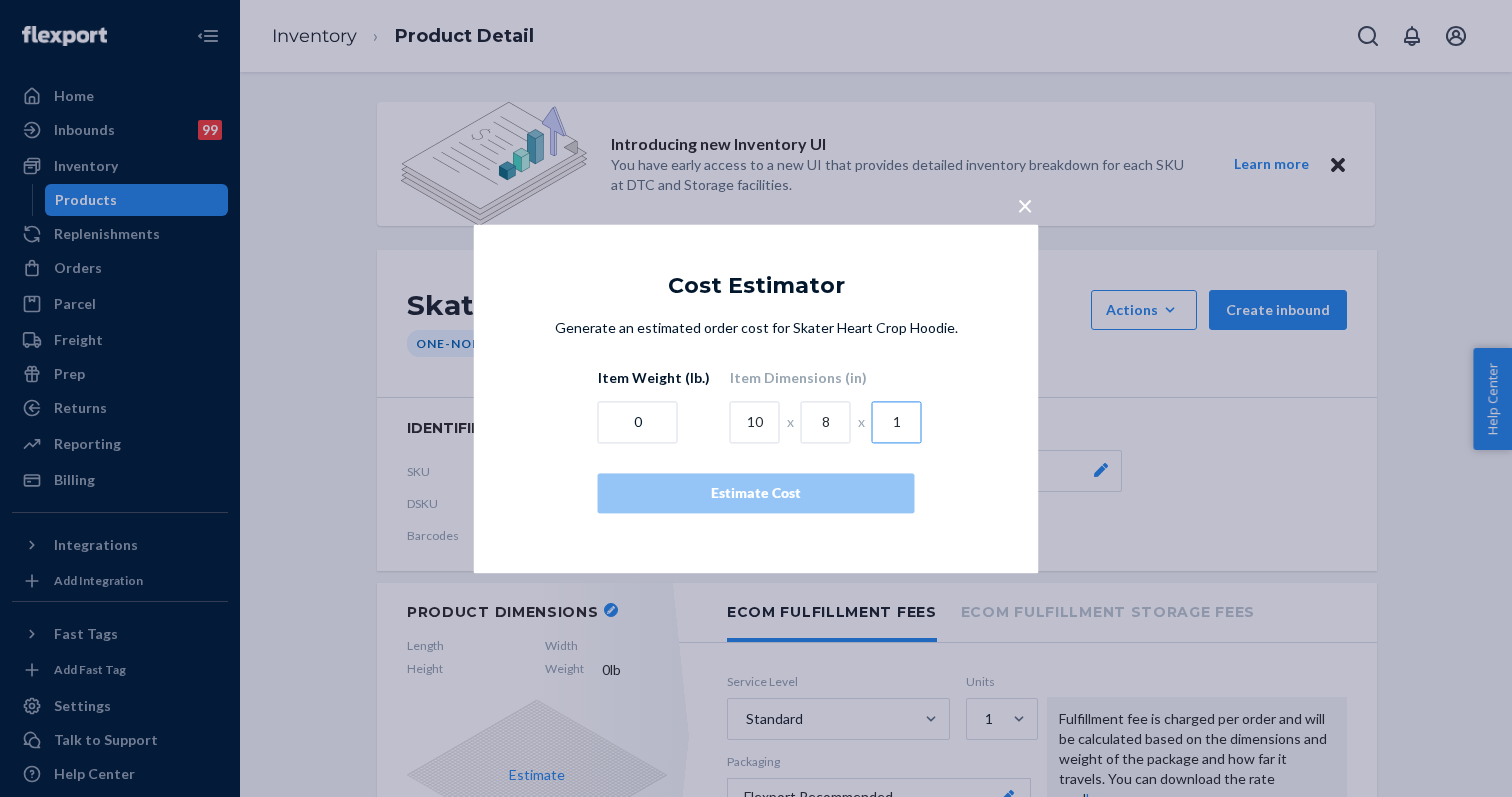 type on "1" 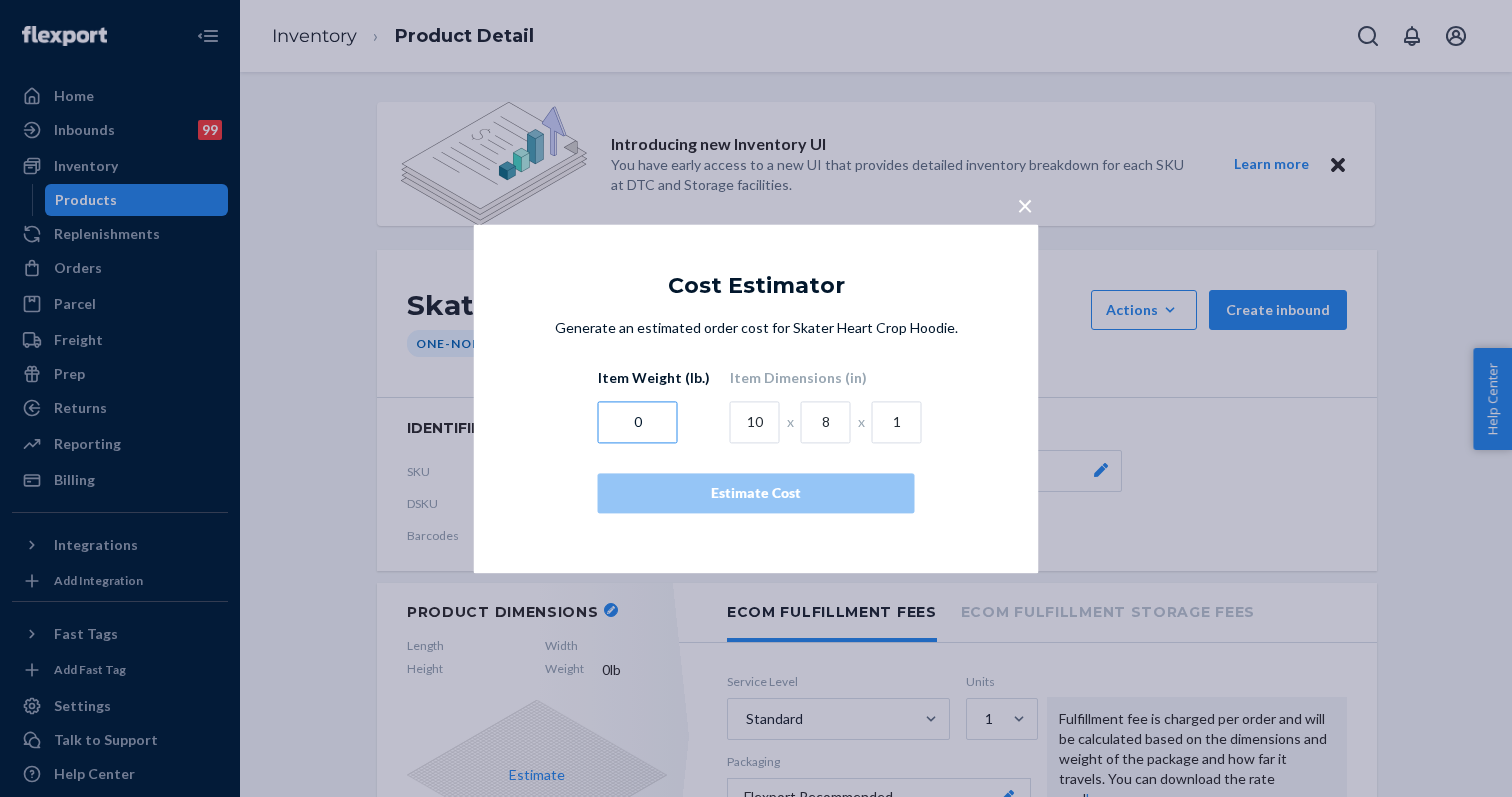 click on "0" at bounding box center (638, 422) 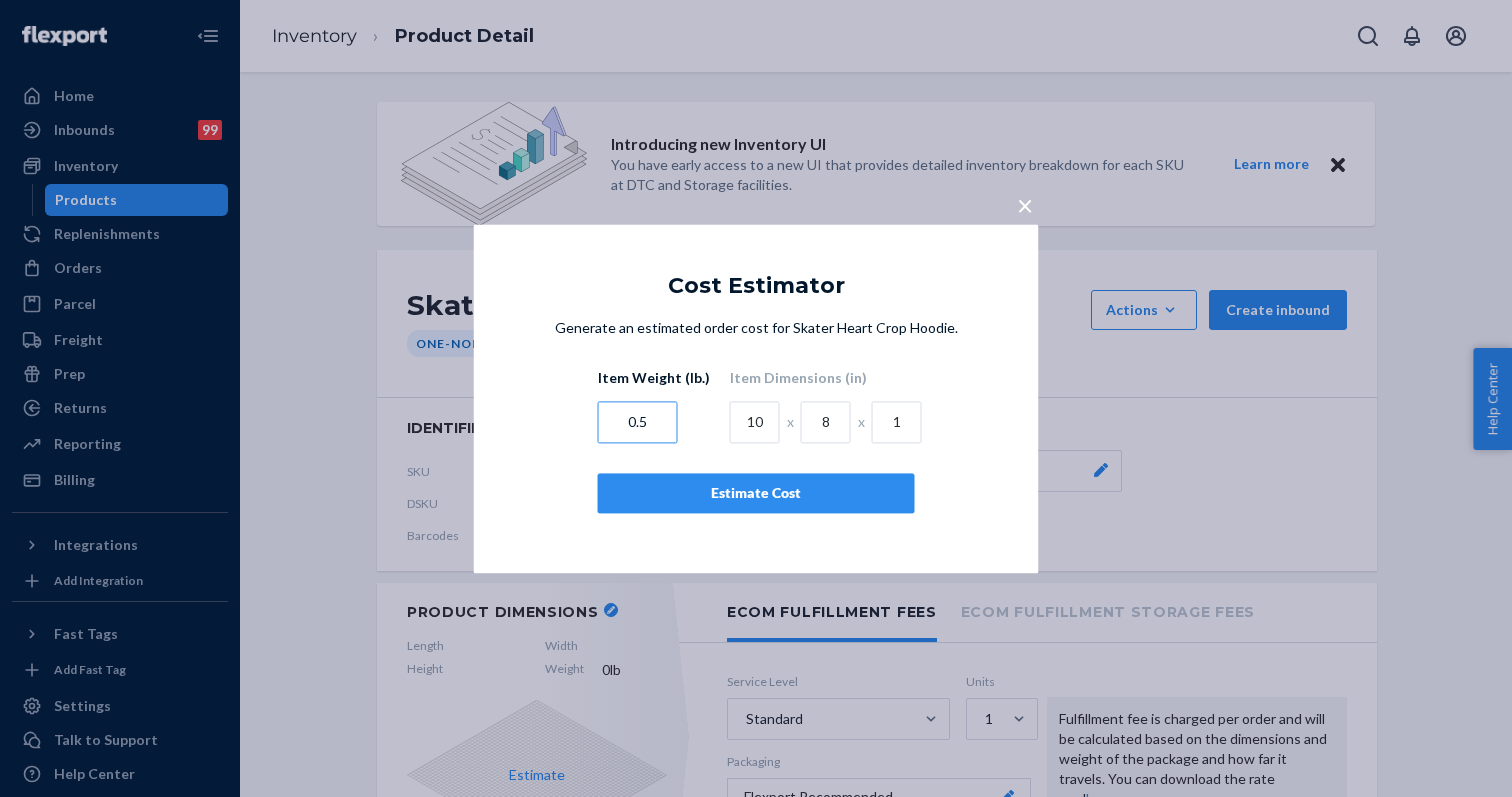 type on "0.5" 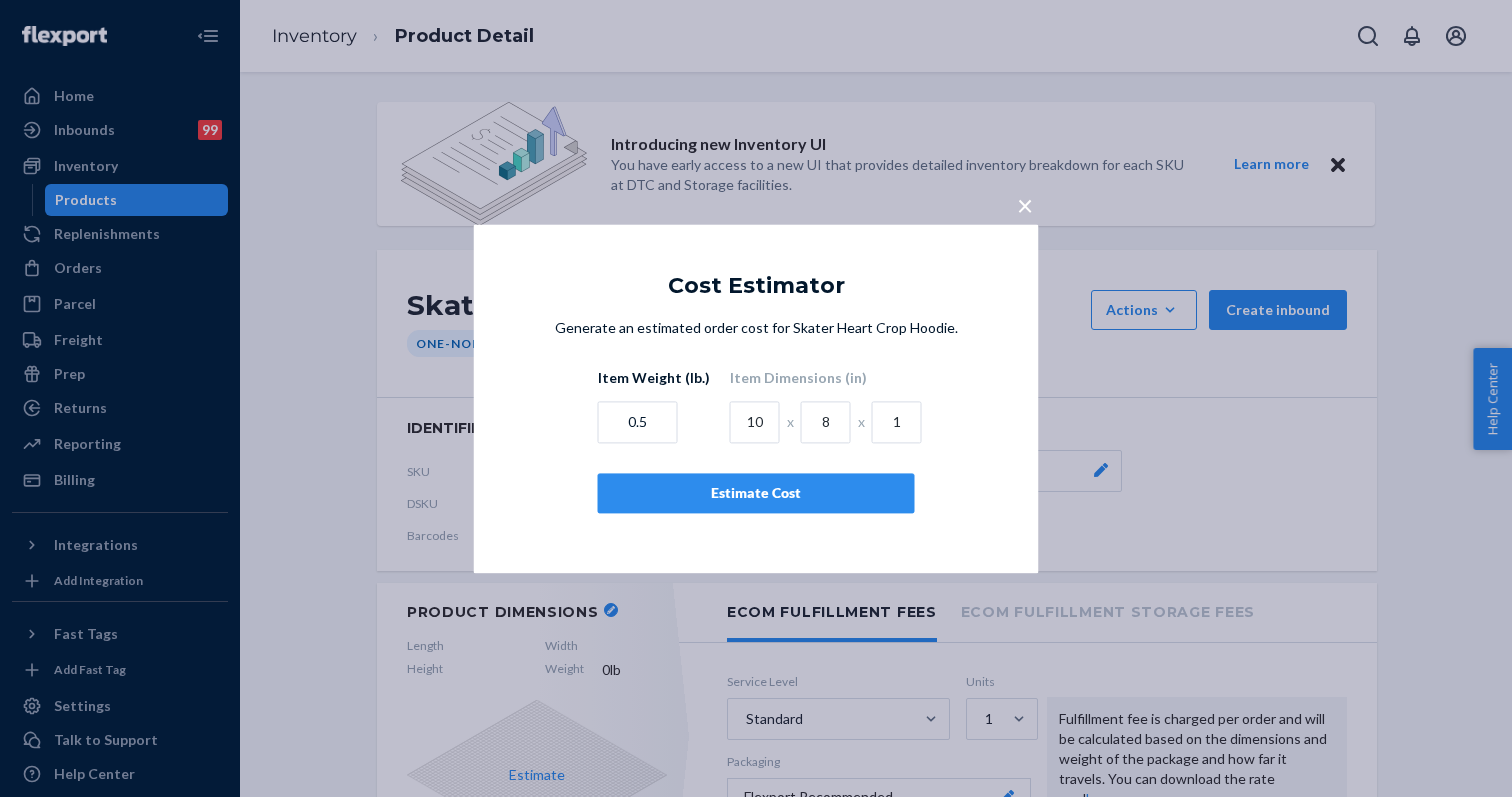 click on "Estimate Cost" at bounding box center [756, 493] 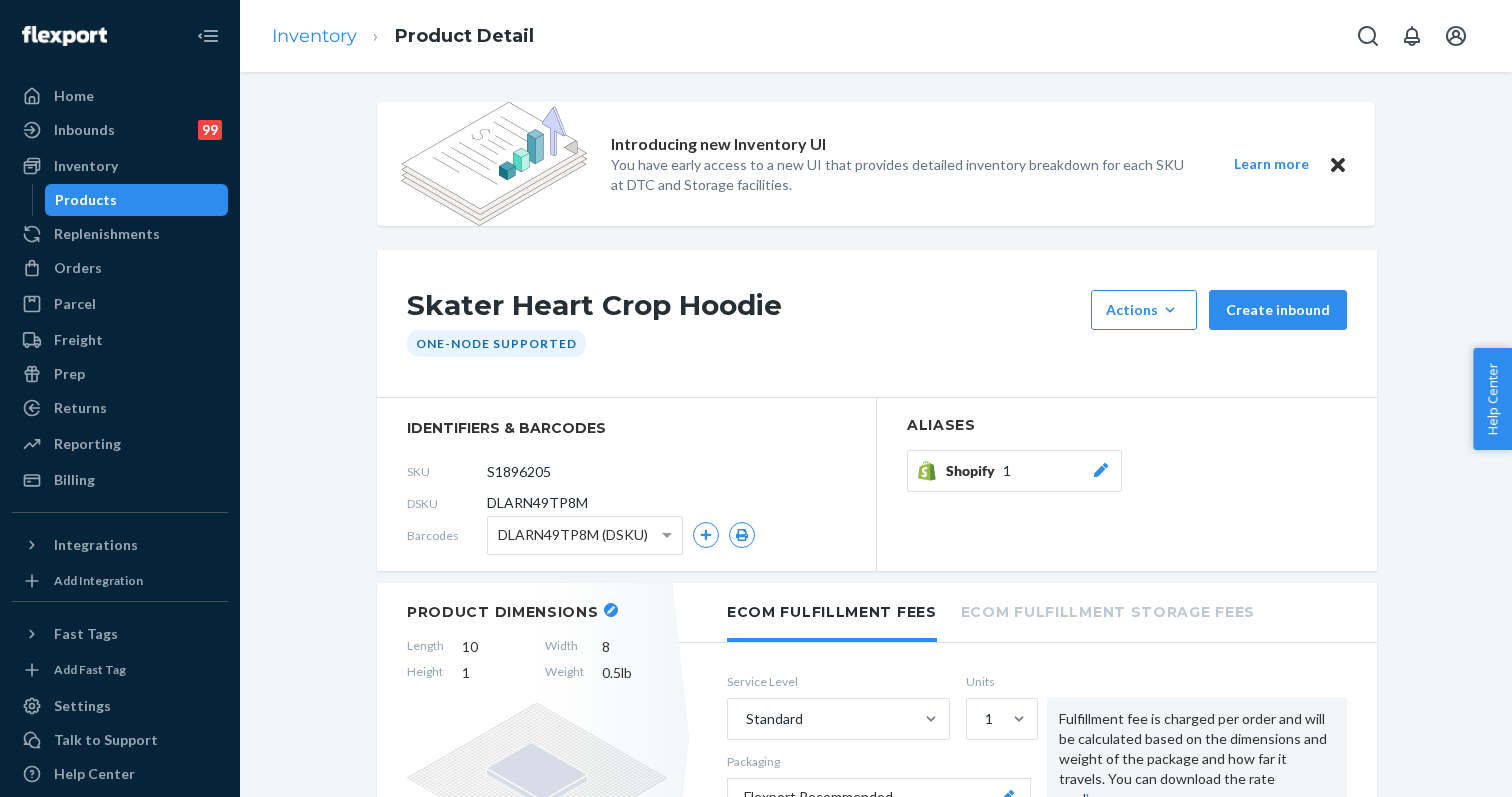 click on "Inventory" at bounding box center (314, 36) 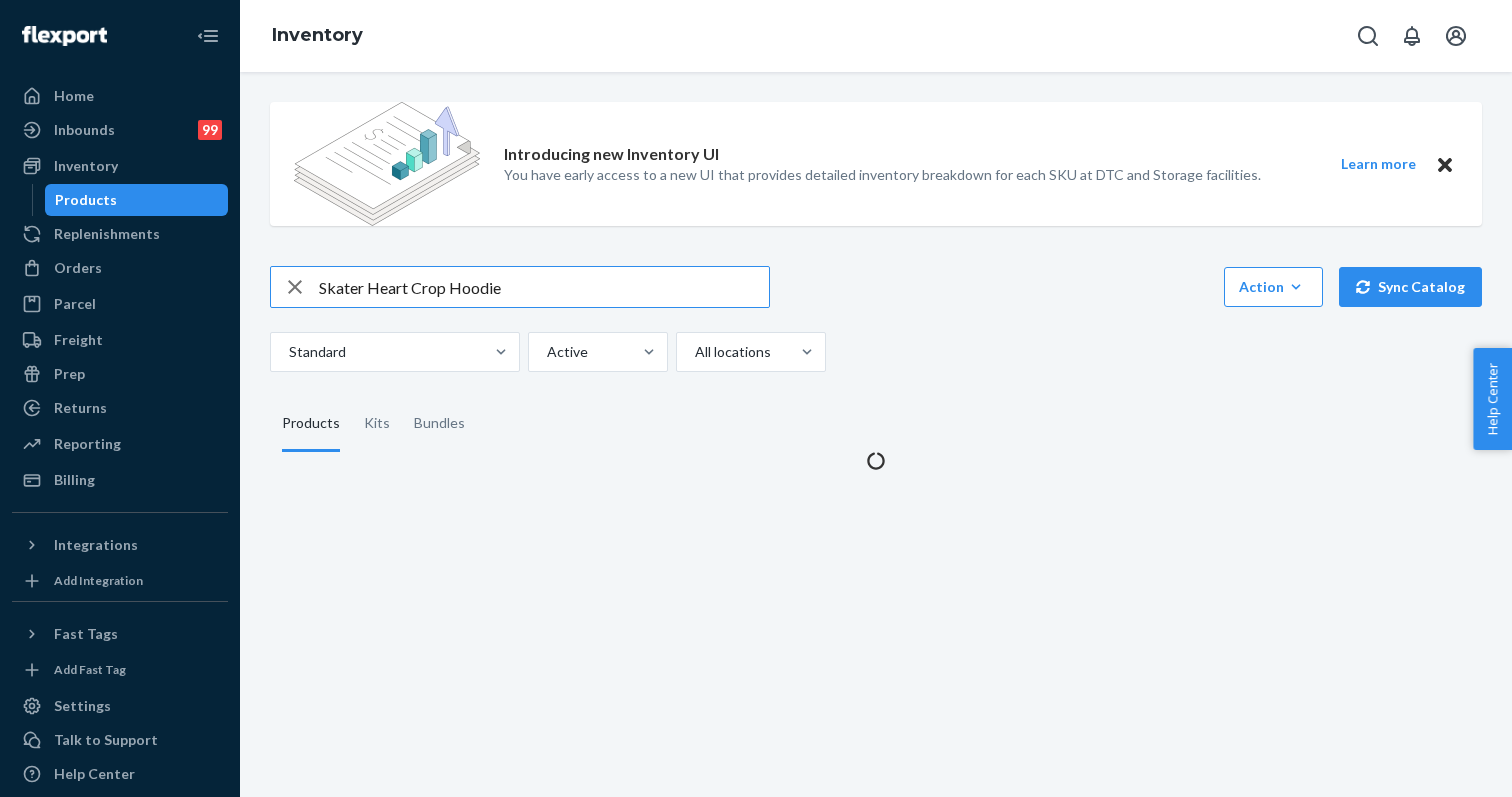 scroll, scrollTop: 0, scrollLeft: 0, axis: both 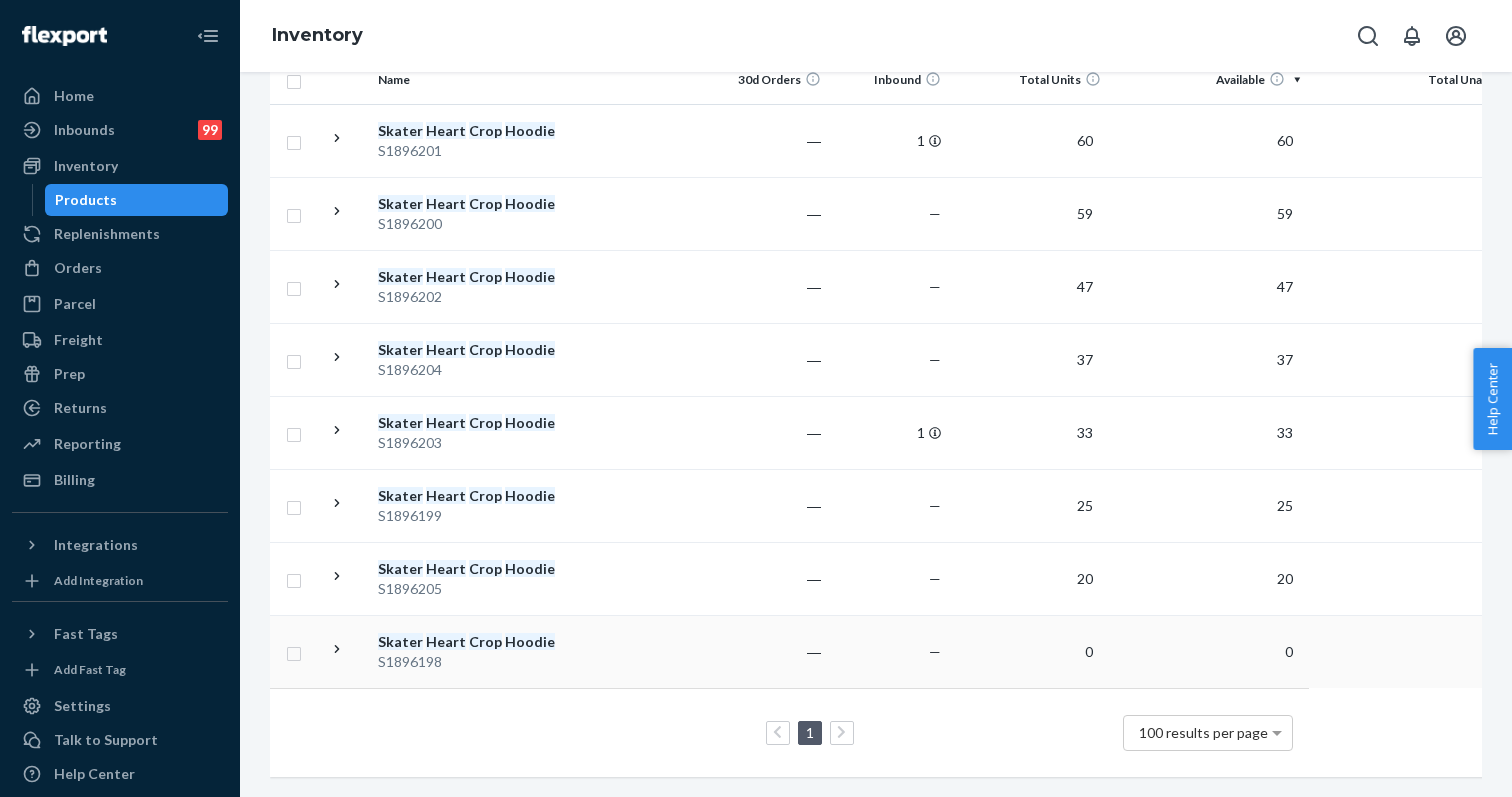 click on "S1896198" at bounding box center [482, 662] 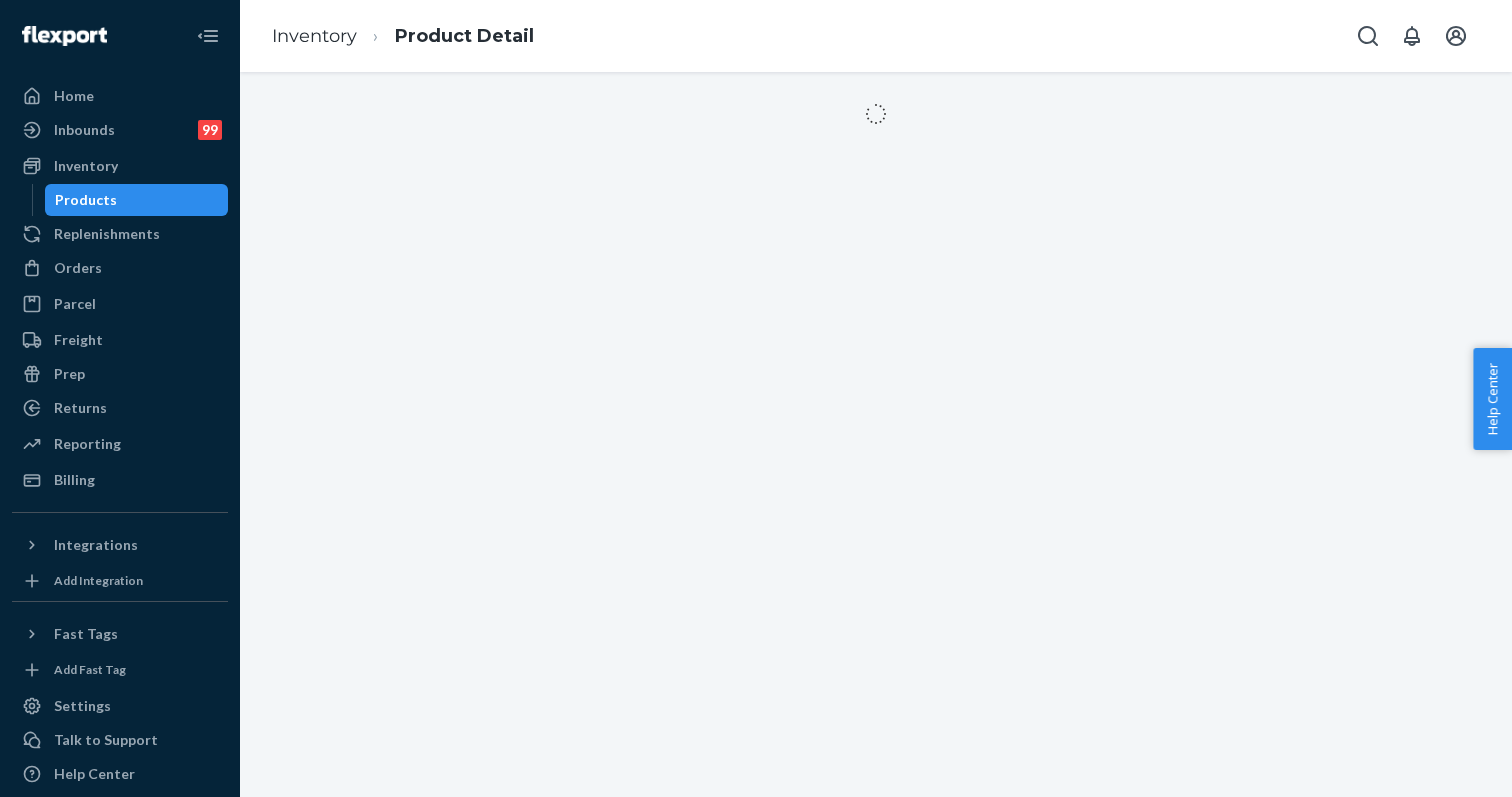 scroll, scrollTop: 0, scrollLeft: 0, axis: both 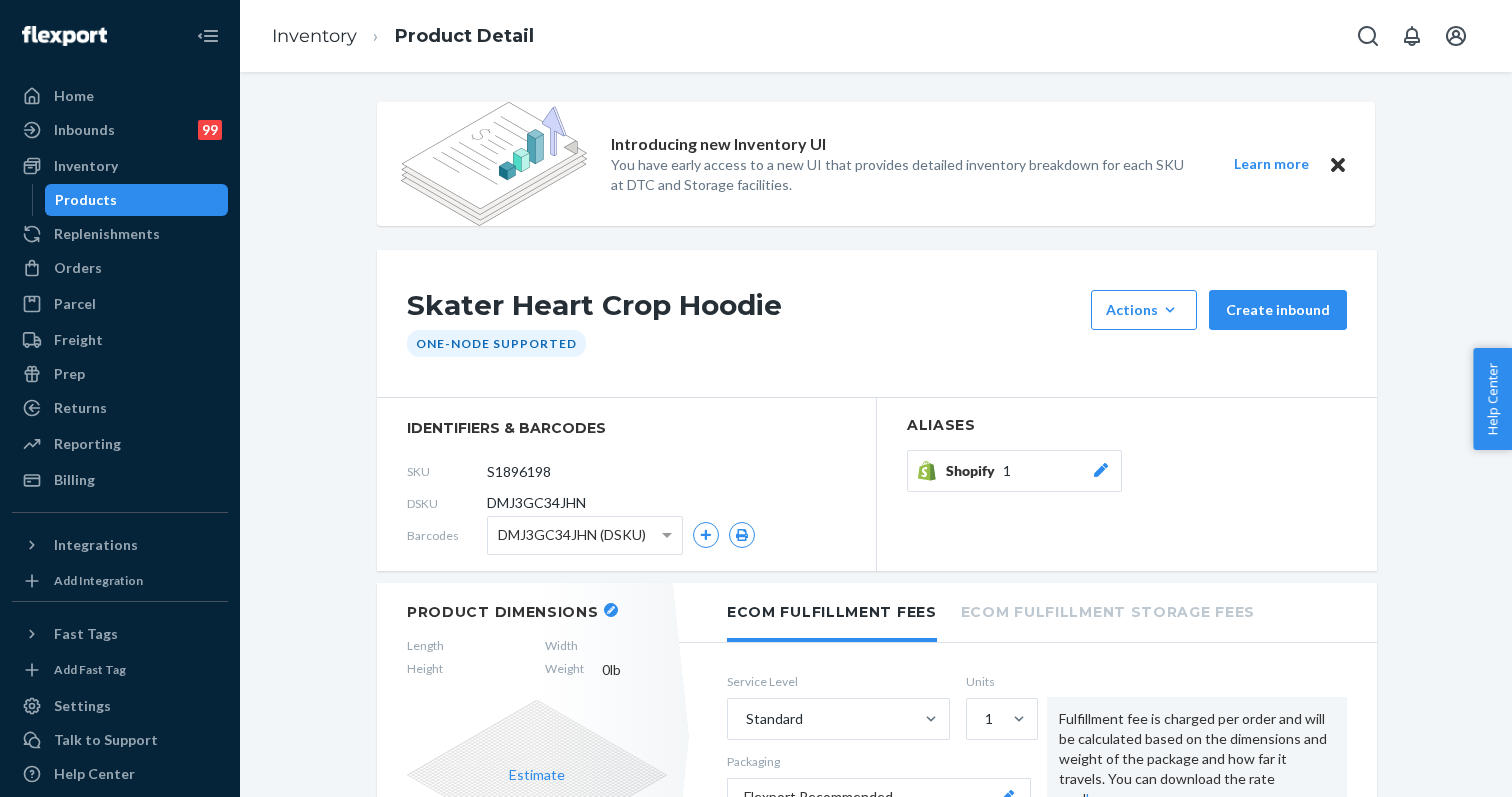 click 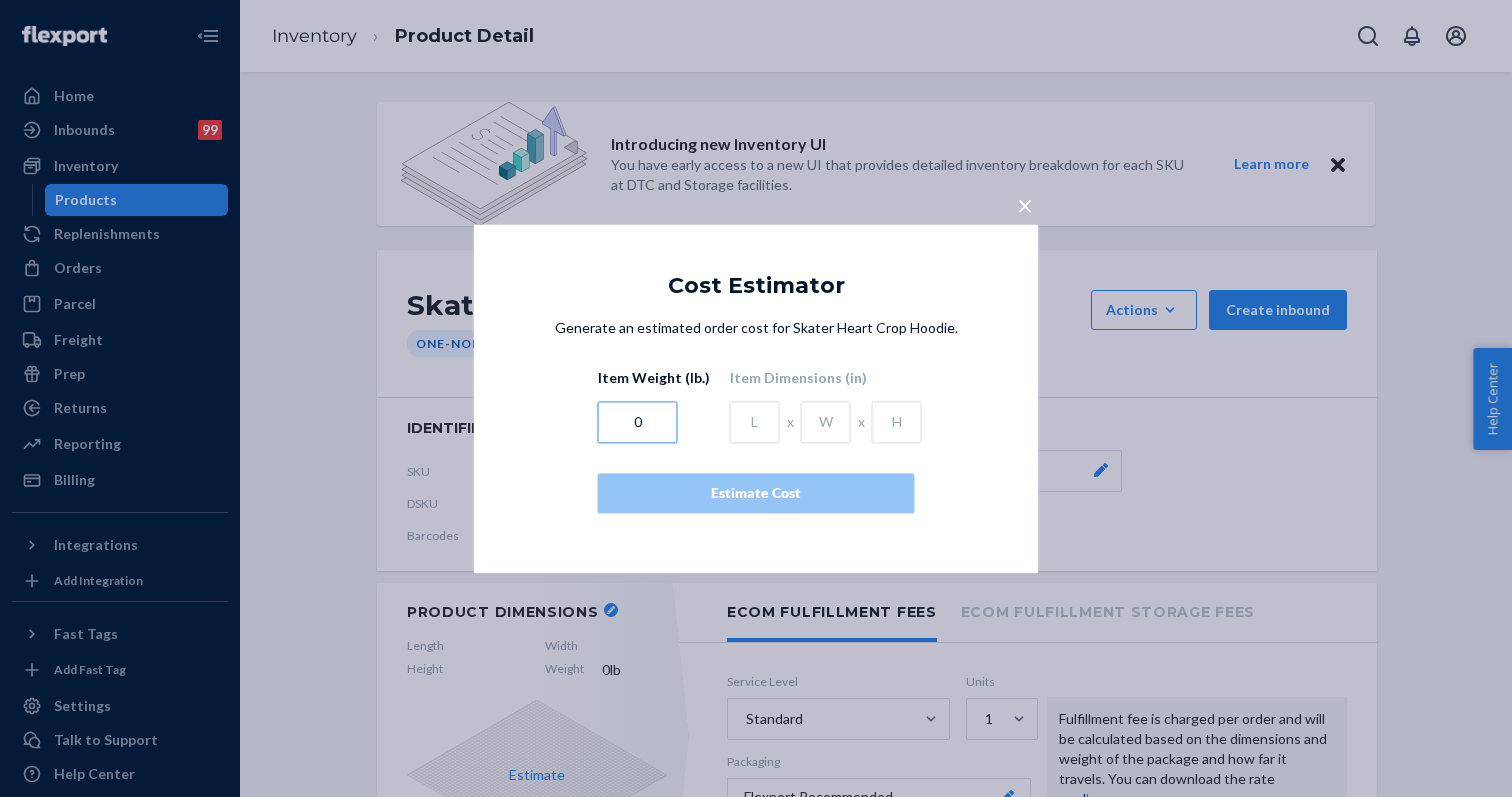 click on "0" at bounding box center [638, 422] 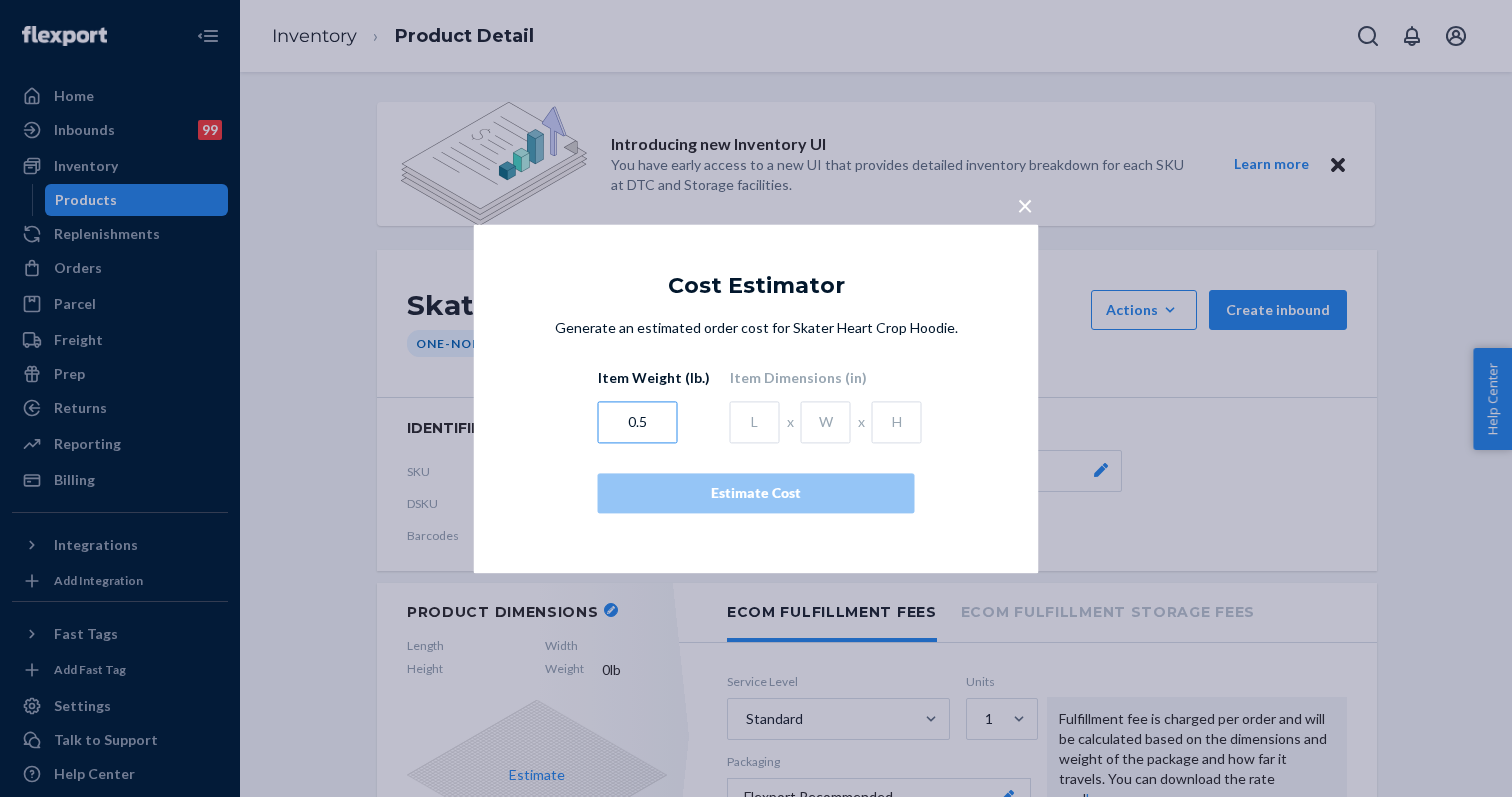 type on "0.5" 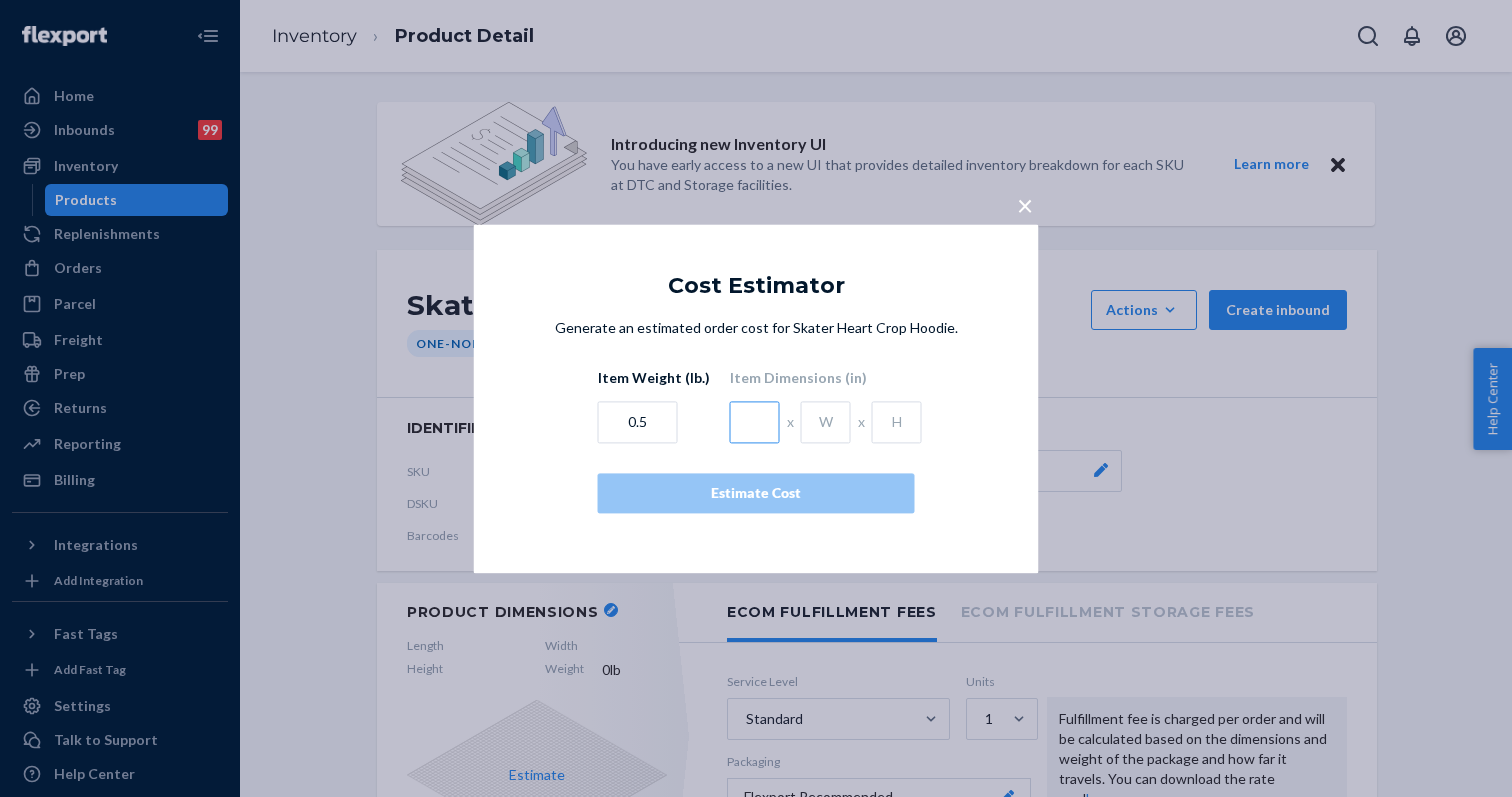 click at bounding box center (755, 422) 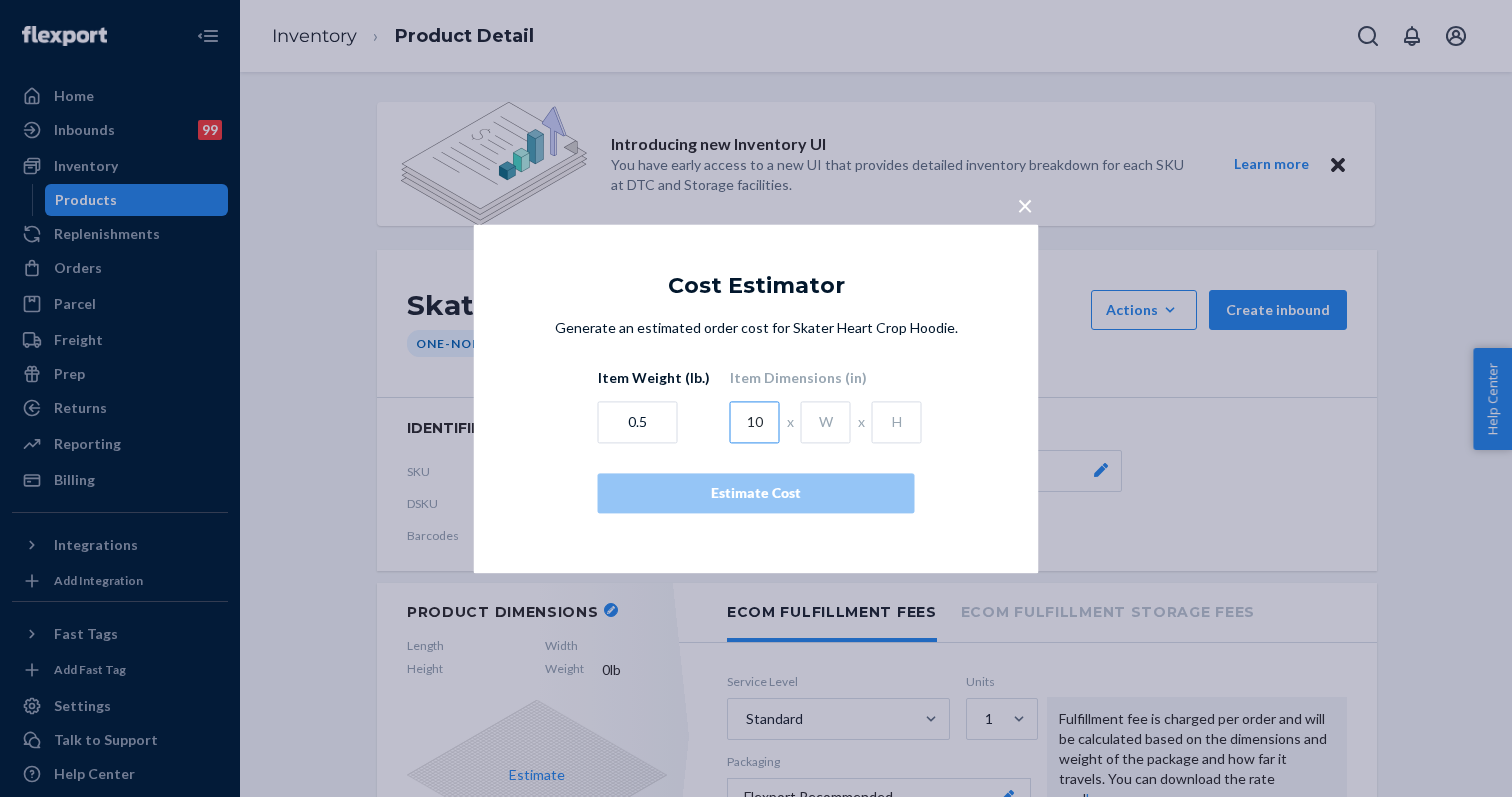 type on "10" 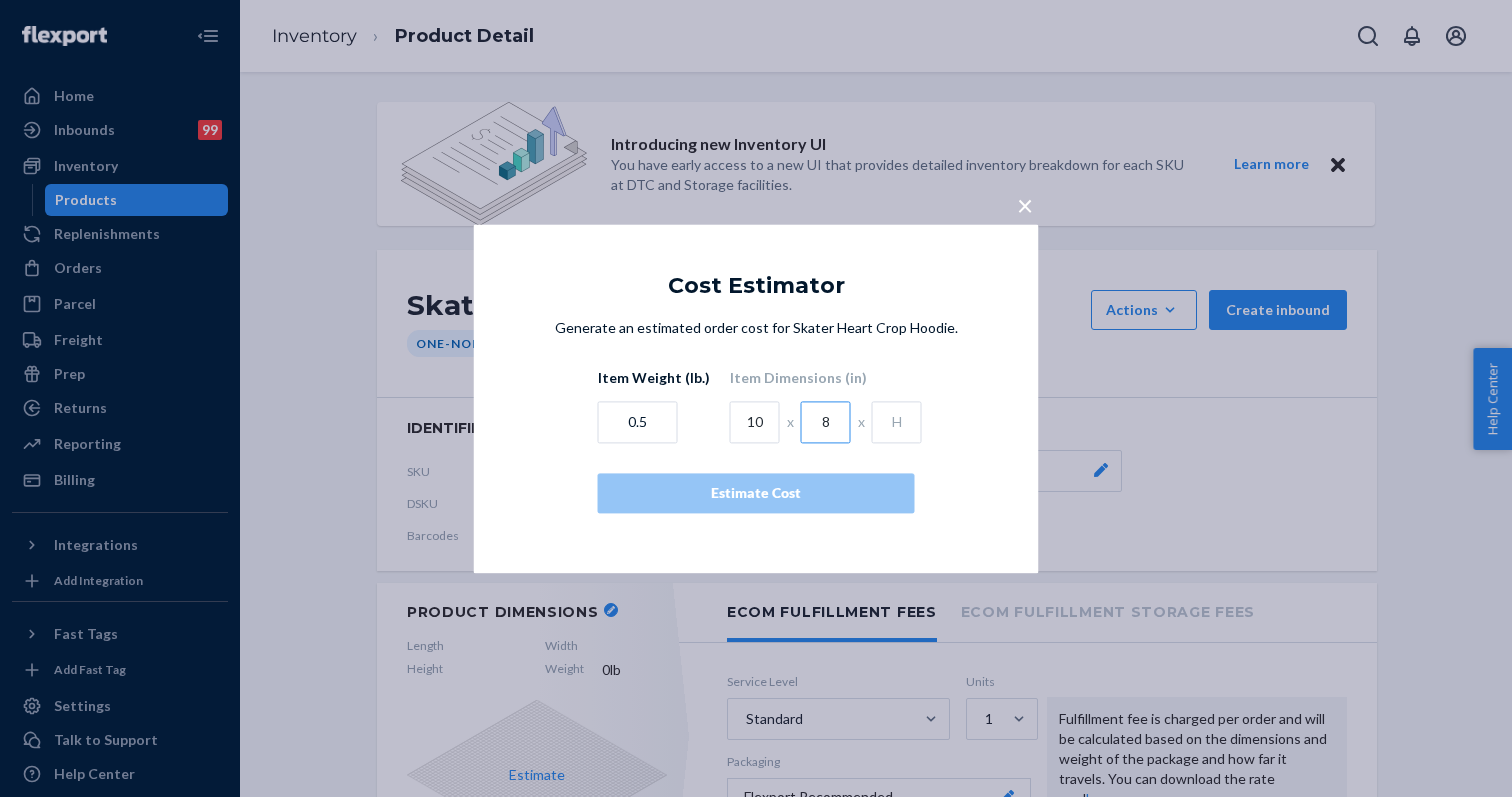 type on "8" 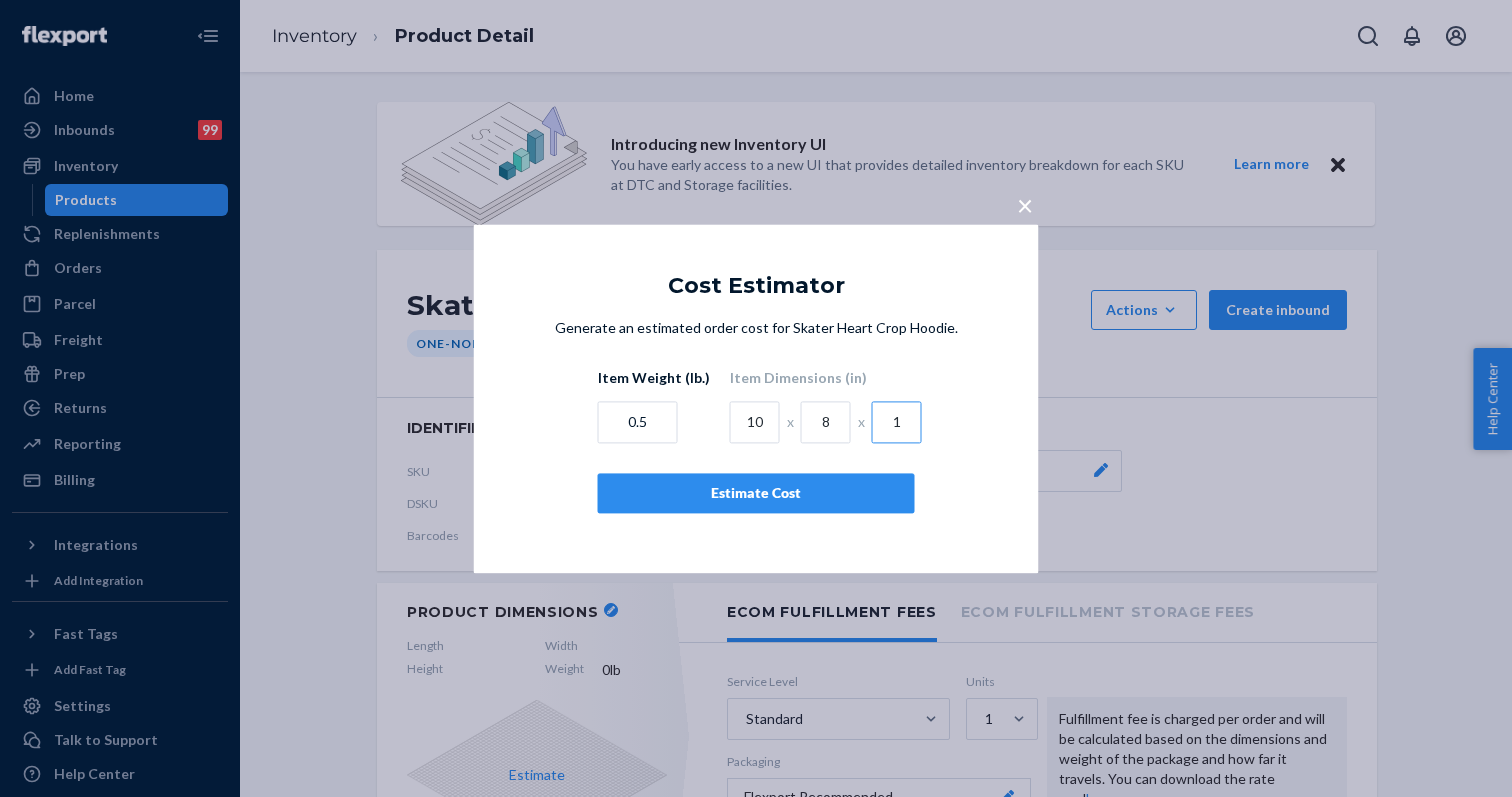 type on "1" 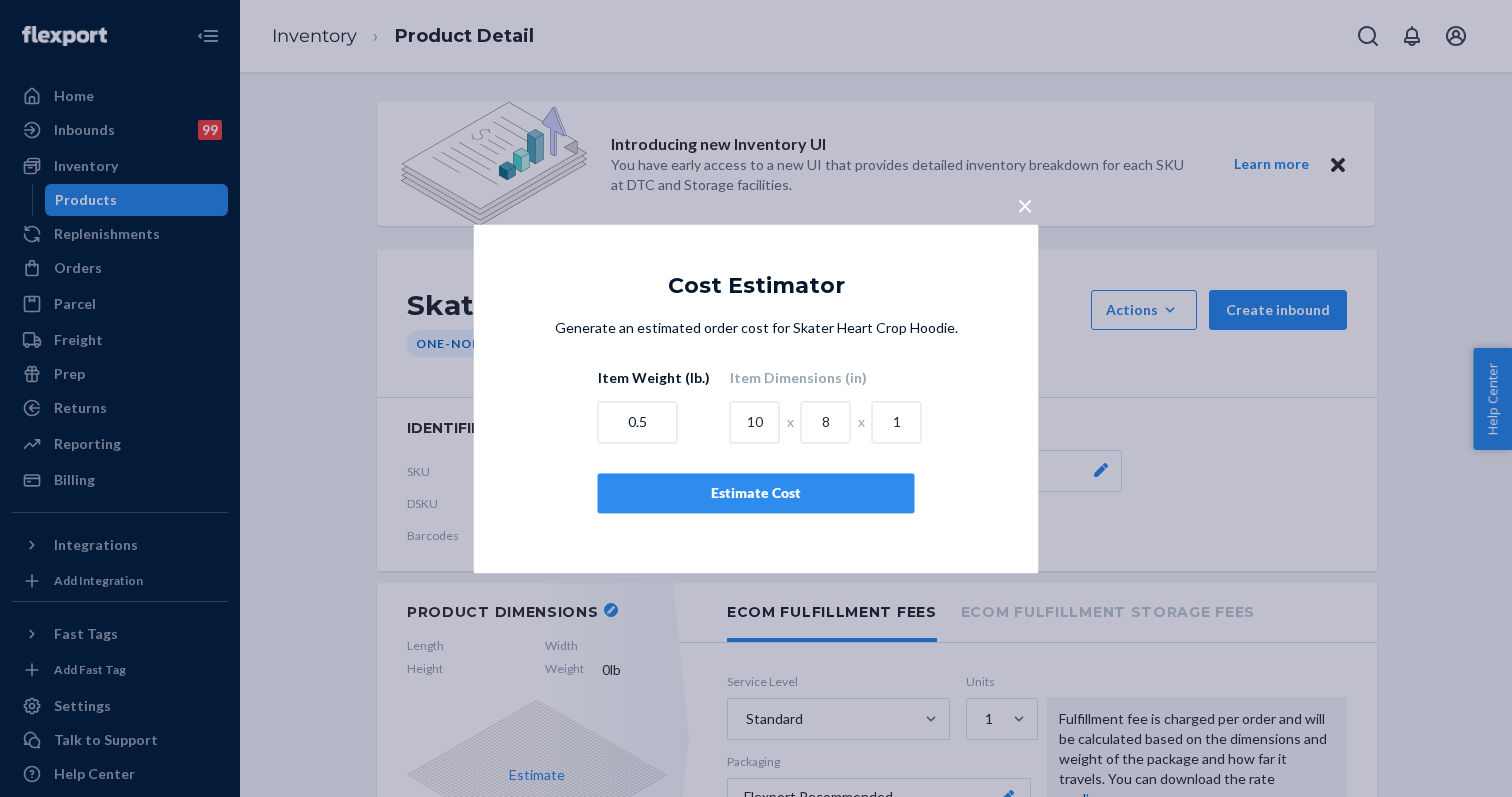 click on "Estimate Cost" at bounding box center (756, 493) 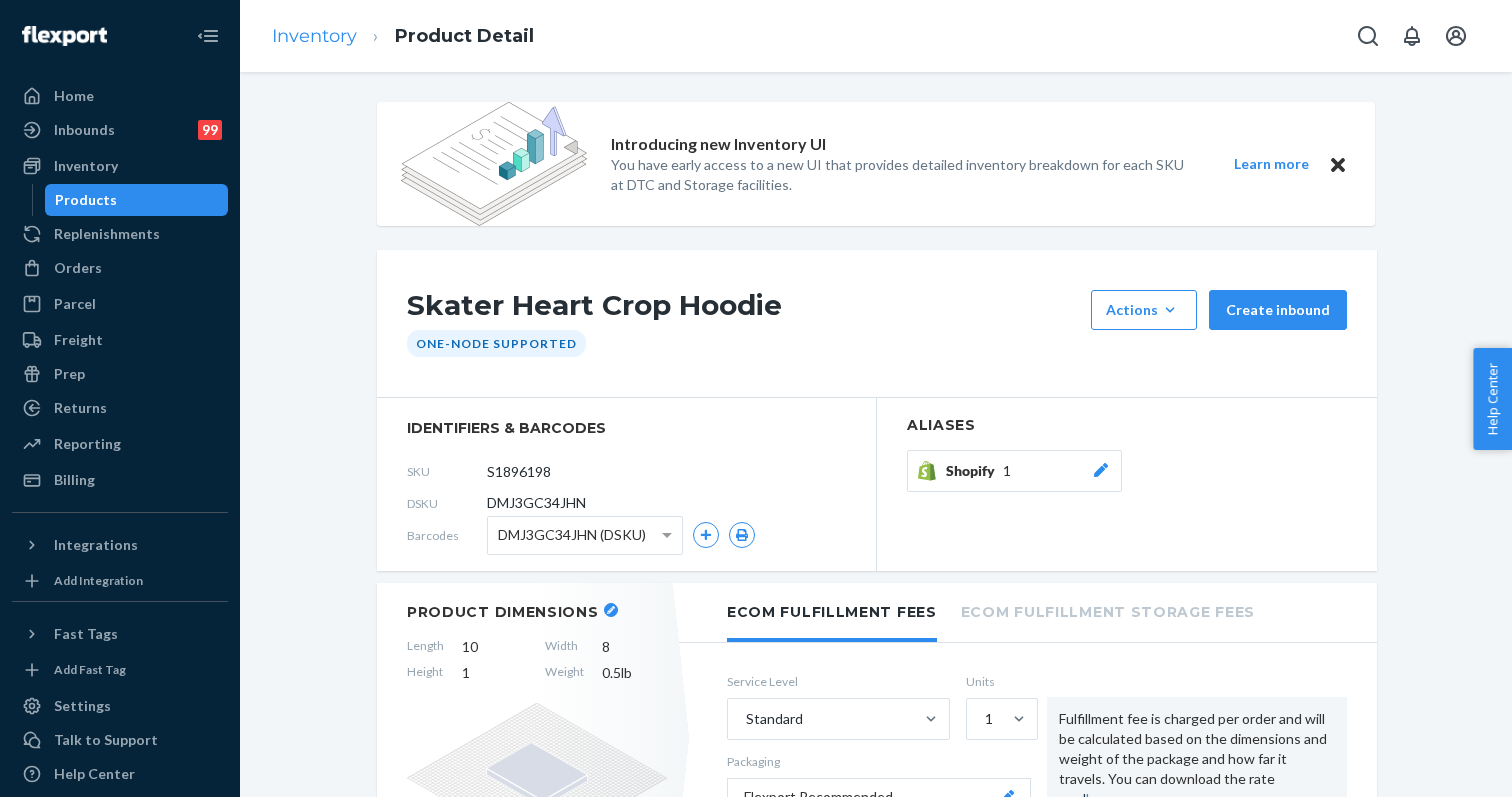click on "Inventory" at bounding box center [314, 36] 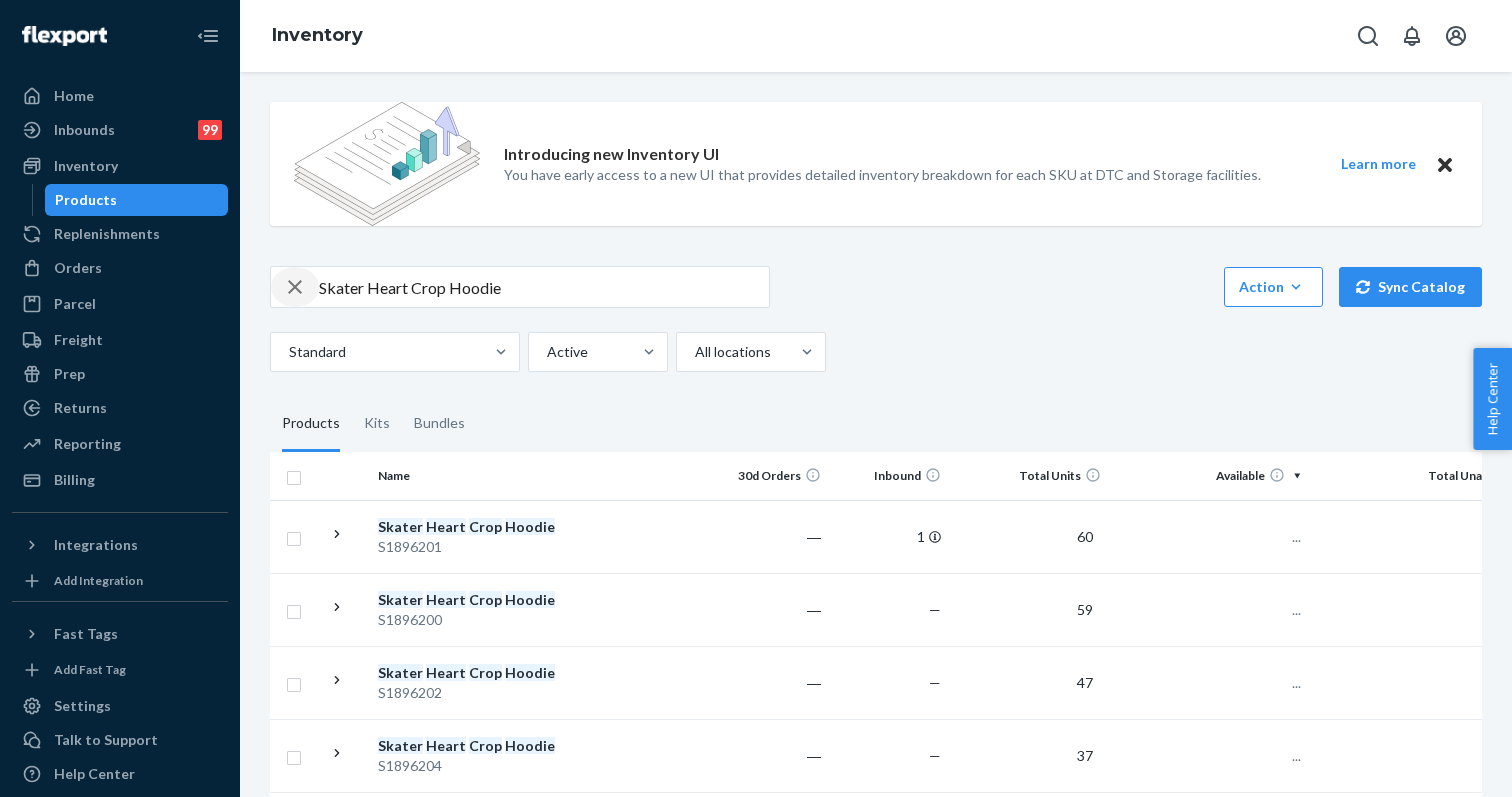 click 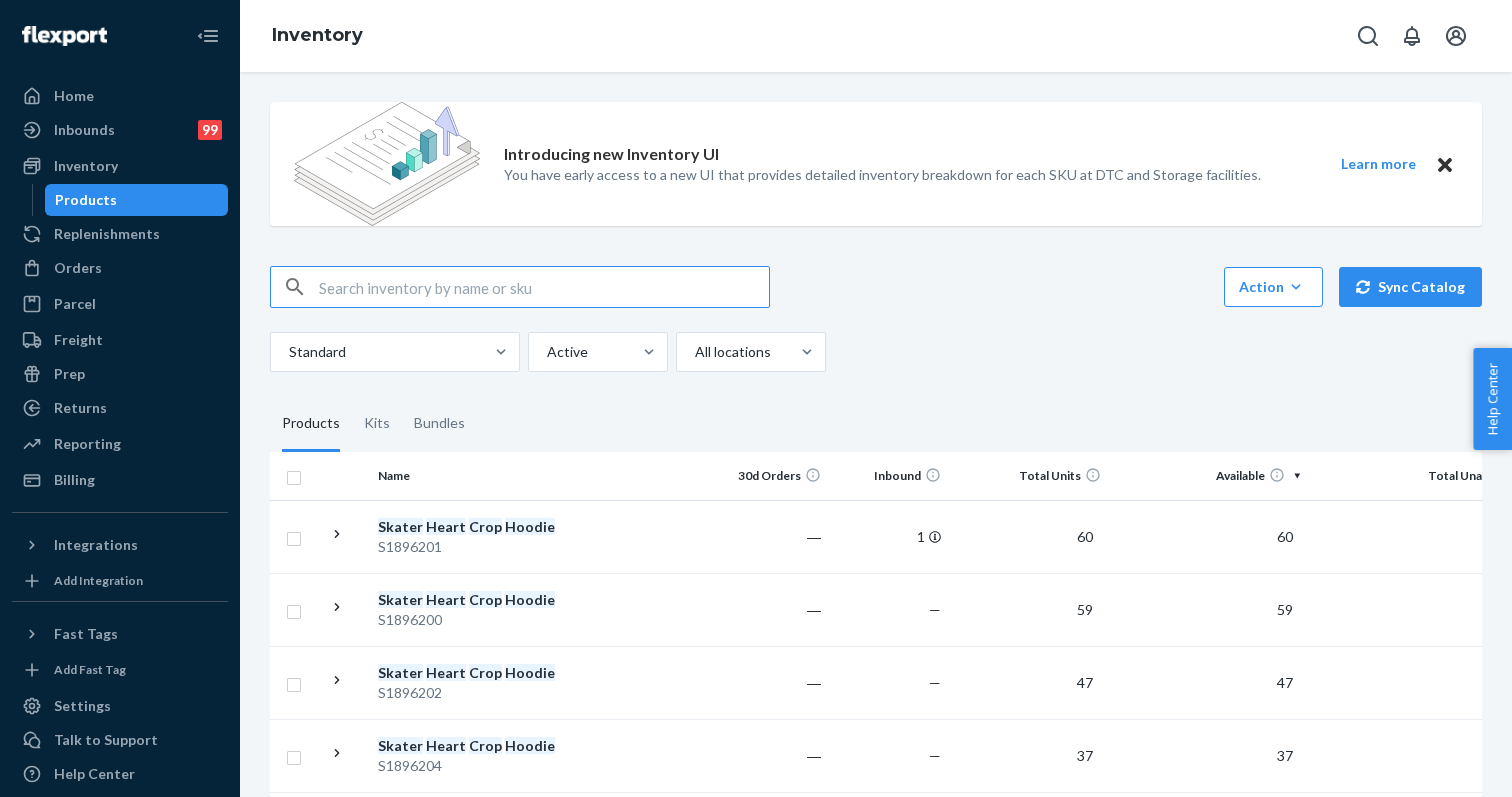 click at bounding box center [544, 287] 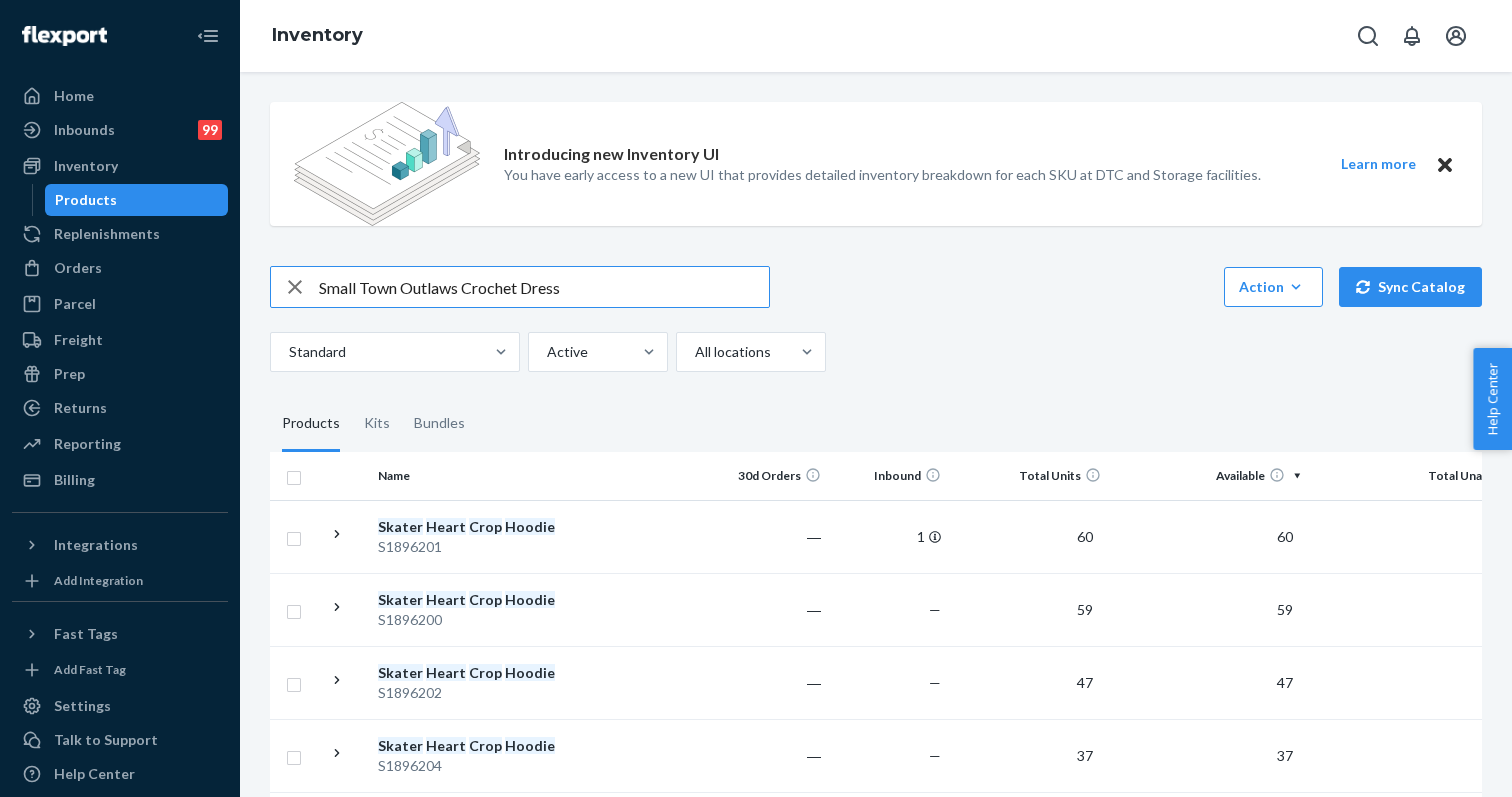 type on "Small Town Outlaws Crochet Dress" 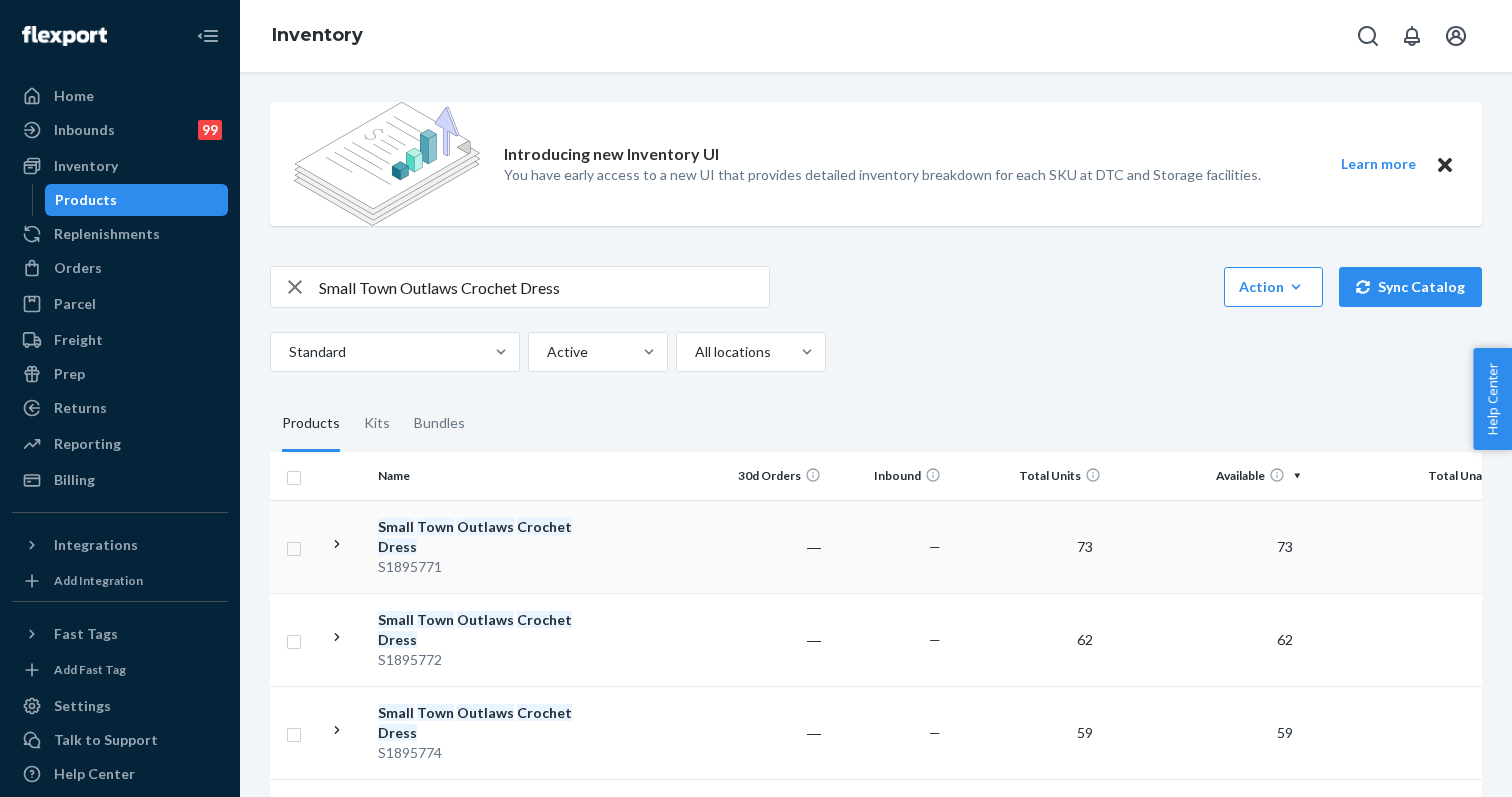 scroll, scrollTop: 0, scrollLeft: 0, axis: both 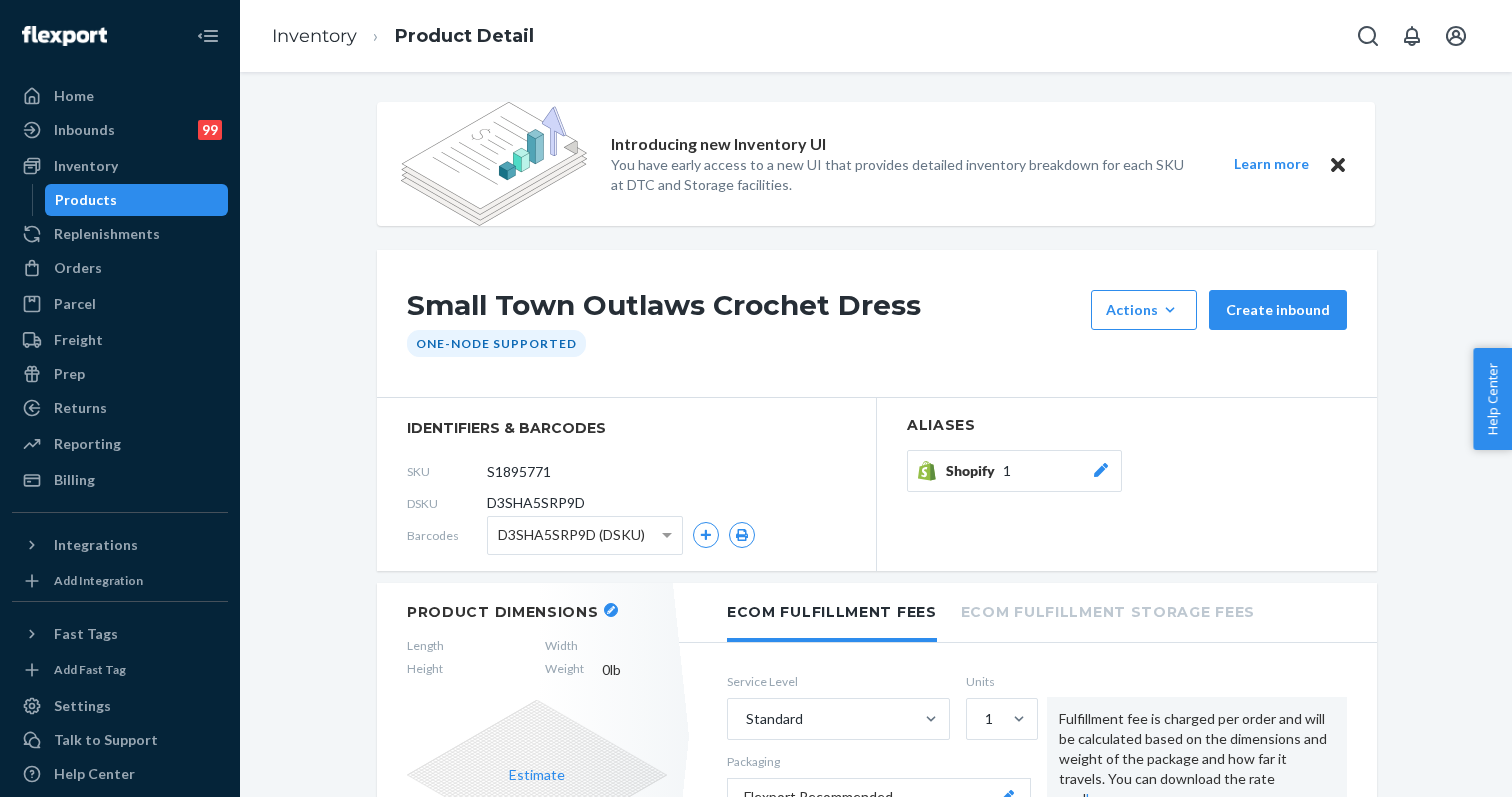 click 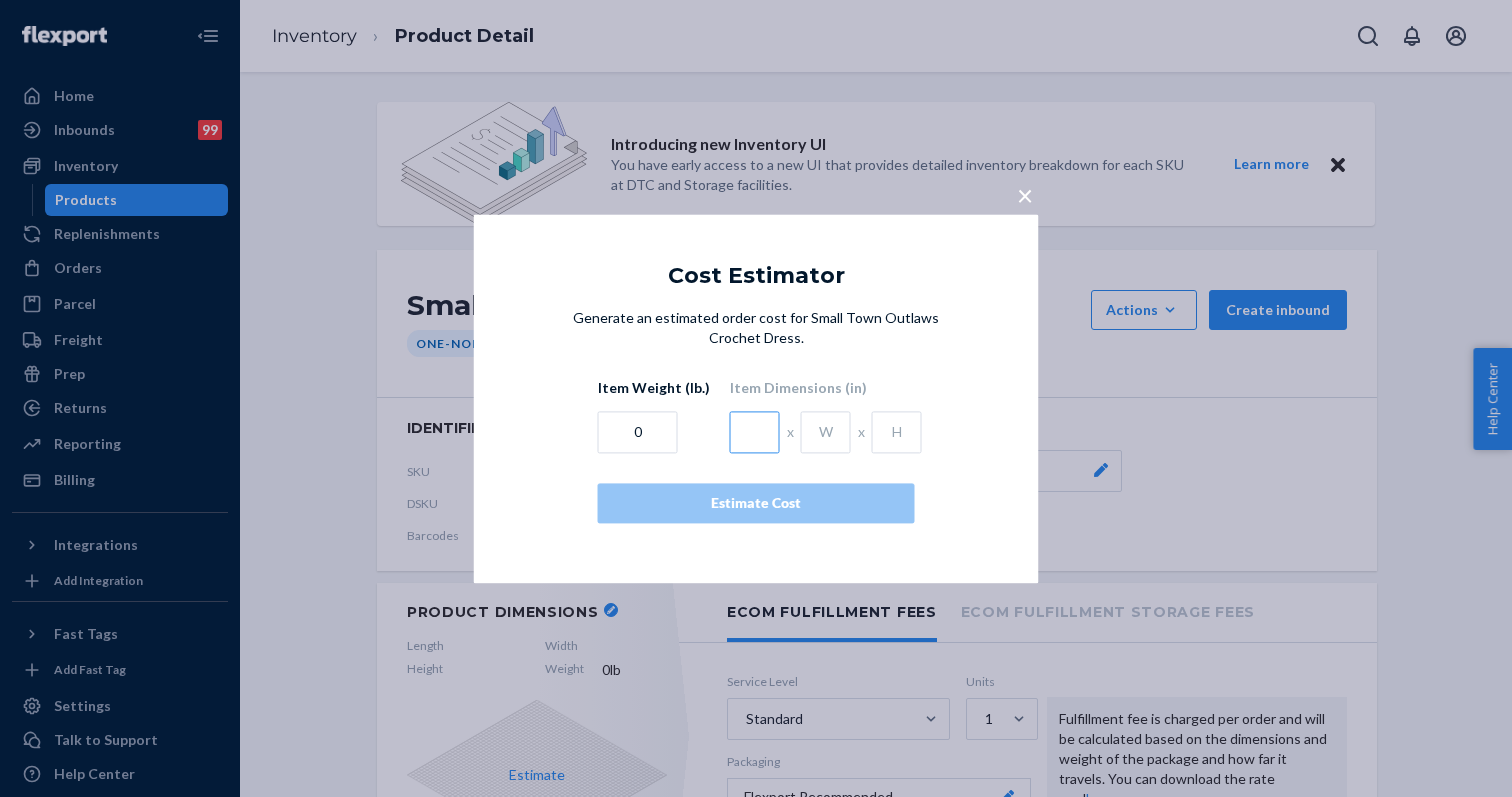 click at bounding box center [755, 432] 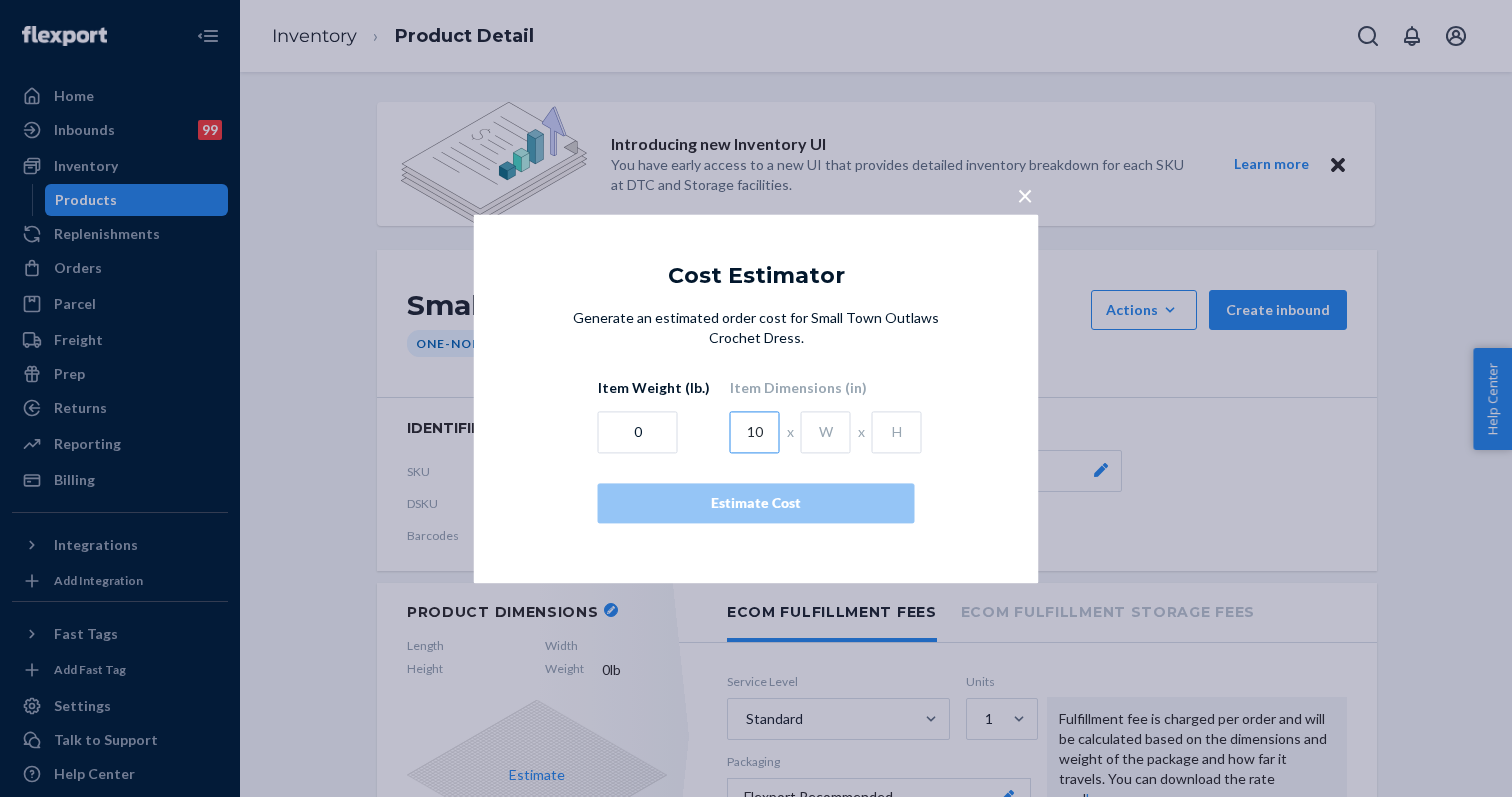 type on "10" 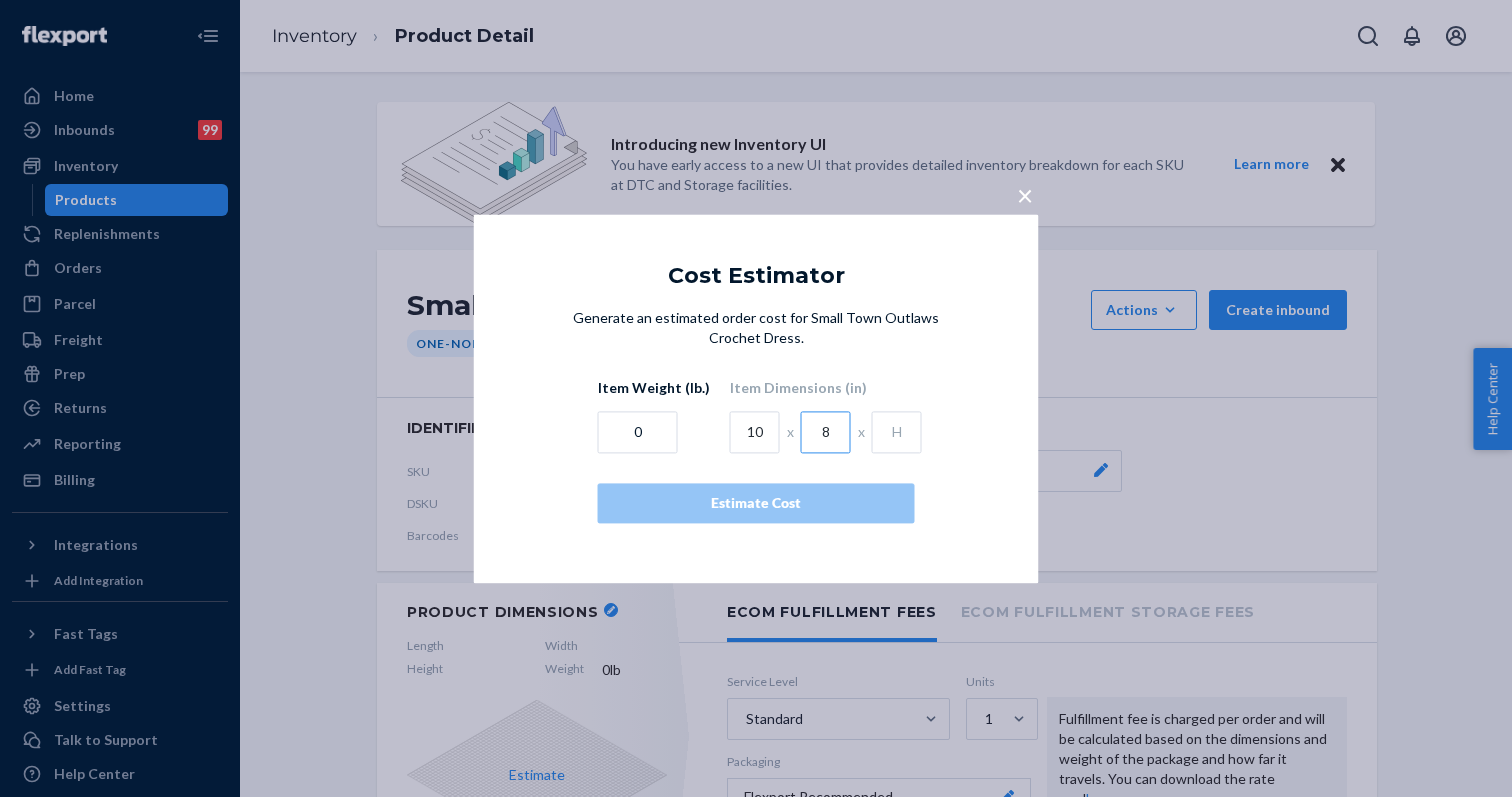 type on "8" 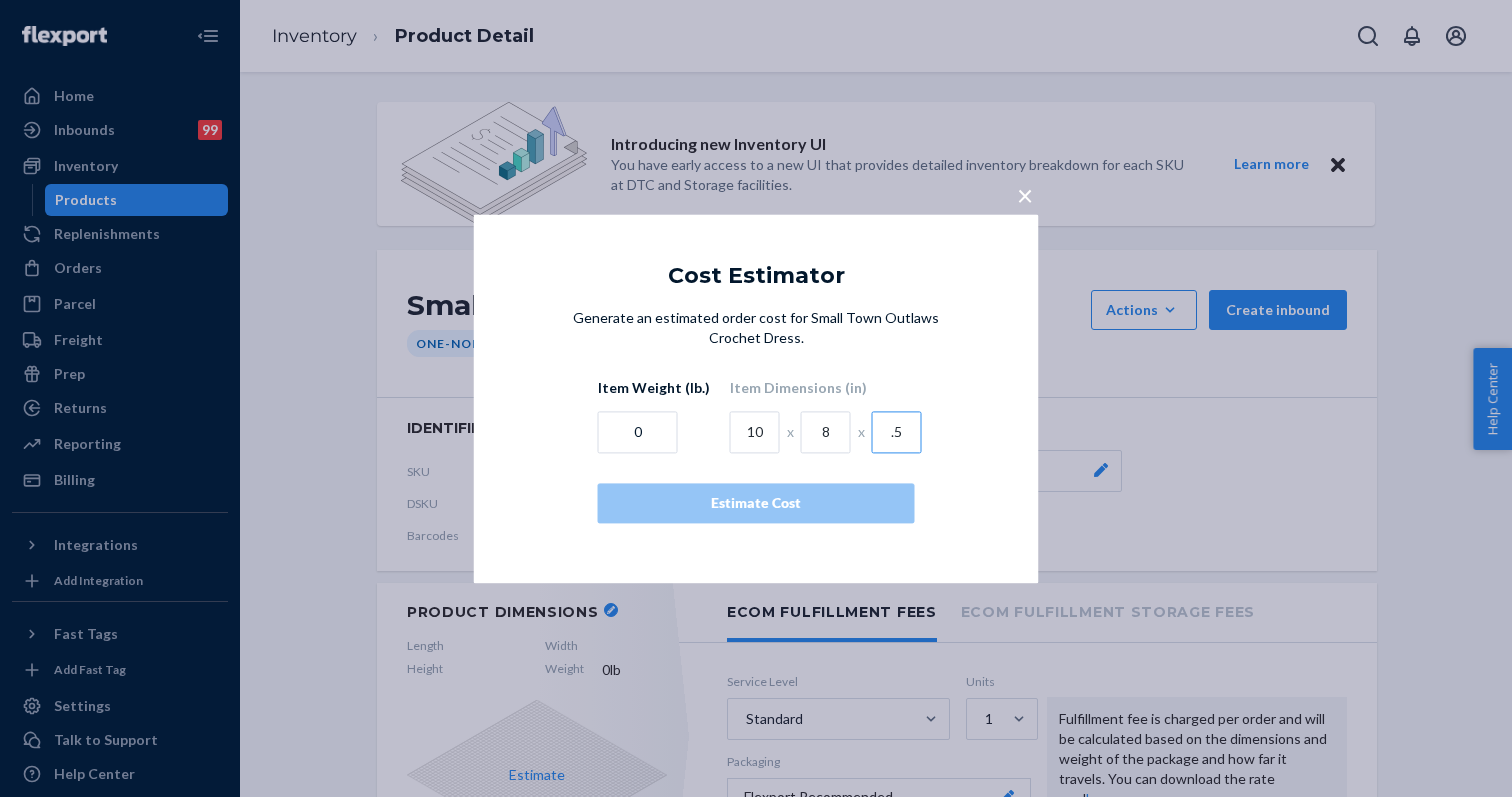type on ".5" 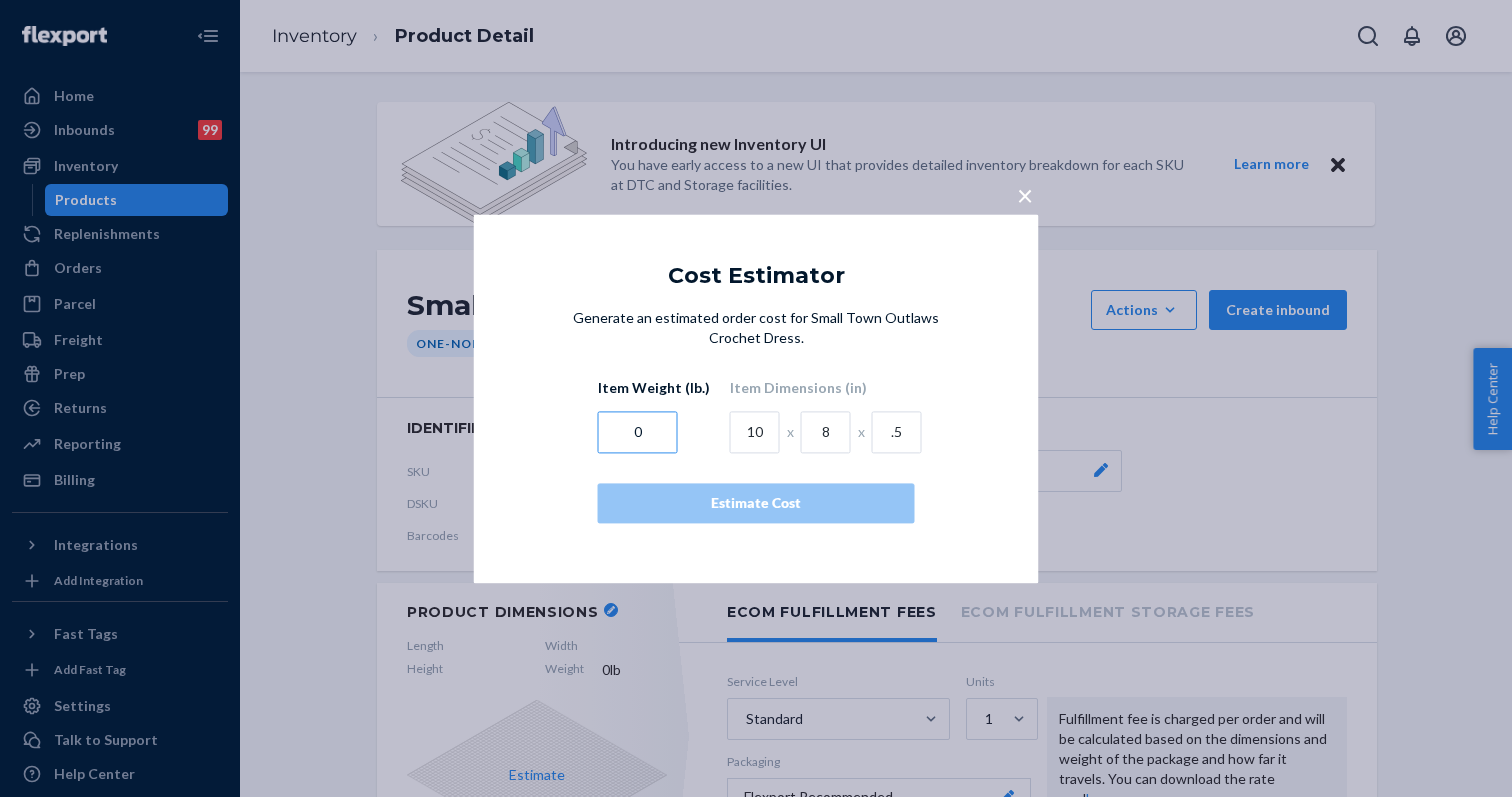 click on "0" at bounding box center (638, 432) 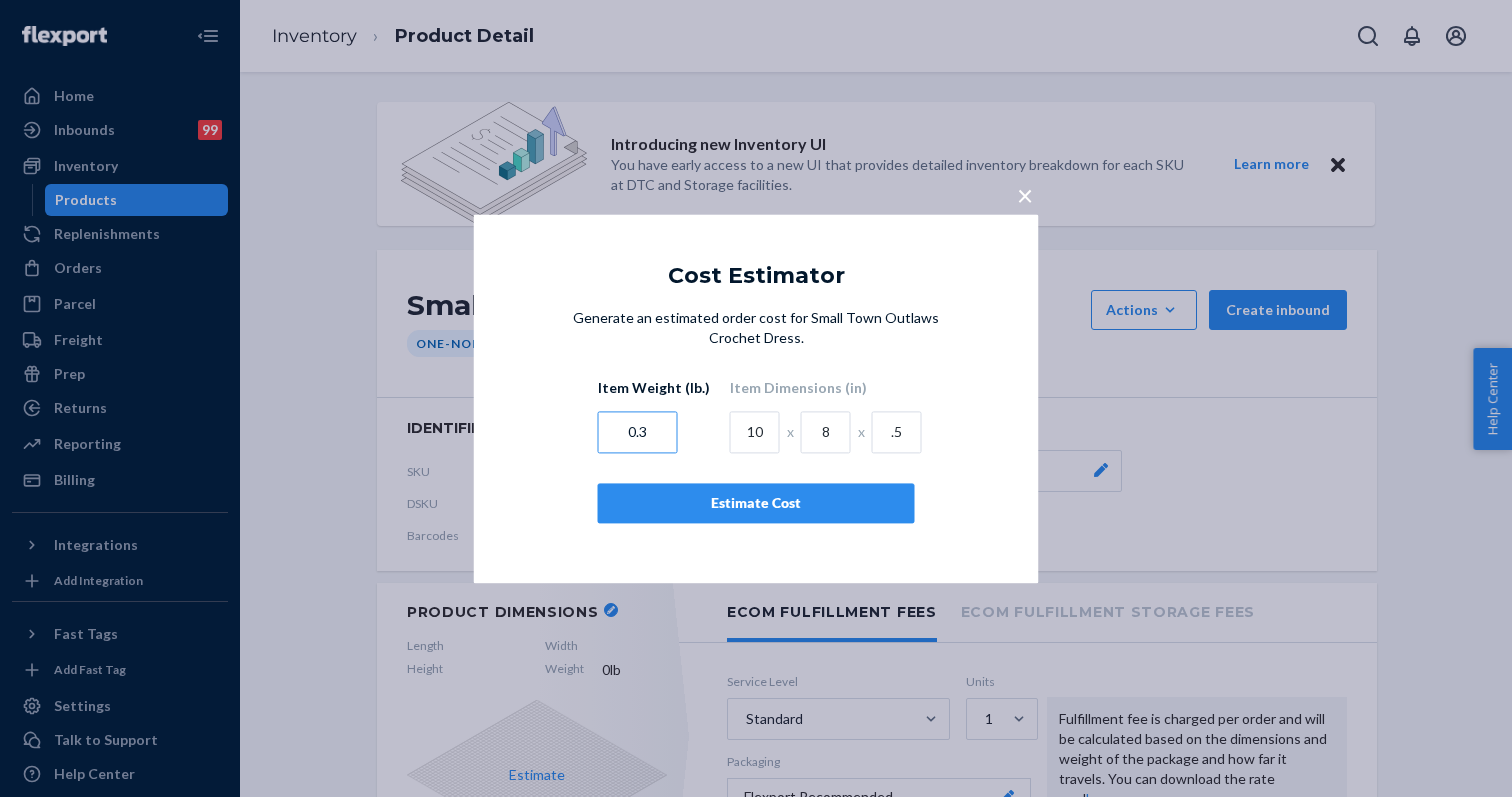 type on "0.3" 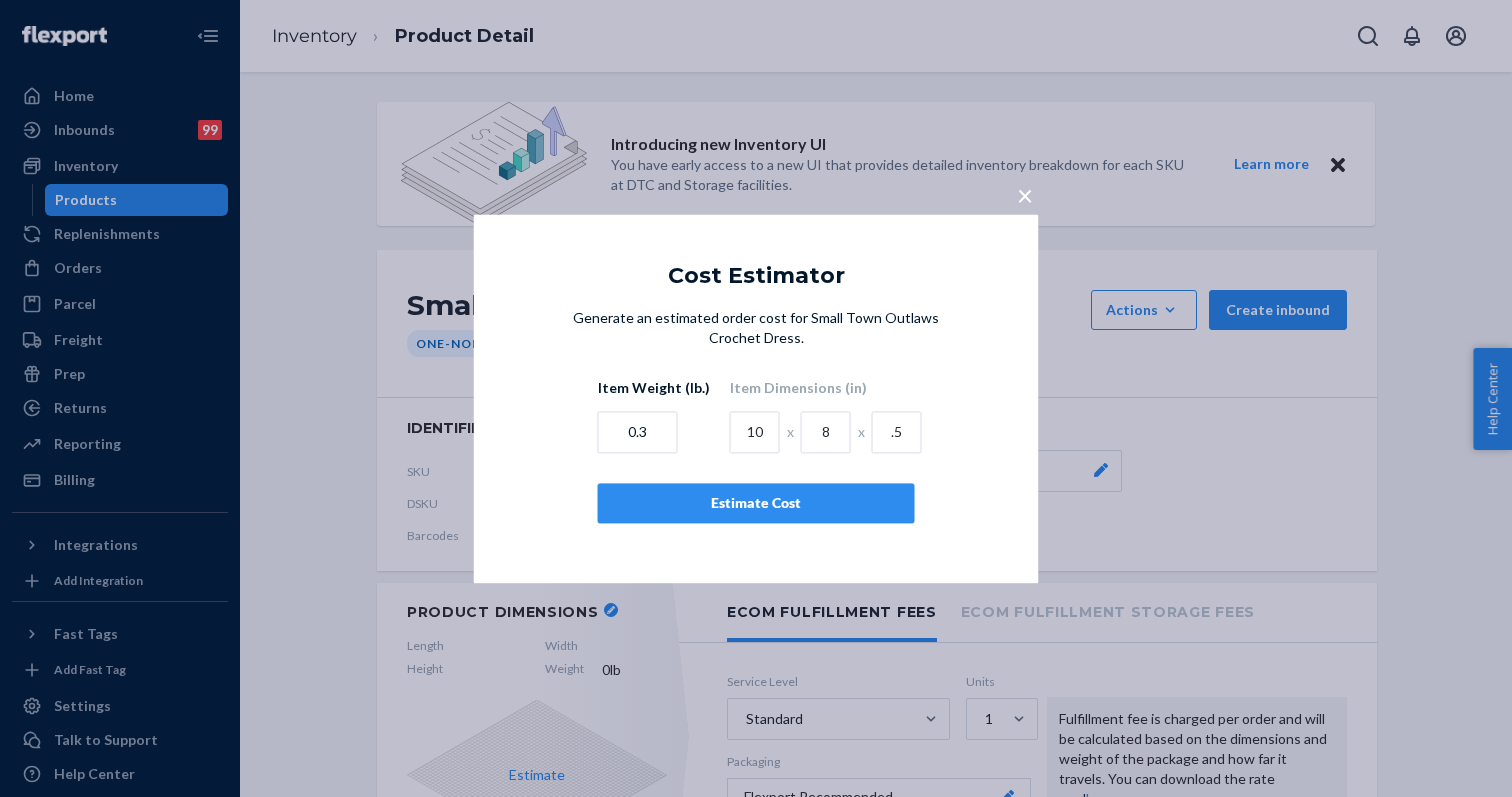 click on "Estimate Cost" at bounding box center (756, 503) 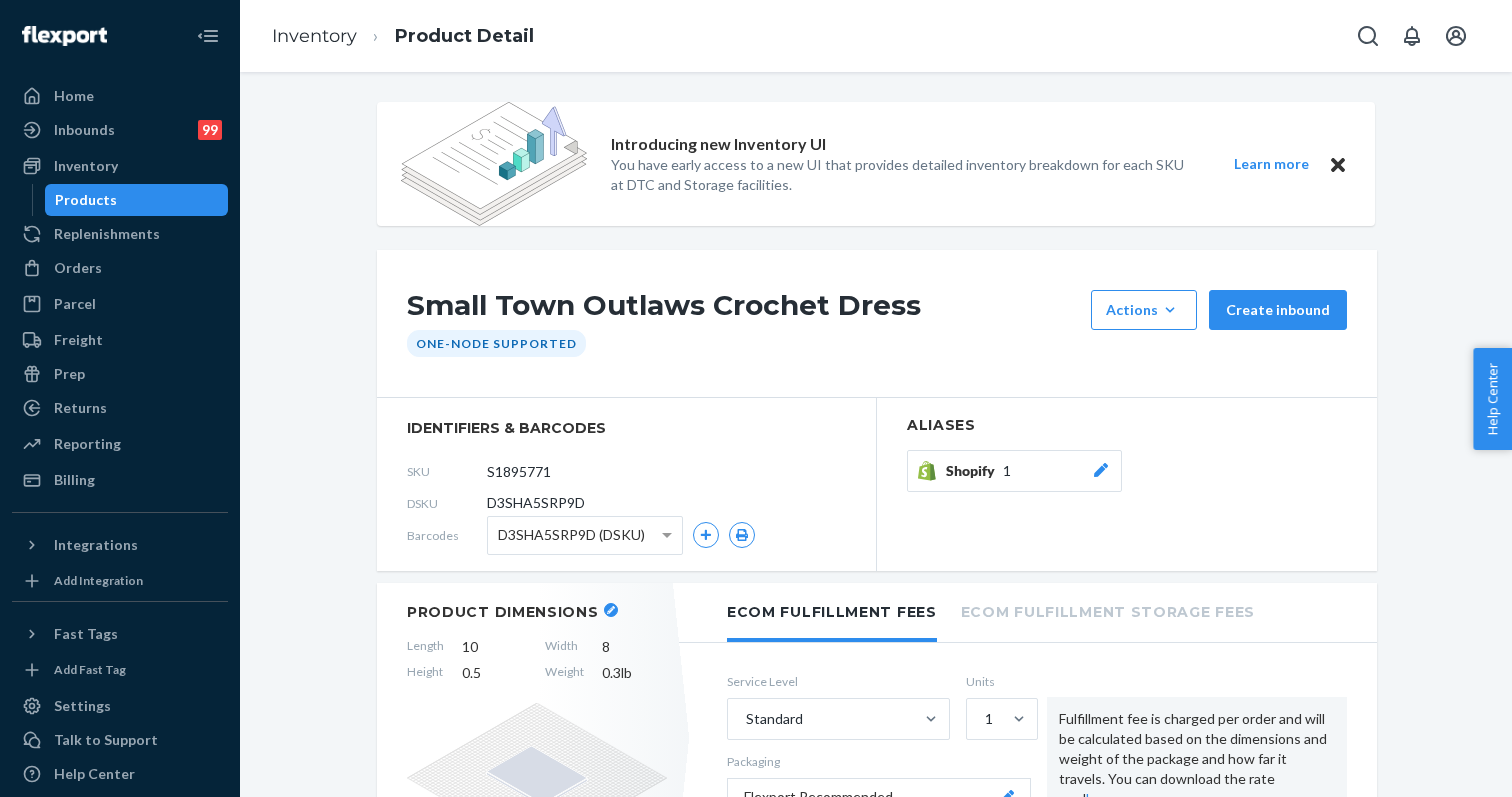 click on "Inventory" at bounding box center [314, 36] 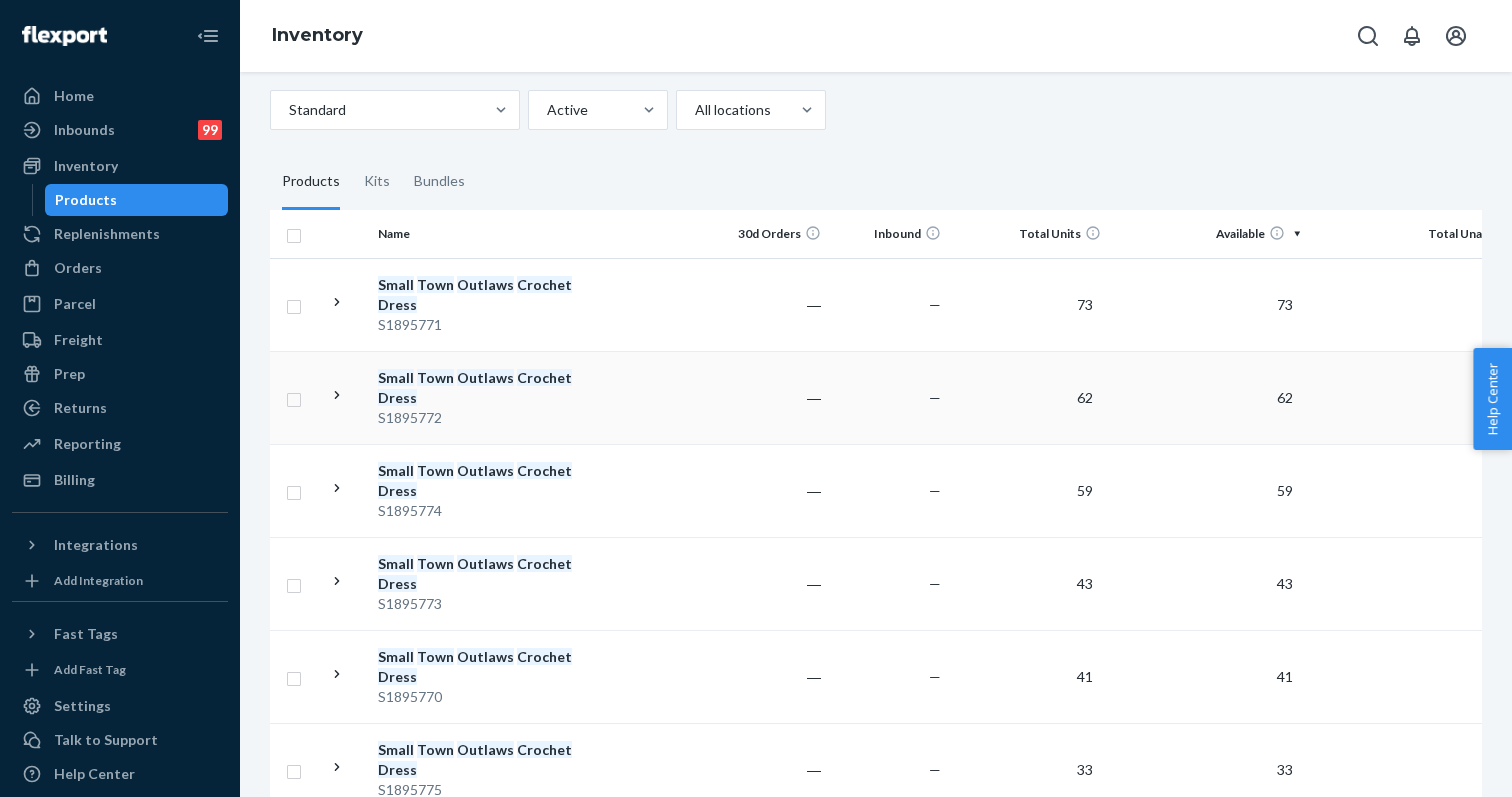 scroll, scrollTop: 254, scrollLeft: 0, axis: vertical 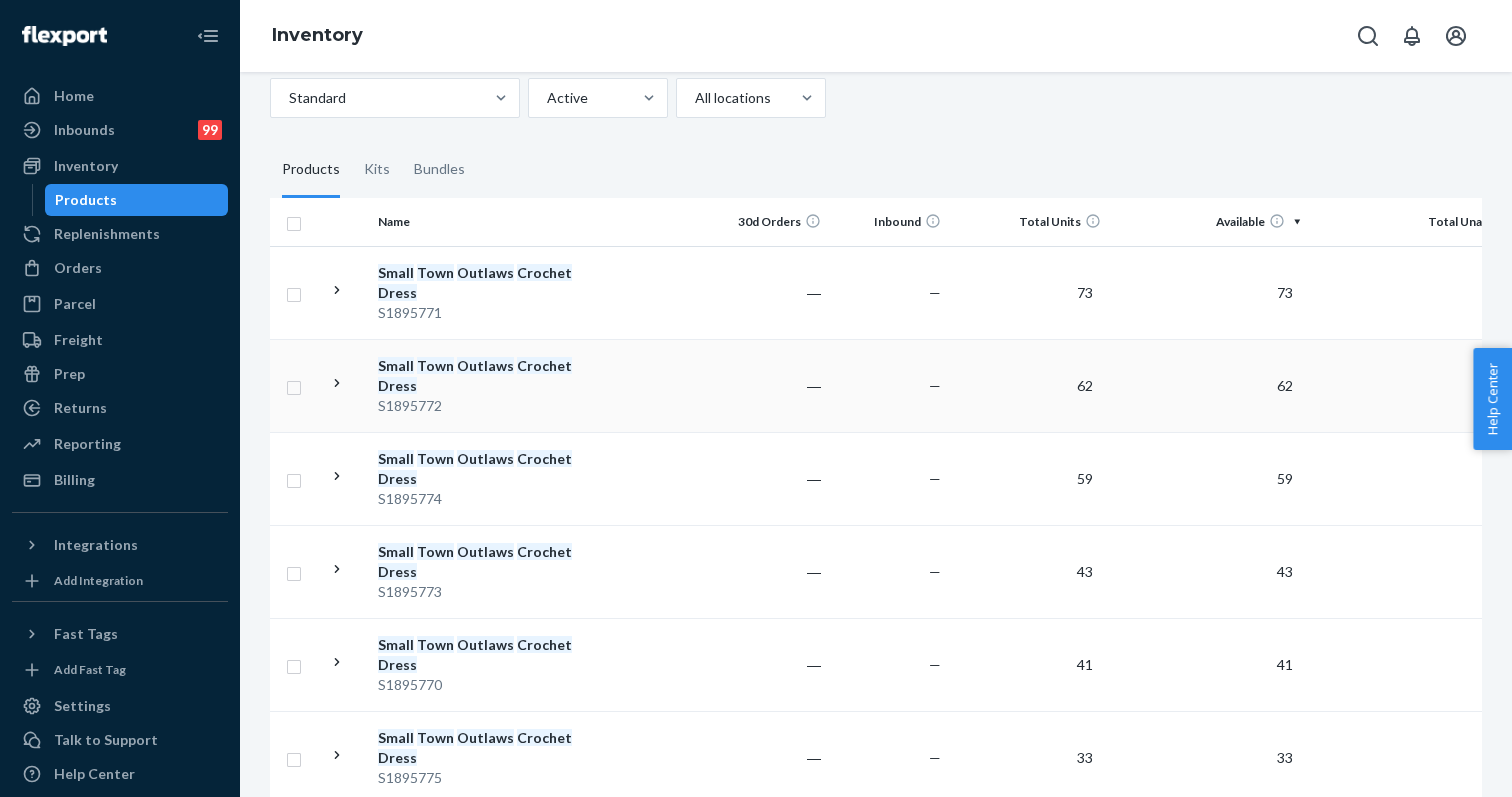 click on "Small   Town   Outlaws   Crochet   Dress" at bounding box center (482, 376) 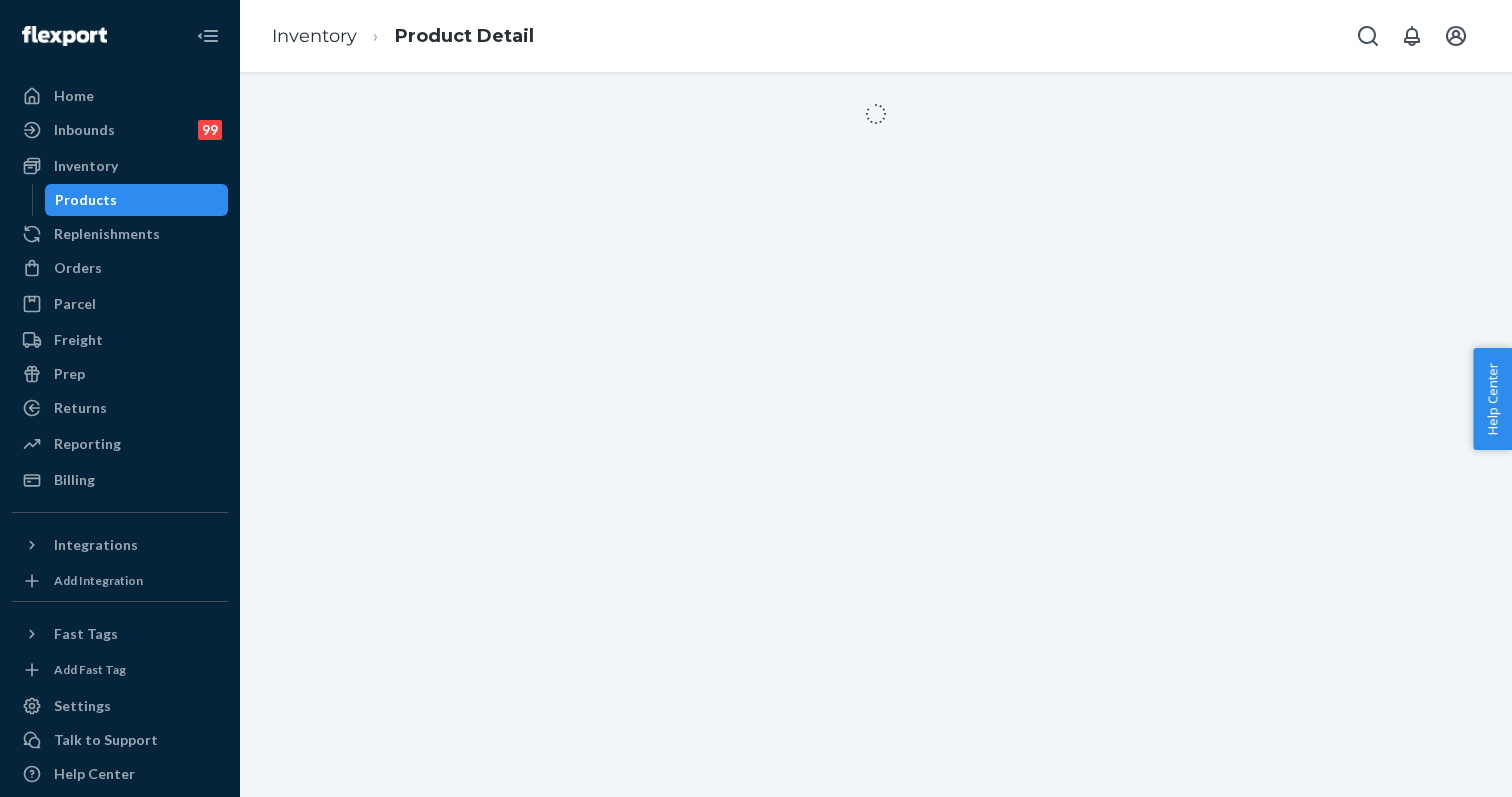 scroll, scrollTop: 0, scrollLeft: 0, axis: both 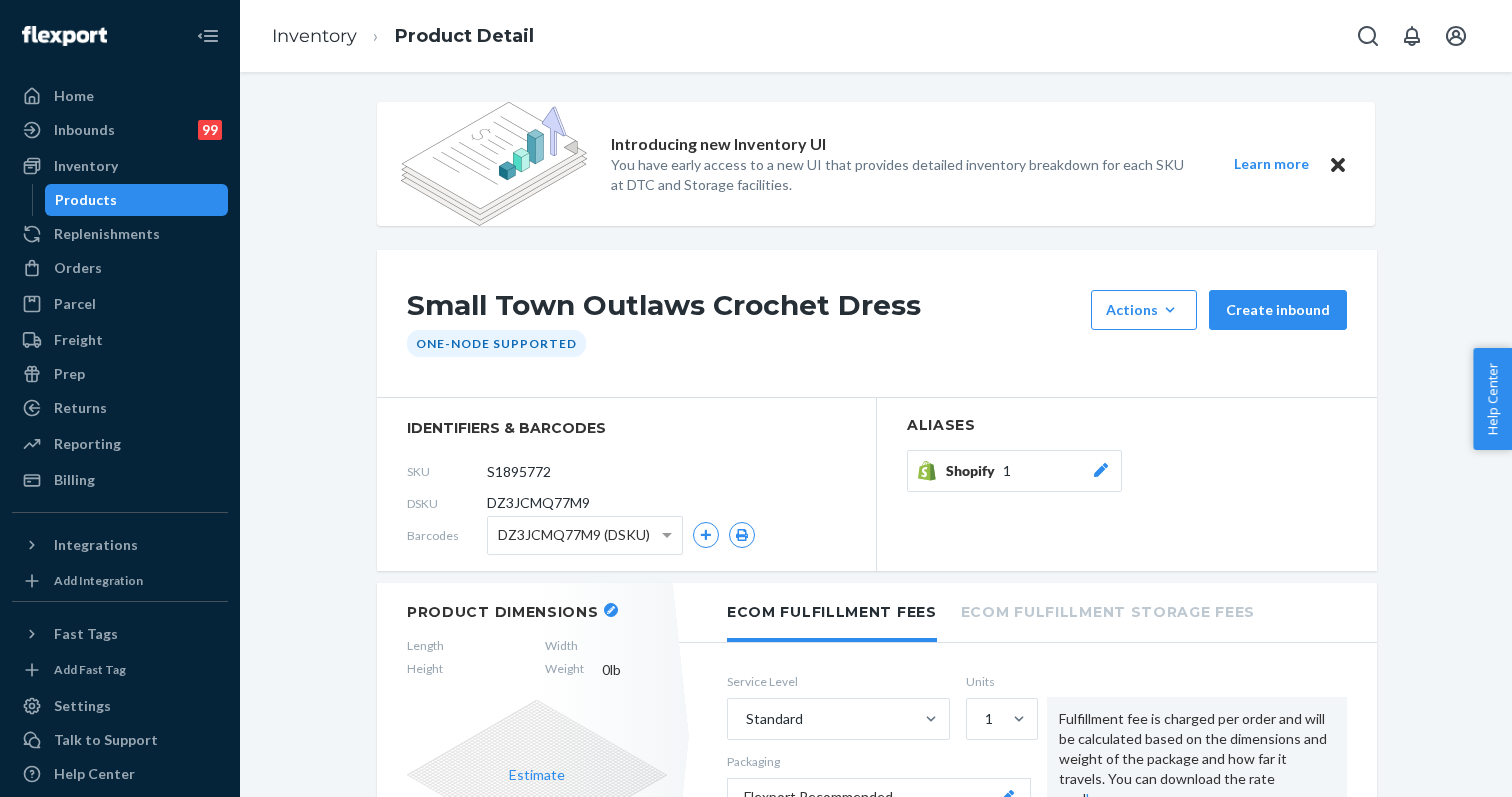 click 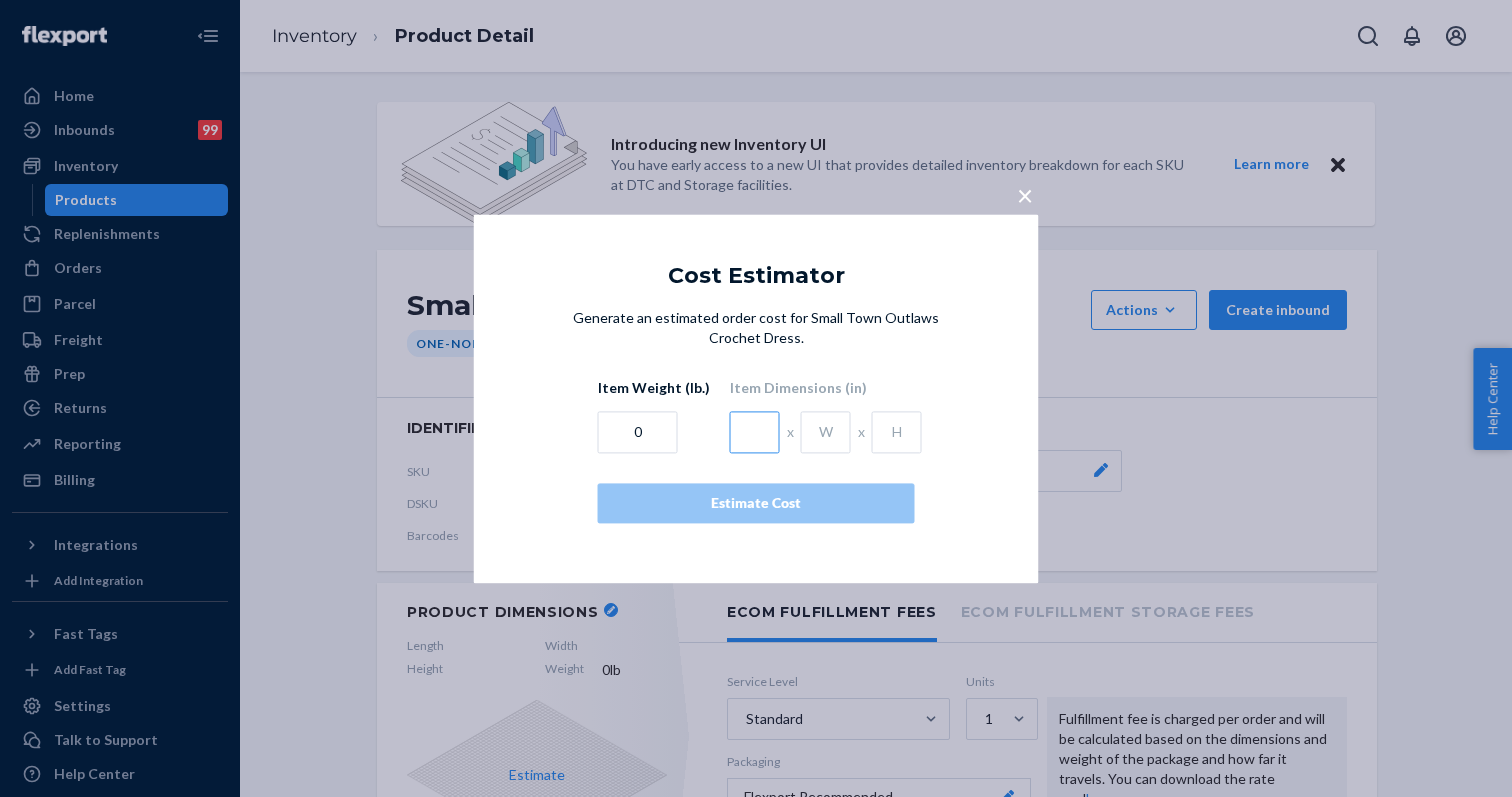 click at bounding box center (755, 432) 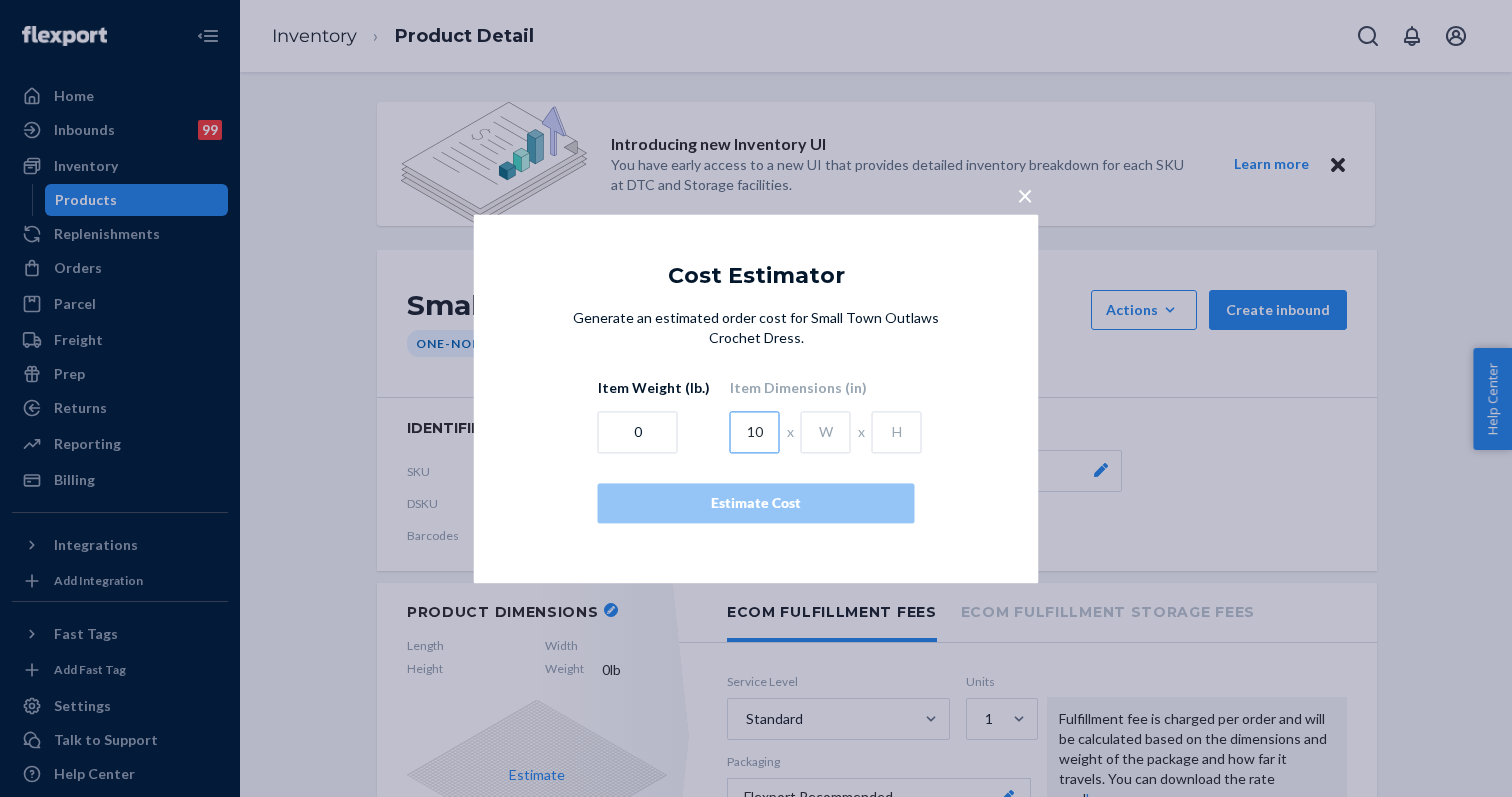 type on "10" 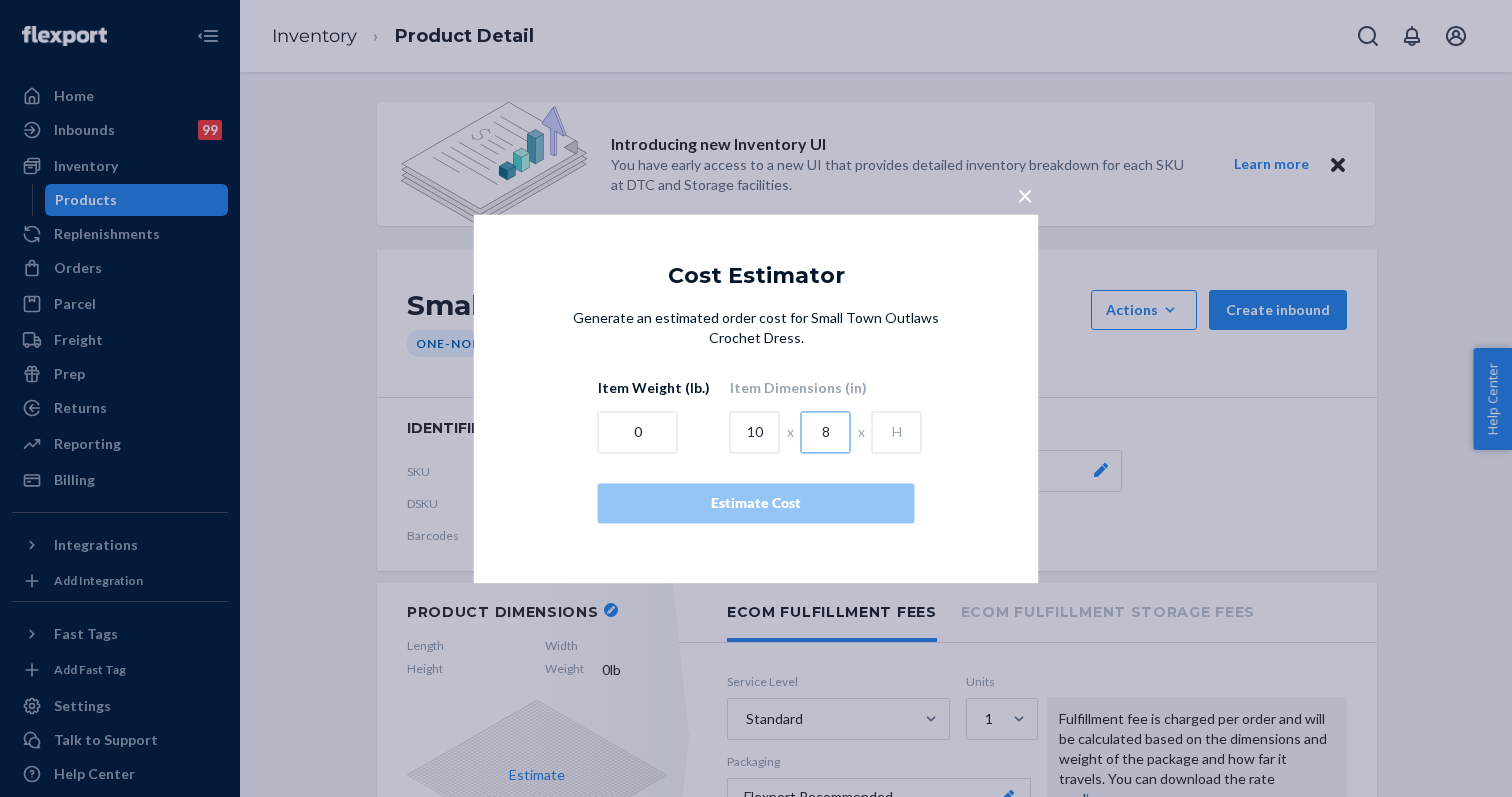 type on "8" 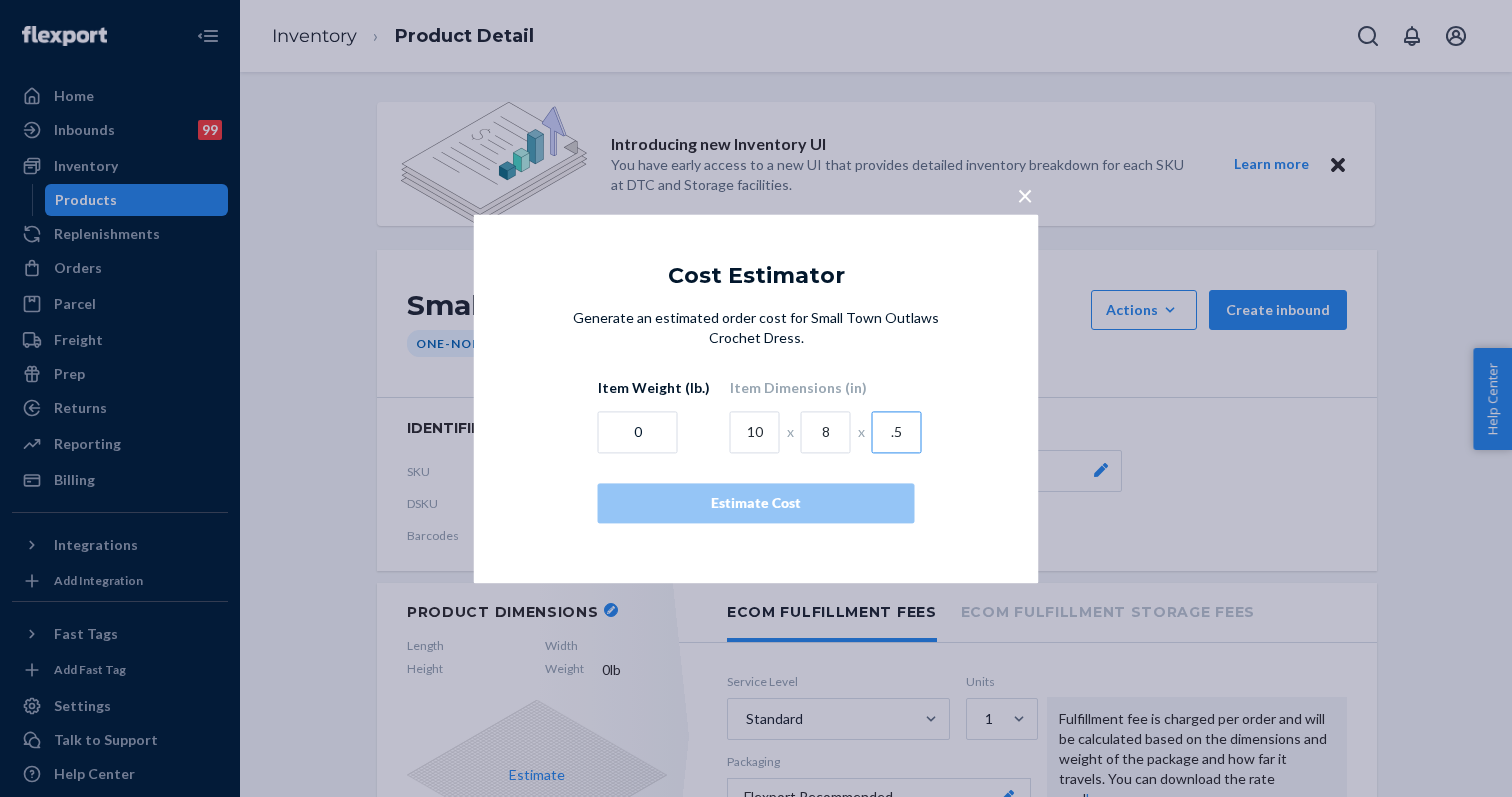 type on ".5" 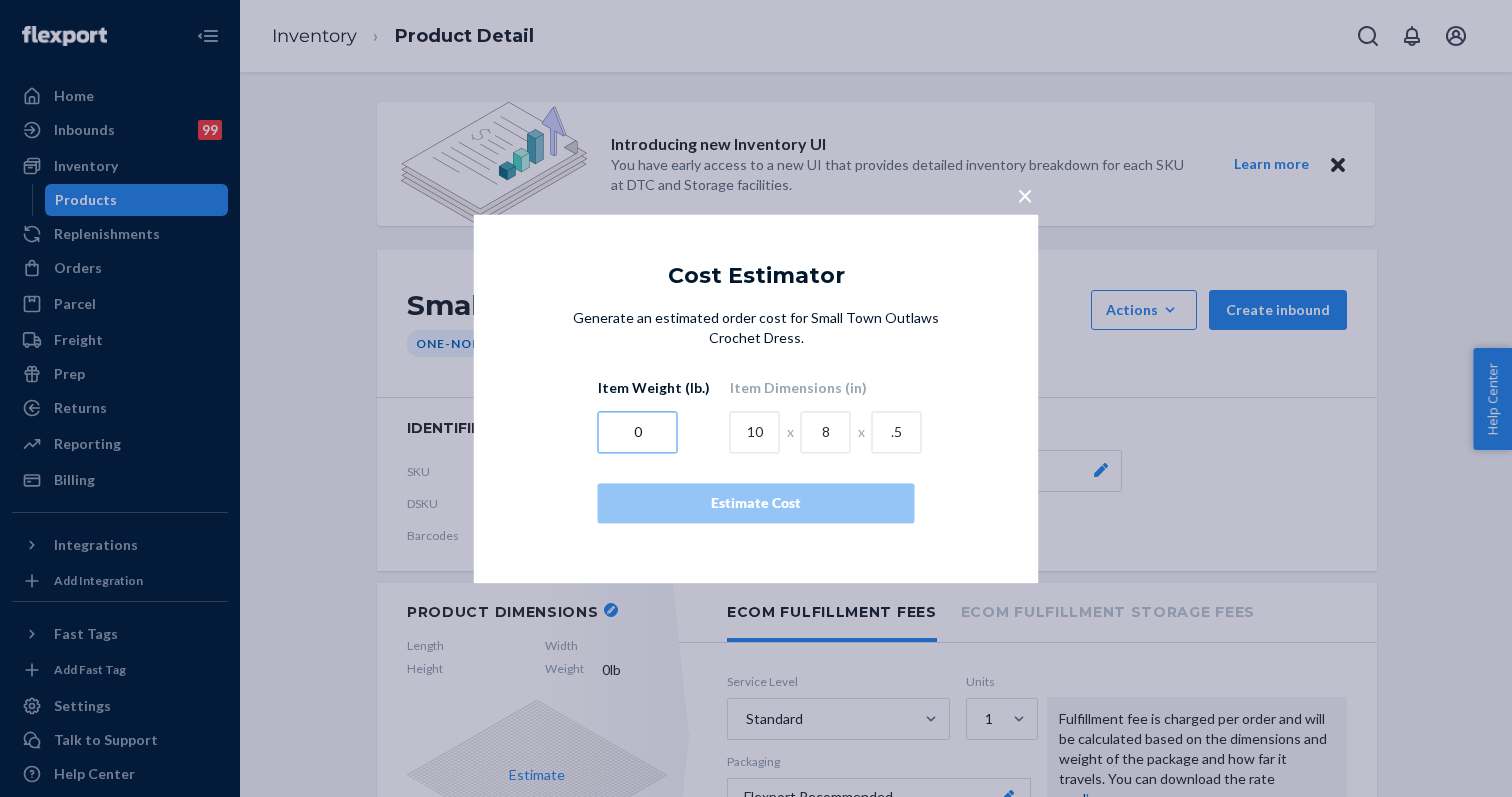 click on "0" at bounding box center (638, 432) 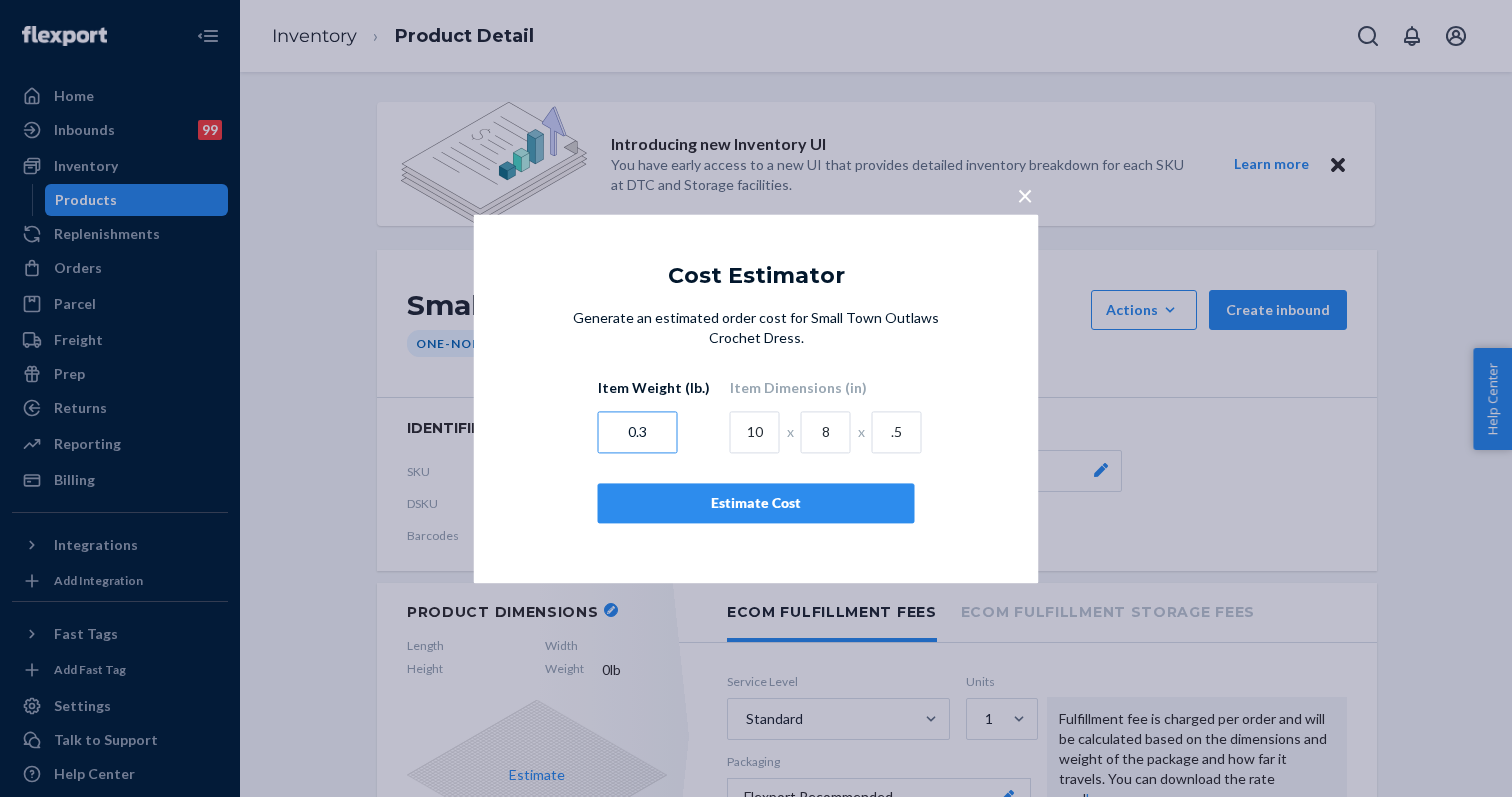 type on "0.3" 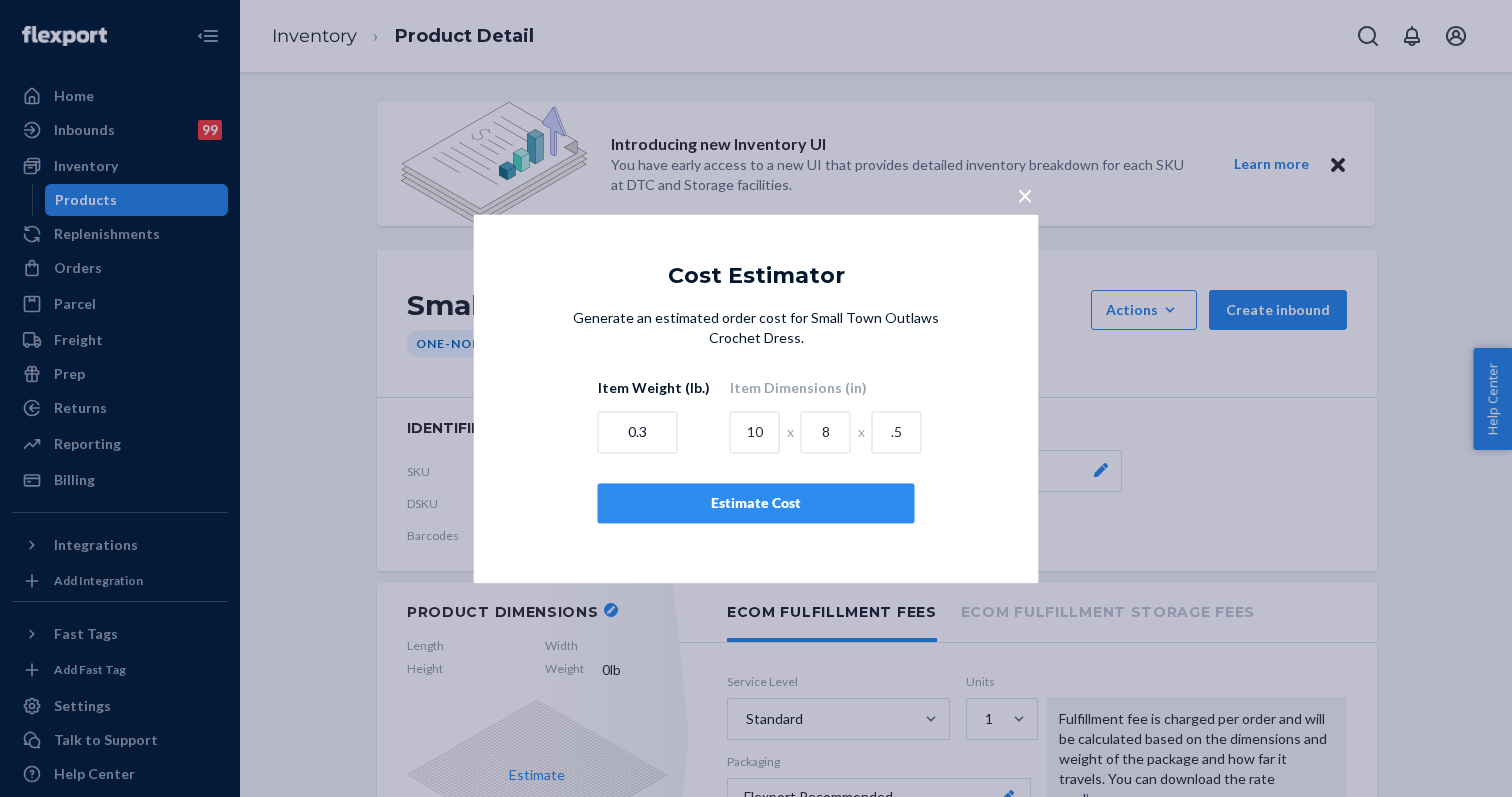click on "Estimate Cost" at bounding box center [756, 503] 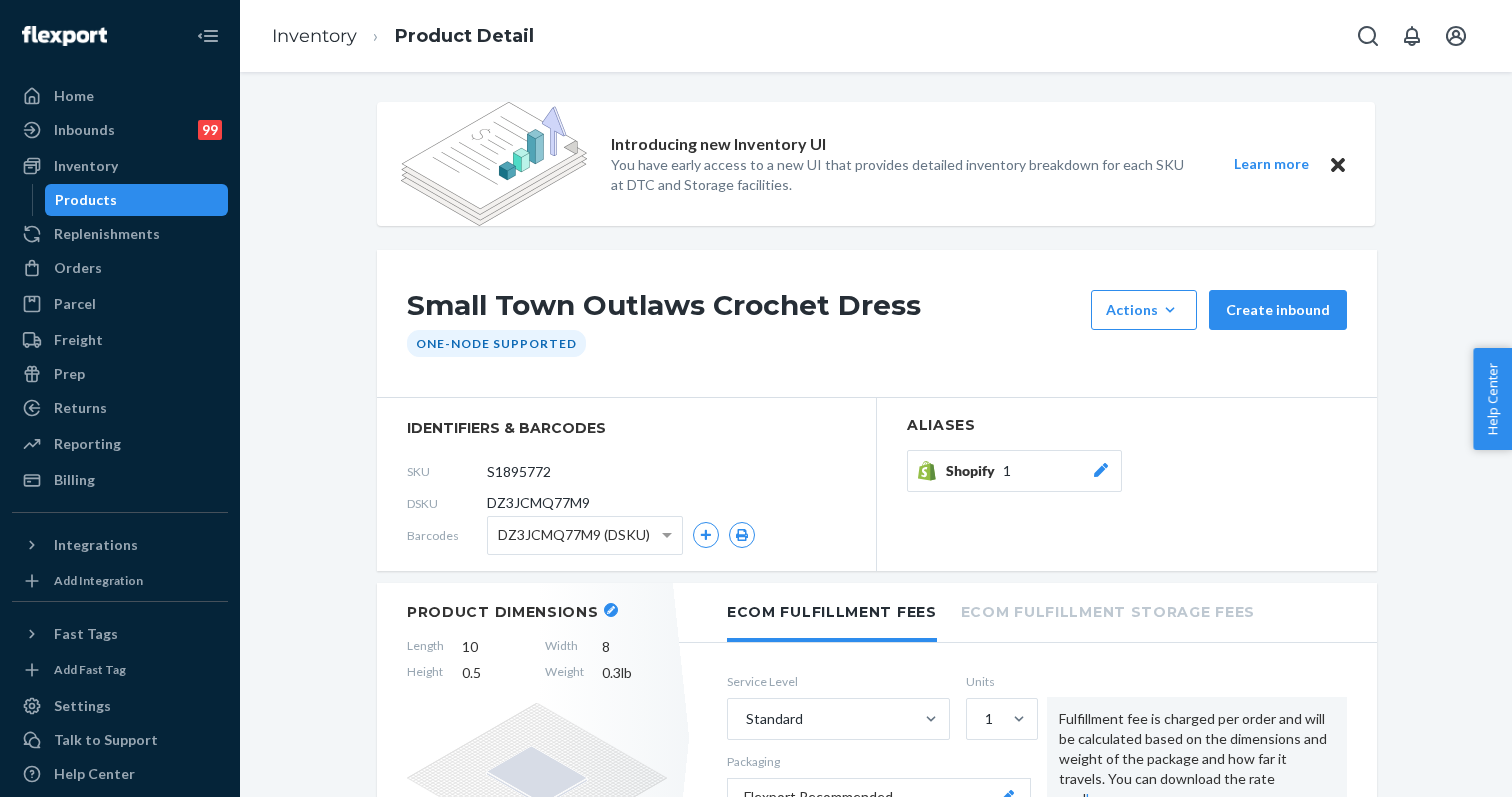 click on "Inventory" at bounding box center (314, 36) 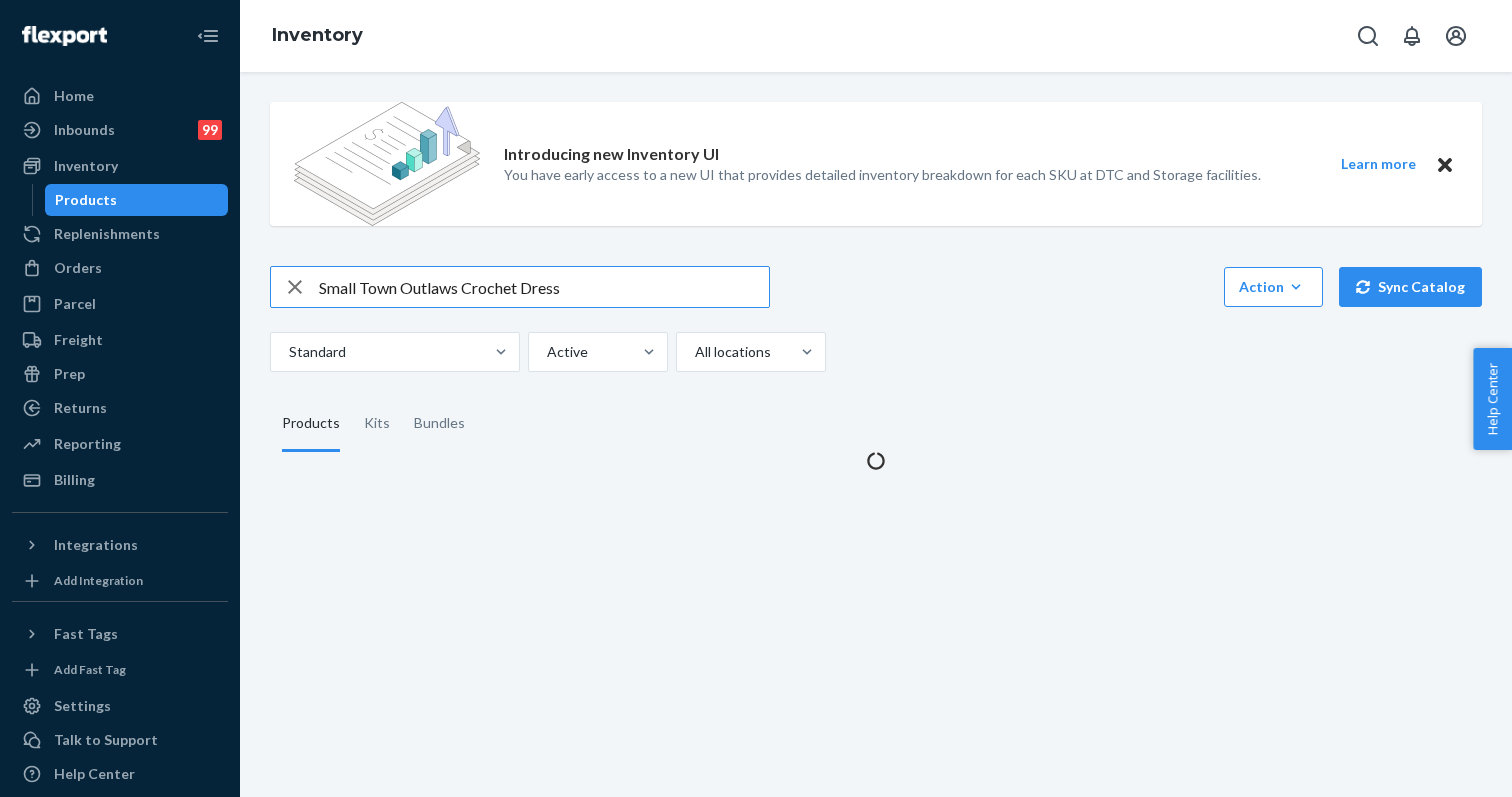 scroll, scrollTop: 0, scrollLeft: 0, axis: both 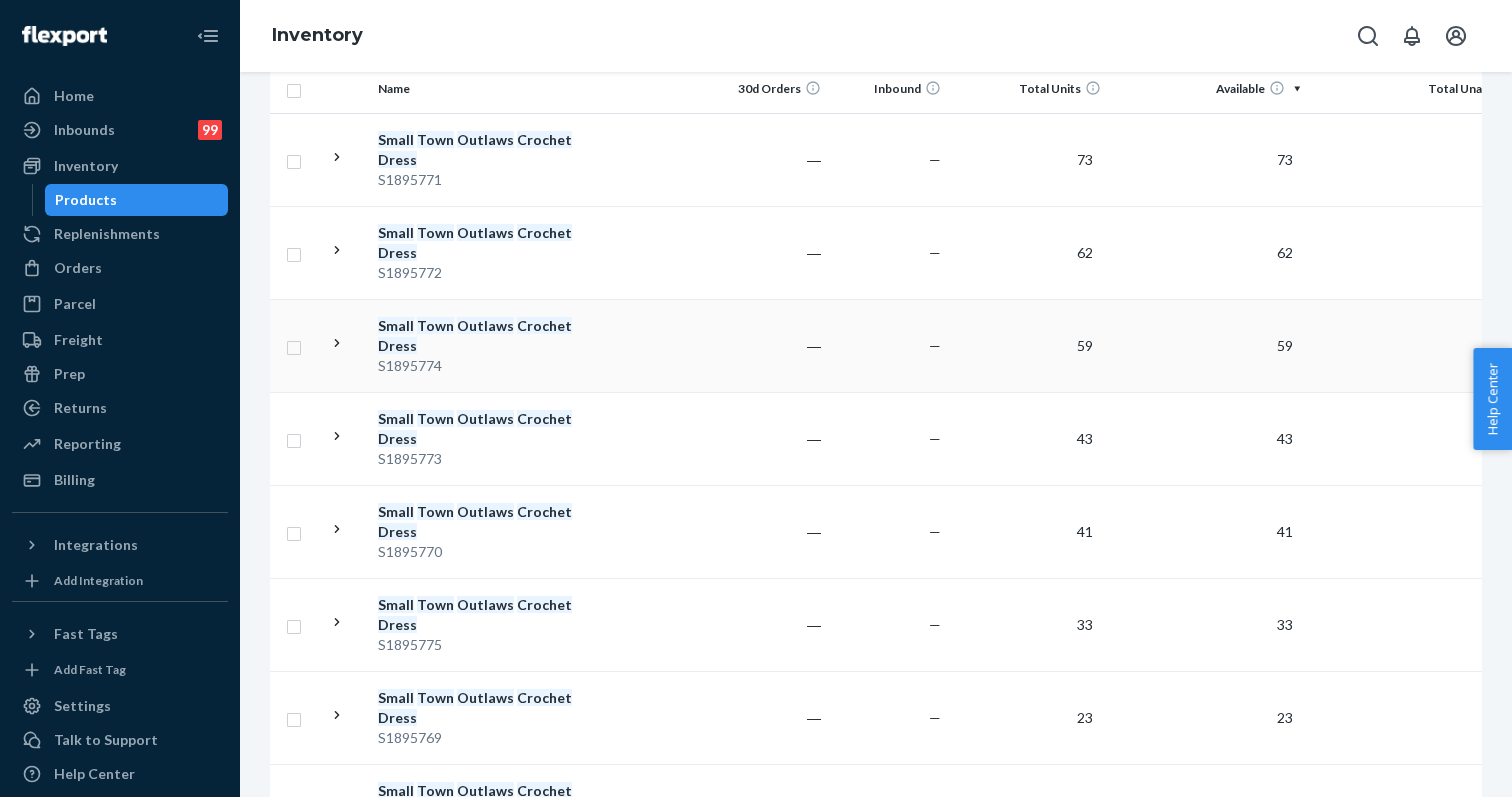 click on "Crochet" at bounding box center [544, 325] 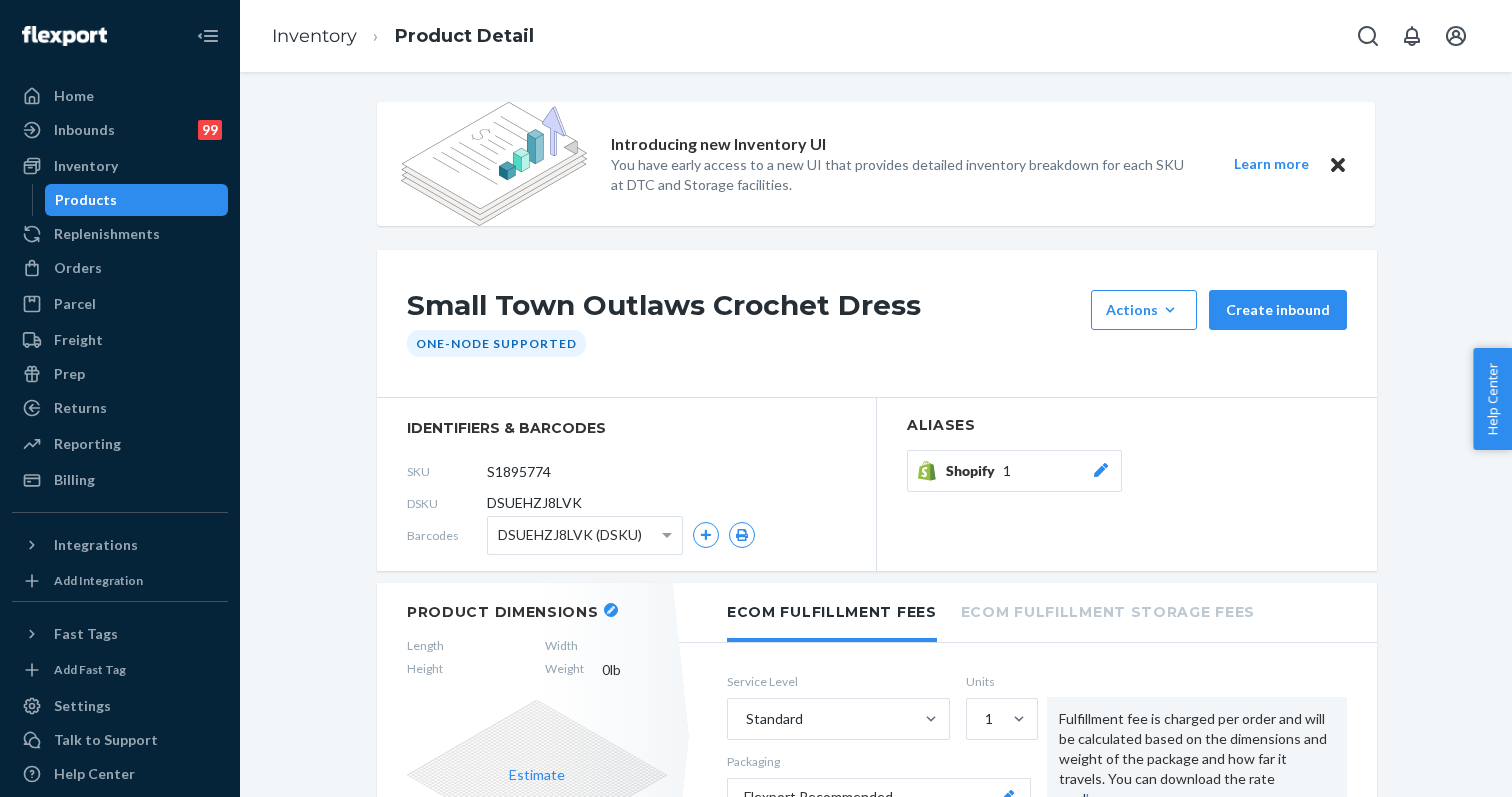 click 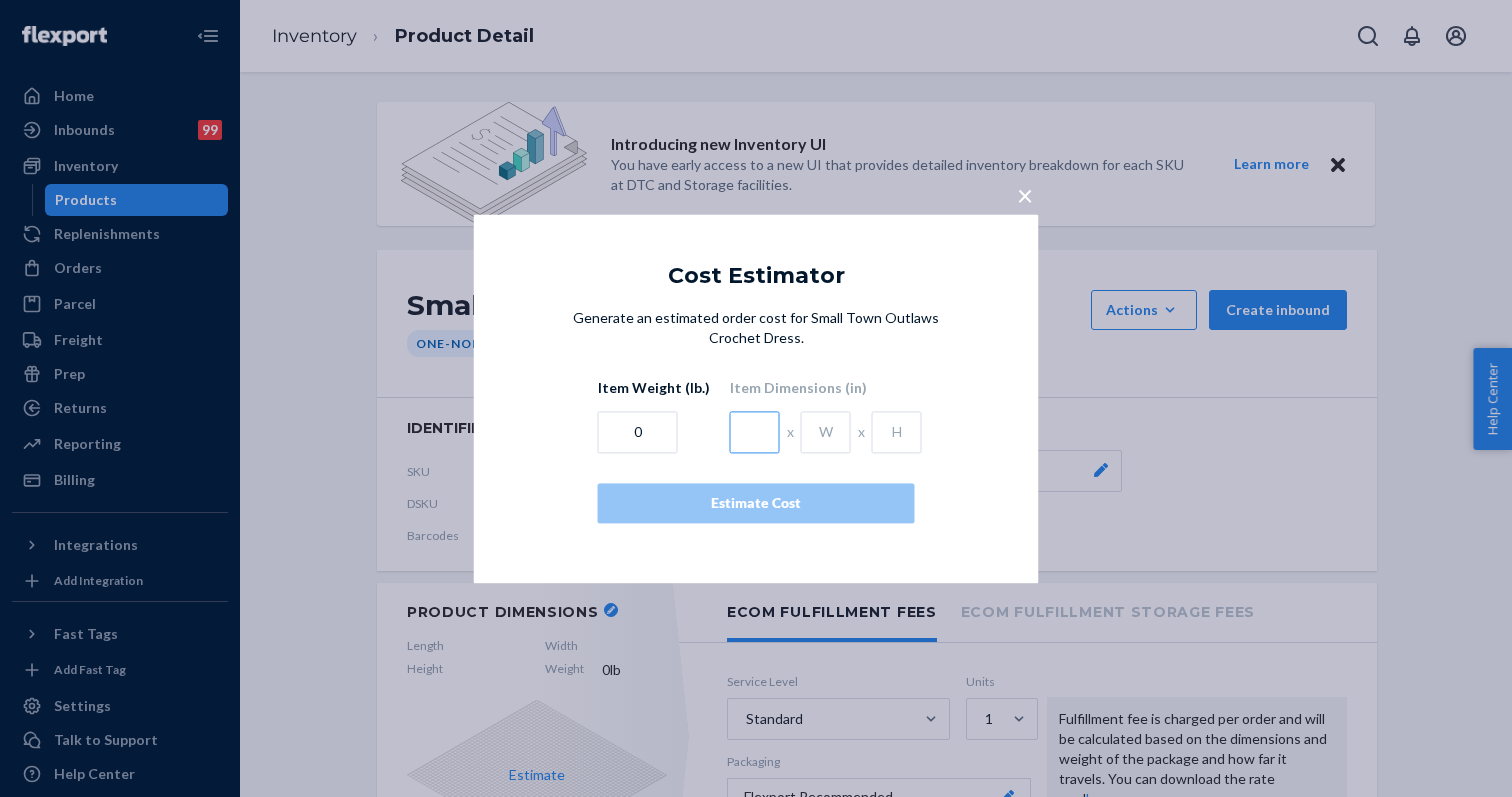 click at bounding box center [755, 432] 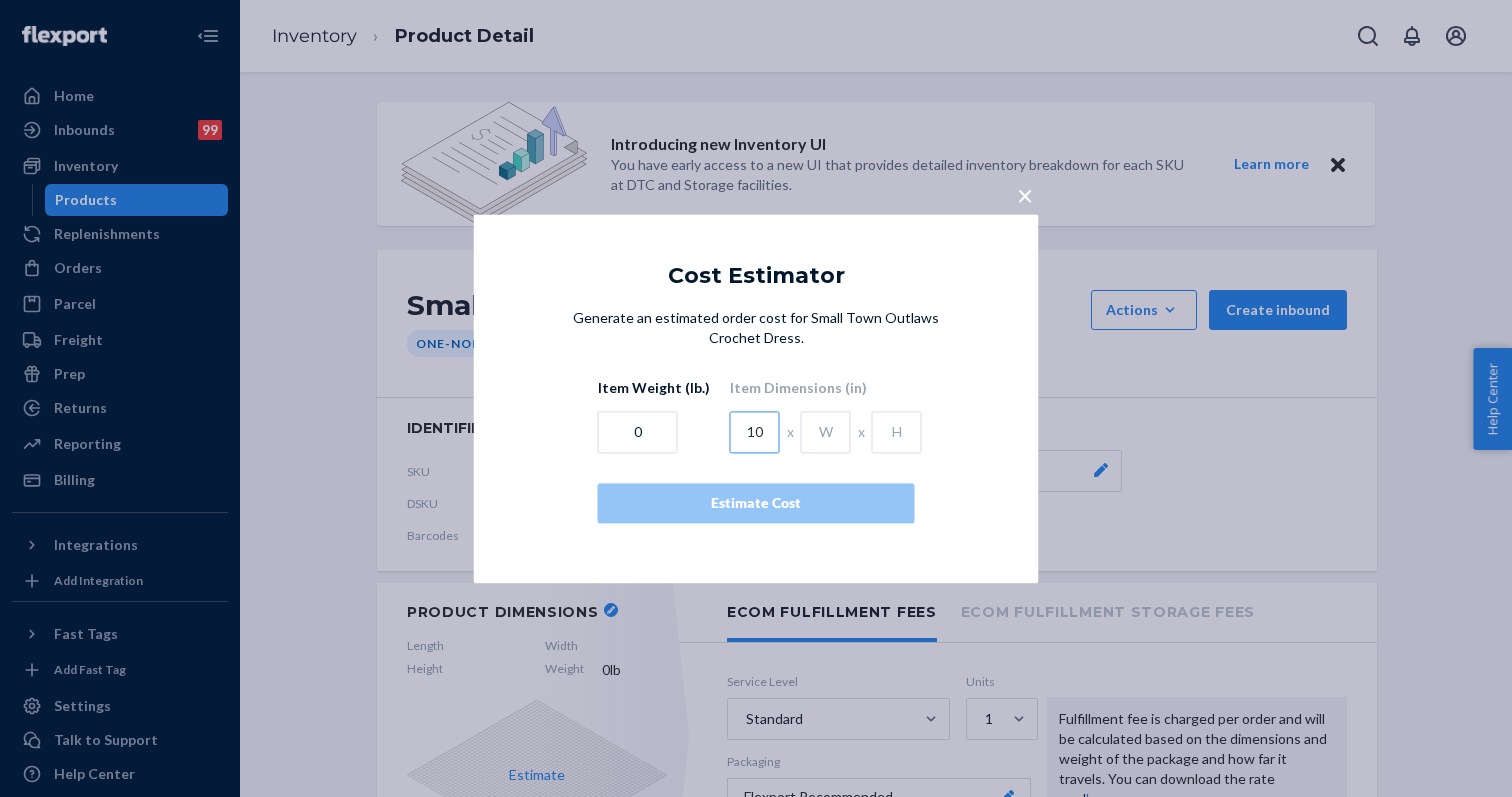 type on "10" 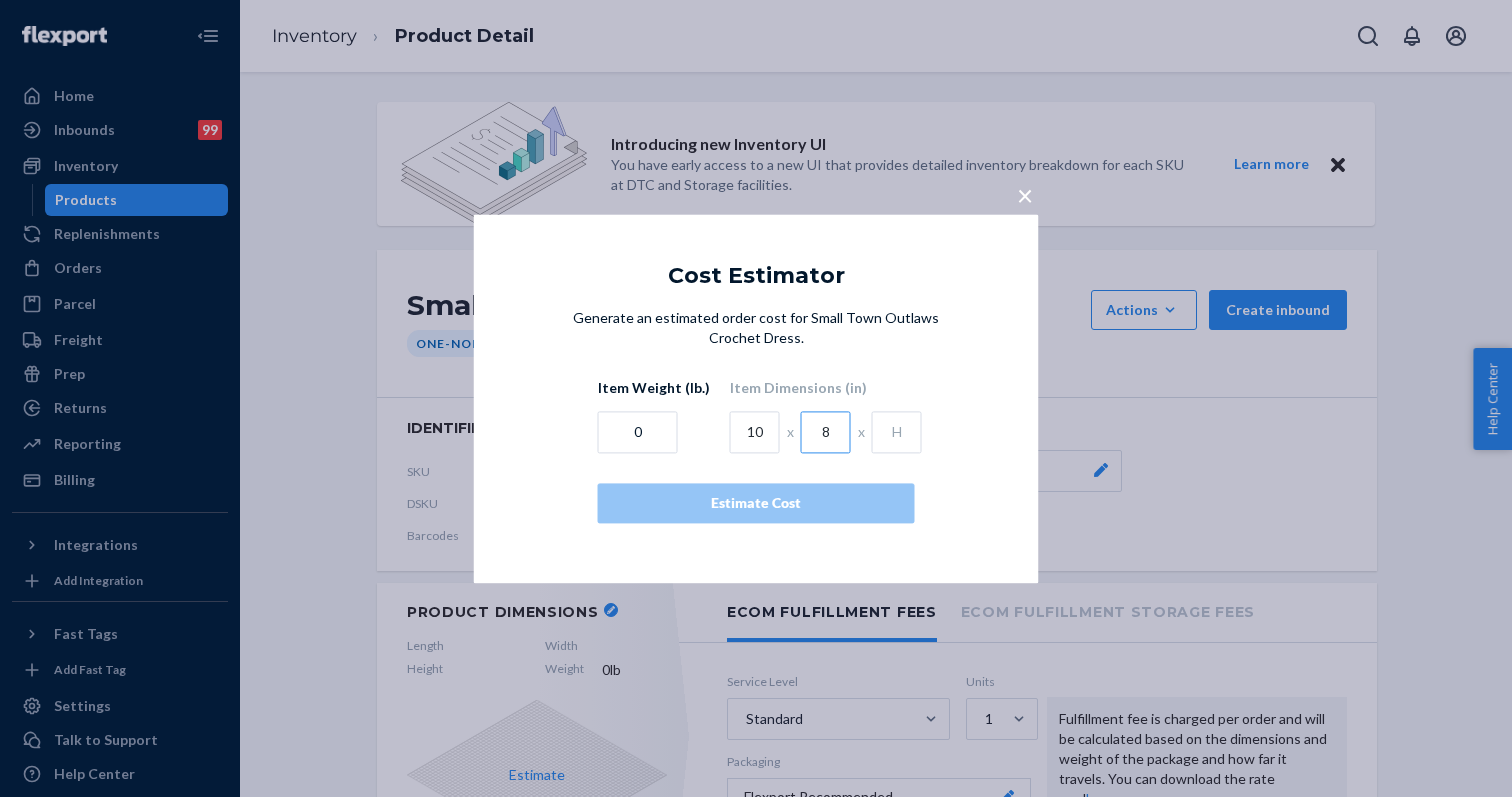 type on "8" 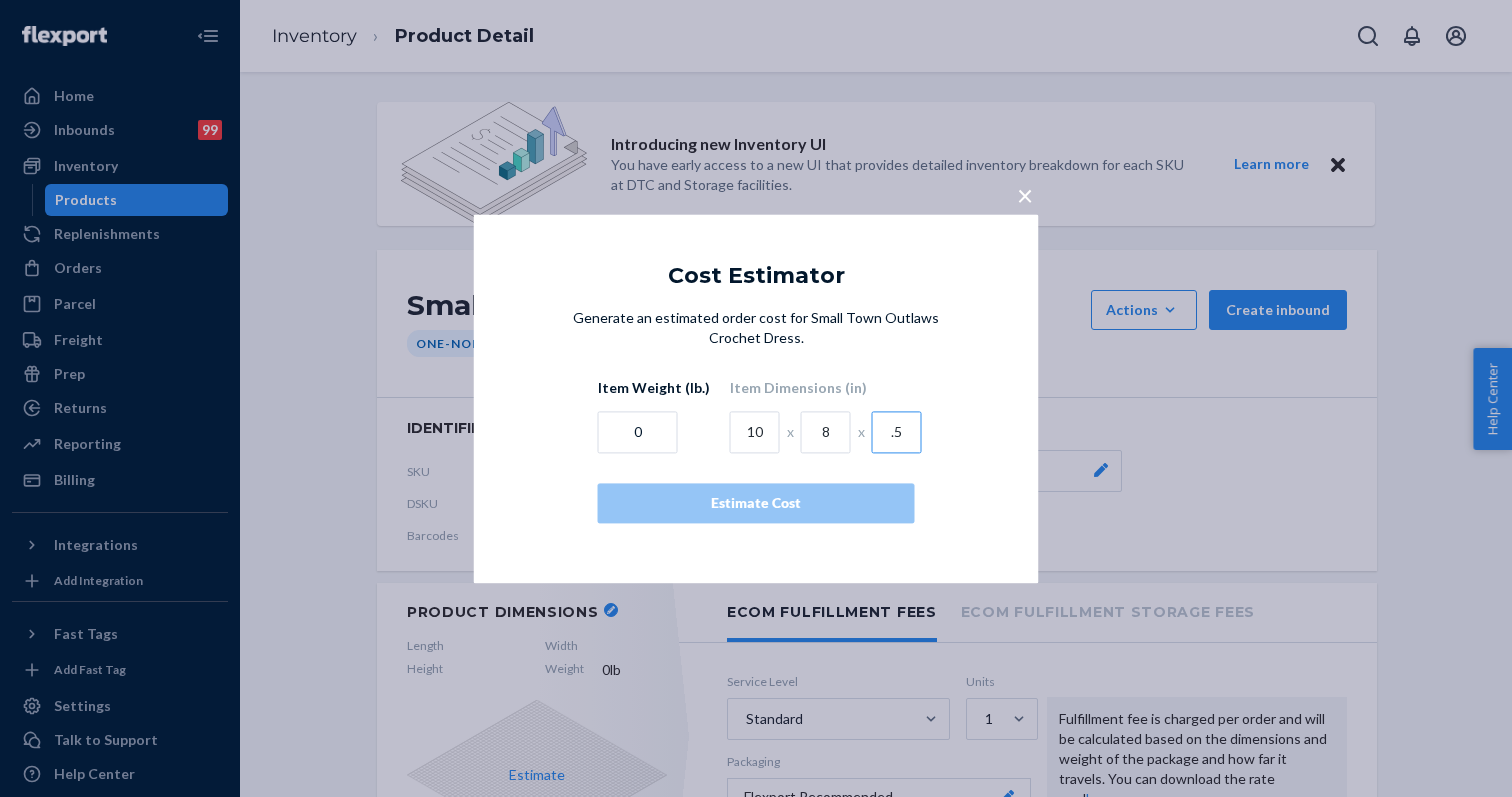 type on ".5" 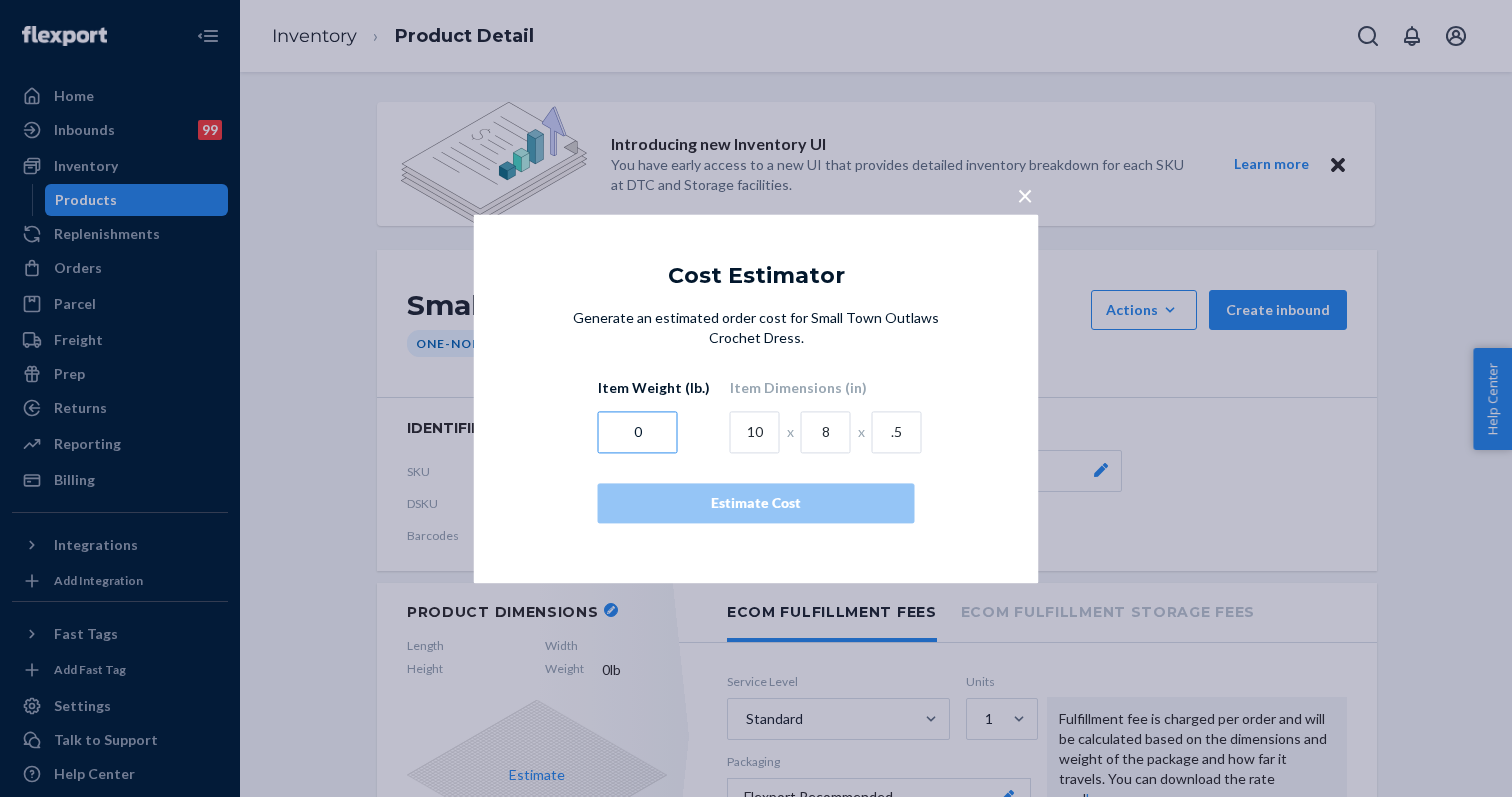 click on "0" at bounding box center (638, 432) 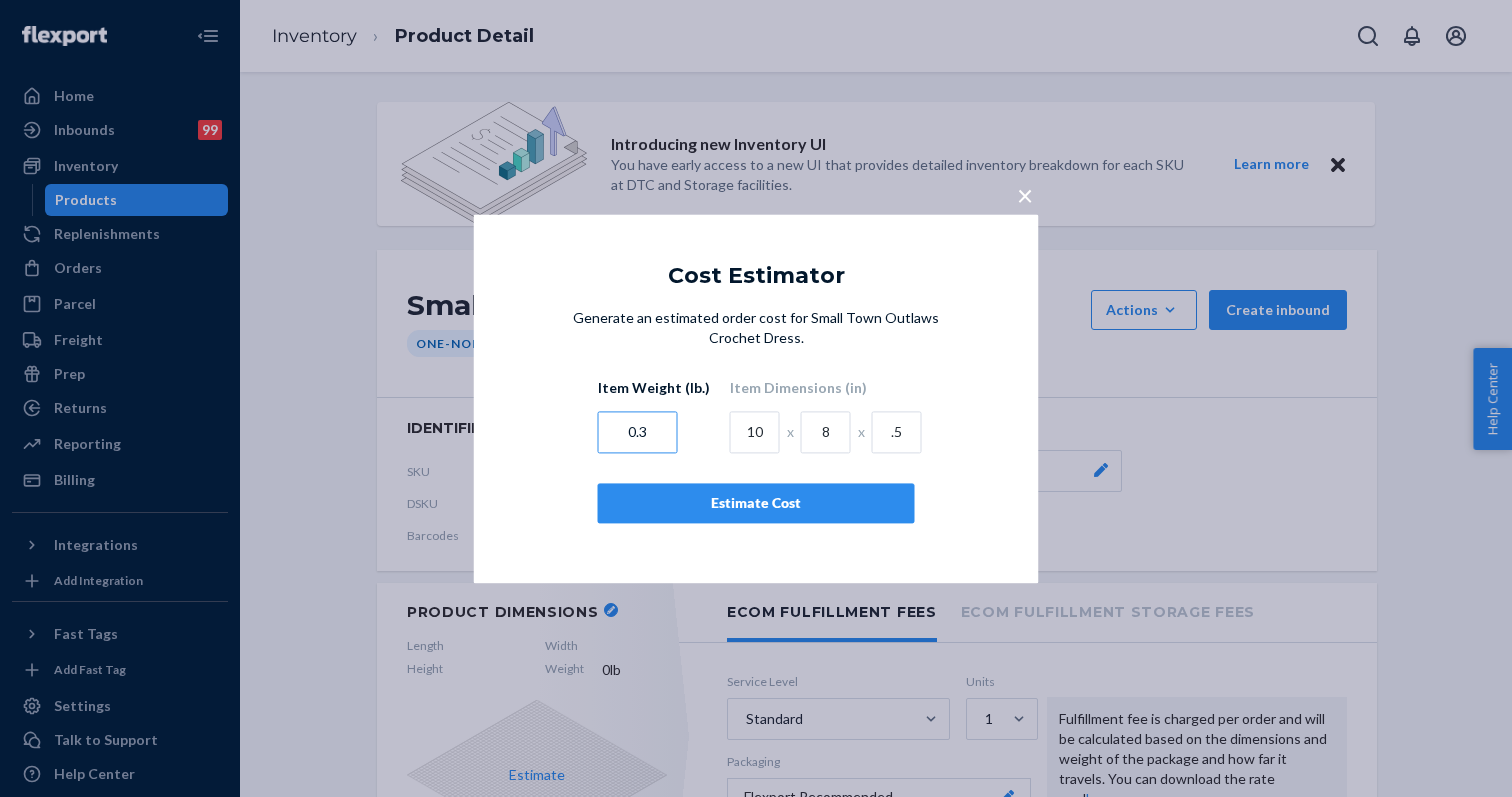type on "0.3" 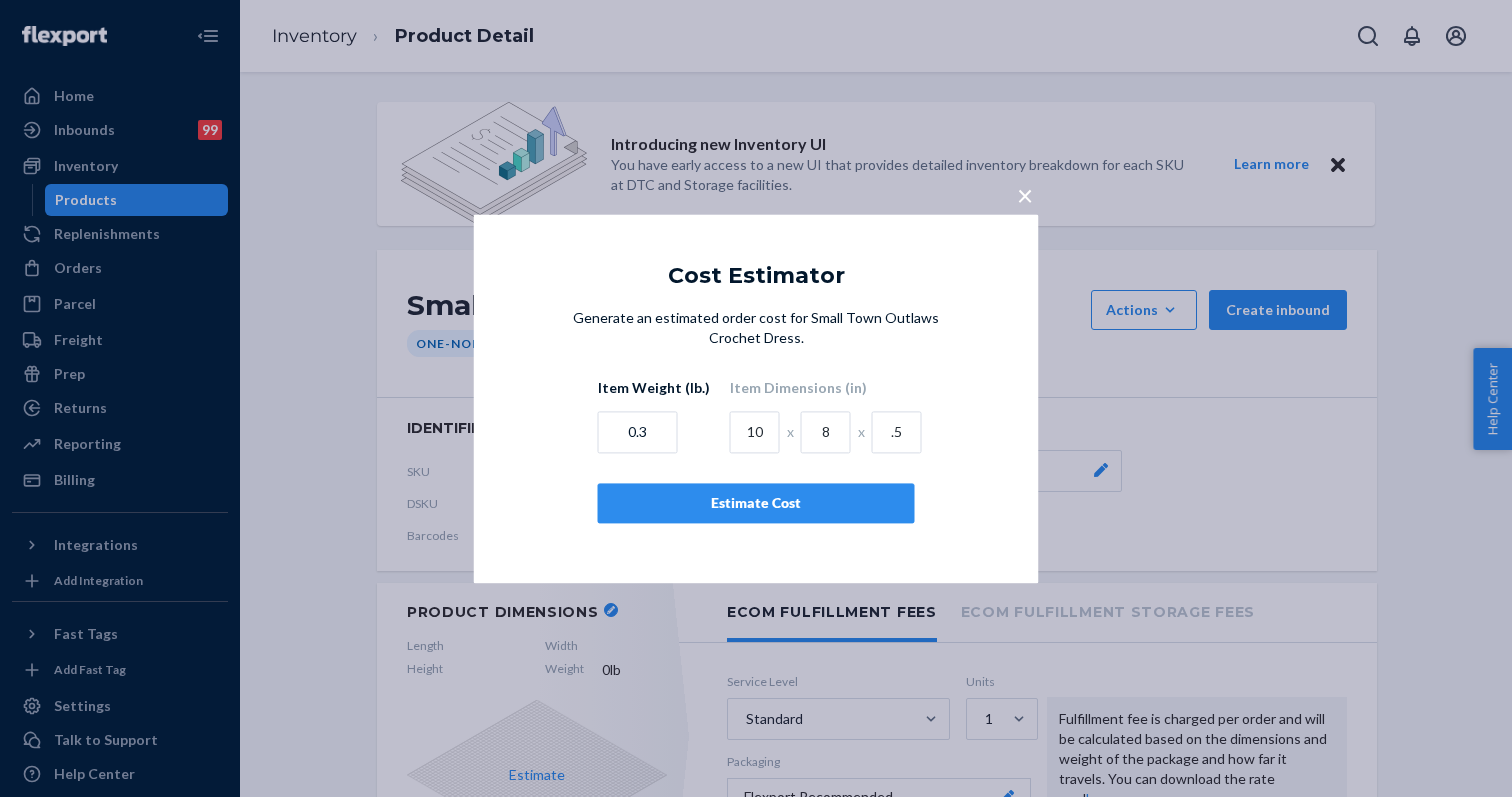 click on "Estimate Cost" at bounding box center [756, 503] 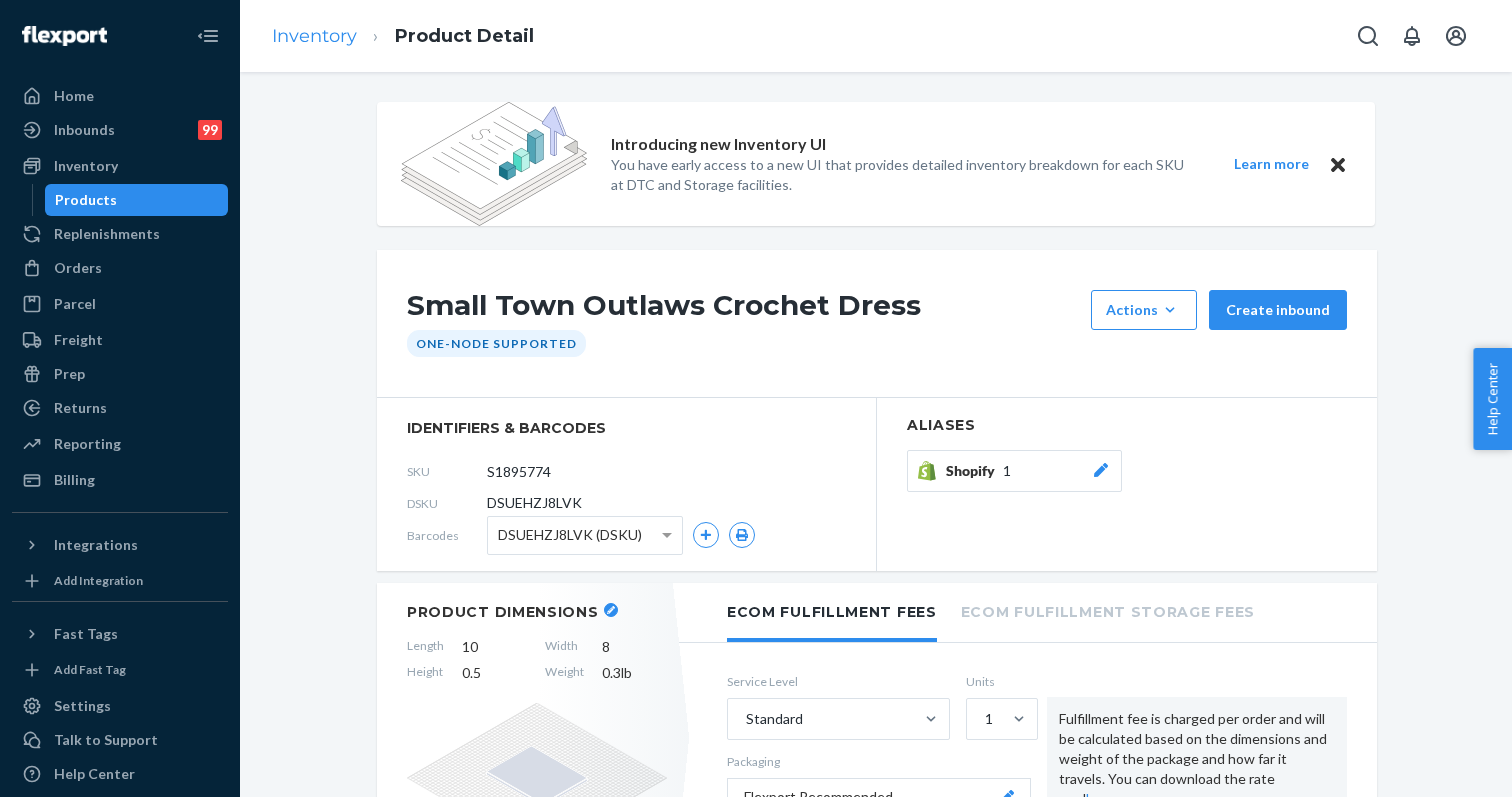 click on "Inventory" at bounding box center (314, 36) 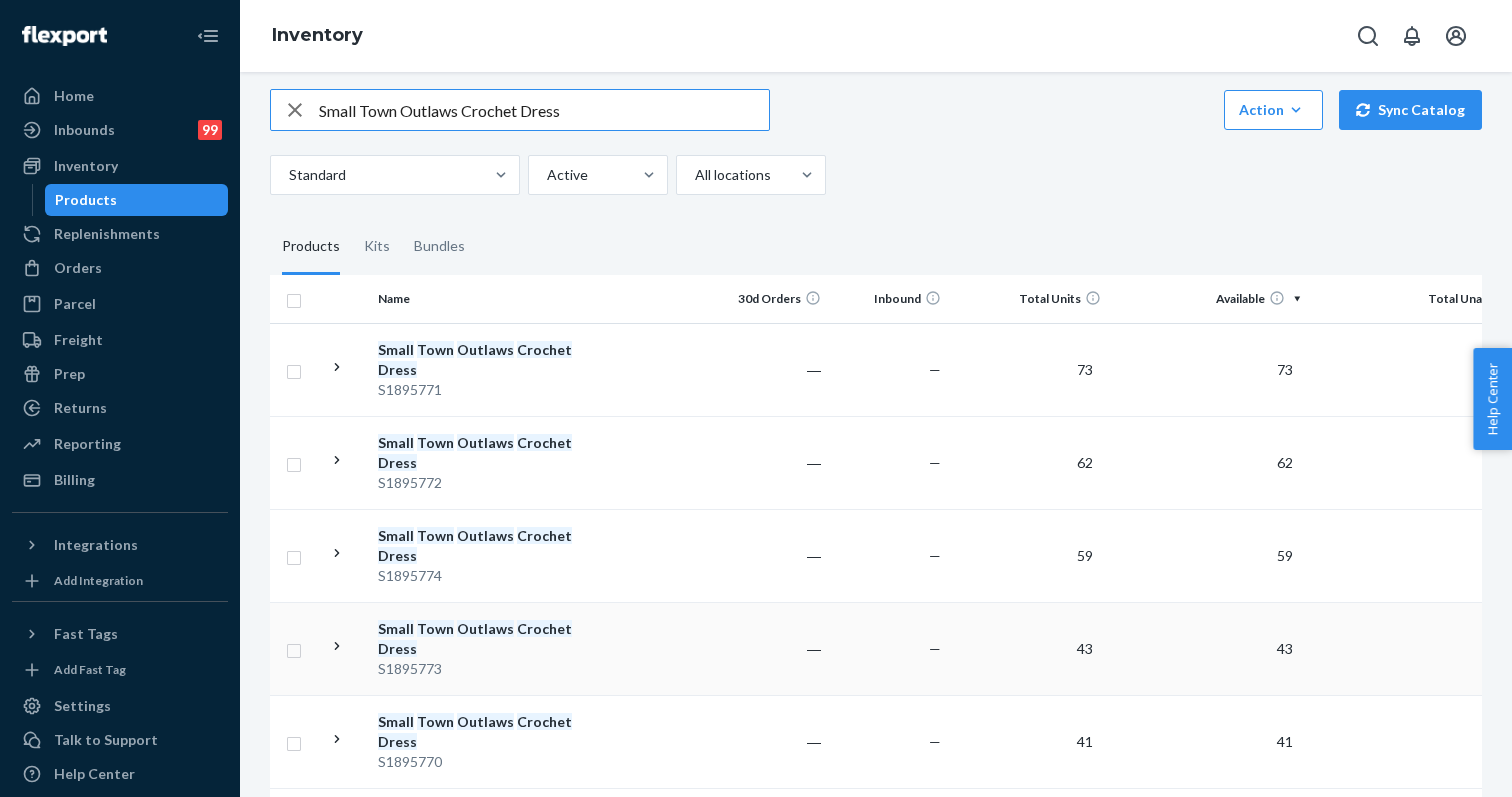 scroll, scrollTop: 484, scrollLeft: 0, axis: vertical 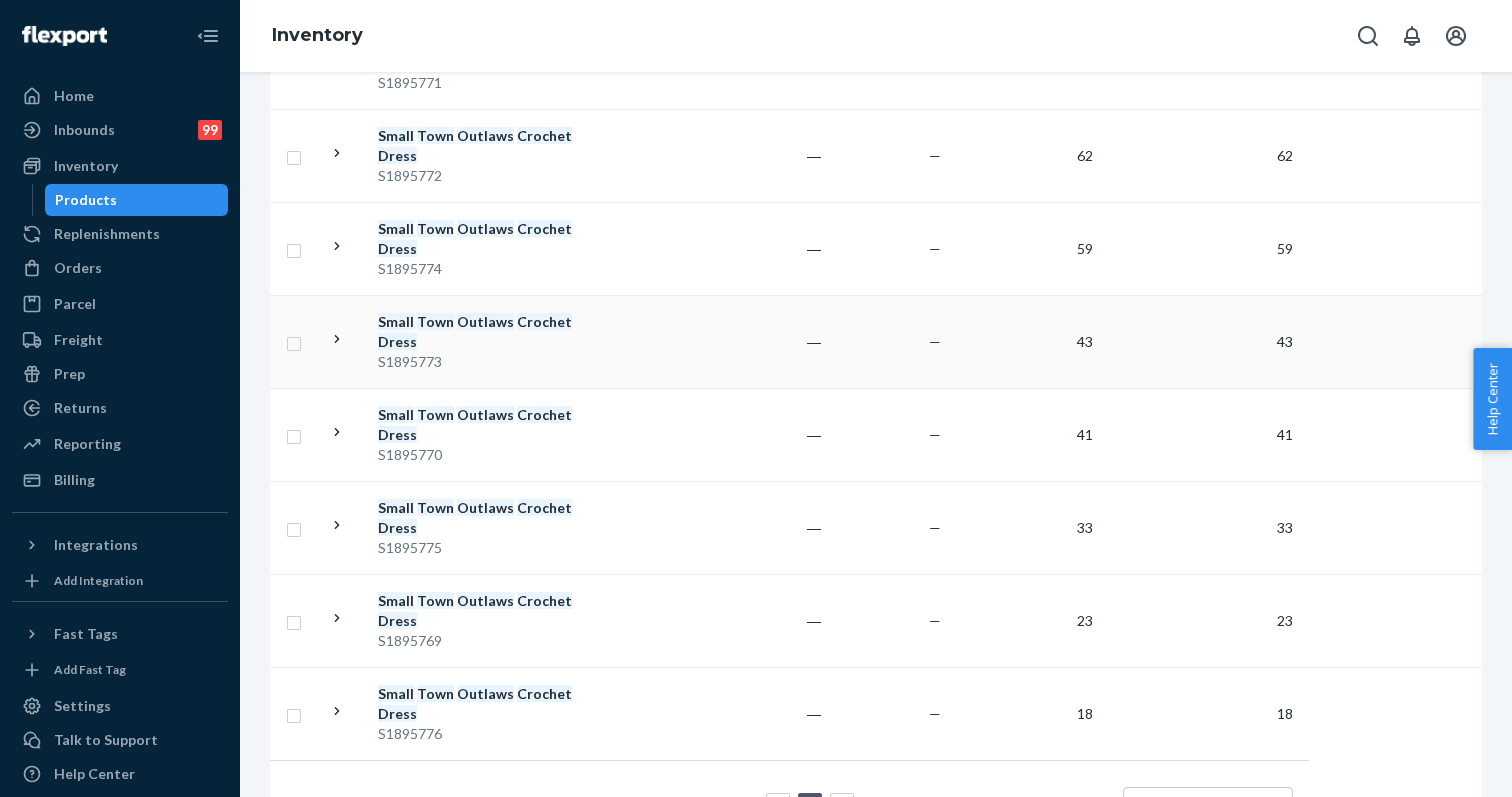 click on "Small   Town   Outlaws   Crochet   Dress" at bounding box center (482, 332) 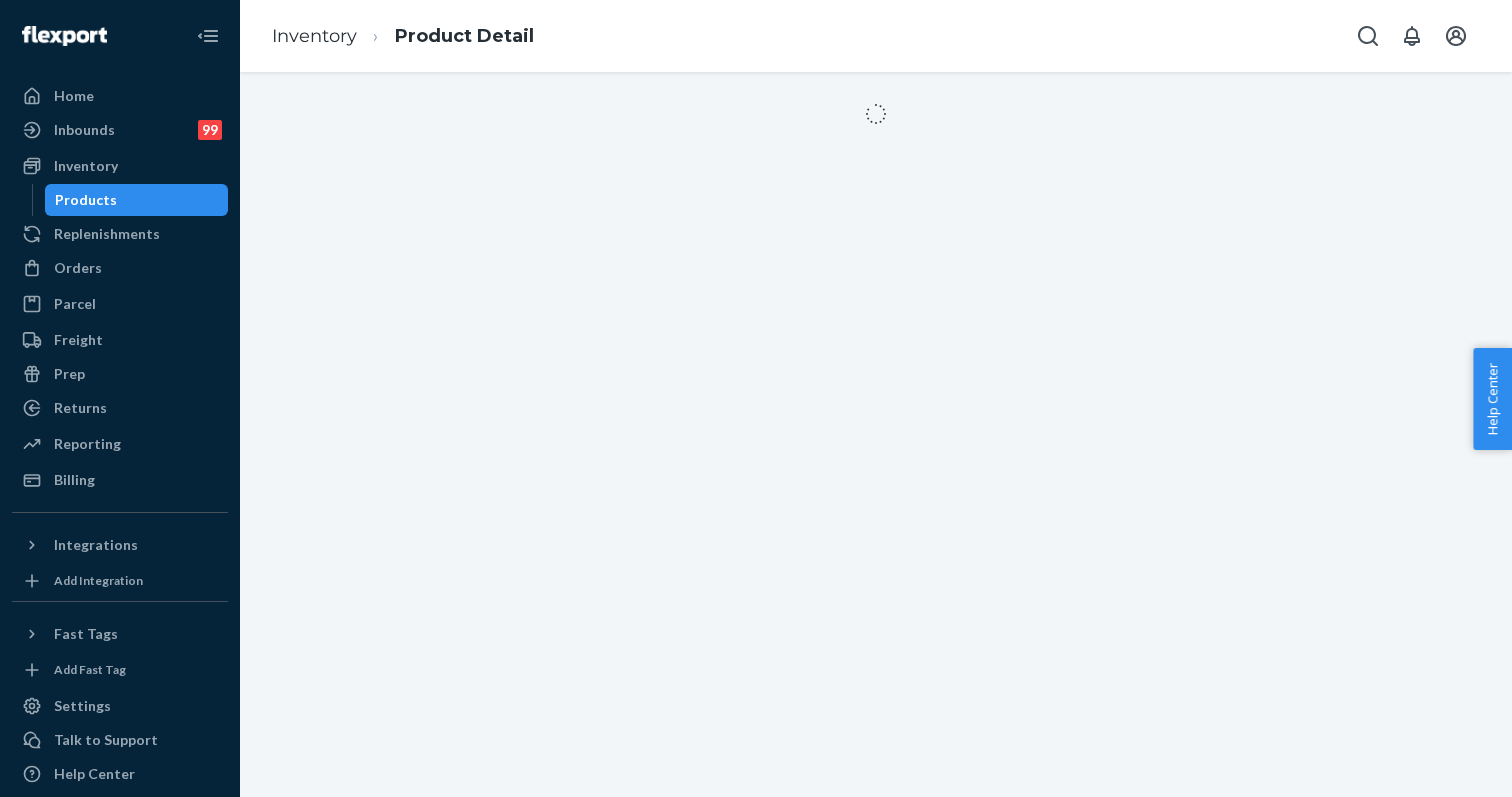 scroll, scrollTop: 0, scrollLeft: 0, axis: both 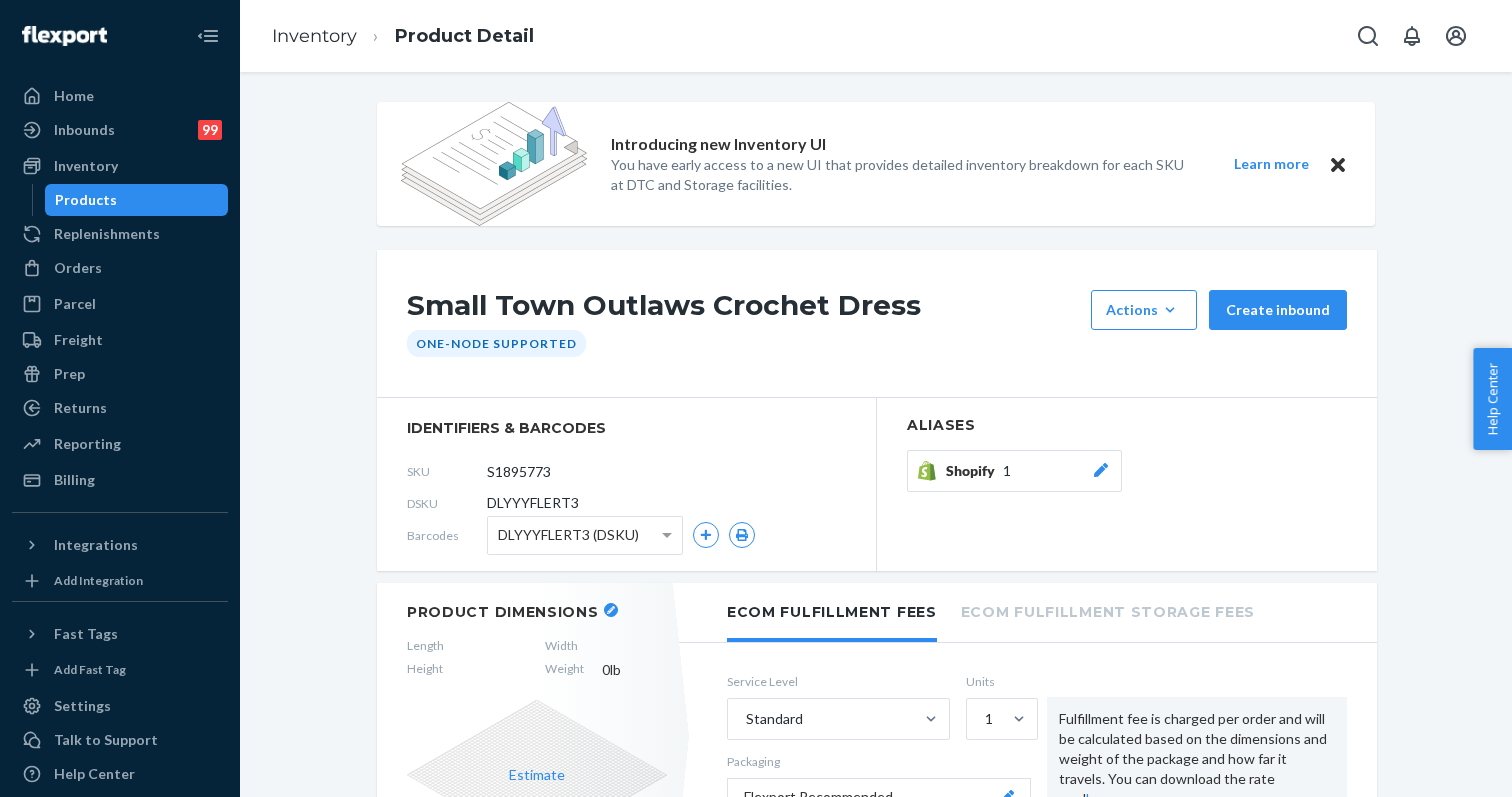 click 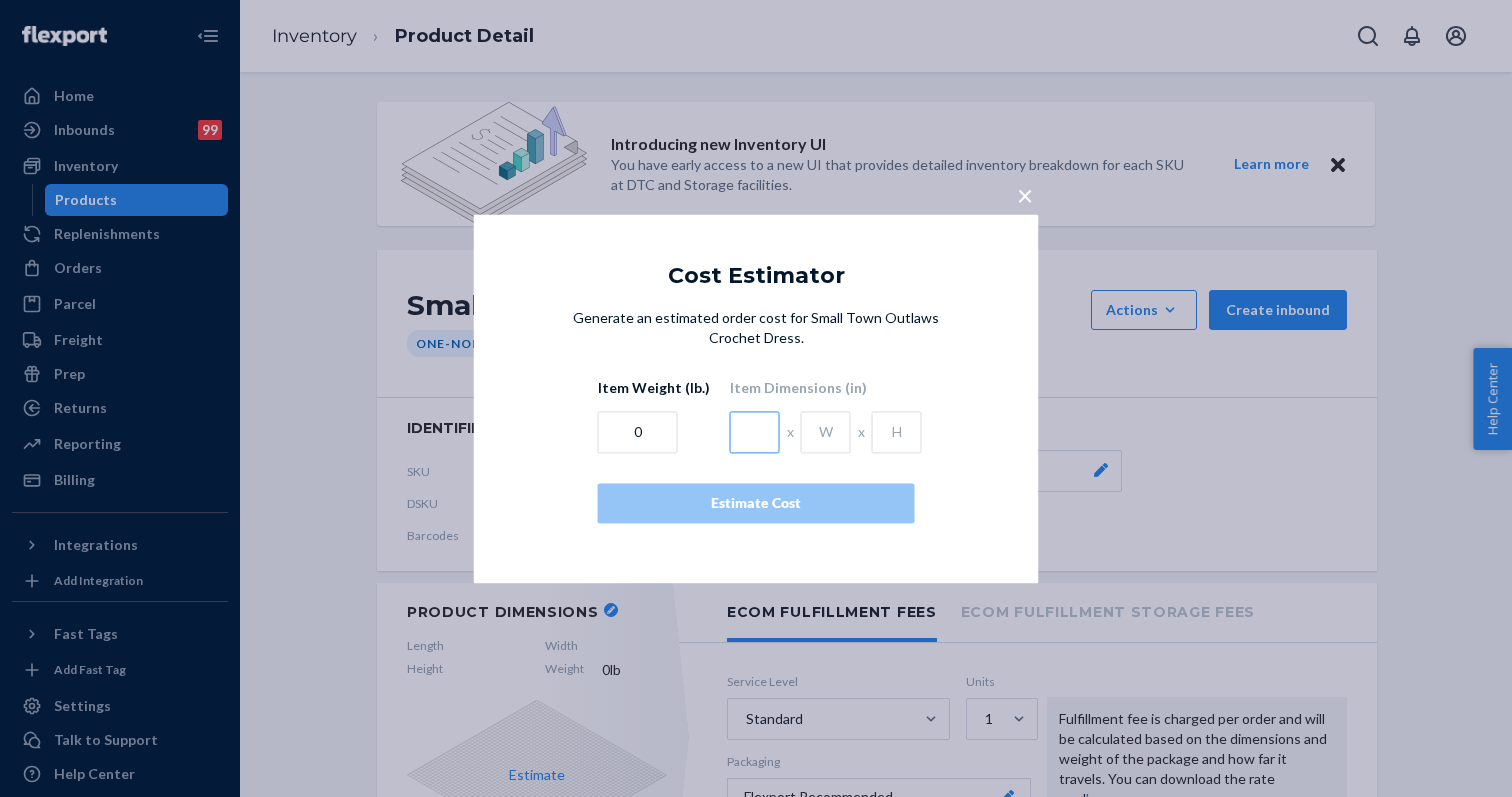 click at bounding box center (755, 432) 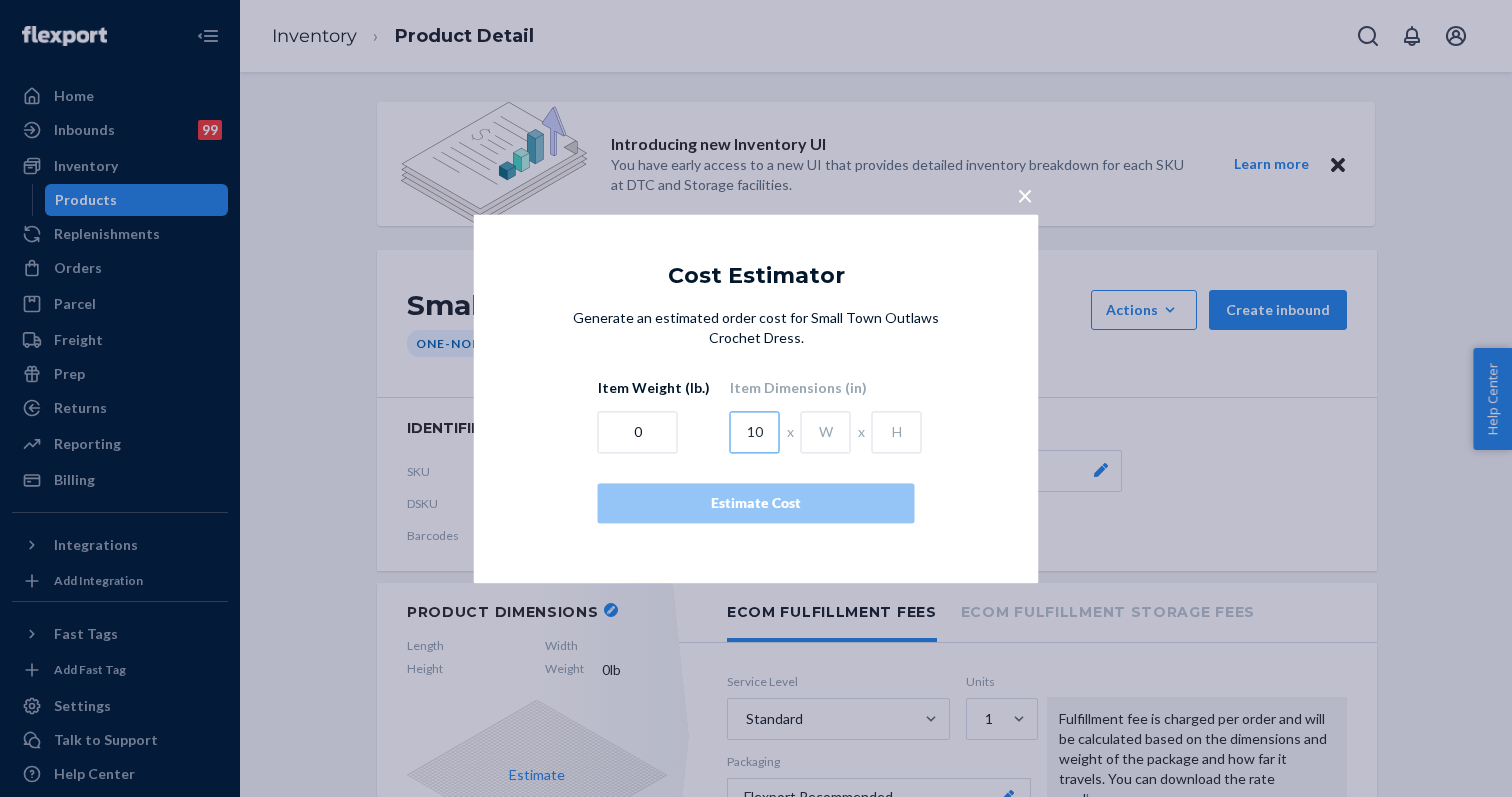 type on "10" 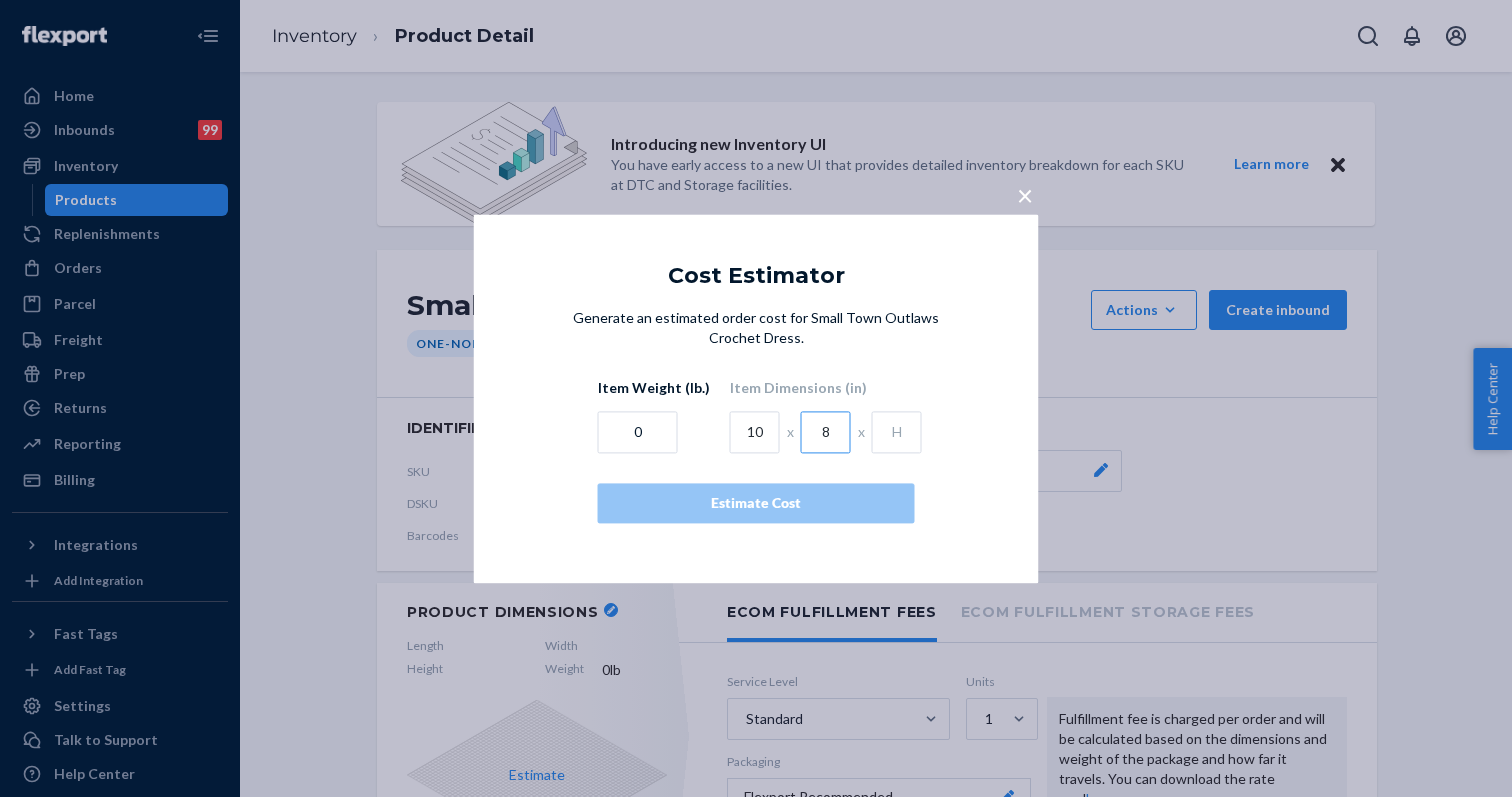 type on "8" 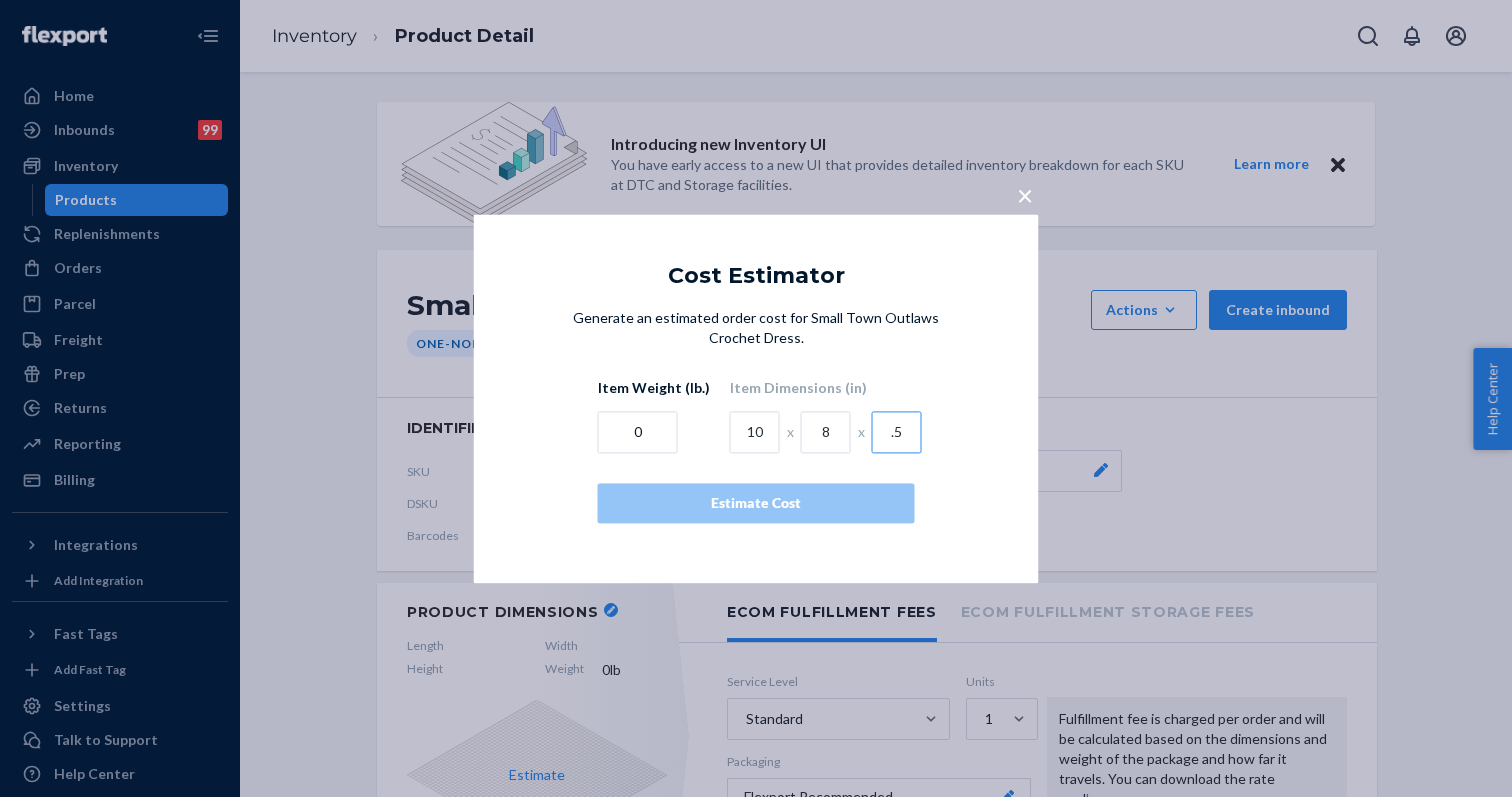 type on ".5" 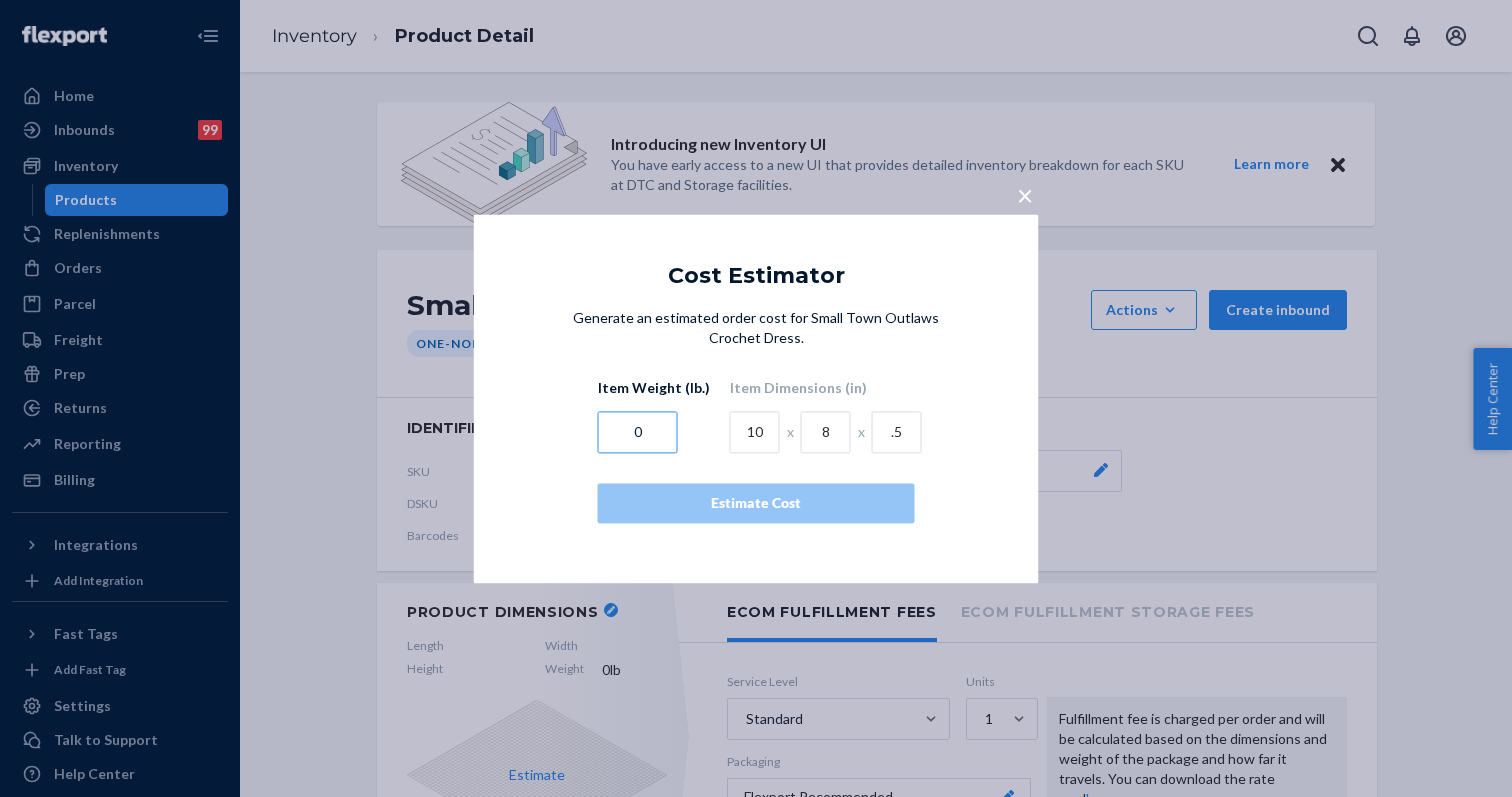 click on "0" at bounding box center (638, 432) 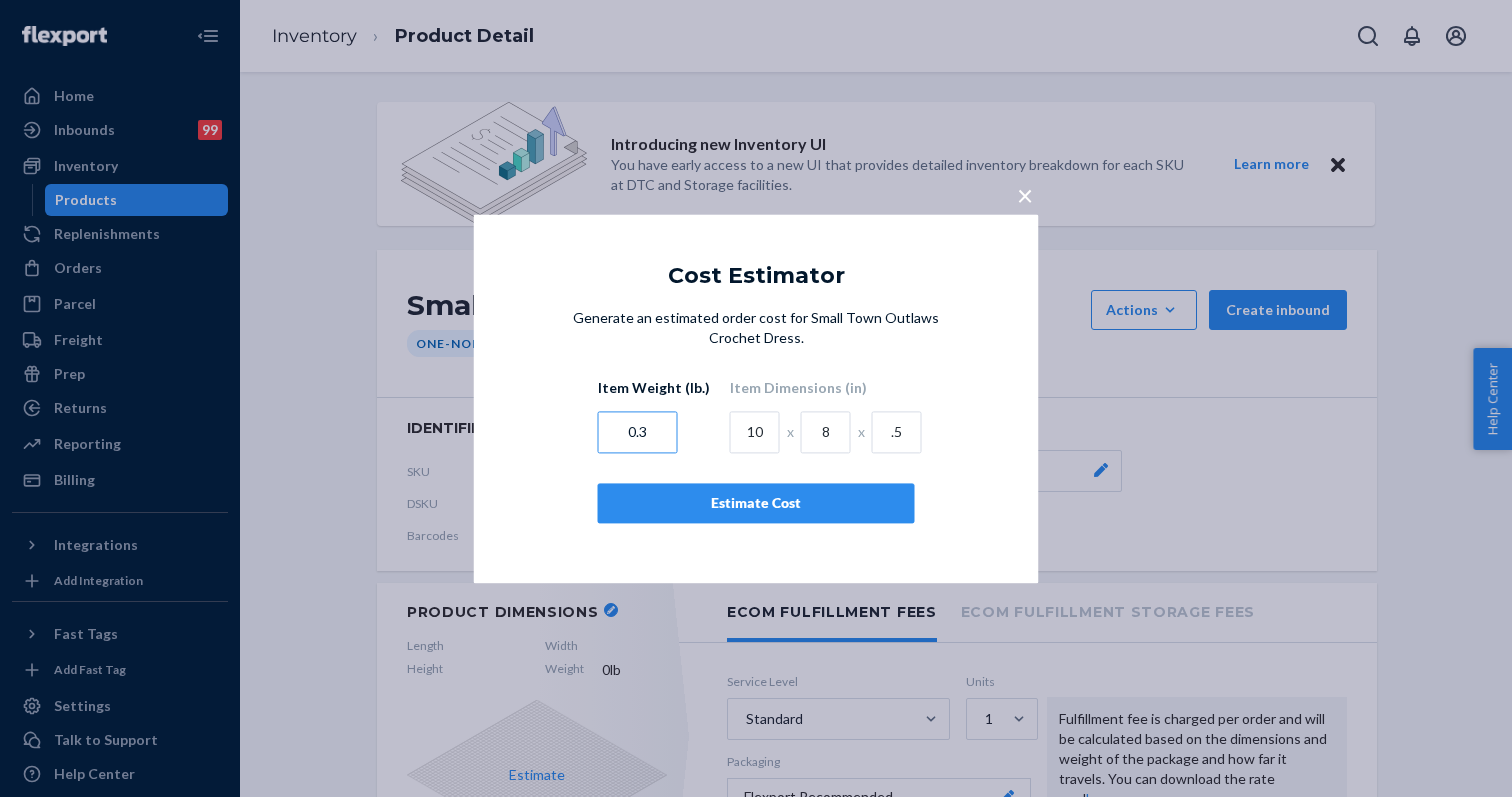 type on "0.3" 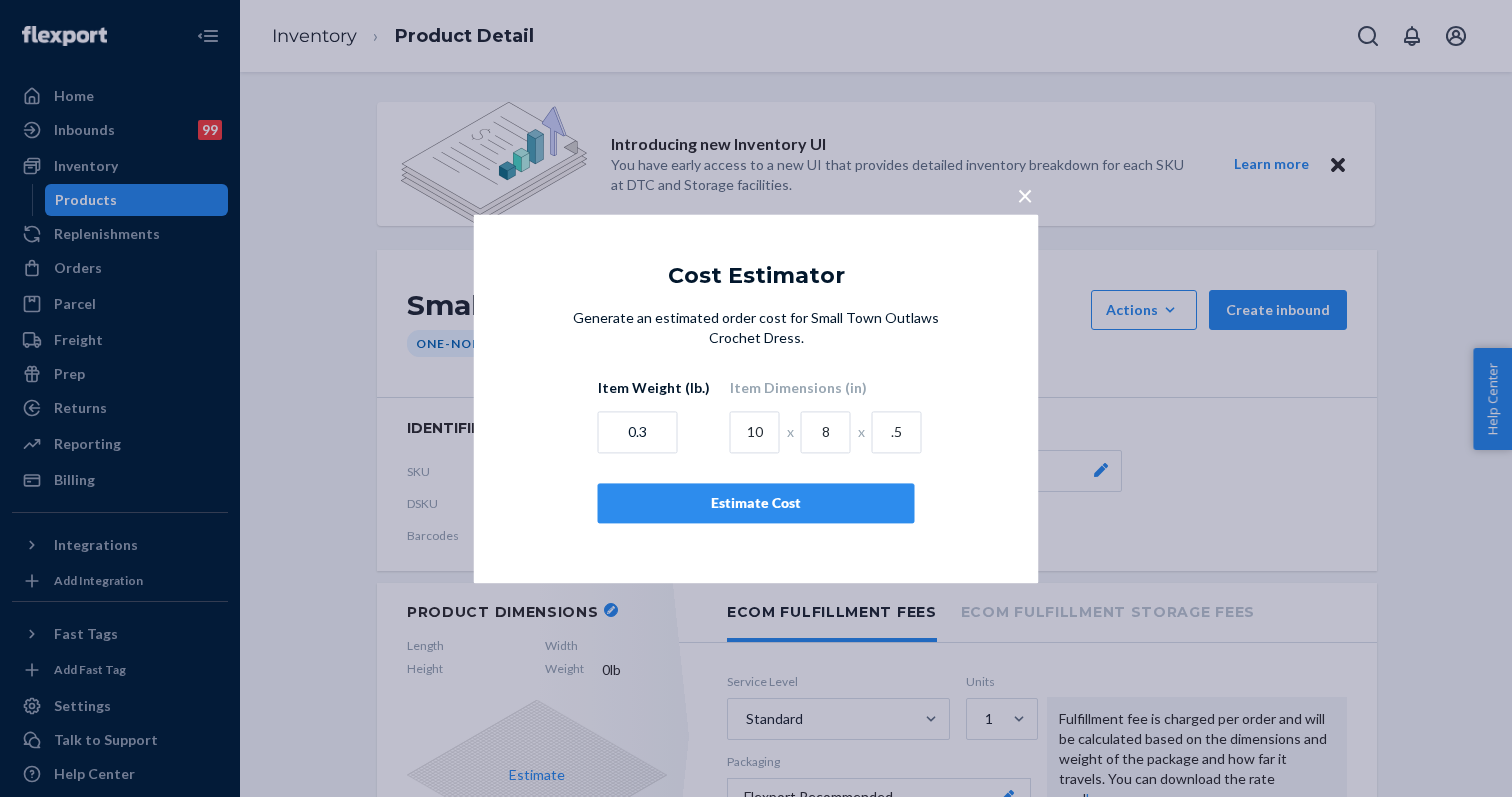 click on "Estimate Cost" at bounding box center (756, 503) 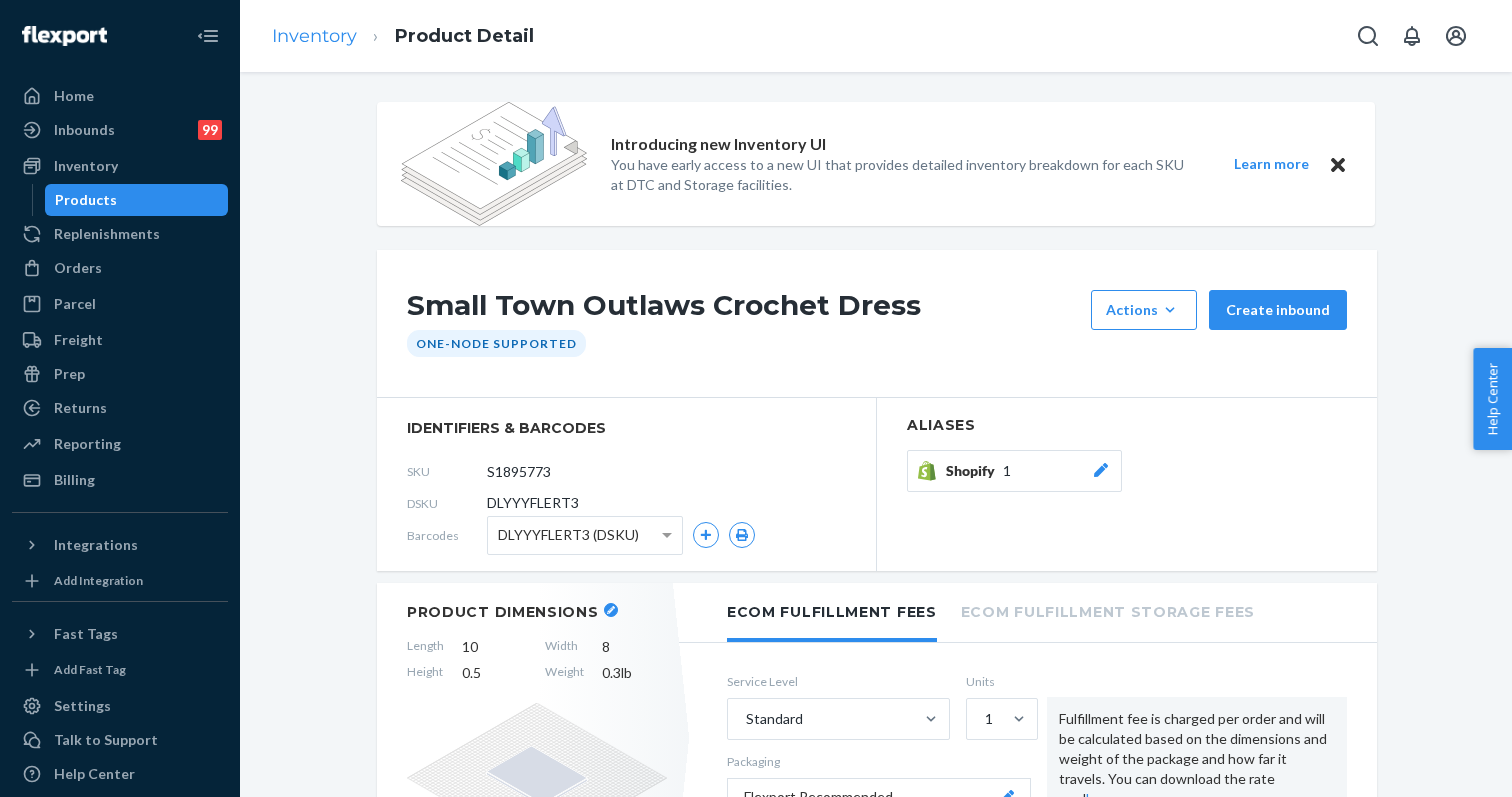 click on "Inventory" at bounding box center [314, 36] 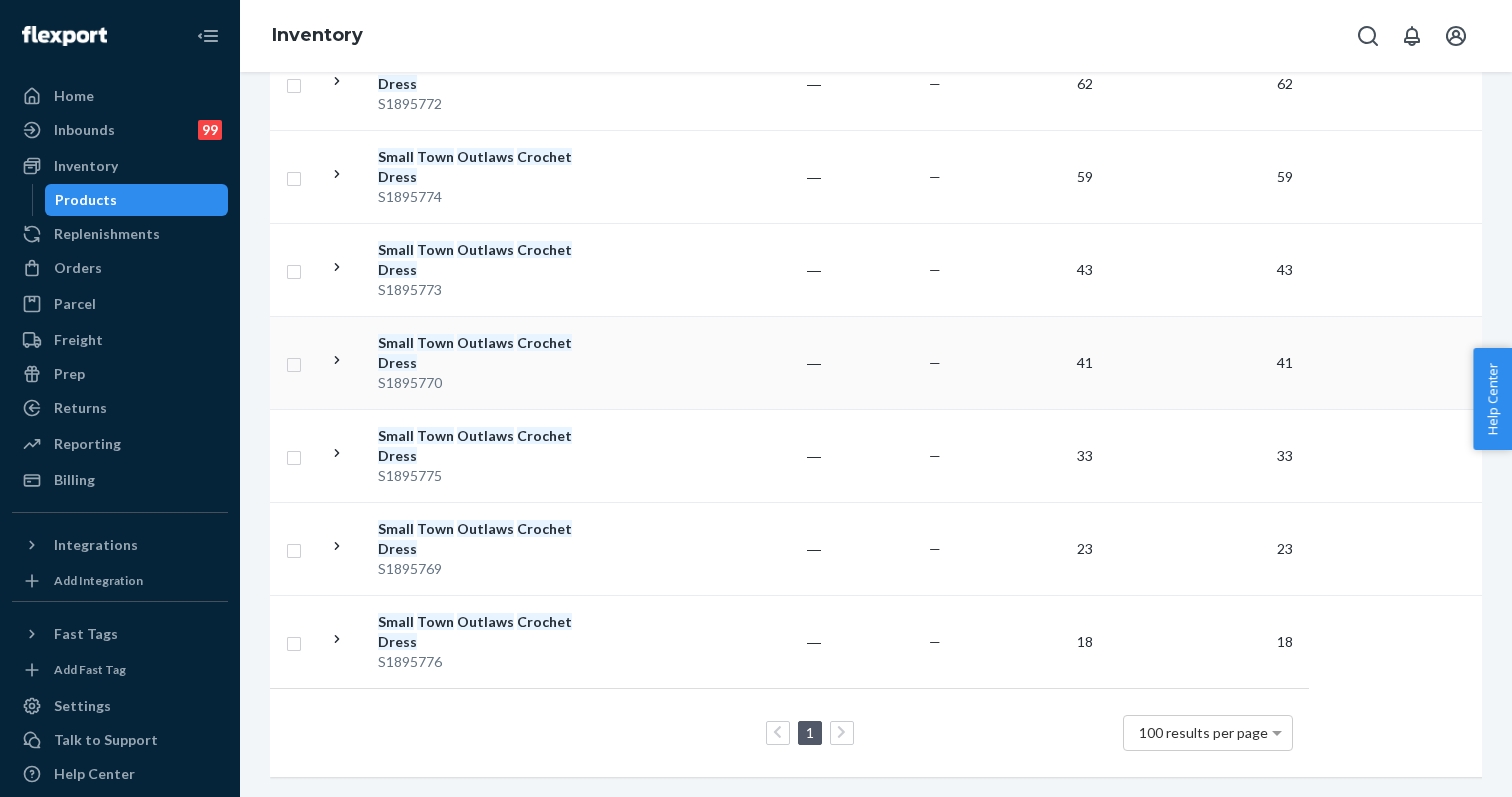 scroll, scrollTop: 556, scrollLeft: 0, axis: vertical 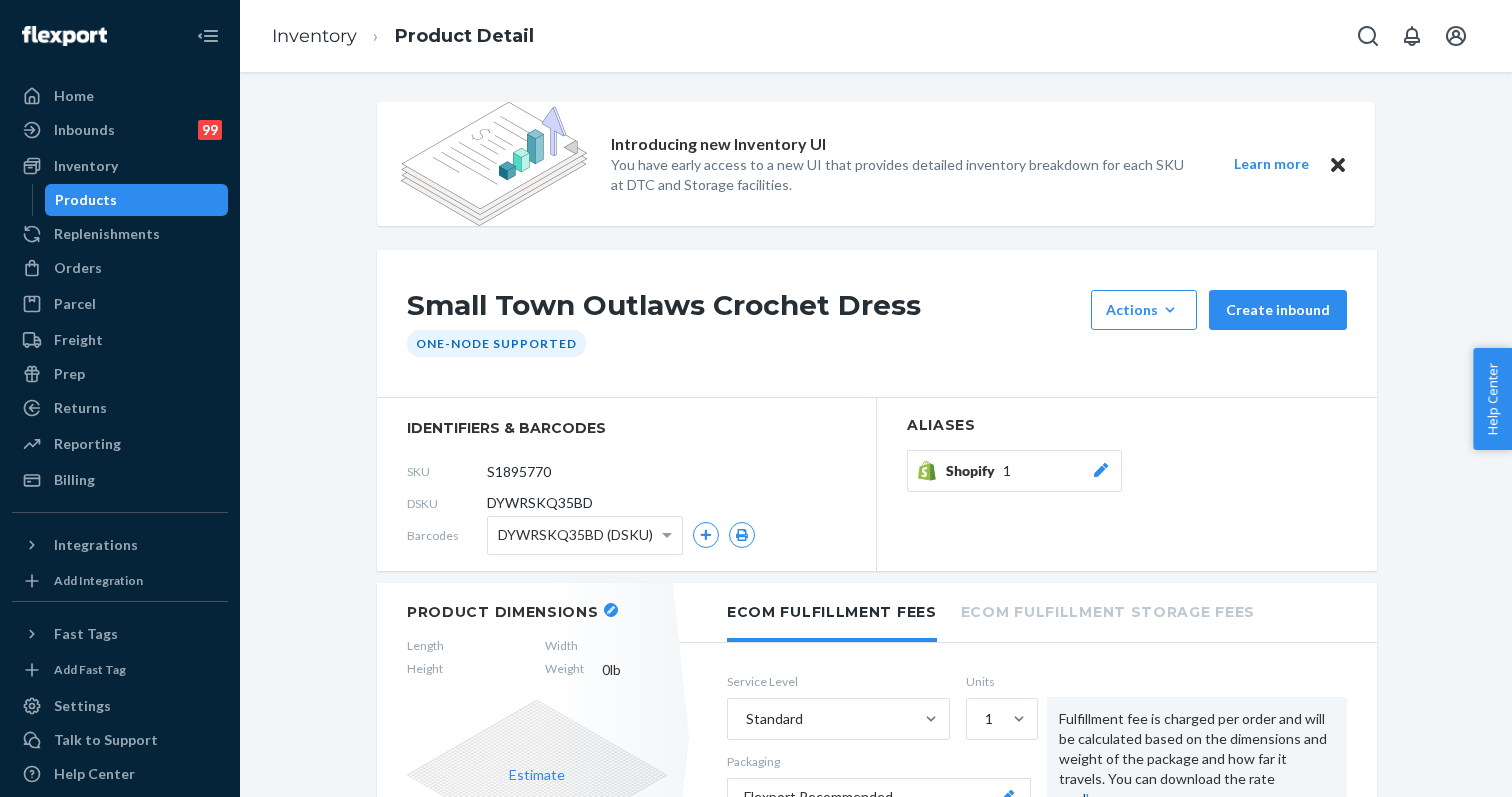 click 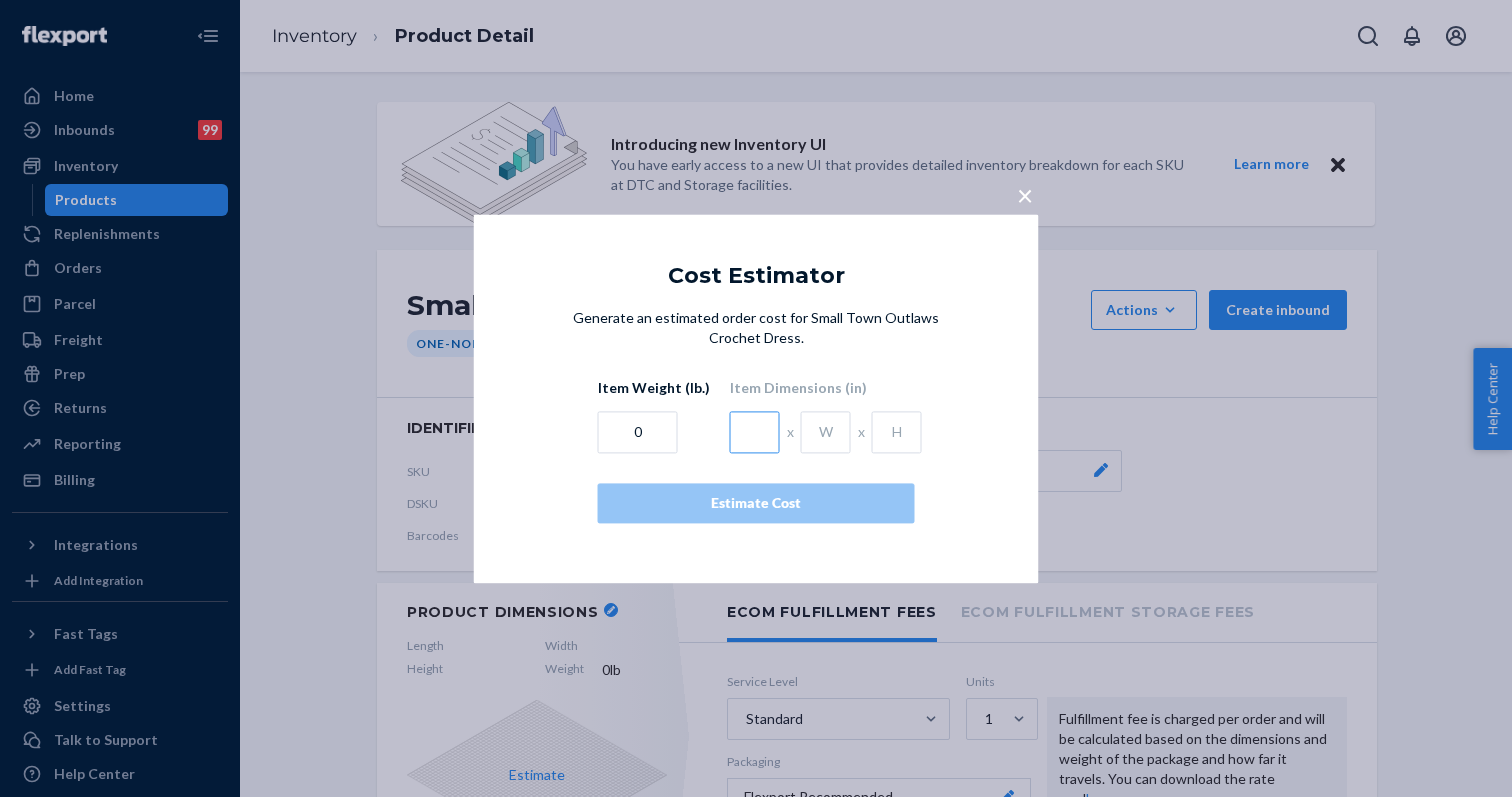 click at bounding box center (755, 432) 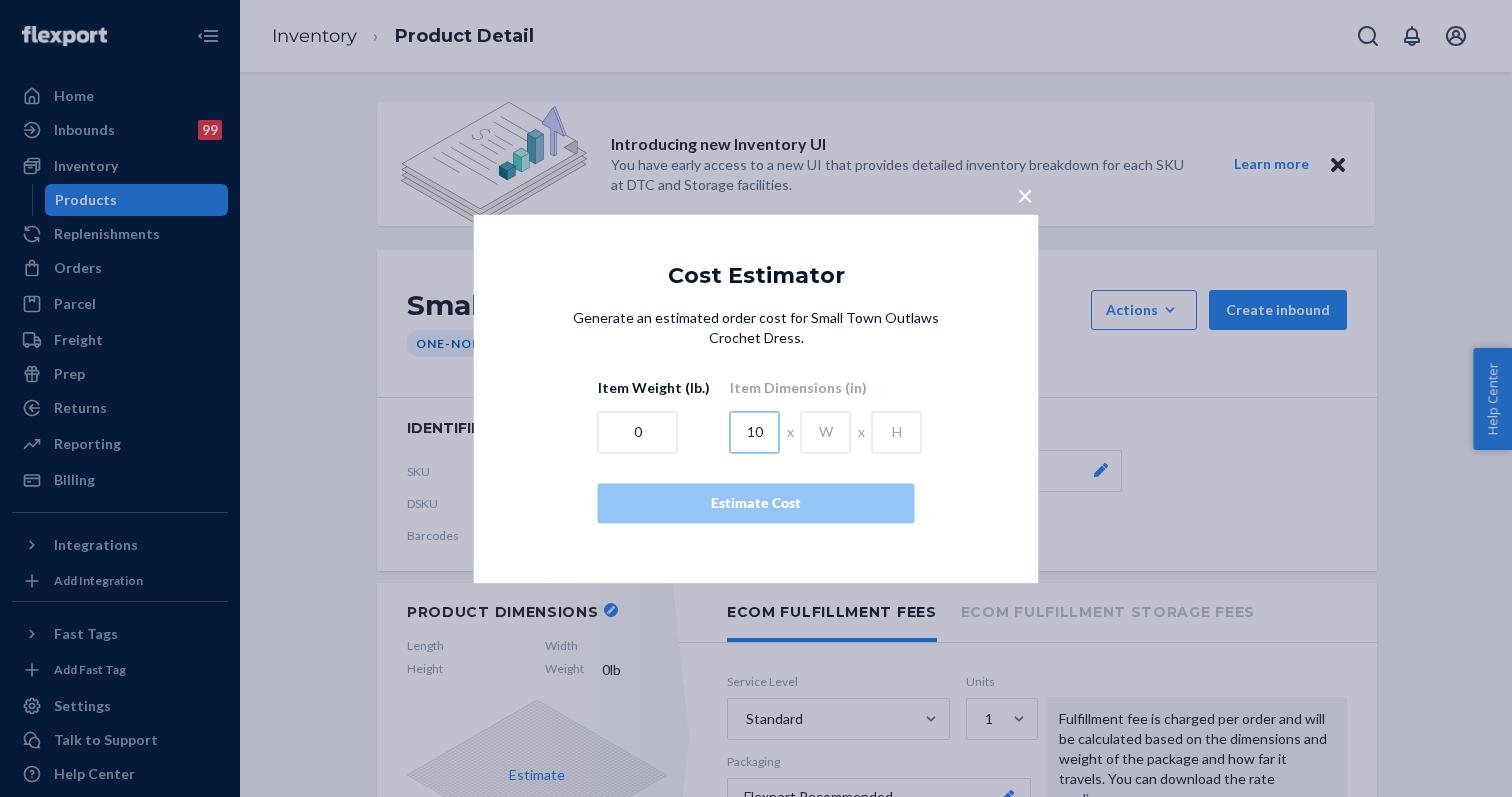 type on "10" 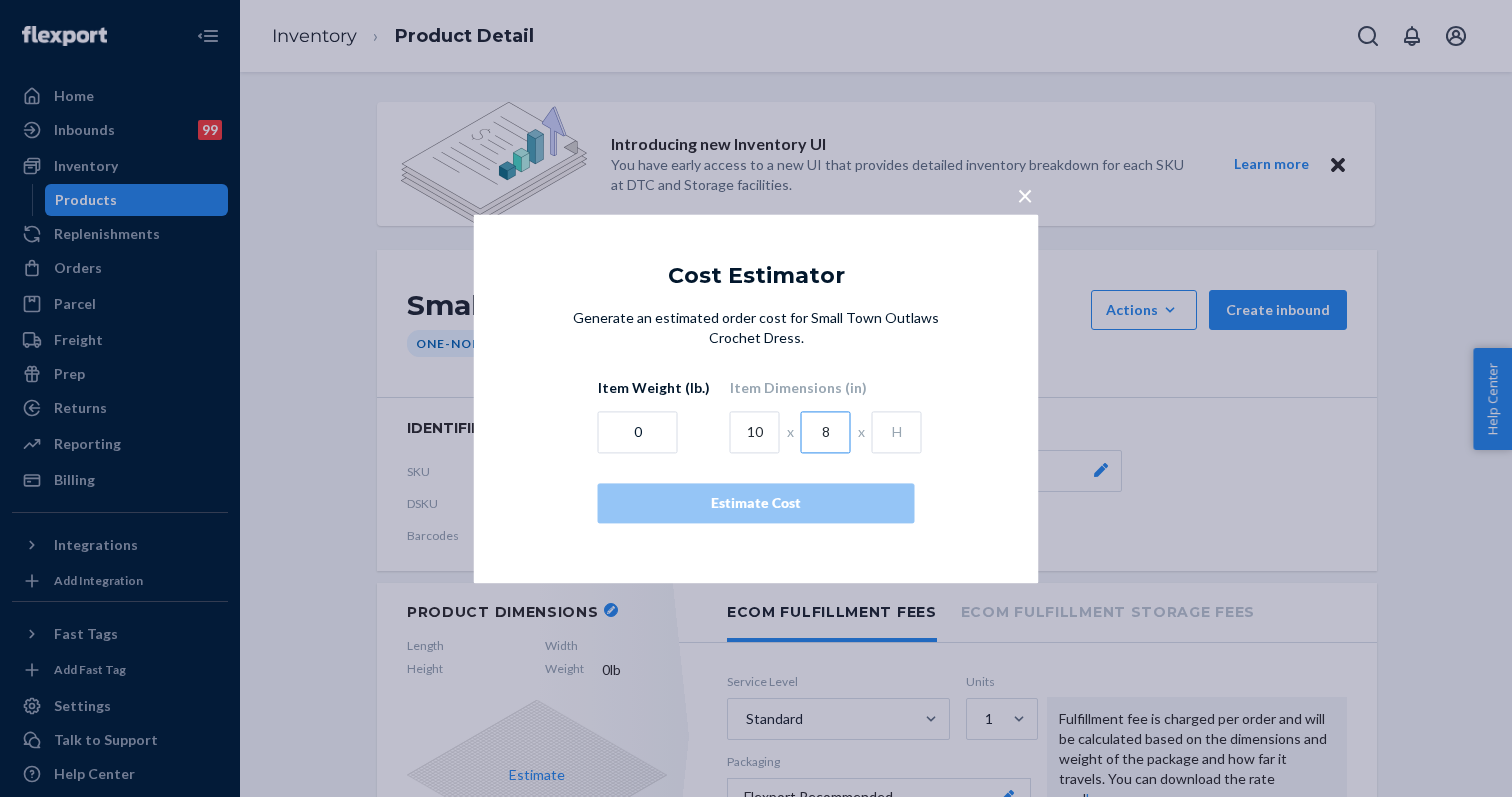 type on "8" 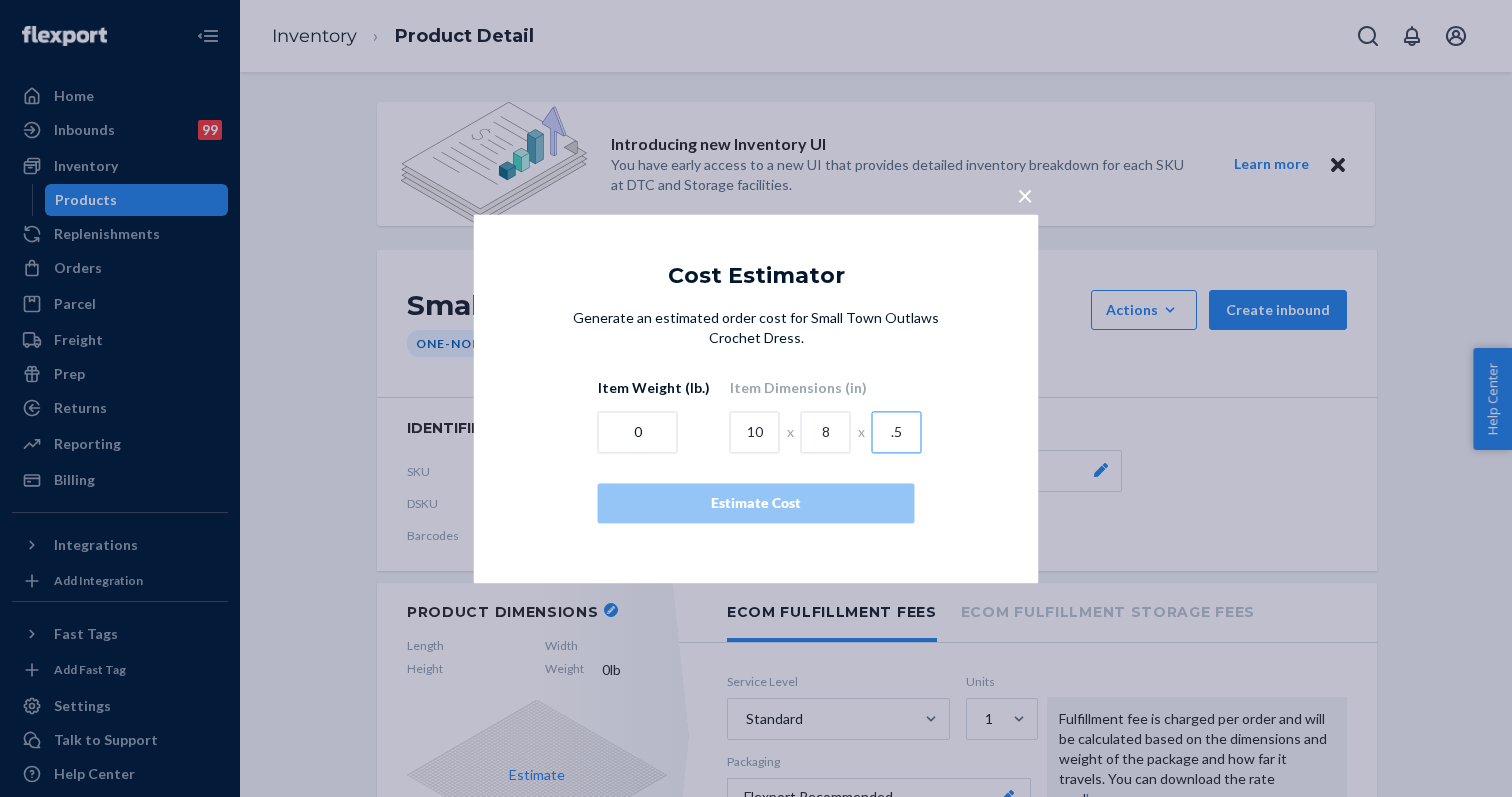 type on ".5" 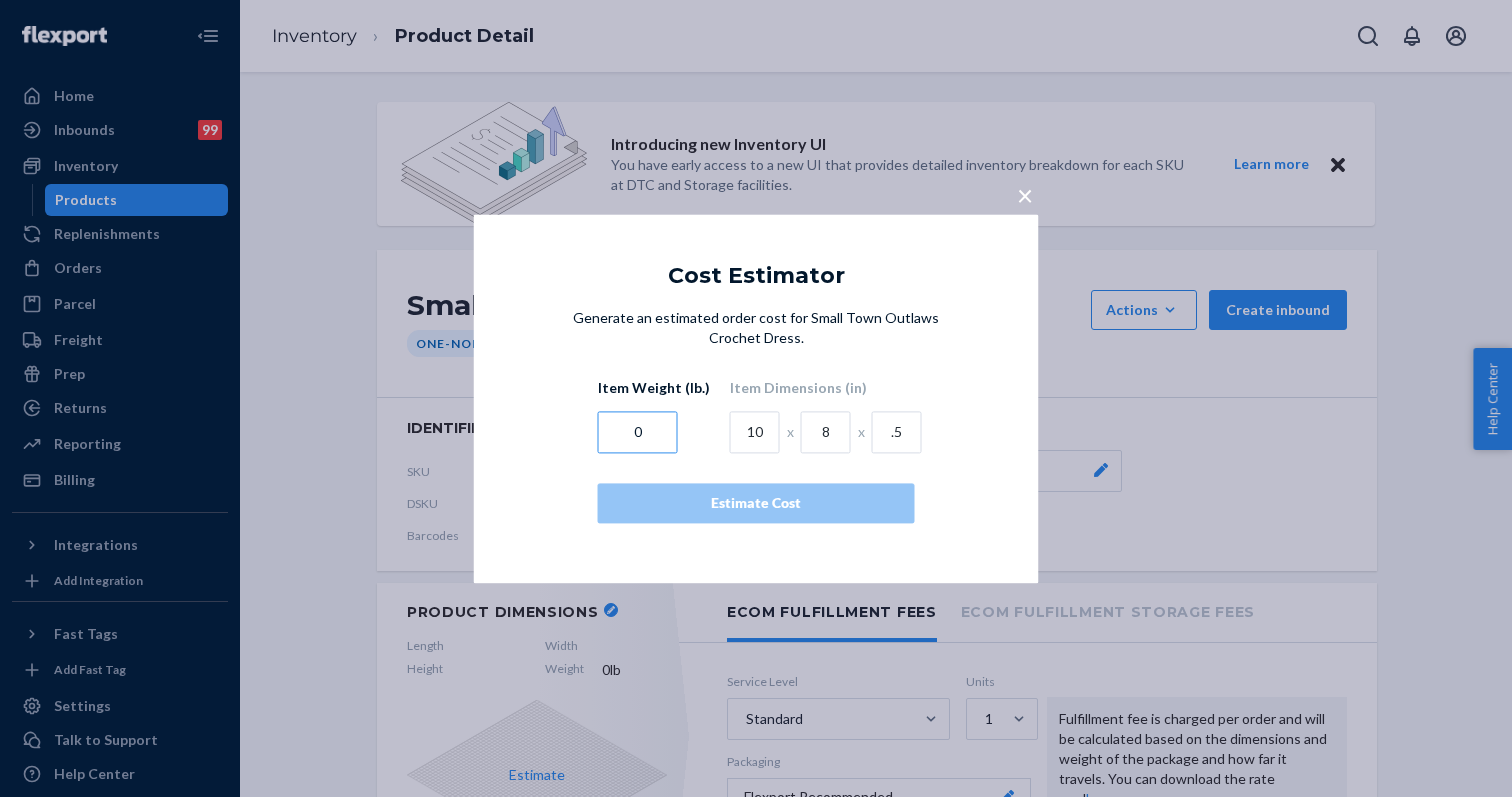 click on "0" at bounding box center [638, 432] 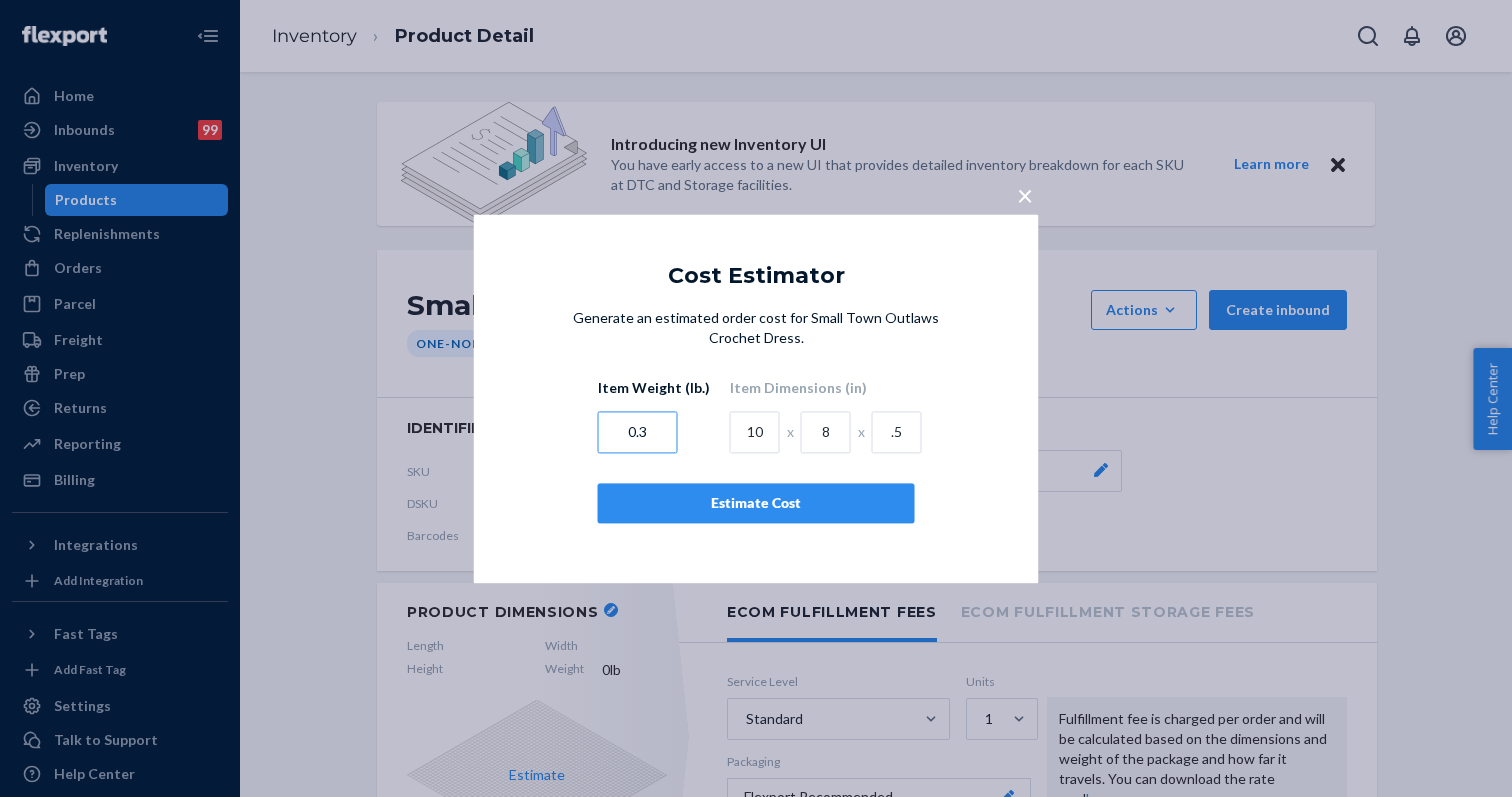type on "0.3" 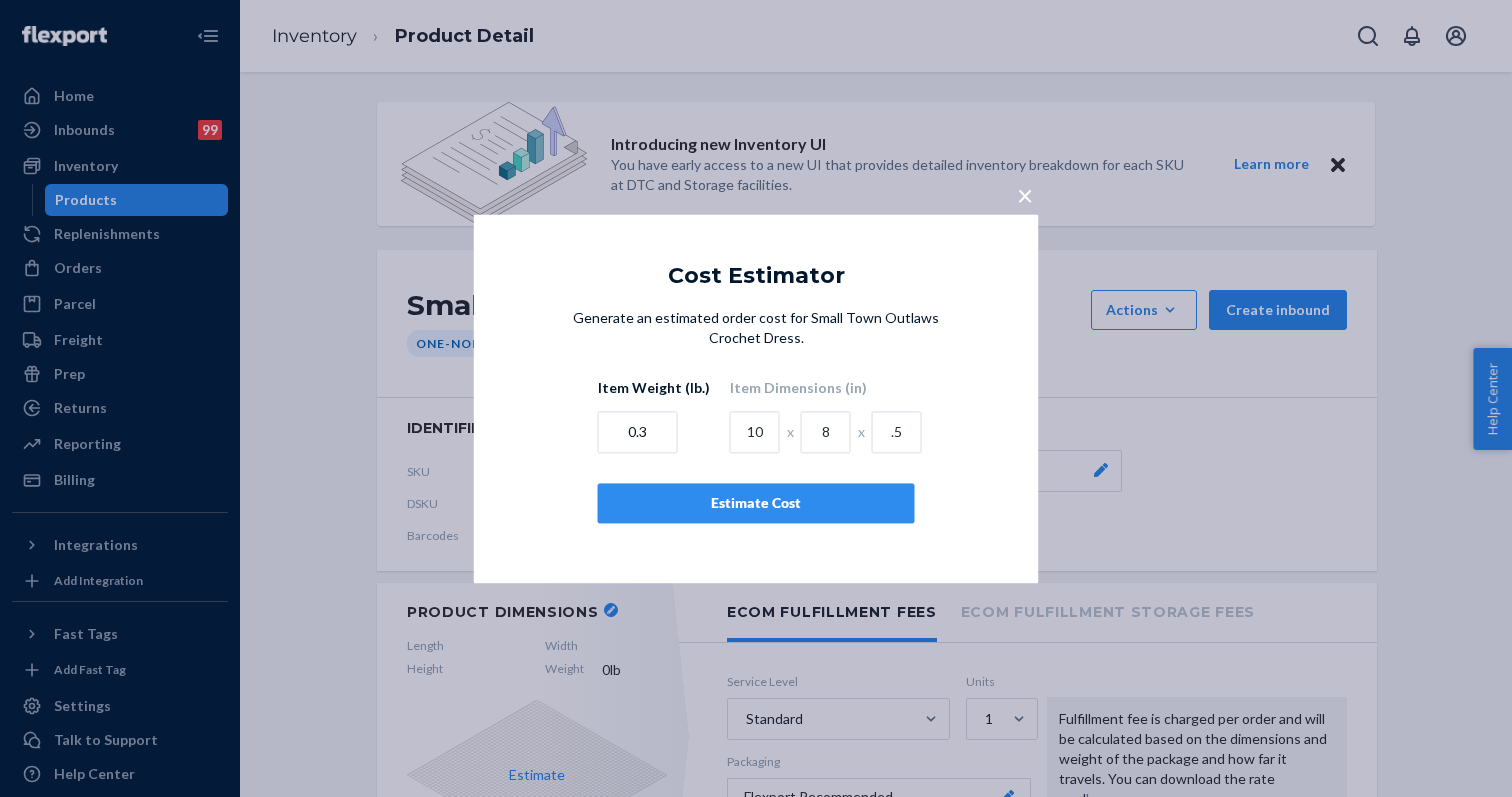 click on "Estimate Cost" at bounding box center [756, 503] 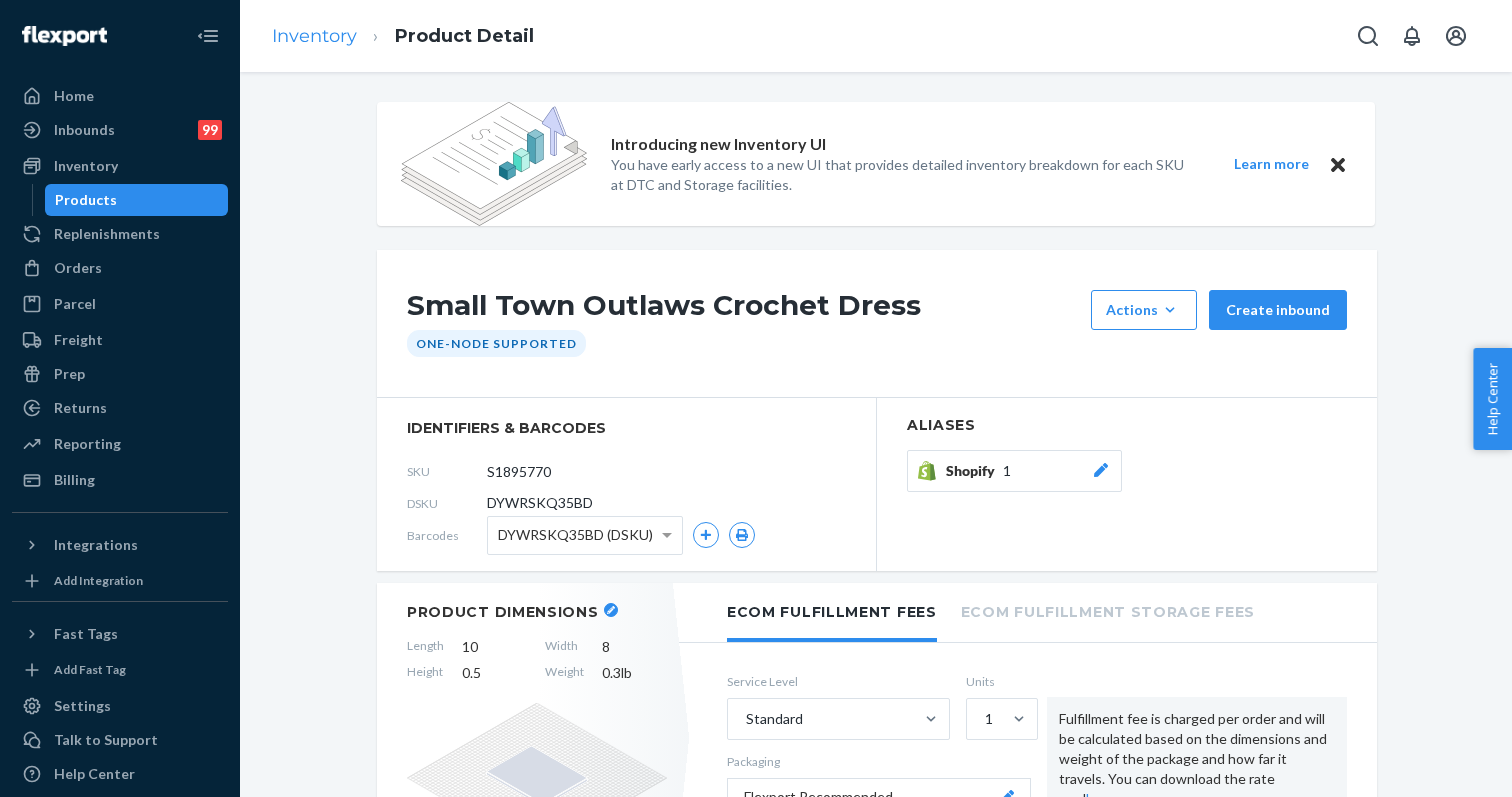 click on "Inventory" at bounding box center [314, 36] 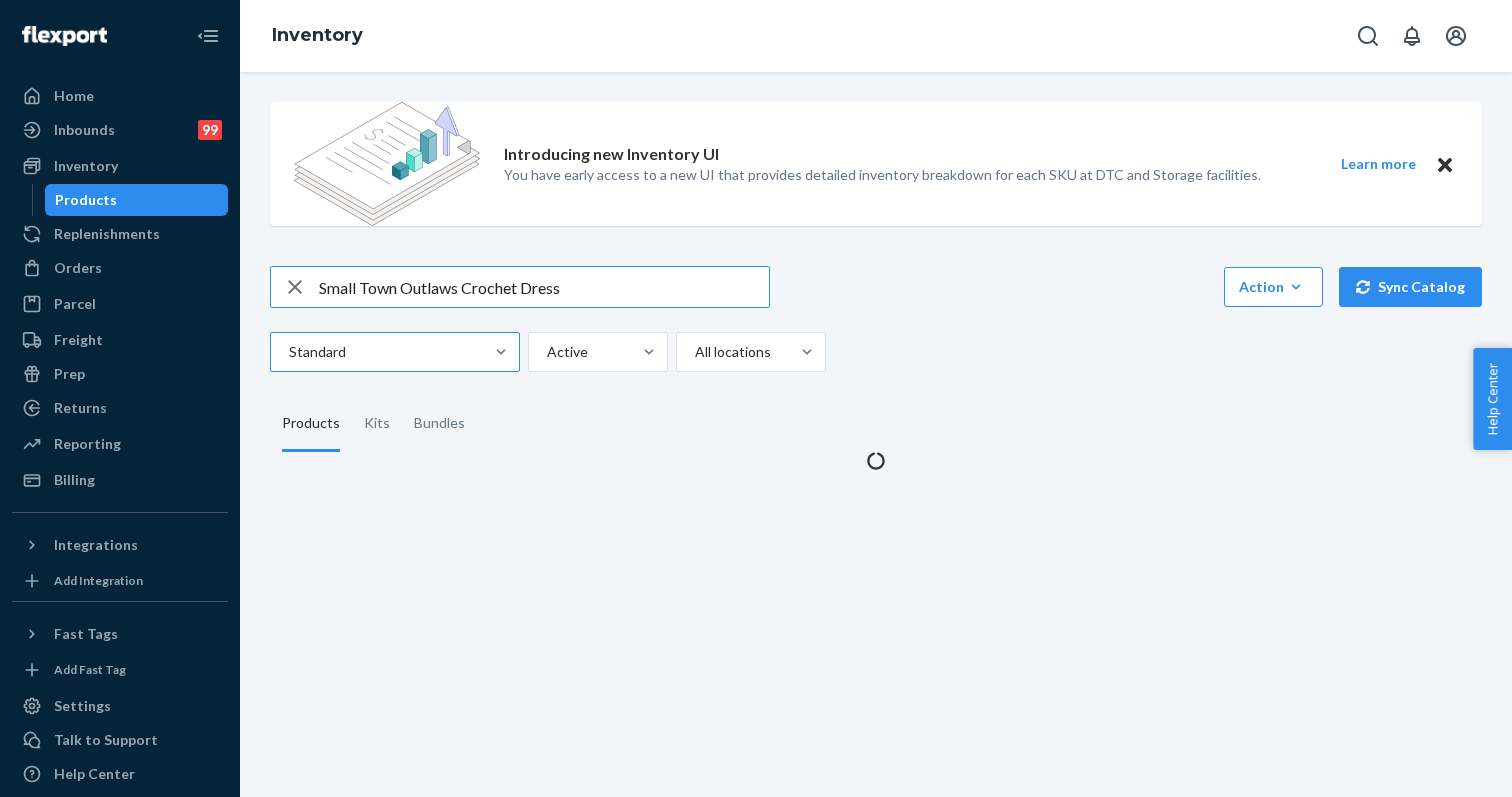 scroll, scrollTop: 0, scrollLeft: 0, axis: both 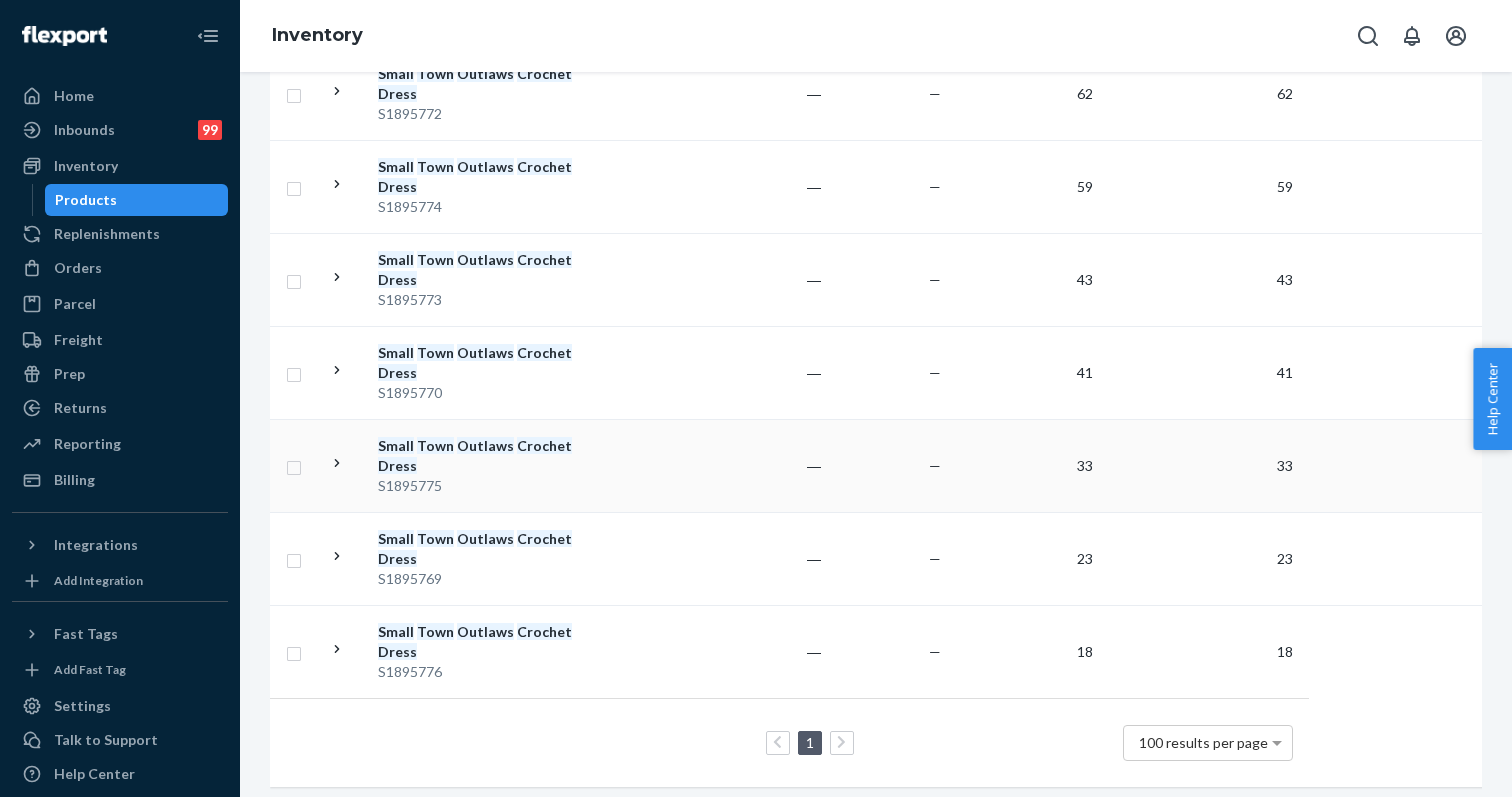 click on "Small   Town   Outlaws   Crochet   Dress" at bounding box center (482, 456) 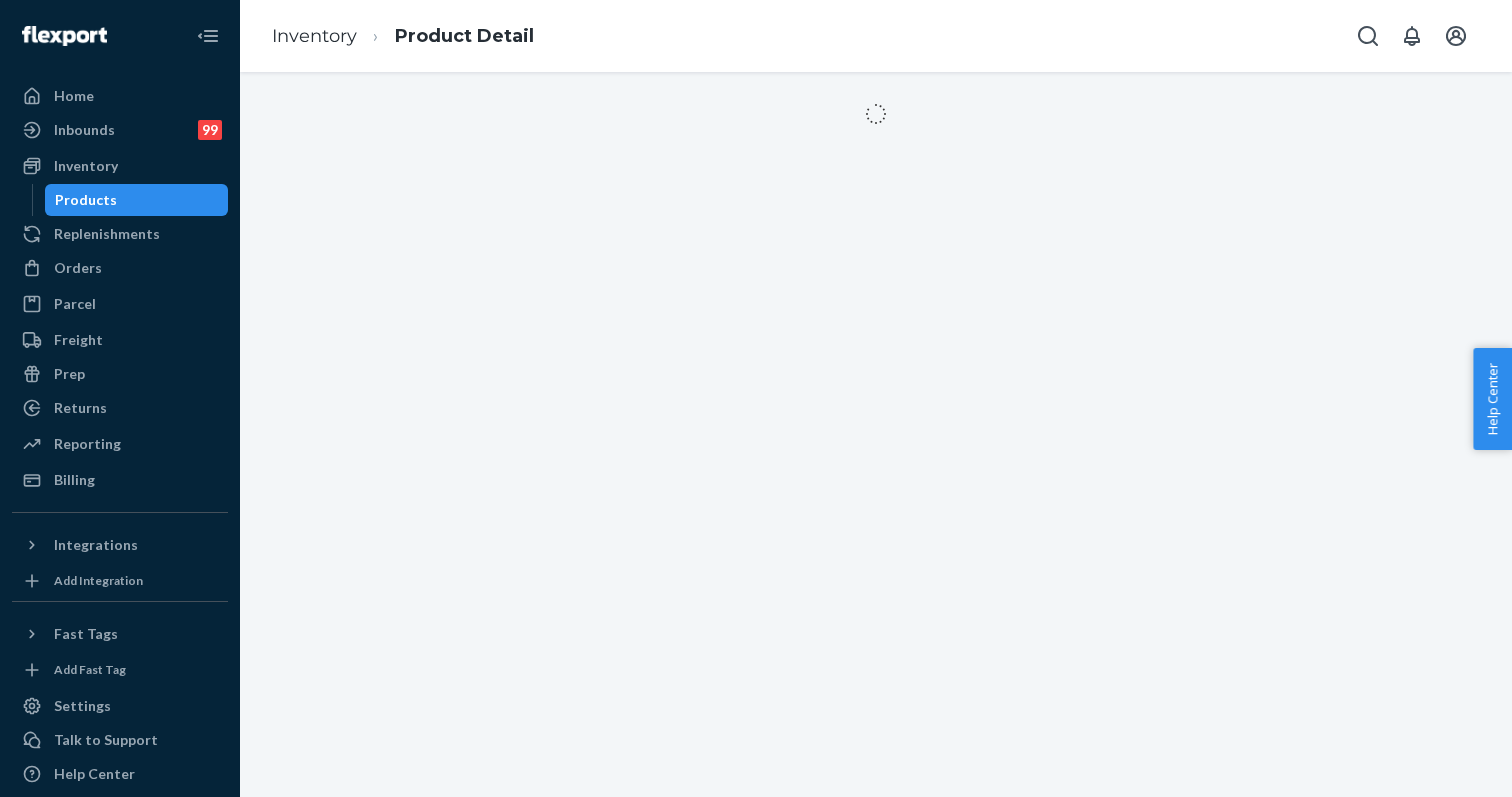 scroll, scrollTop: 0, scrollLeft: 0, axis: both 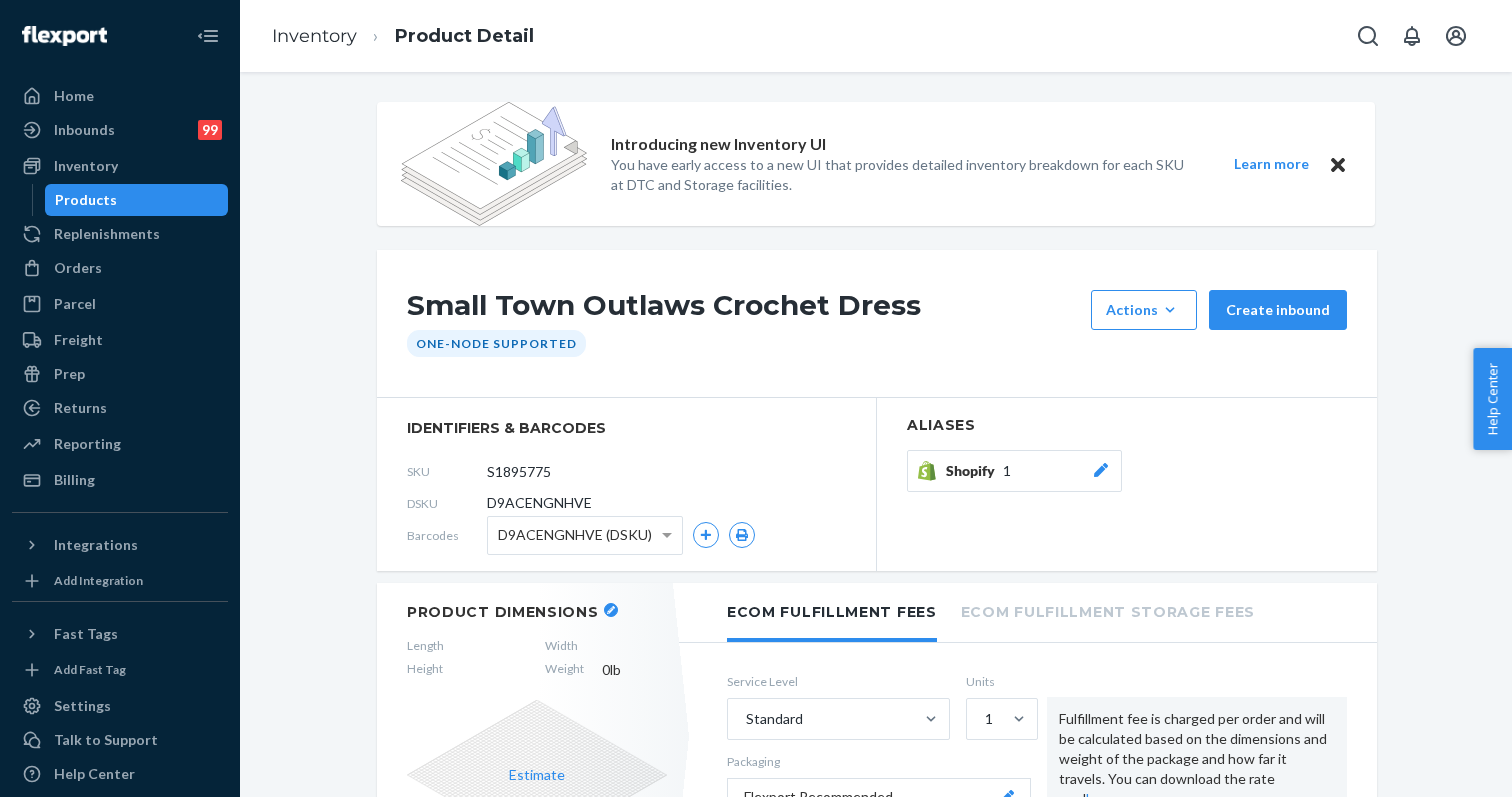 click at bounding box center (611, 610) 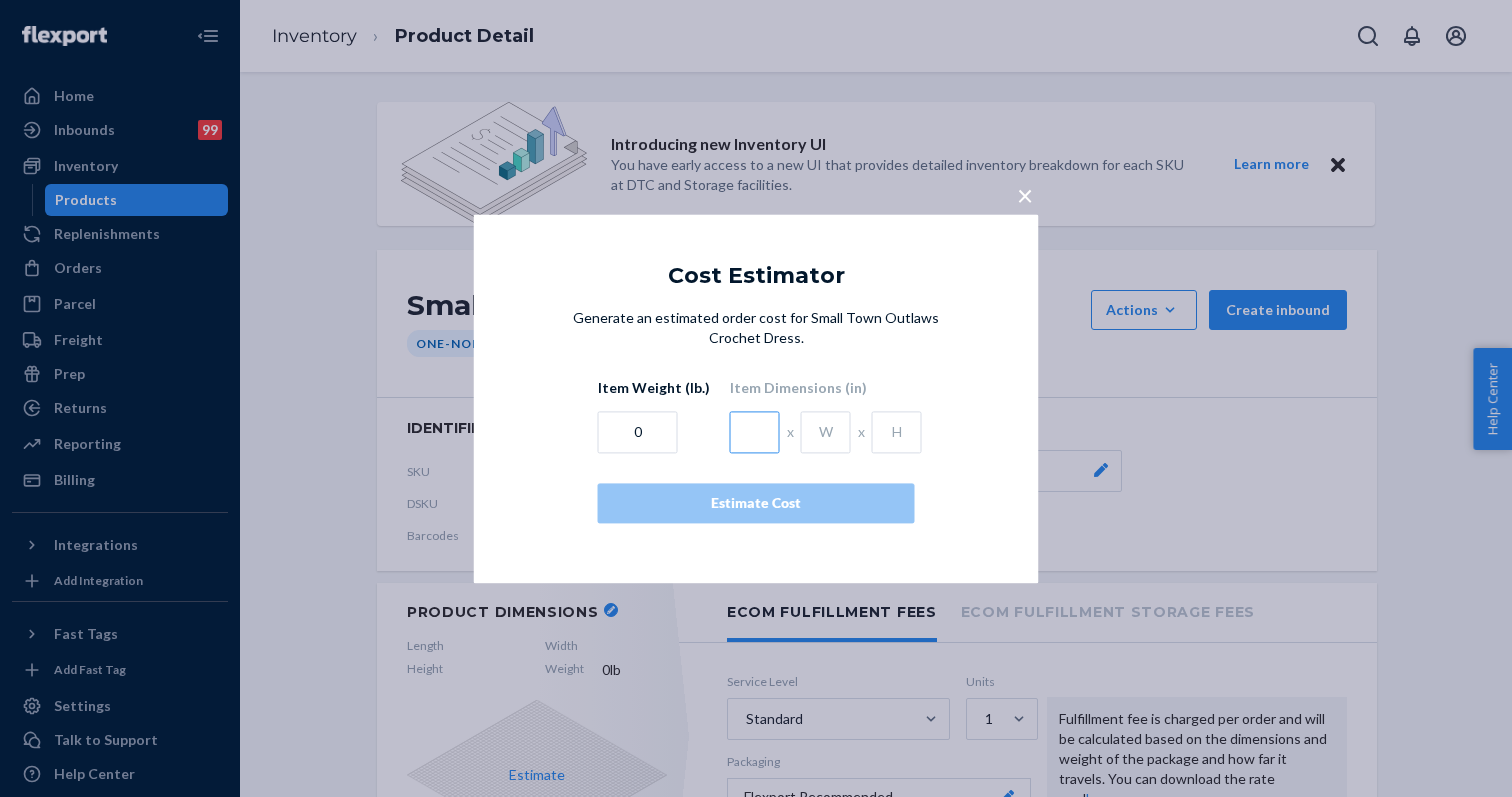 click at bounding box center (755, 432) 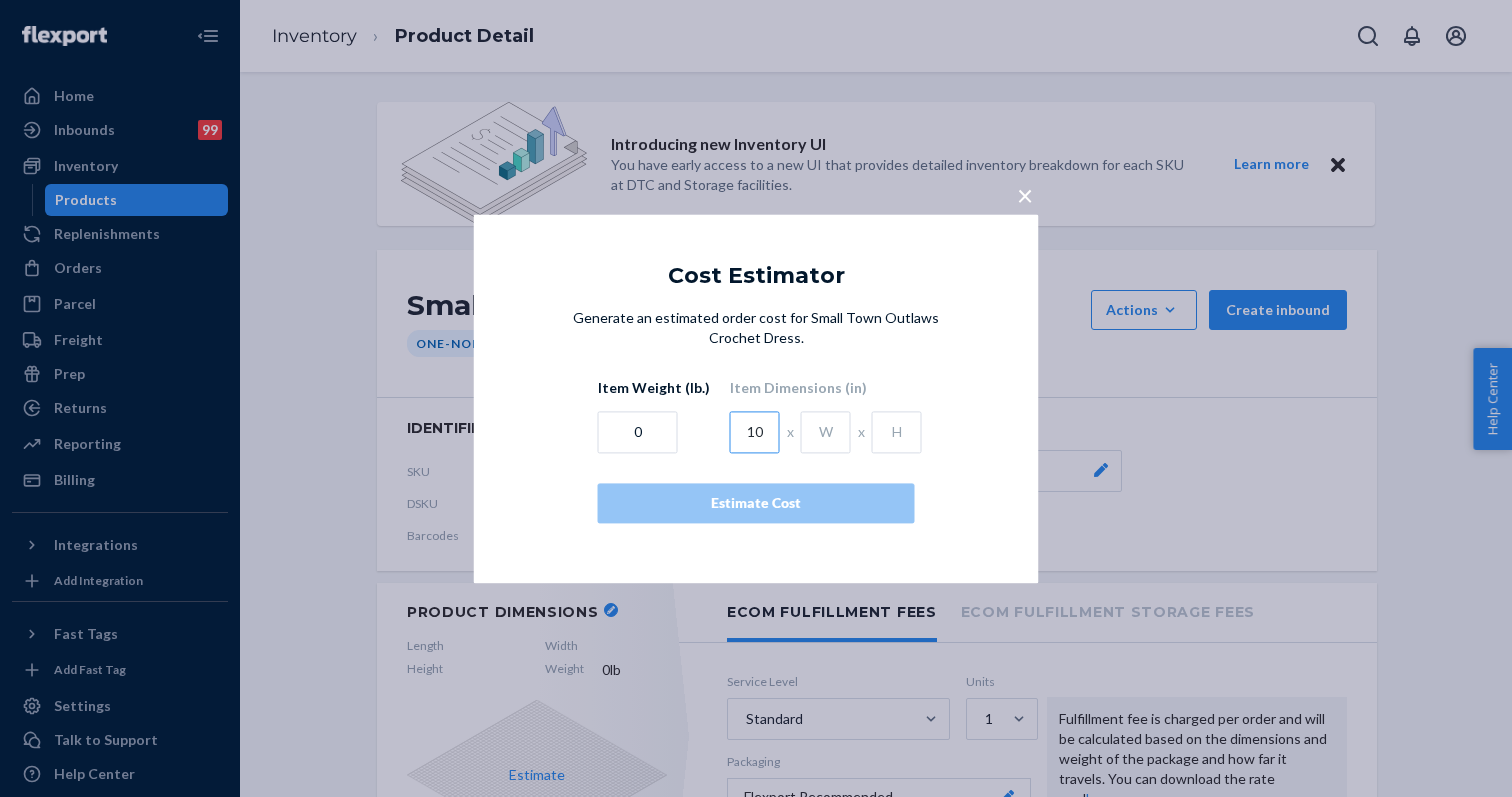 type on "10" 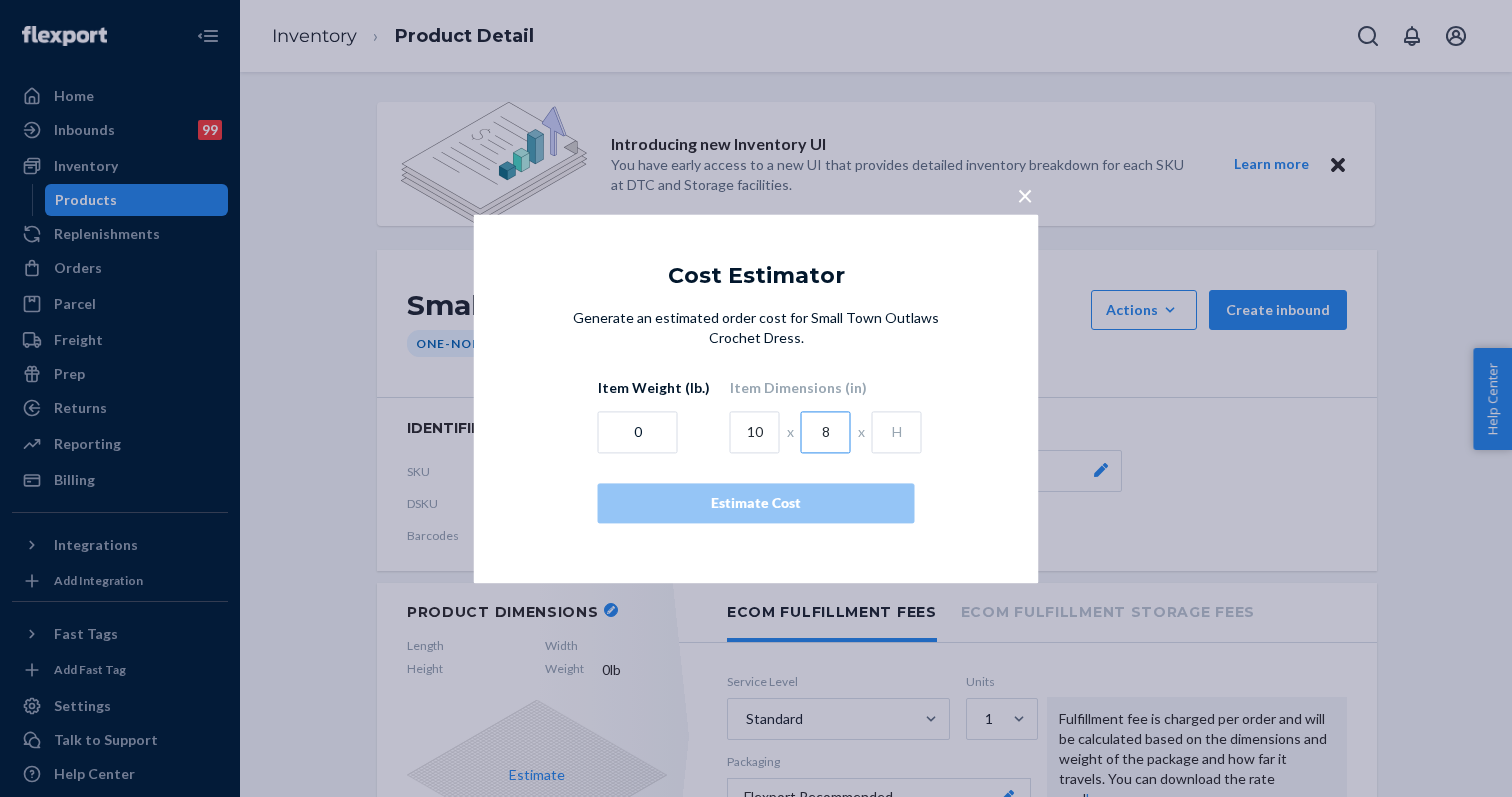 type on "8" 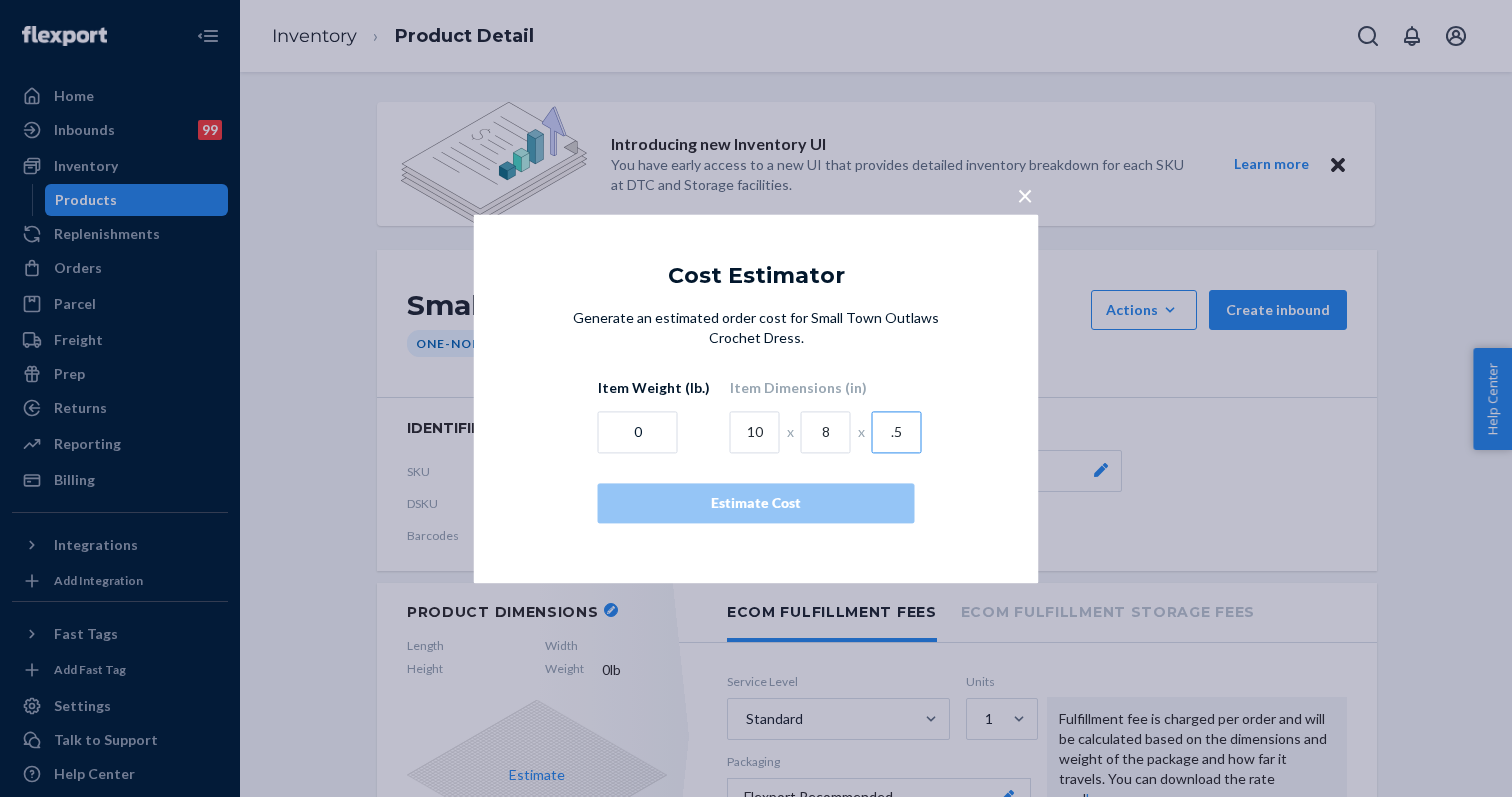 type on ".5" 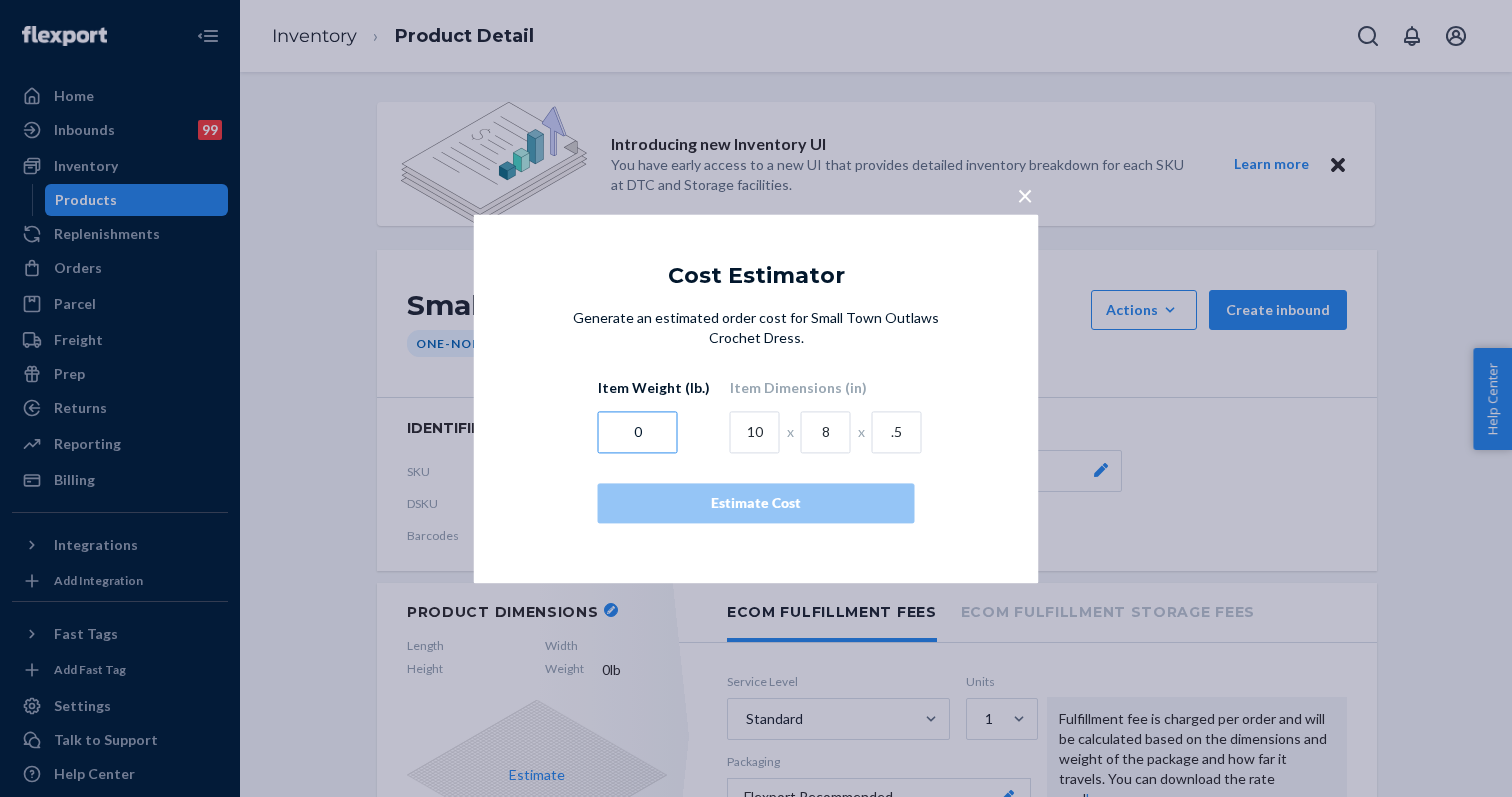click on "0" at bounding box center [638, 432] 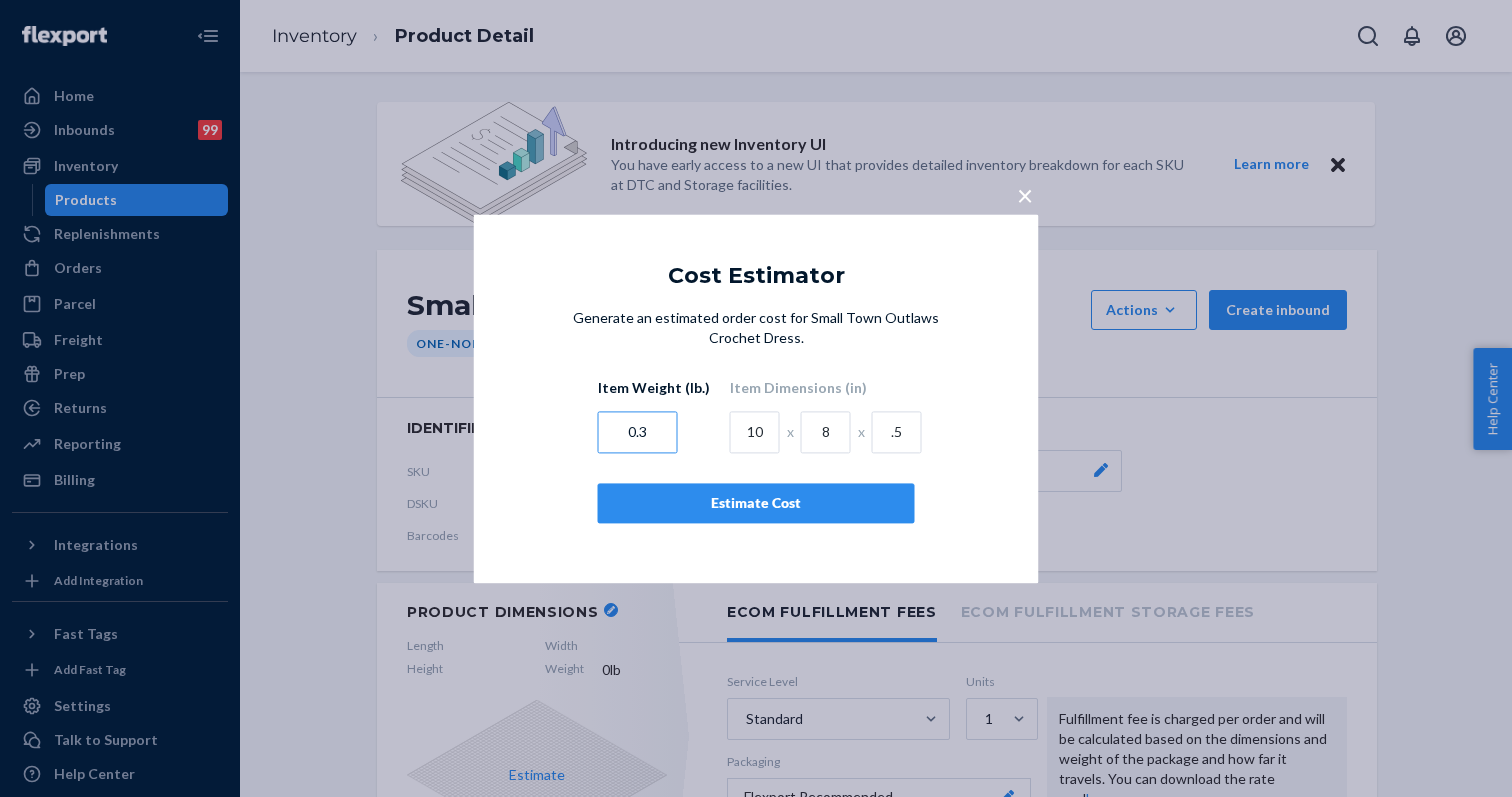 type on "0.3" 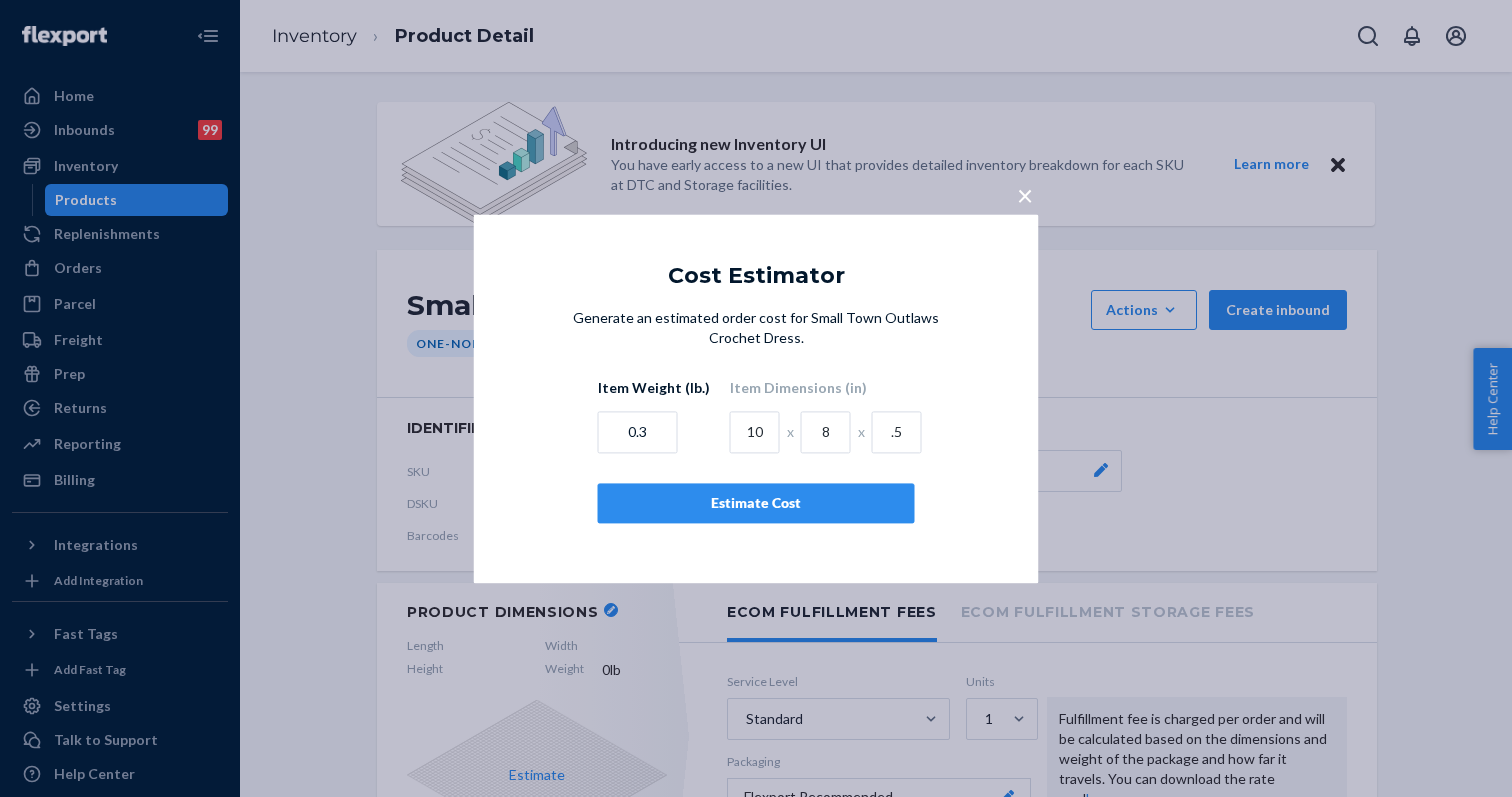 click on "Estimate Cost" at bounding box center (756, 503) 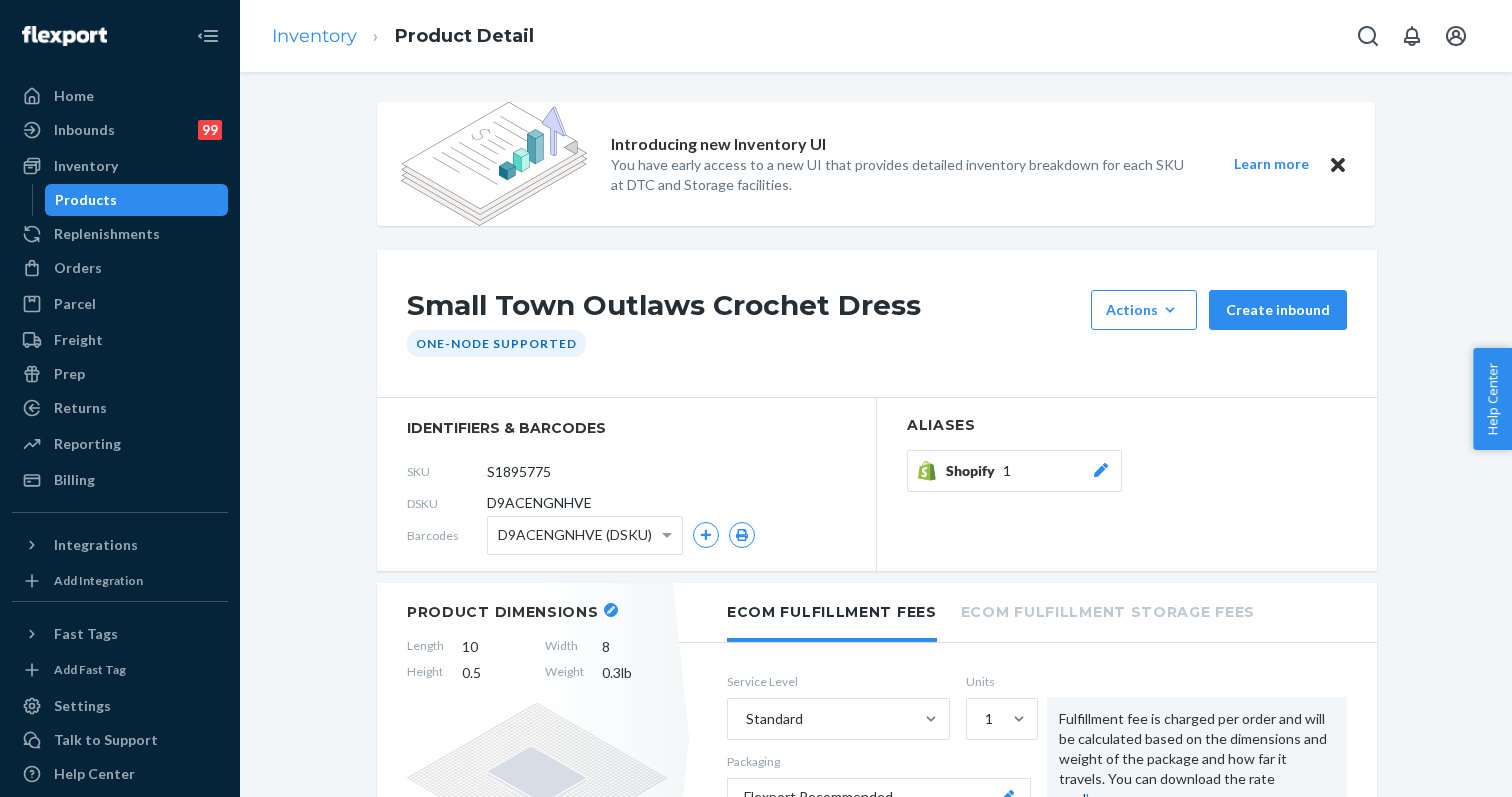 click on "Inventory" at bounding box center (314, 36) 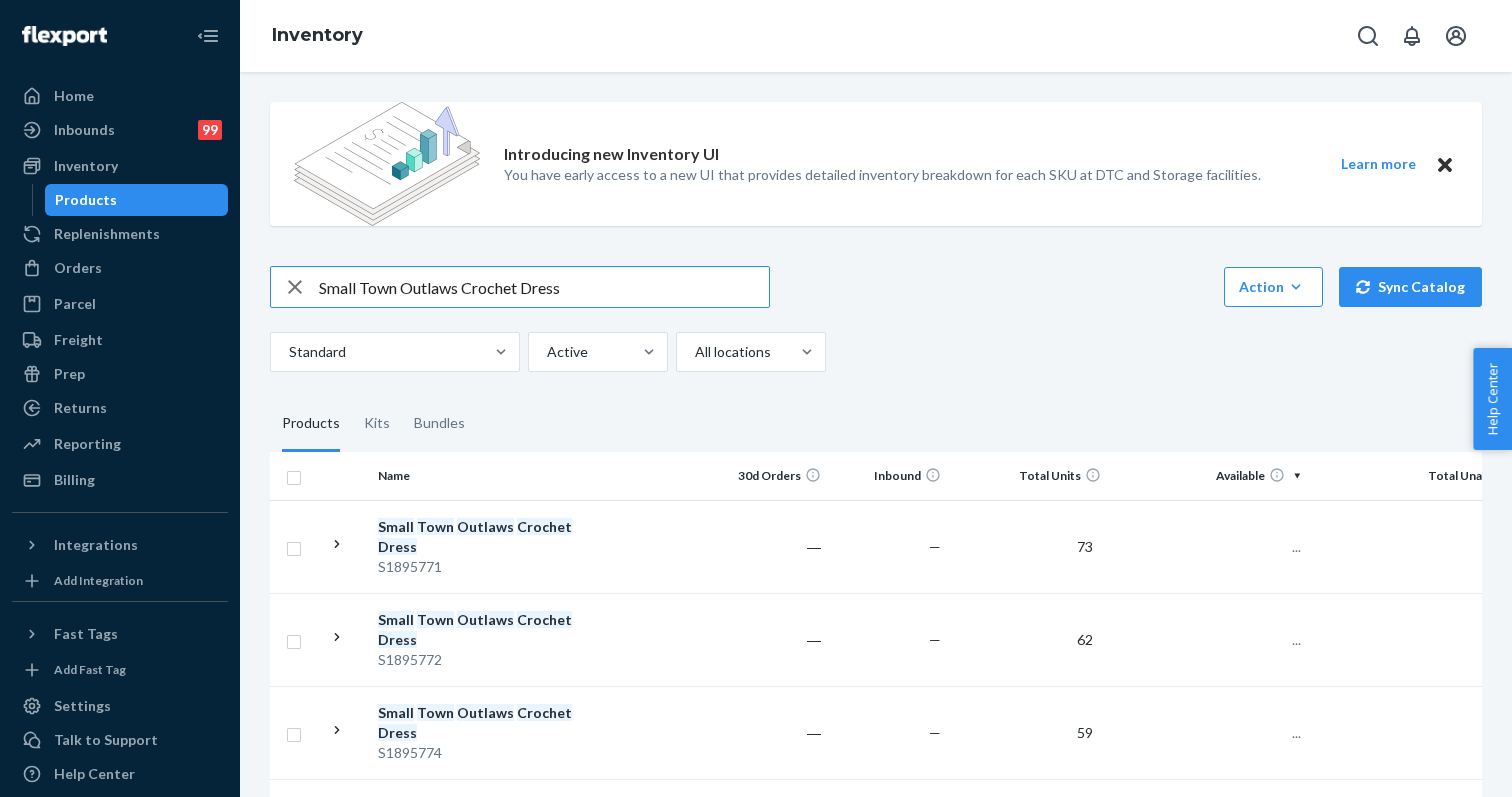 scroll, scrollTop: 0, scrollLeft: 0, axis: both 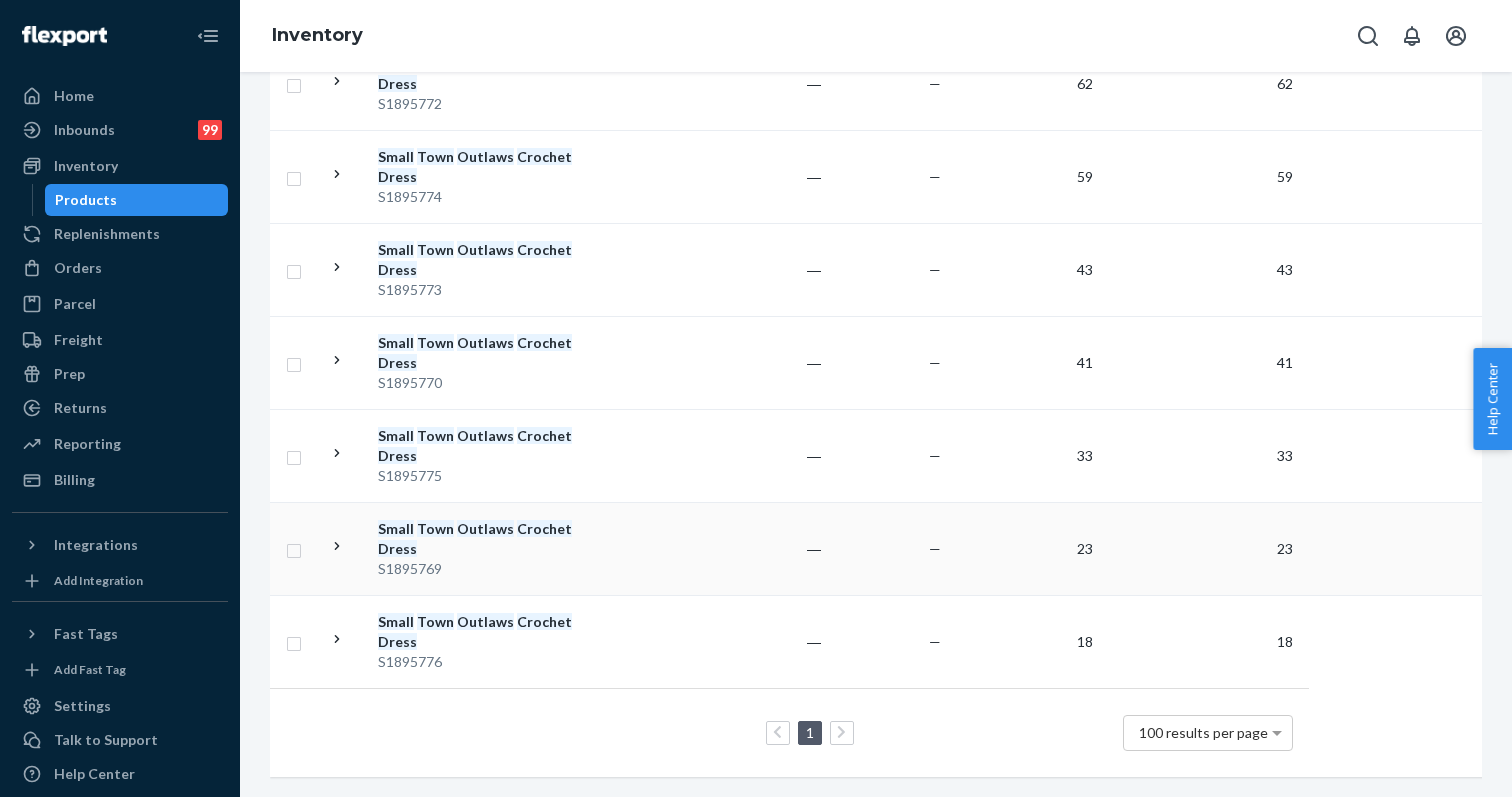 click on "Small   Town   Outlaws   Crochet   Dress" at bounding box center (482, 539) 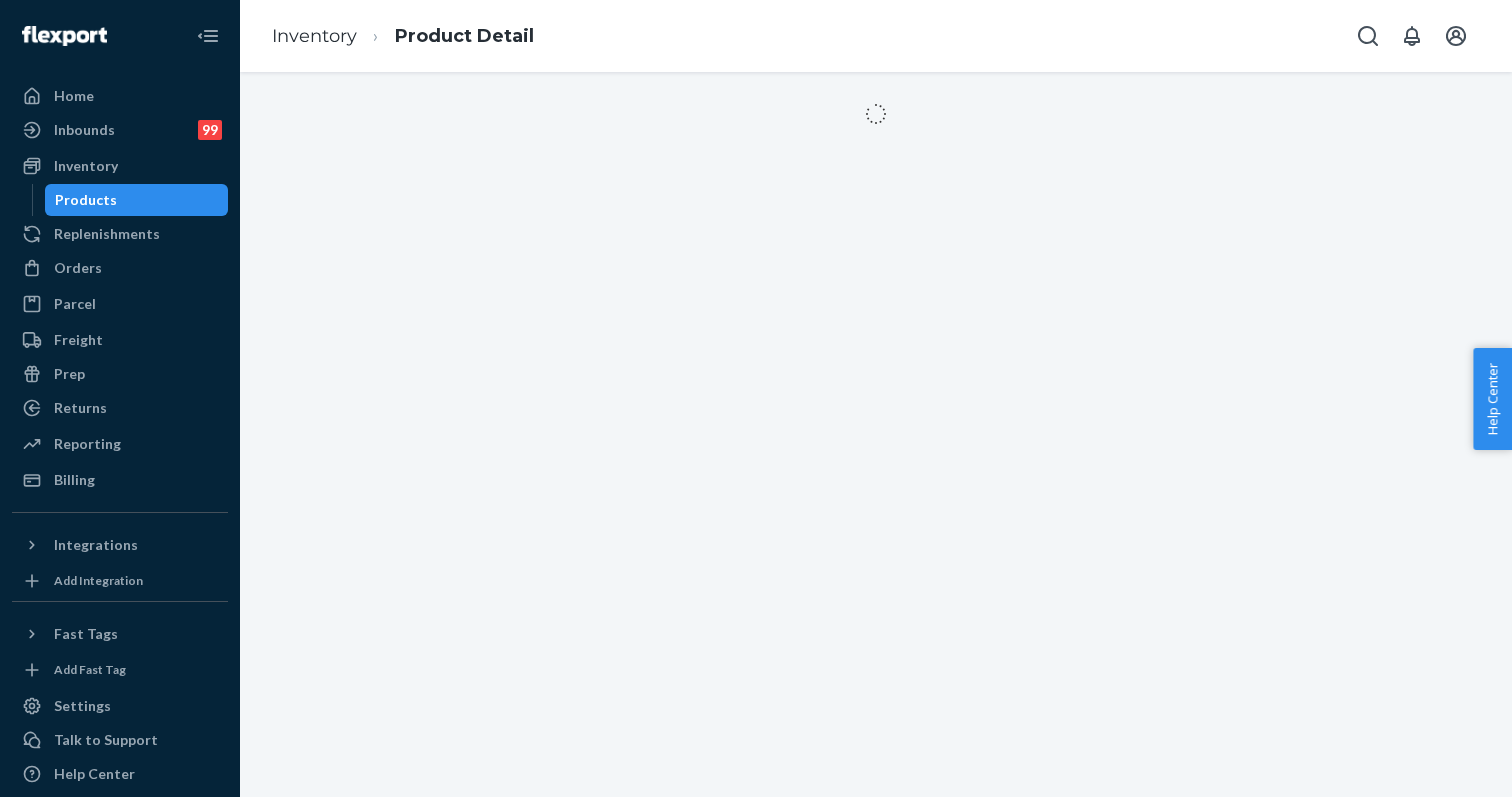 scroll, scrollTop: 0, scrollLeft: 0, axis: both 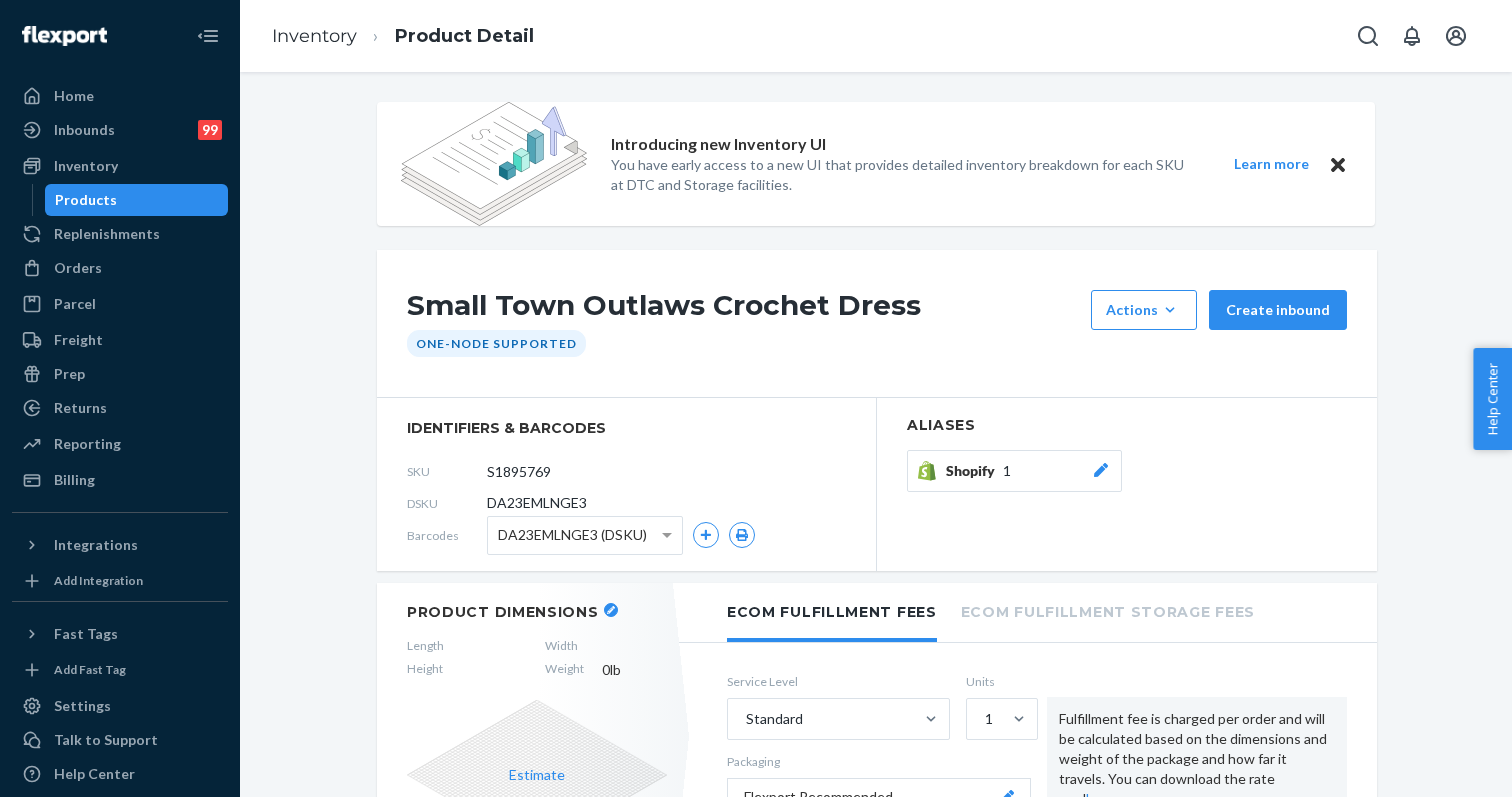 click 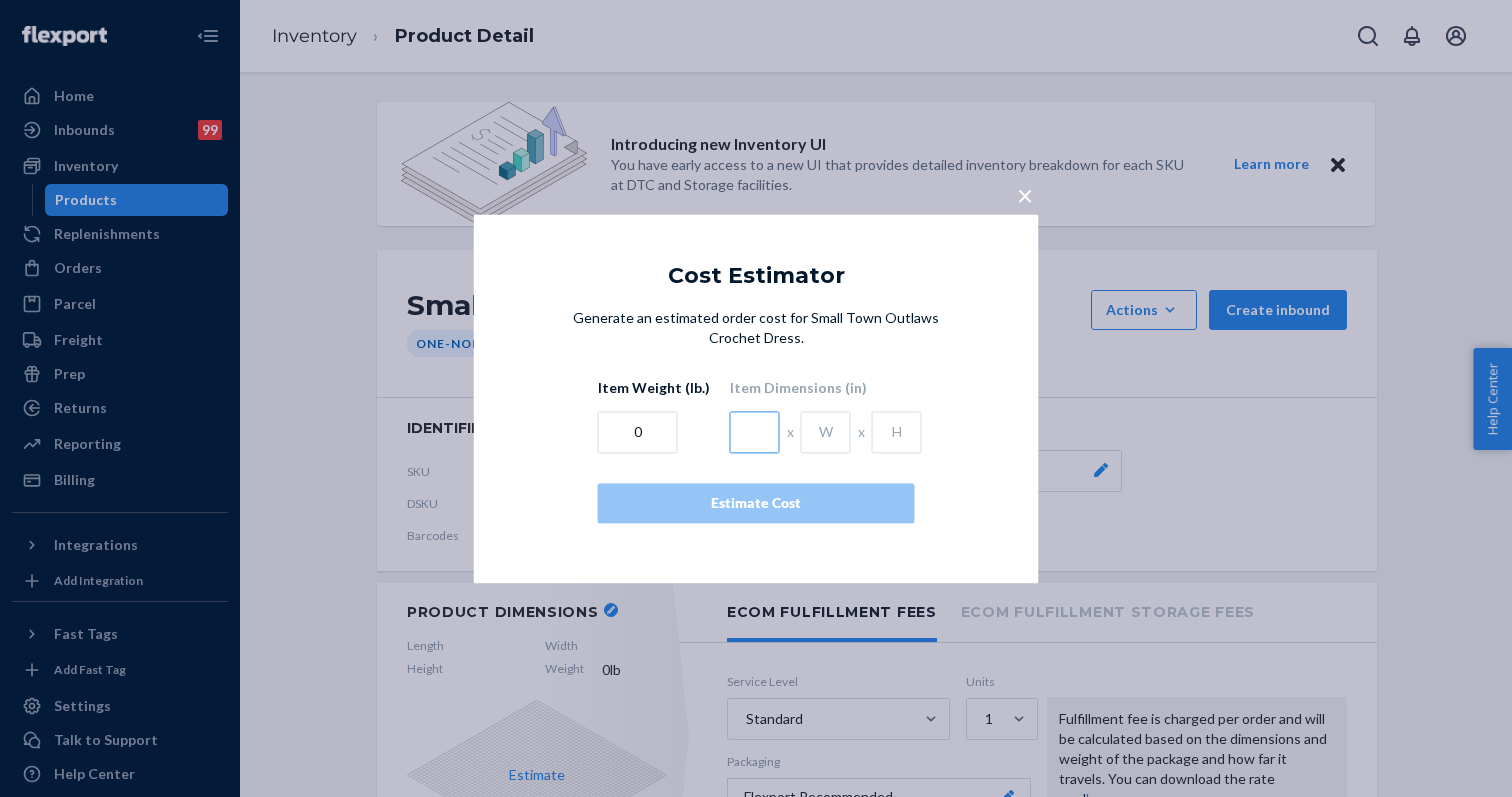 click at bounding box center [755, 432] 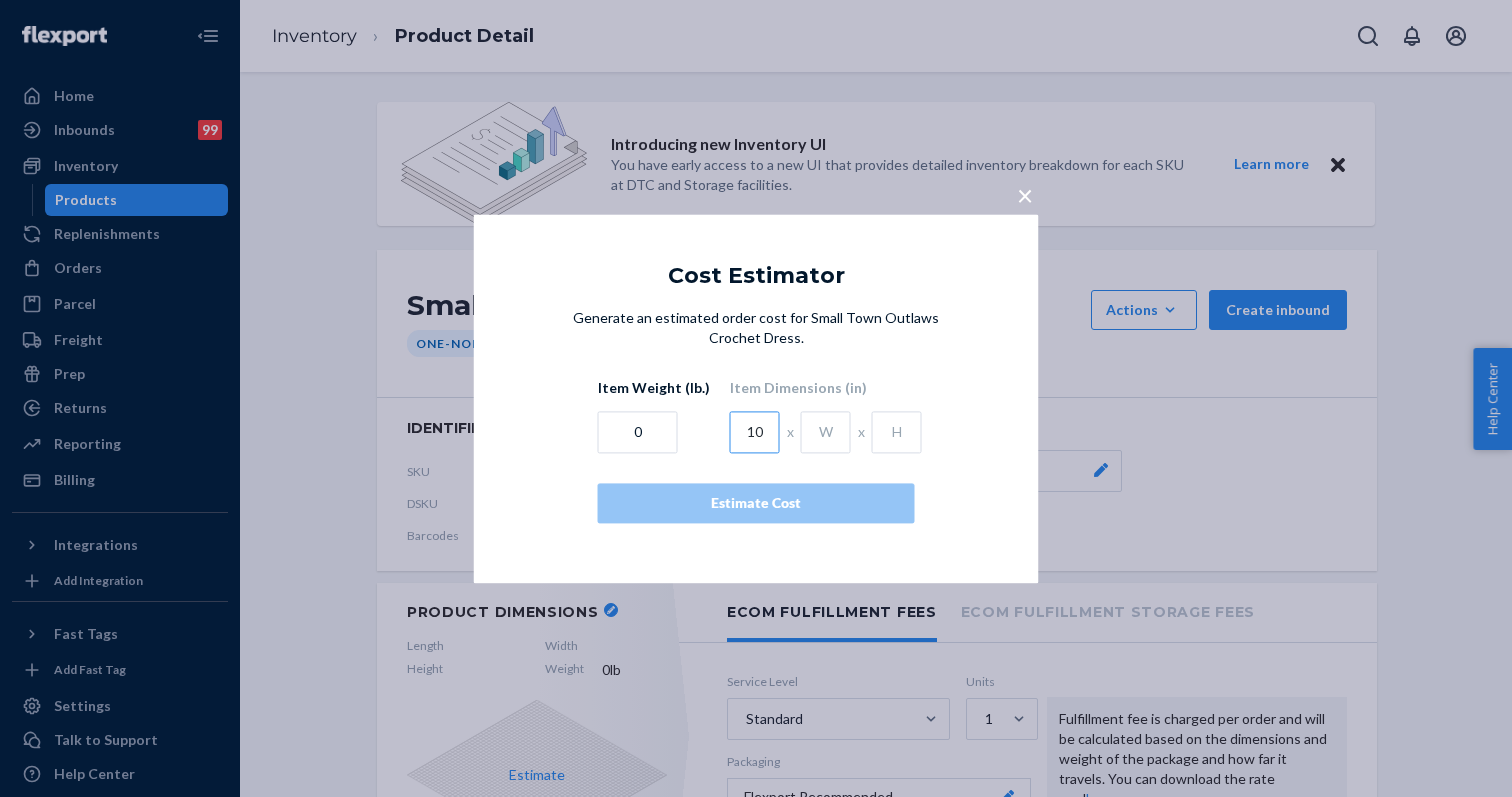 type on "10" 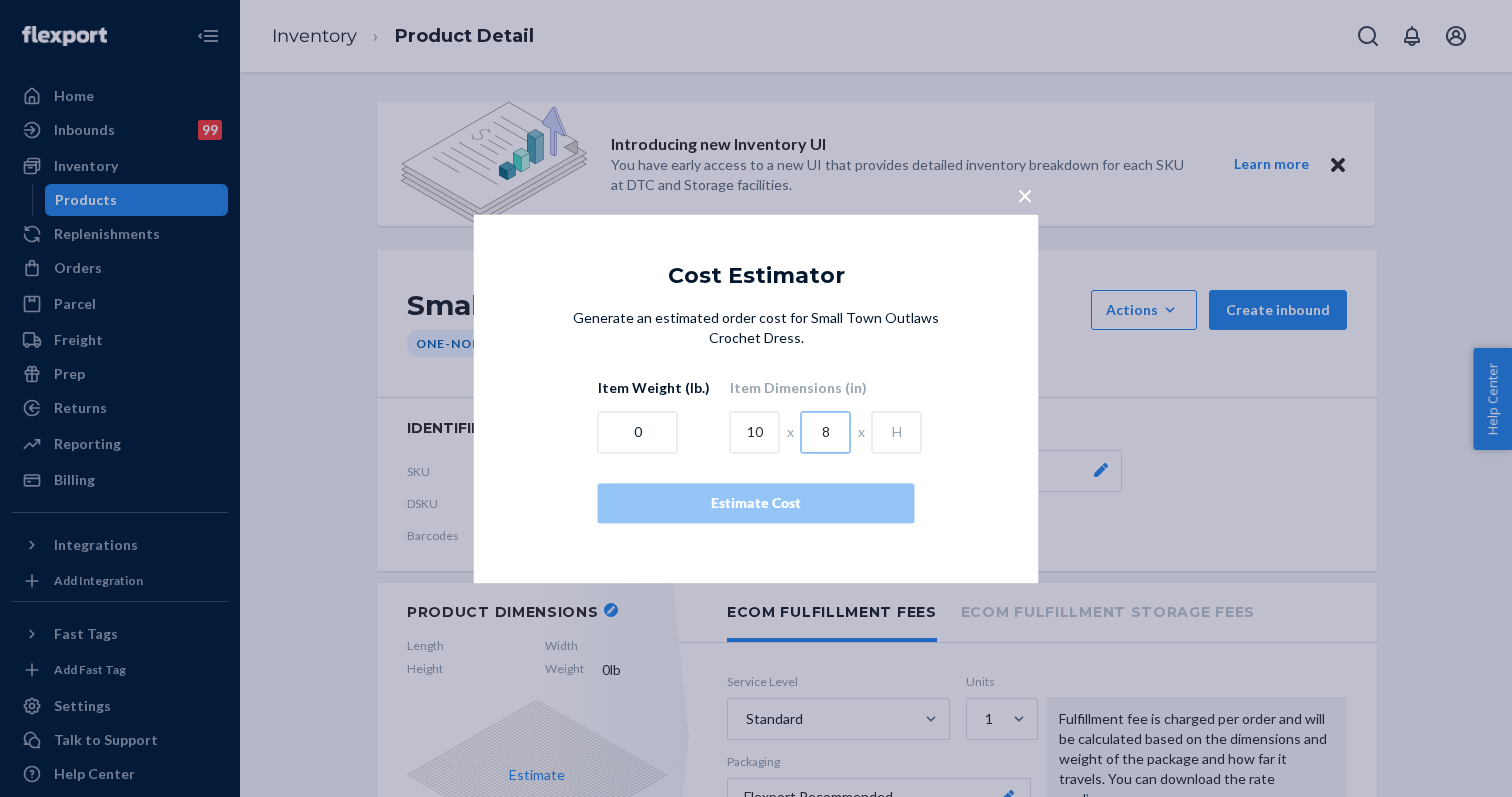type on "8" 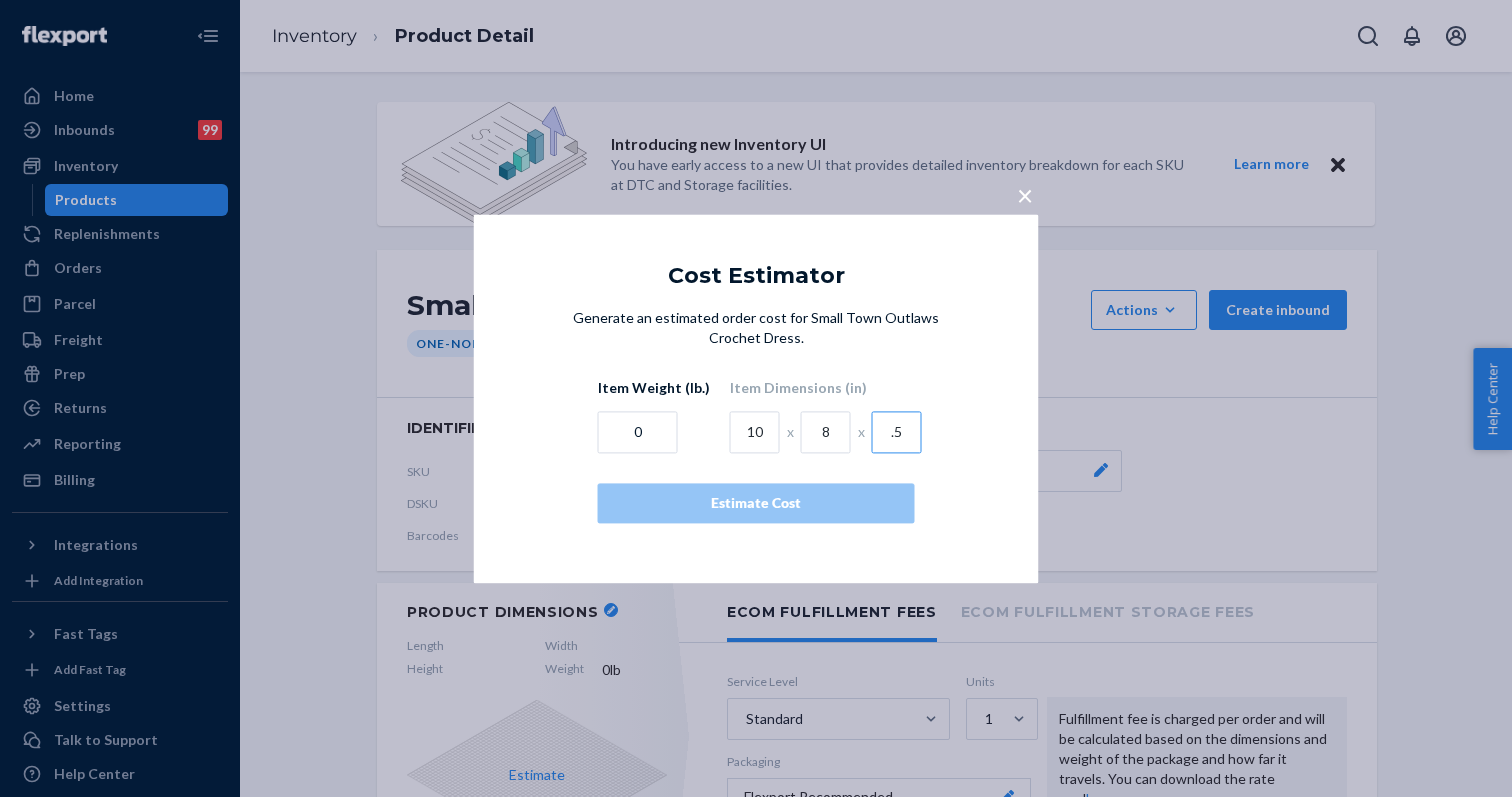 type on ".5" 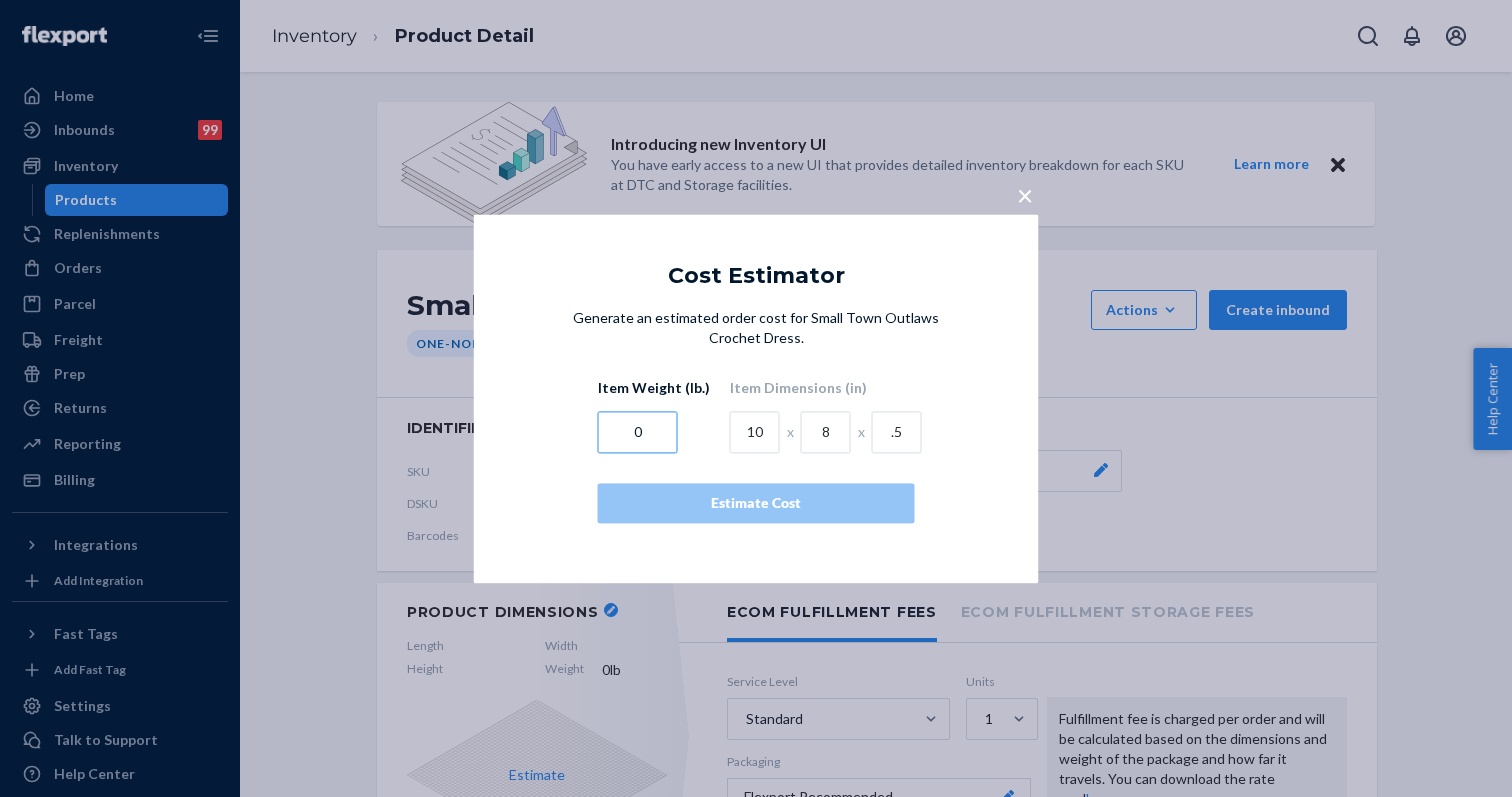click on "0" at bounding box center (638, 432) 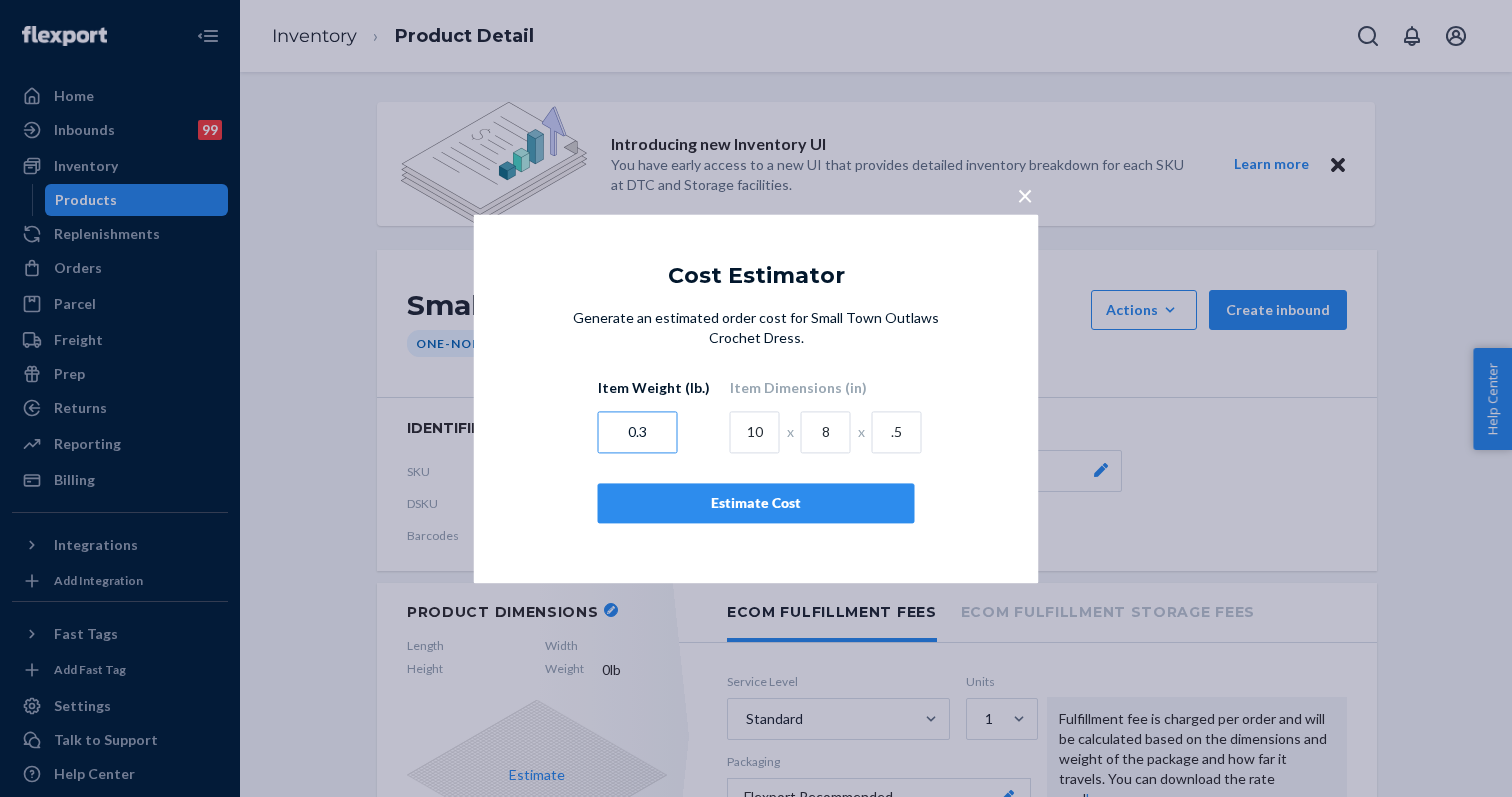 type on "0.3" 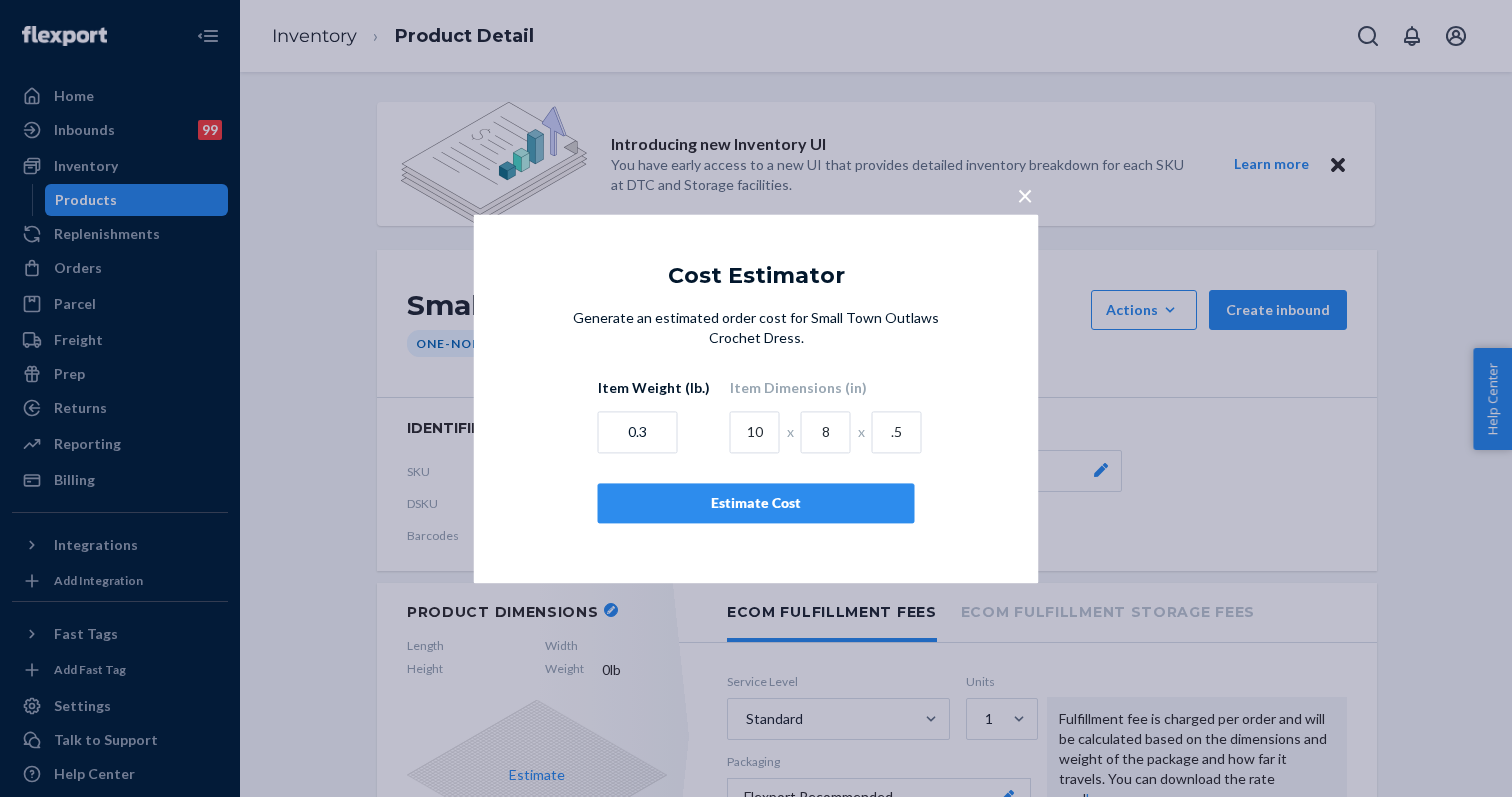 click on "Estimate Cost" at bounding box center [756, 503] 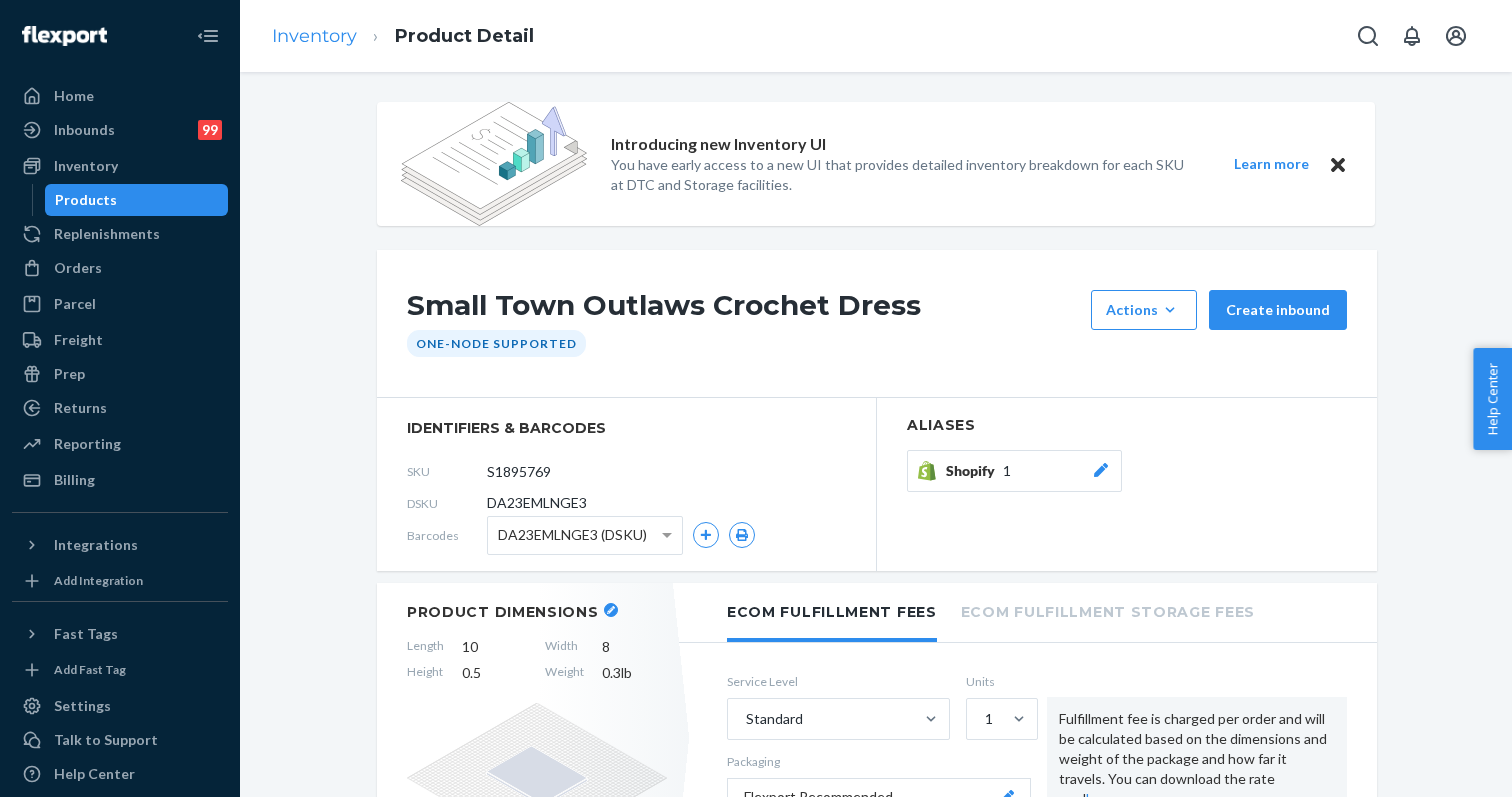 click on "Inventory" at bounding box center [314, 36] 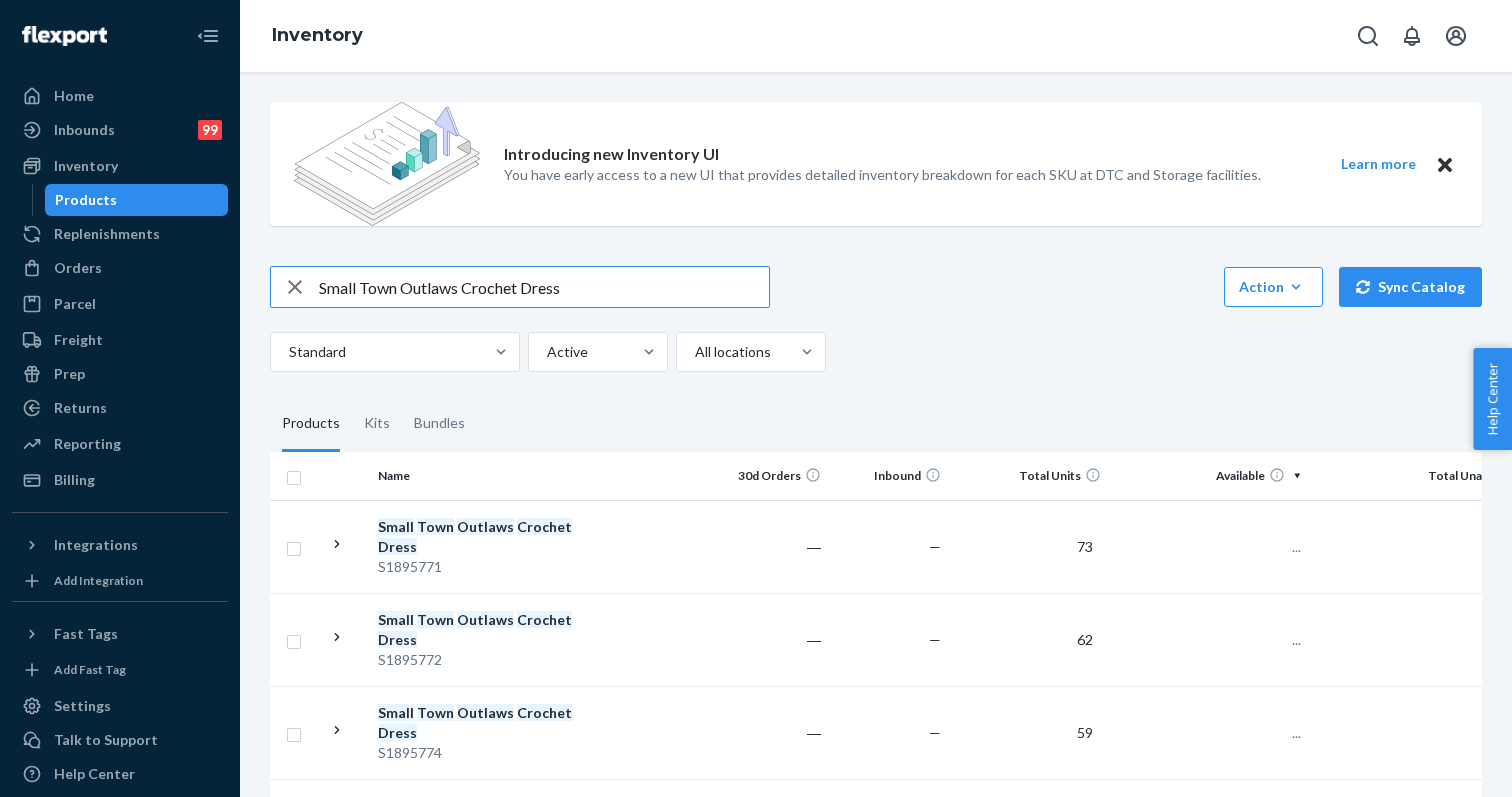 scroll, scrollTop: 0, scrollLeft: 0, axis: both 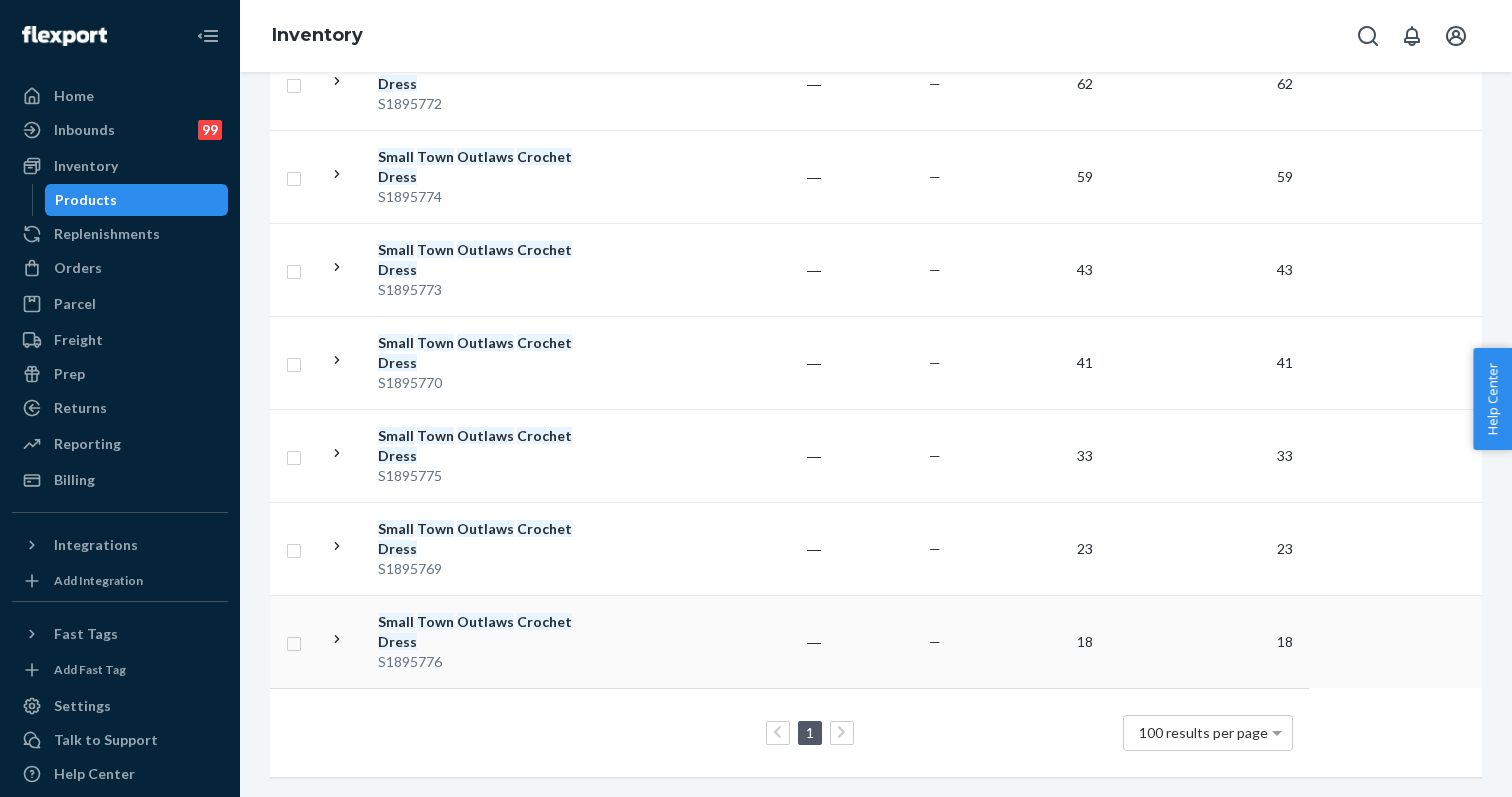 click on "Small   Town   Outlaws   Crochet   Dress" at bounding box center [482, 632] 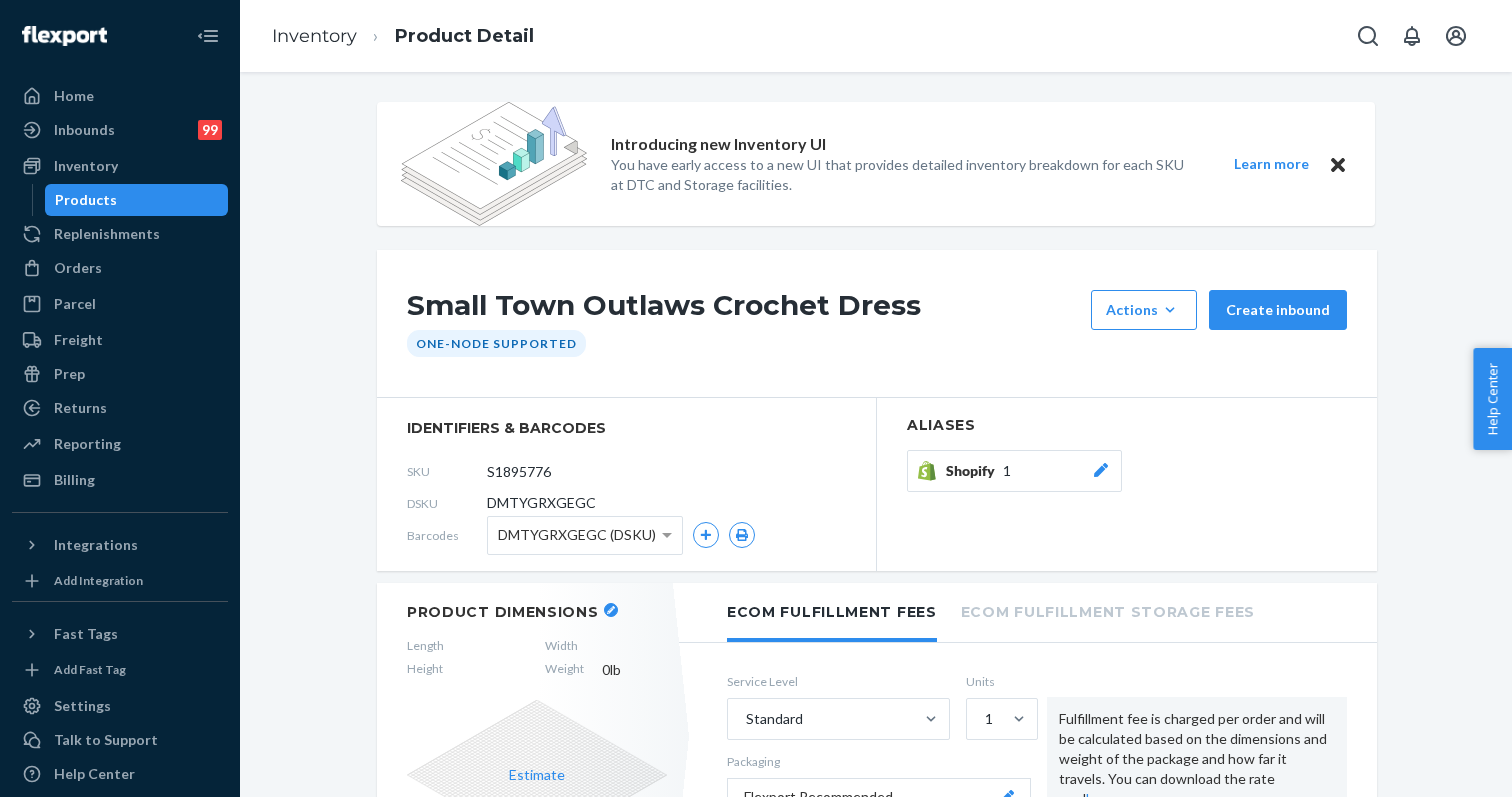 click 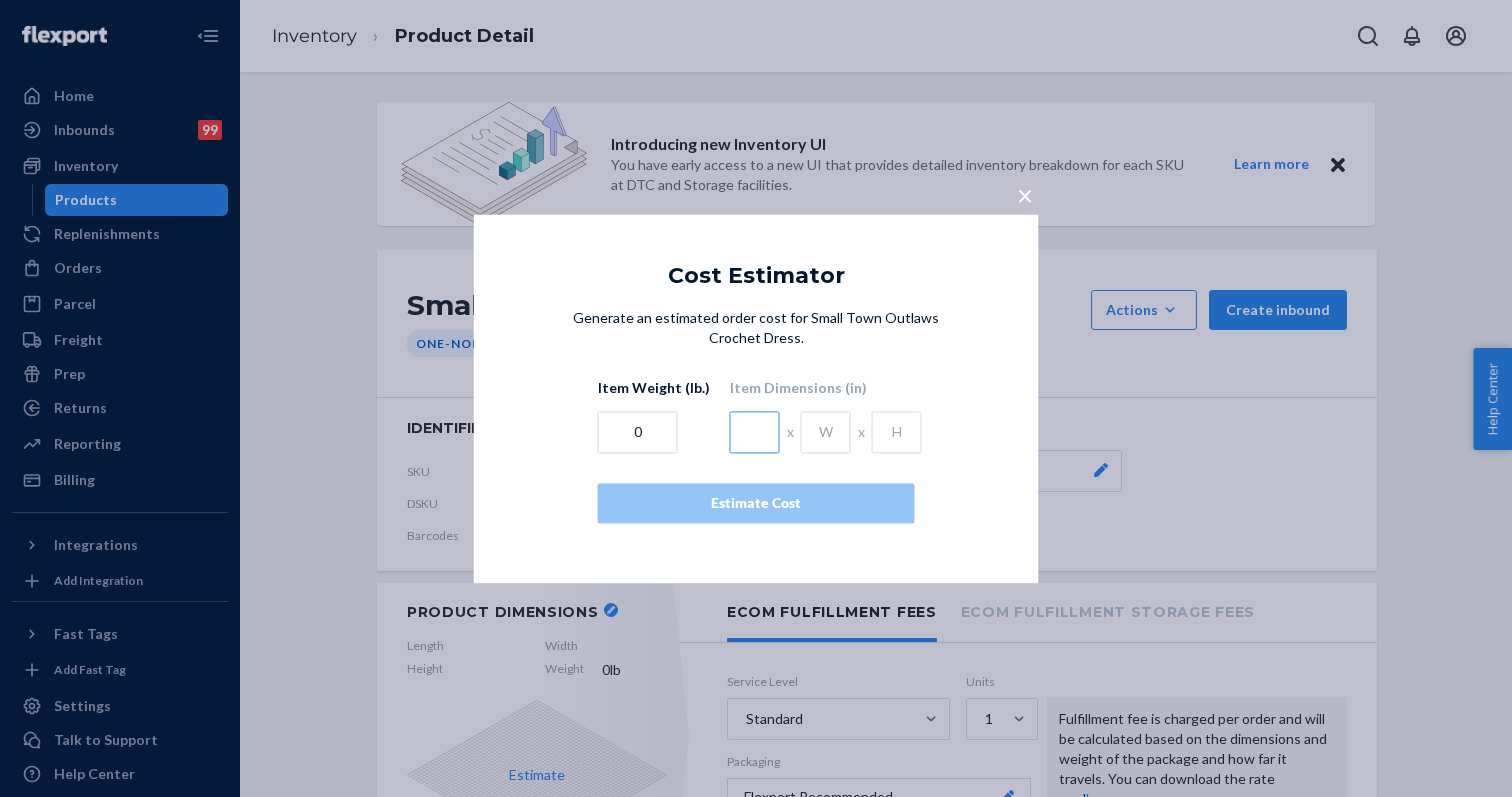 click at bounding box center [755, 432] 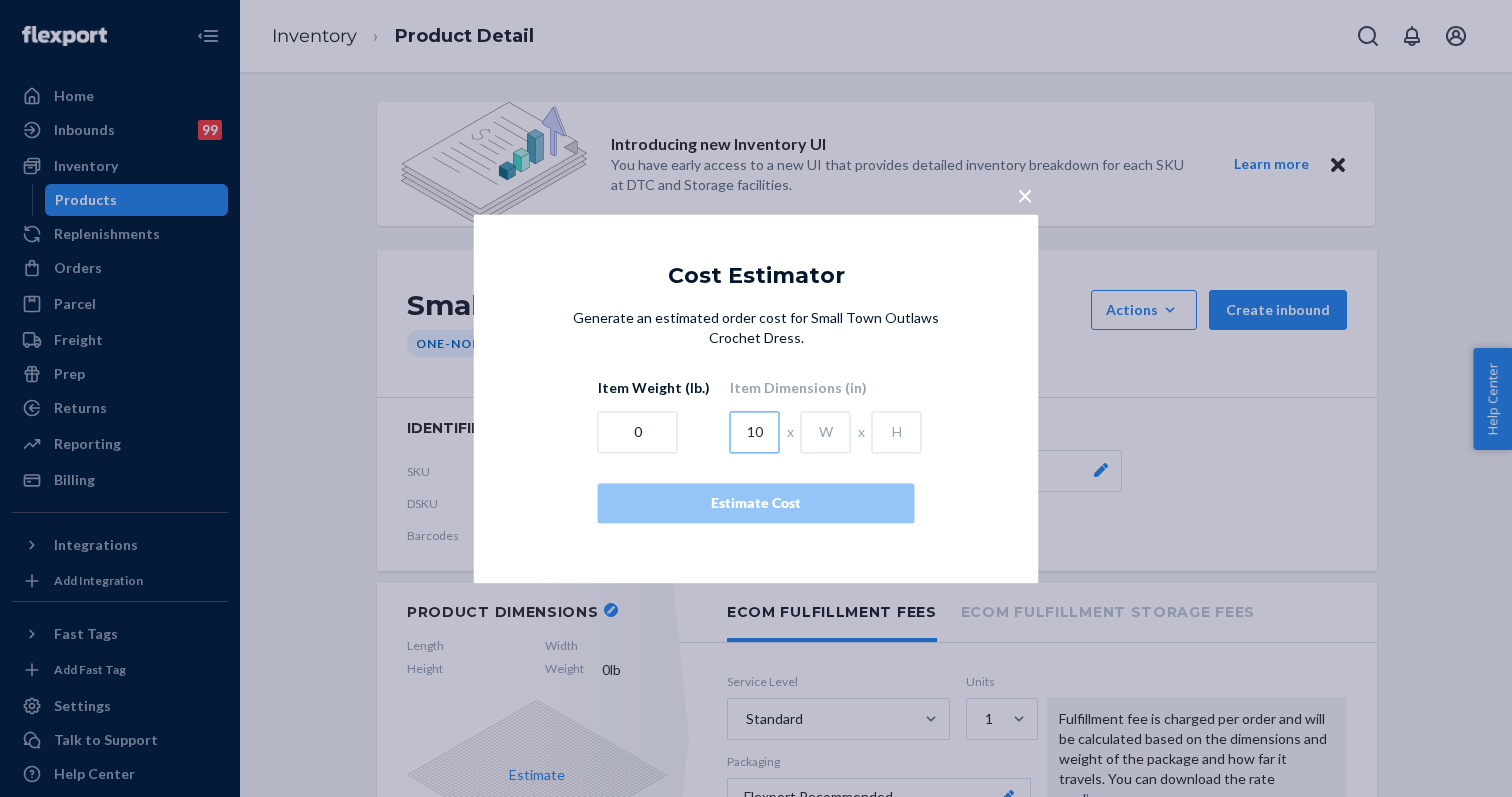 type on "10" 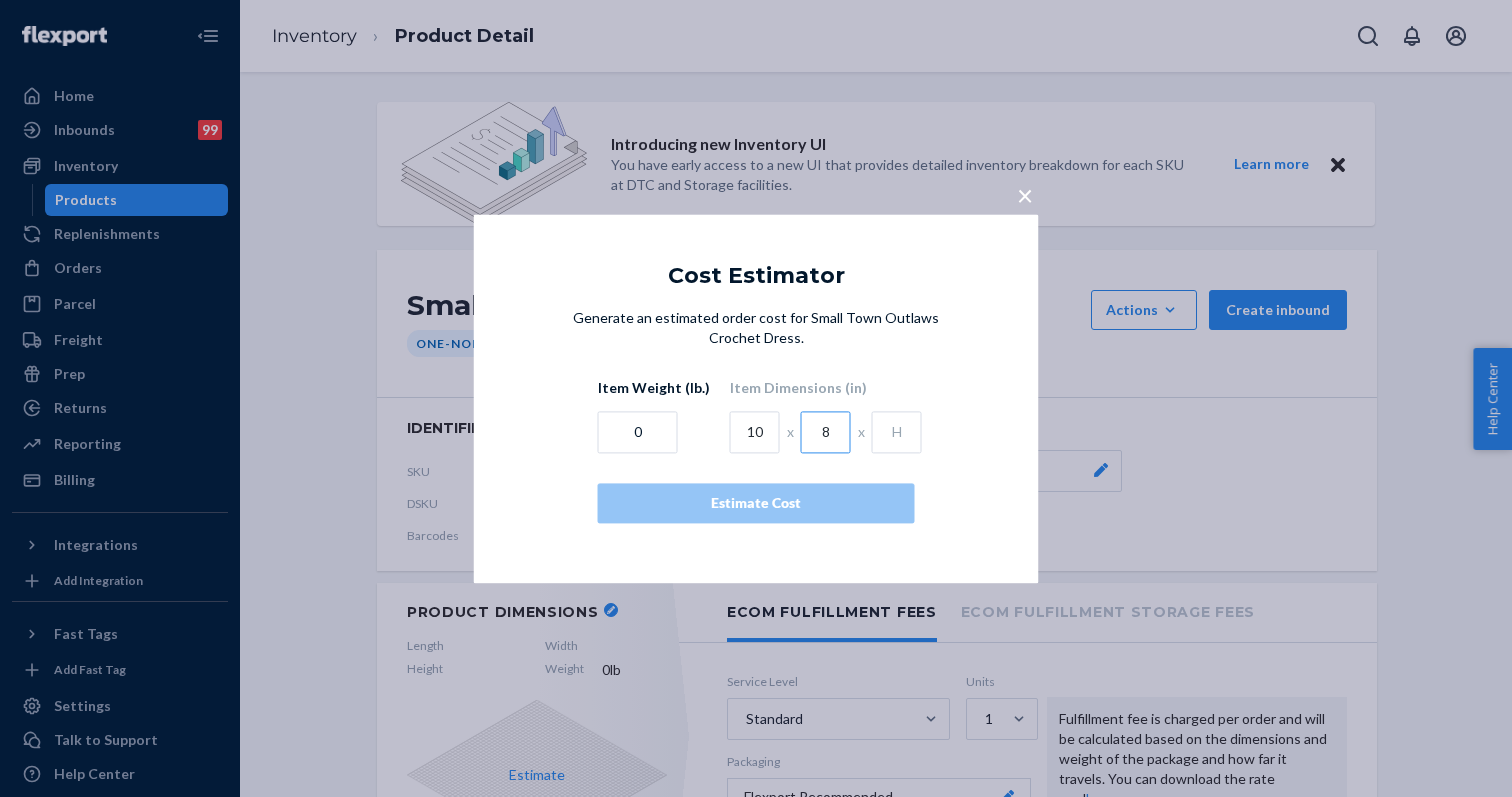 type on "8" 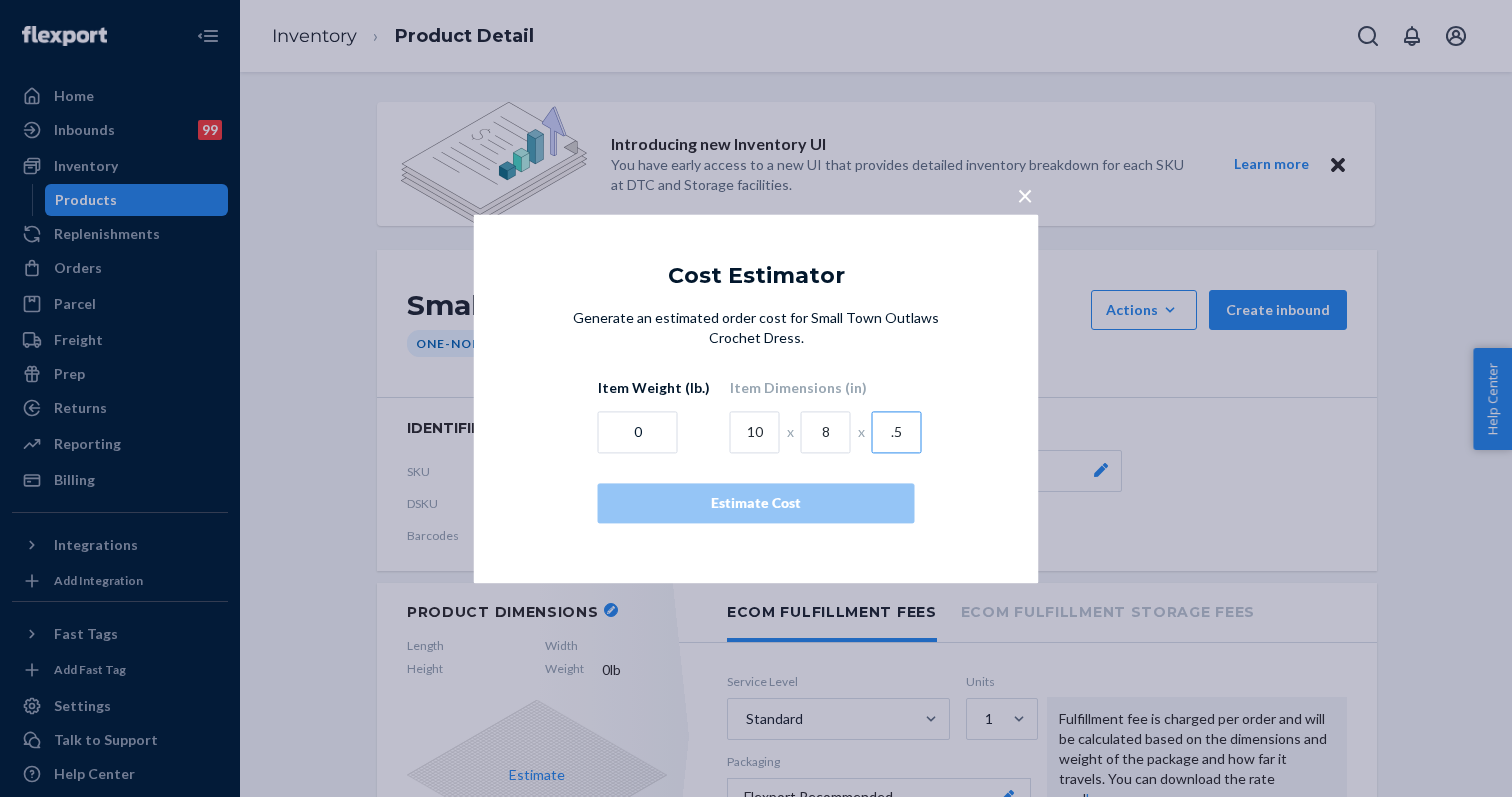 type on ".5" 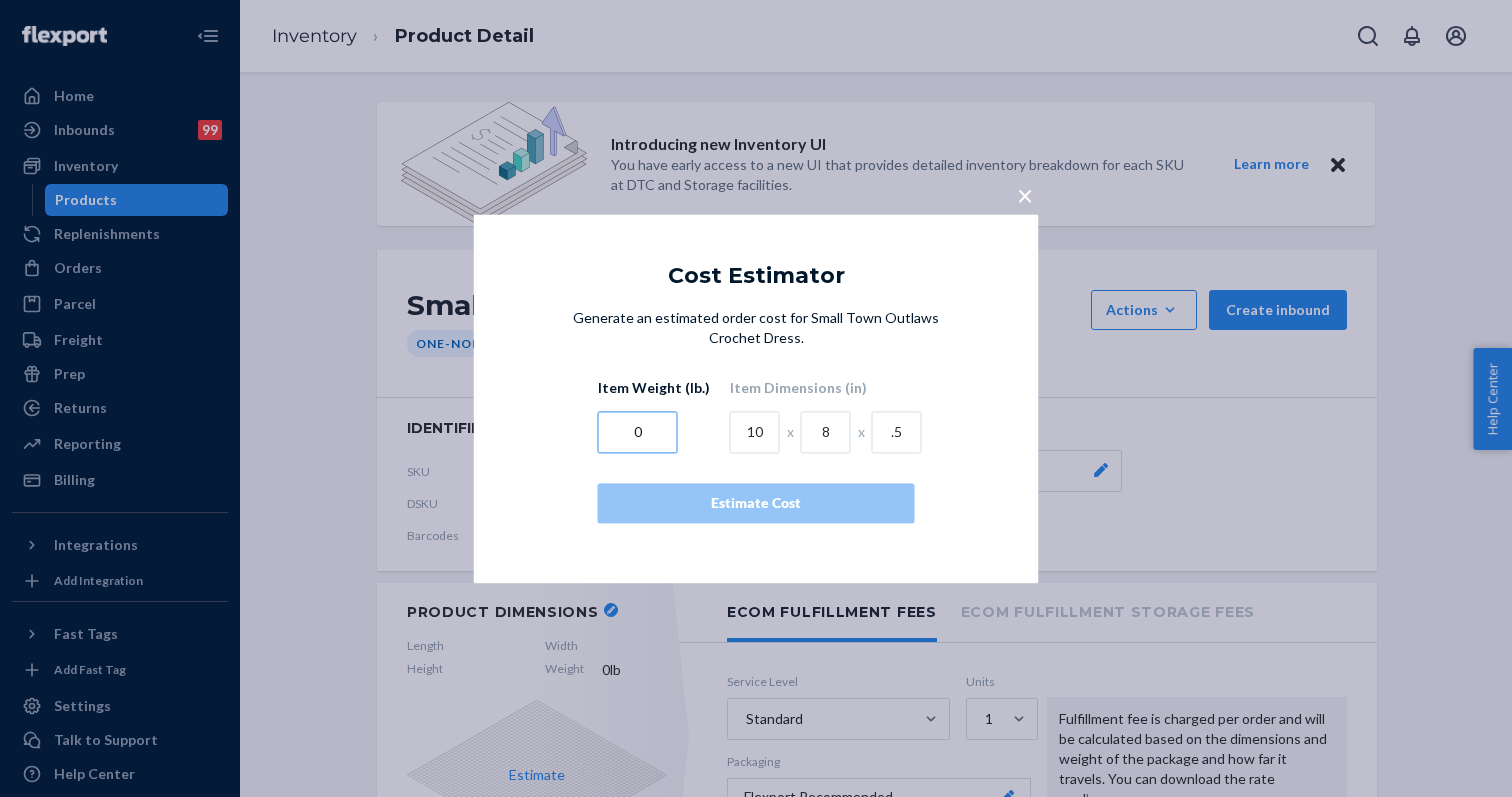 click on "0" at bounding box center (638, 432) 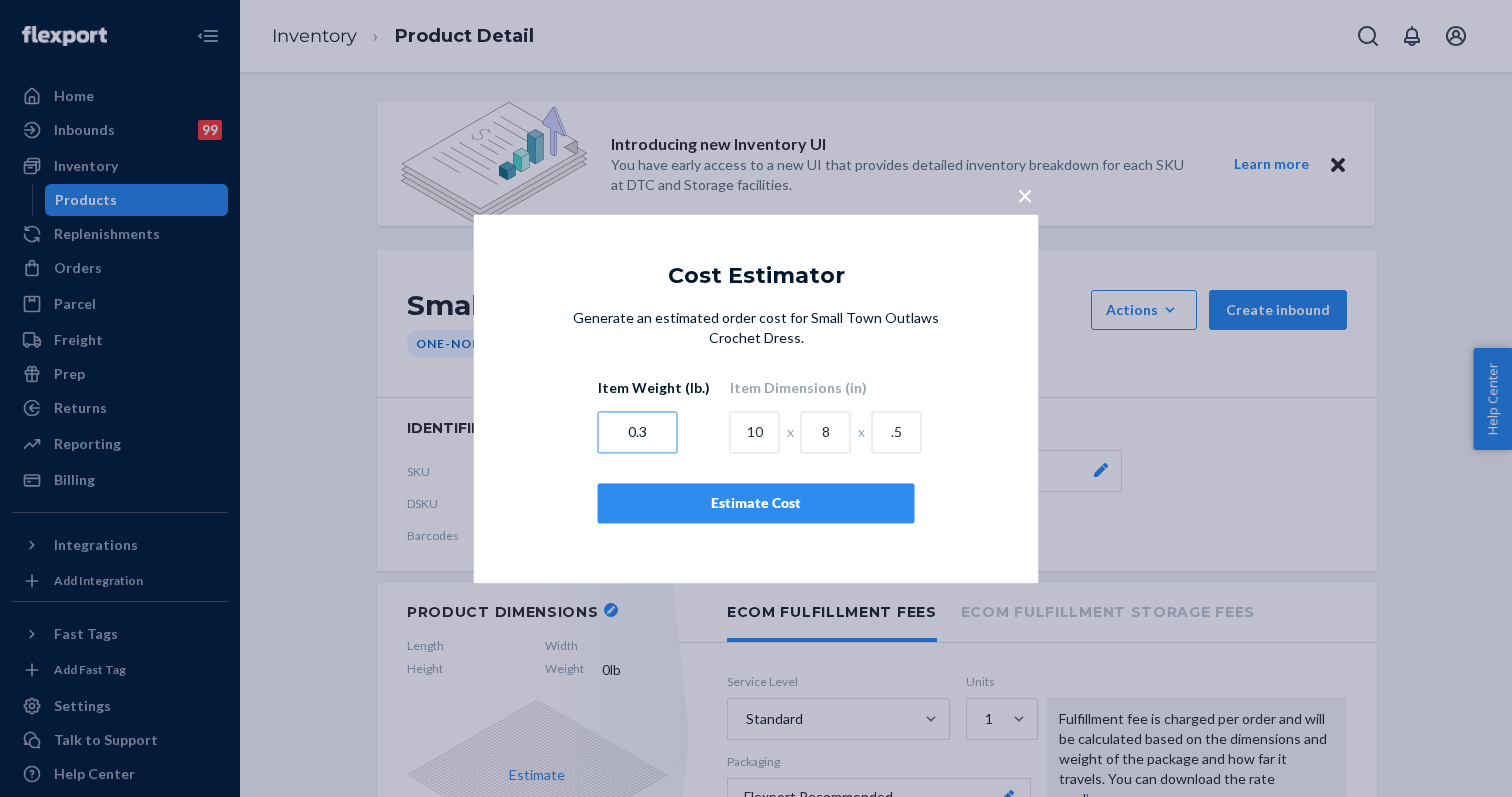 type on "0.3" 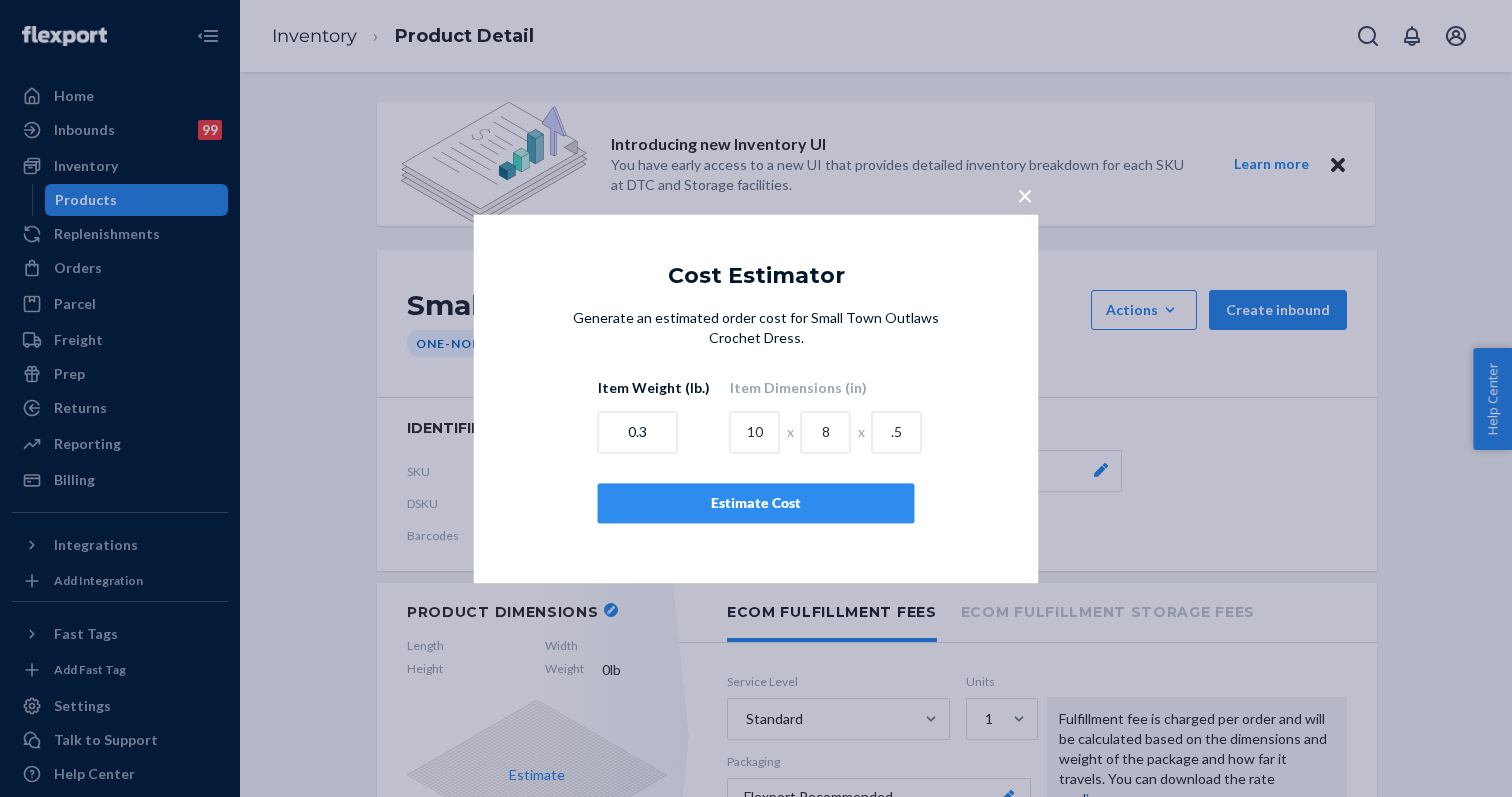click on "Estimate Cost" at bounding box center (756, 503) 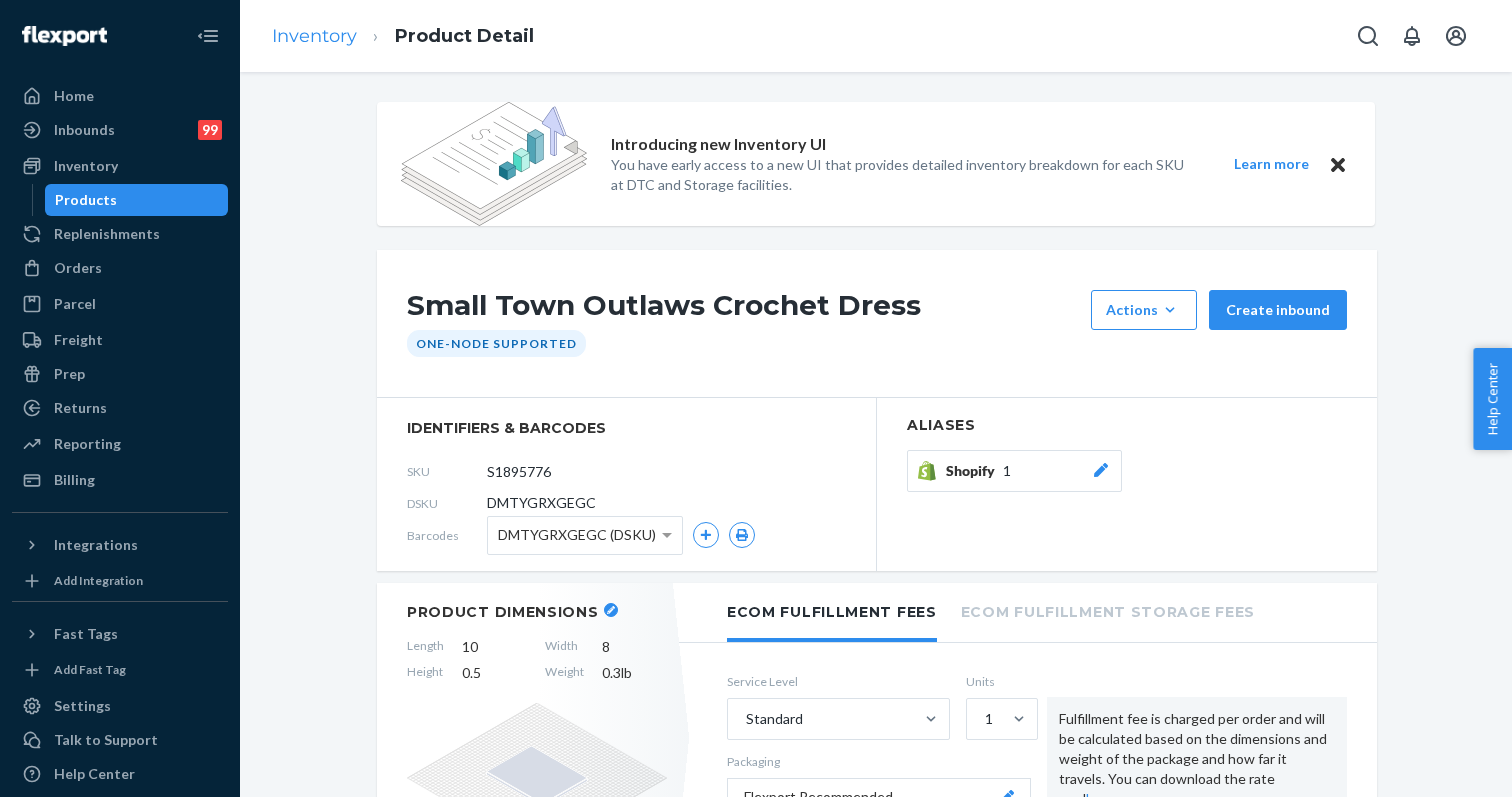 click on "Inventory" at bounding box center [314, 36] 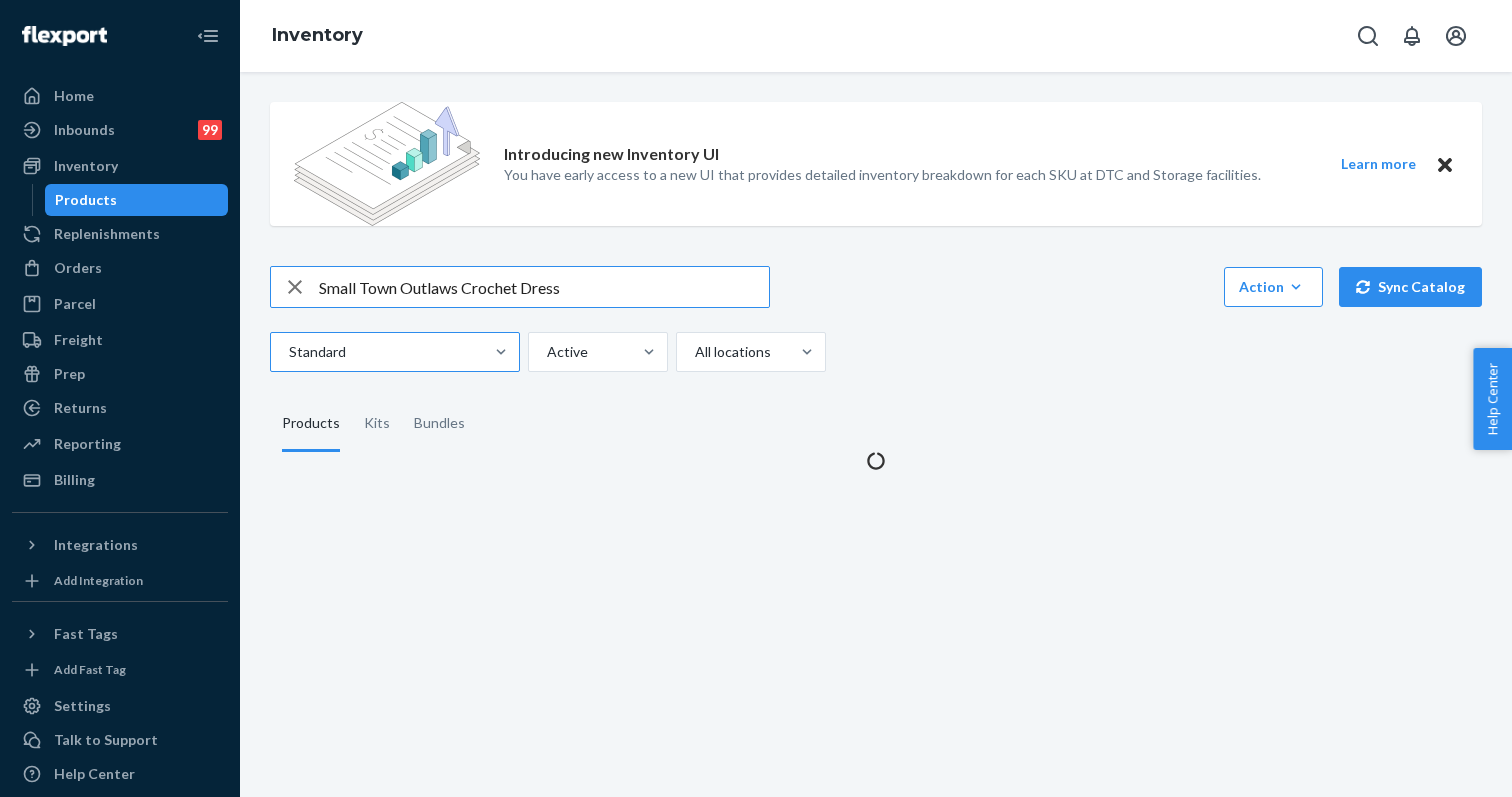 scroll, scrollTop: 0, scrollLeft: 0, axis: both 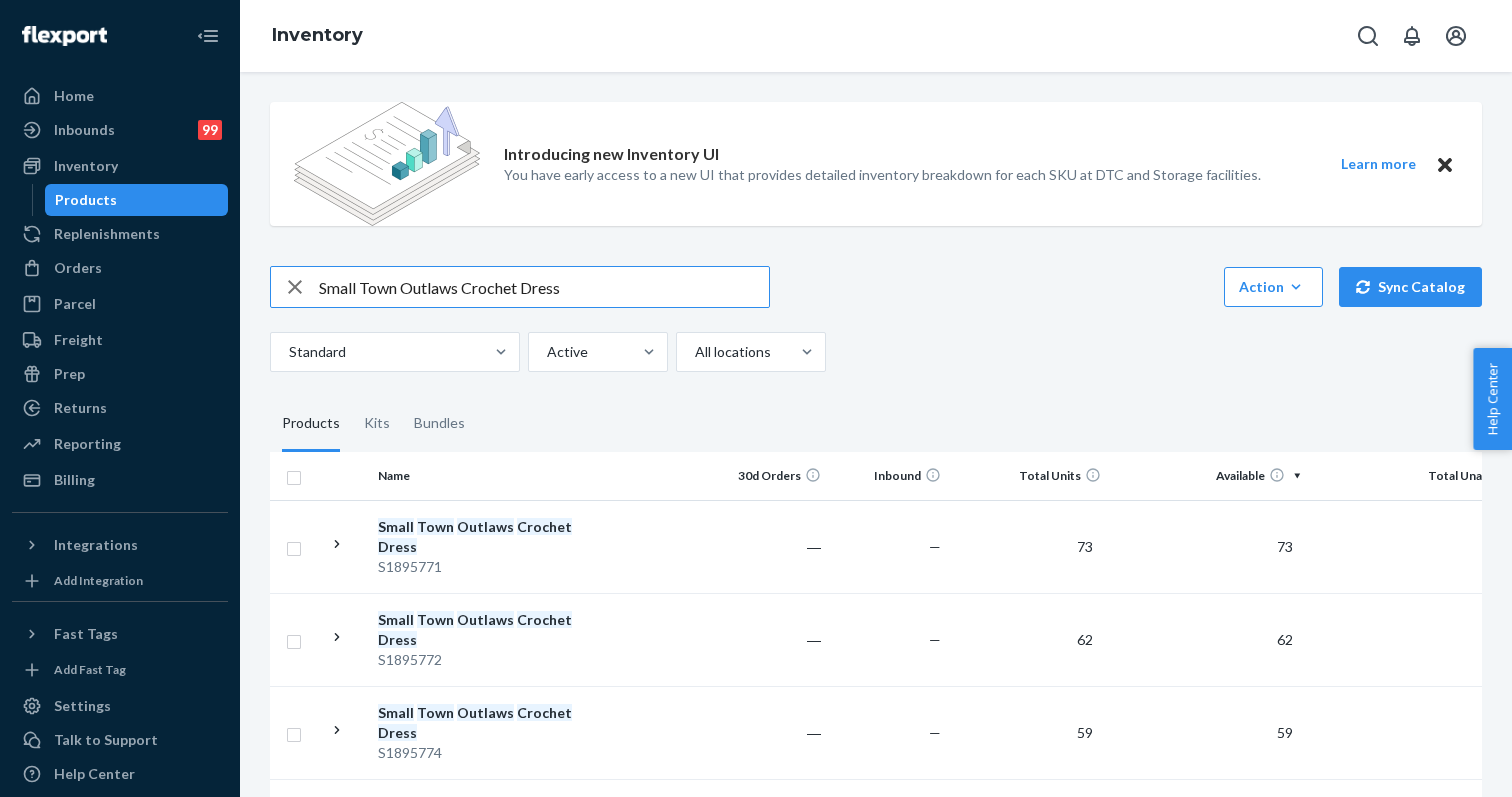 click 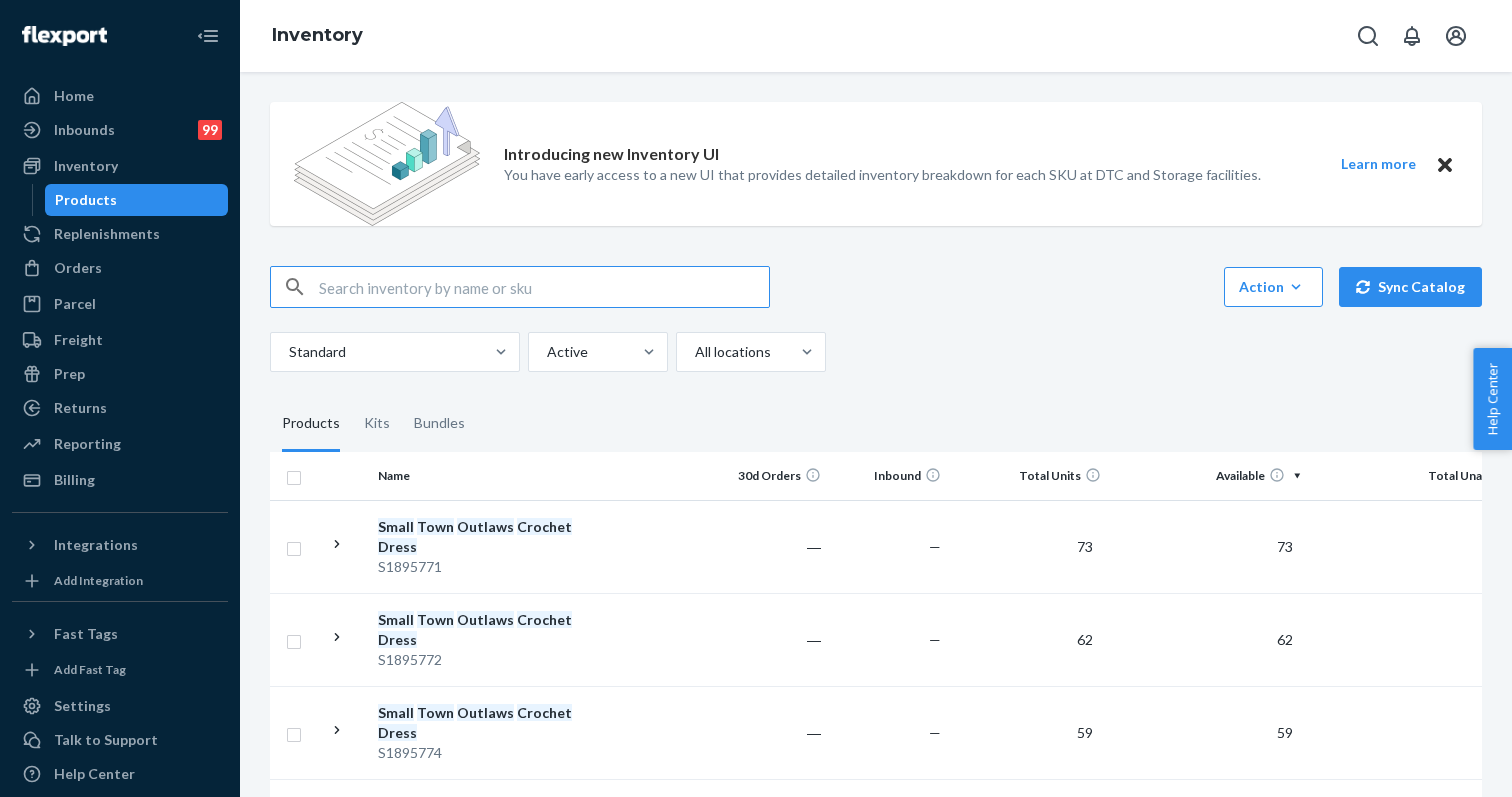 click at bounding box center (544, 287) 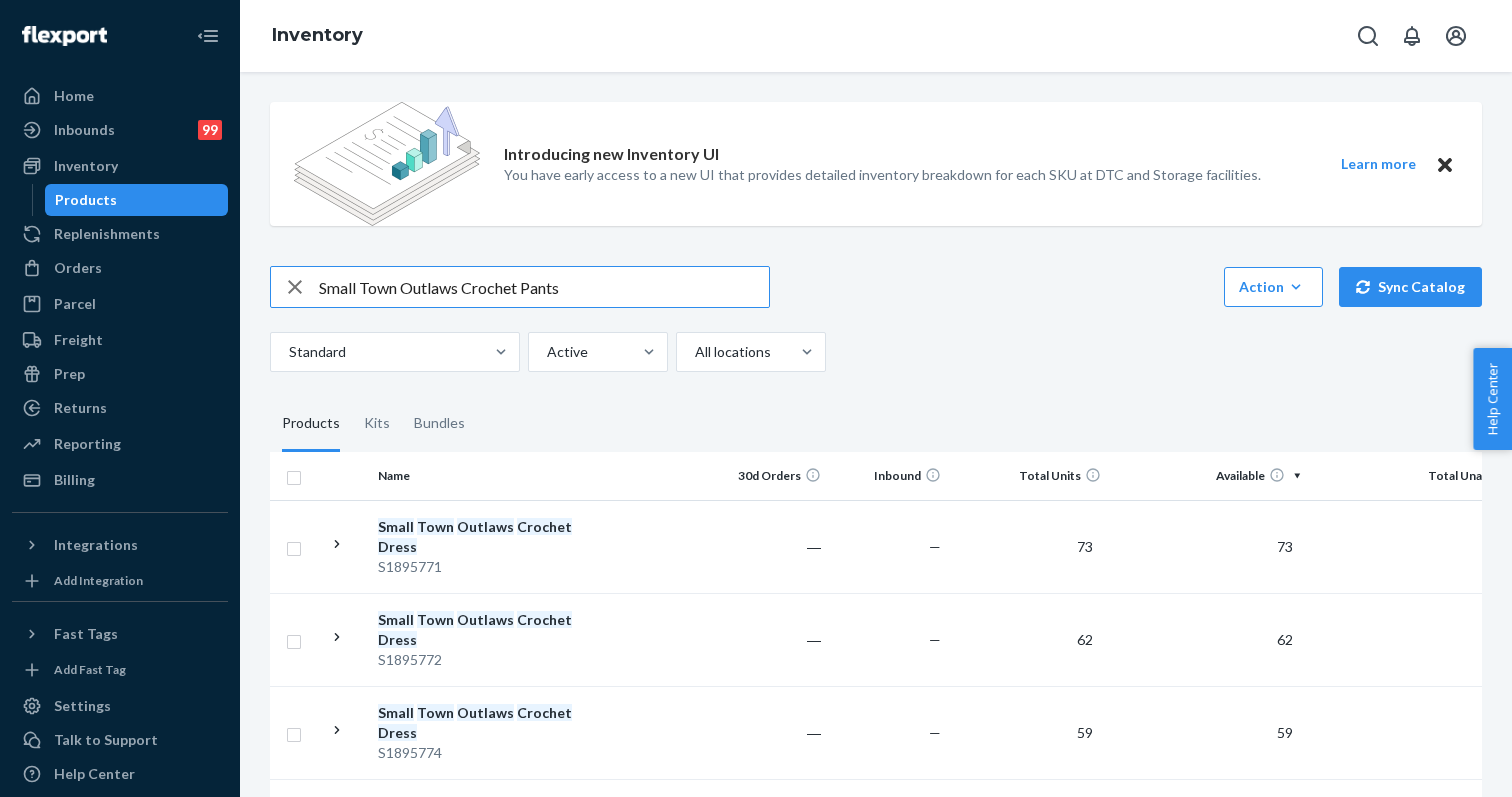 type on "Small Town Outlaws Crochet Pants" 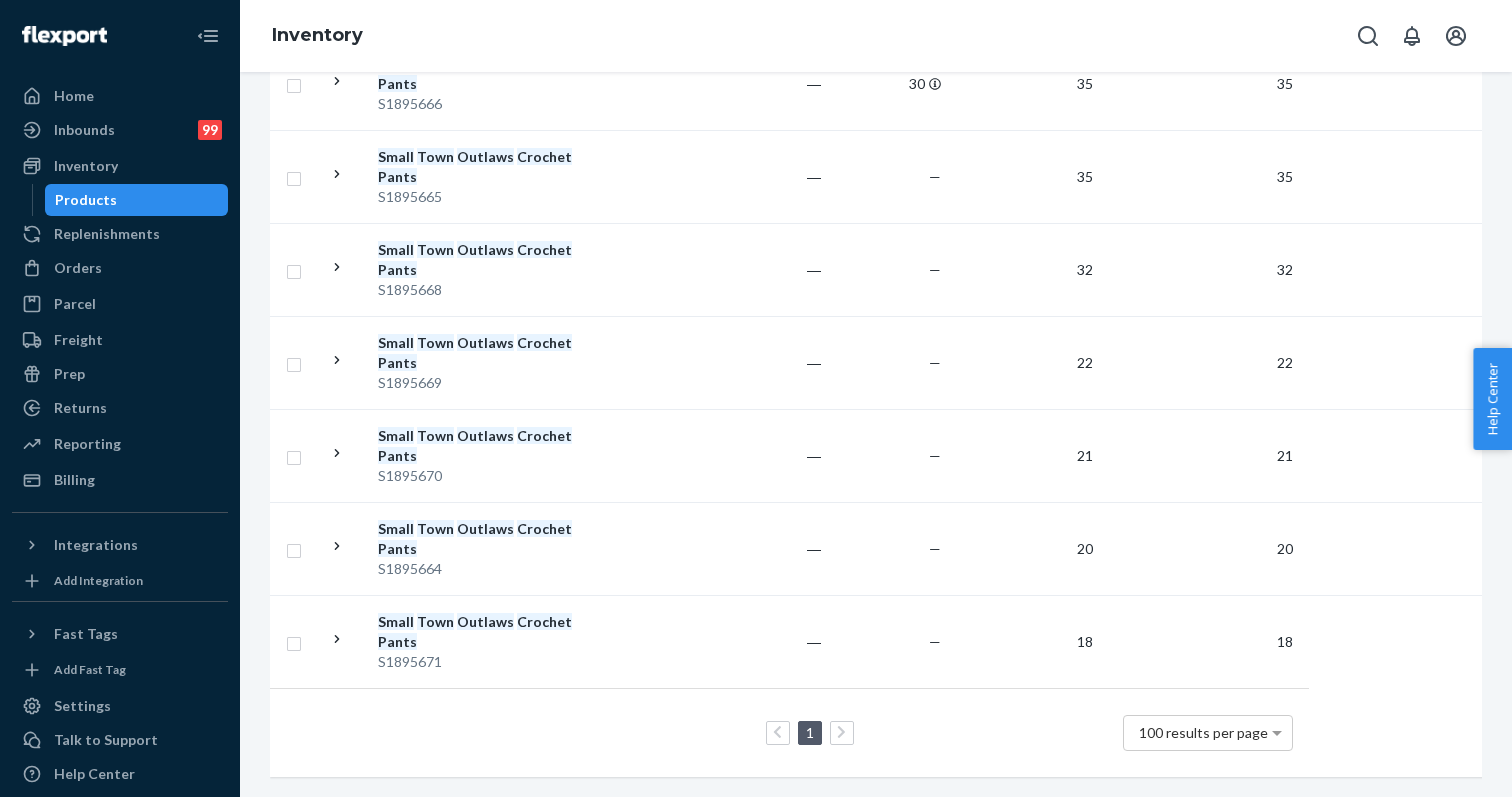 scroll, scrollTop: 556, scrollLeft: 0, axis: vertical 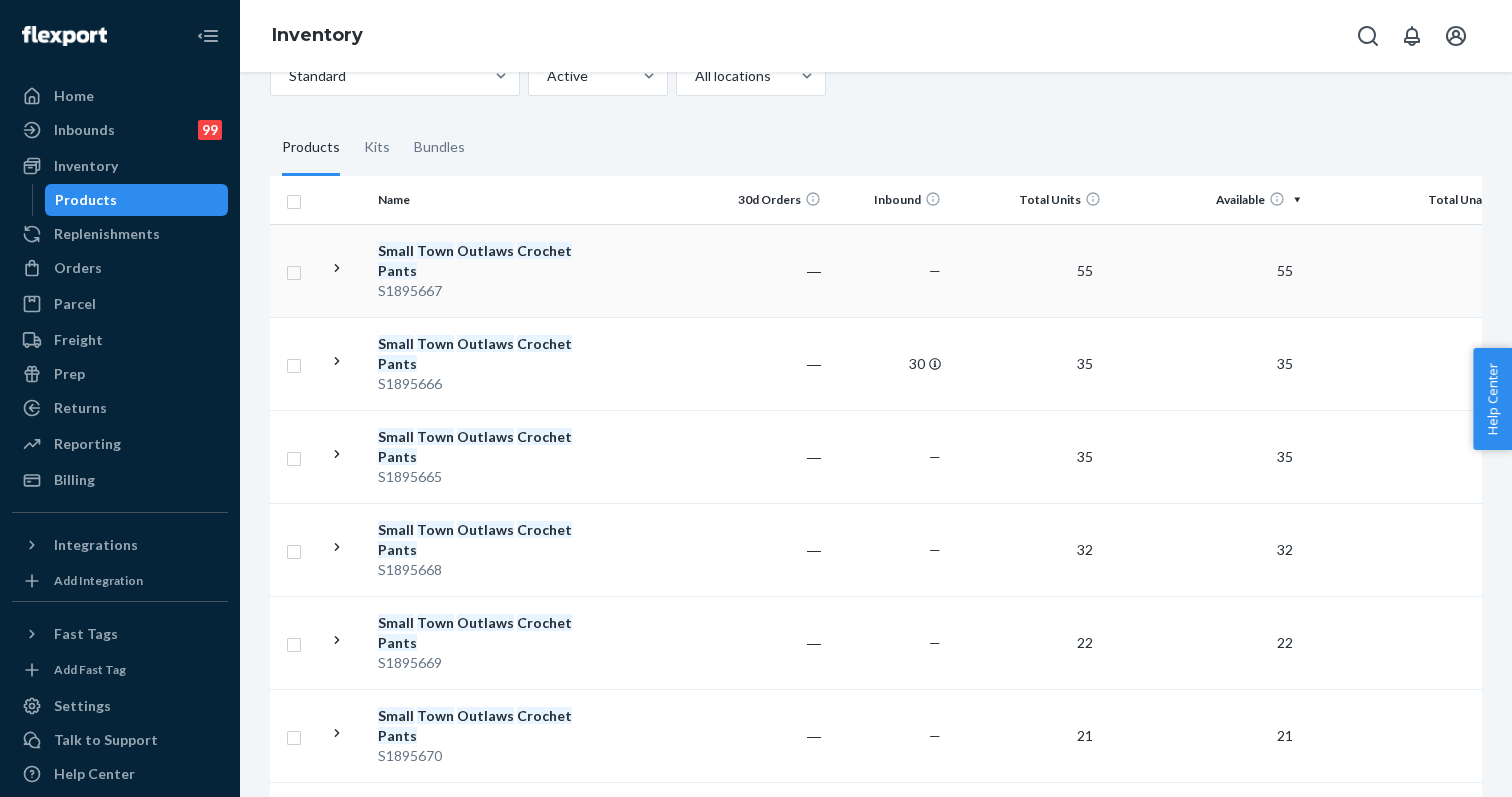 click on "Small   Town   Outlaws   Crochet   Pants" at bounding box center (482, 261) 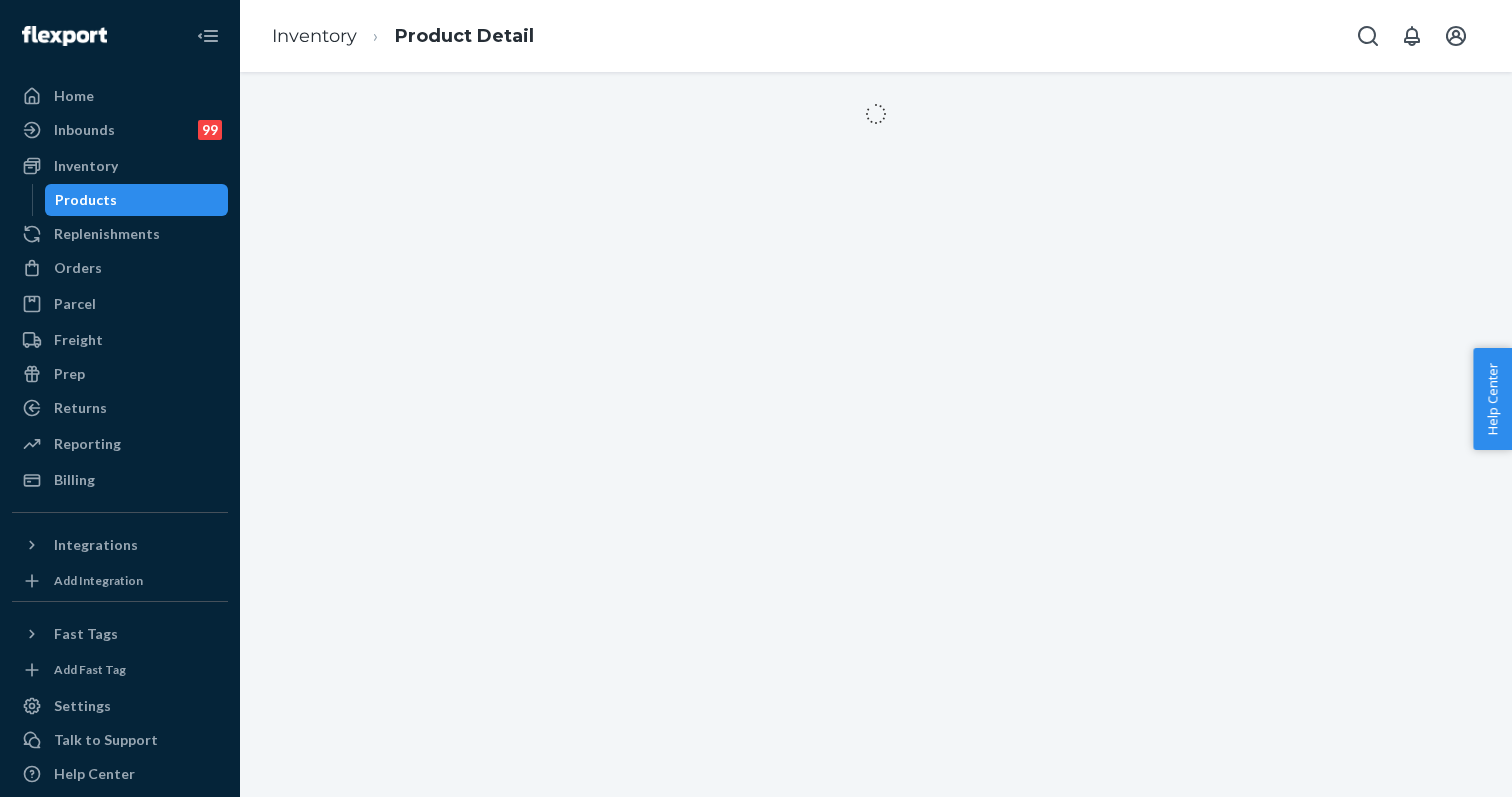 scroll, scrollTop: 0, scrollLeft: 0, axis: both 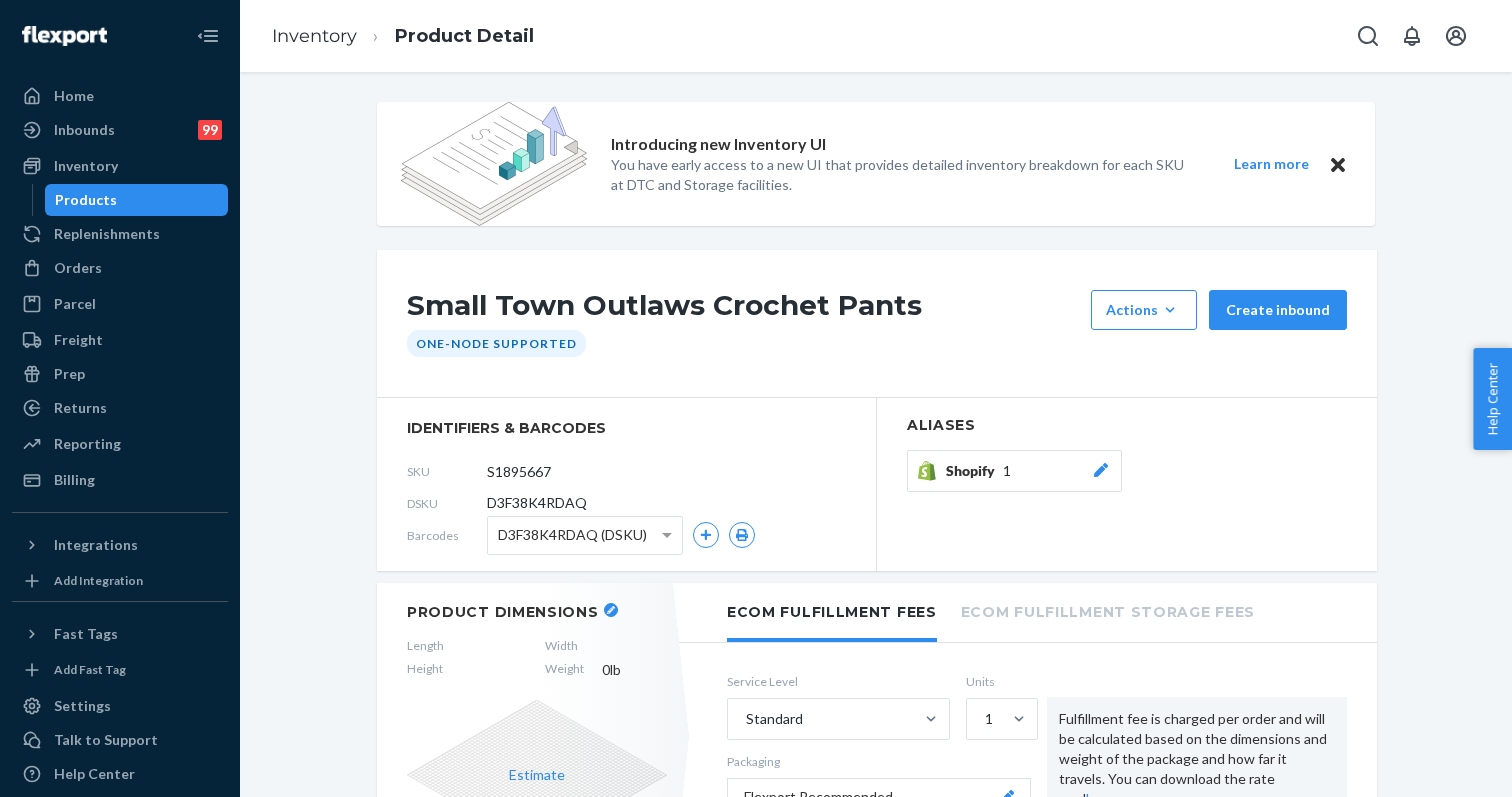 click 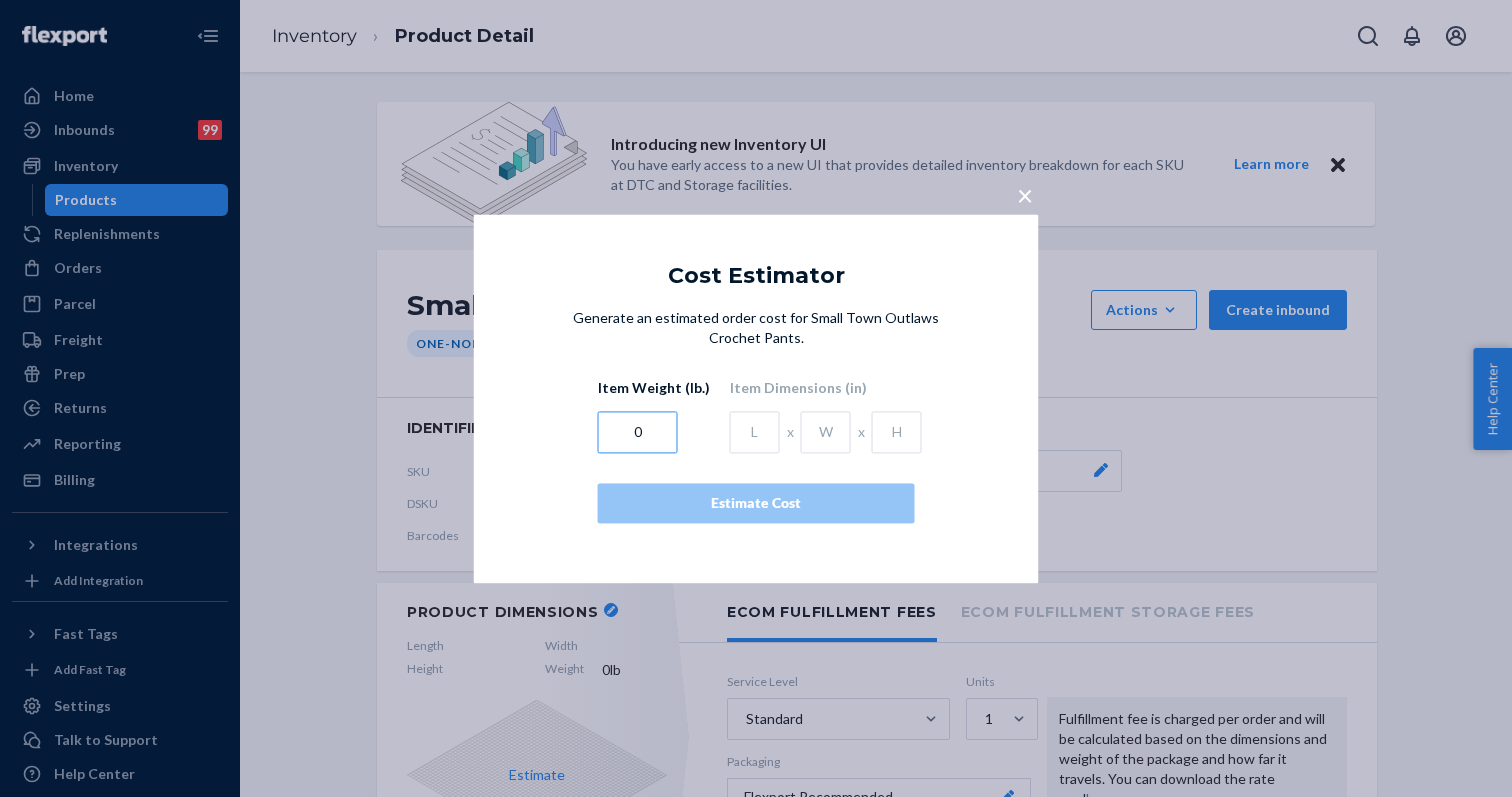 drag, startPoint x: 656, startPoint y: 431, endPoint x: 627, endPoint y: 431, distance: 29 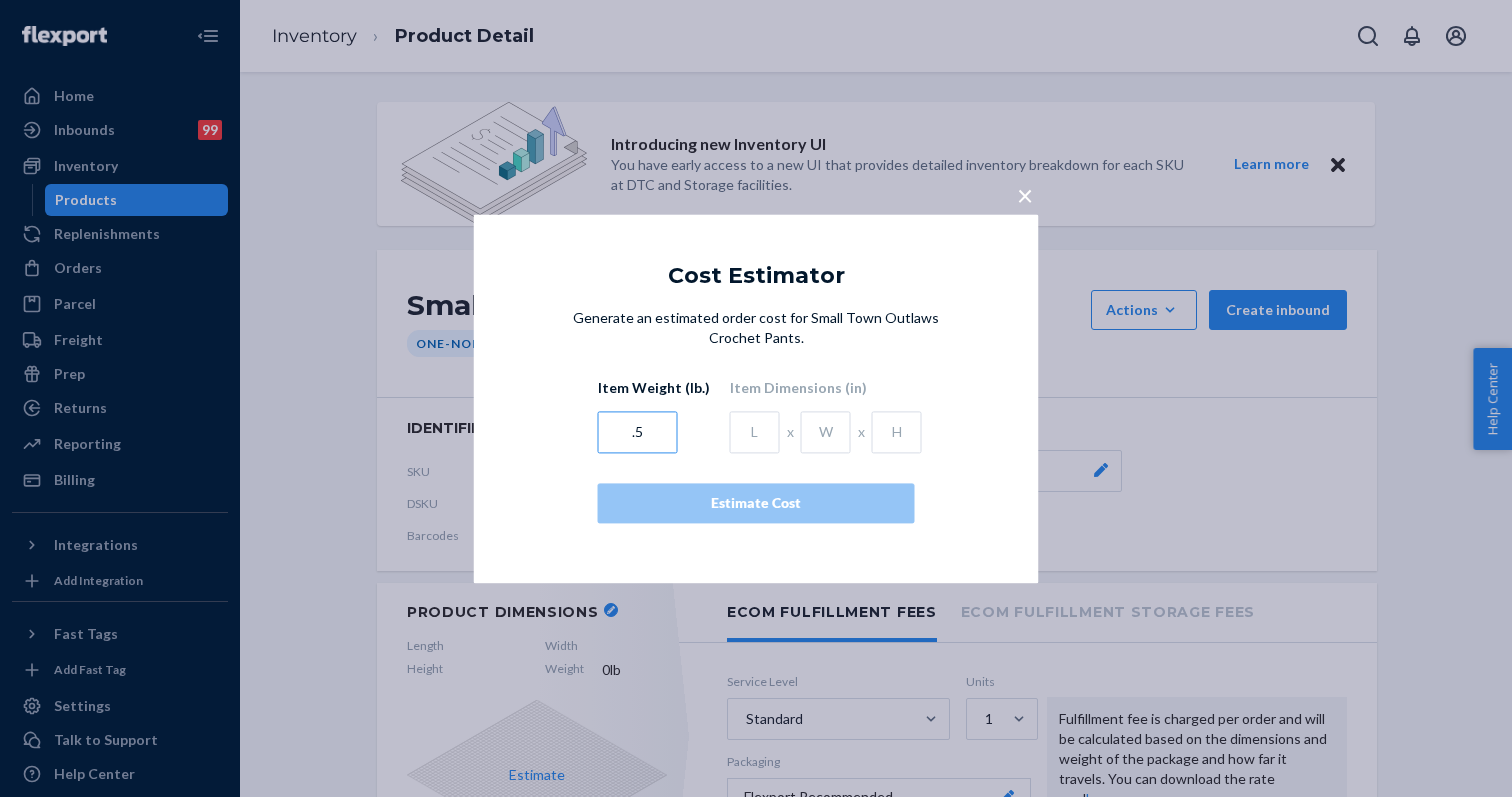 type on ".5" 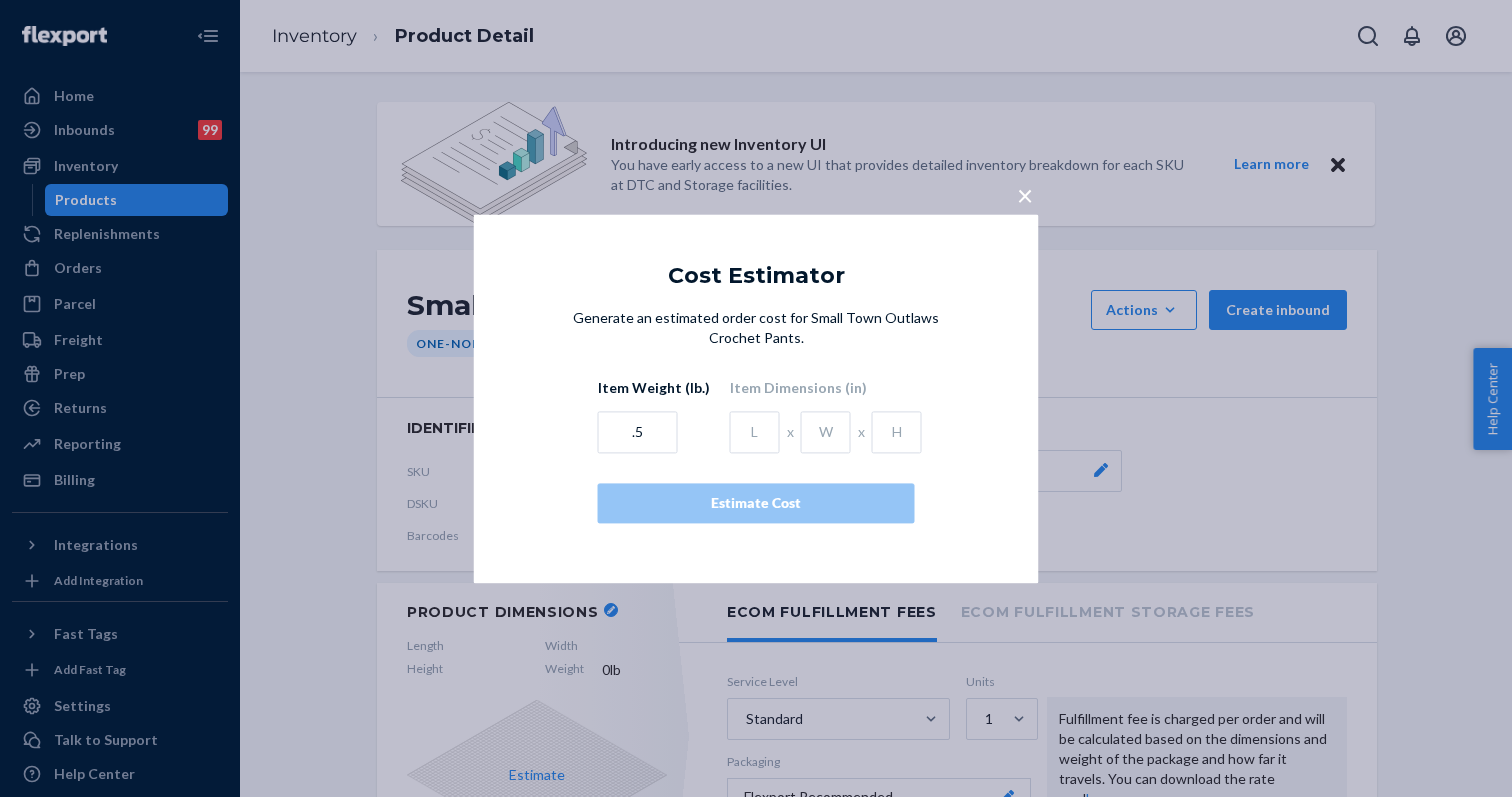 click on "Item Weight (lb.) .5 Item Dimensions (in) x x" at bounding box center (756, 415) 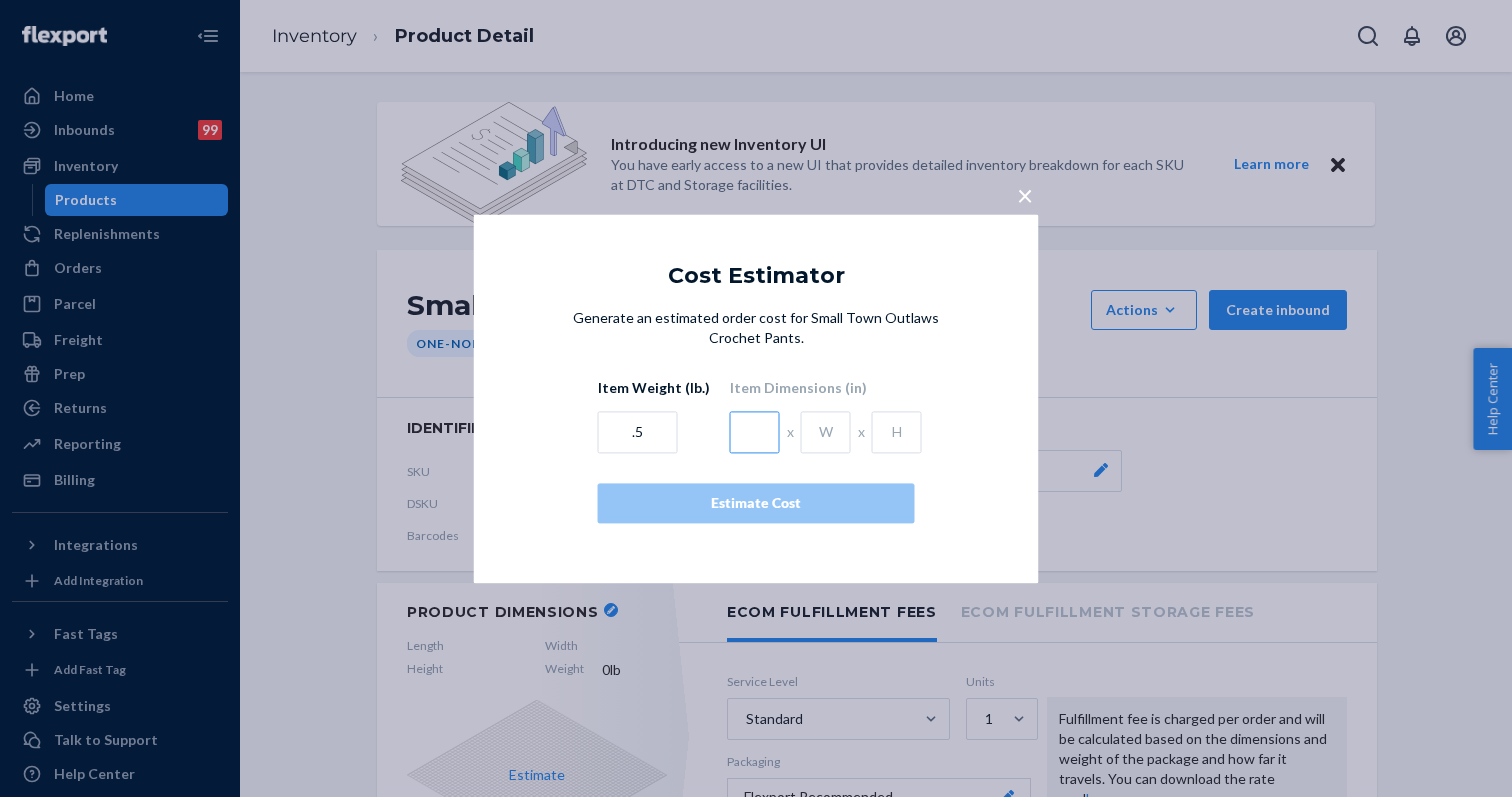 click at bounding box center (755, 432) 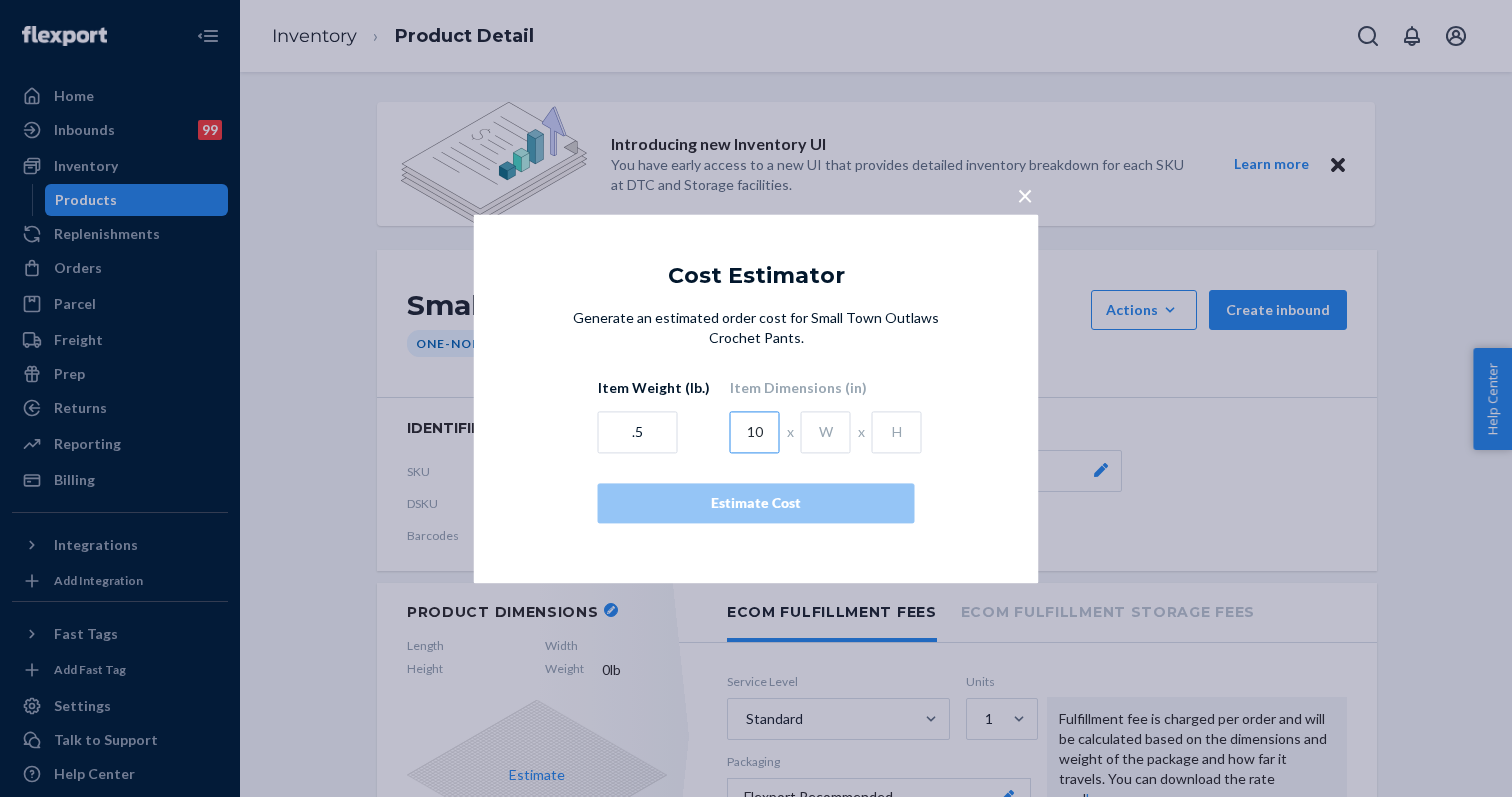 type on "10" 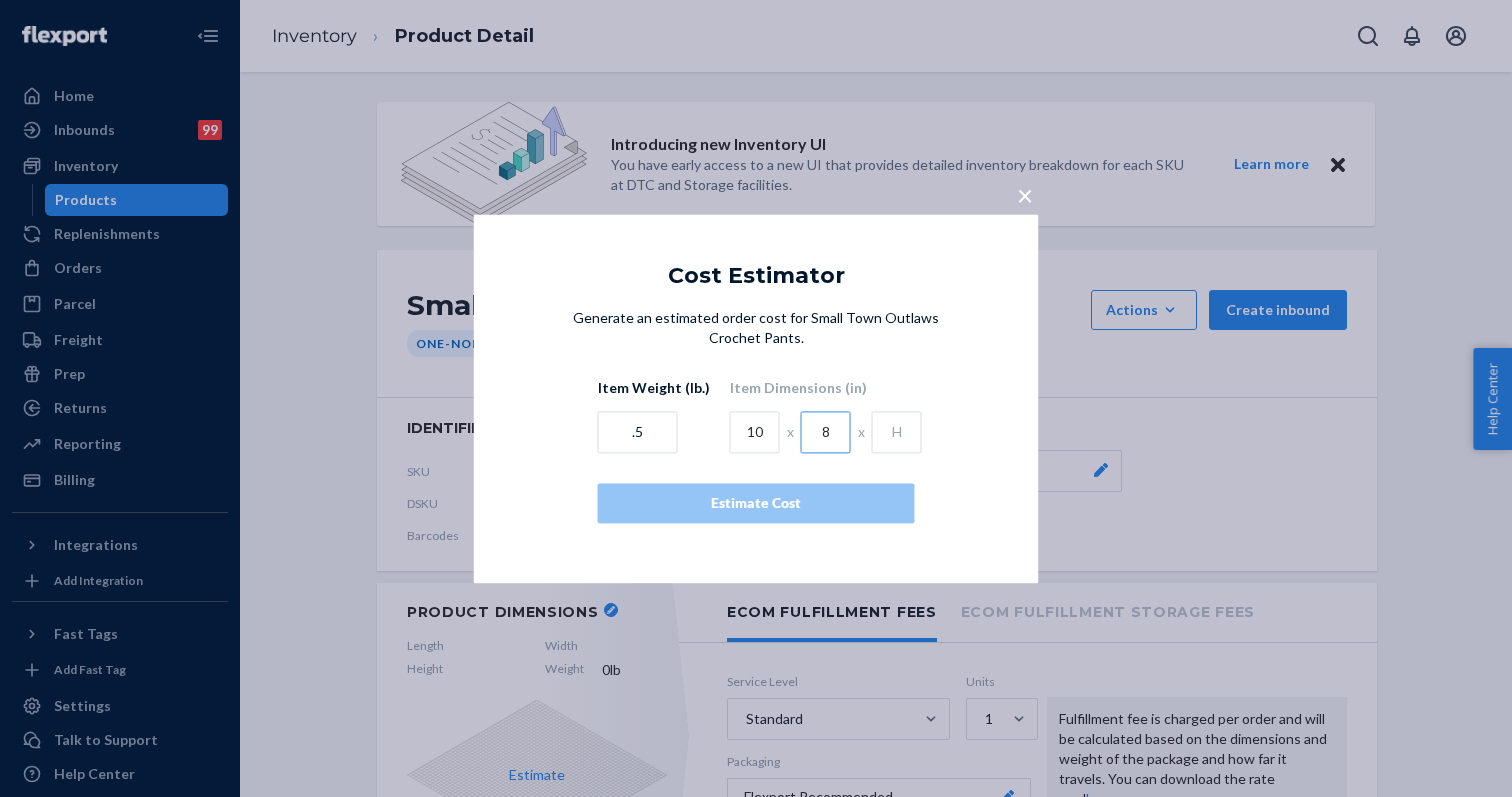 type on "8" 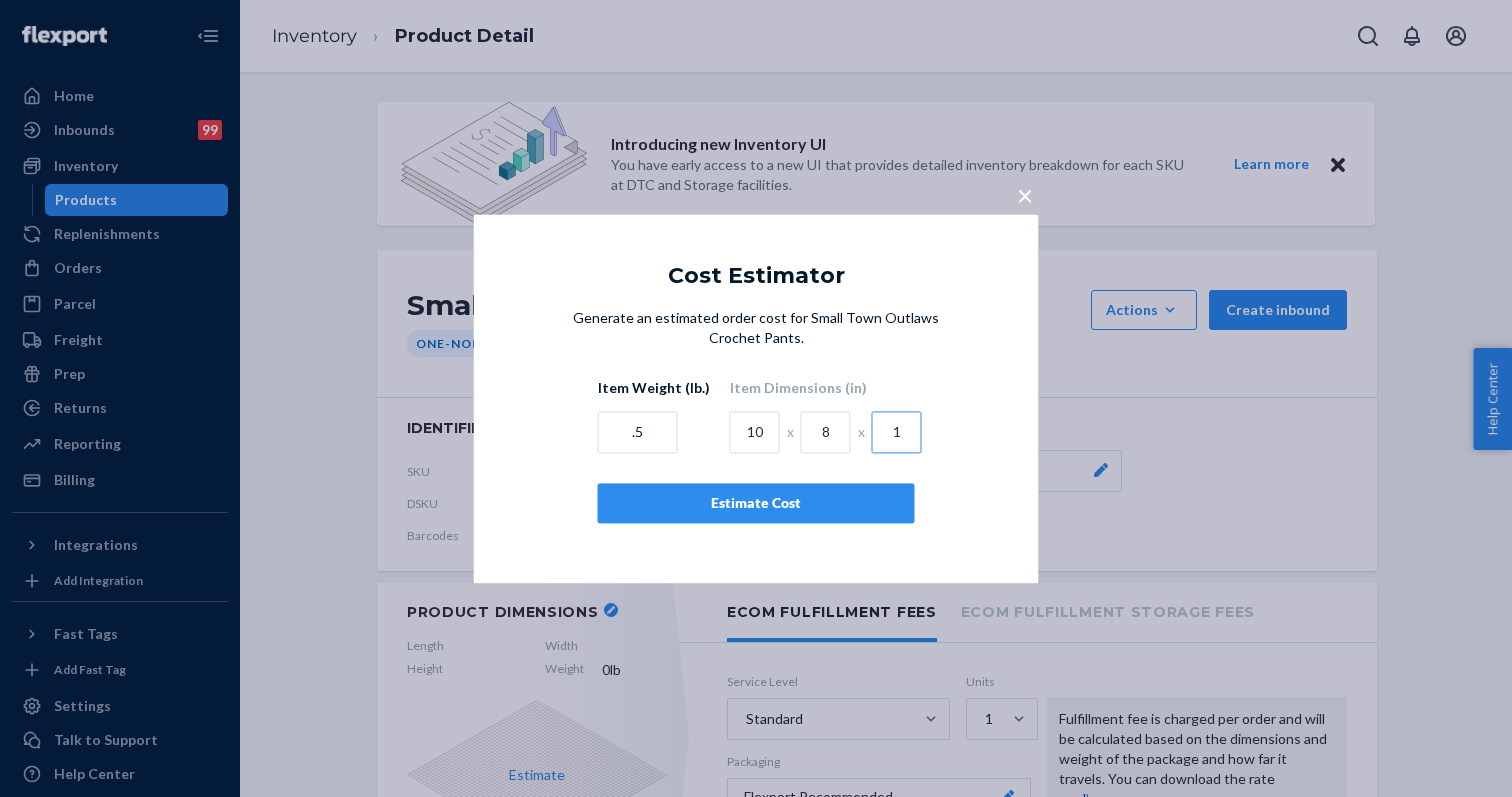 type on "1" 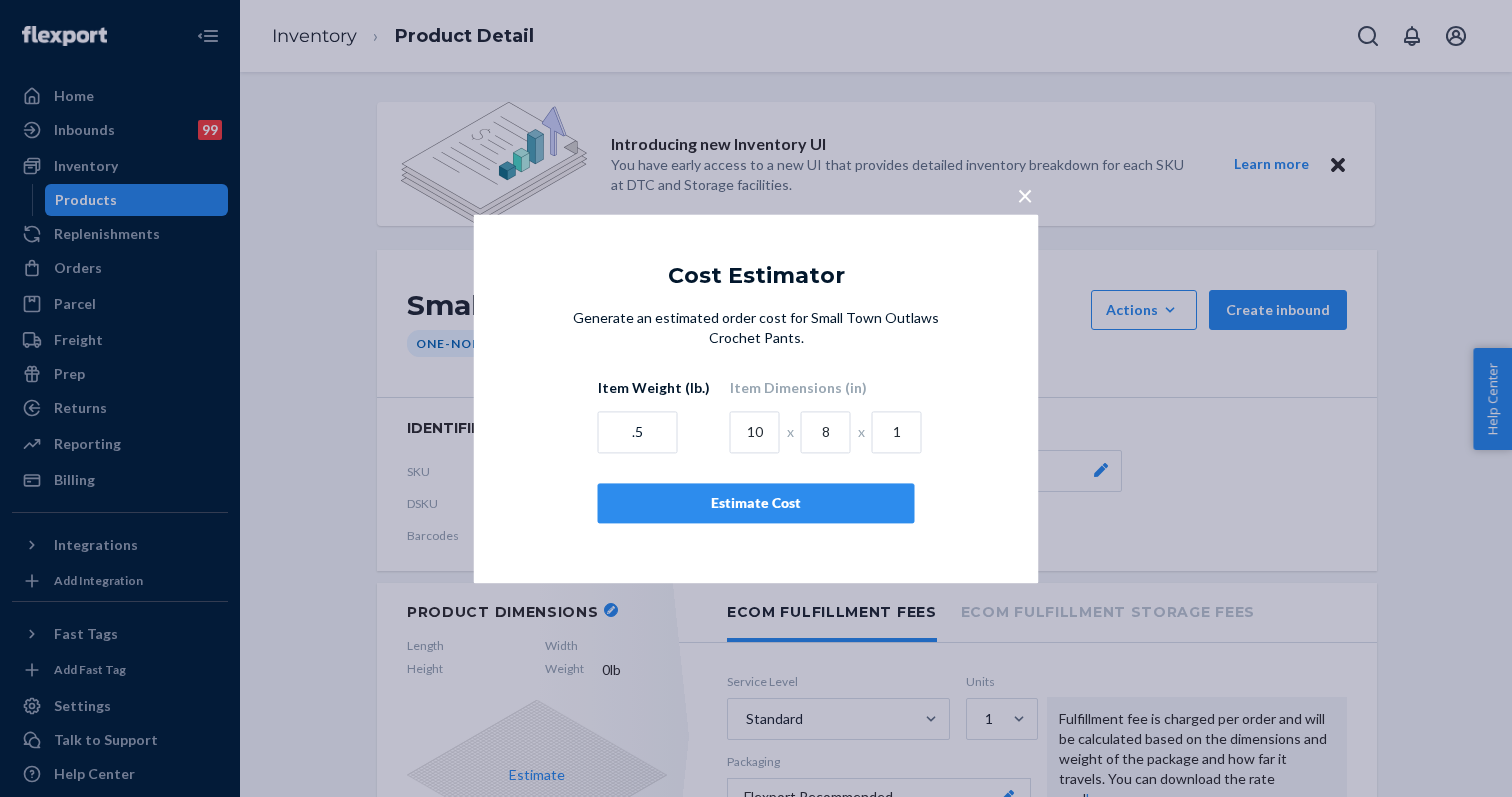 click on "Estimate Cost" at bounding box center (756, 503) 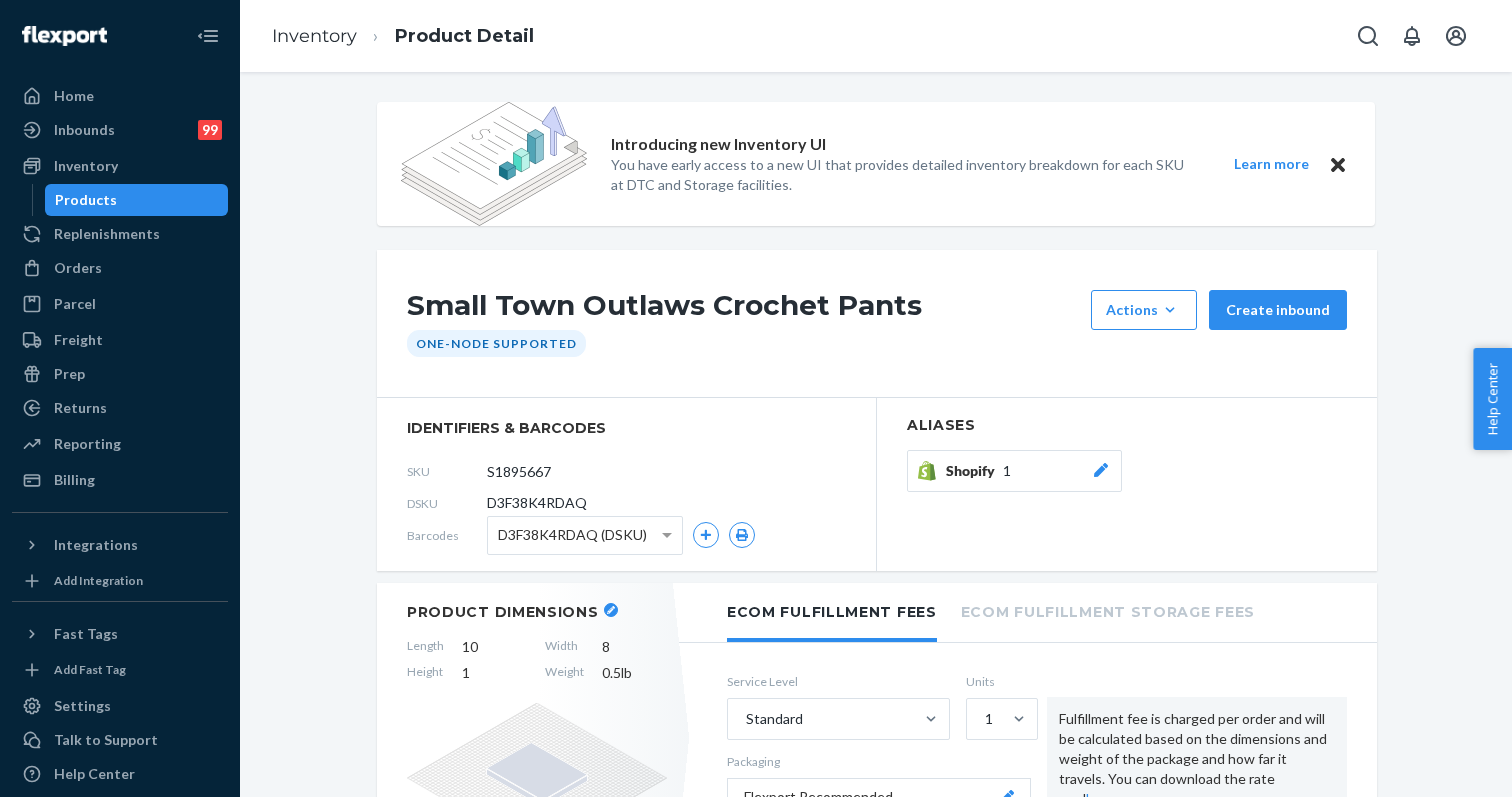 click on "Inventory" at bounding box center (314, 36) 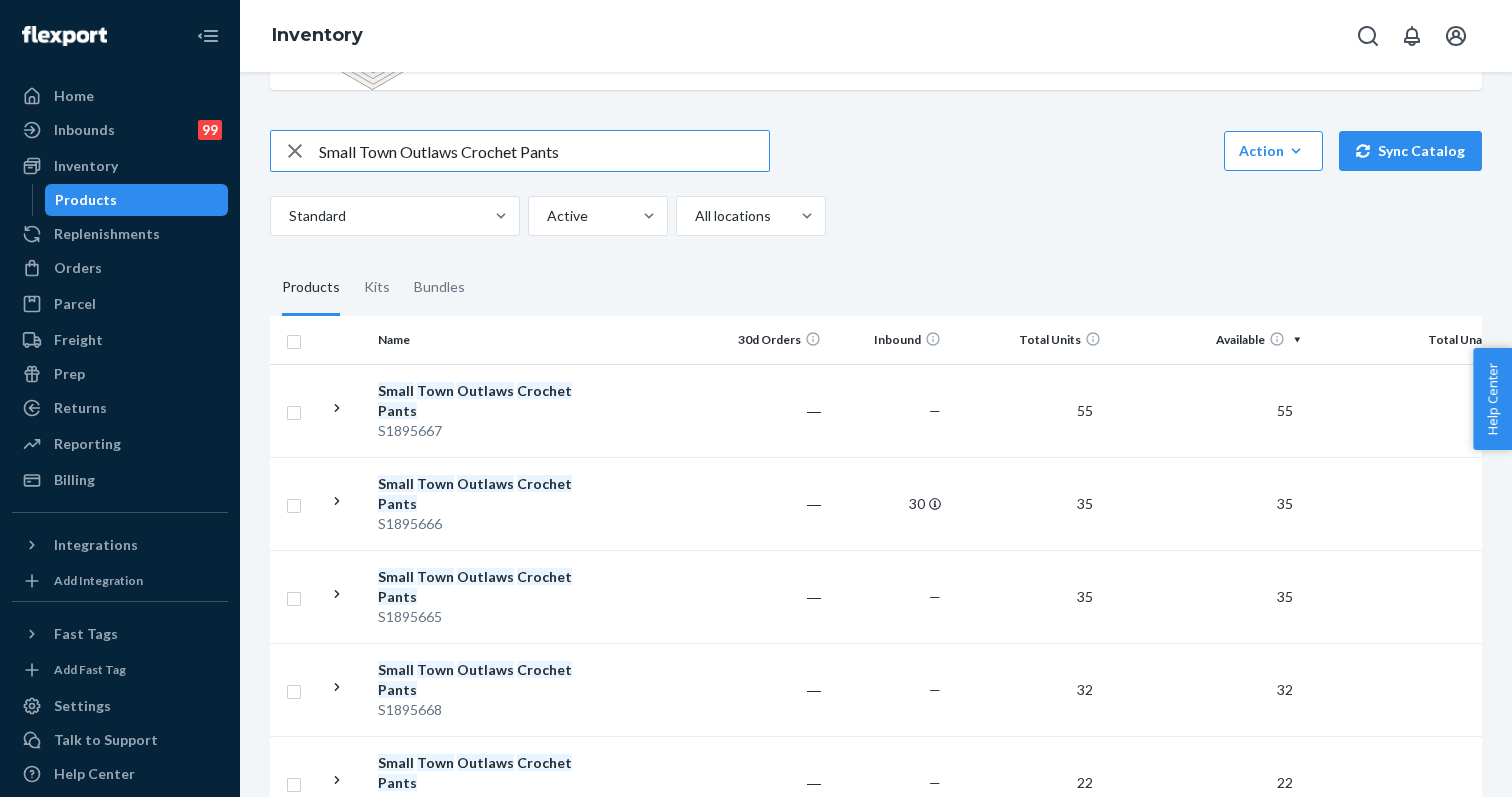 scroll, scrollTop: 198, scrollLeft: 0, axis: vertical 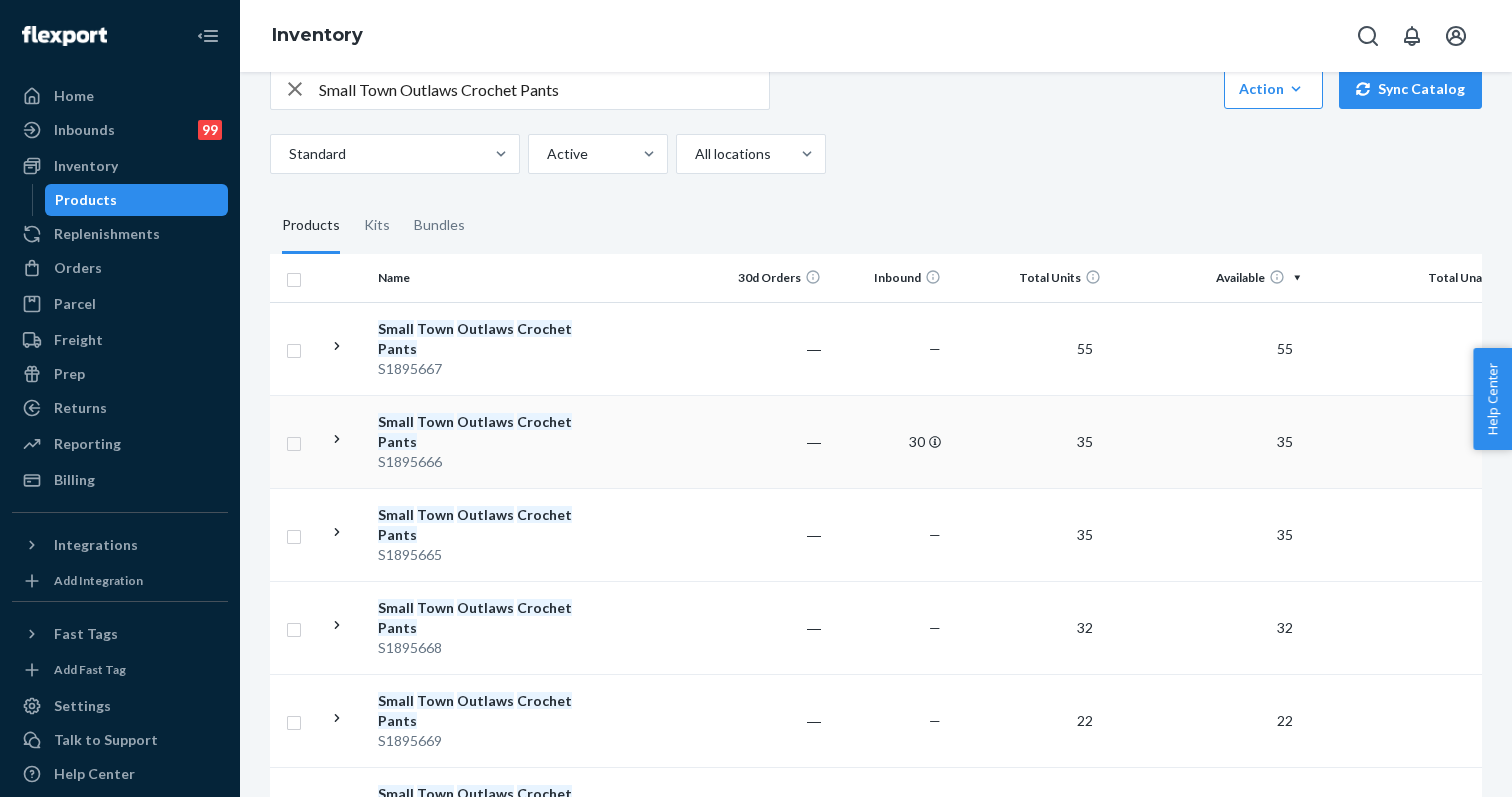 click on "Outlaws" at bounding box center (485, 421) 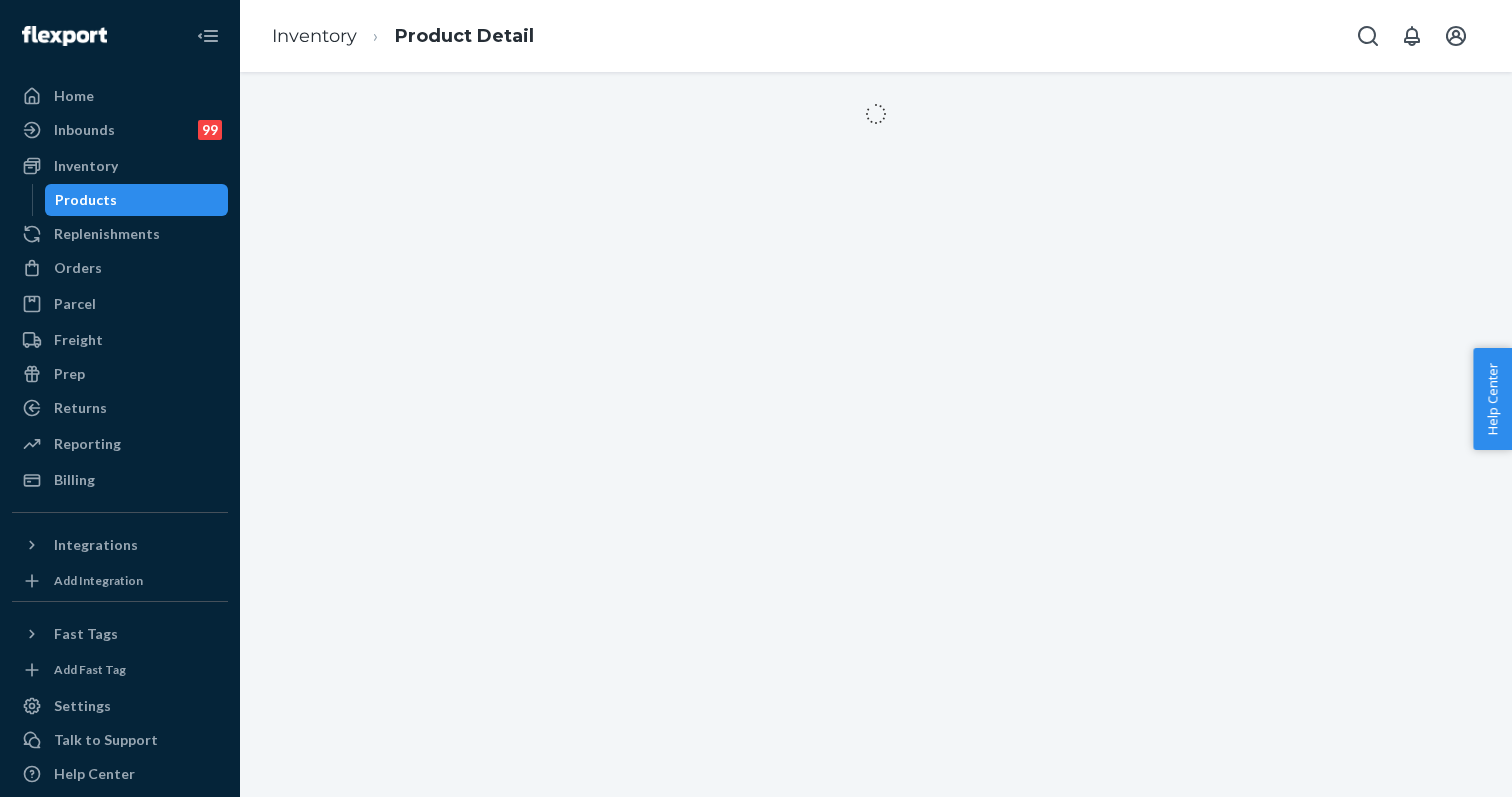 scroll, scrollTop: 0, scrollLeft: 0, axis: both 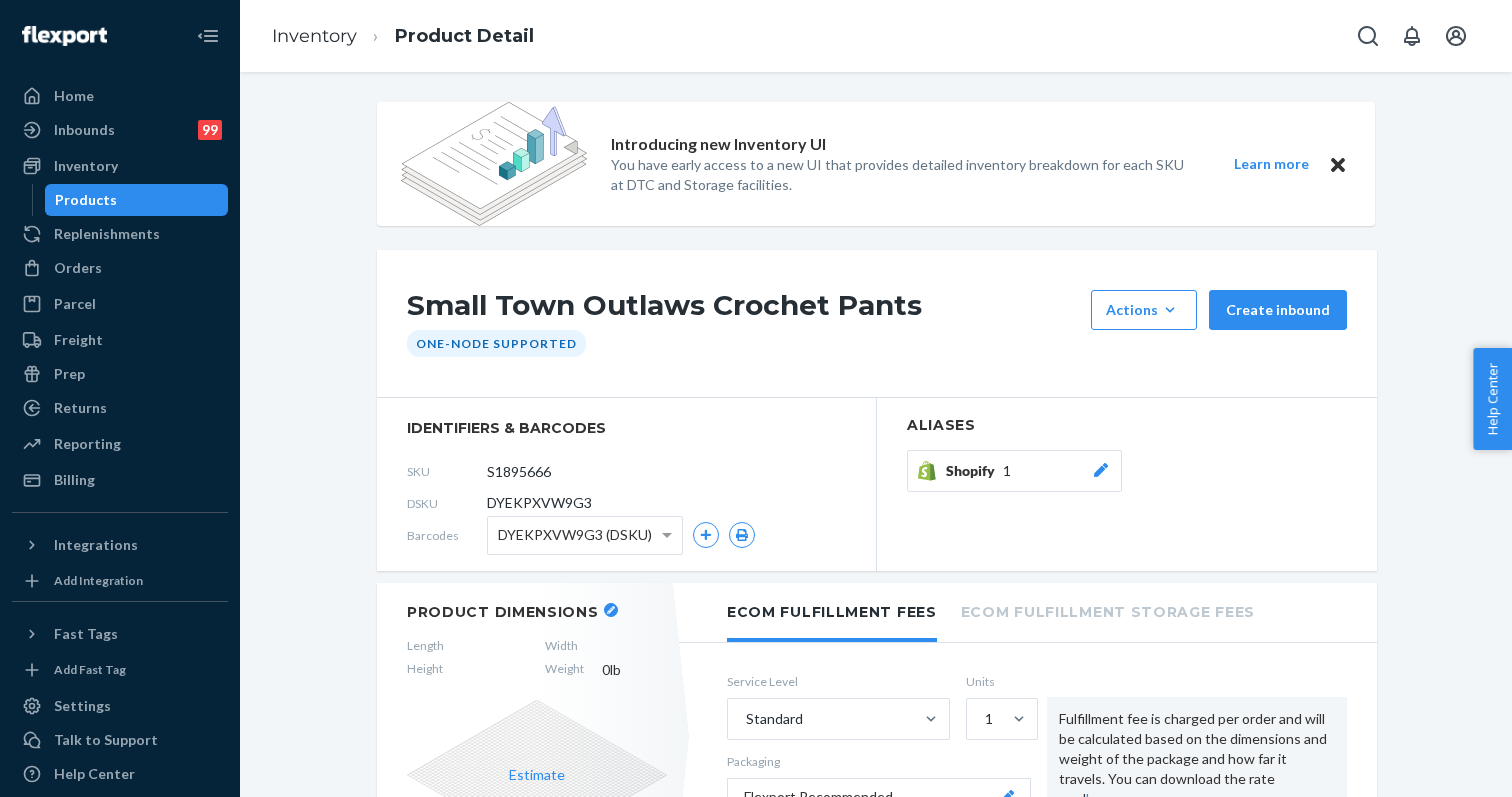 click at bounding box center [611, 610] 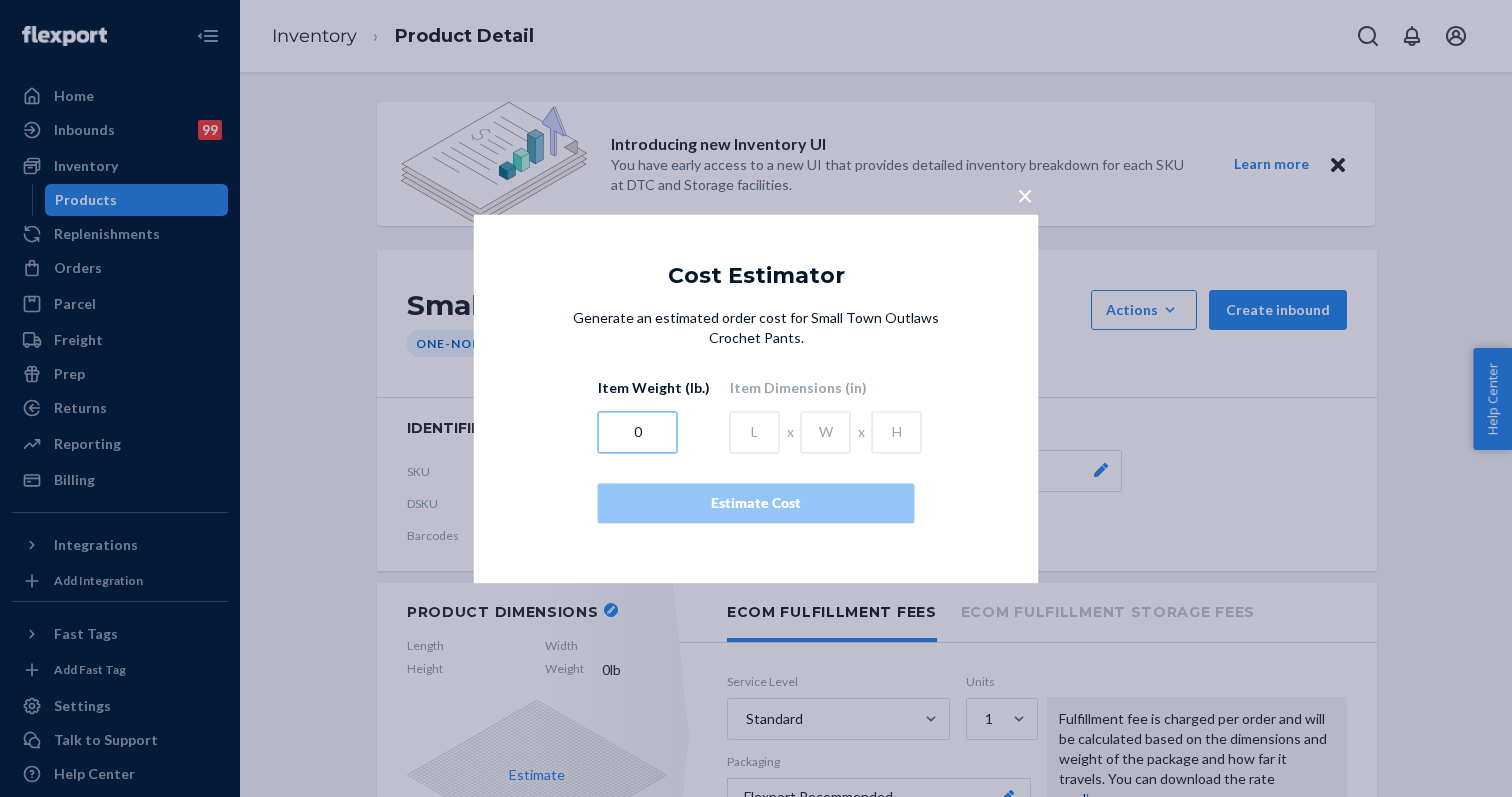 click on "0" at bounding box center (638, 432) 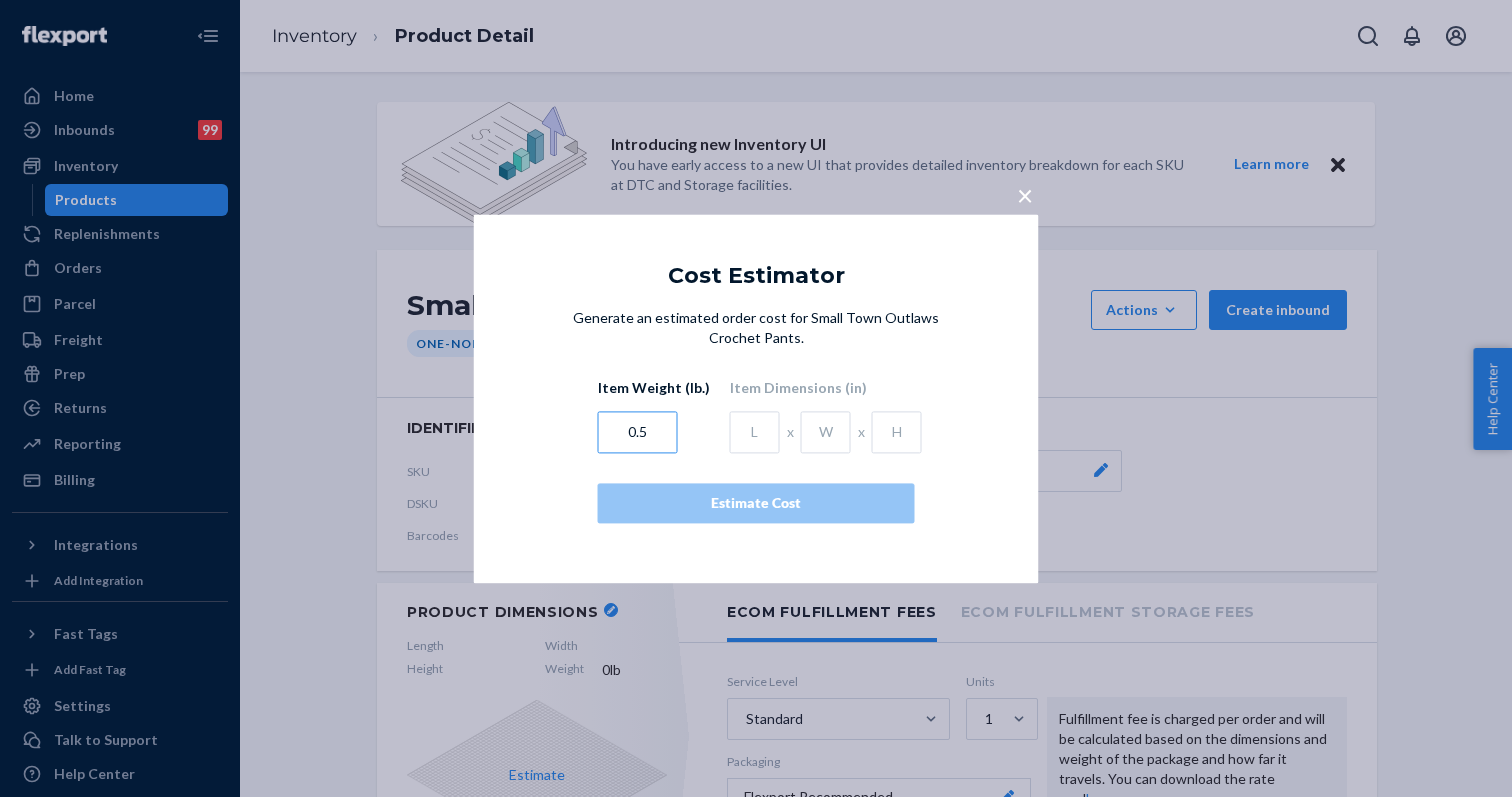 type on "0.5" 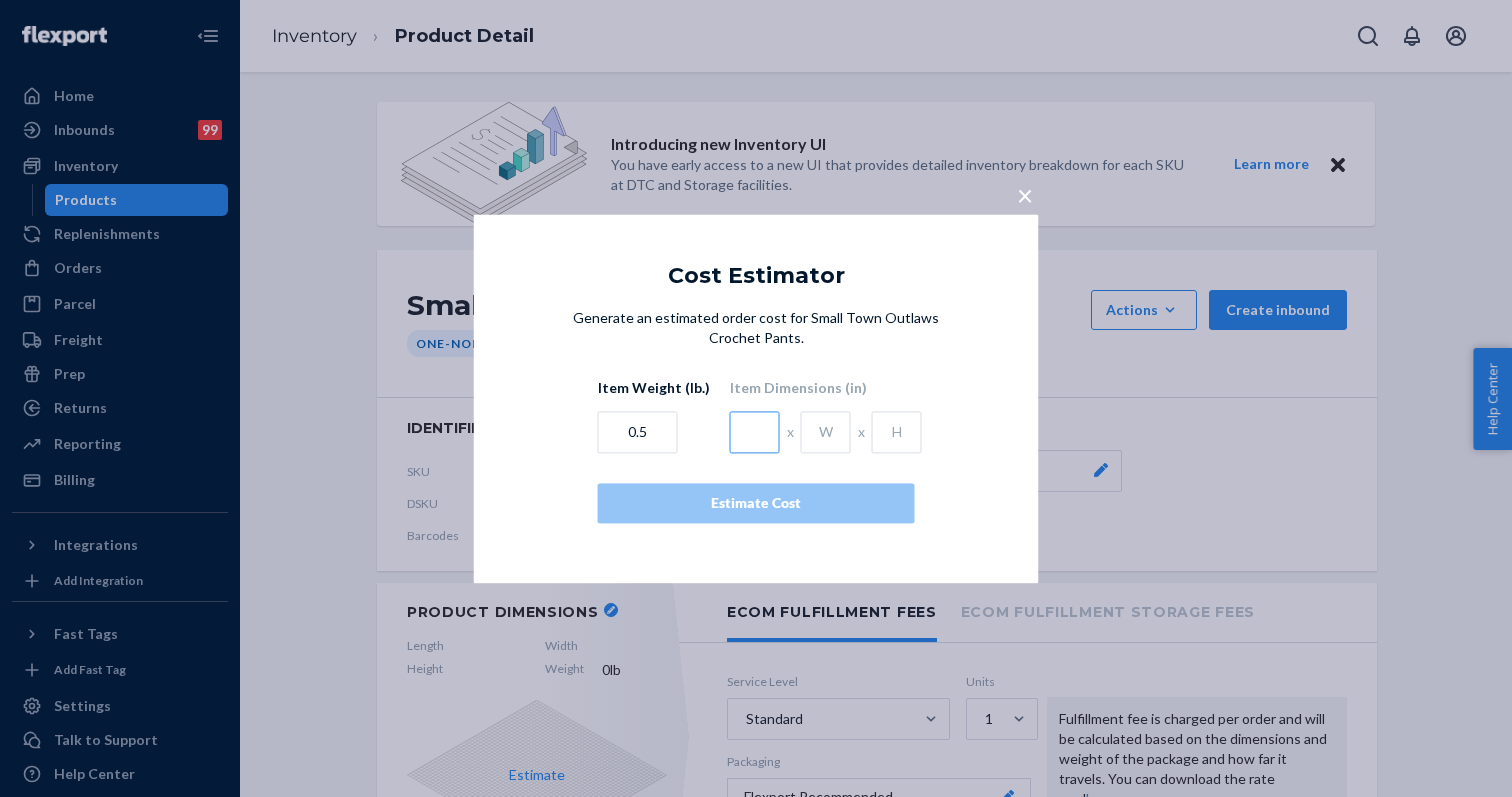 click at bounding box center (755, 432) 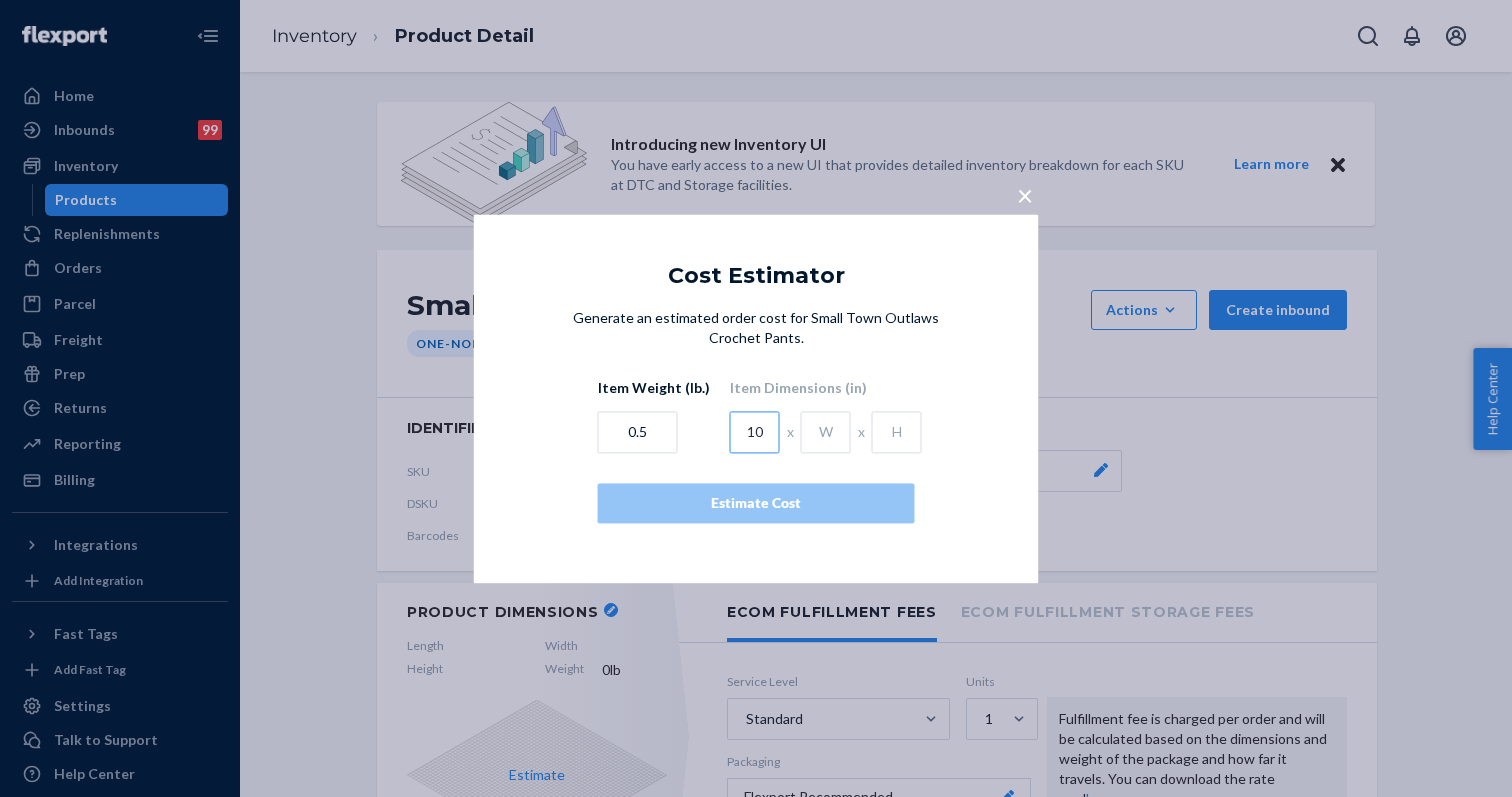 type on "10" 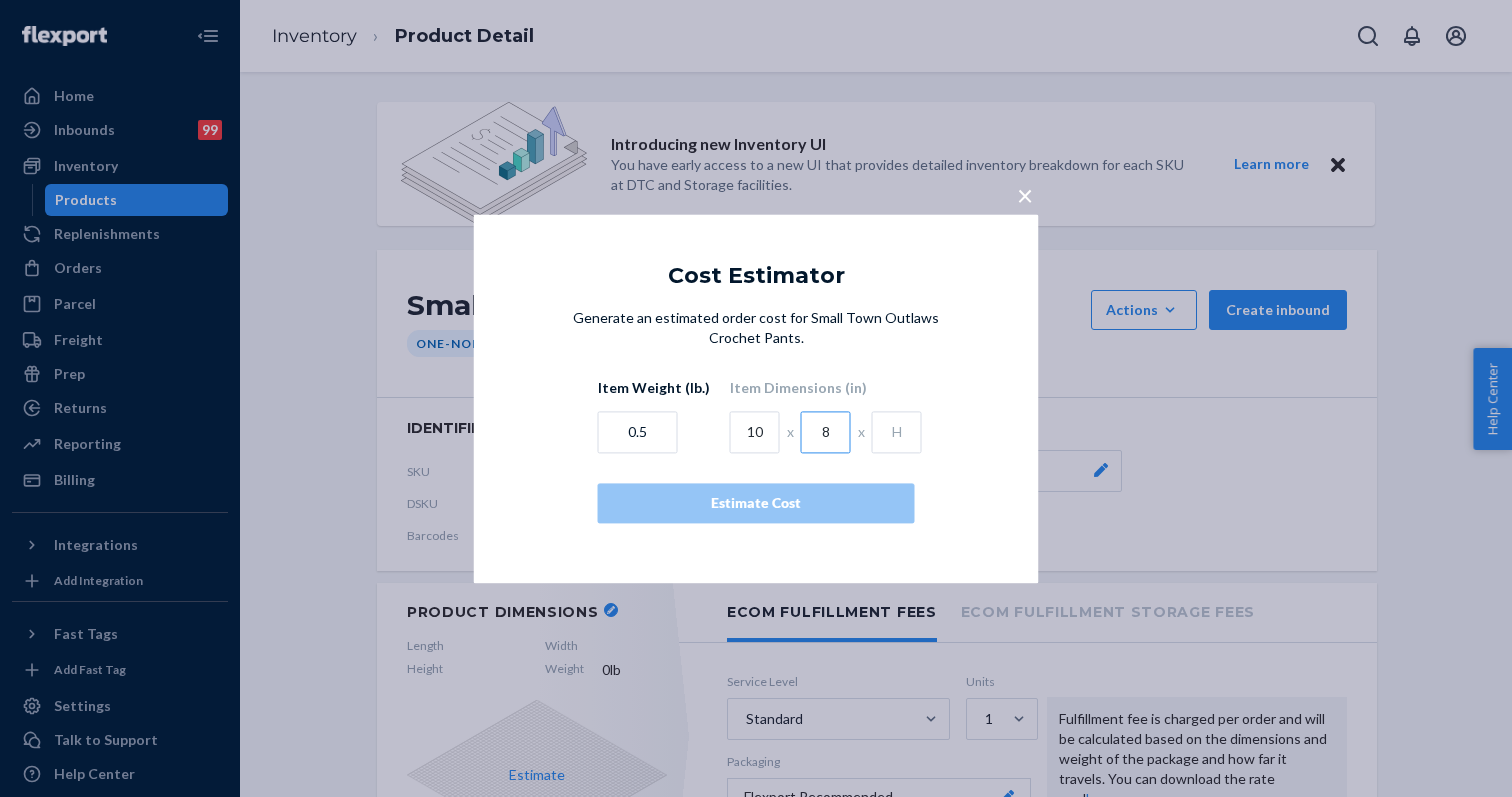 type on "8" 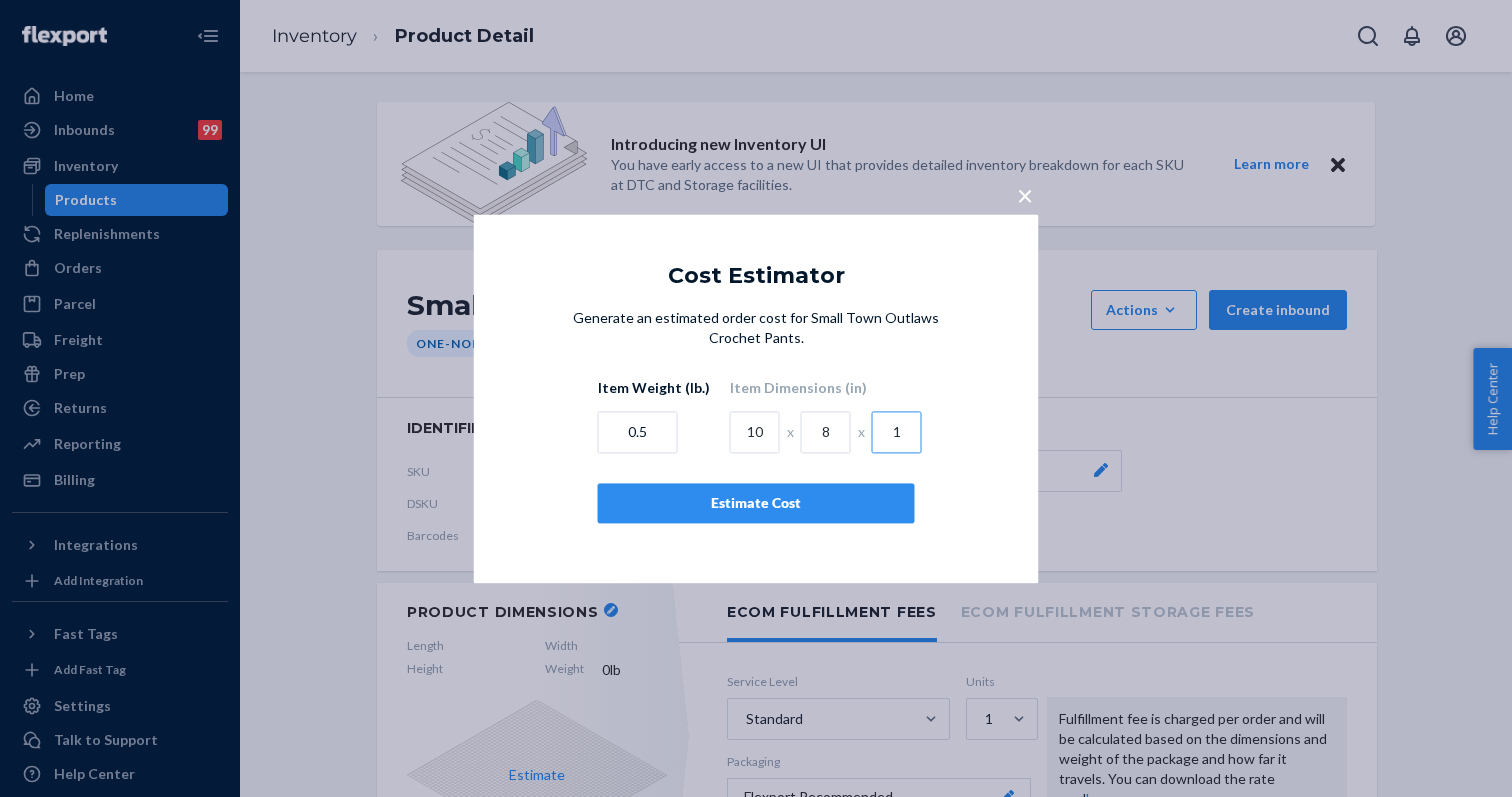 type on "1" 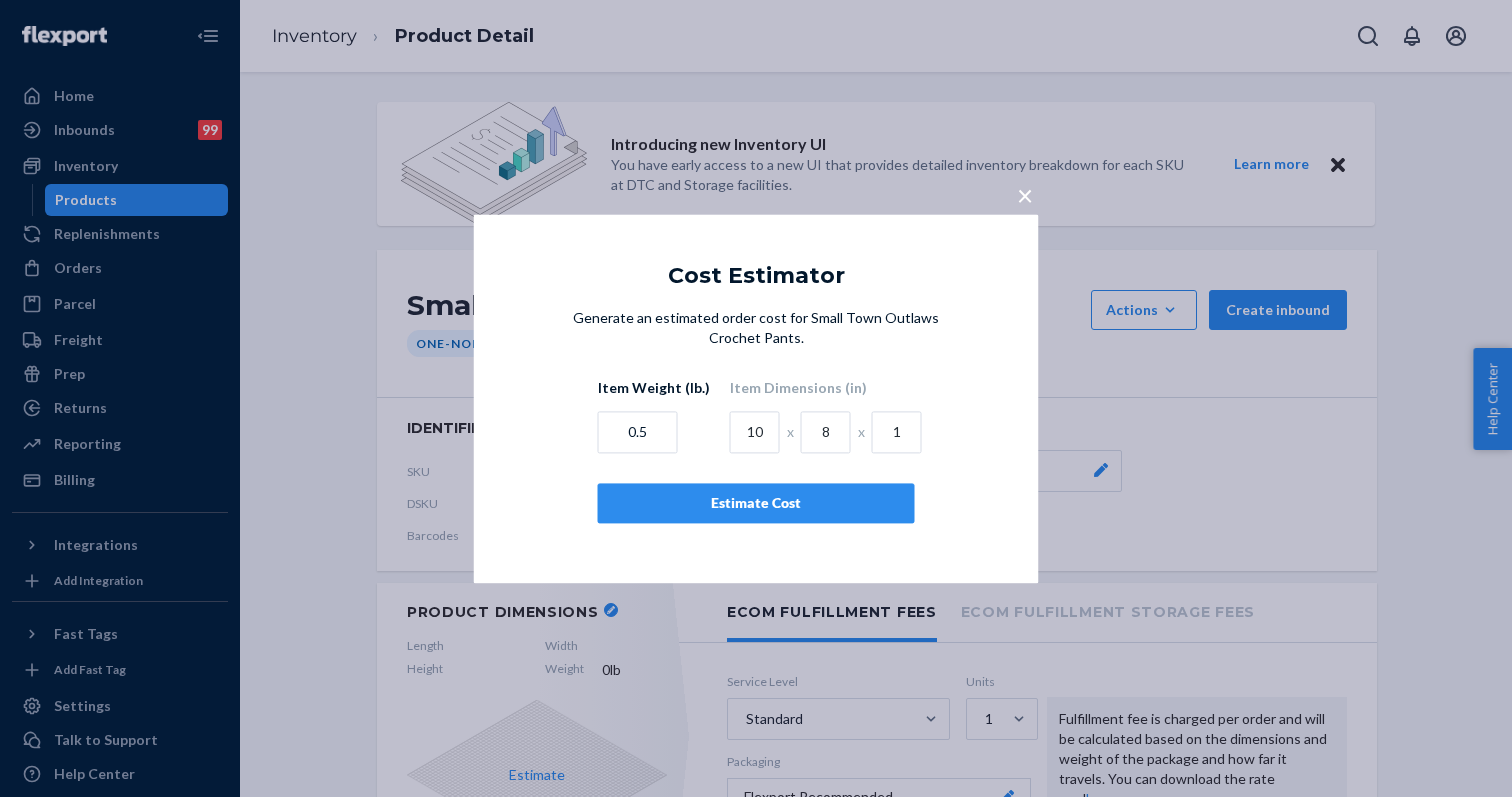 click on "Estimate Cost" at bounding box center (756, 503) 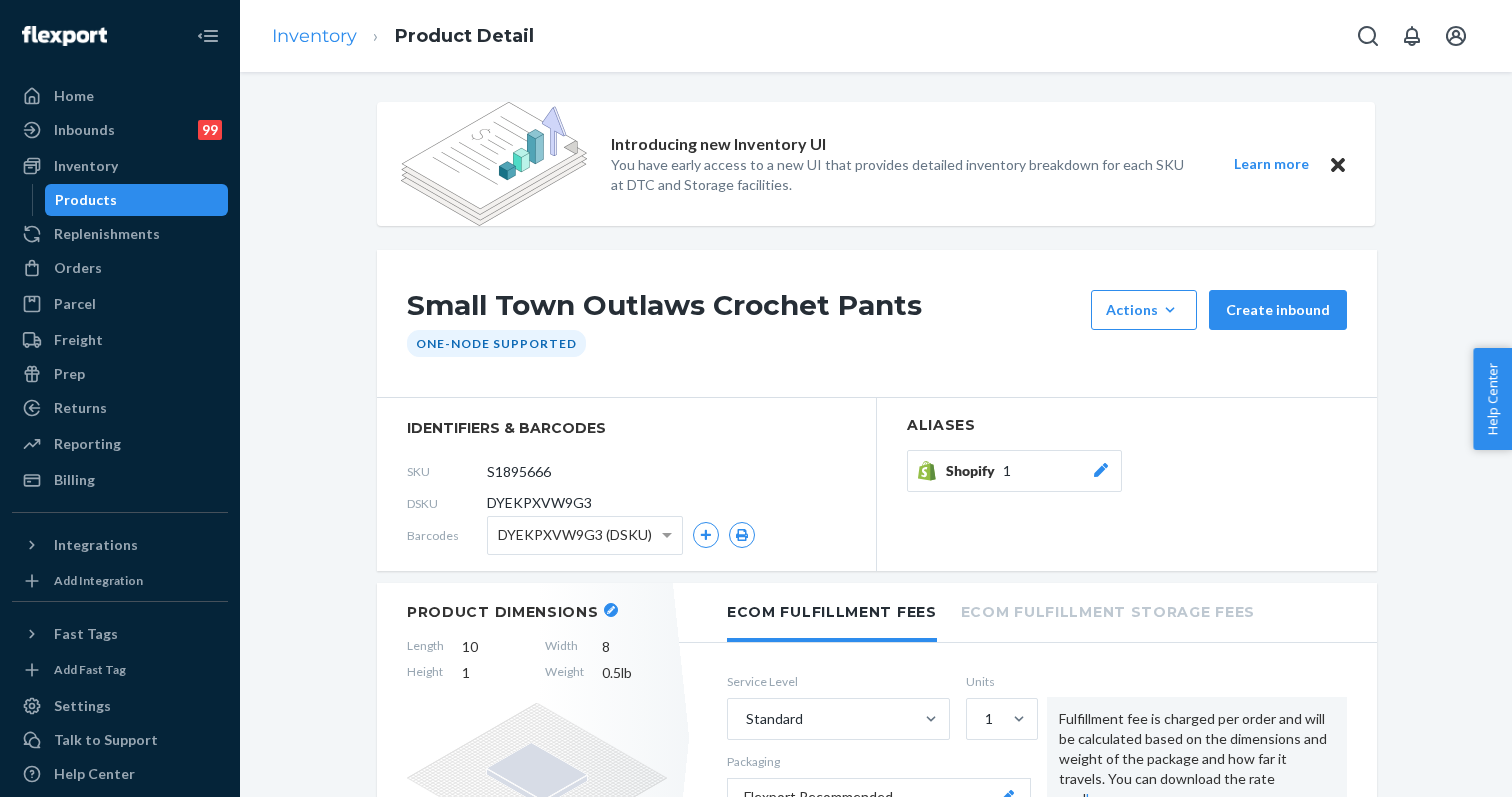 click on "Inventory" at bounding box center (314, 36) 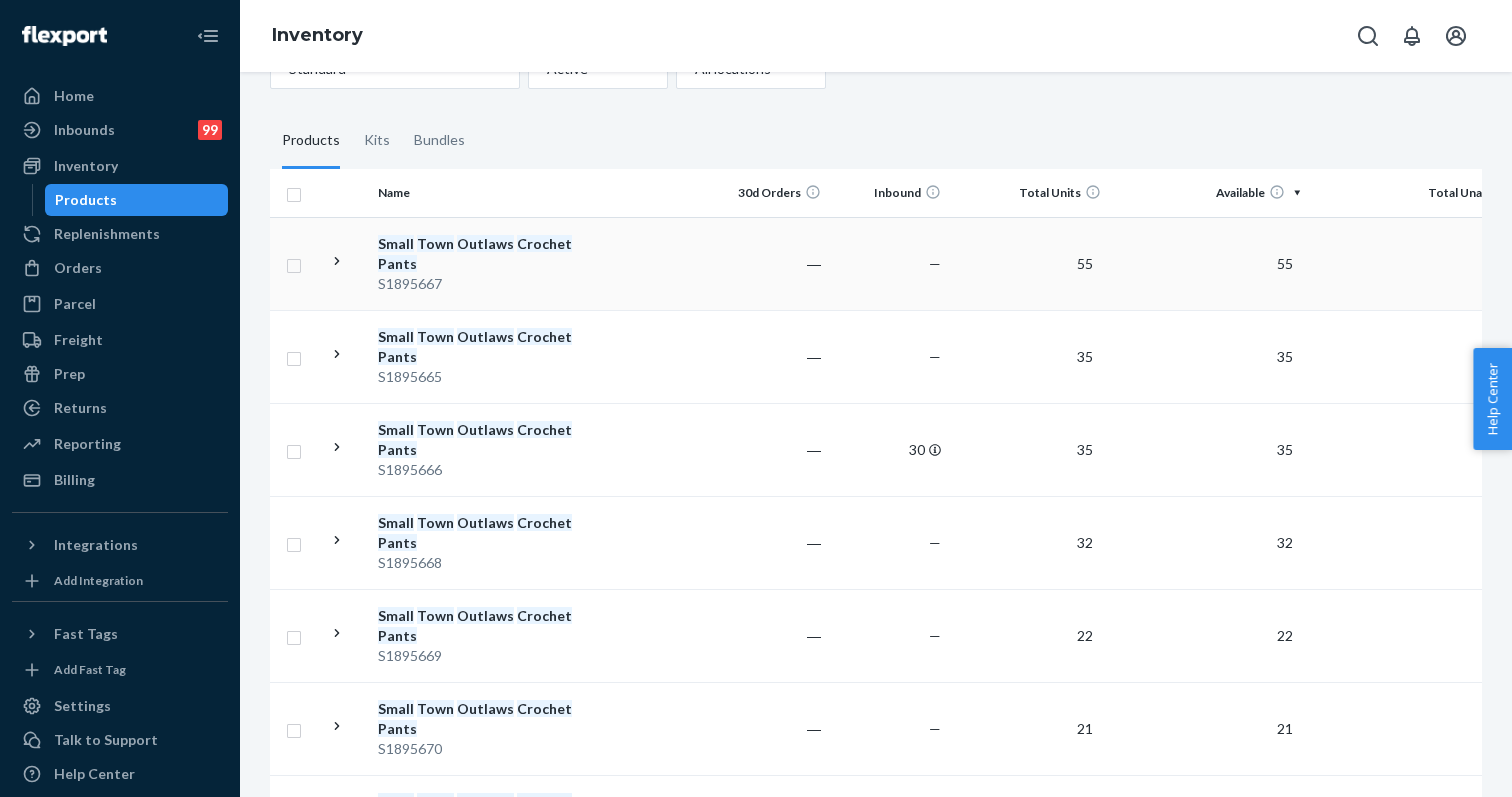 scroll, scrollTop: 293, scrollLeft: 0, axis: vertical 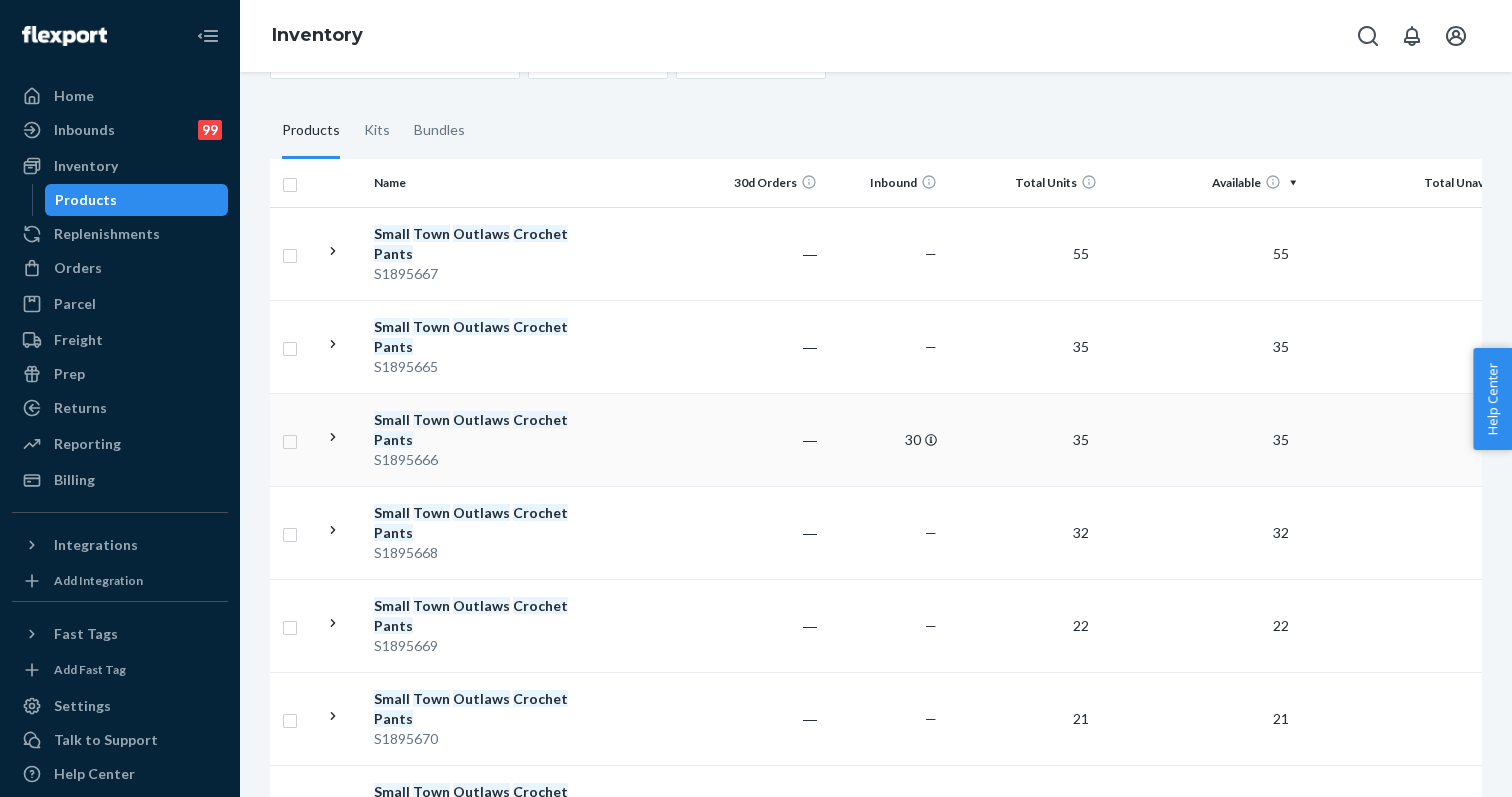 click on "Small   Town   Outlaws   Crochet   Pants" at bounding box center [478, 430] 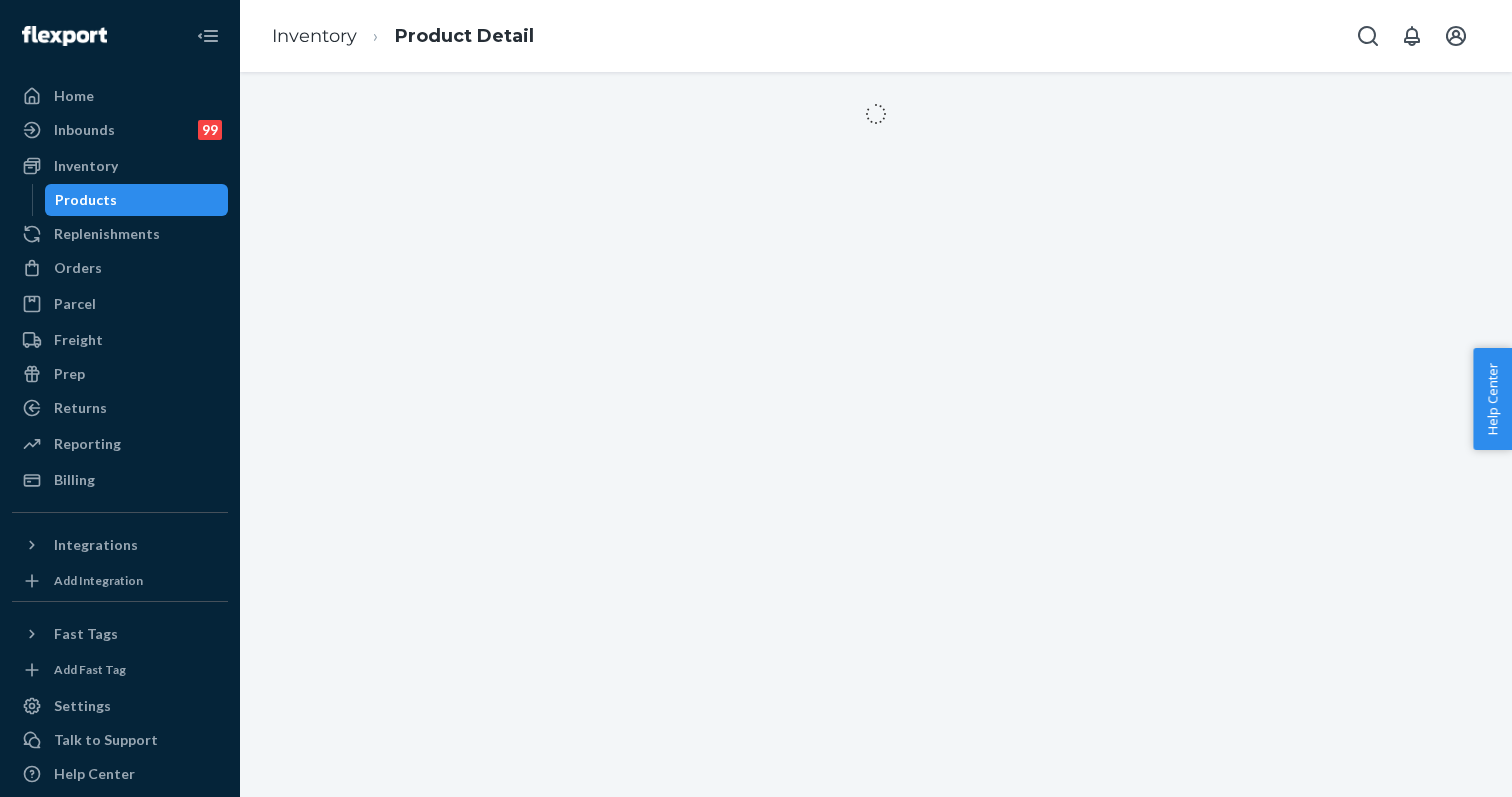 scroll, scrollTop: 0, scrollLeft: 0, axis: both 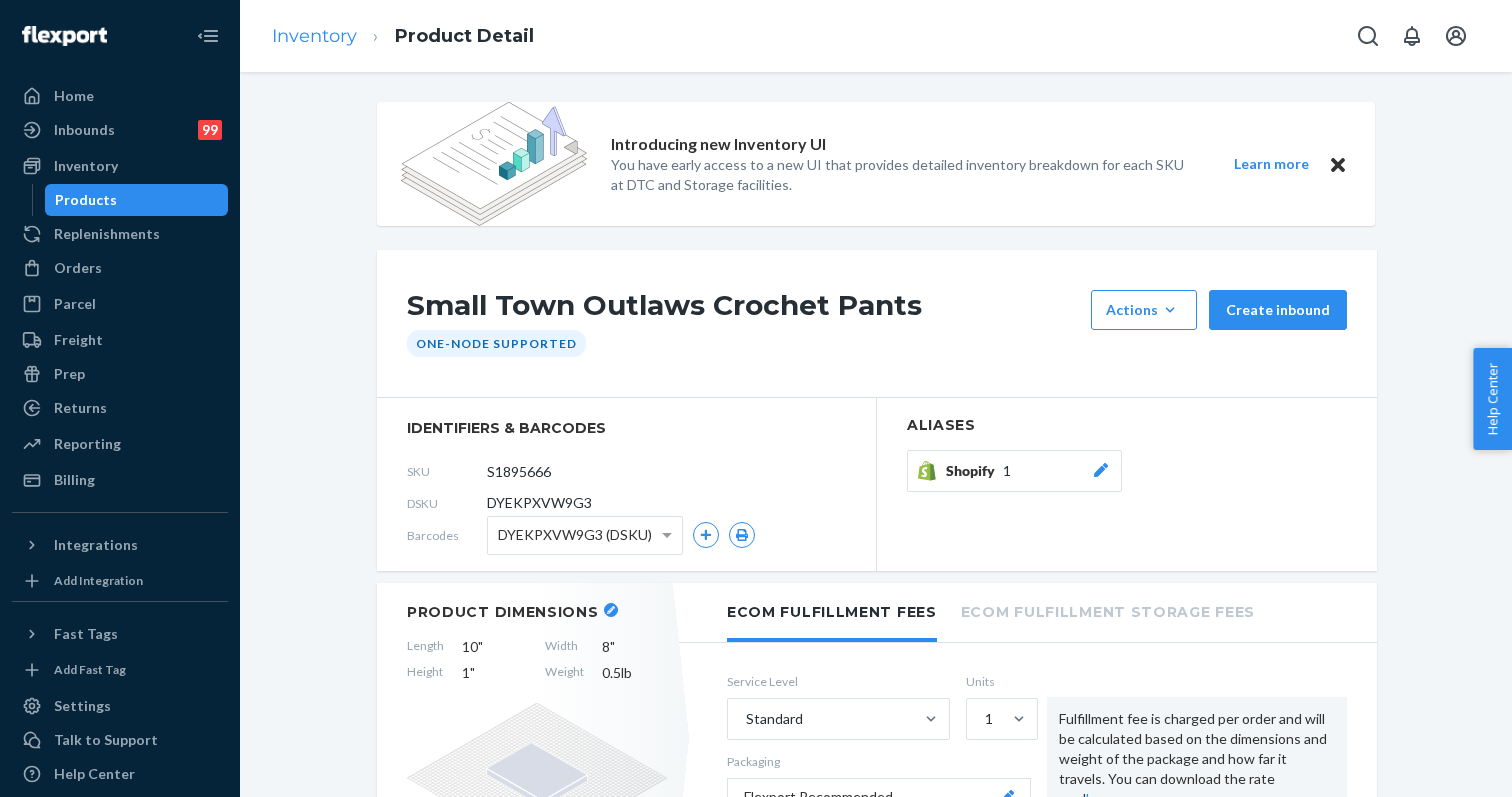 click on "Inventory" at bounding box center [314, 36] 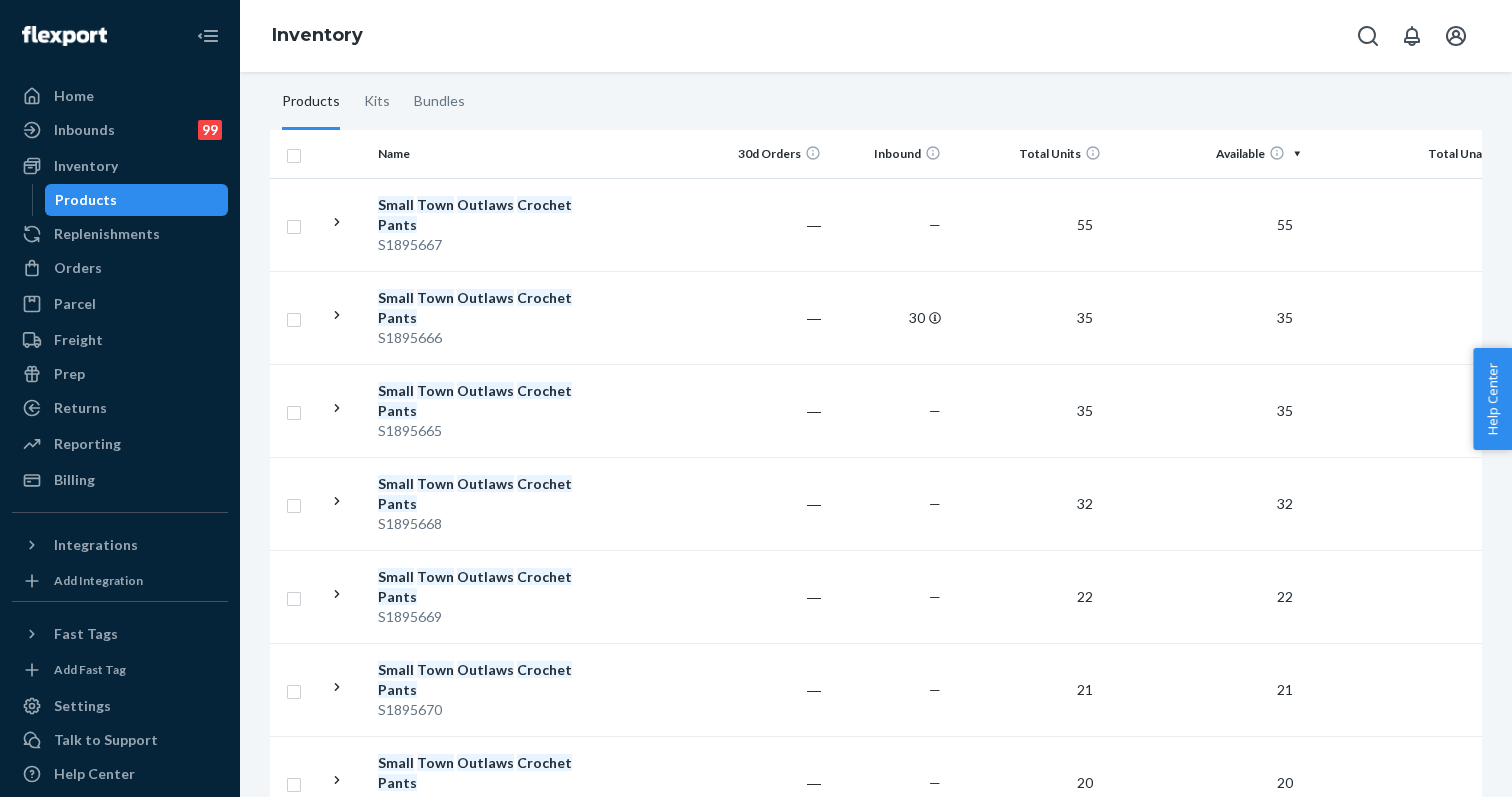 scroll, scrollTop: 323, scrollLeft: 0, axis: vertical 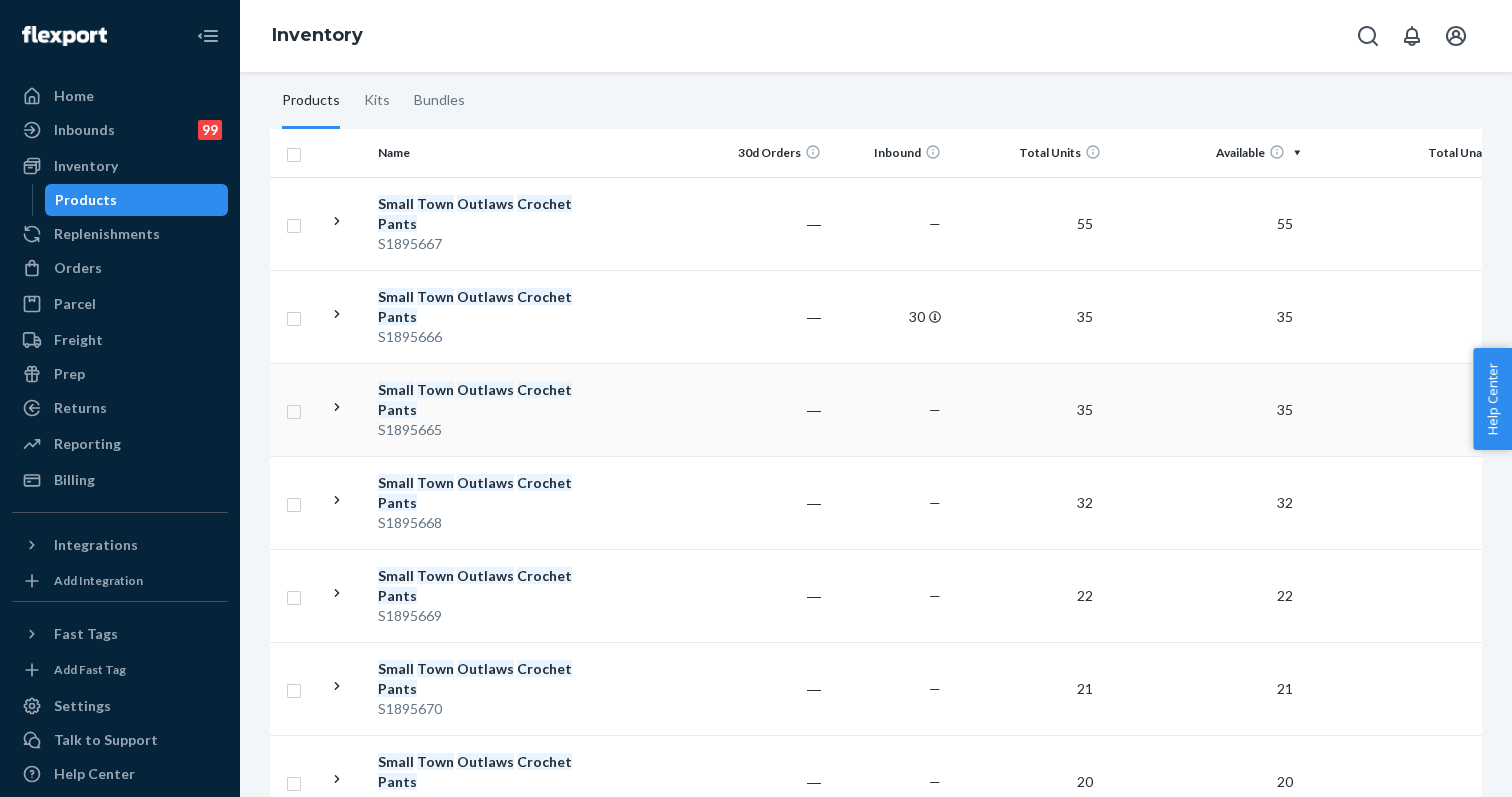 click on "Small   Town   Outlaws   Crochet   Pants" at bounding box center [482, 400] 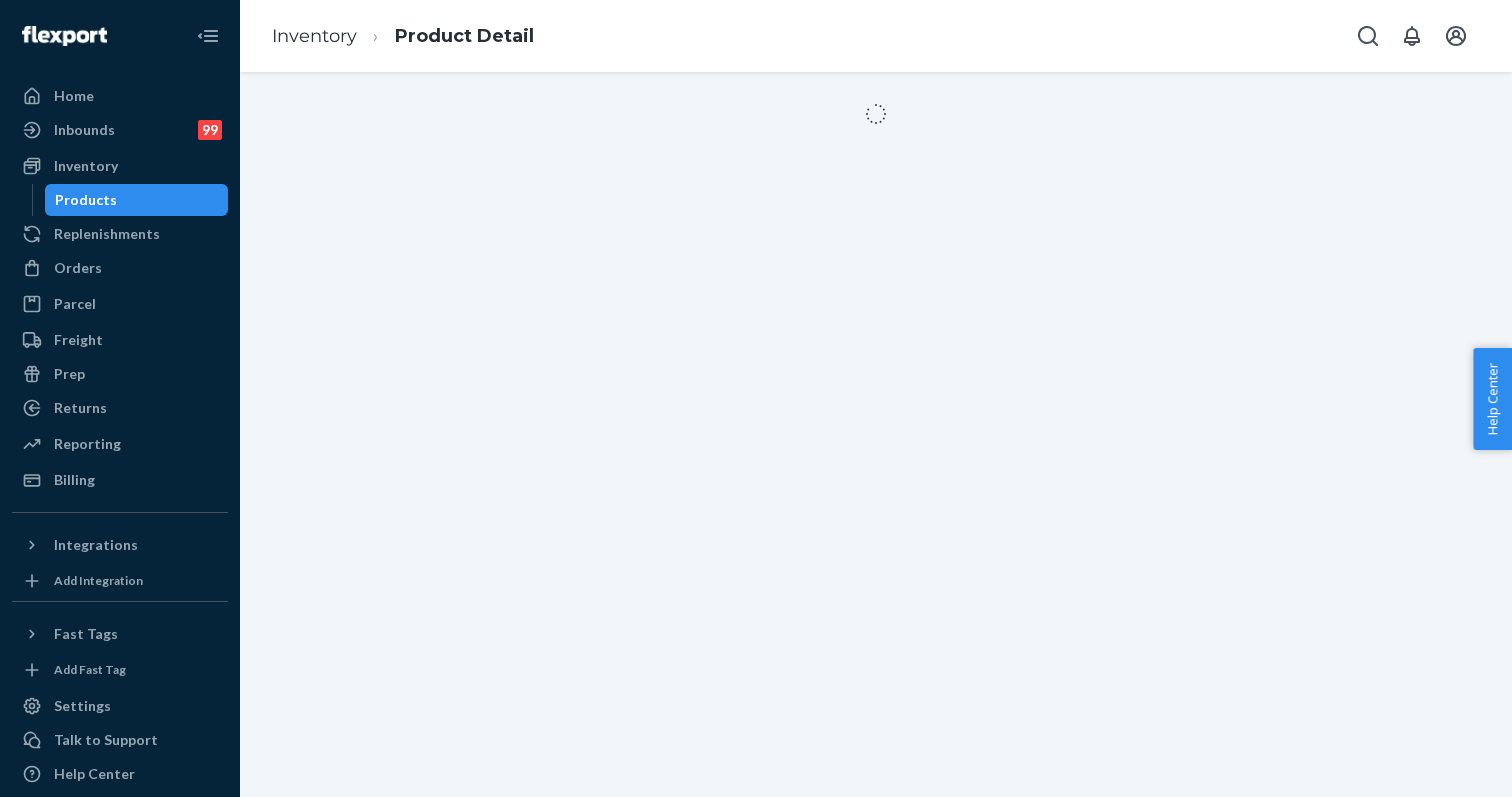 scroll, scrollTop: 0, scrollLeft: 0, axis: both 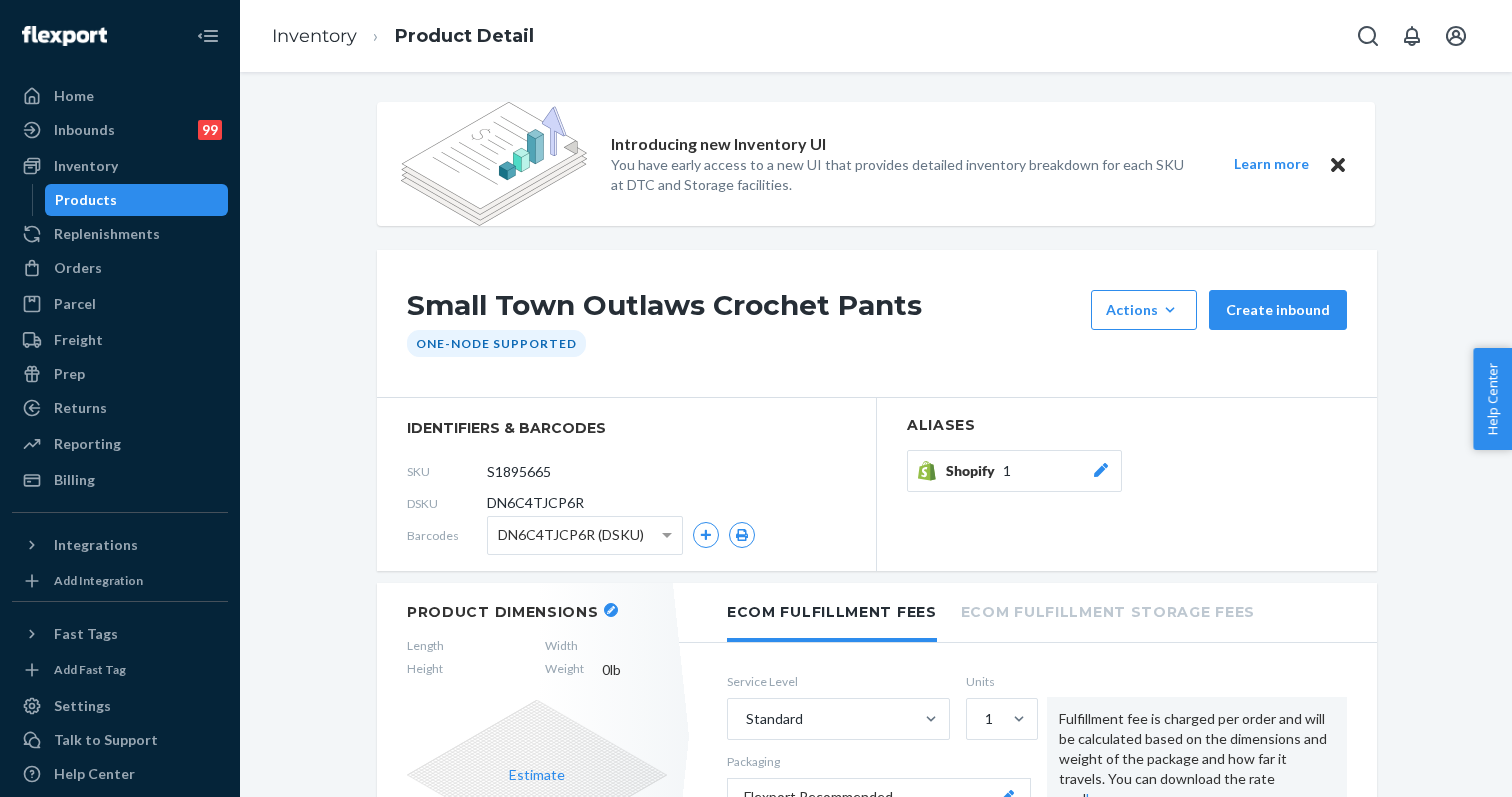 click 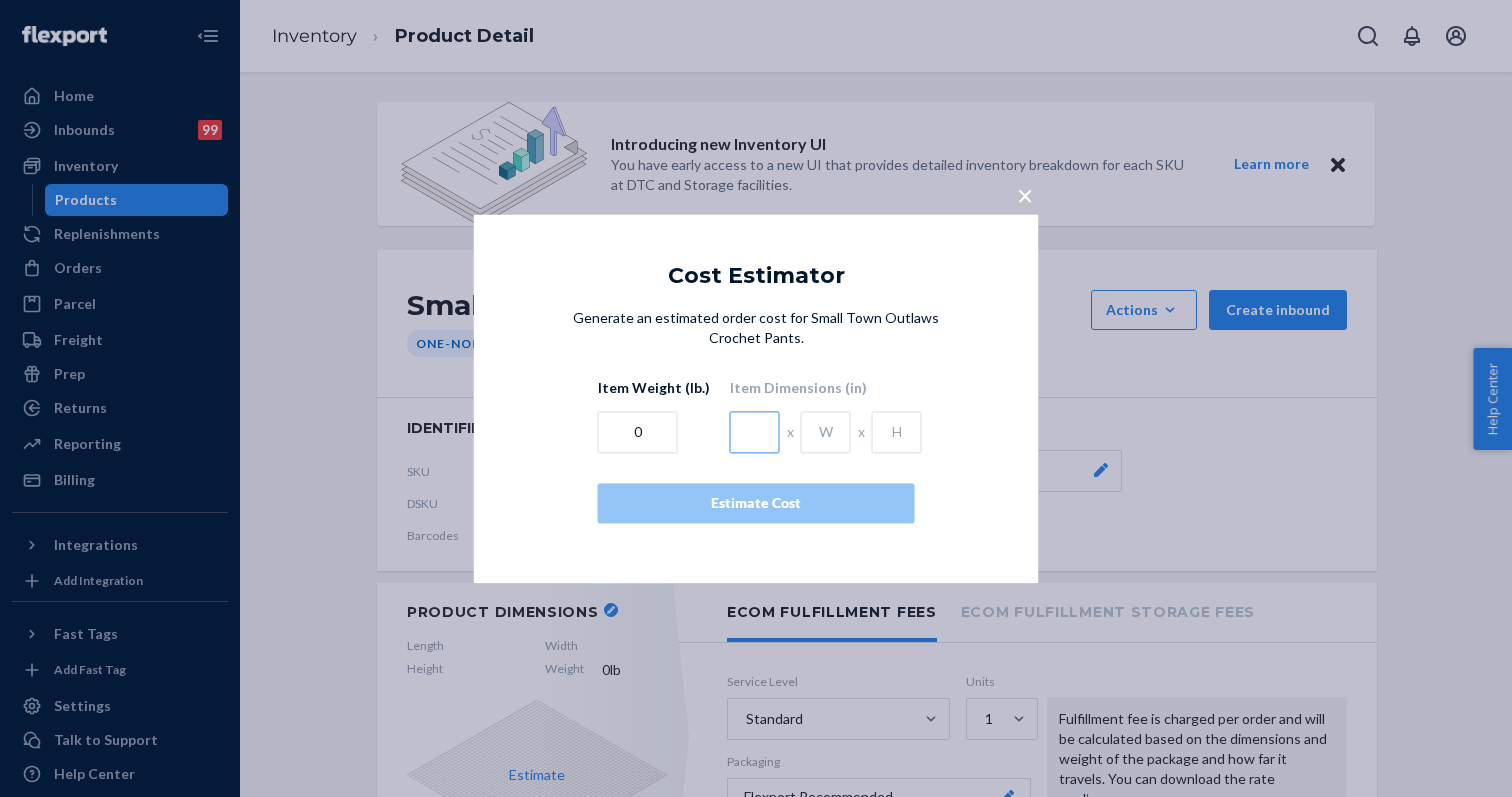 click at bounding box center (755, 432) 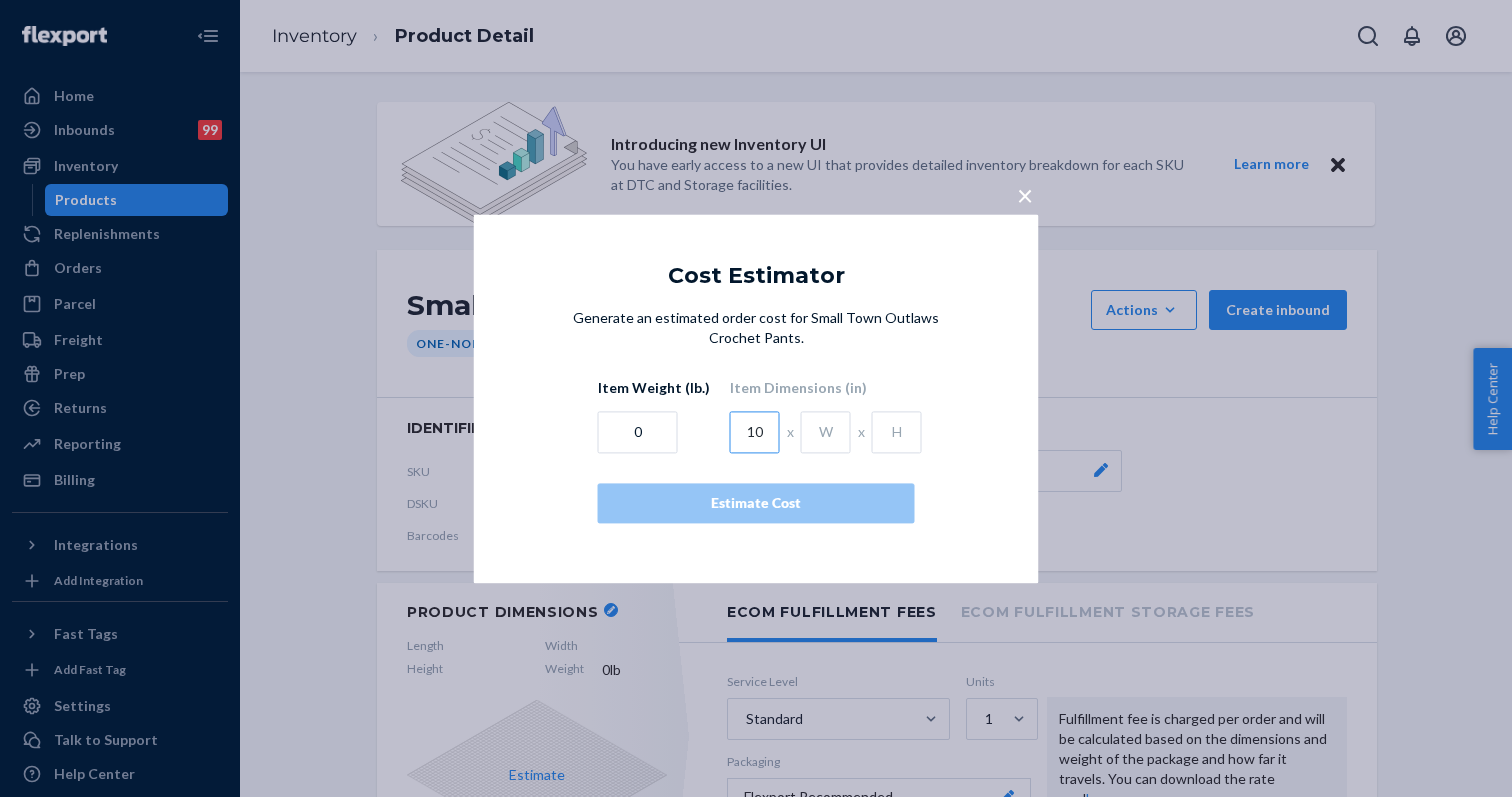type on "10" 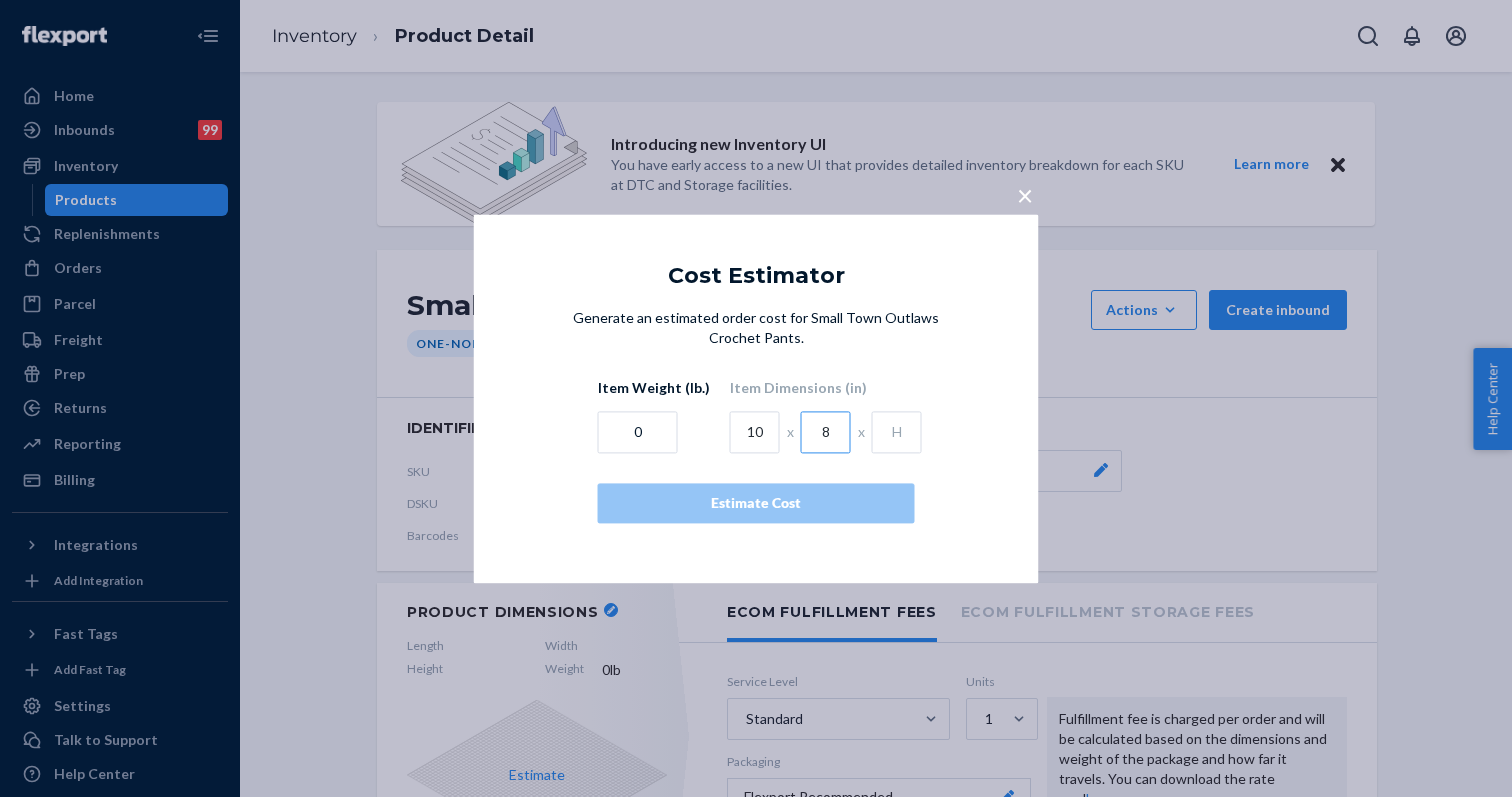 type on "8" 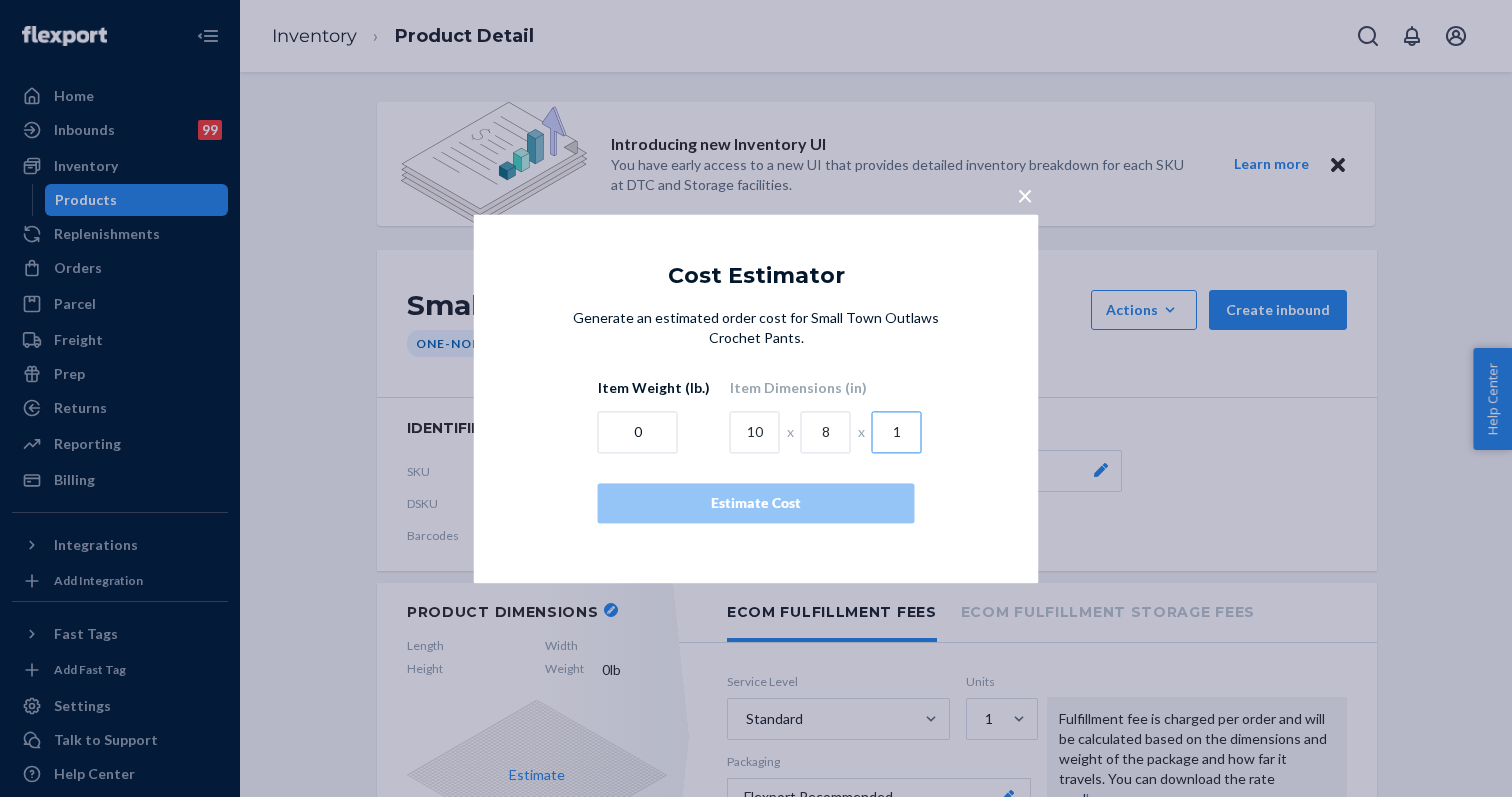 type on "1" 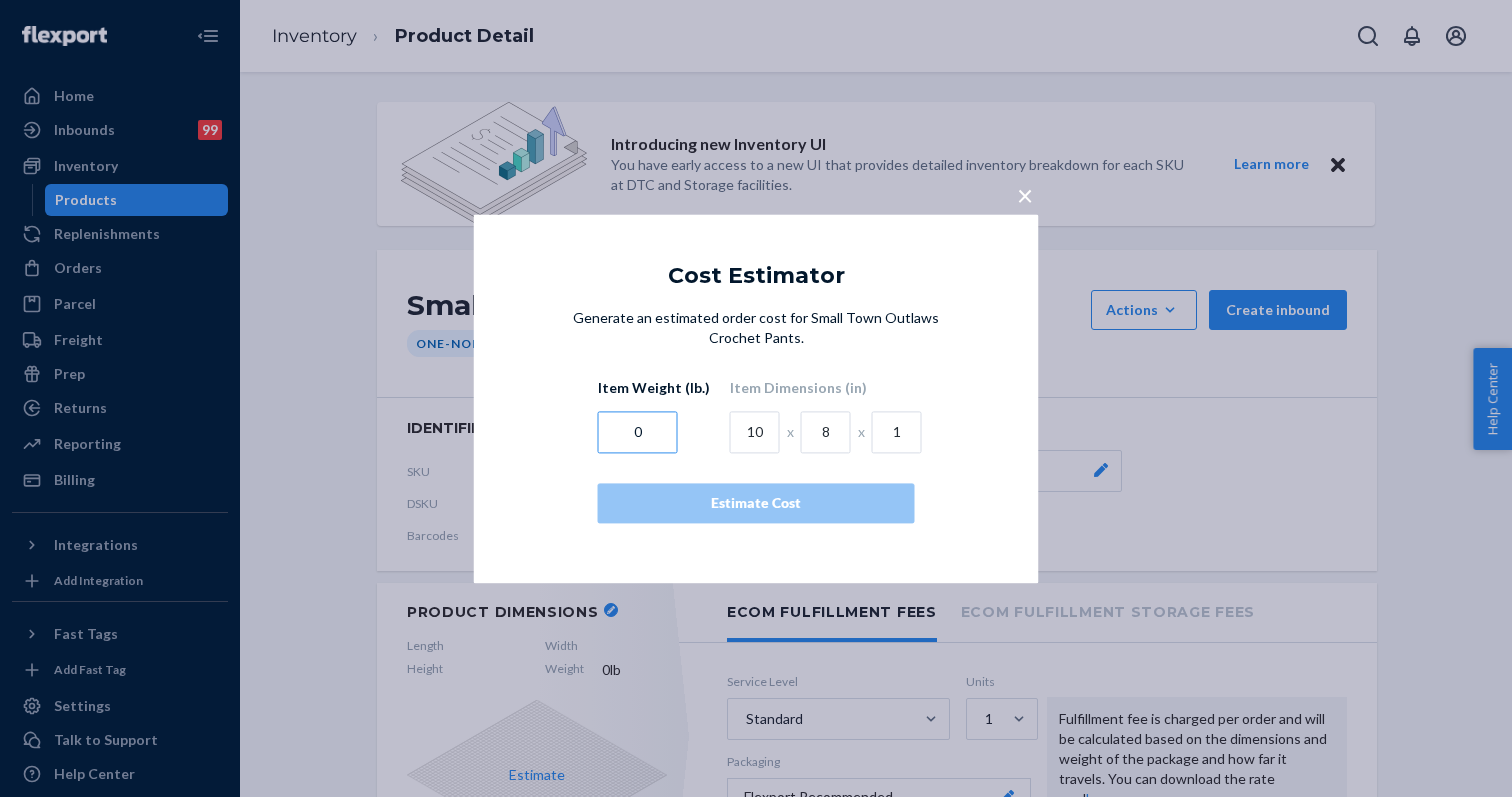 click on "0" at bounding box center [638, 432] 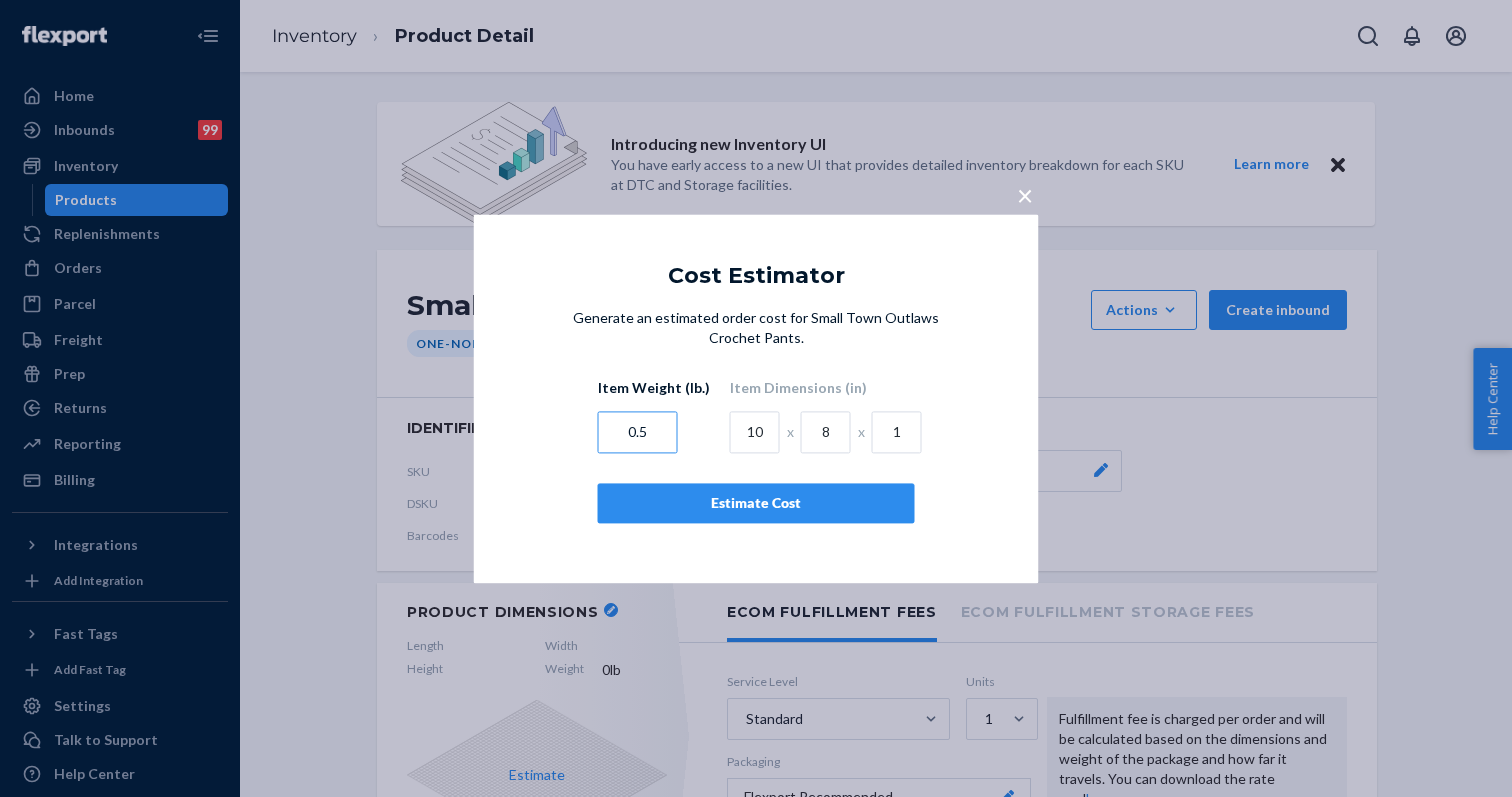 type on "0.5" 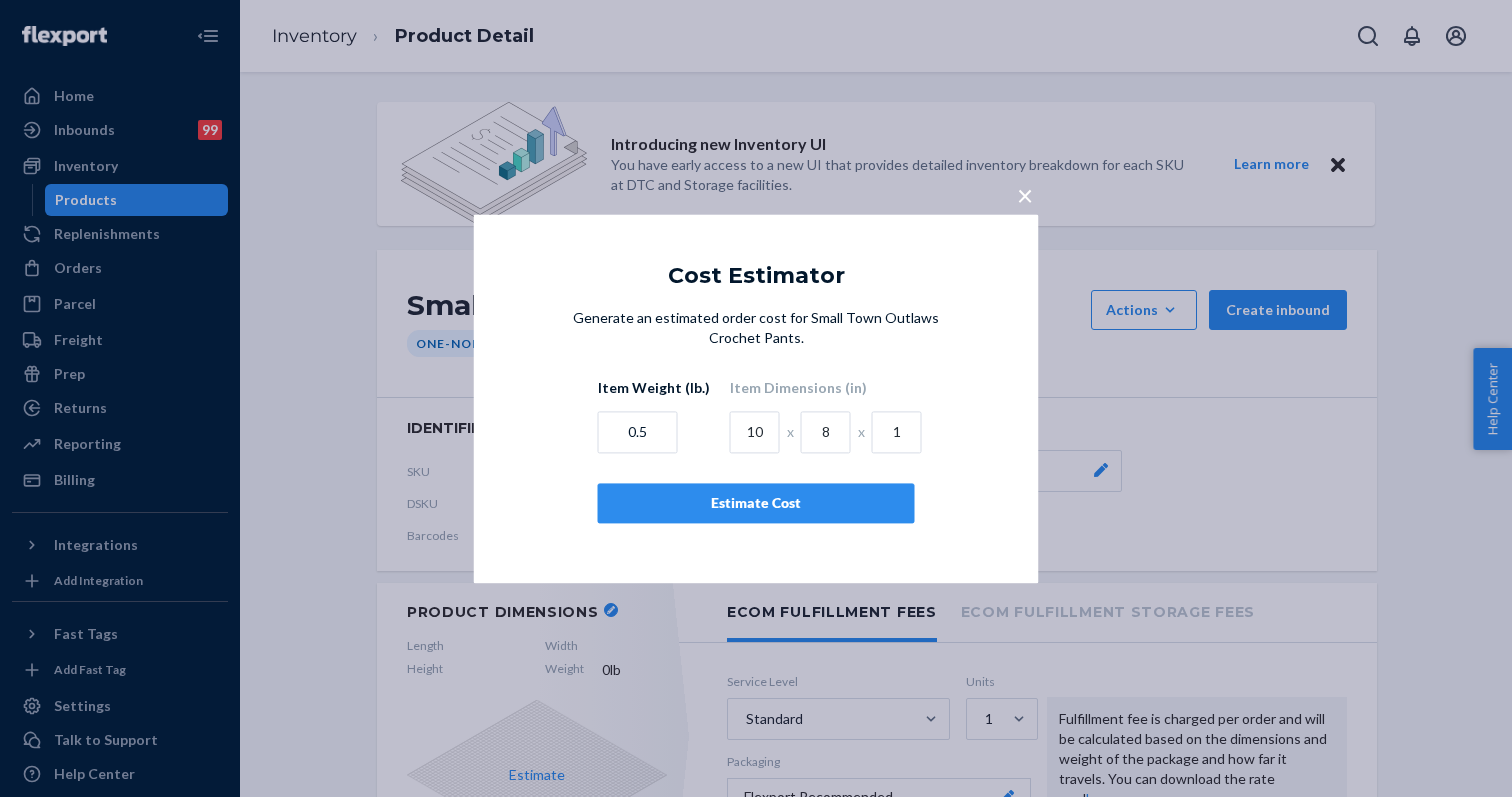 click on "Estimate Cost" at bounding box center (756, 503) 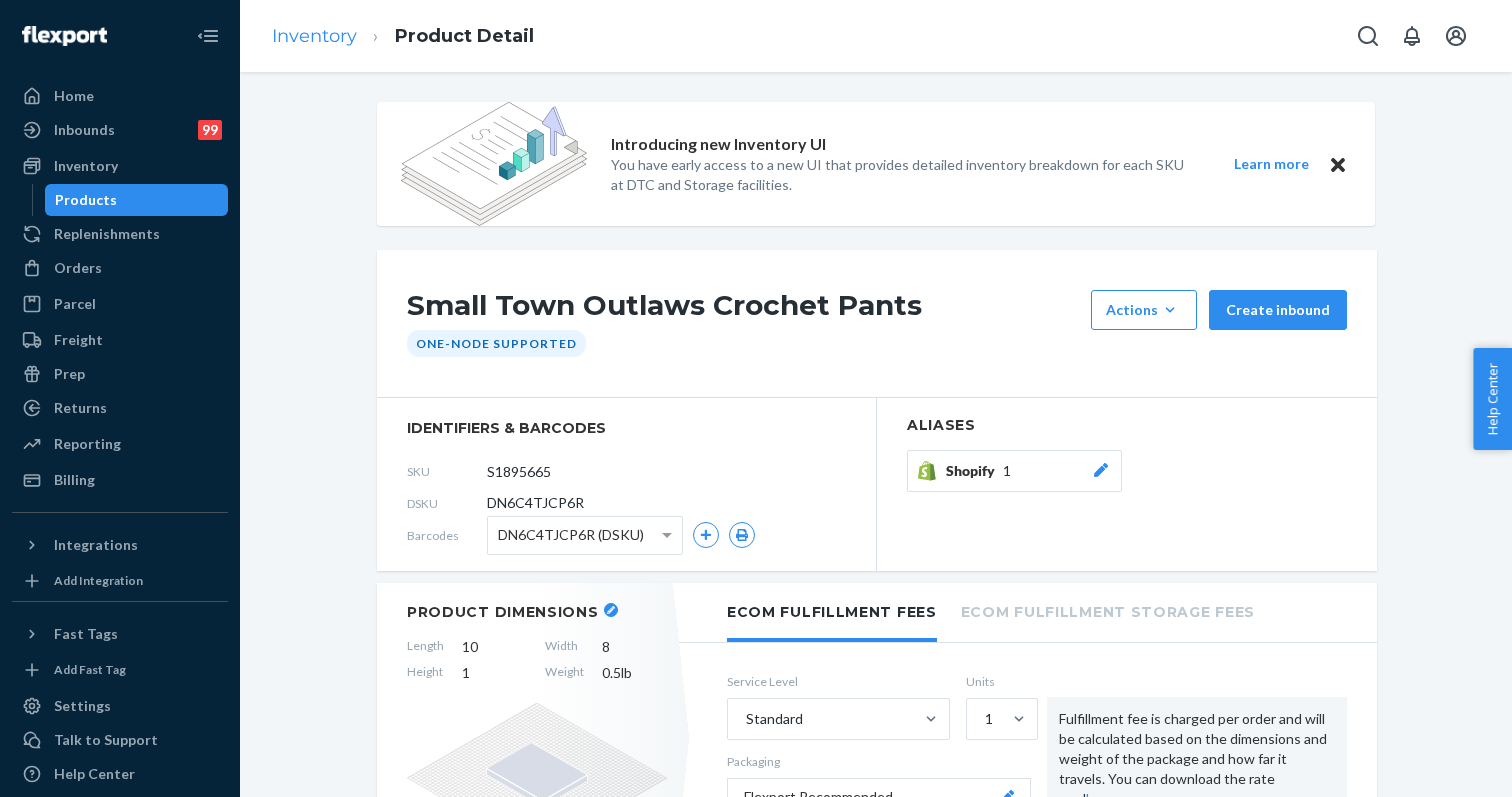 click on "Inventory" at bounding box center (314, 36) 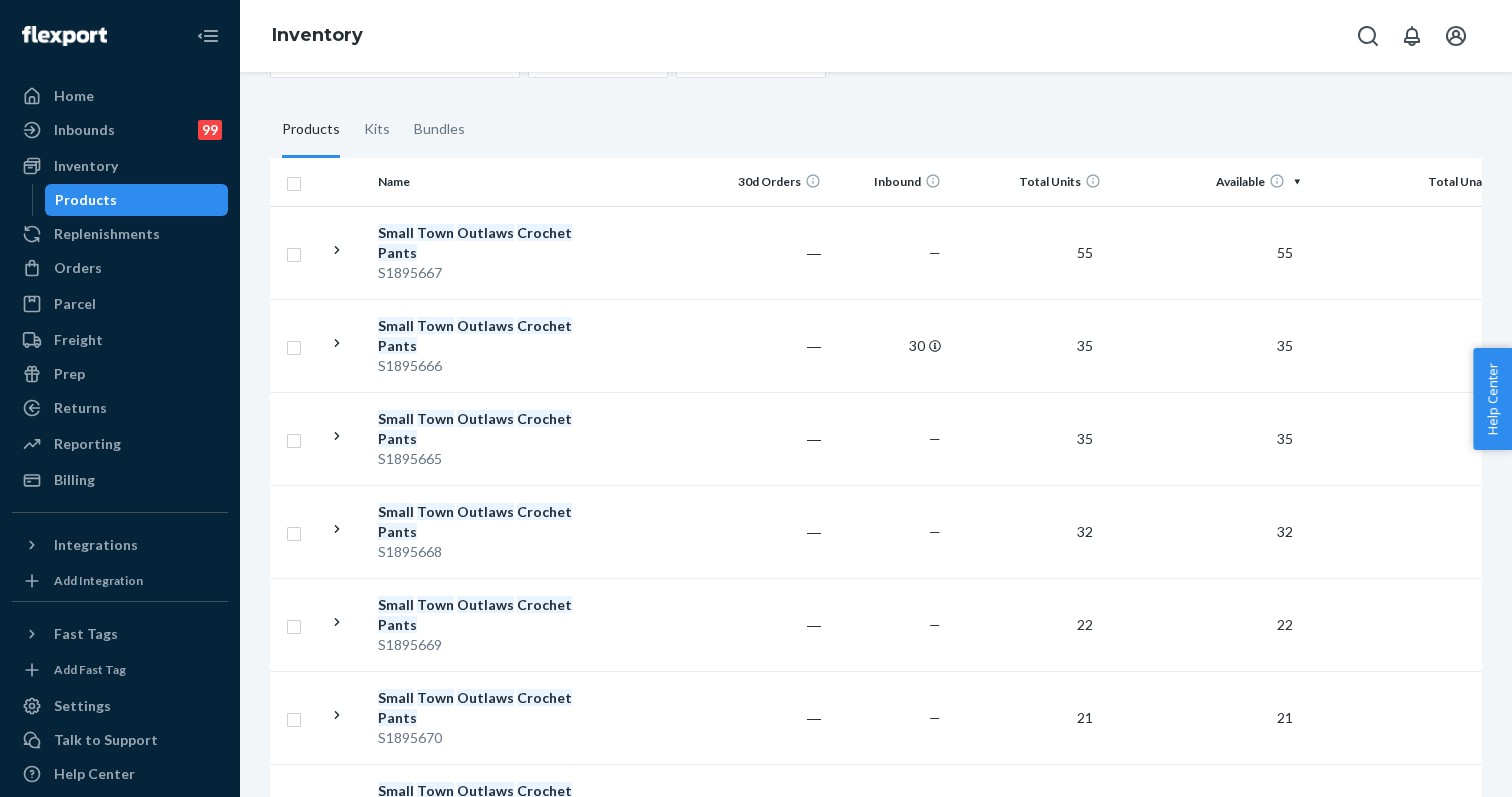 scroll, scrollTop: 324, scrollLeft: 0, axis: vertical 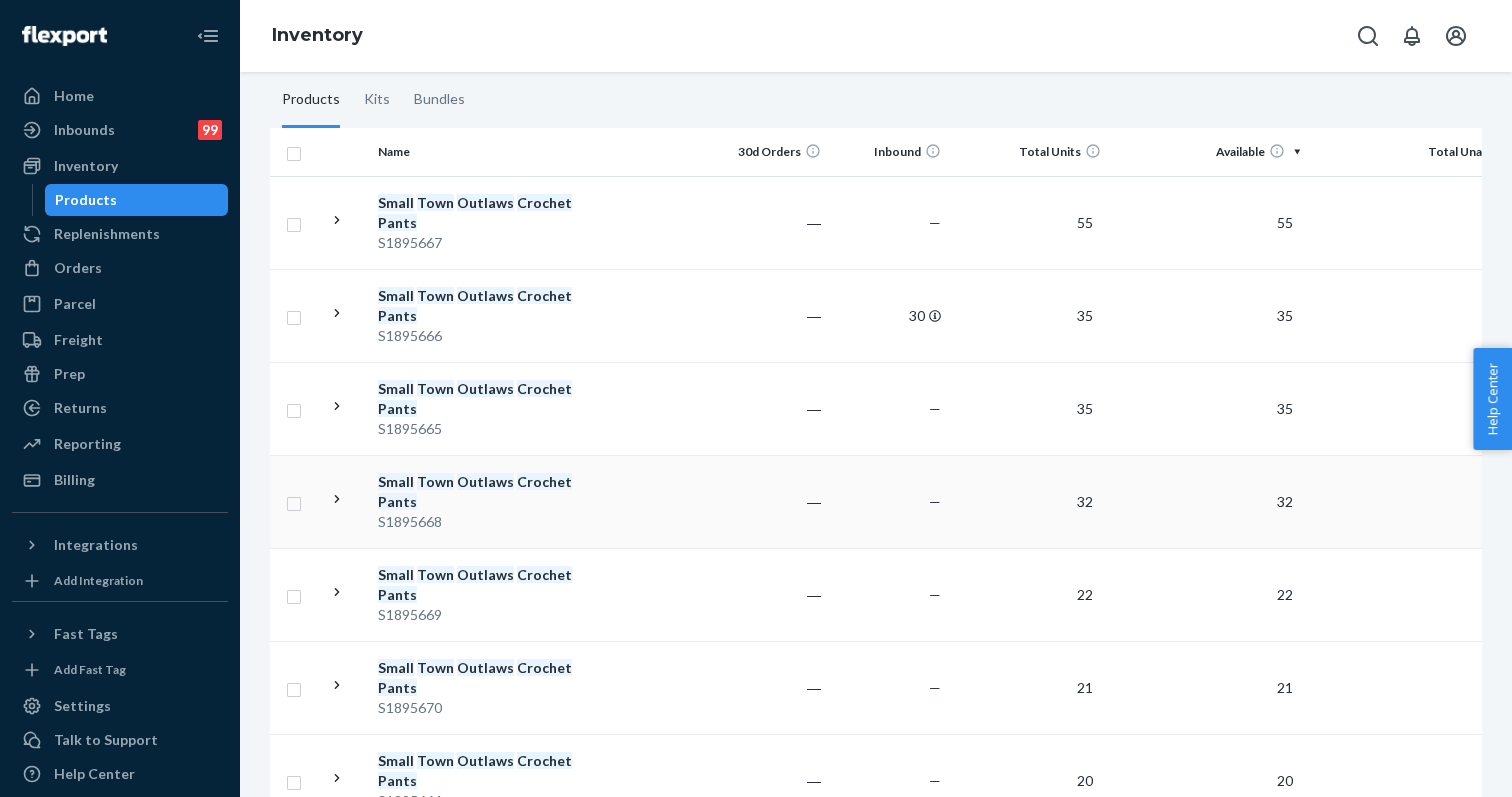 click on "S1895668" at bounding box center (482, 522) 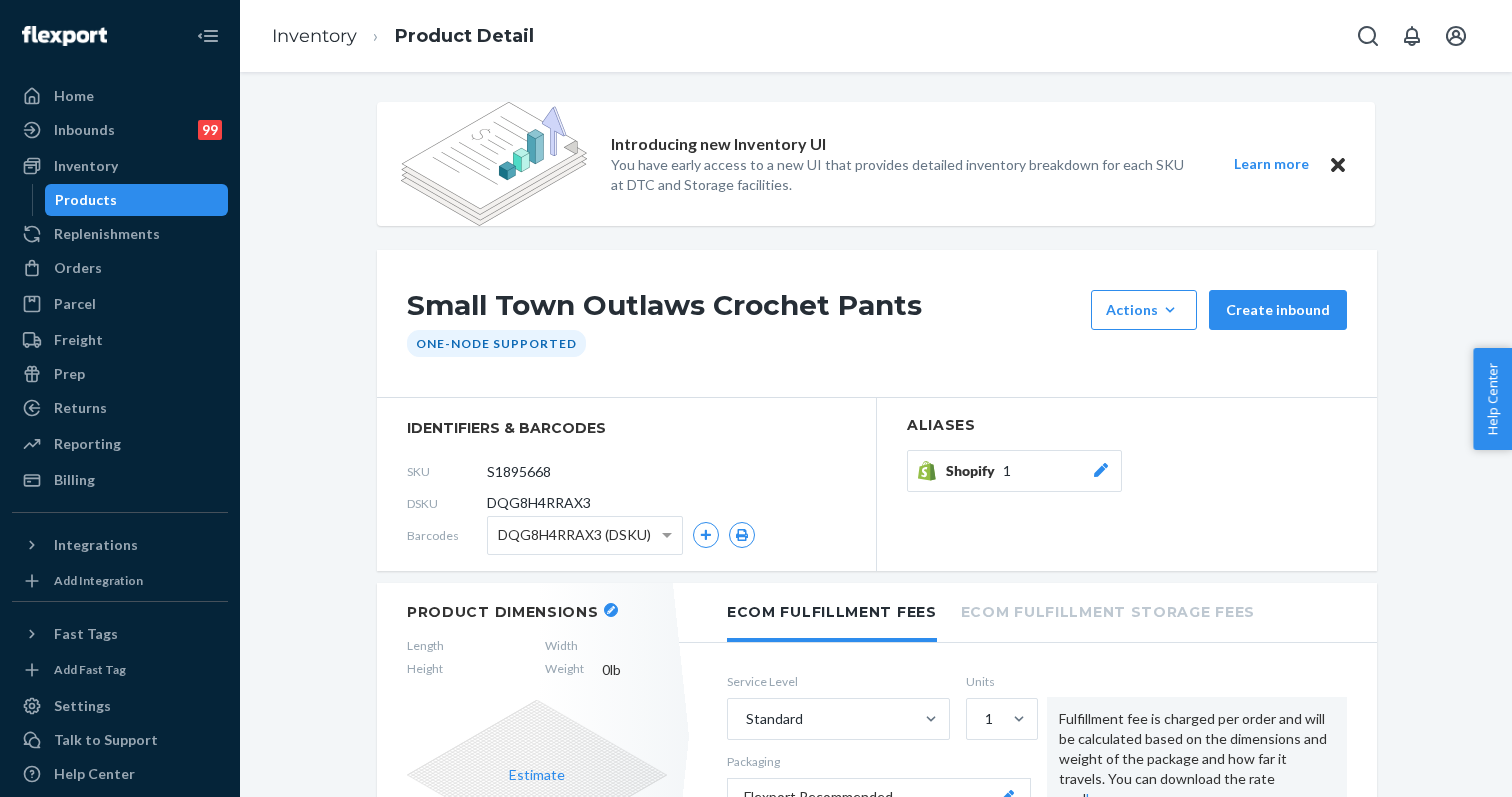 click 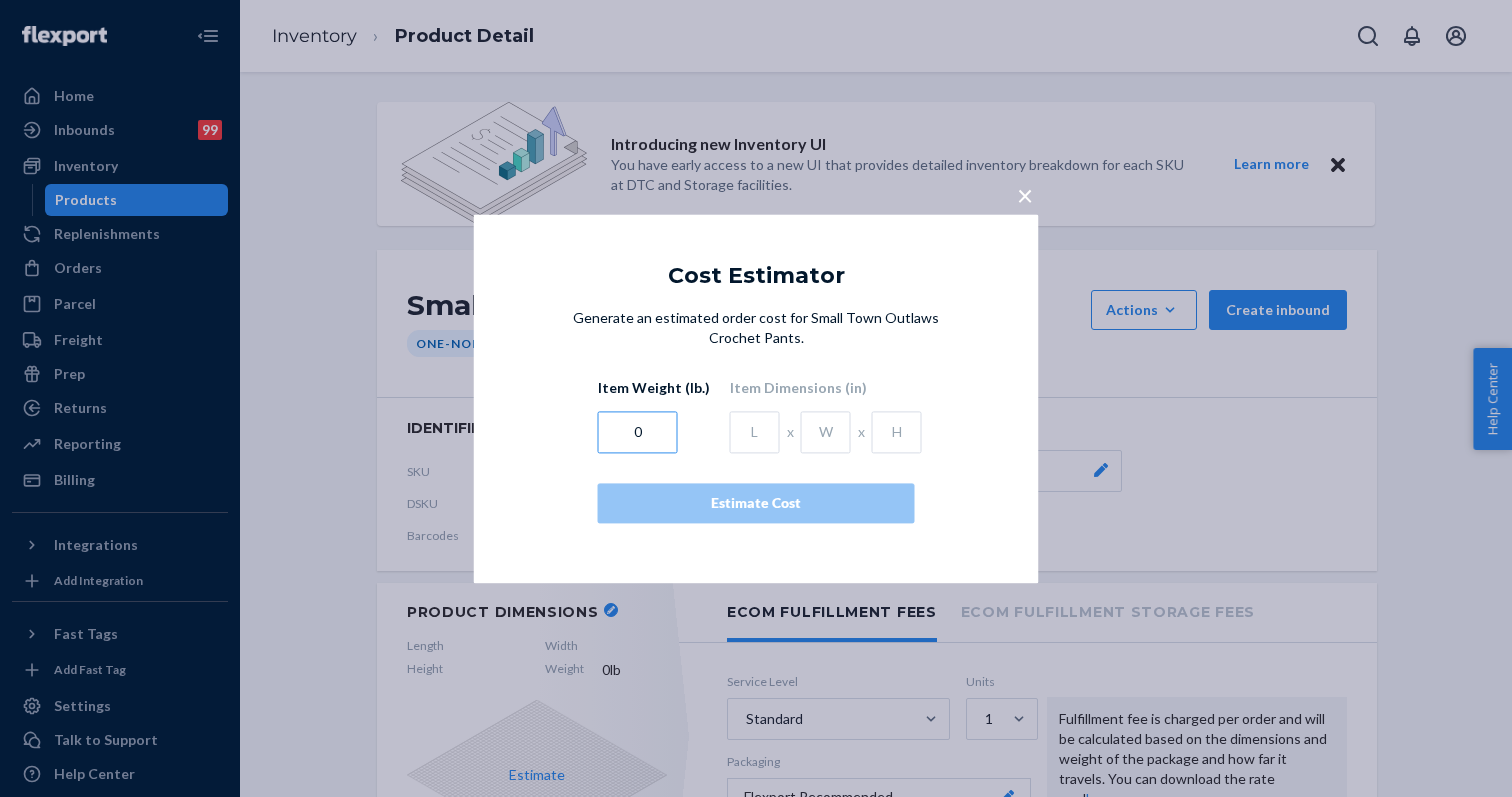 click on "0" at bounding box center (638, 432) 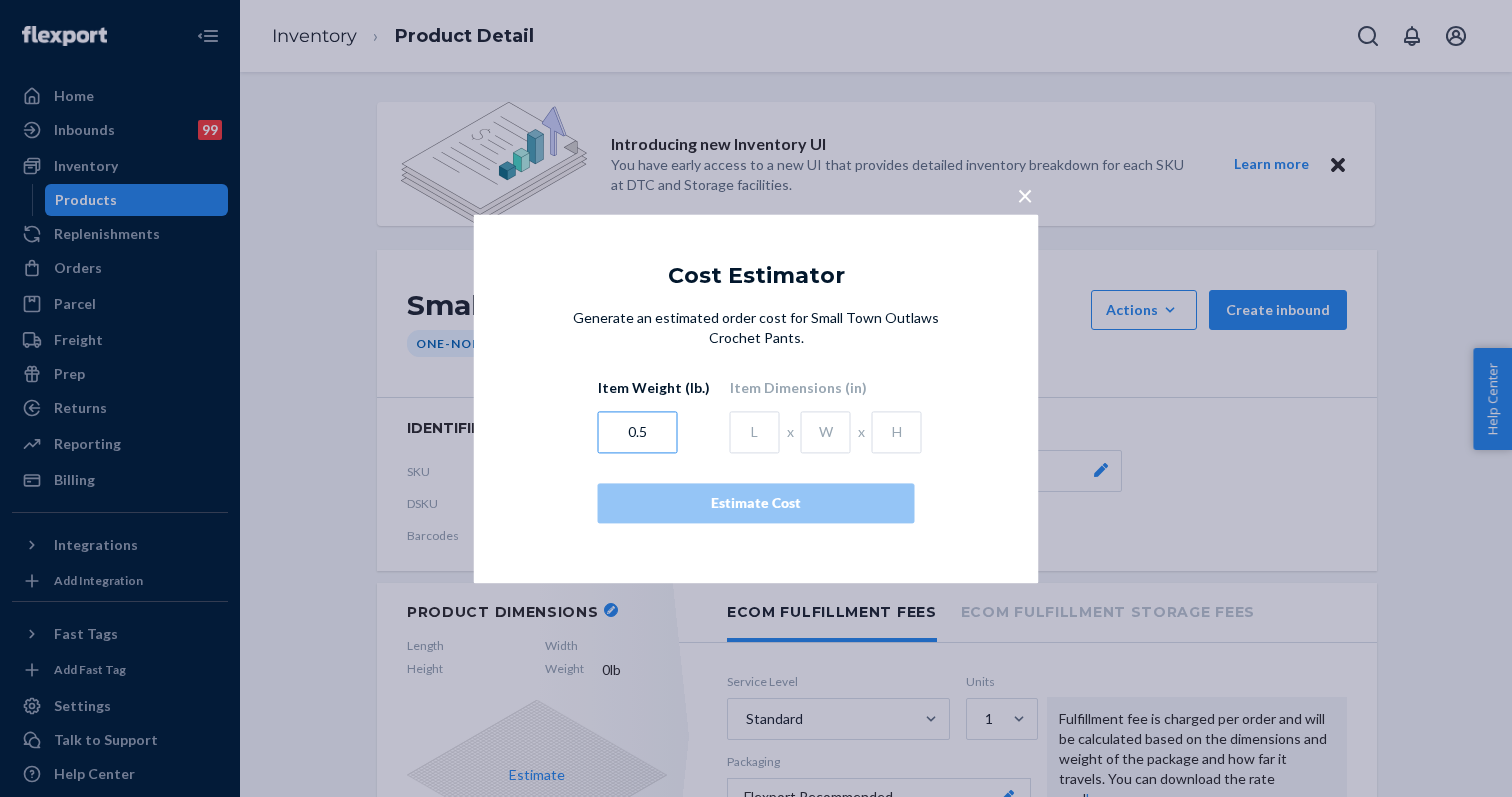 type on "0.5" 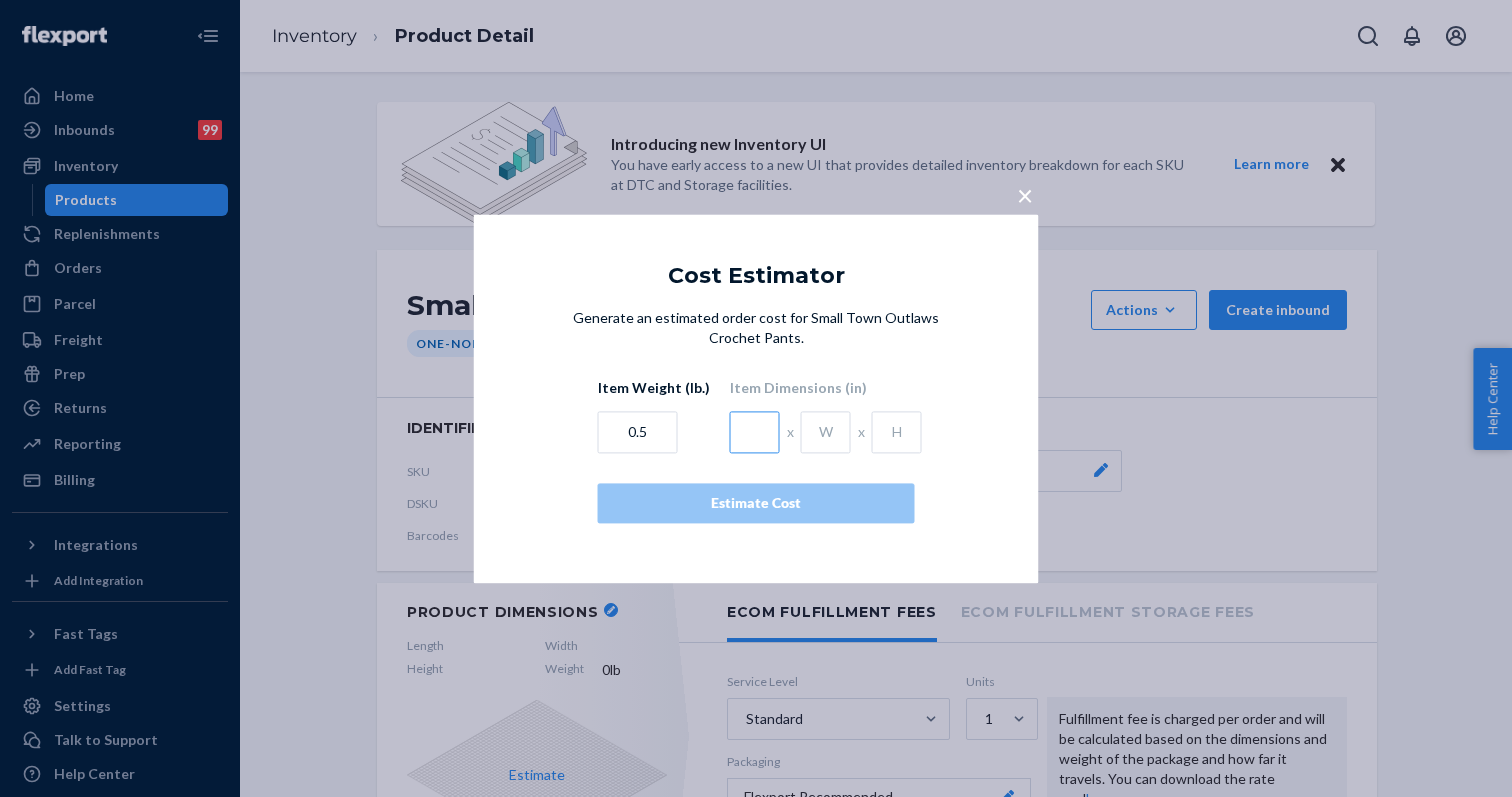 click at bounding box center (755, 432) 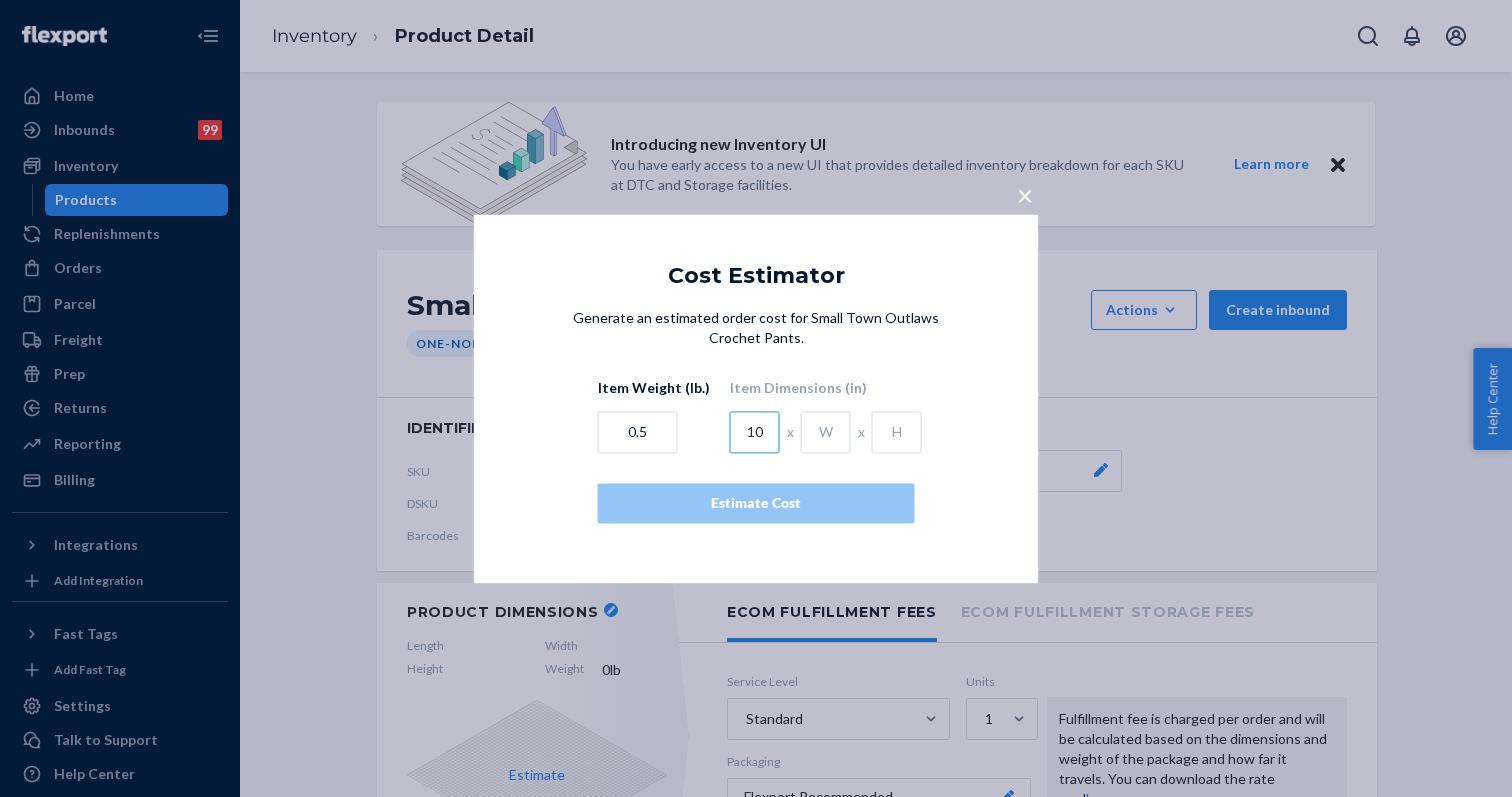 type on "10" 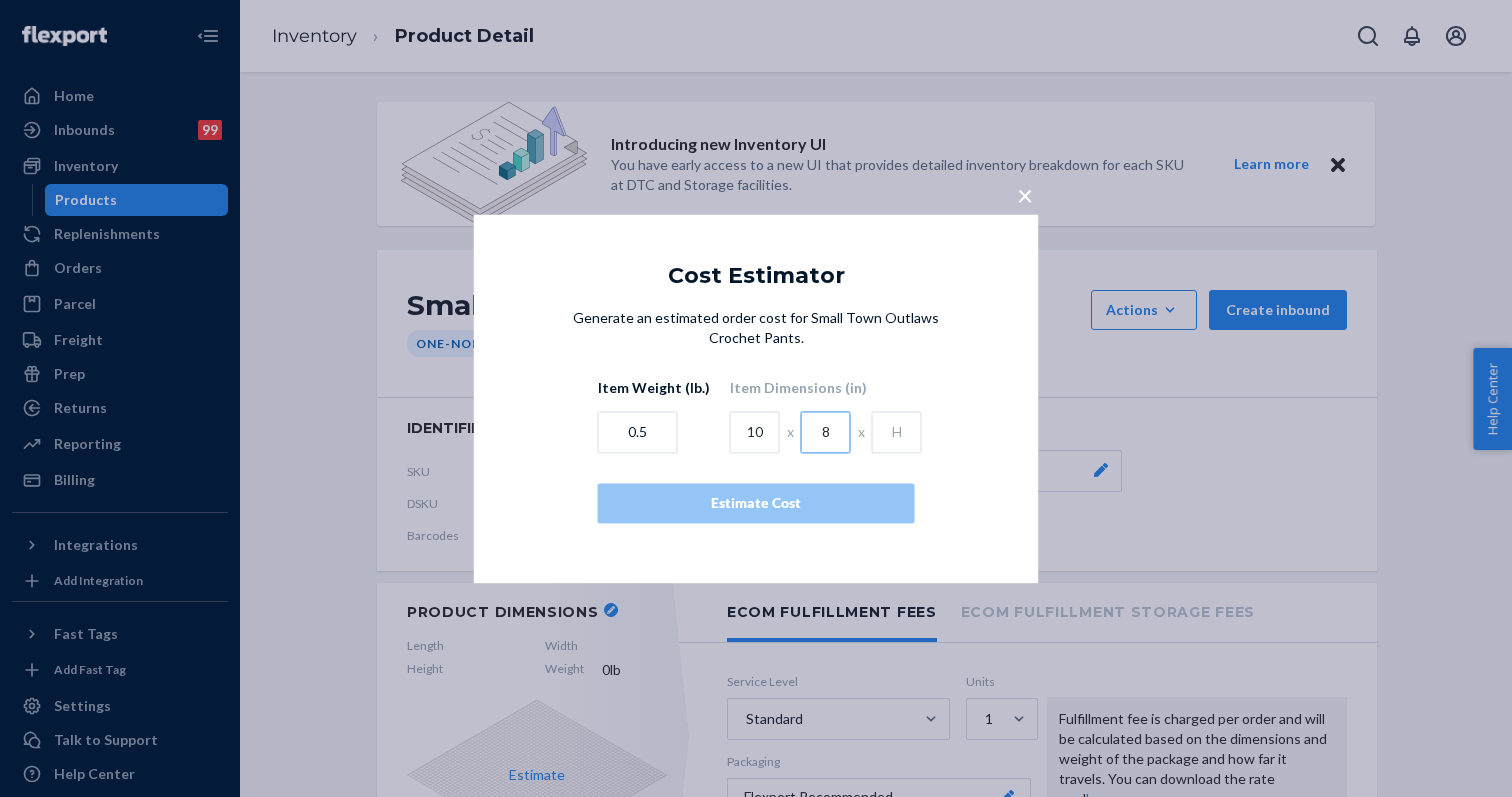type on "8" 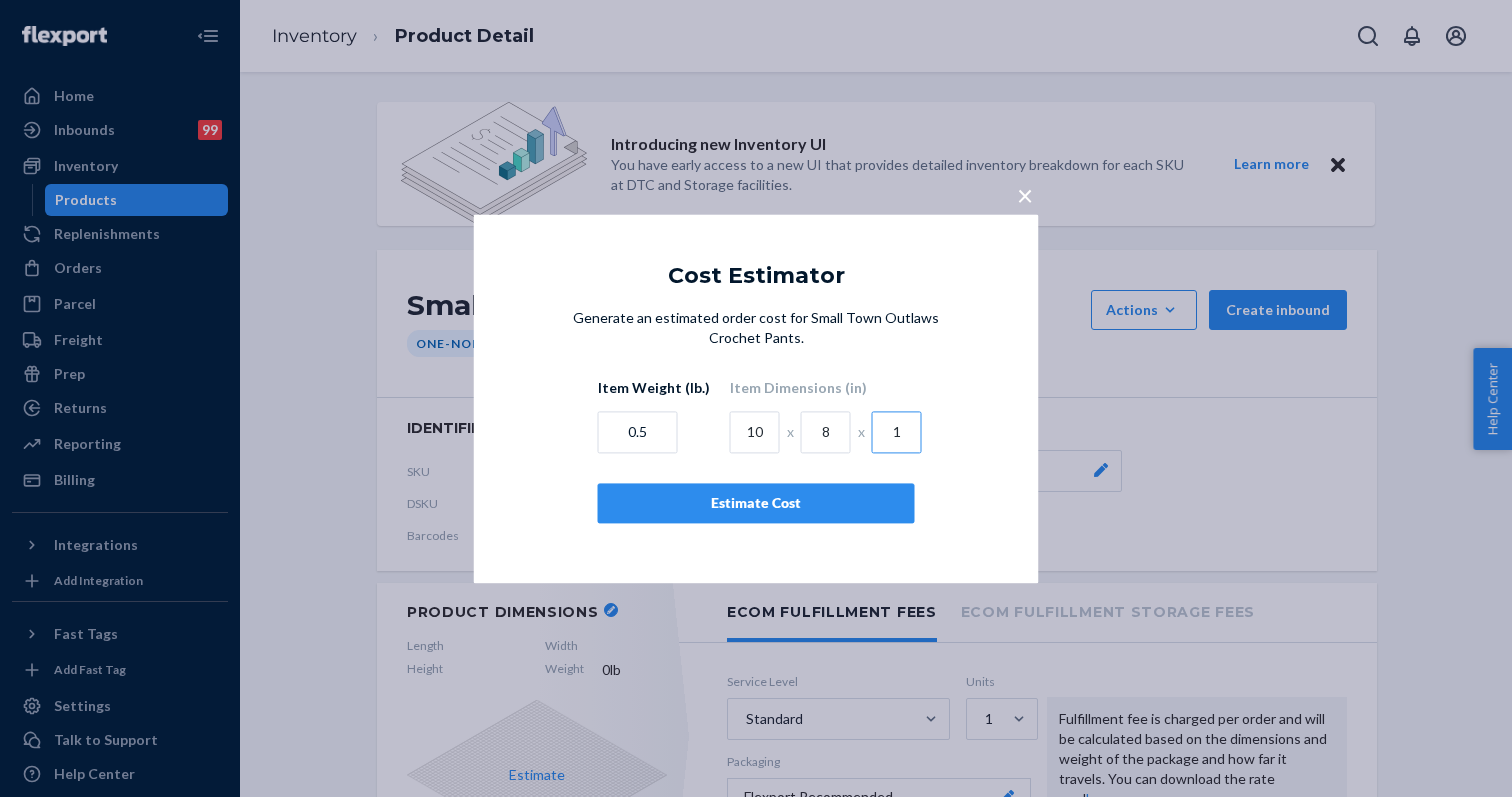 type on "1" 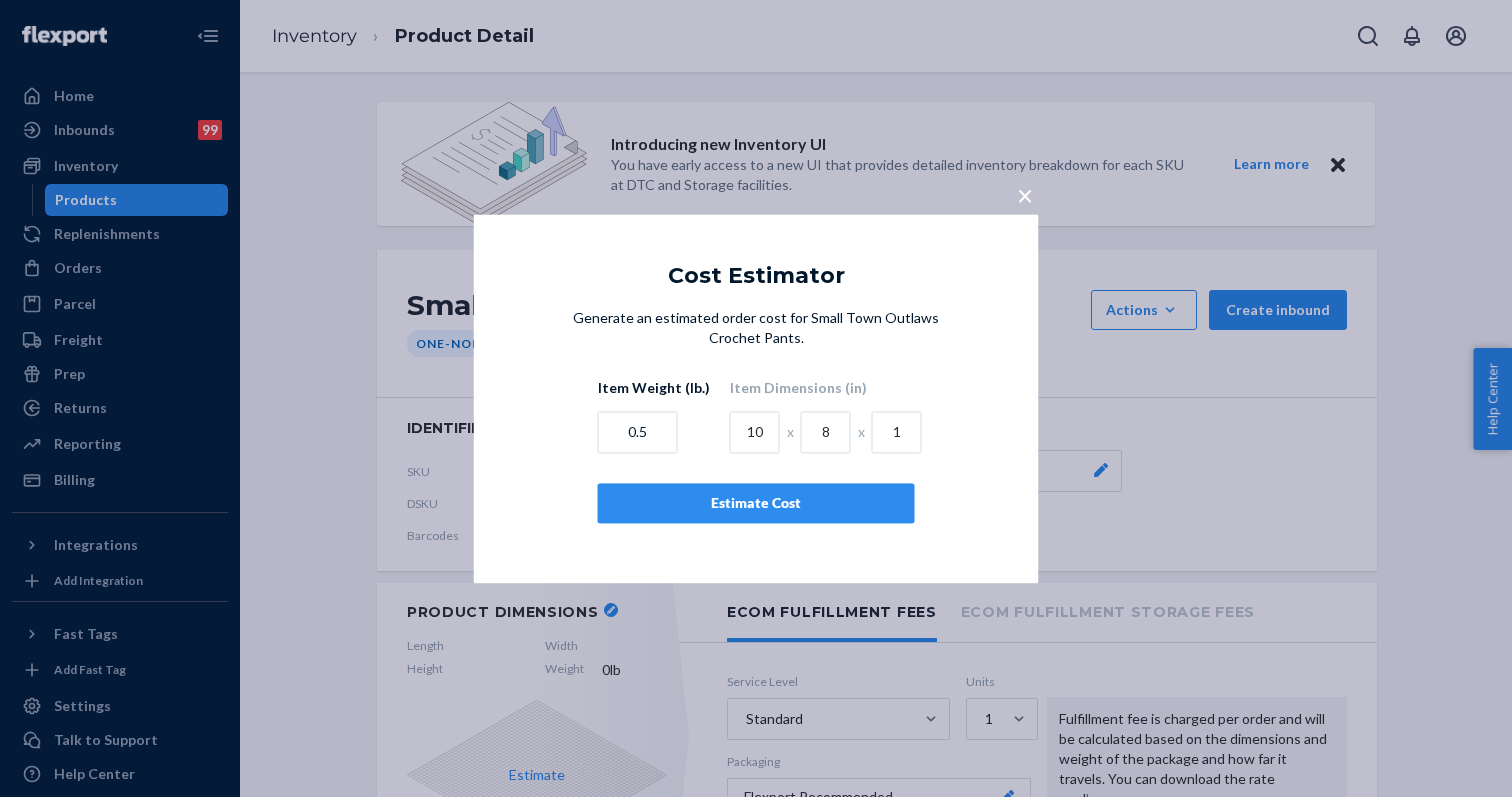 click on "Estimate Cost" at bounding box center (756, 503) 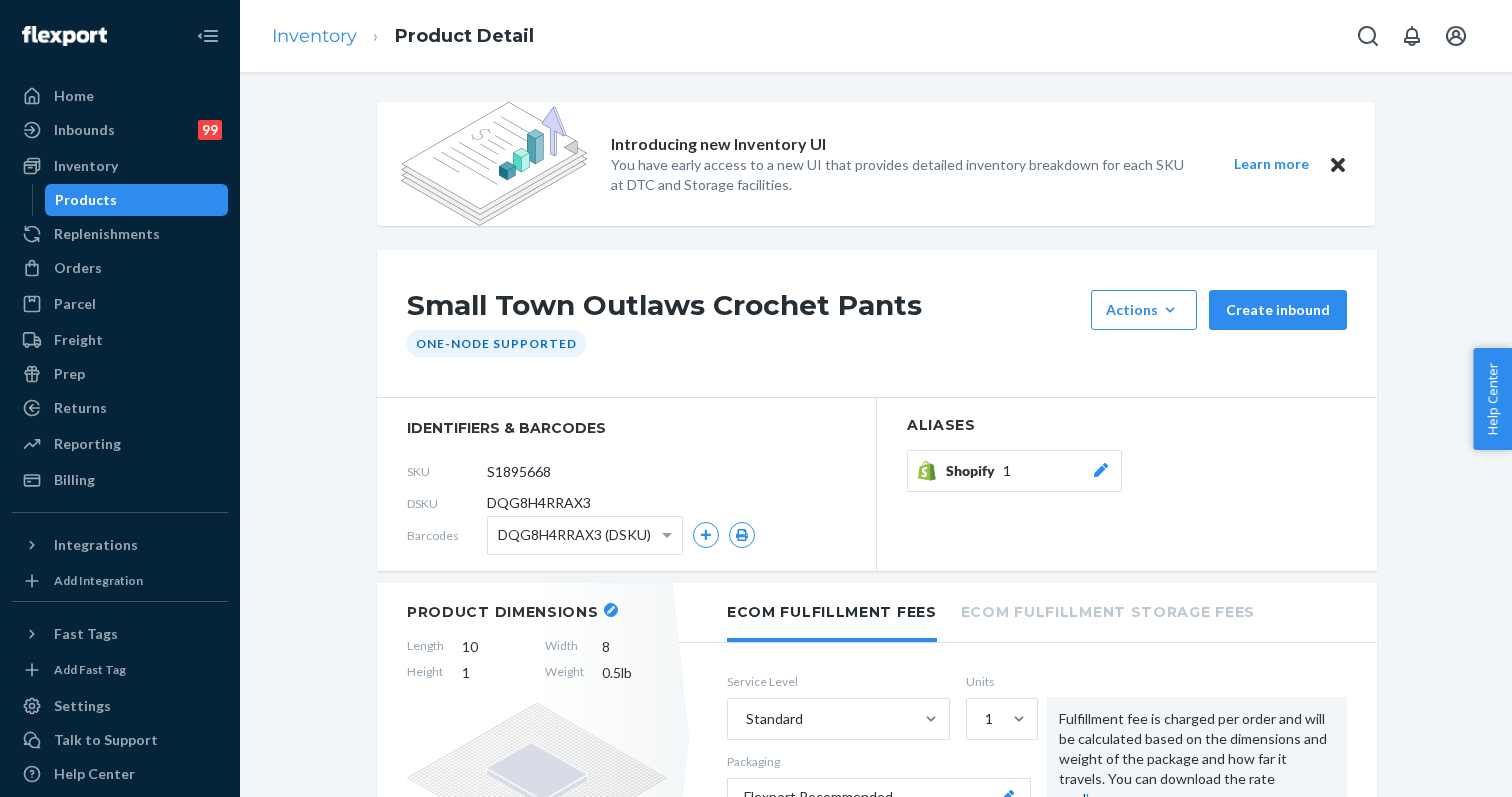 click on "Inventory" at bounding box center [314, 36] 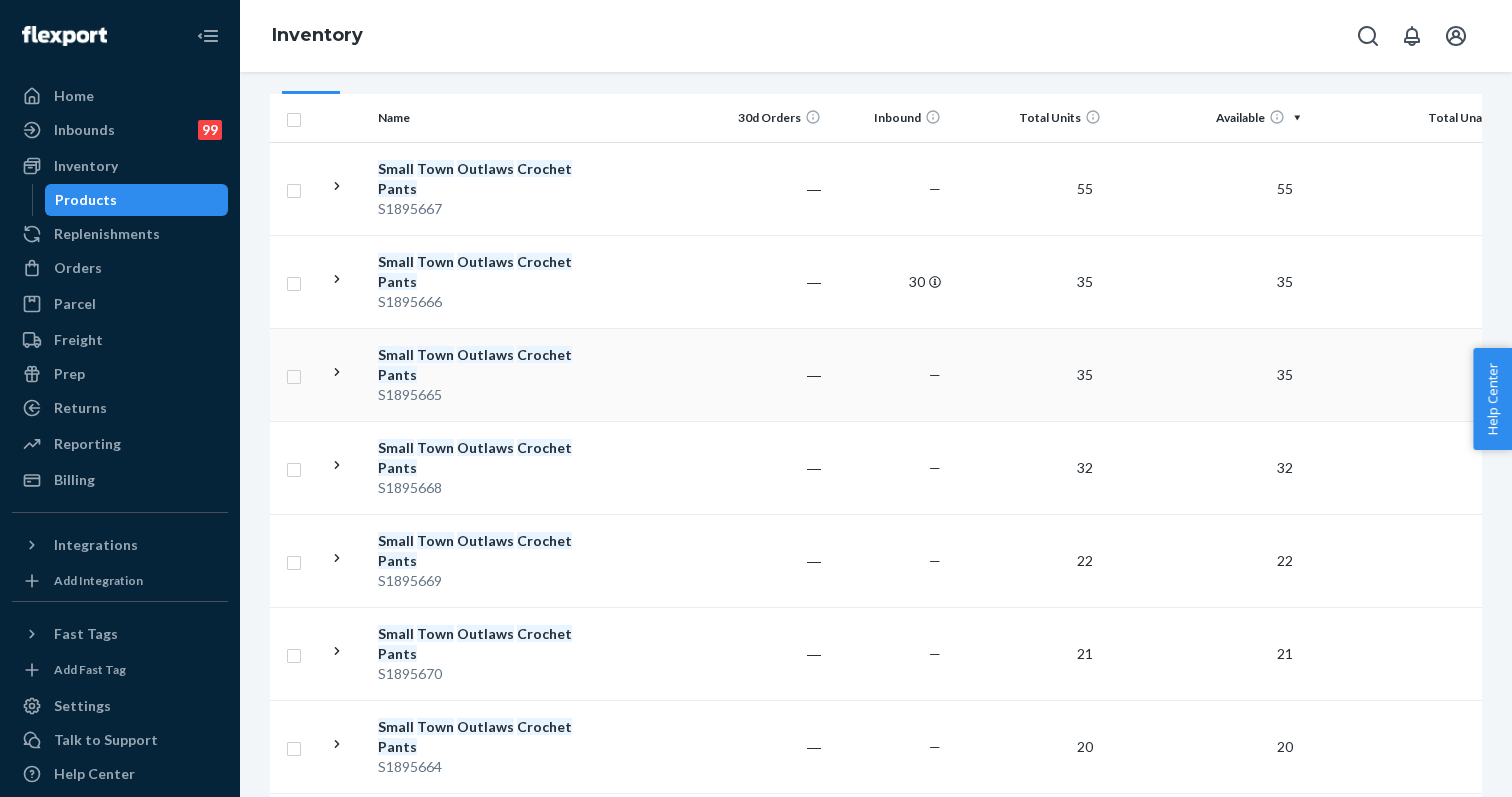 scroll, scrollTop: 432, scrollLeft: 0, axis: vertical 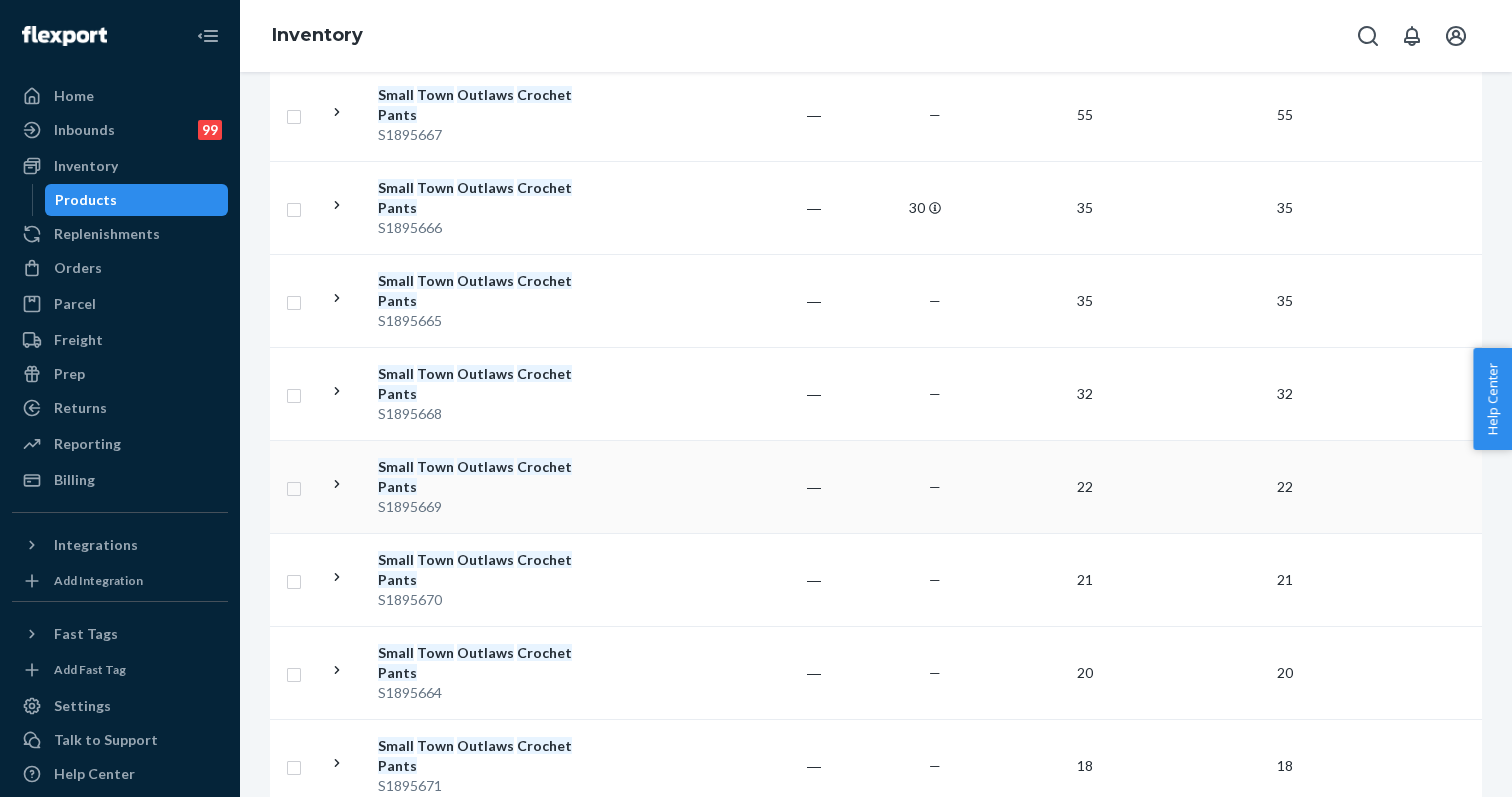 click on "Small   Town   Outlaws   Crochet   Pants" at bounding box center (482, 477) 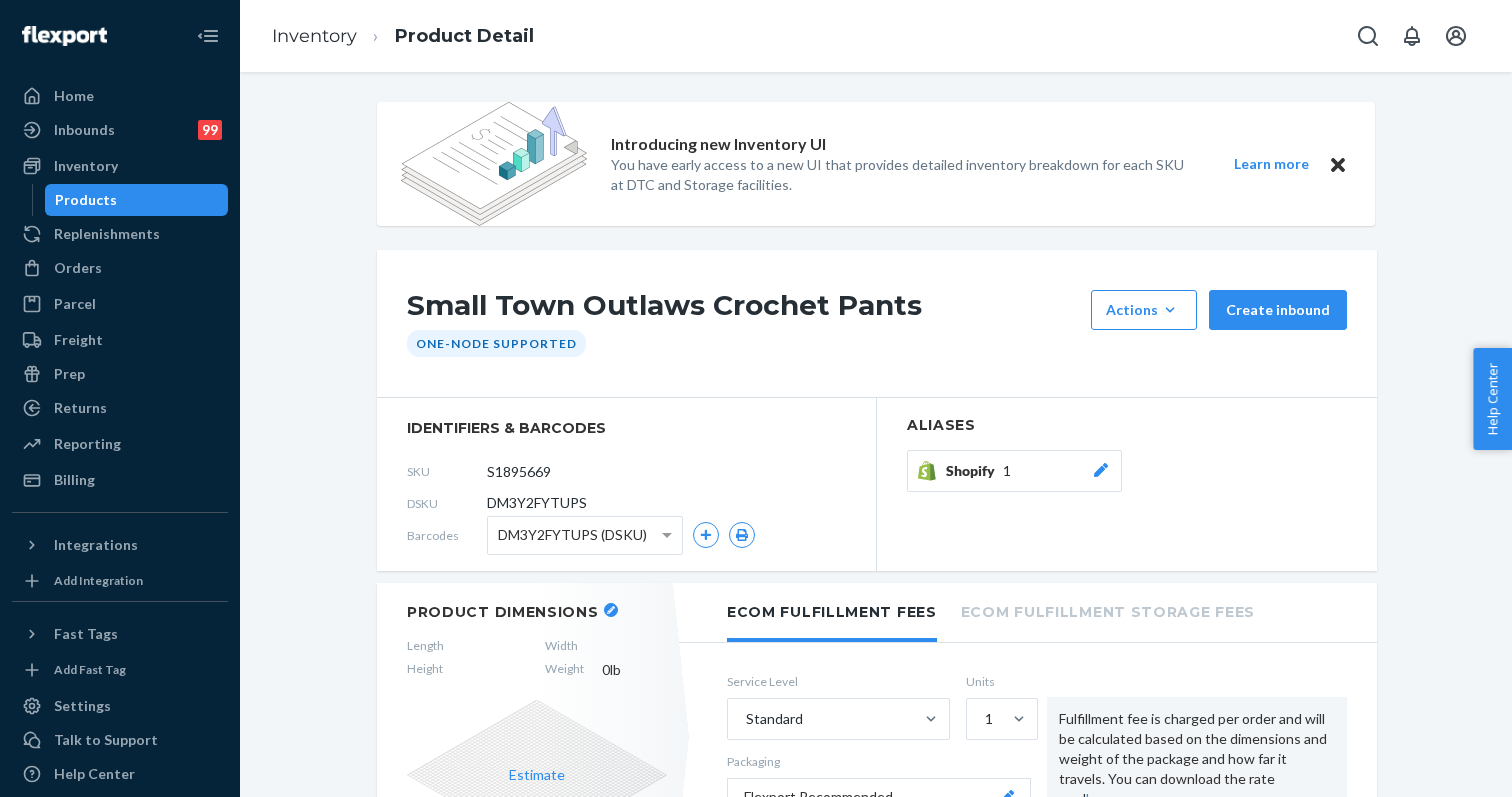 click at bounding box center (611, 610) 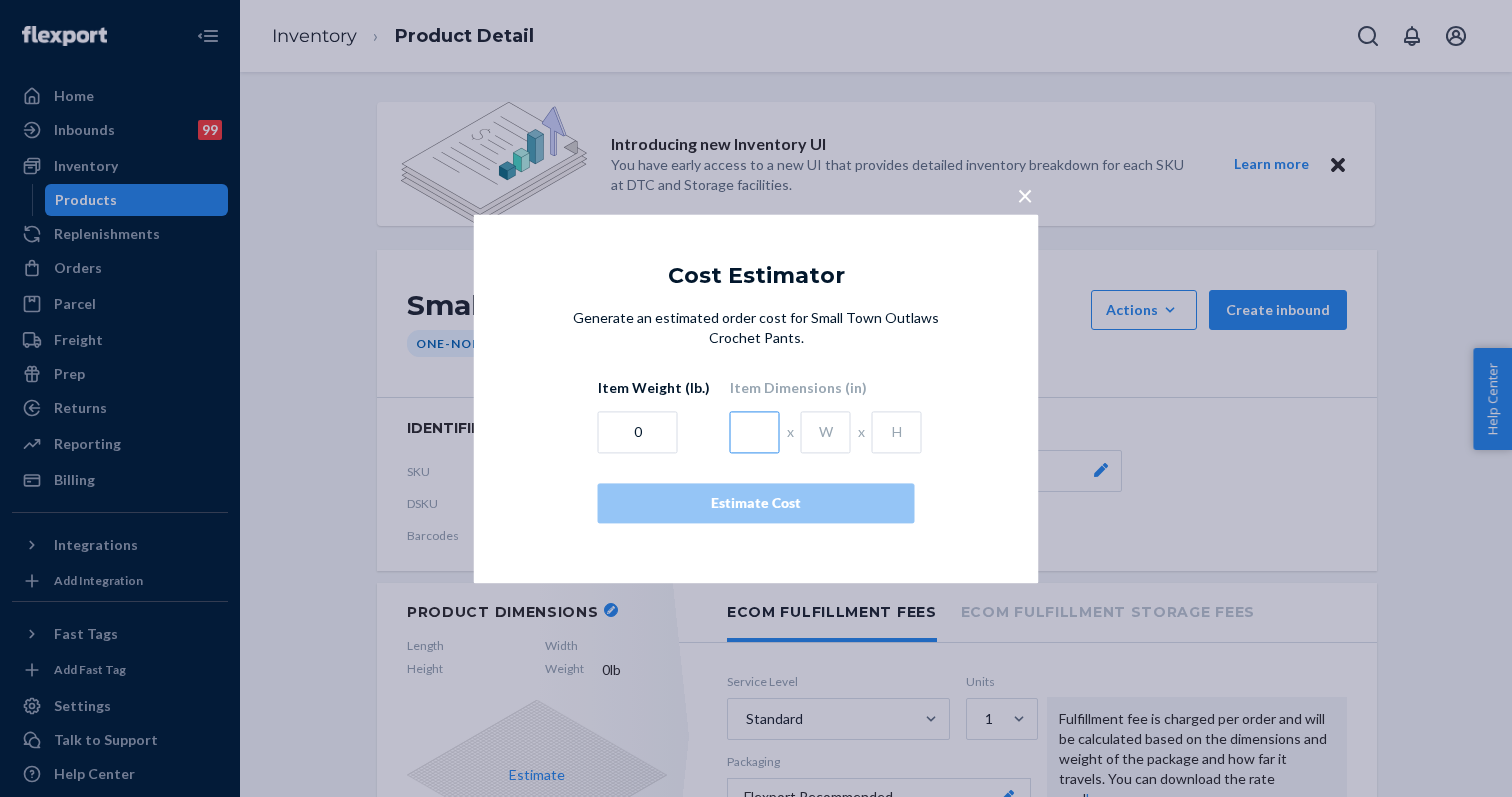 click at bounding box center [755, 432] 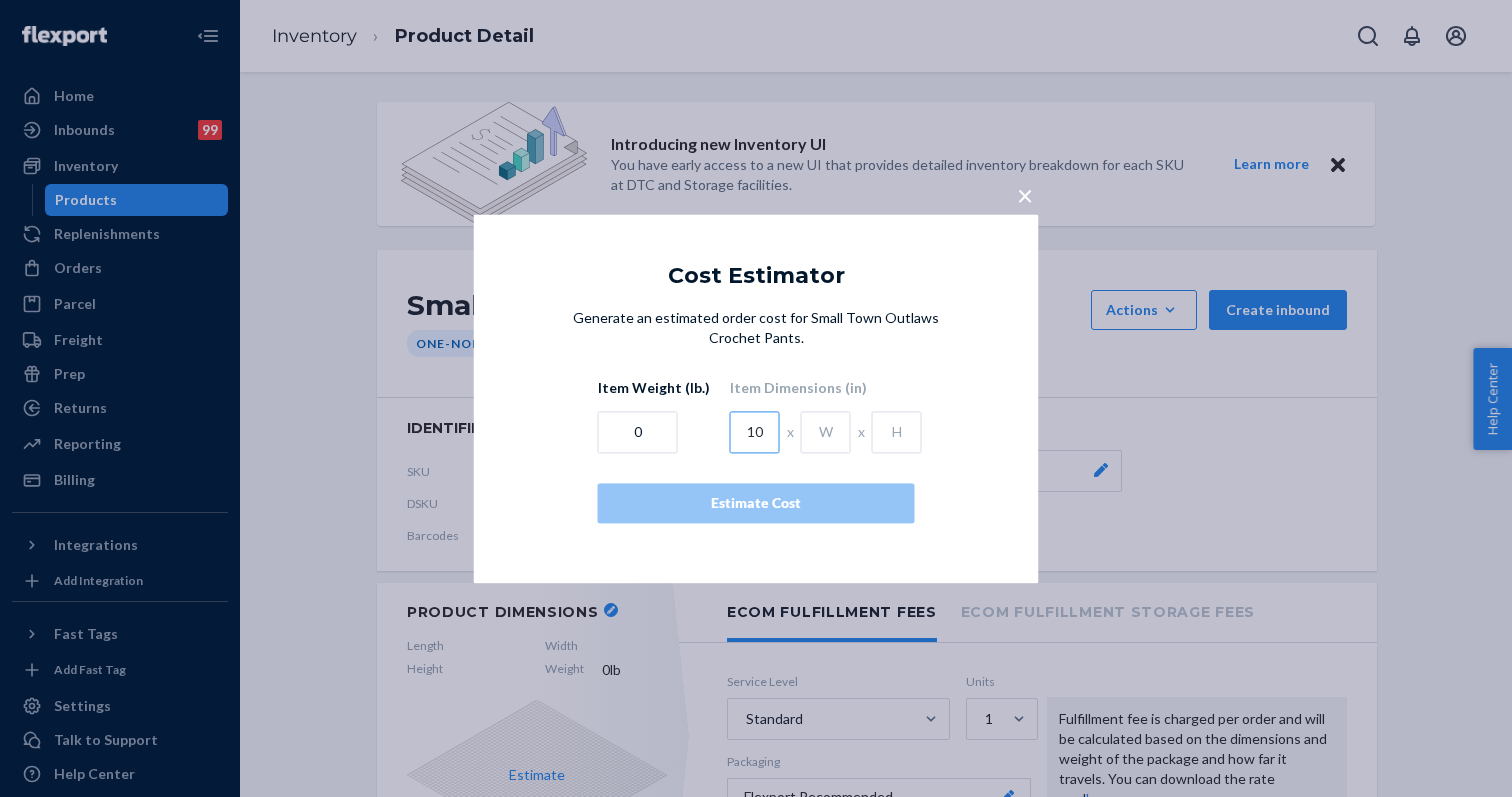 type on "10" 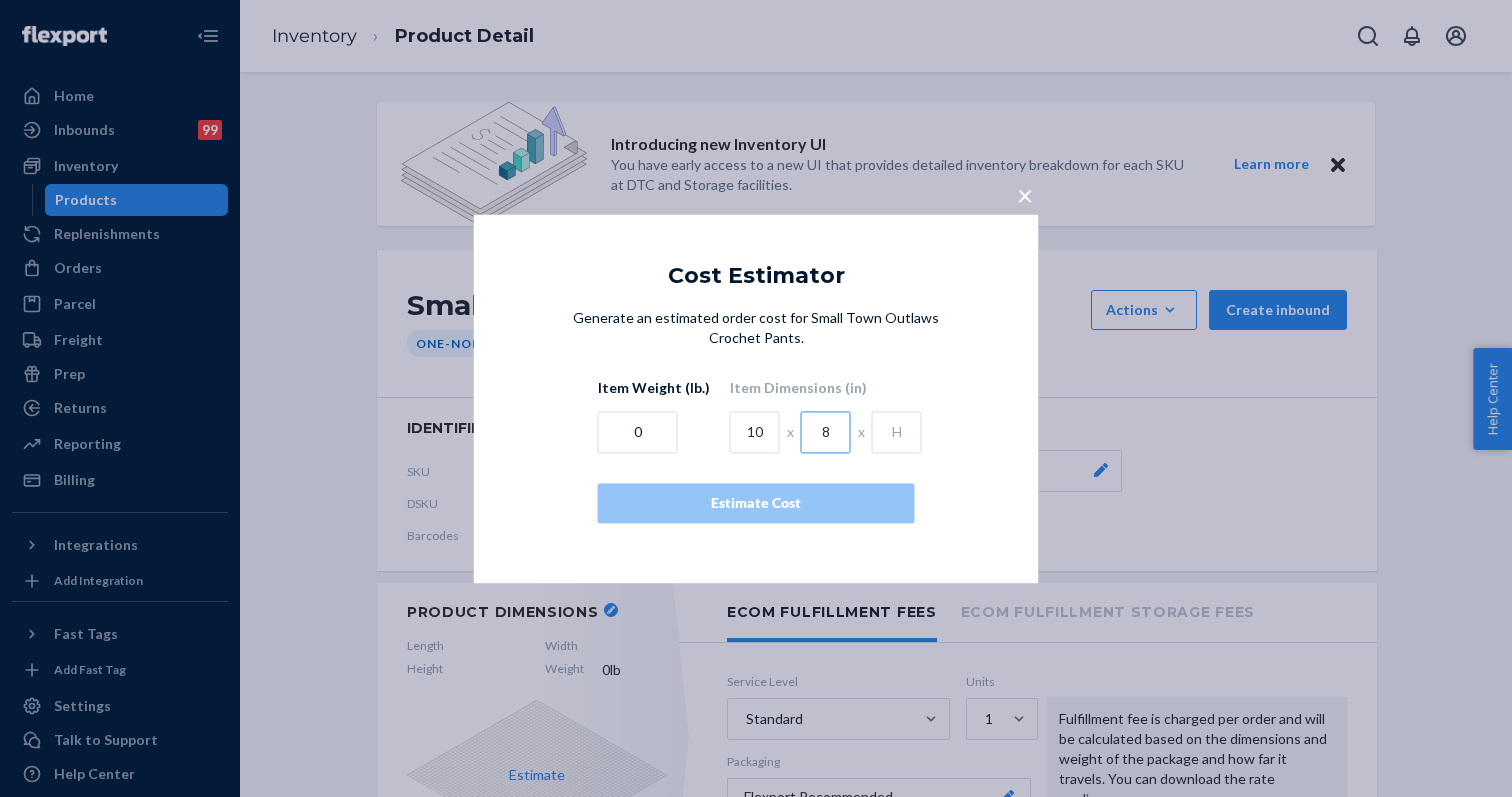 type on "8" 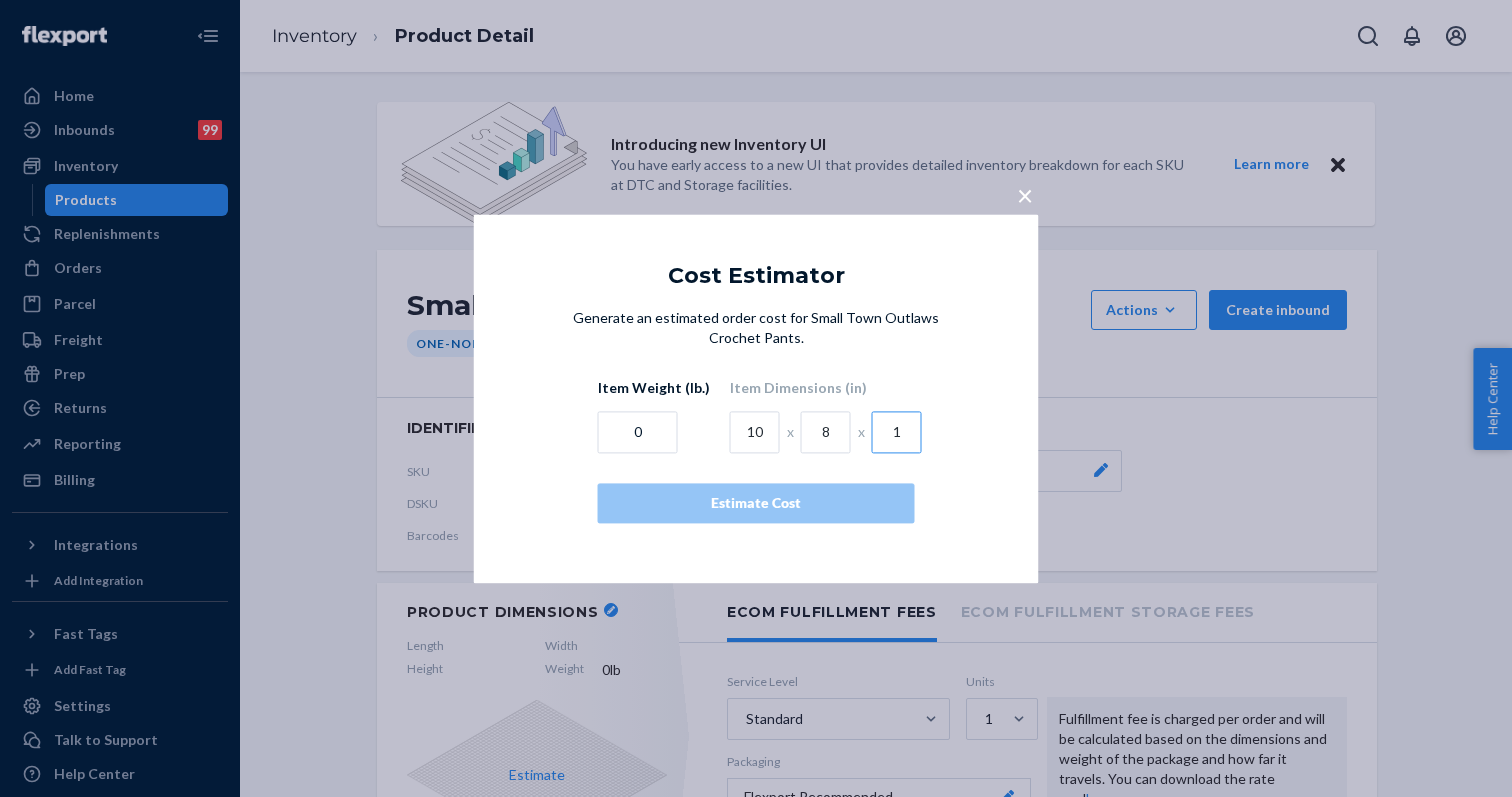 type on "1" 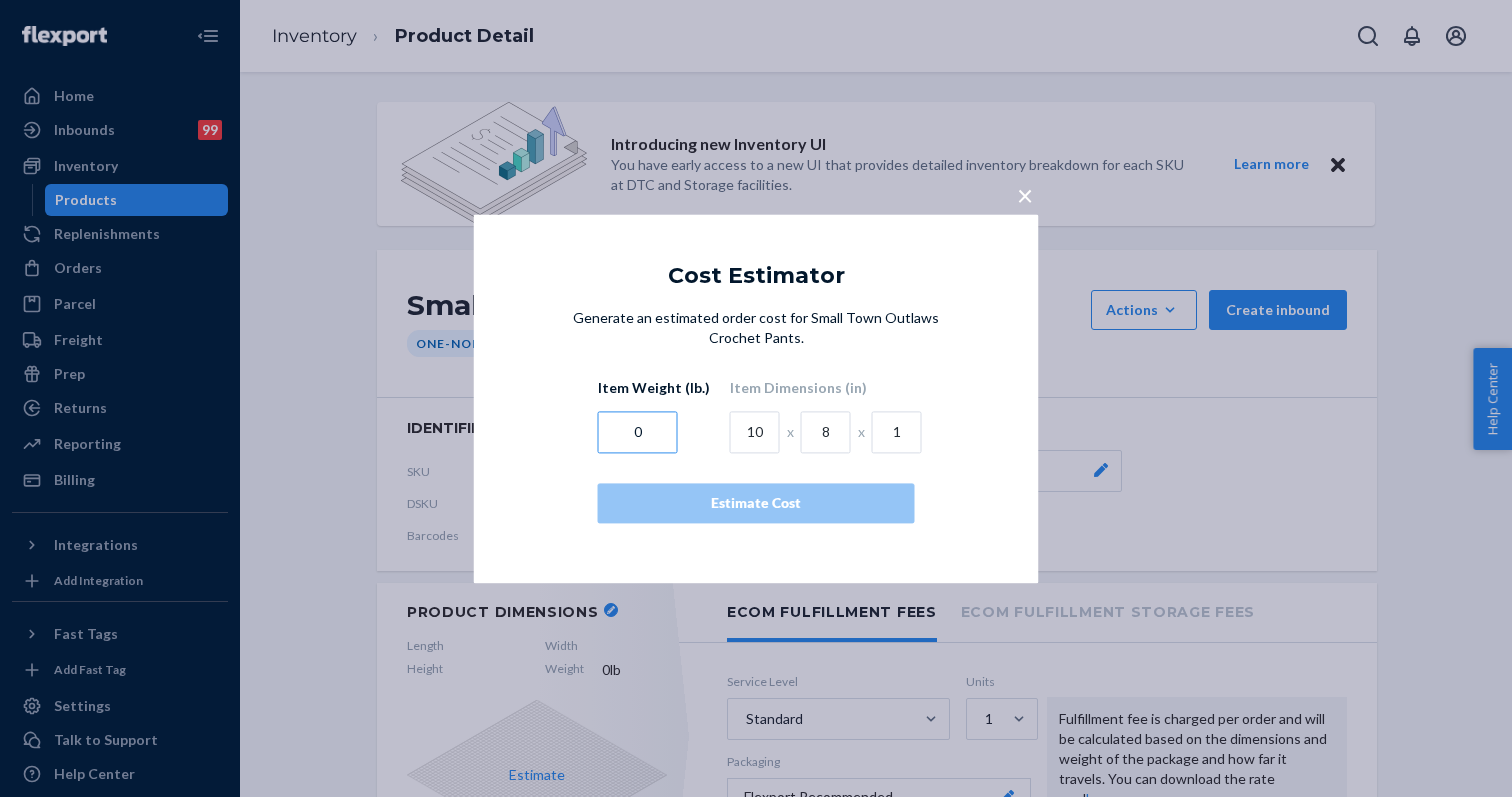 click on "0" at bounding box center (638, 432) 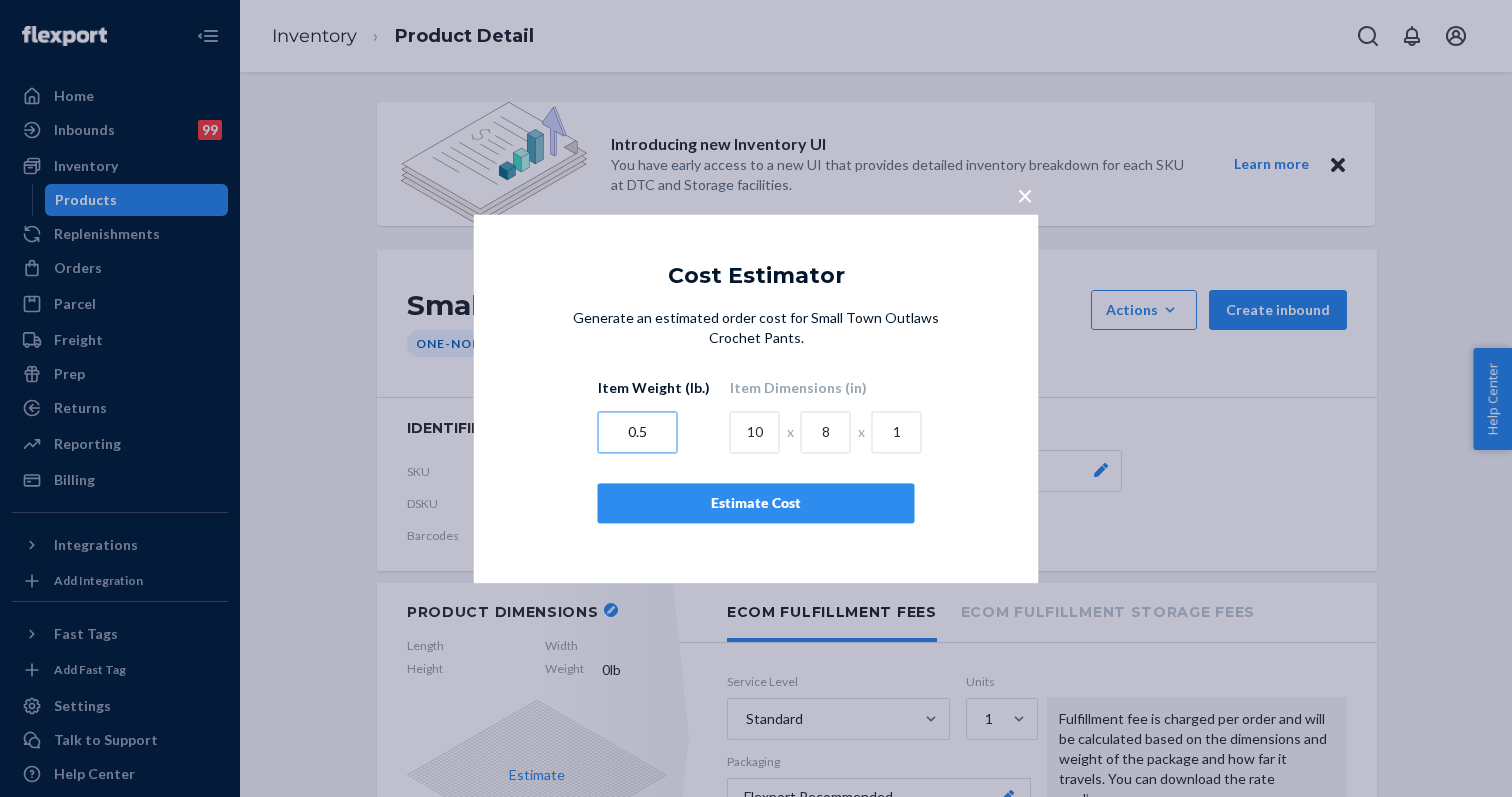type on "0.5" 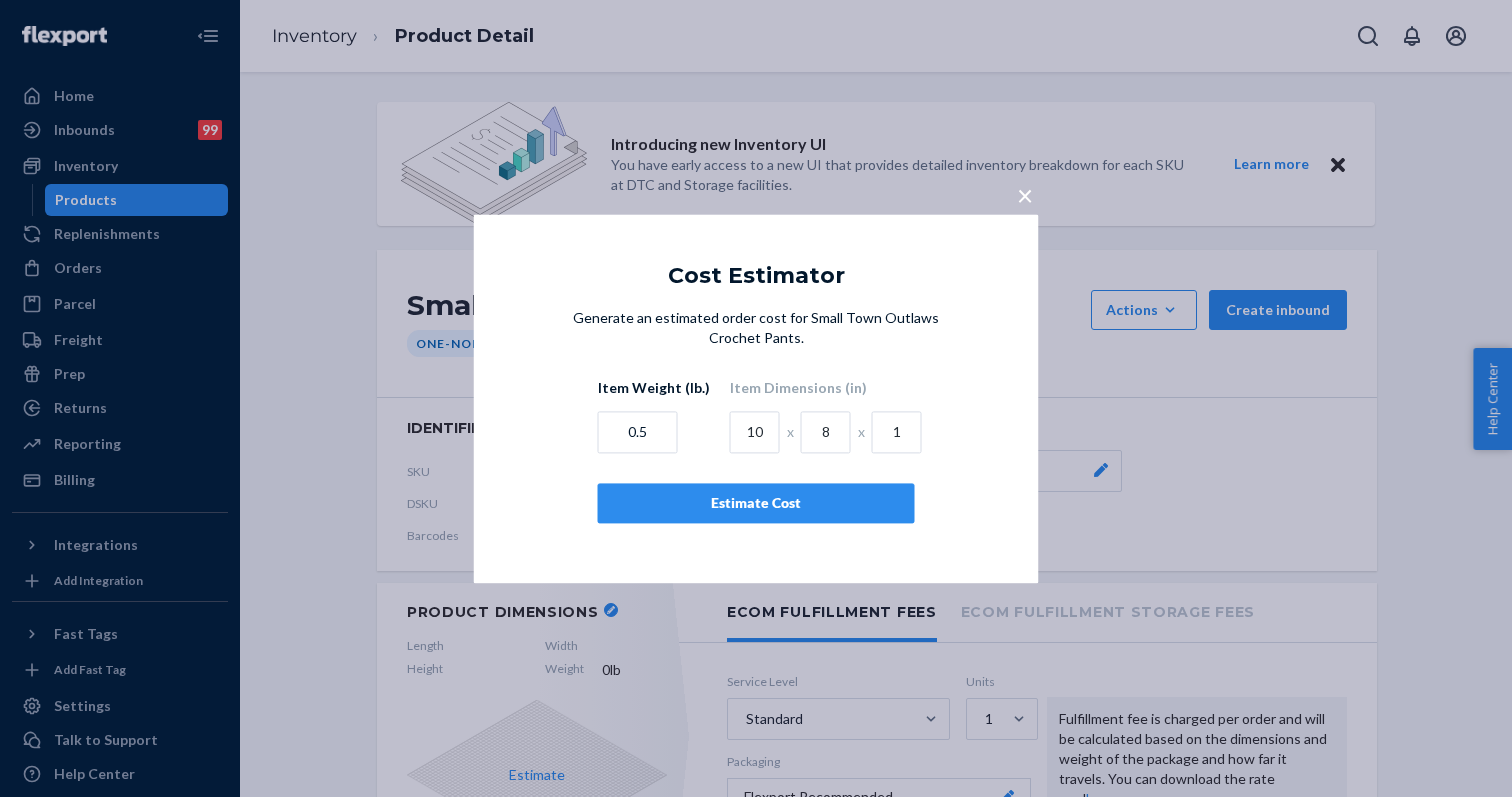 click on "Estimate Cost" at bounding box center (756, 503) 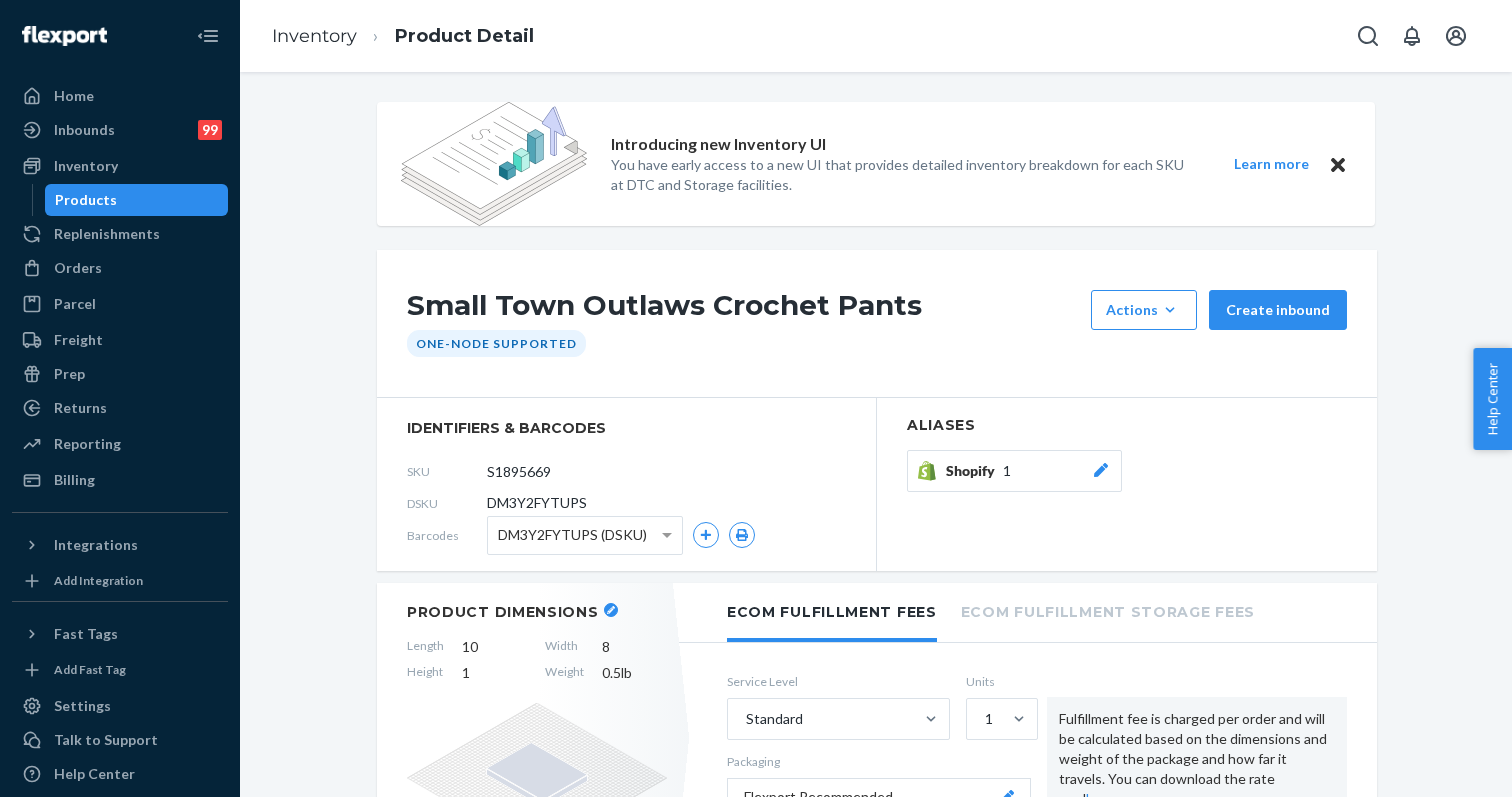 click on "Inventory" at bounding box center [314, 36] 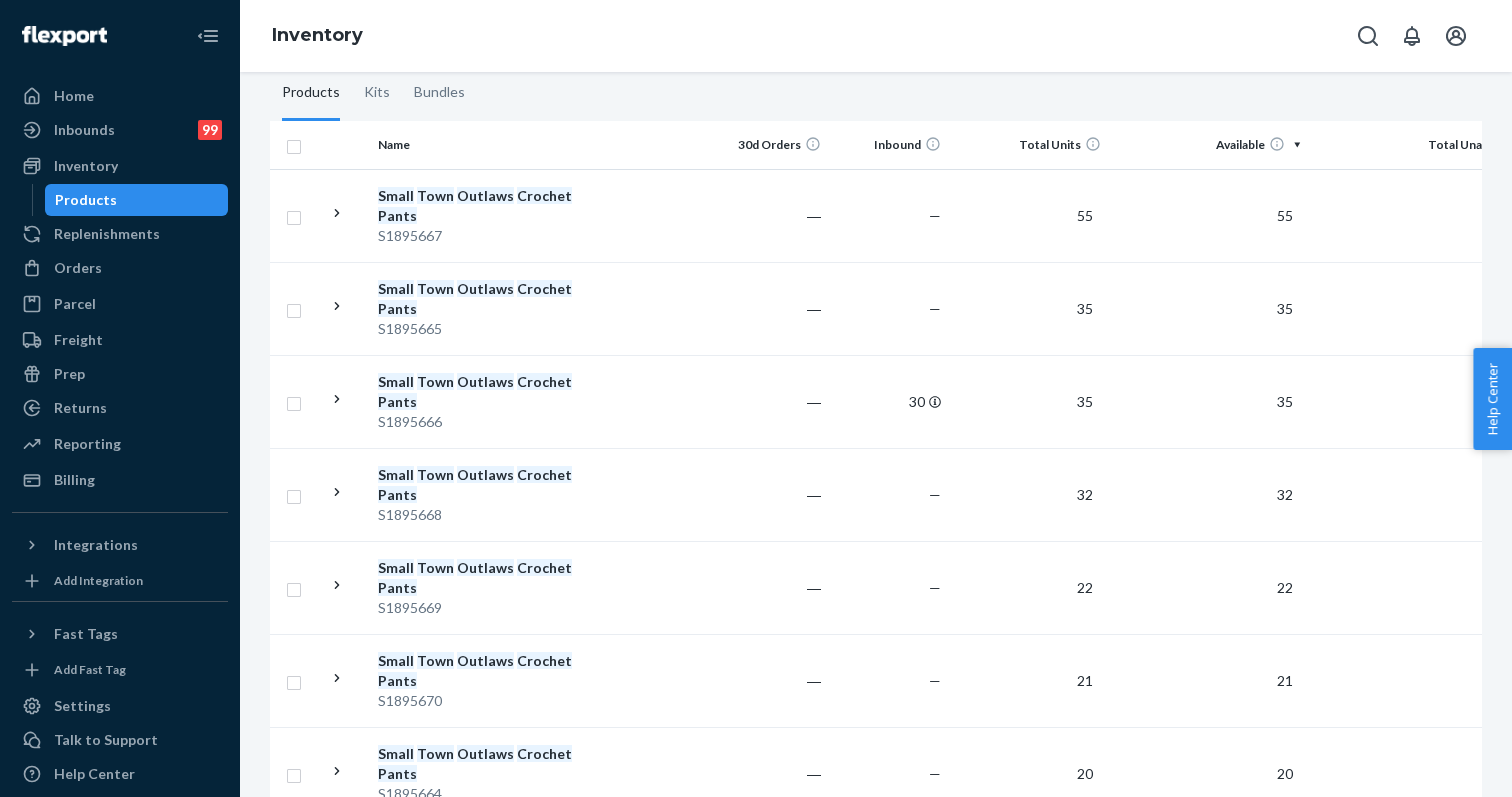 scroll, scrollTop: 530, scrollLeft: 0, axis: vertical 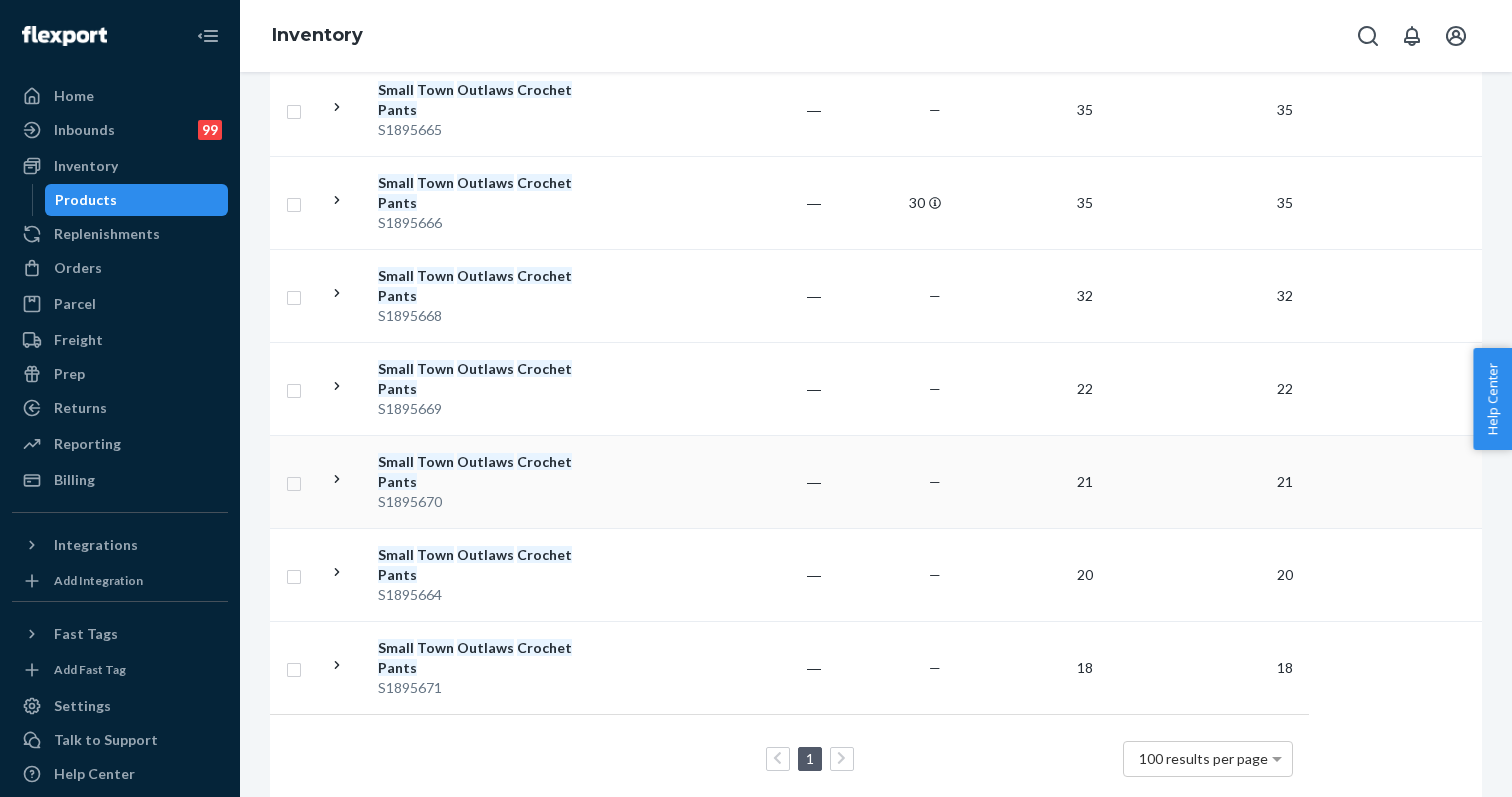 click on "Crochet" at bounding box center [544, 461] 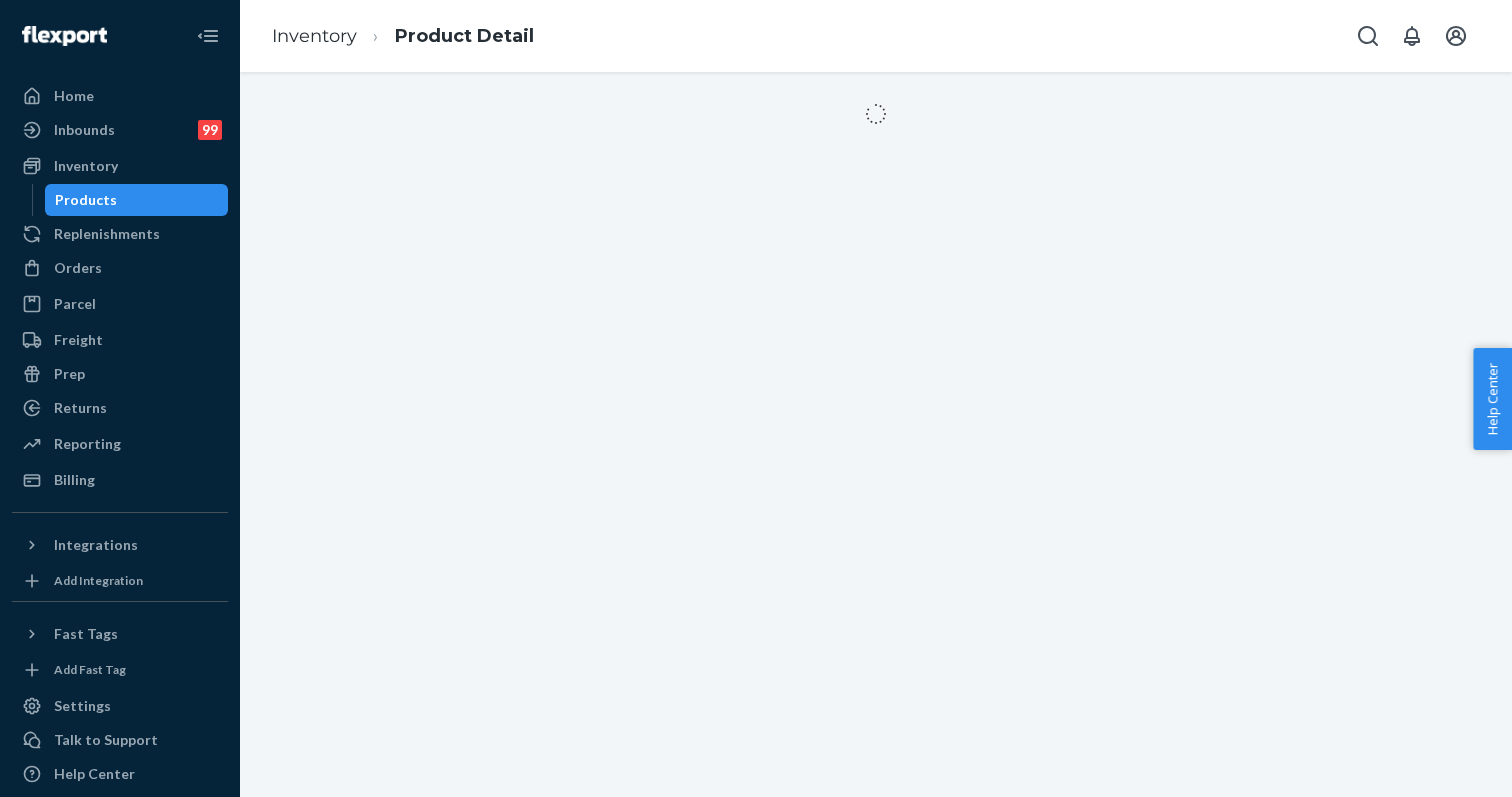 scroll, scrollTop: 0, scrollLeft: 0, axis: both 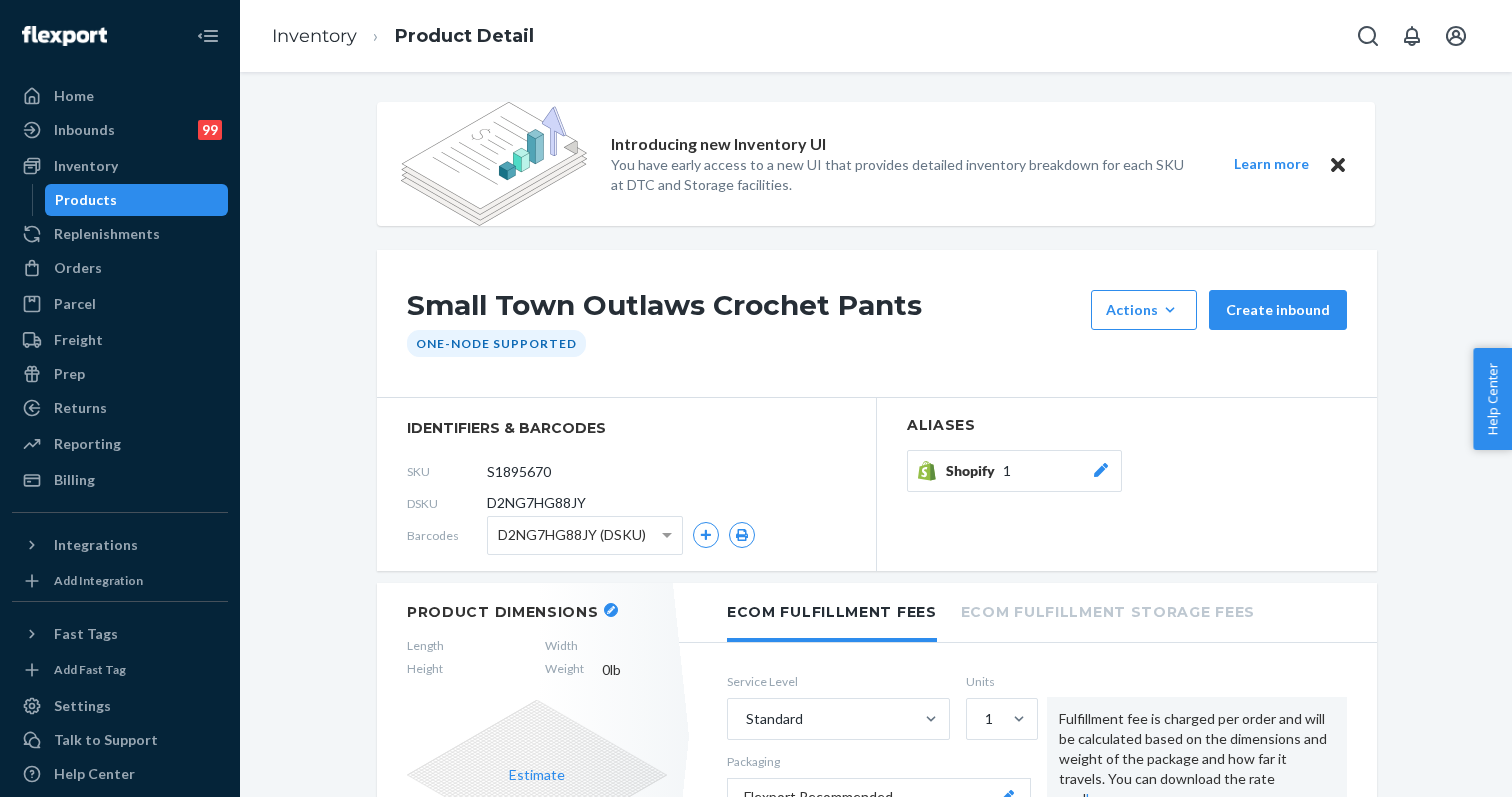 click at bounding box center [611, 610] 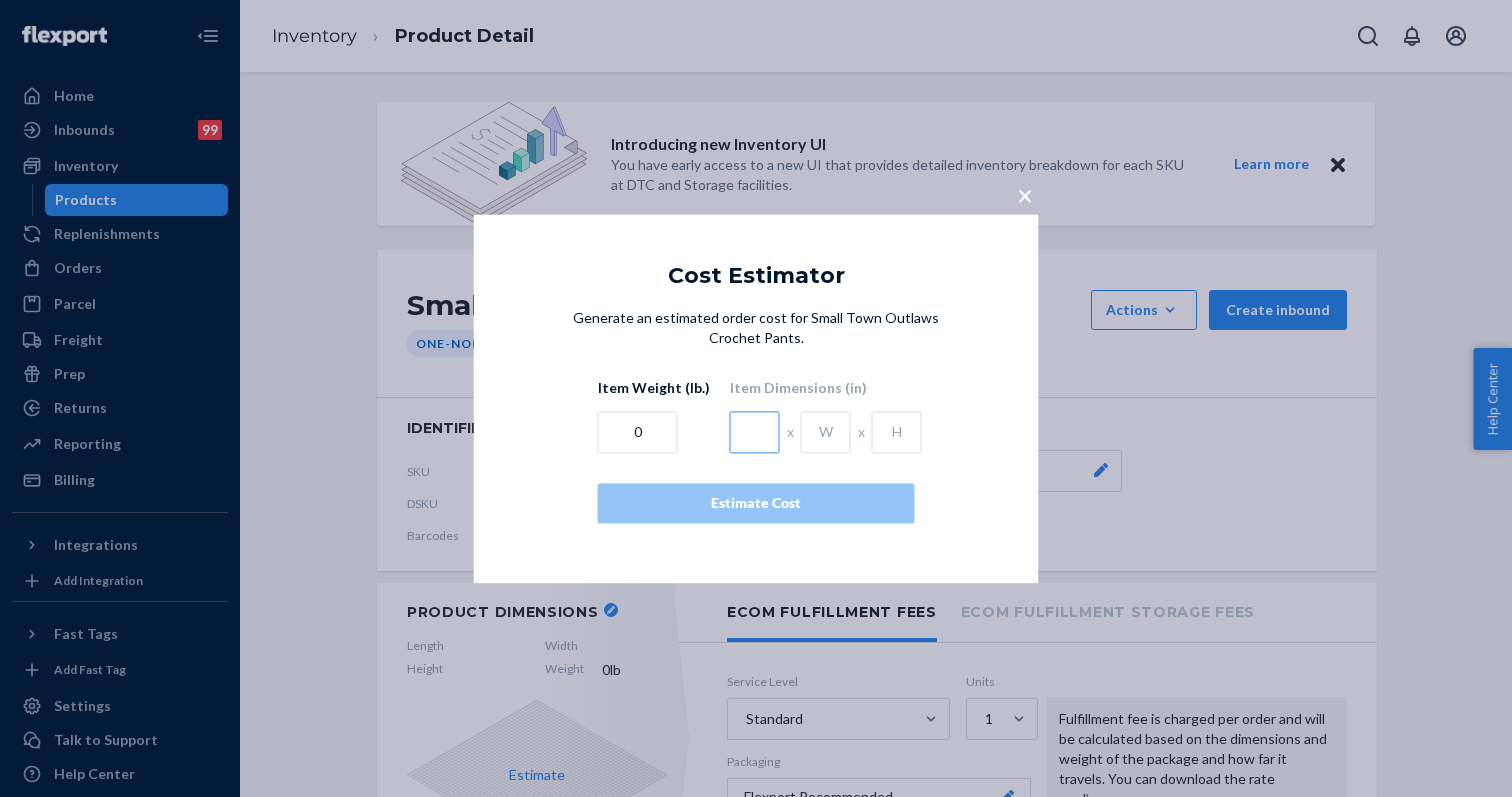 click at bounding box center (755, 432) 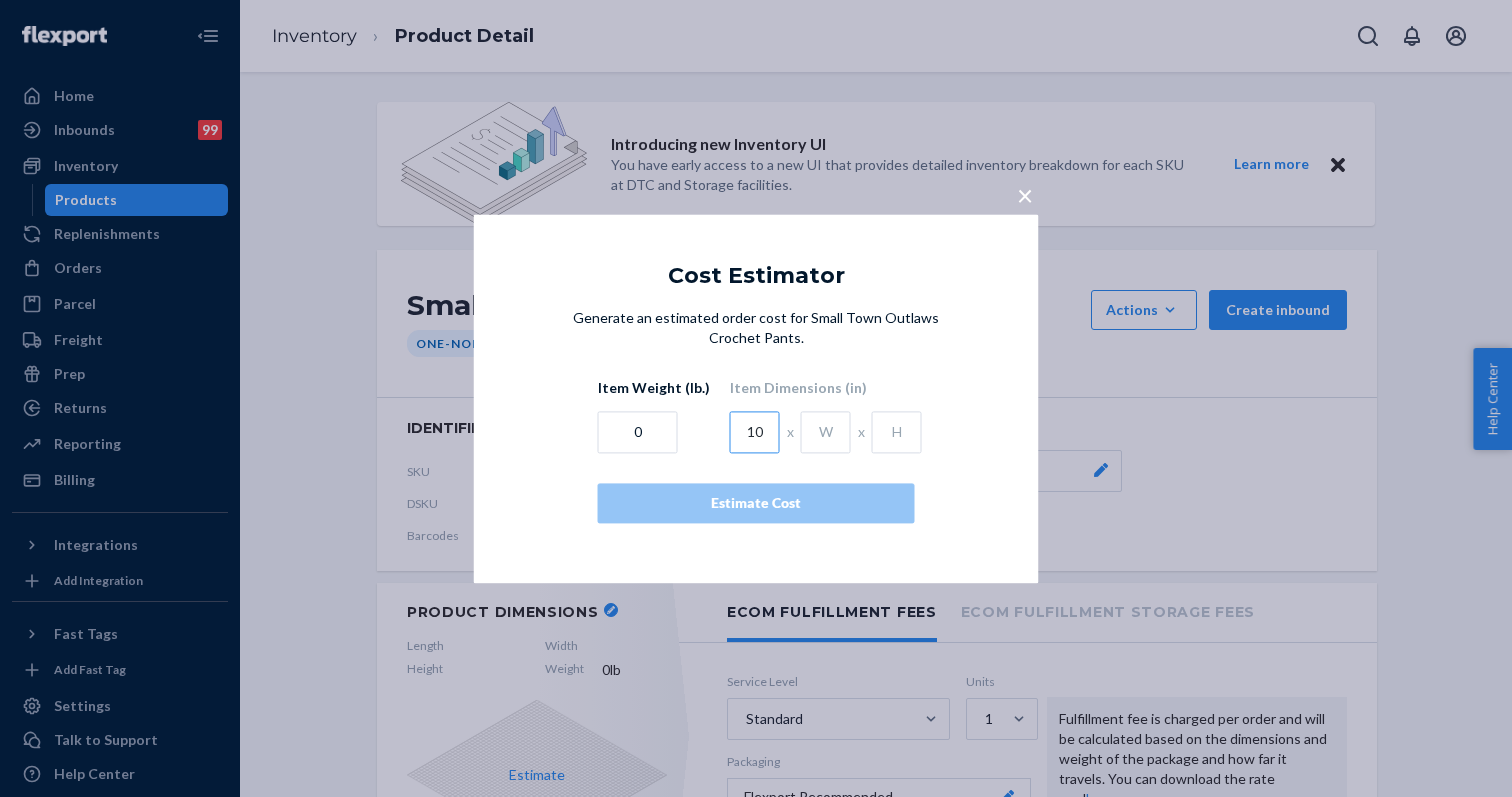 type on "10" 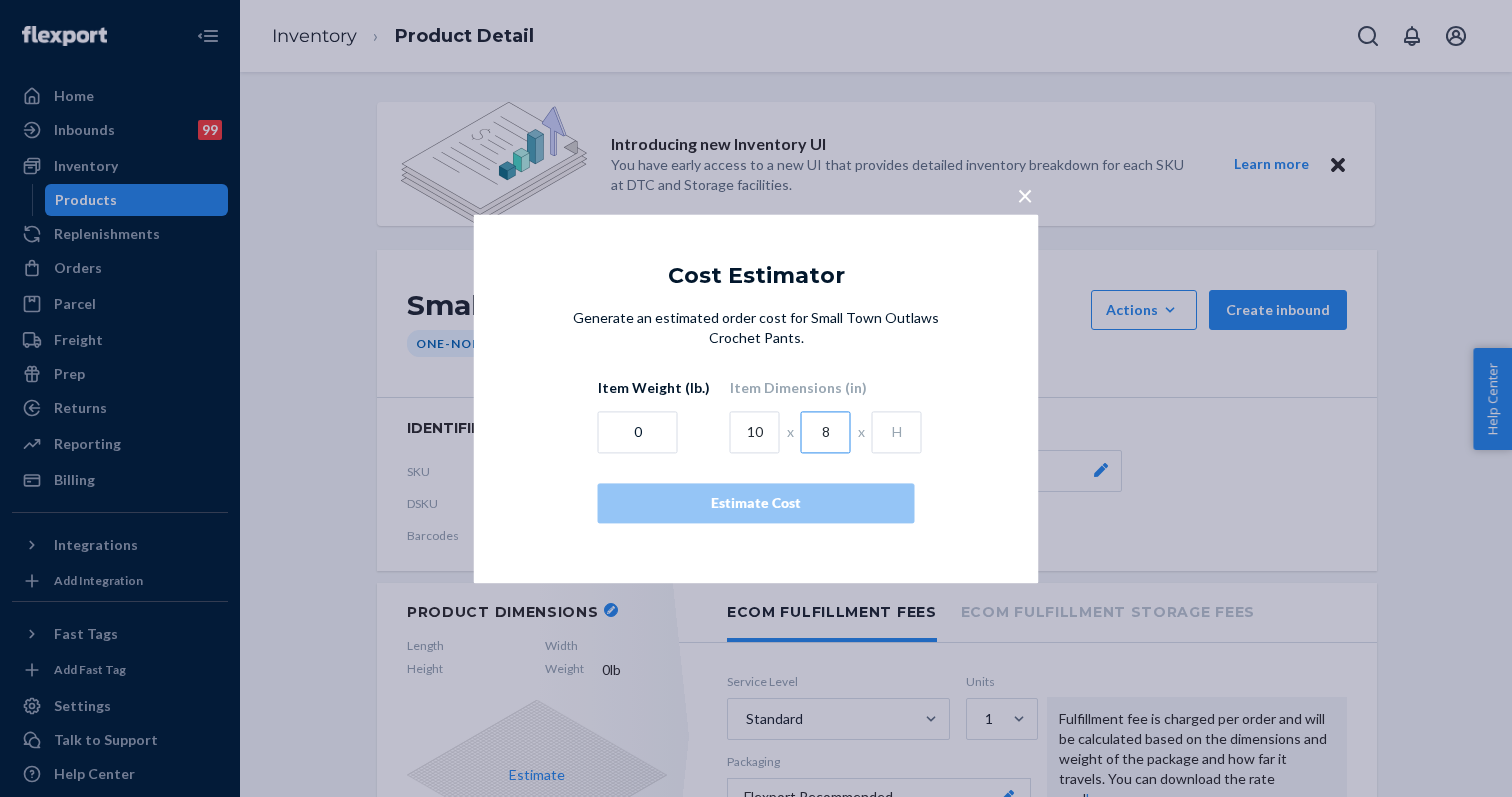 type on "8" 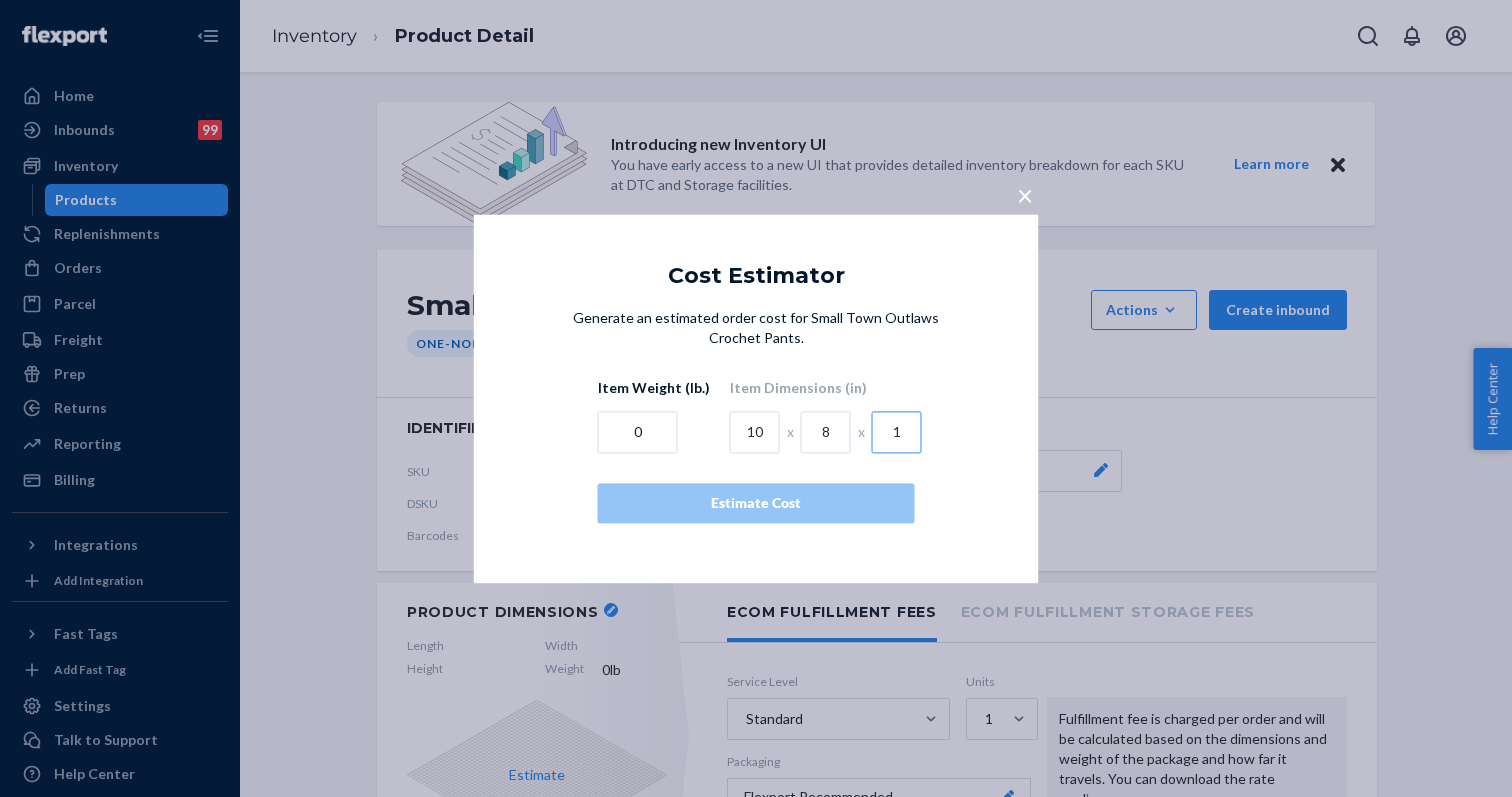 type on "1" 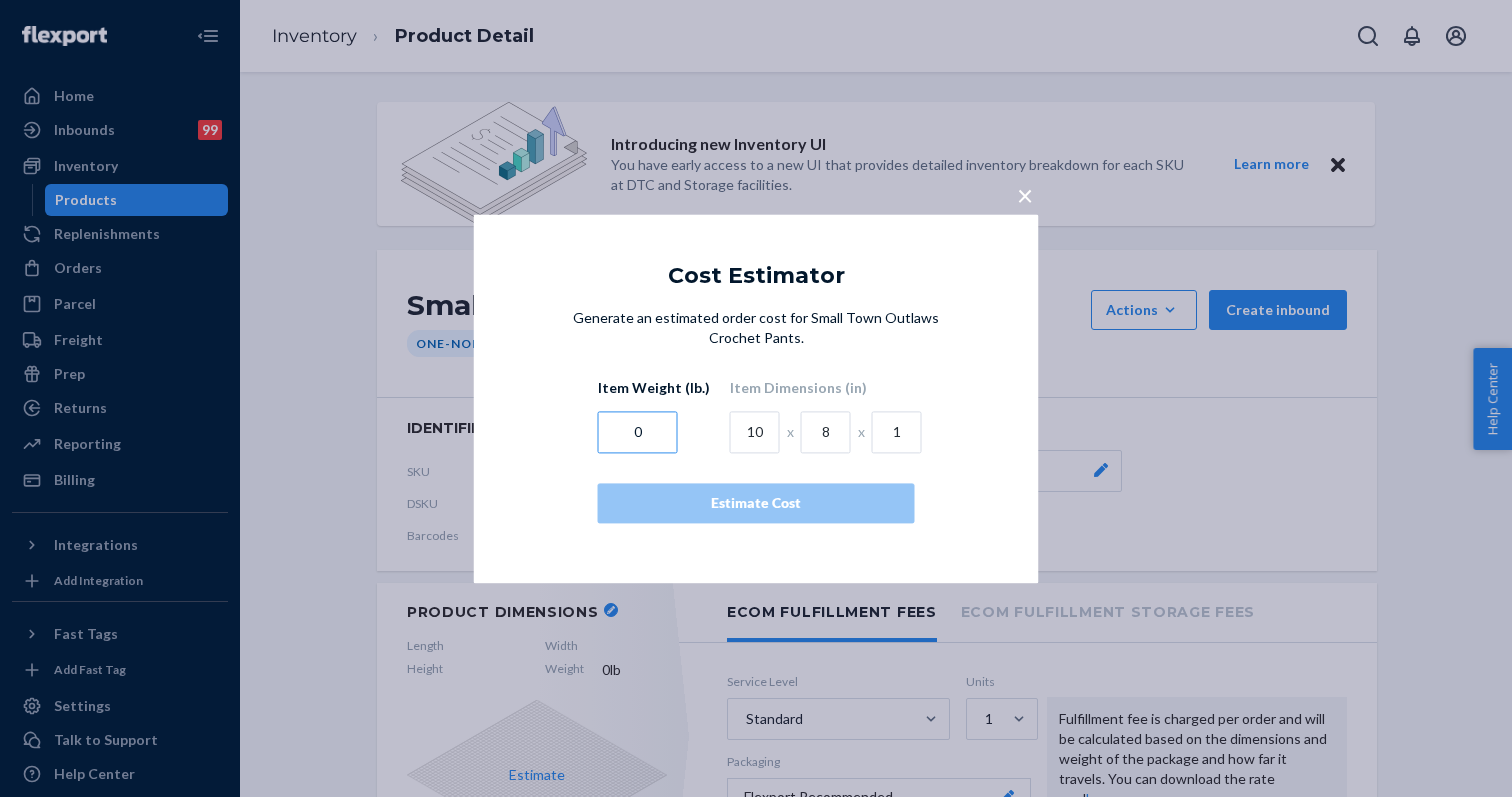 click on "0" at bounding box center [638, 432] 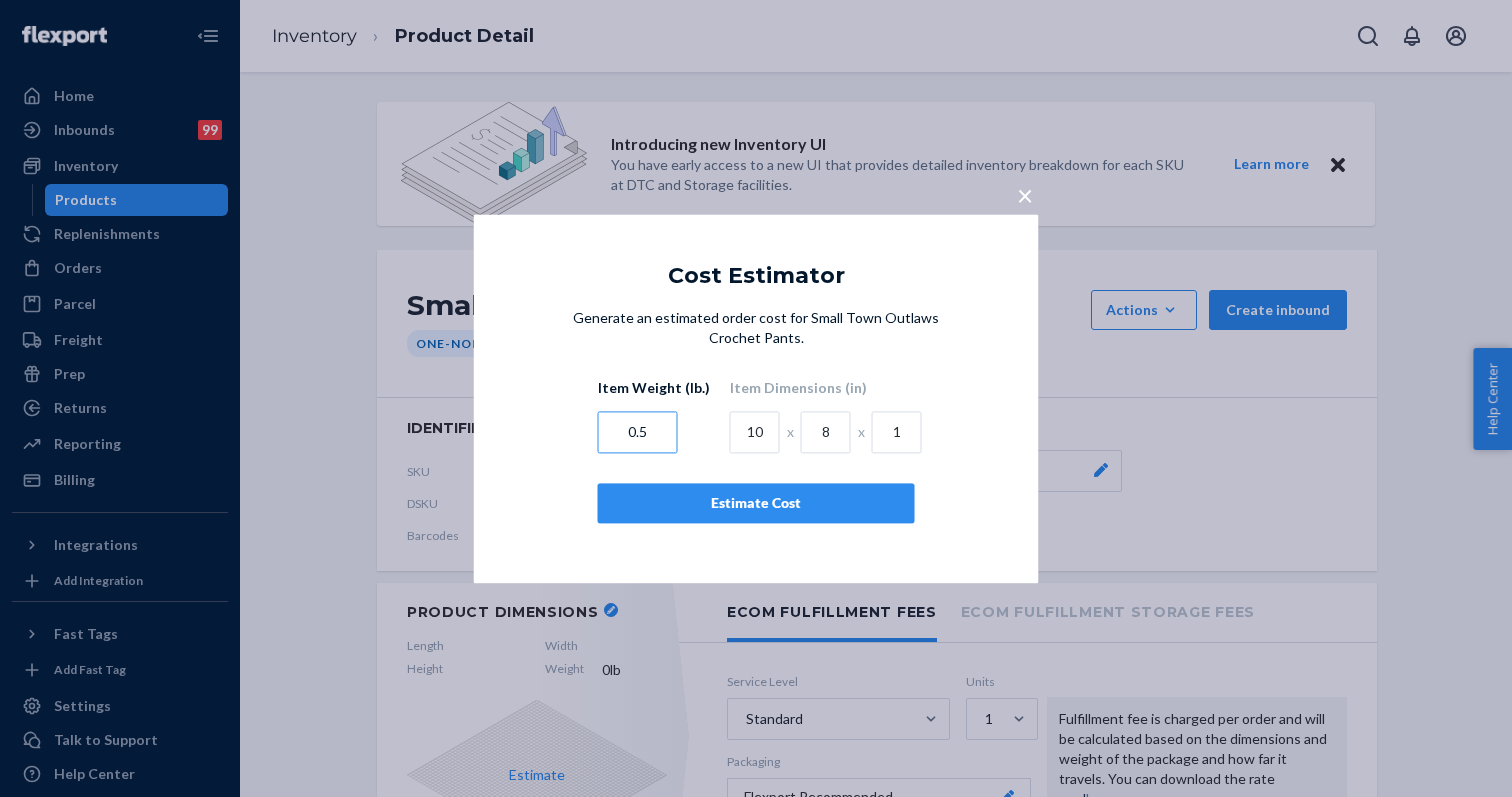 type on "0.5" 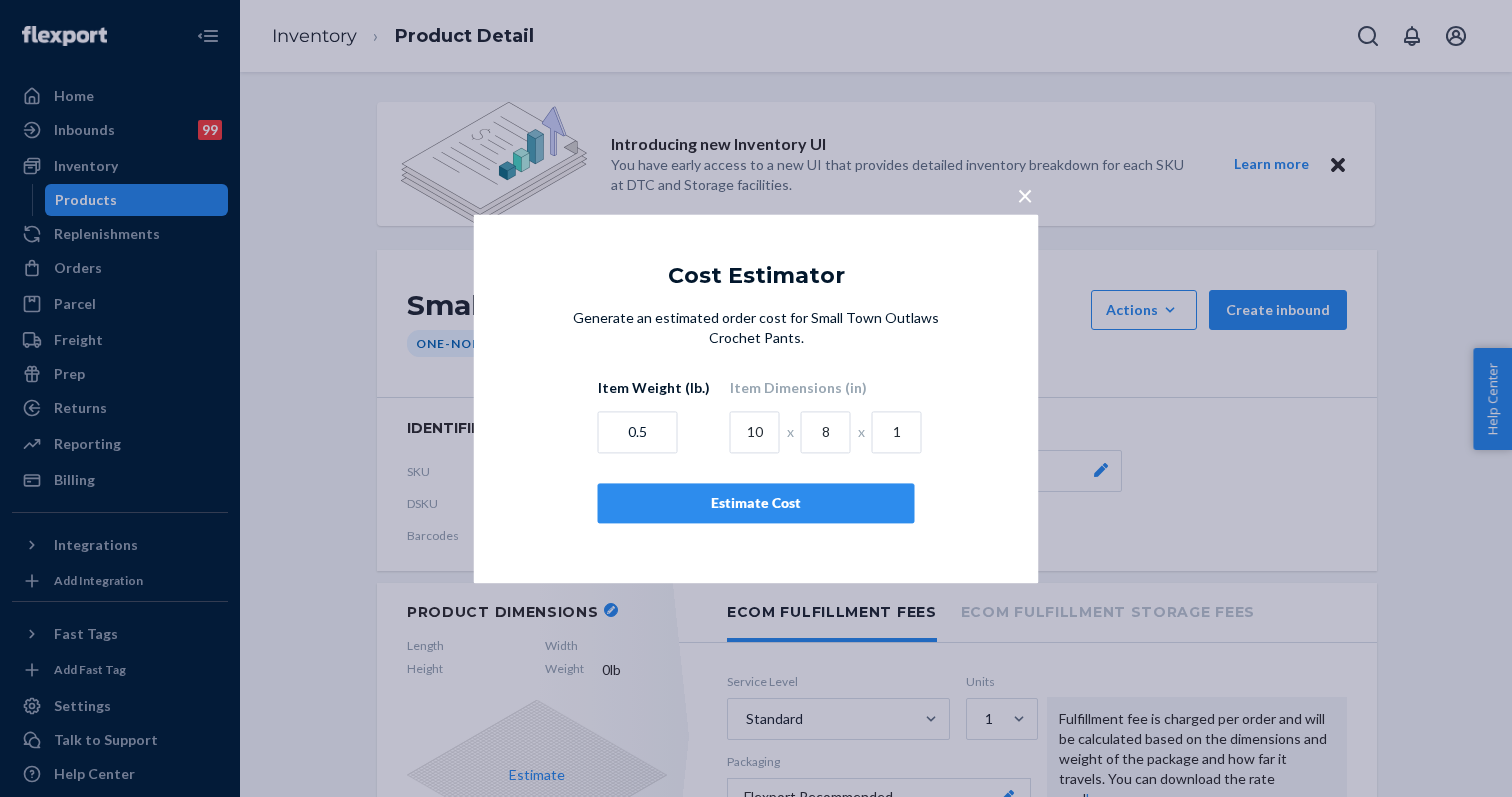 click on "Estimate Cost" at bounding box center [756, 503] 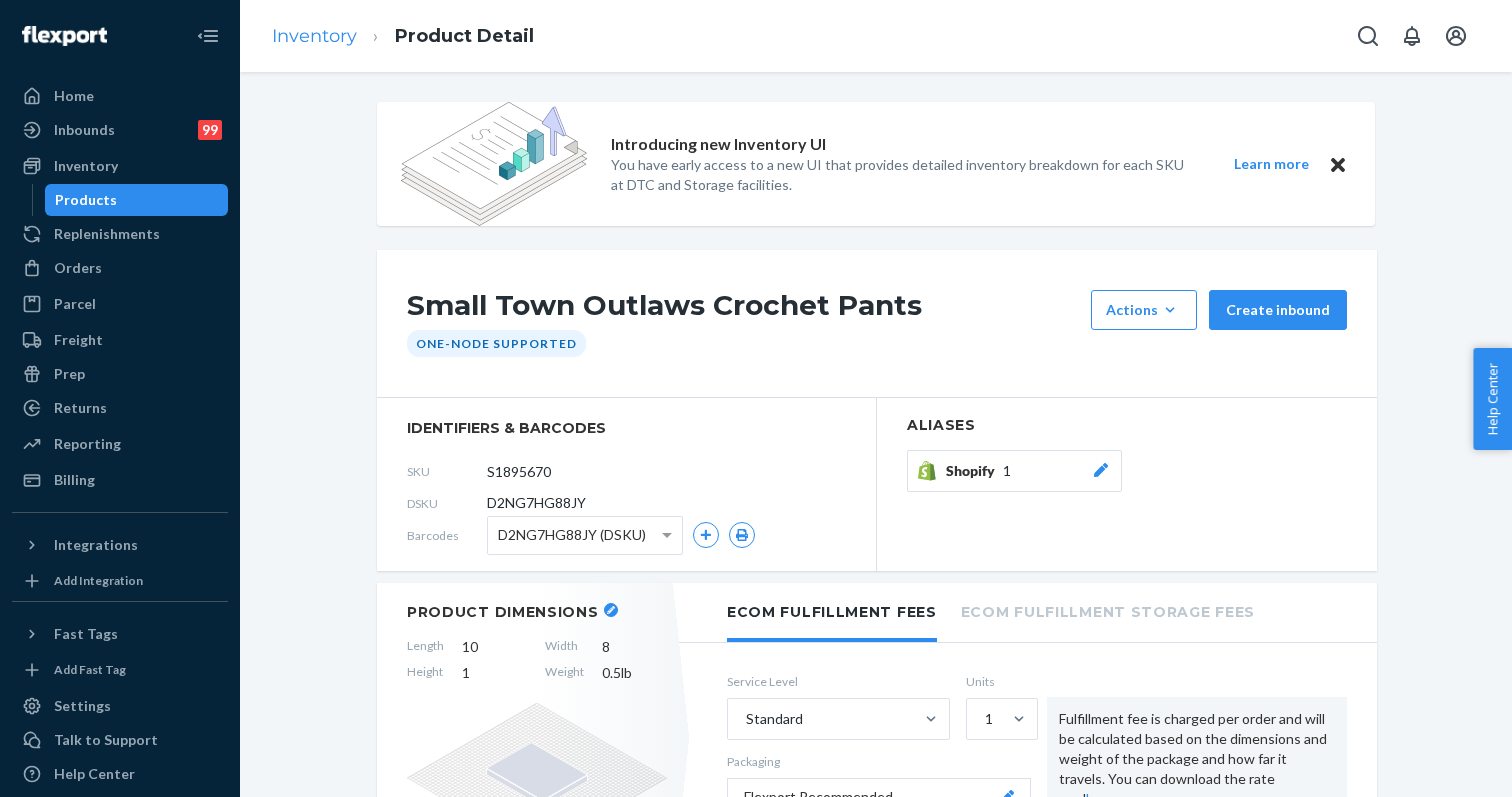 click on "Inventory" at bounding box center (314, 36) 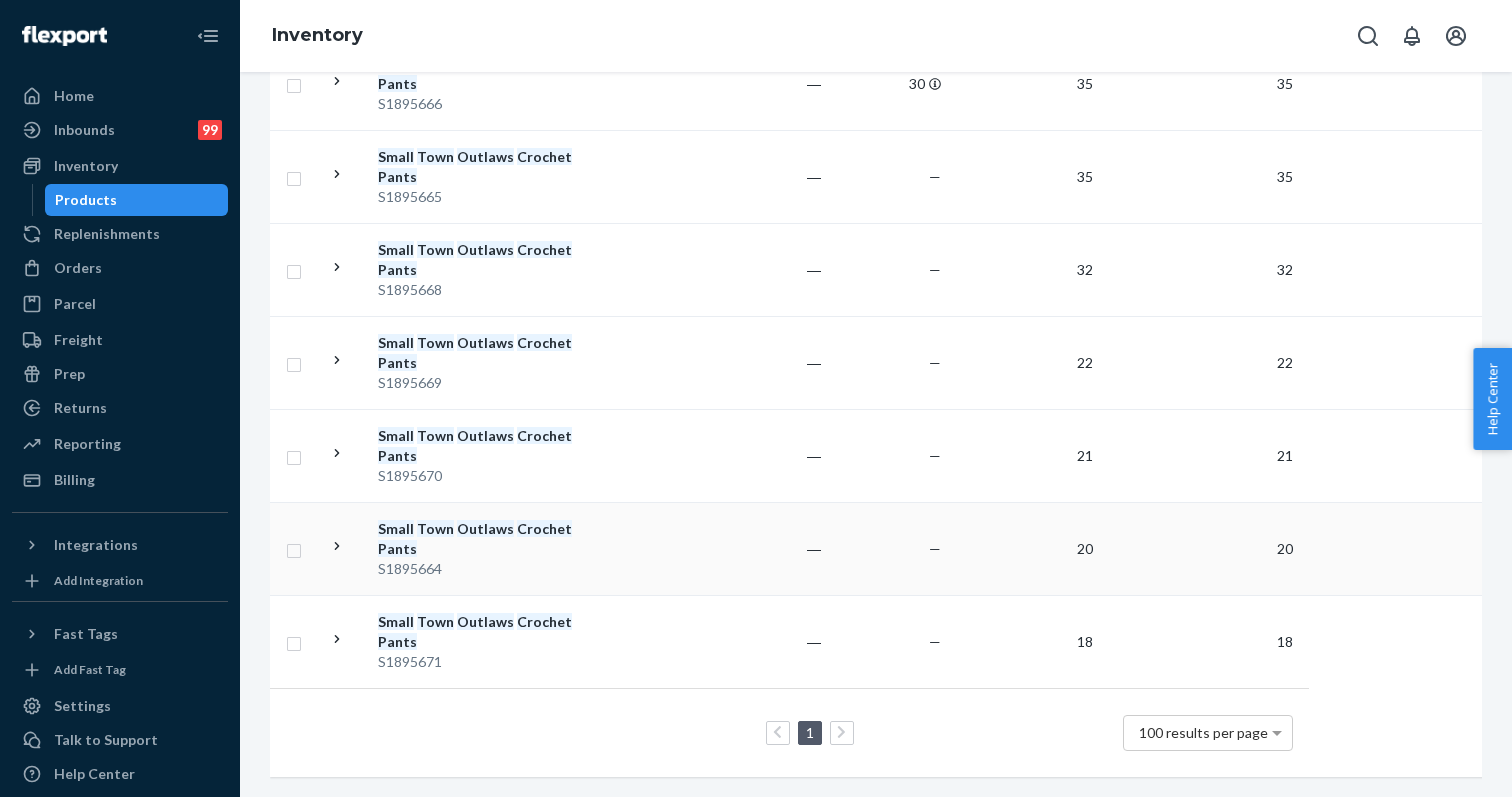 scroll, scrollTop: 556, scrollLeft: 0, axis: vertical 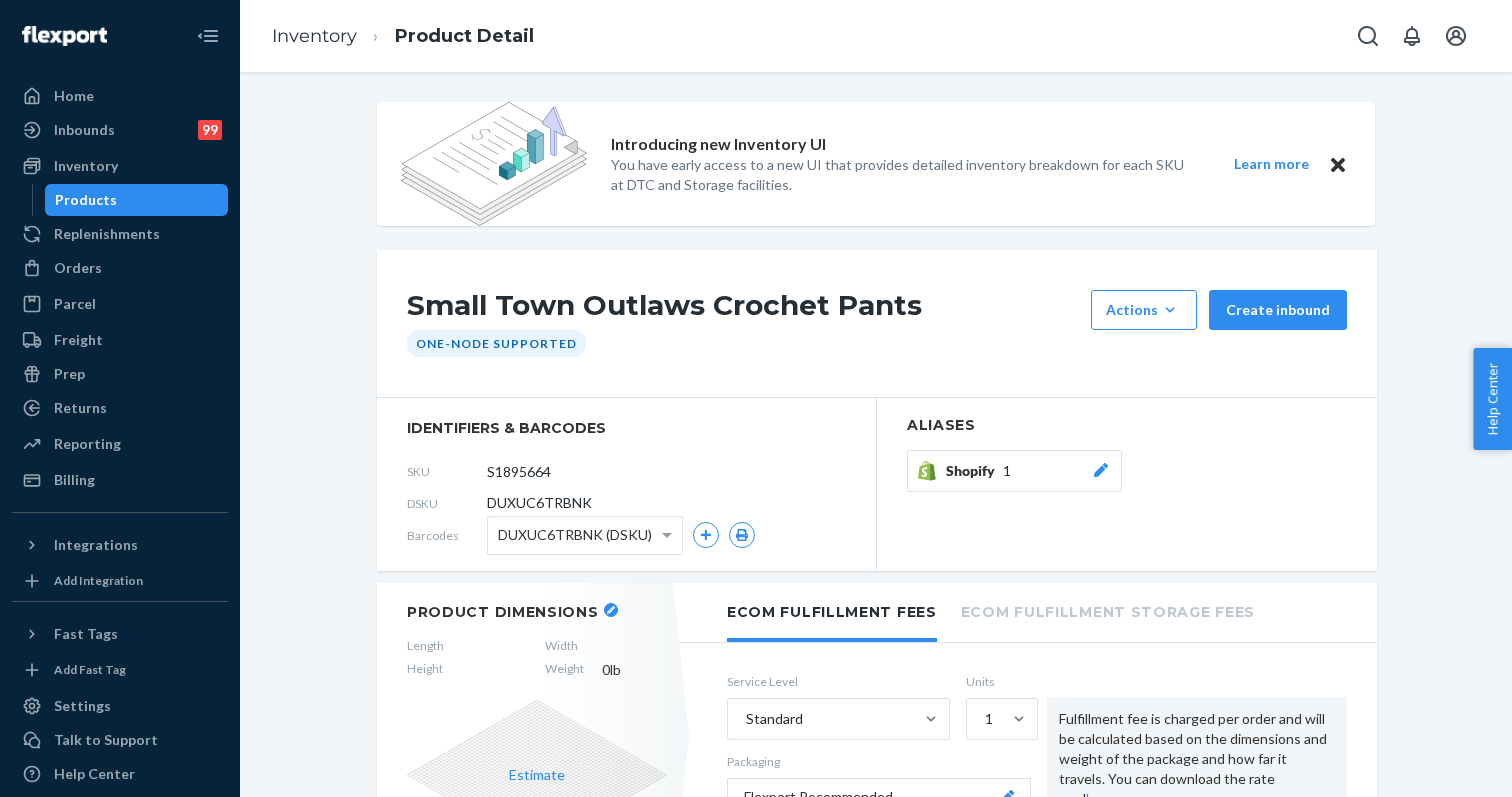 click 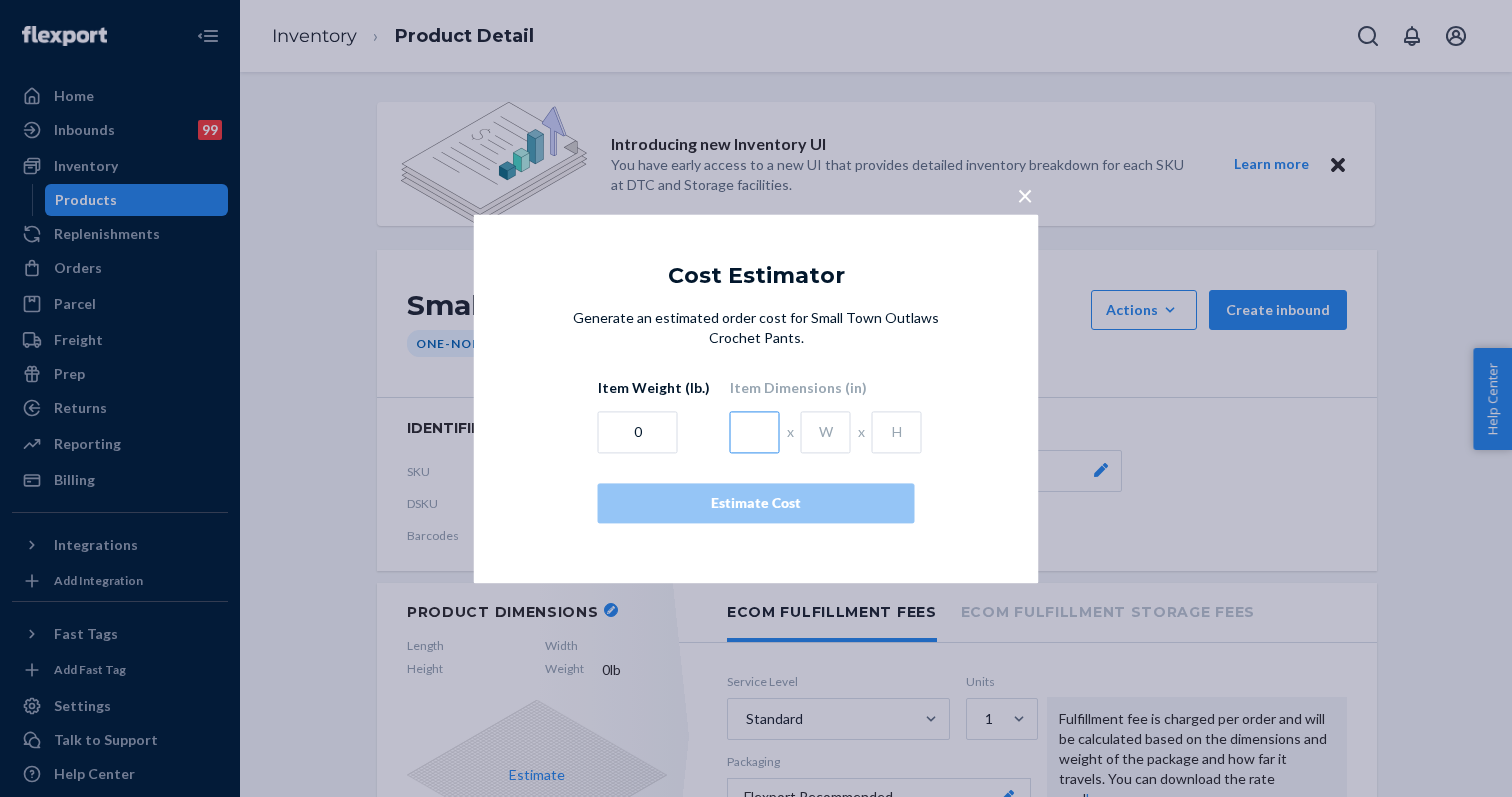 click at bounding box center [755, 432] 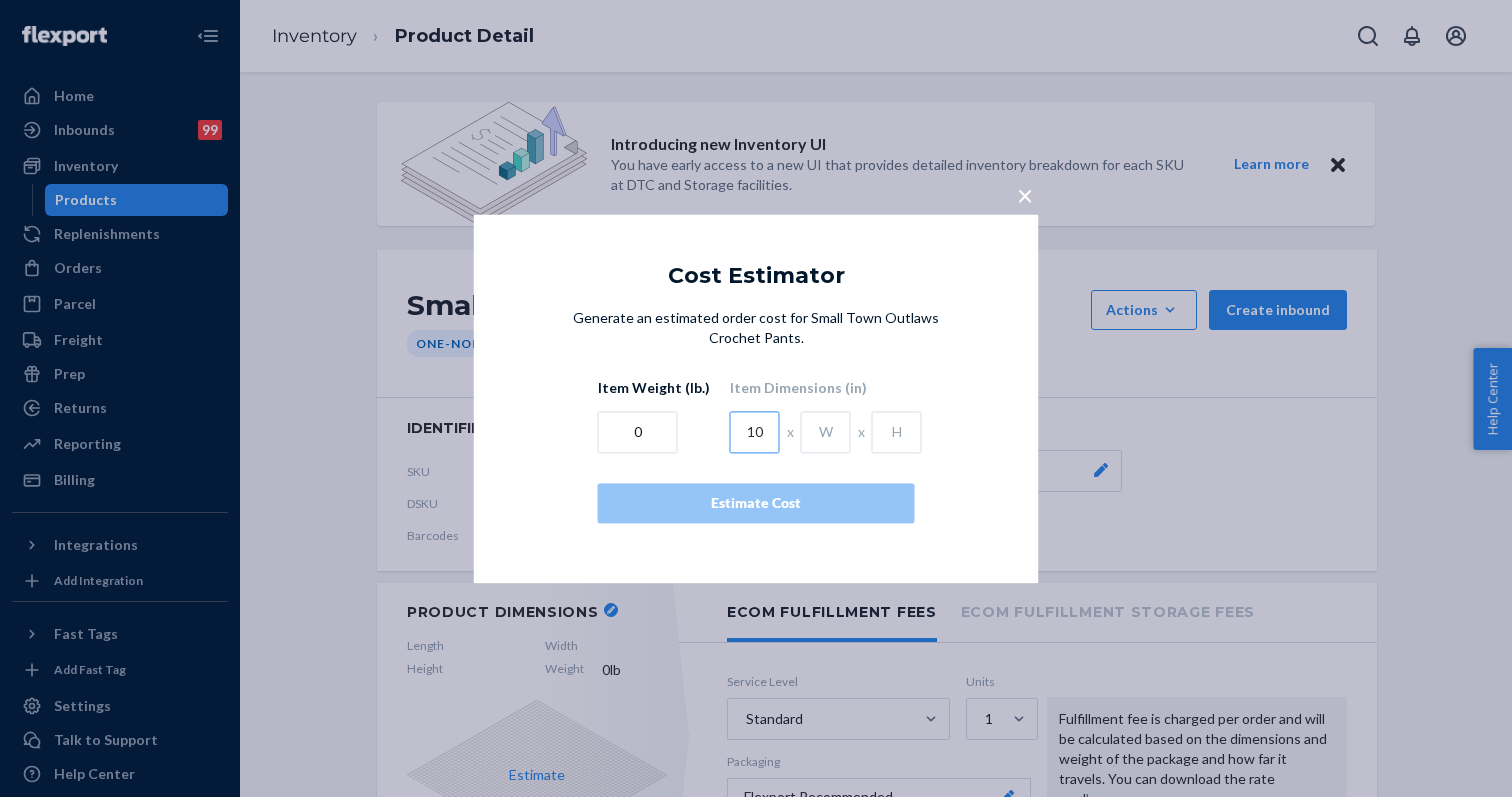 type on "10" 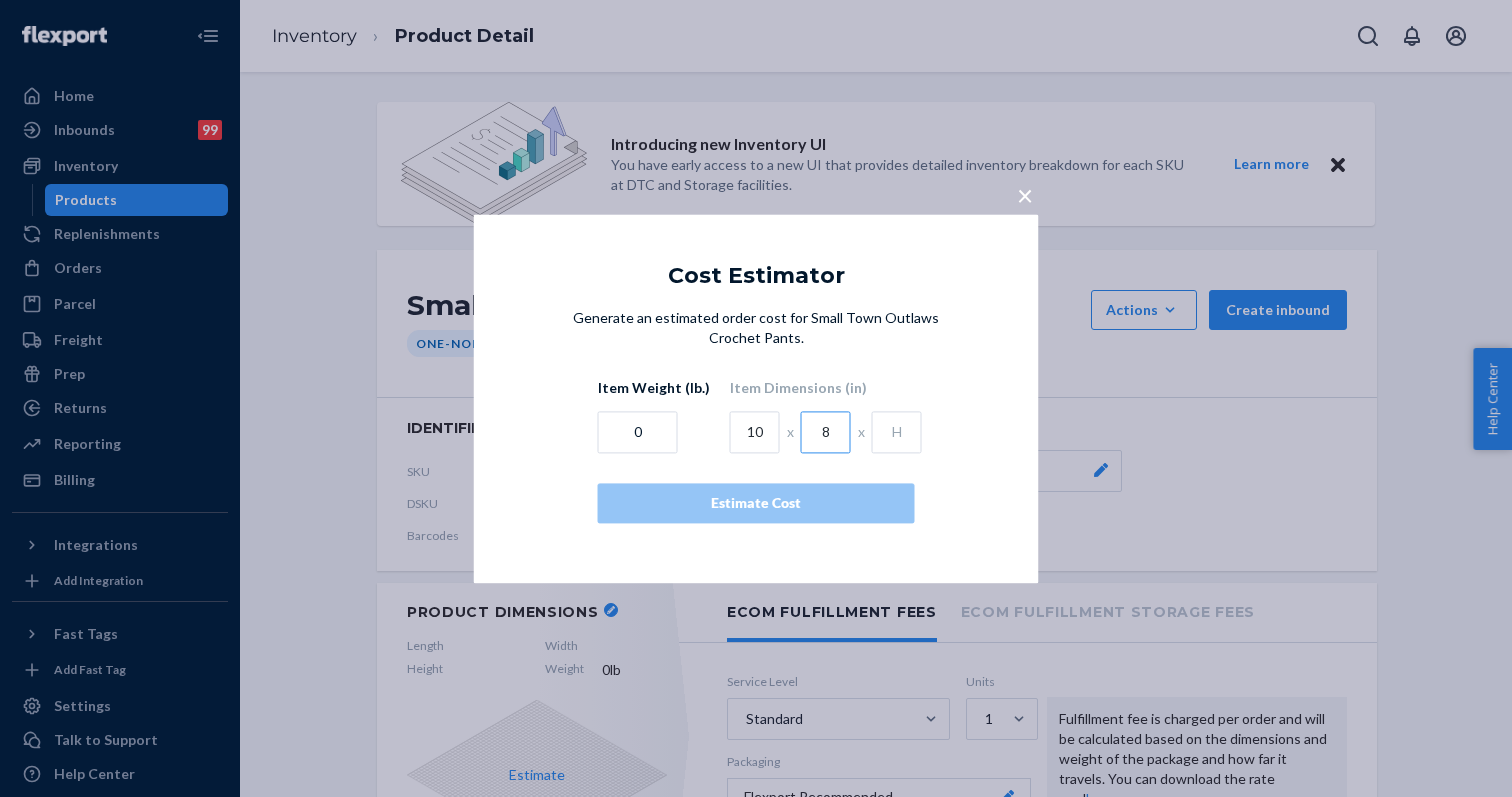 type on "8" 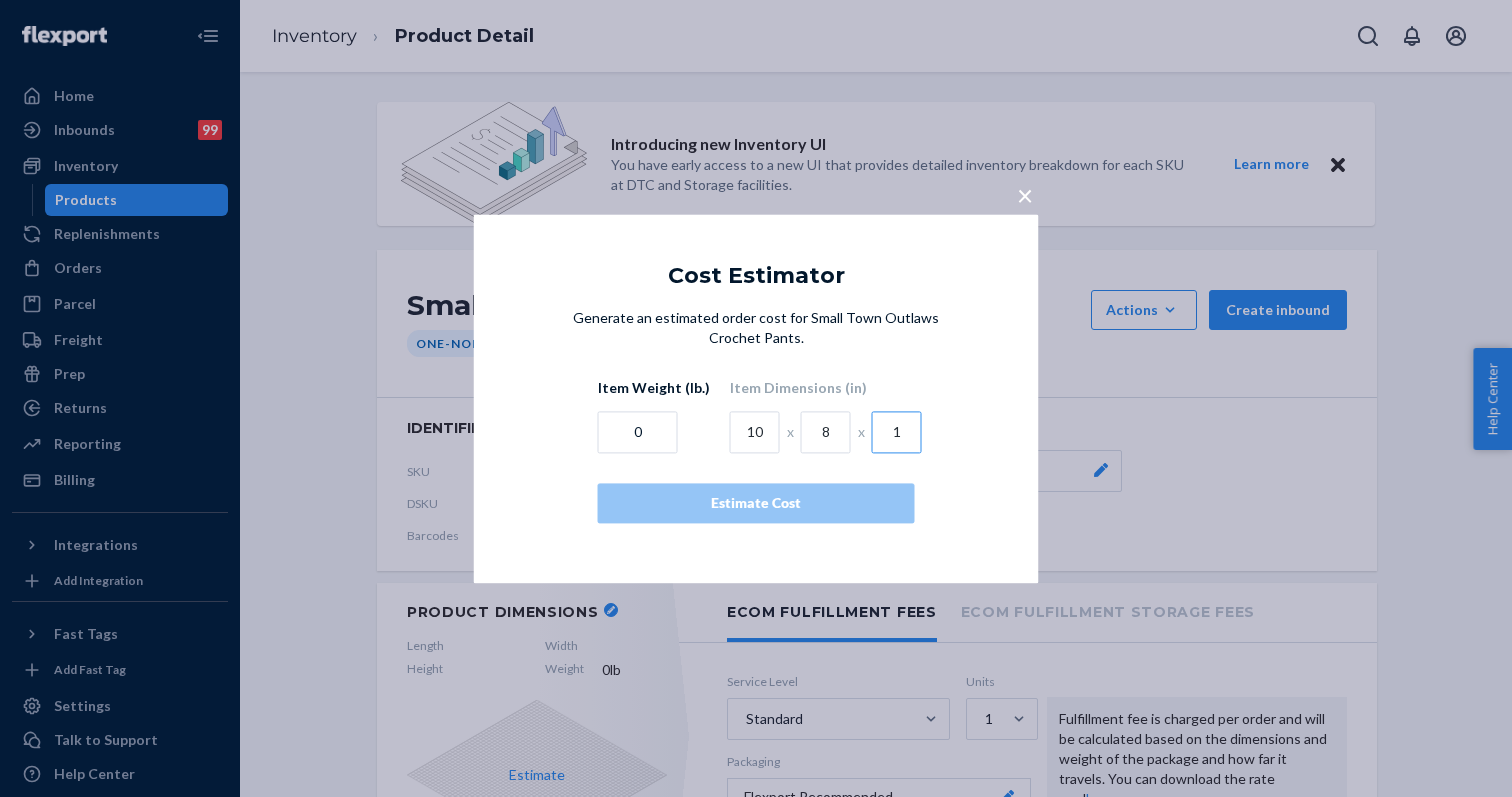 type on "1" 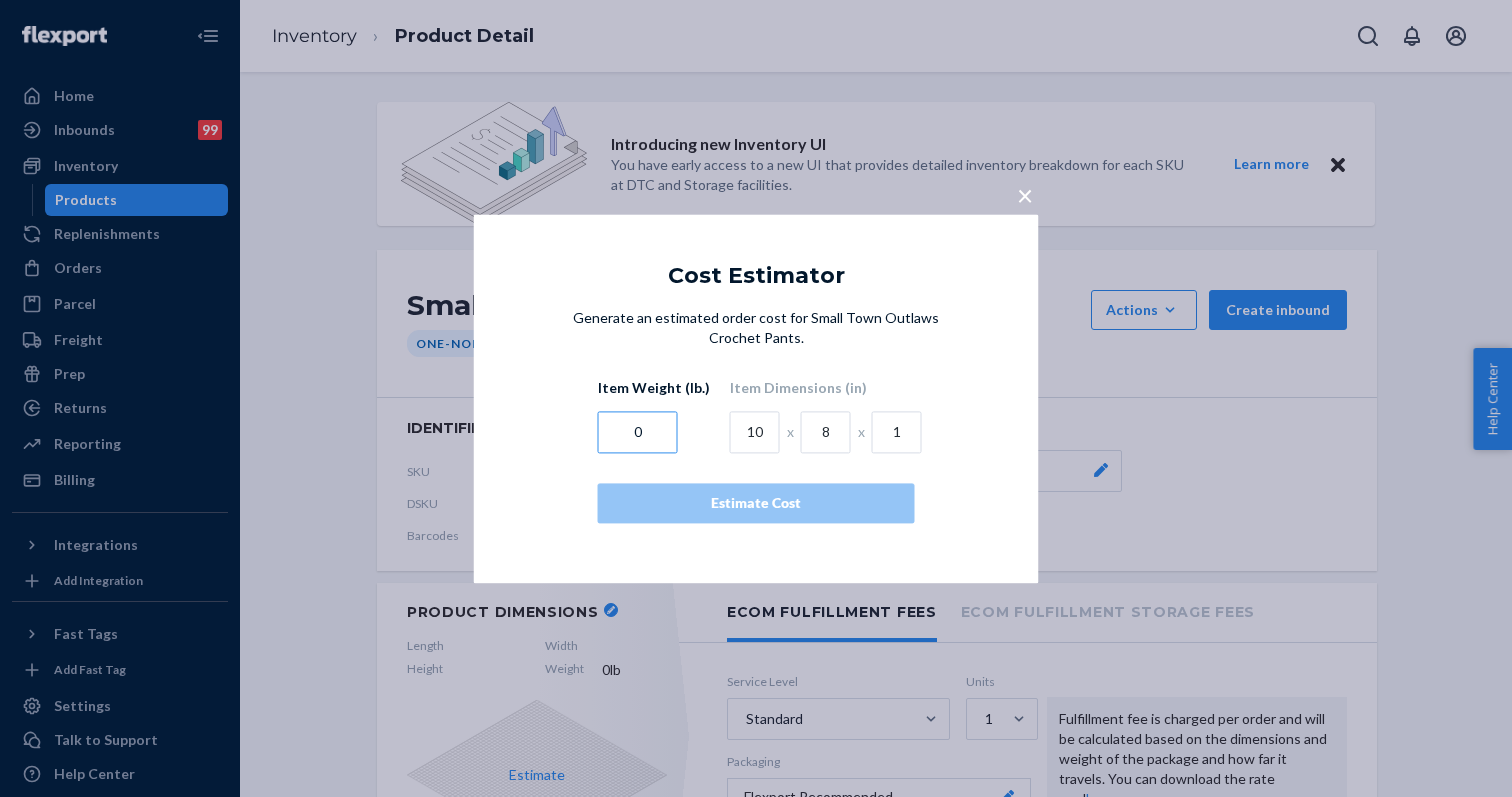 click on "0" at bounding box center [638, 432] 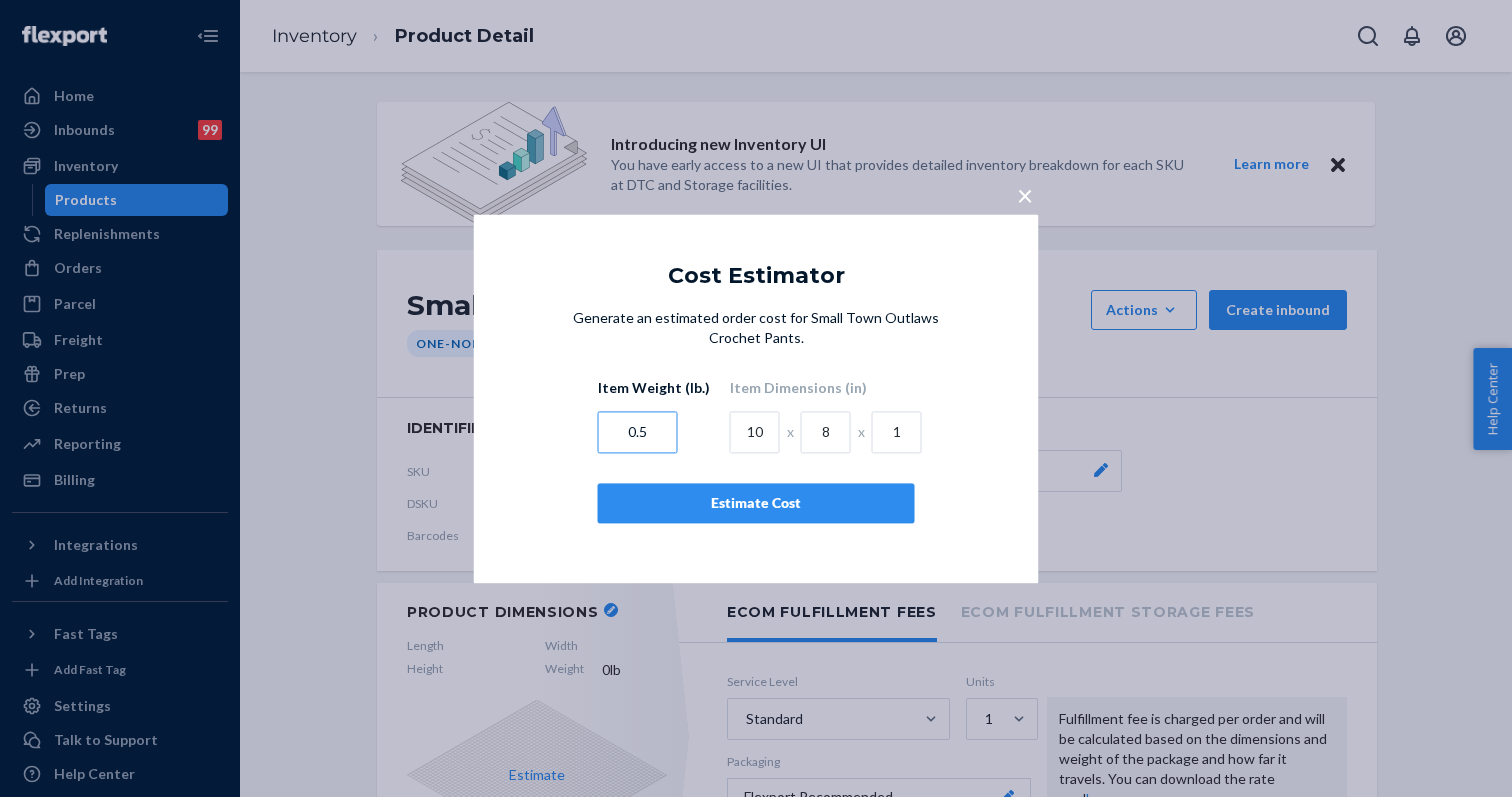 type on "0.5" 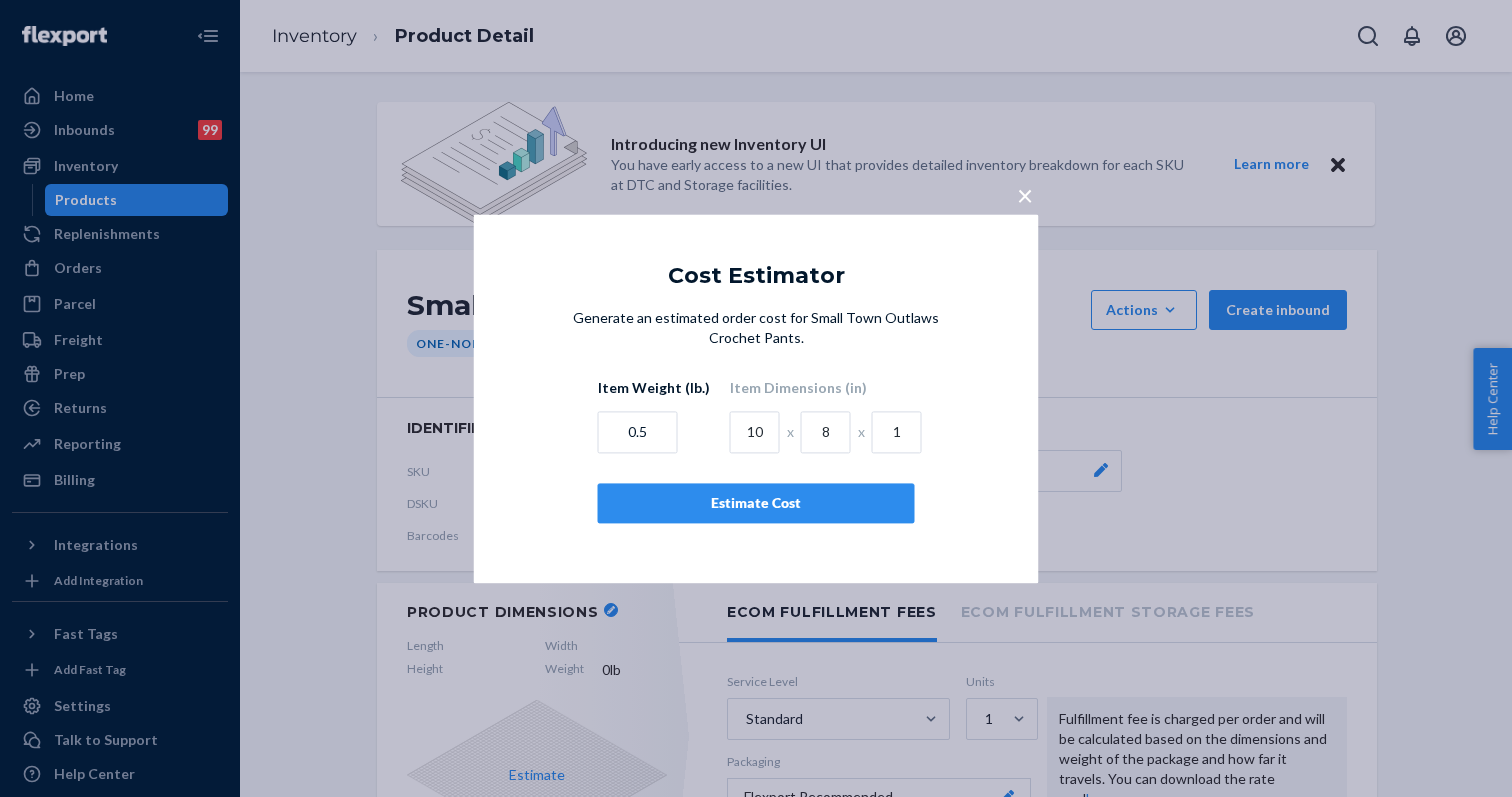 click on "Estimate Cost" at bounding box center [756, 503] 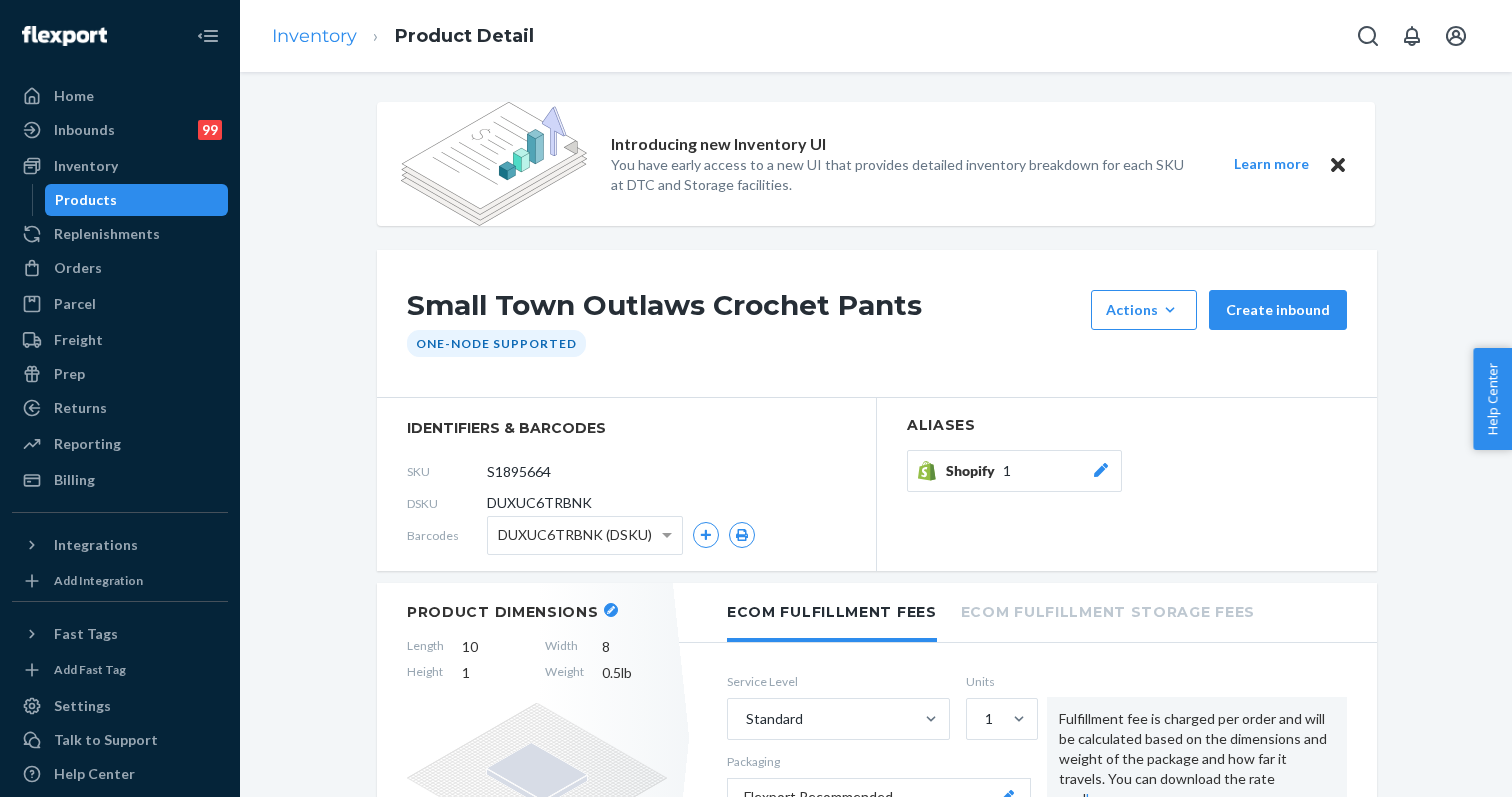 click on "Inventory" at bounding box center [314, 36] 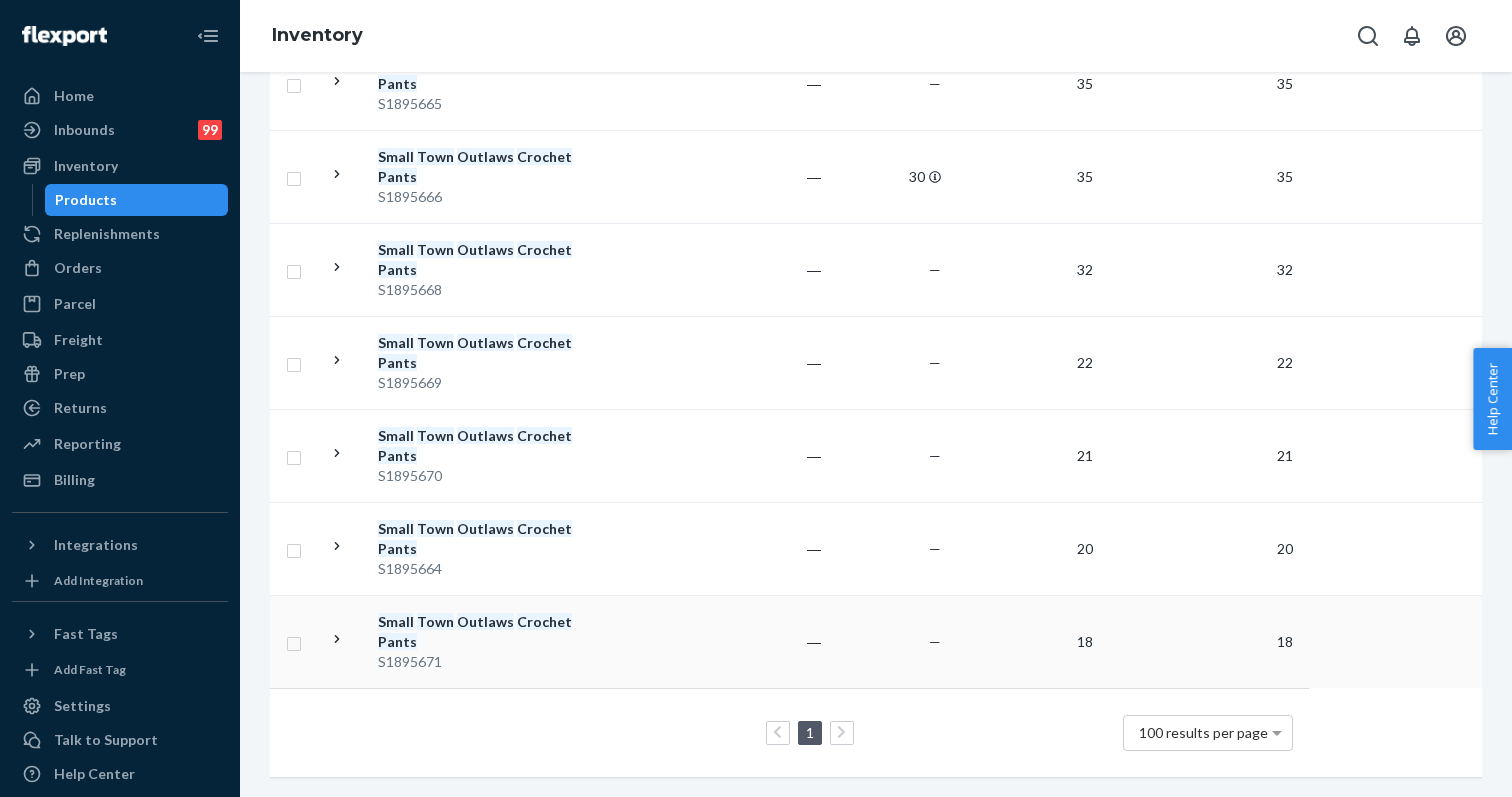 scroll, scrollTop: 556, scrollLeft: 0, axis: vertical 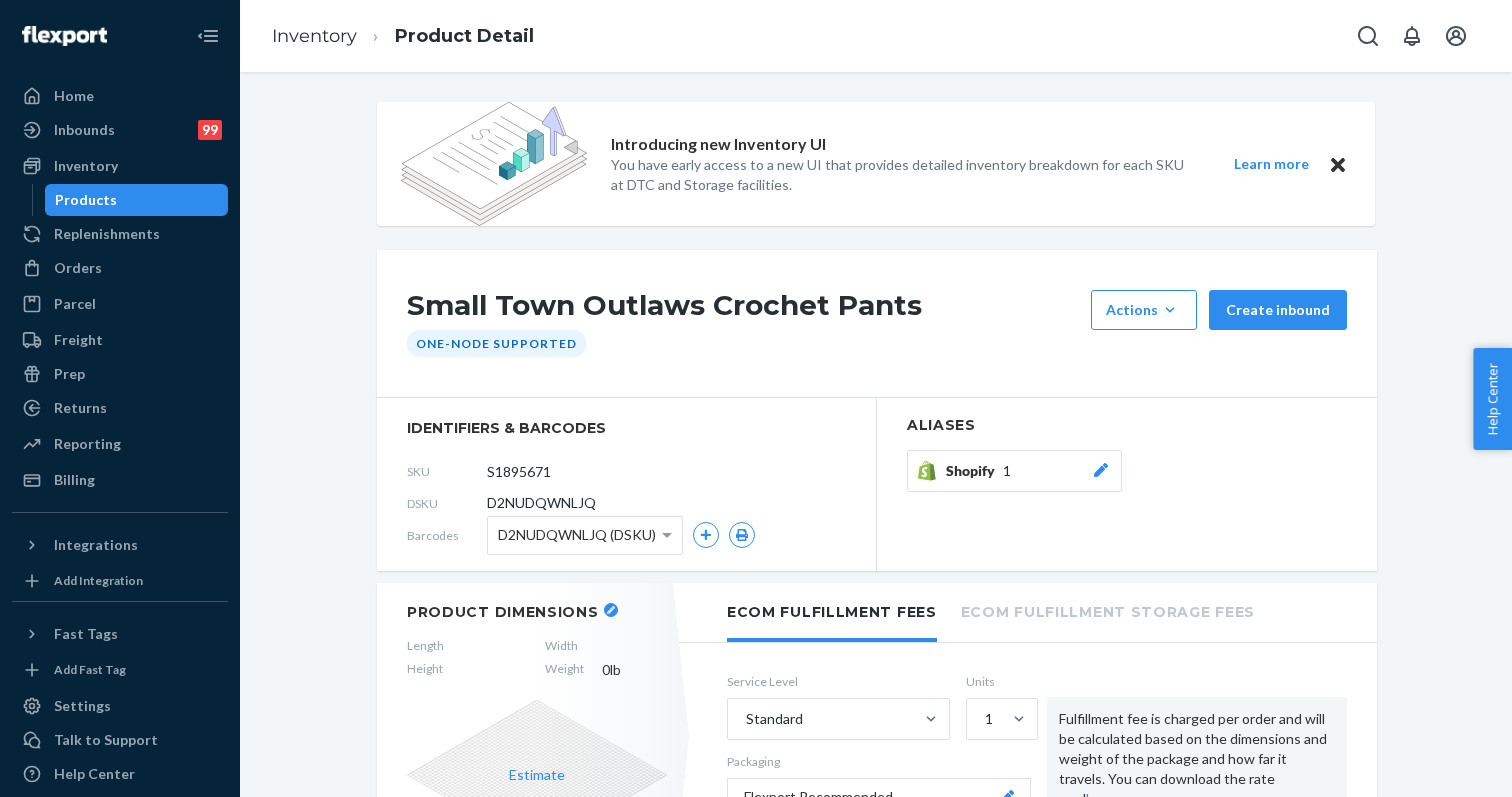 click at bounding box center (611, 610) 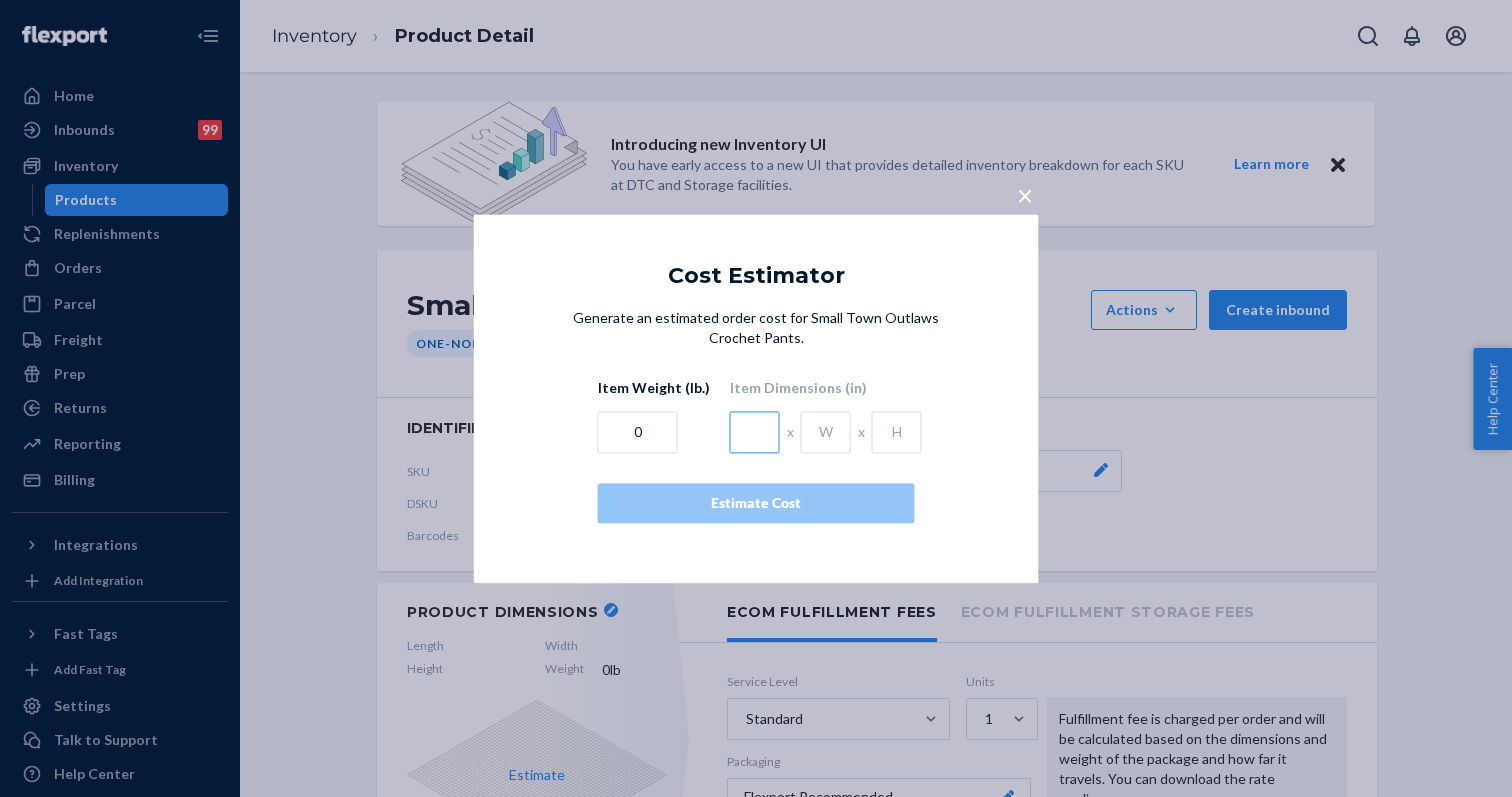 click at bounding box center [755, 432] 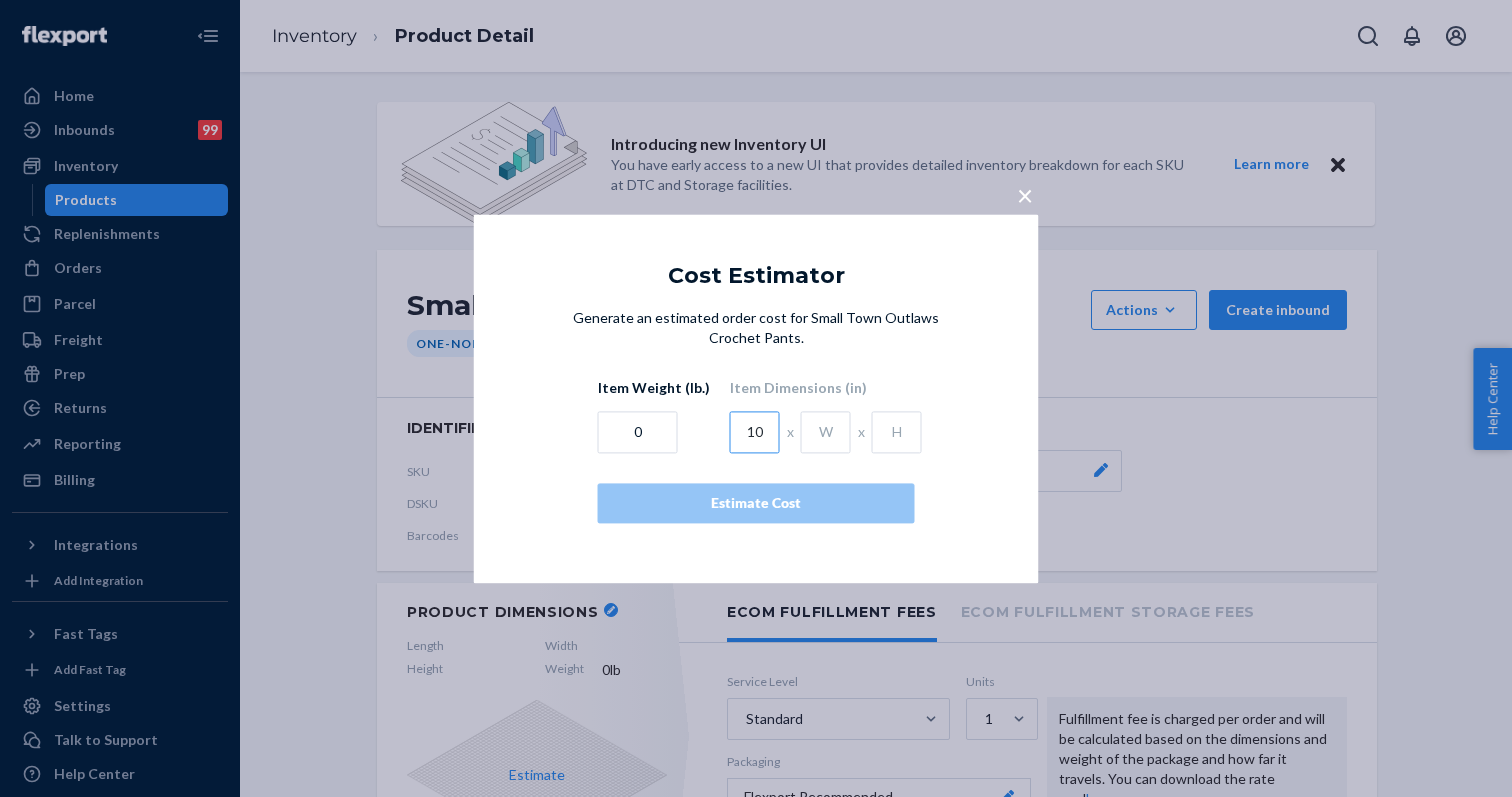 type on "10" 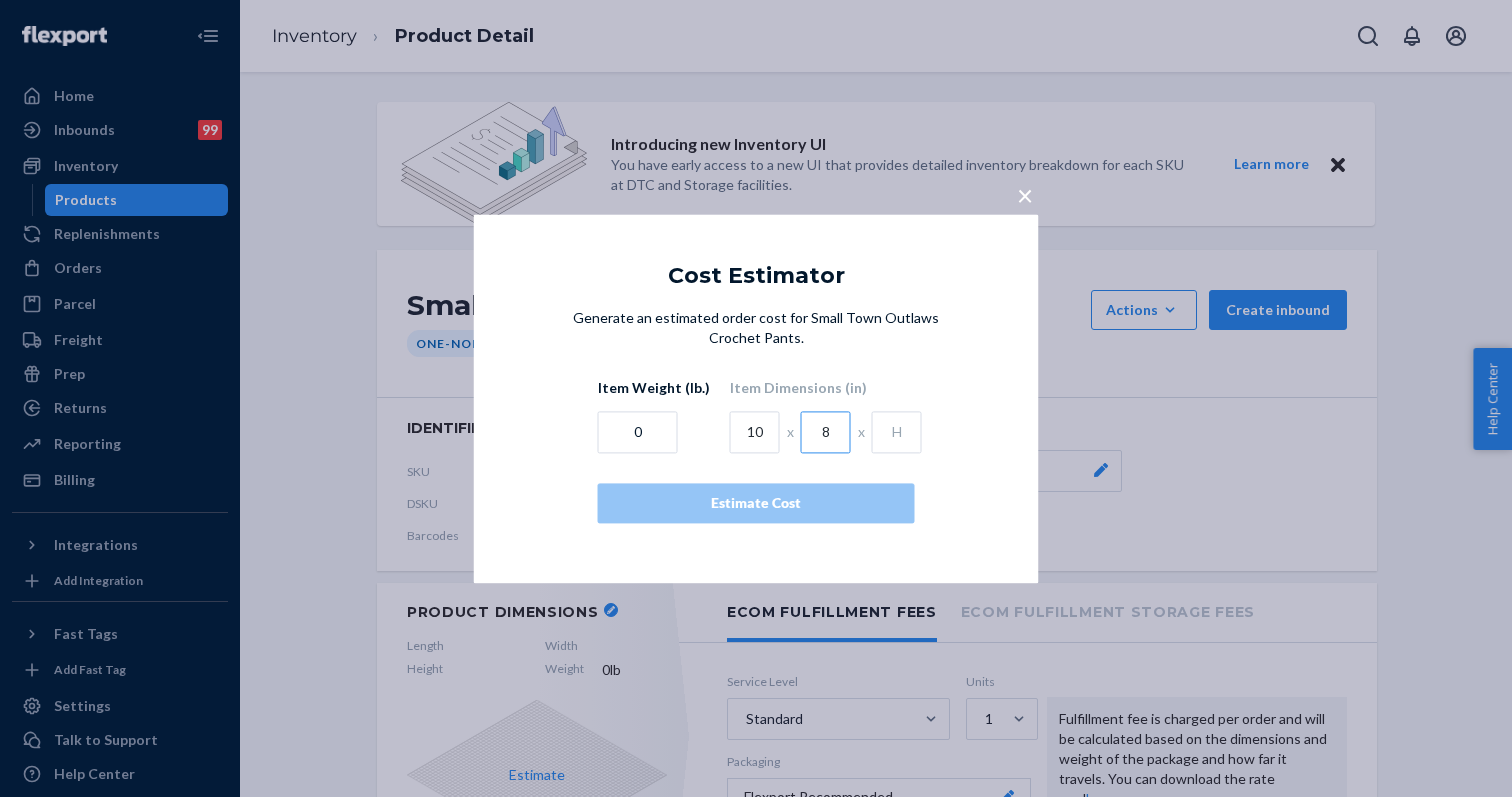 type on "8" 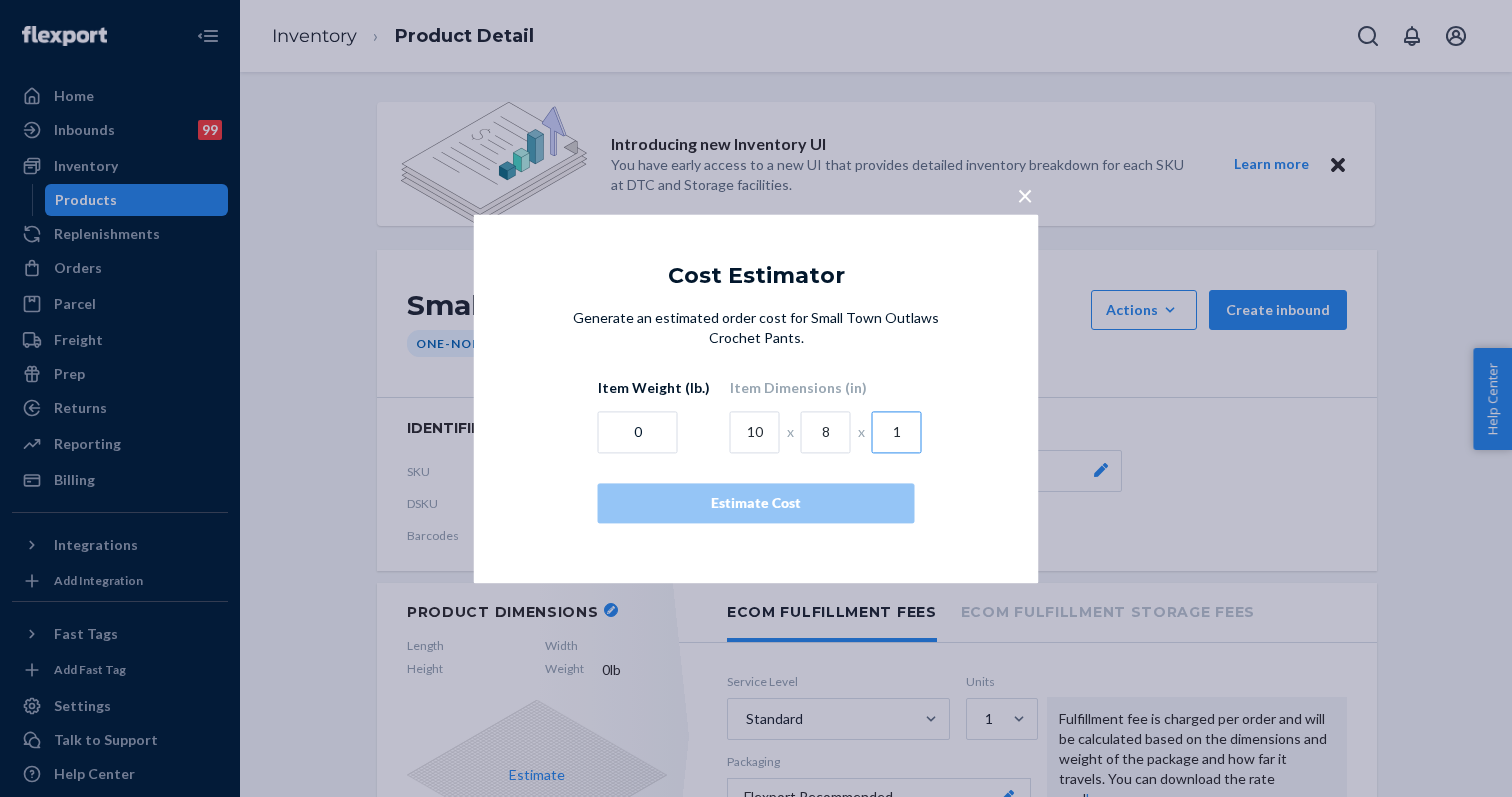 type on "1" 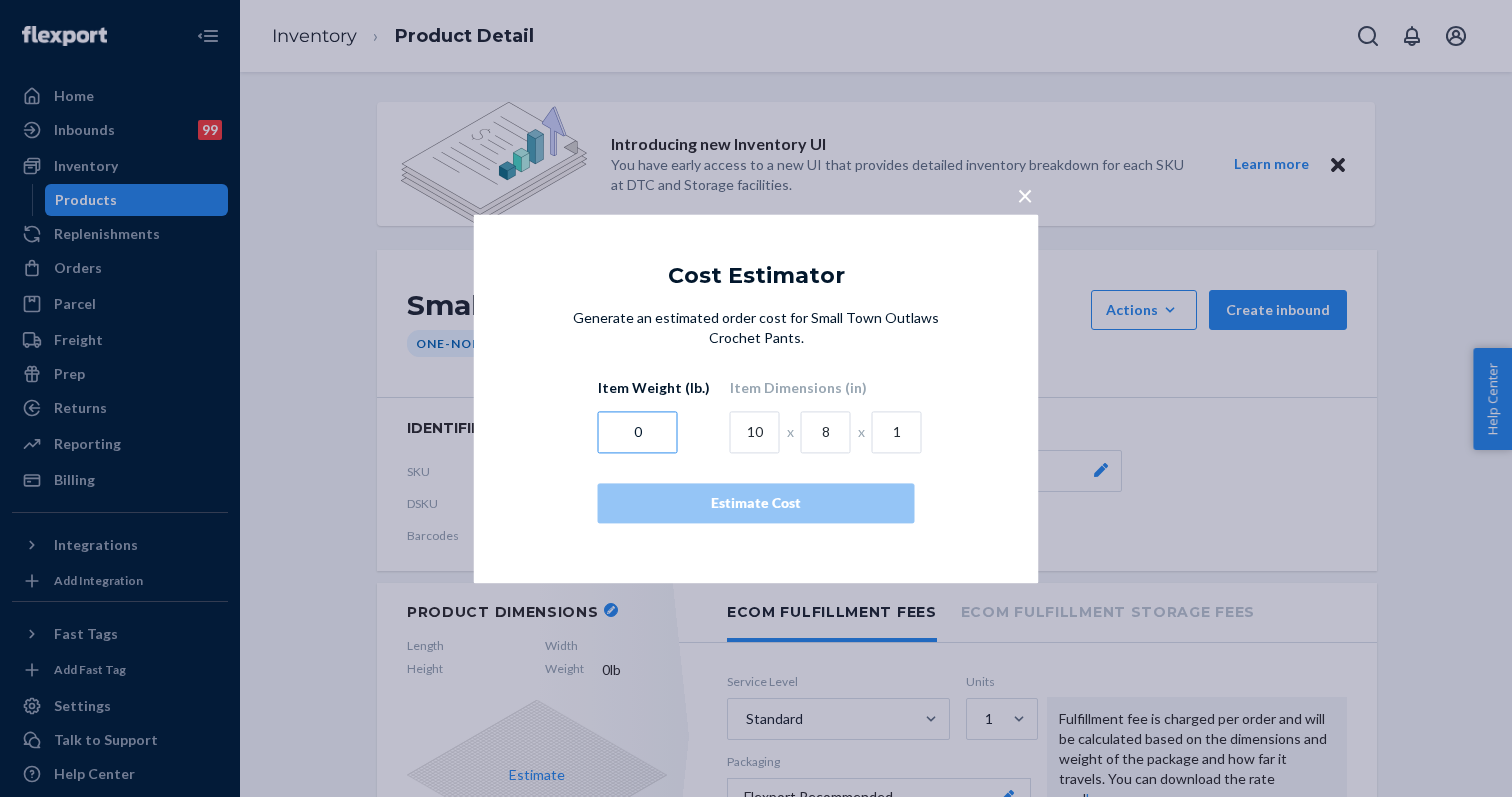 click on "0" at bounding box center [638, 432] 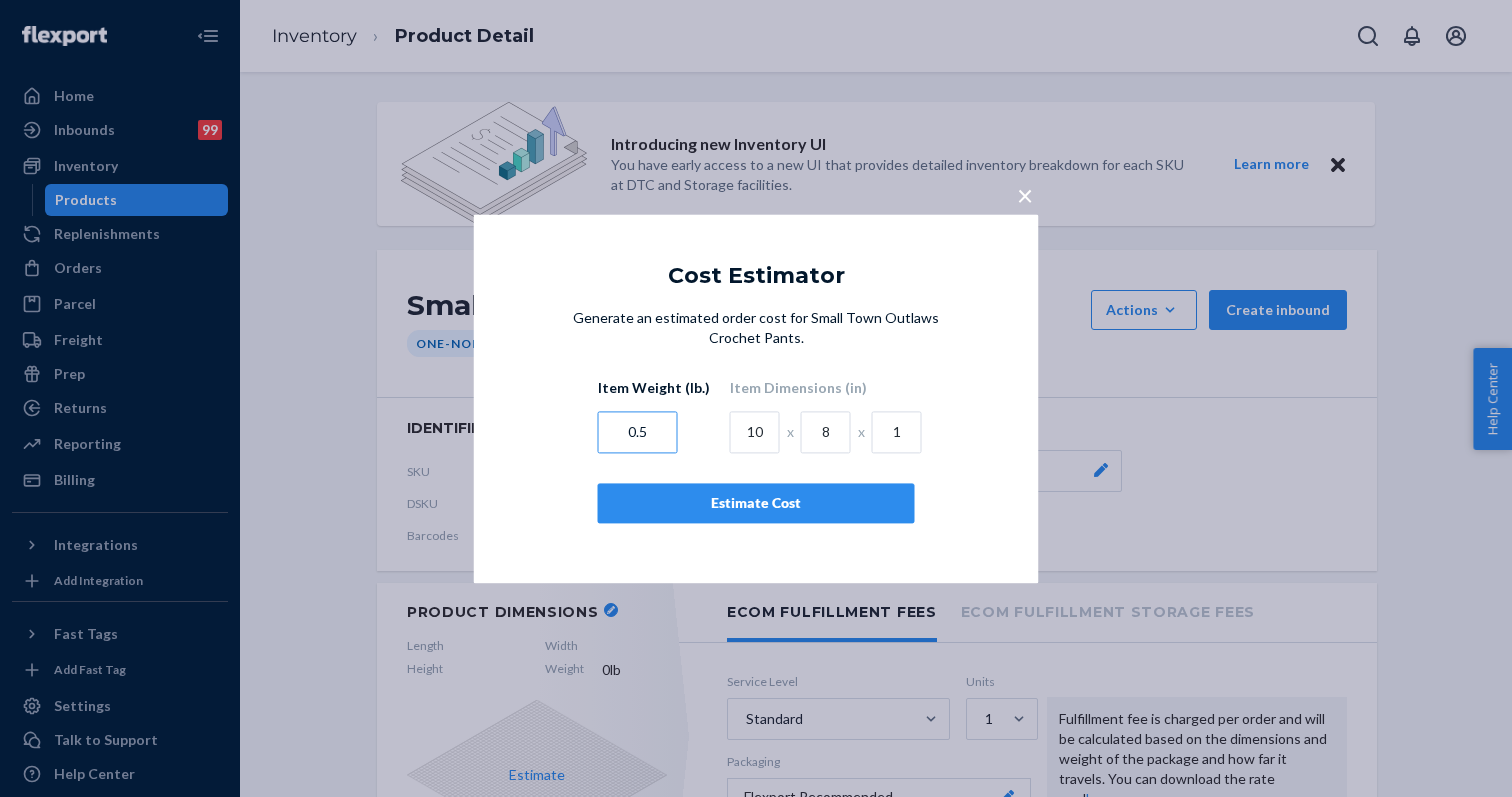 type on "0.5" 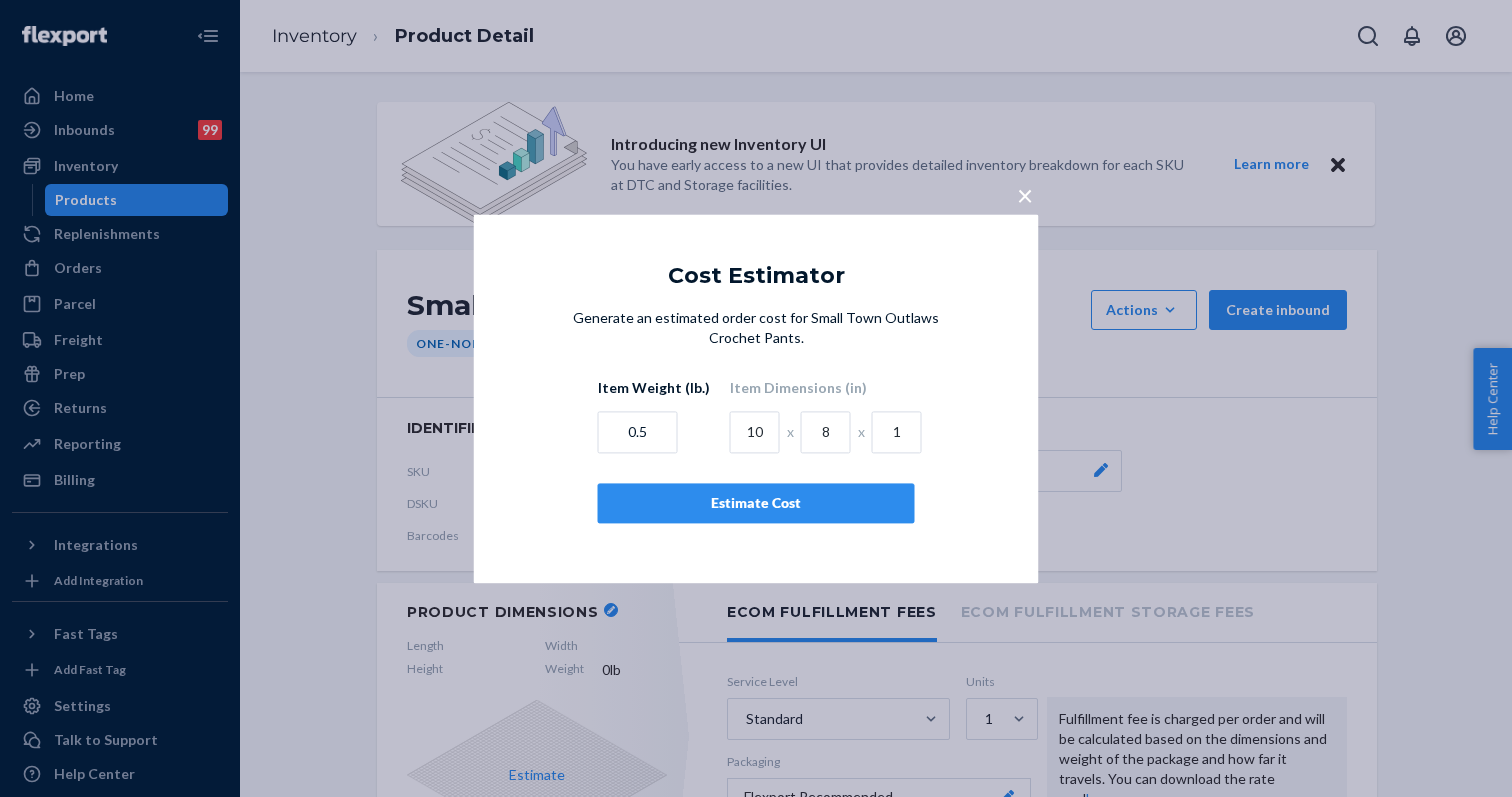 click on "Estimate Cost" at bounding box center (756, 503) 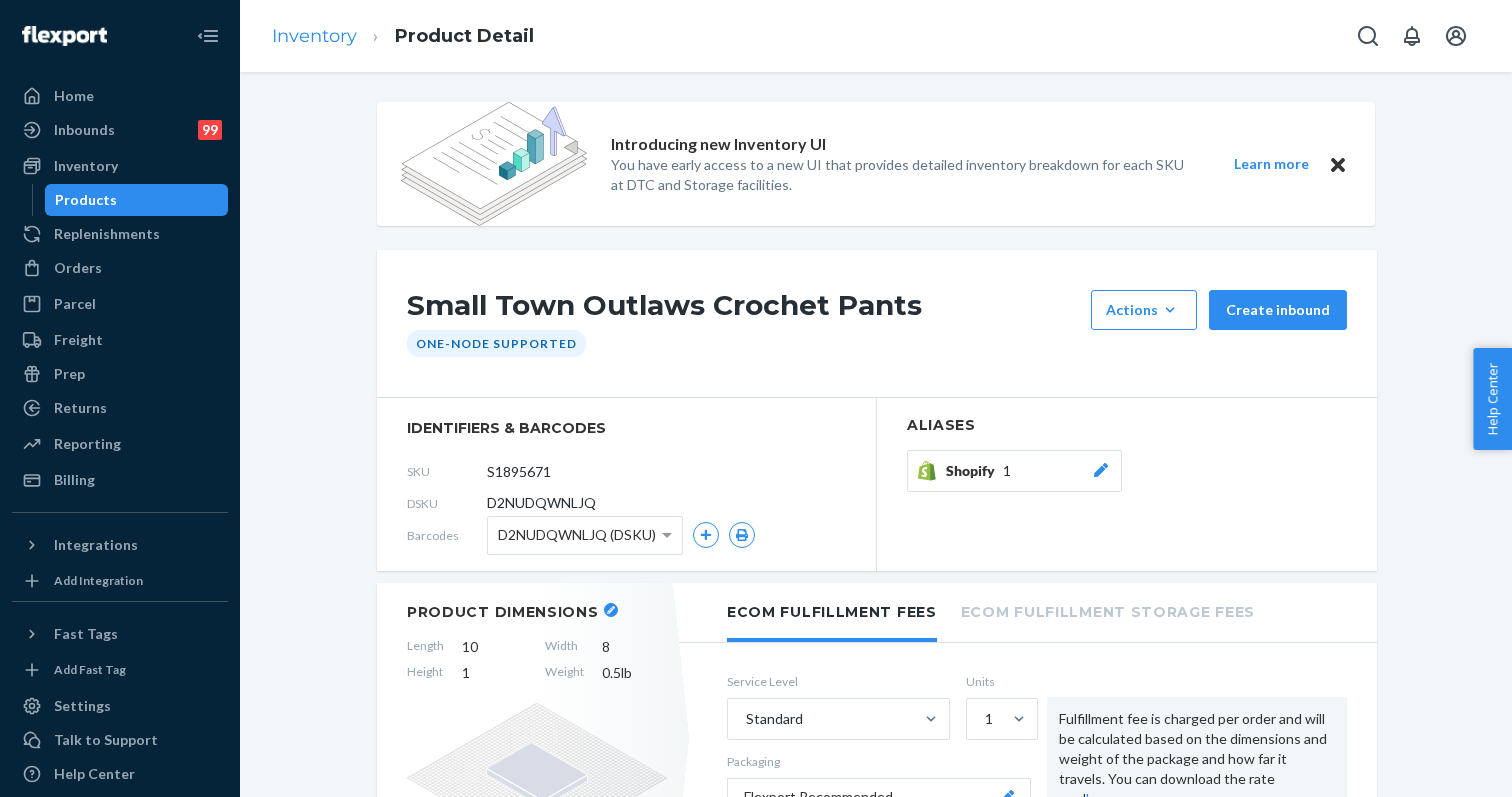 click on "Inventory" at bounding box center (314, 36) 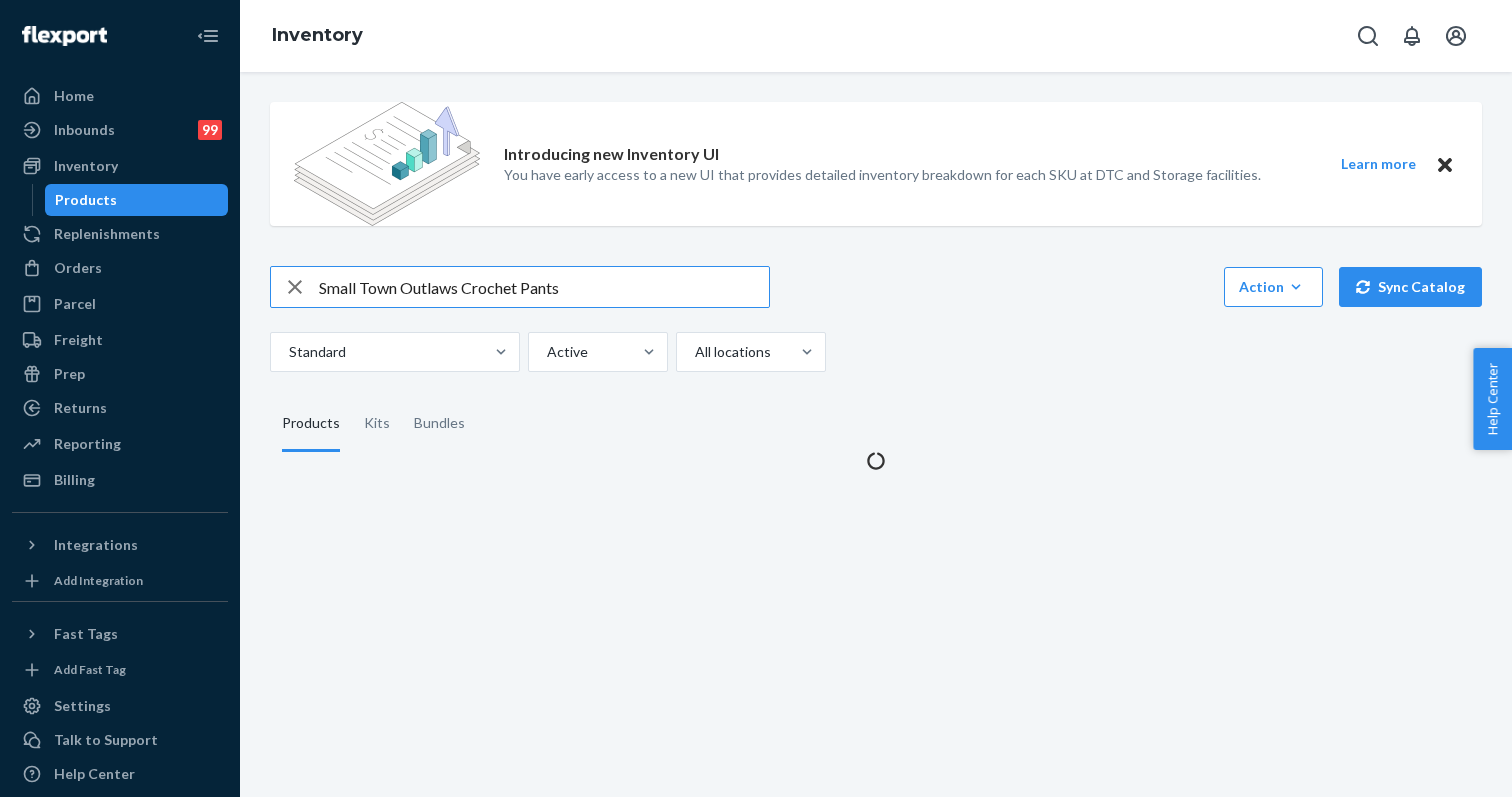 scroll, scrollTop: 0, scrollLeft: 0, axis: both 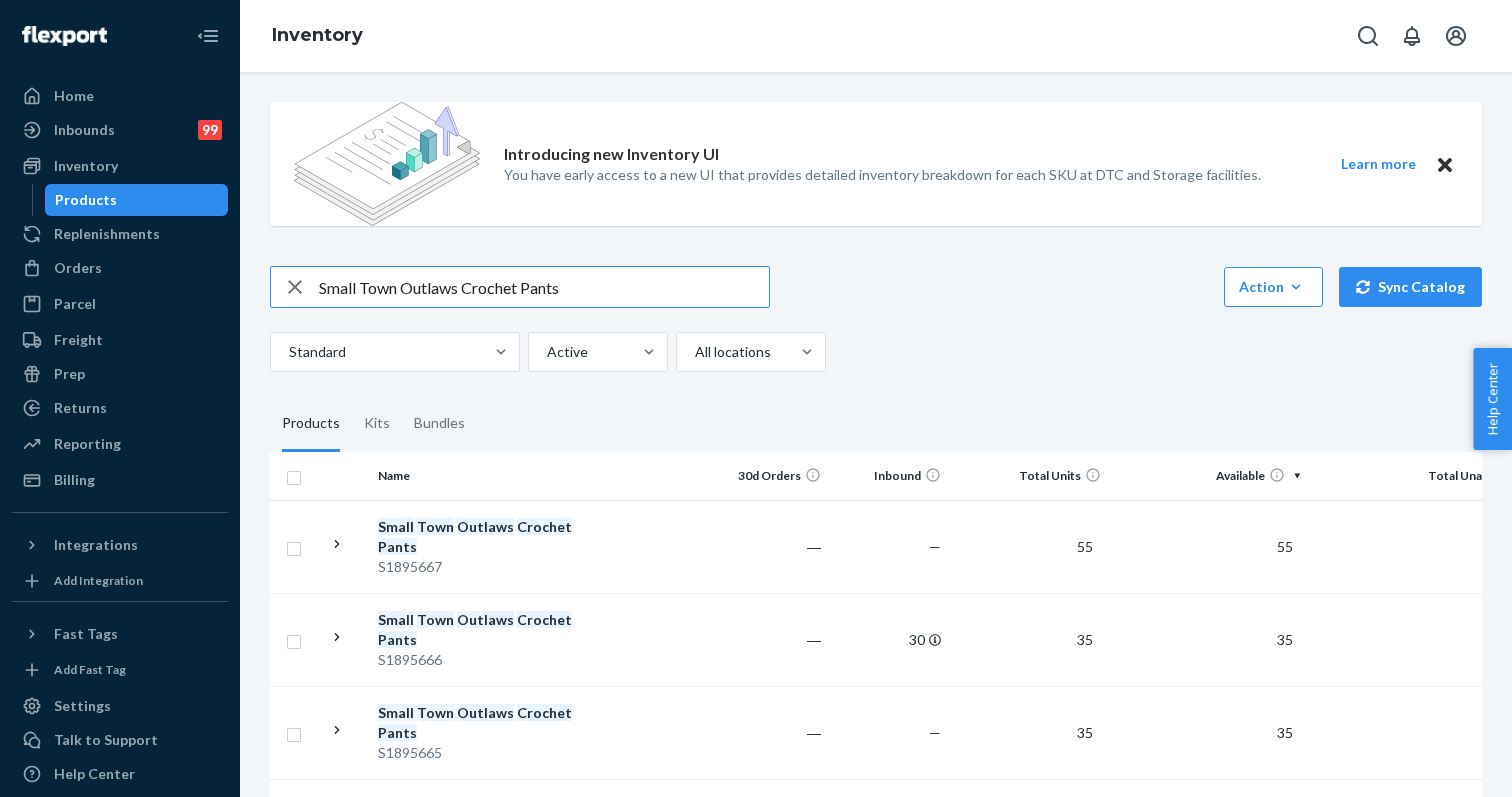 click 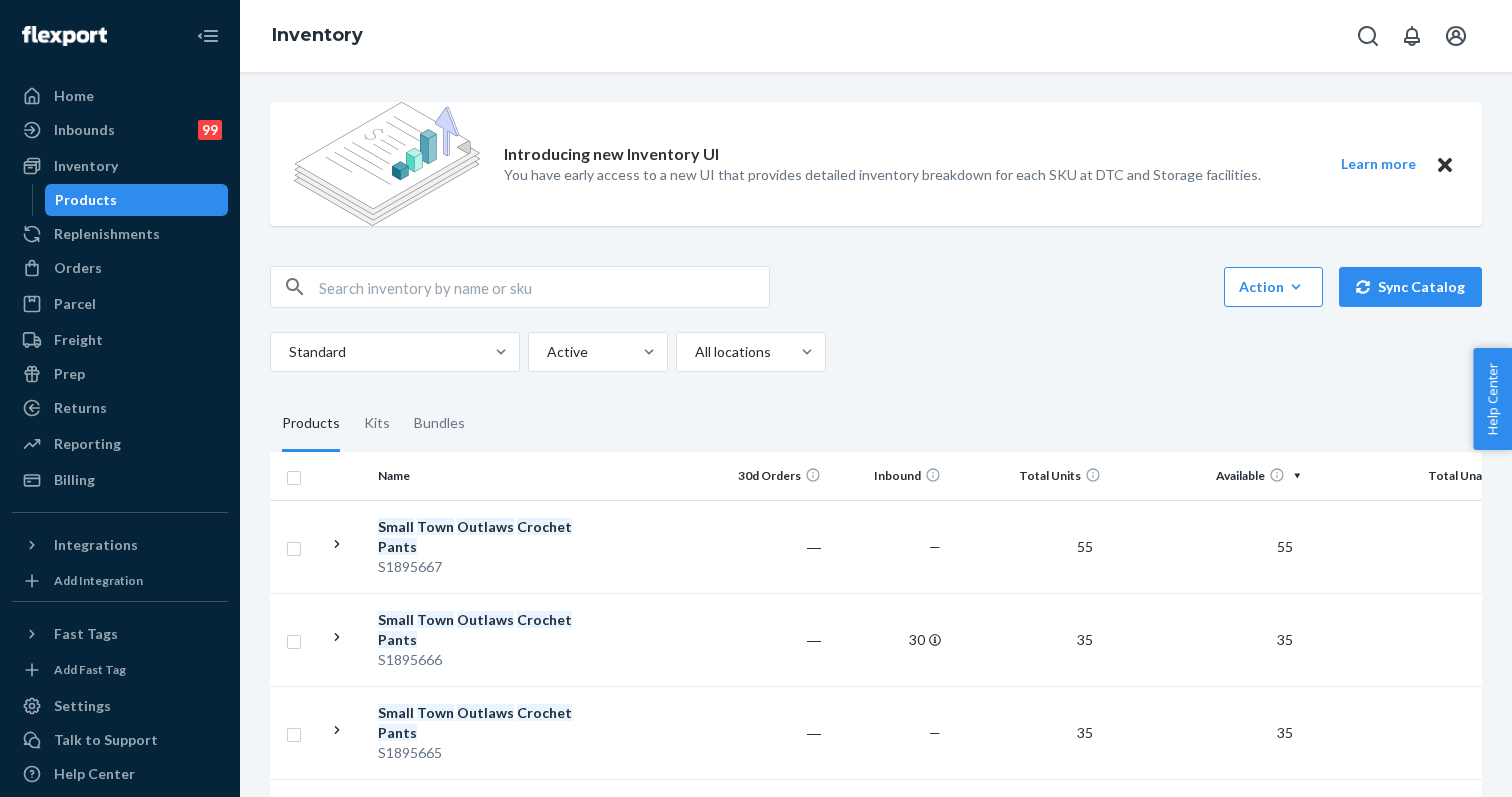 click at bounding box center (544, 287) 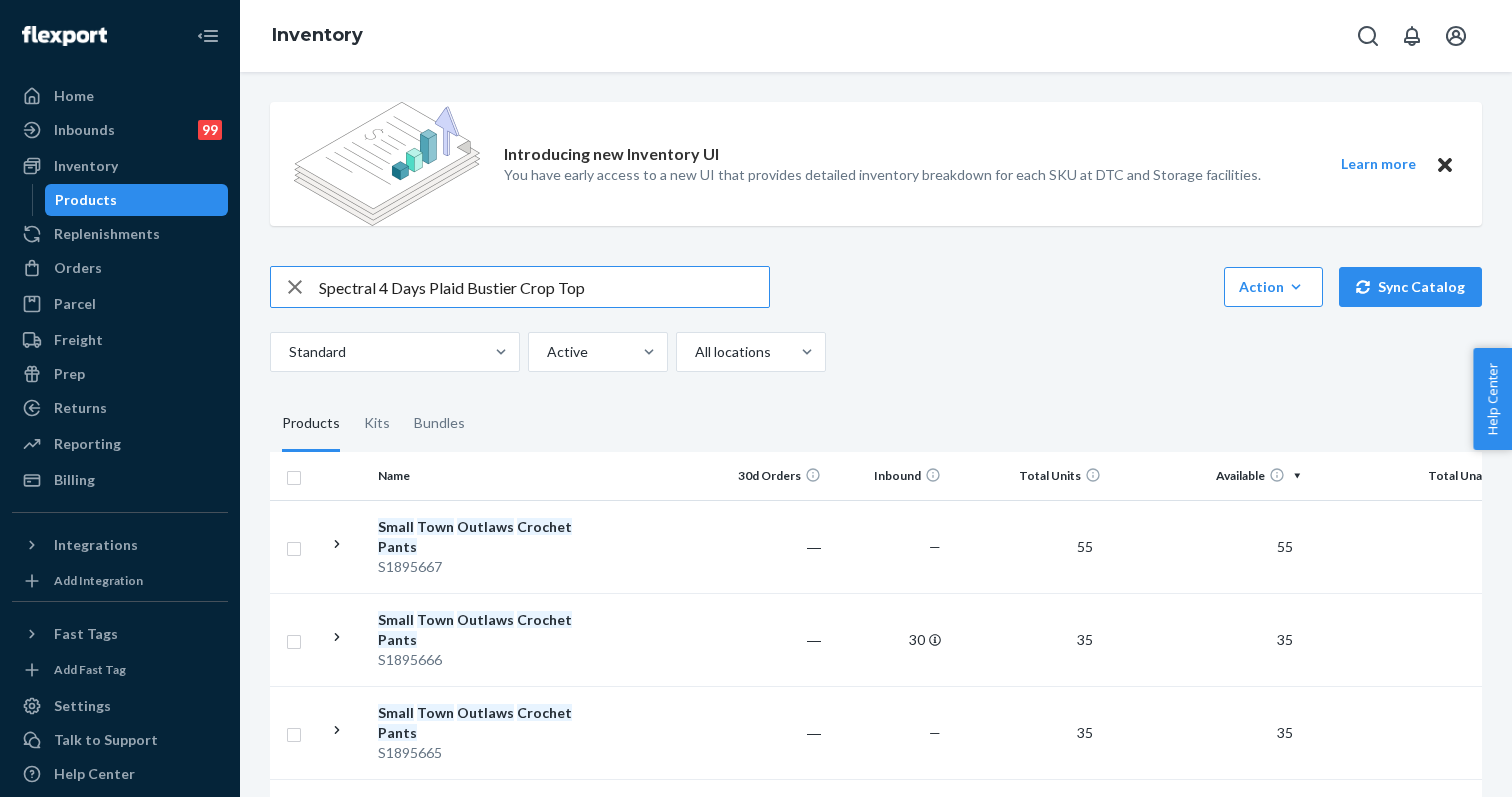 type on "Spectral 4 Days Plaid Bustier Crop Top" 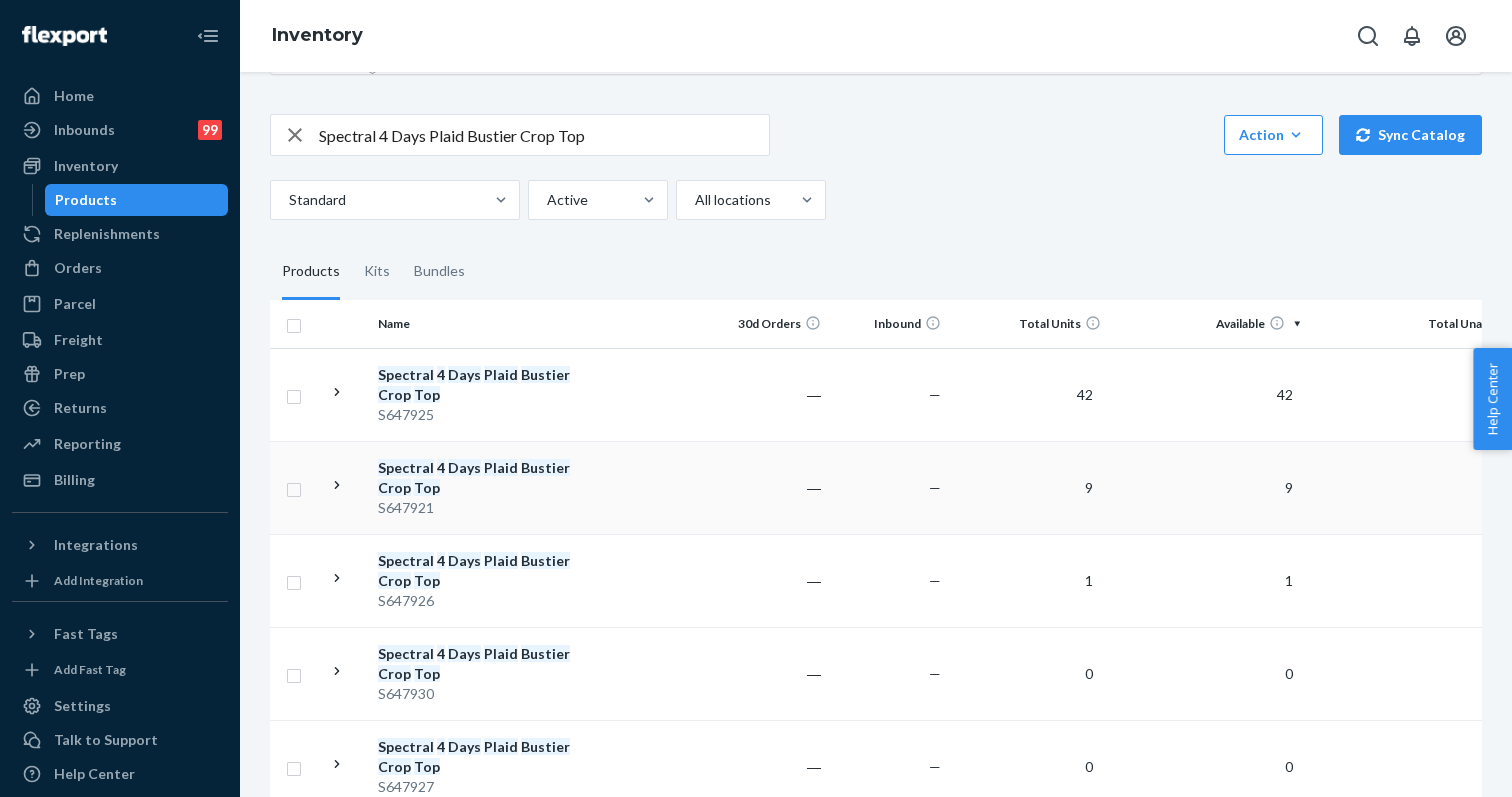 scroll, scrollTop: 242, scrollLeft: 0, axis: vertical 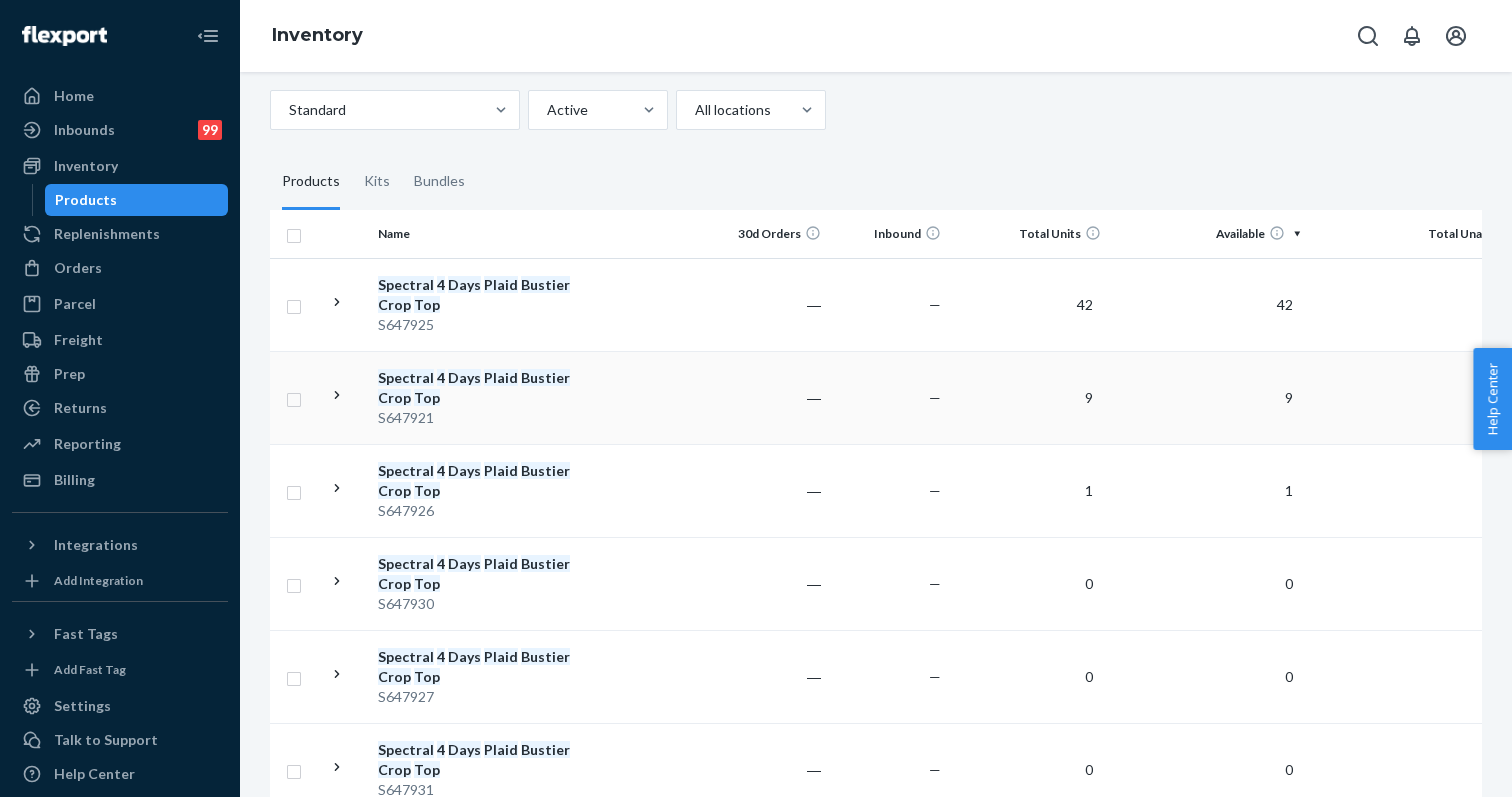 click on "Spectral   4   Days   Plaid   Bustier   Crop   Top" at bounding box center (482, 388) 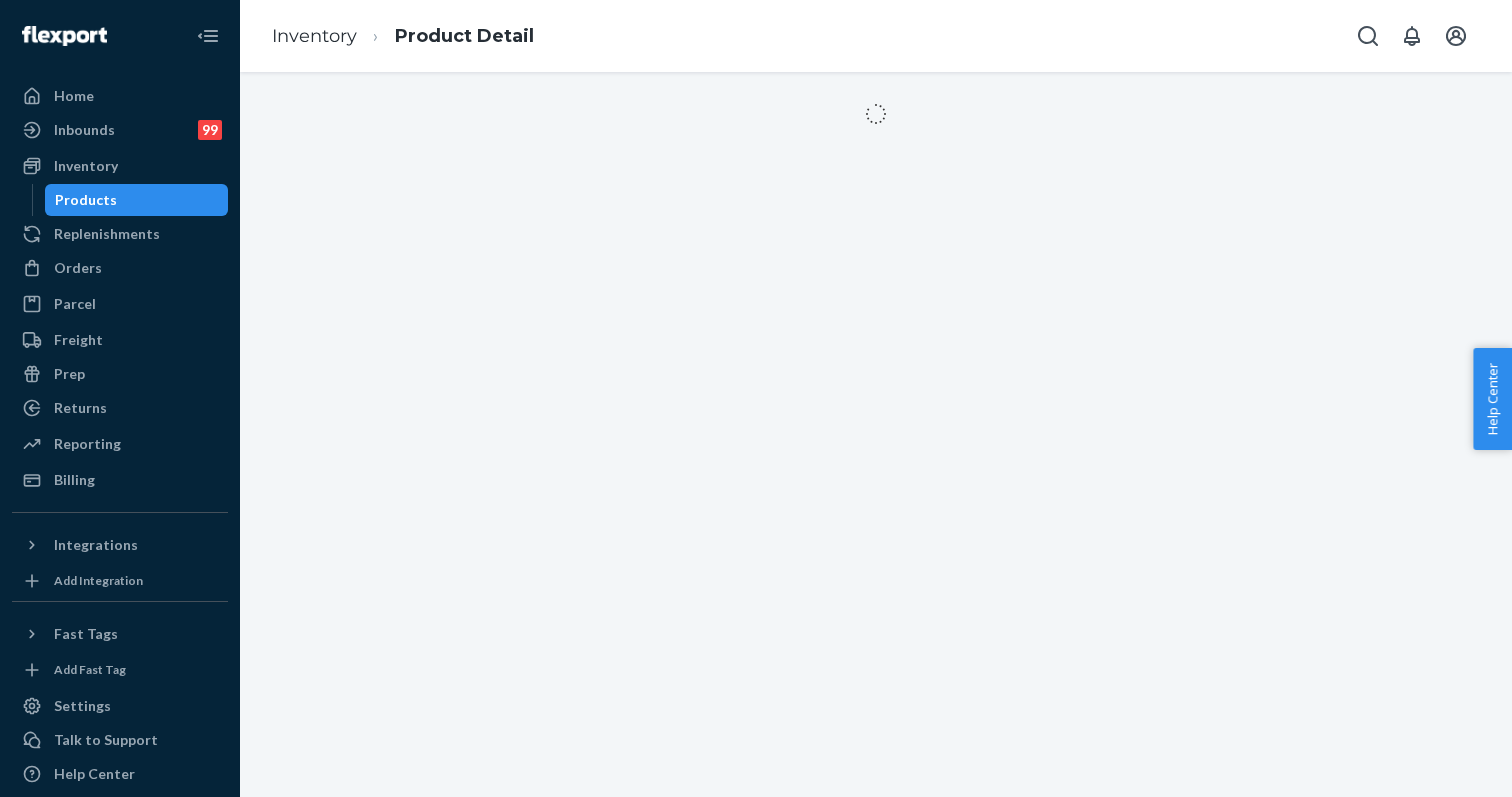 scroll, scrollTop: 0, scrollLeft: 0, axis: both 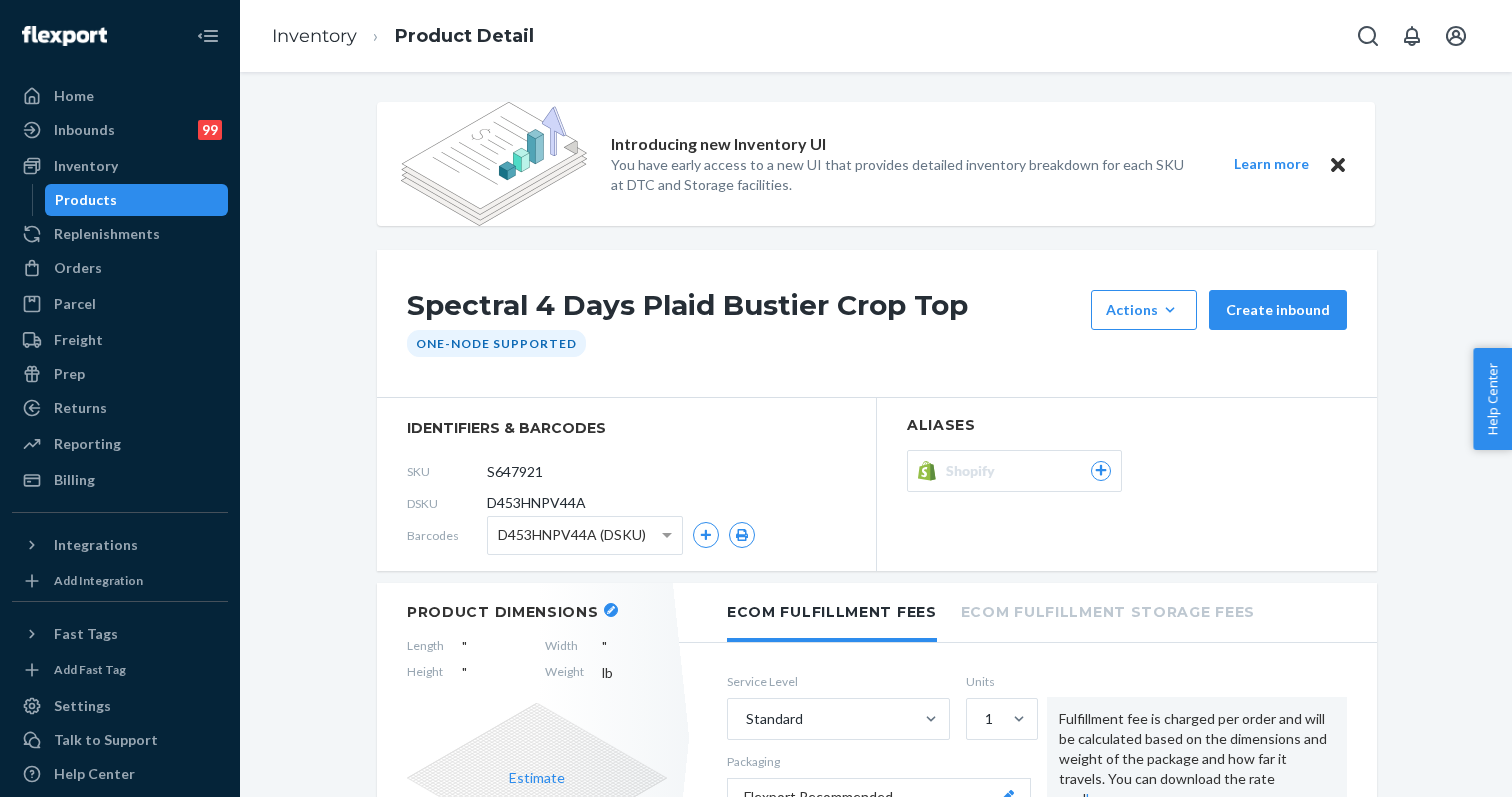 click at bounding box center (611, 610) 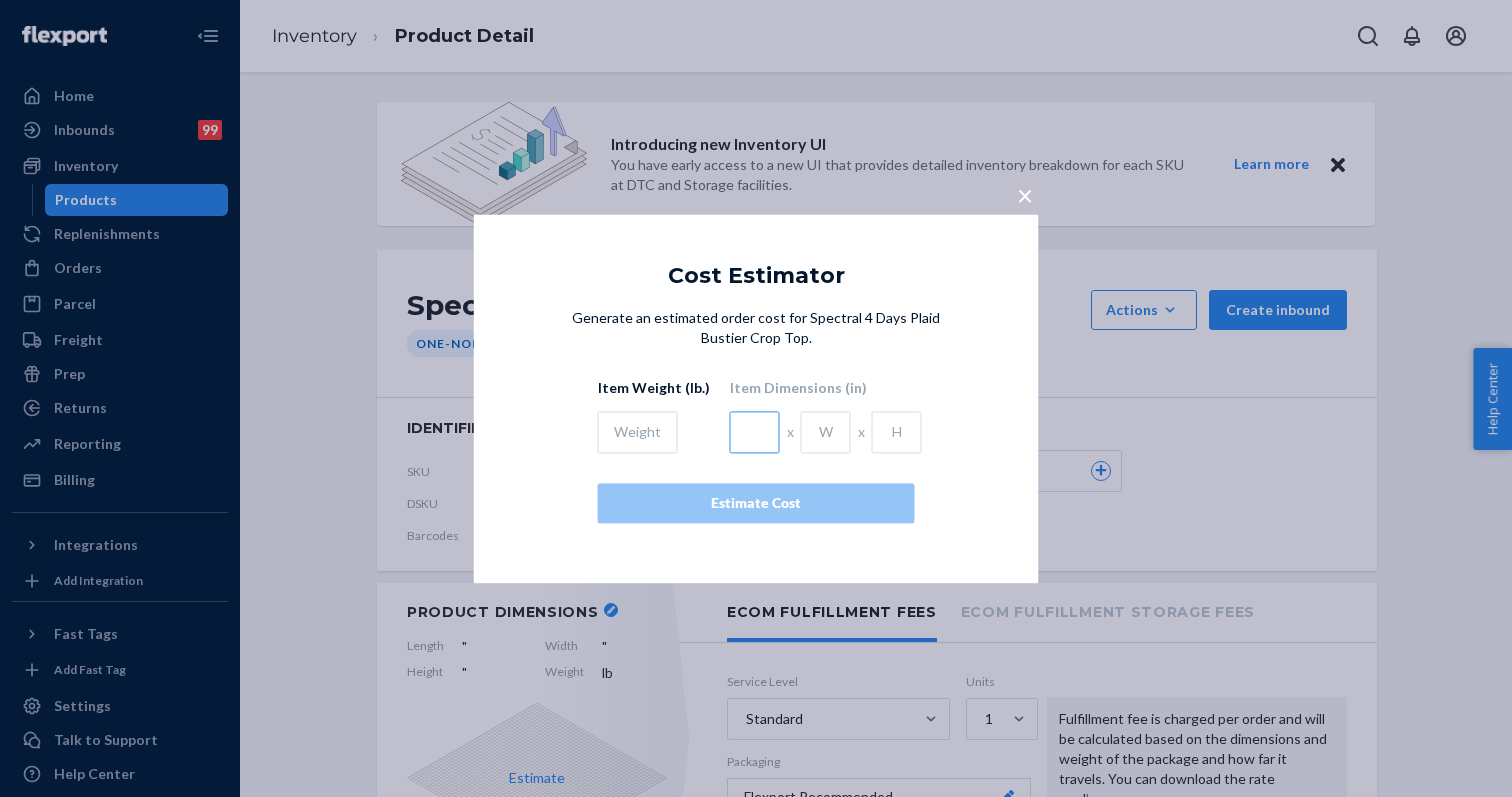click at bounding box center [755, 432] 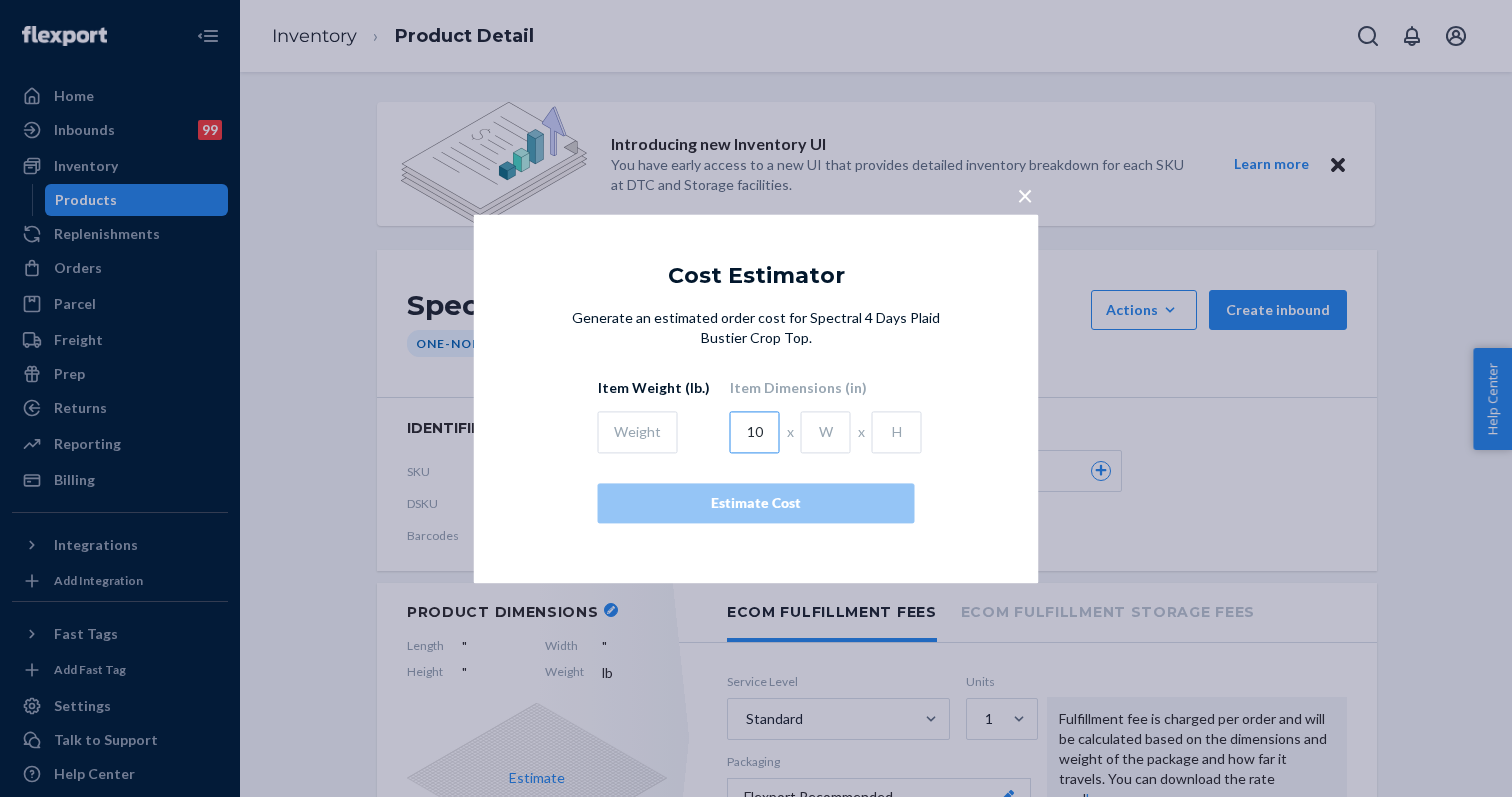 type on "10" 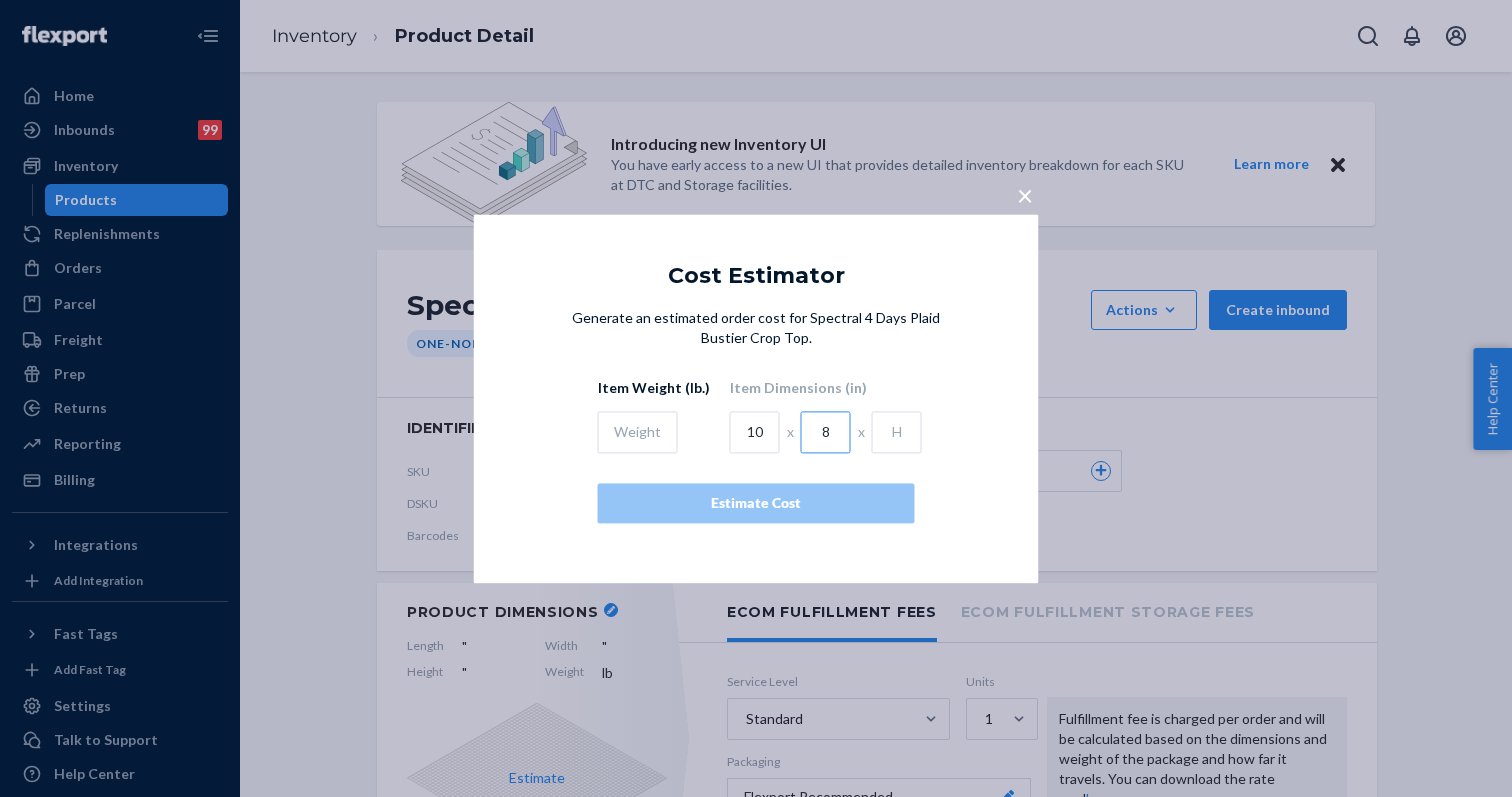 type on "8" 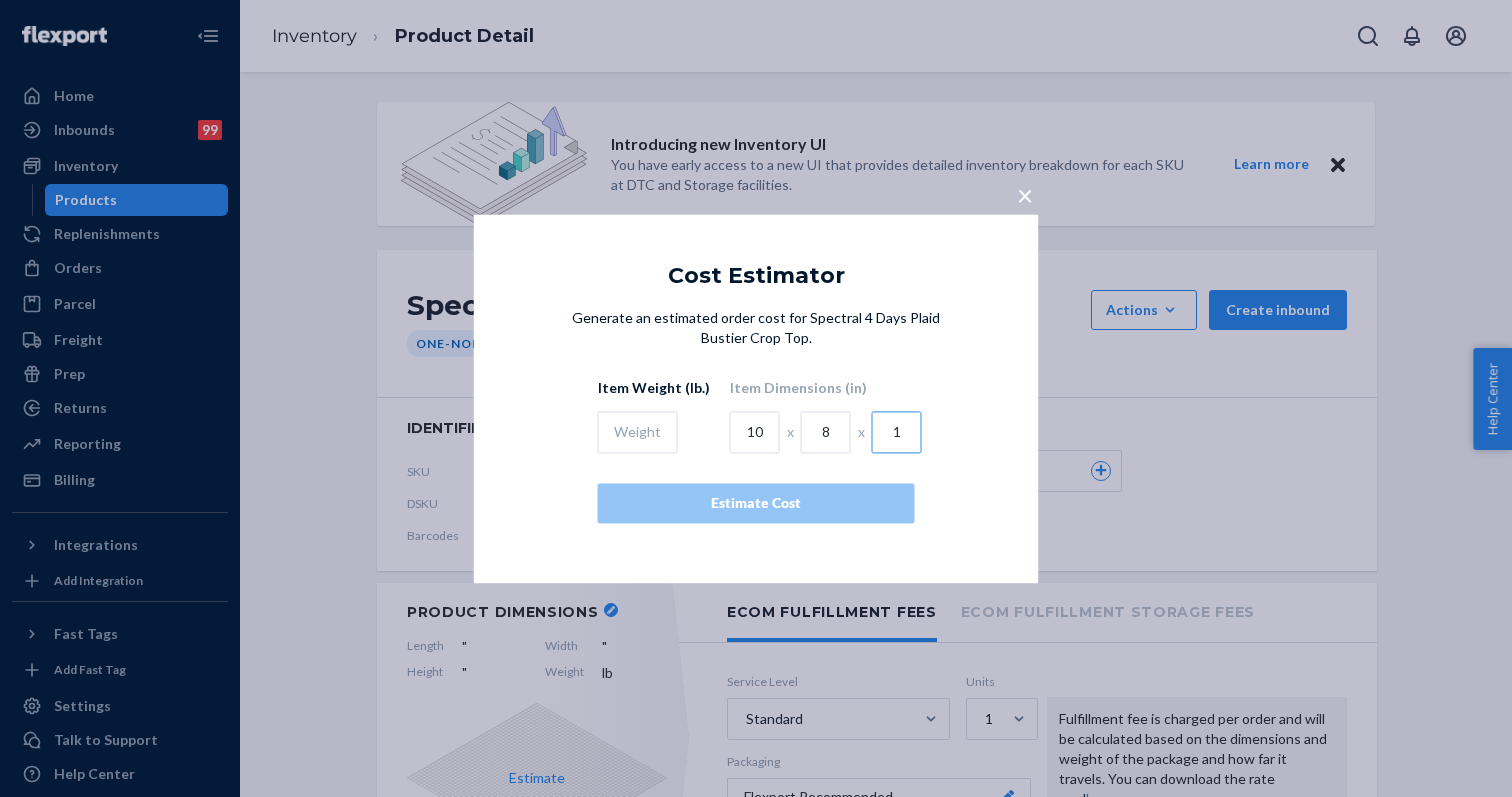 type on "1" 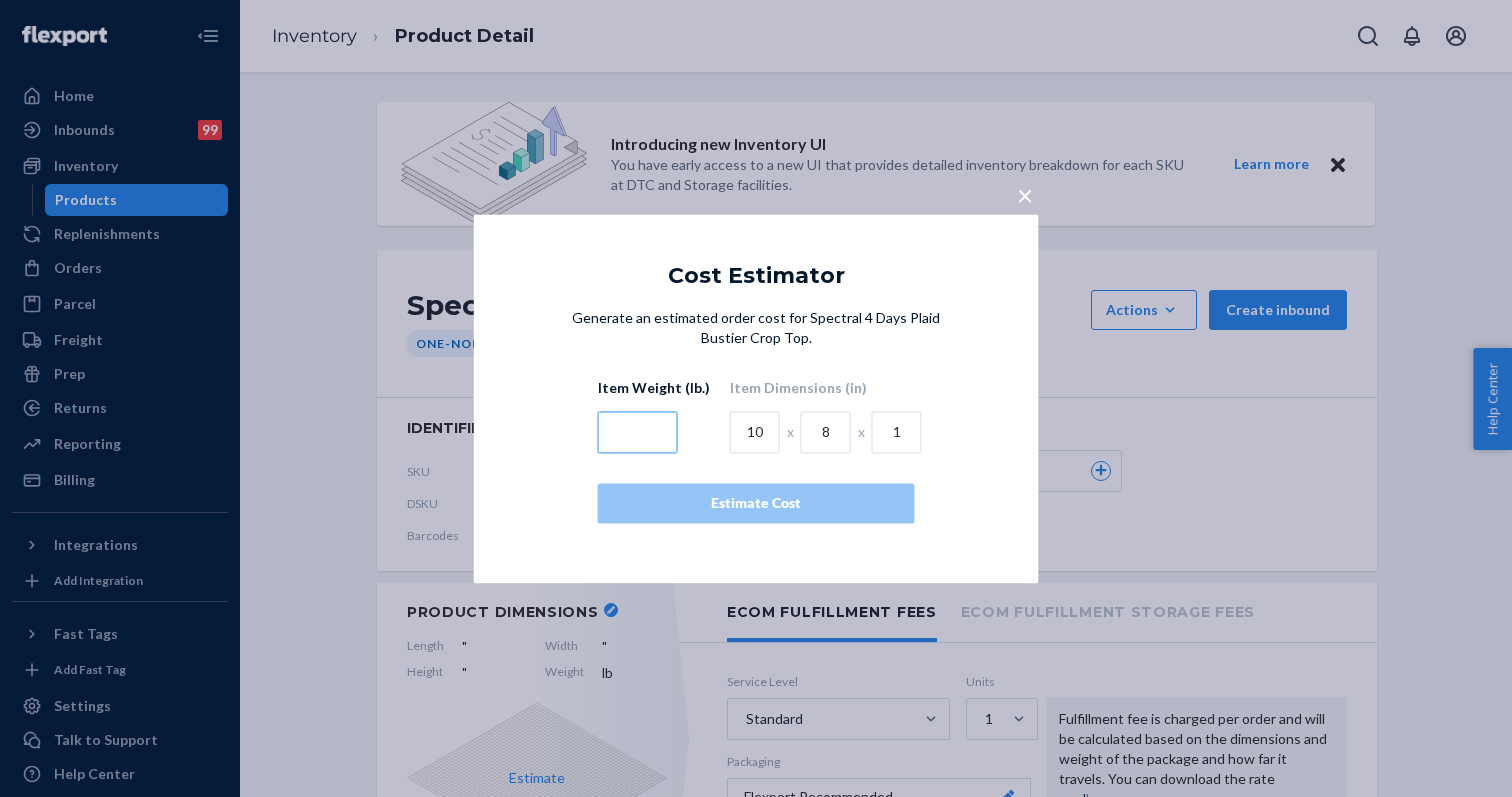 click at bounding box center (638, 432) 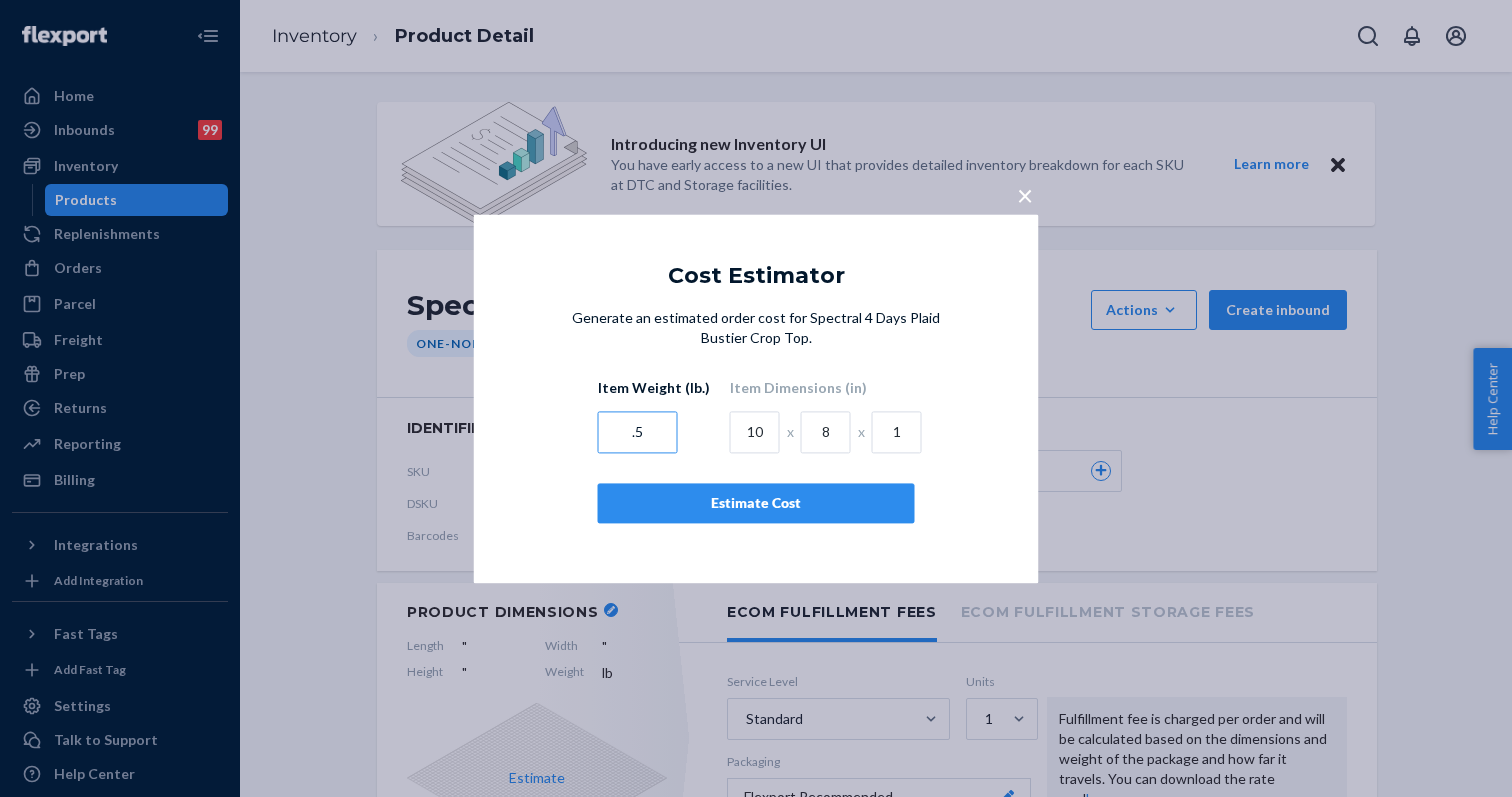 type on ".5" 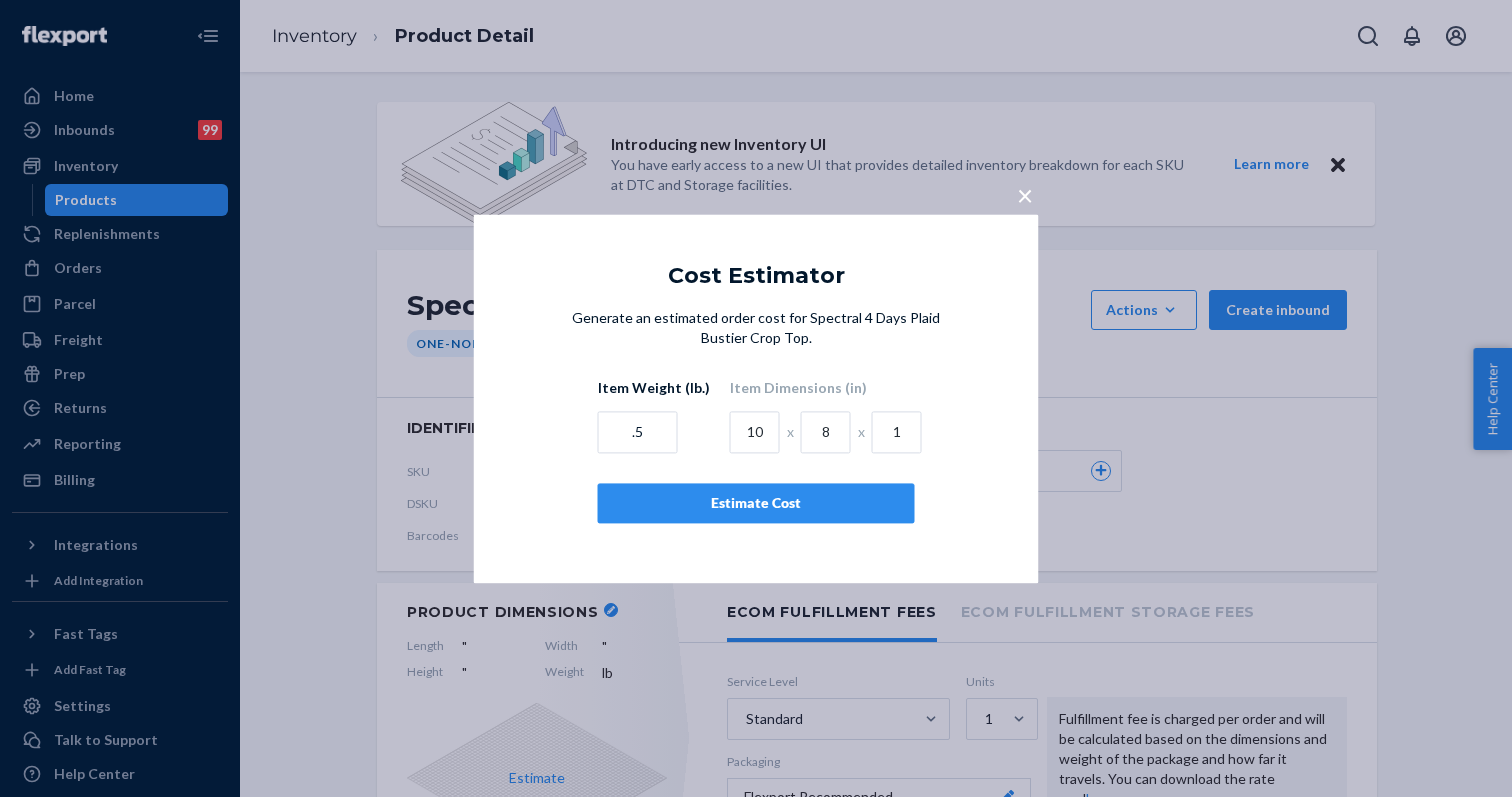 click on "Estimate Cost" at bounding box center (756, 503) 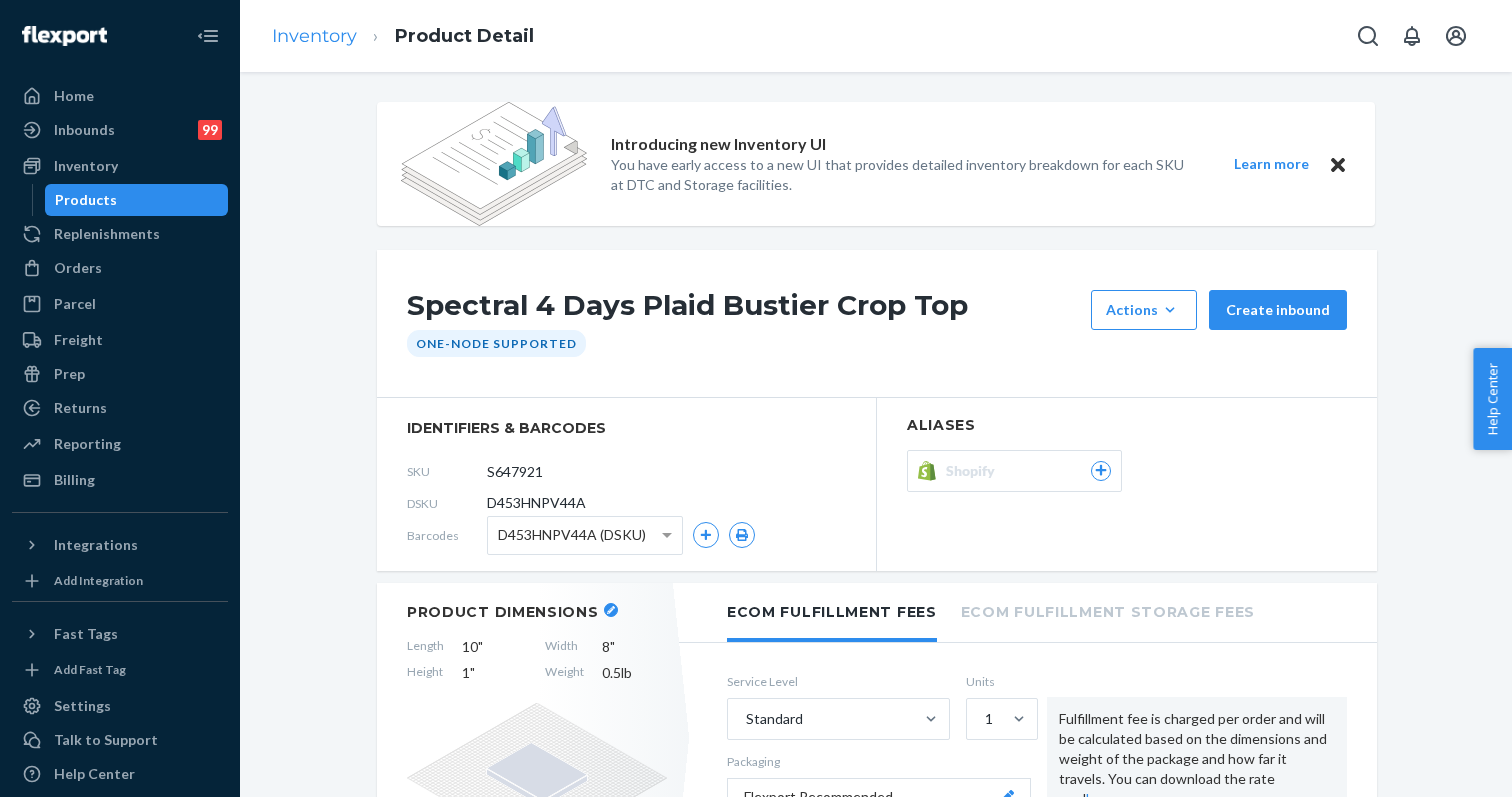 click on "Inventory" at bounding box center (314, 36) 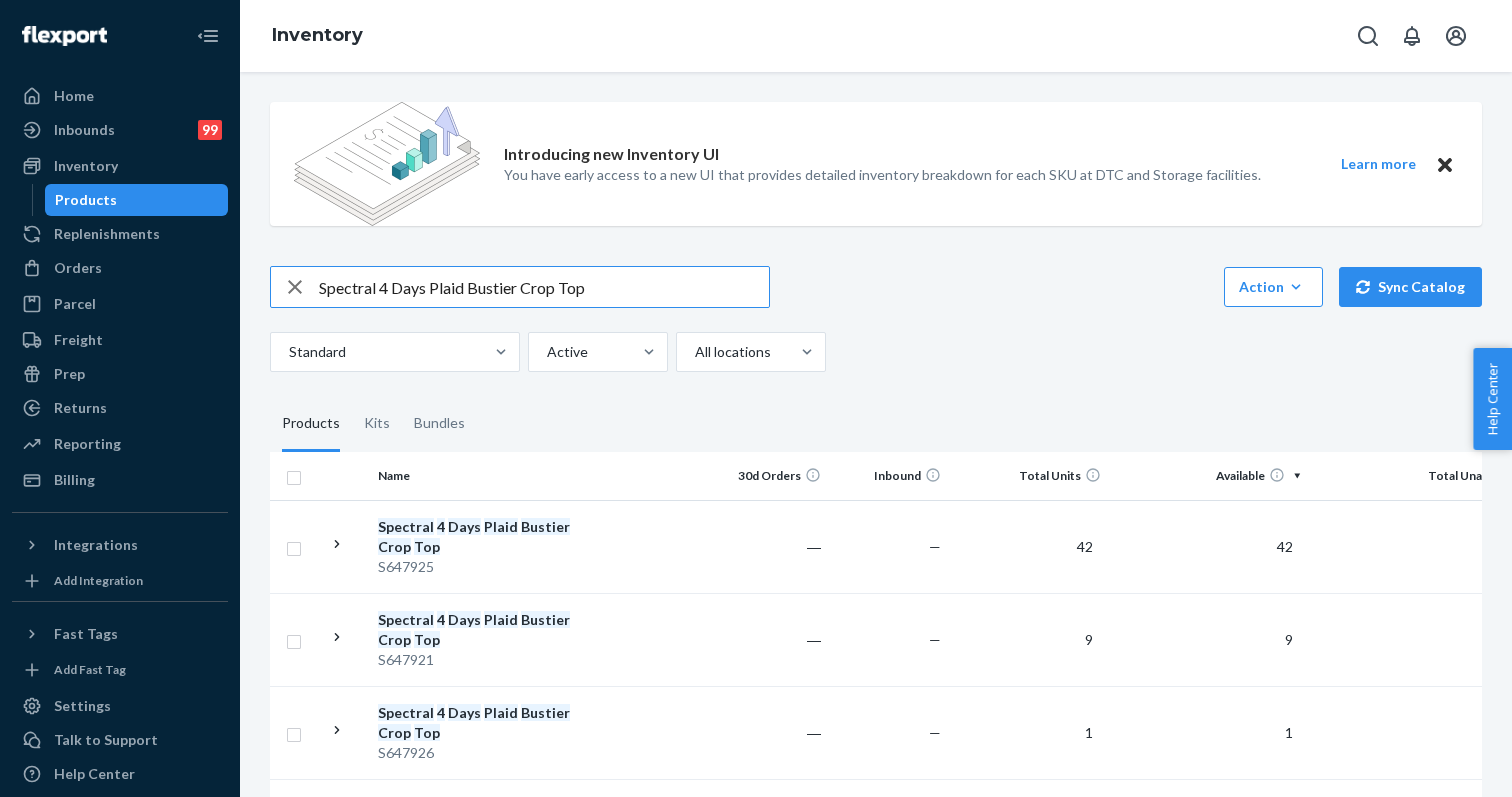 click 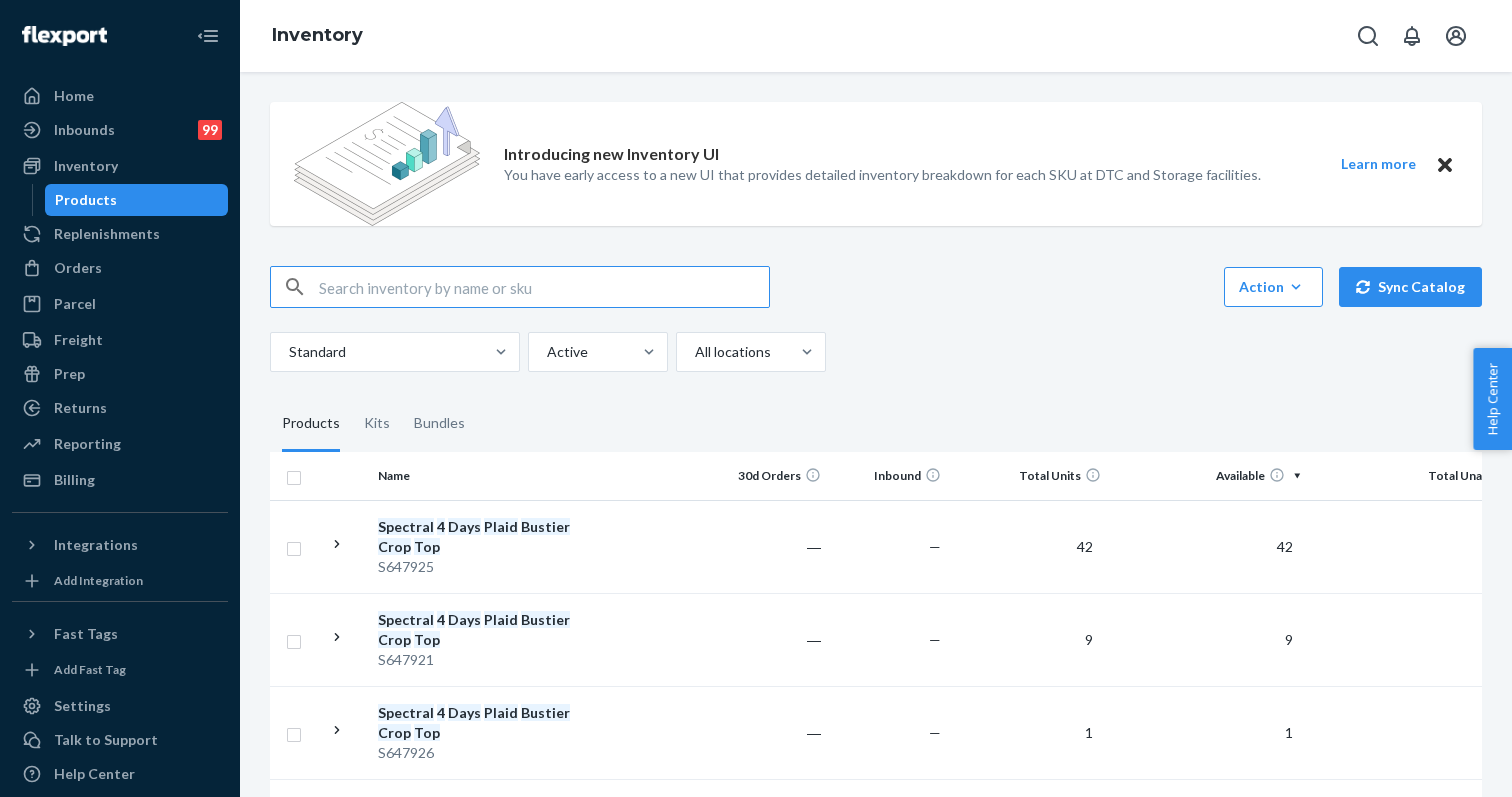 click at bounding box center [544, 287] 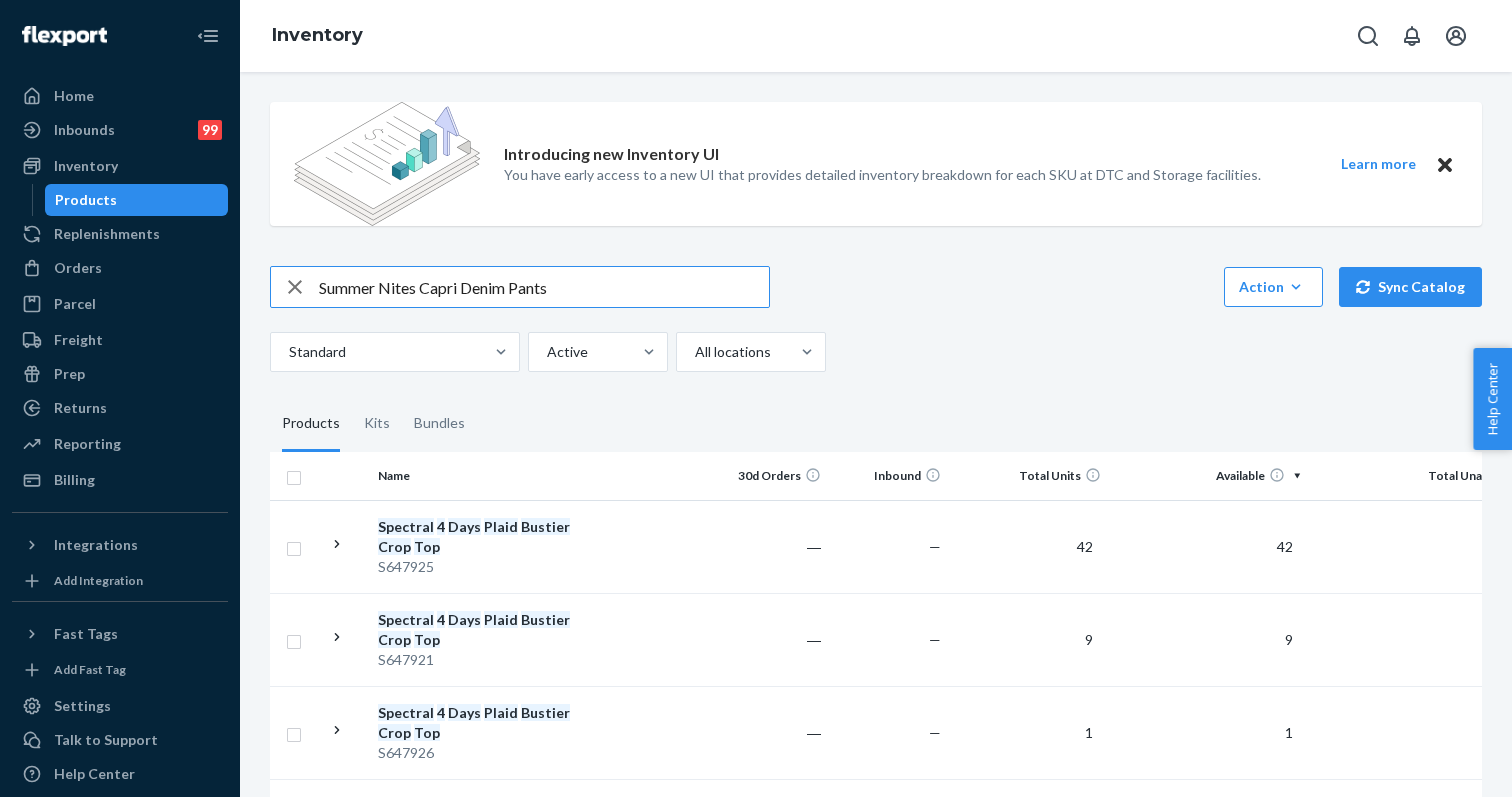 type on "Summer Nites Capri Denim Pants" 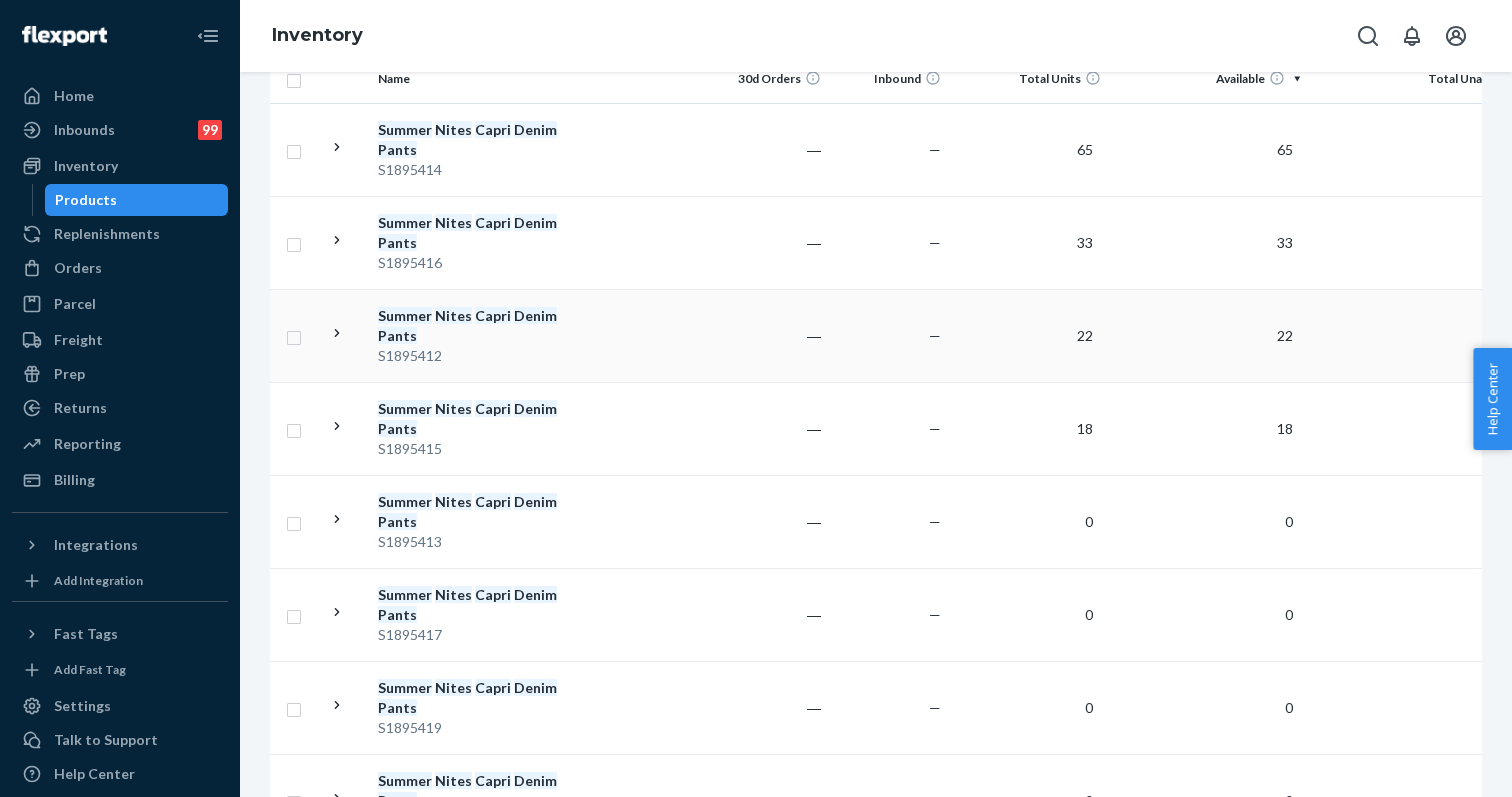 scroll, scrollTop: 396, scrollLeft: 0, axis: vertical 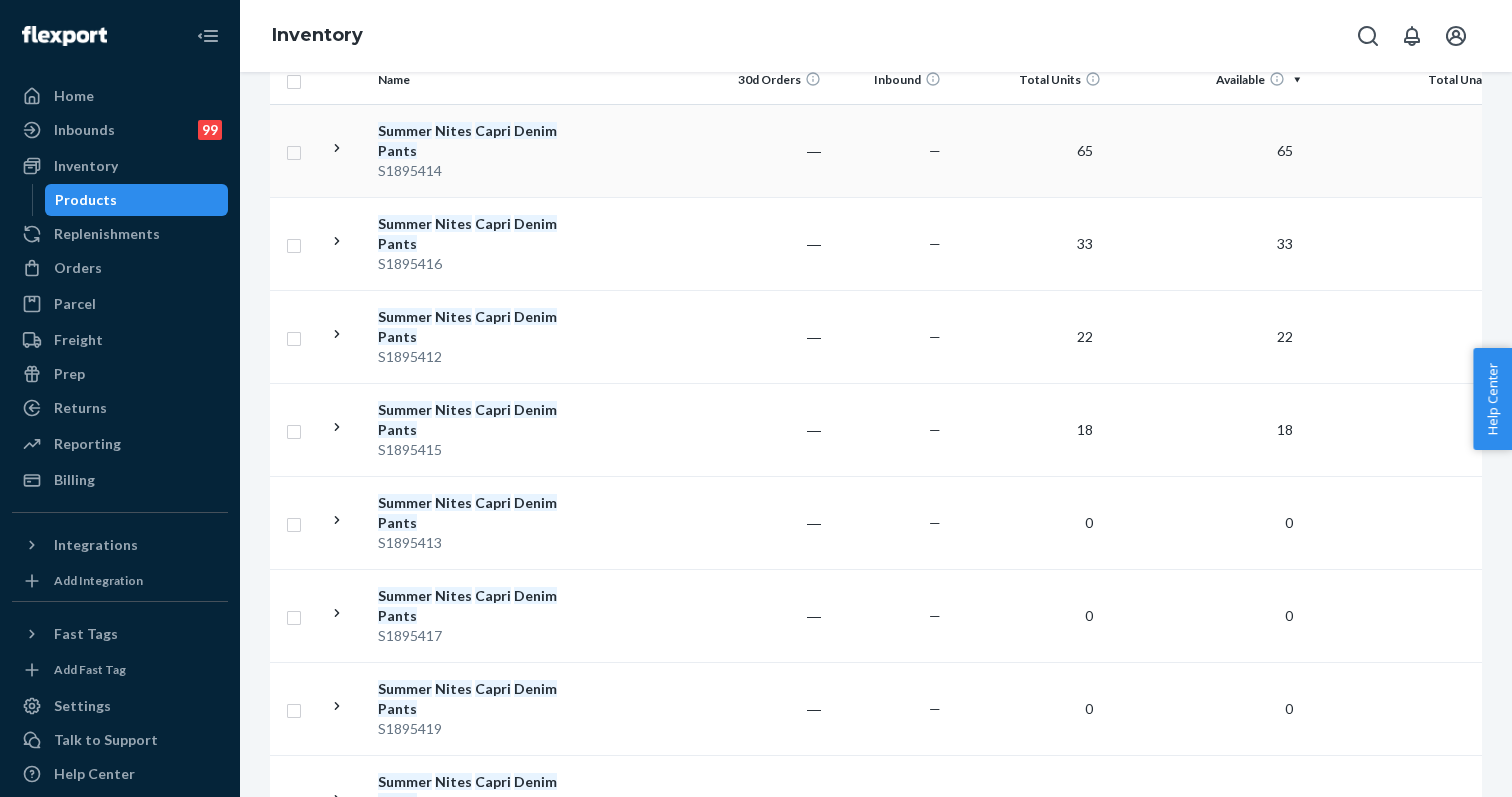 click on "Denim" at bounding box center [535, 130] 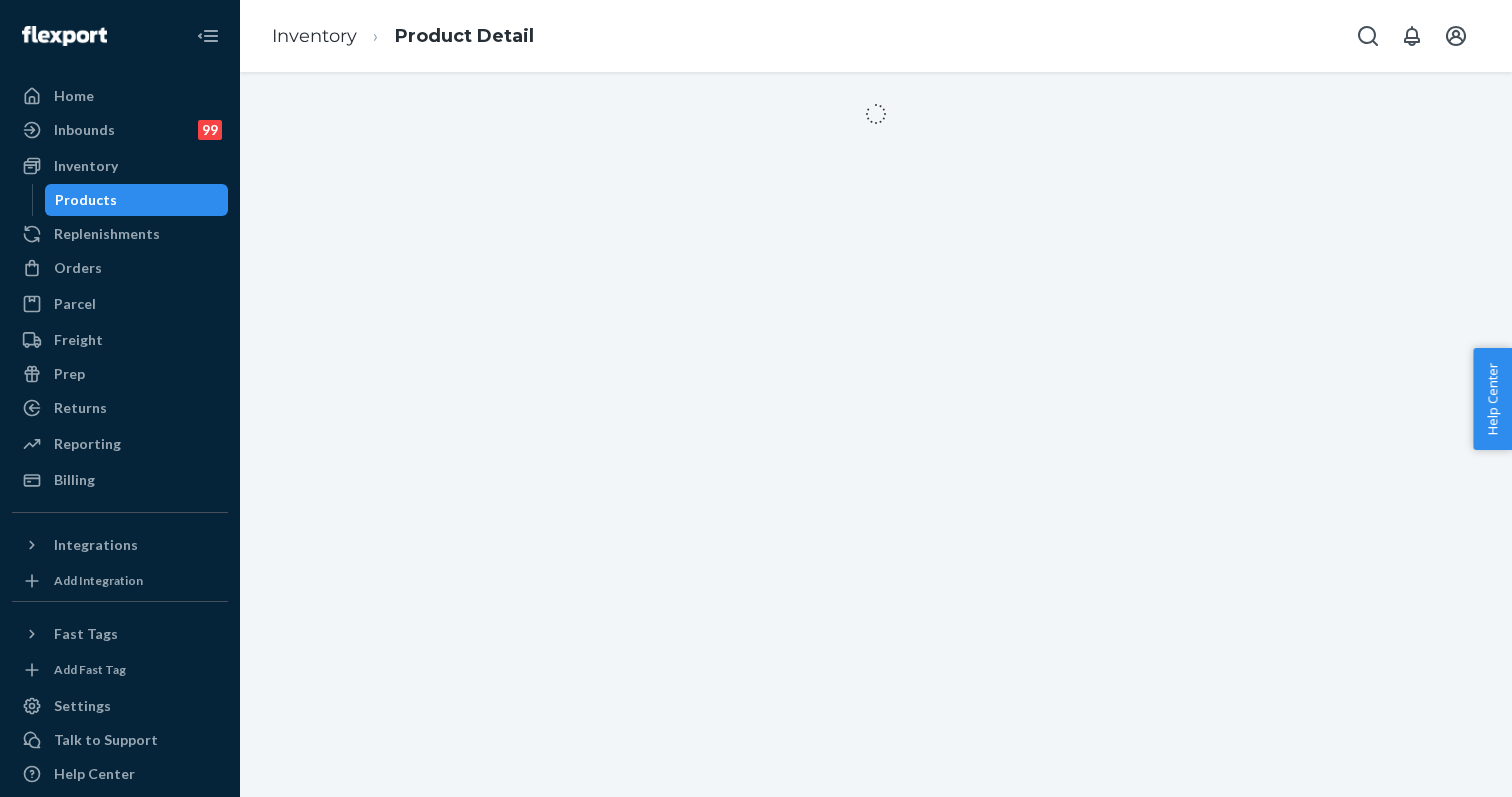 scroll, scrollTop: 0, scrollLeft: 0, axis: both 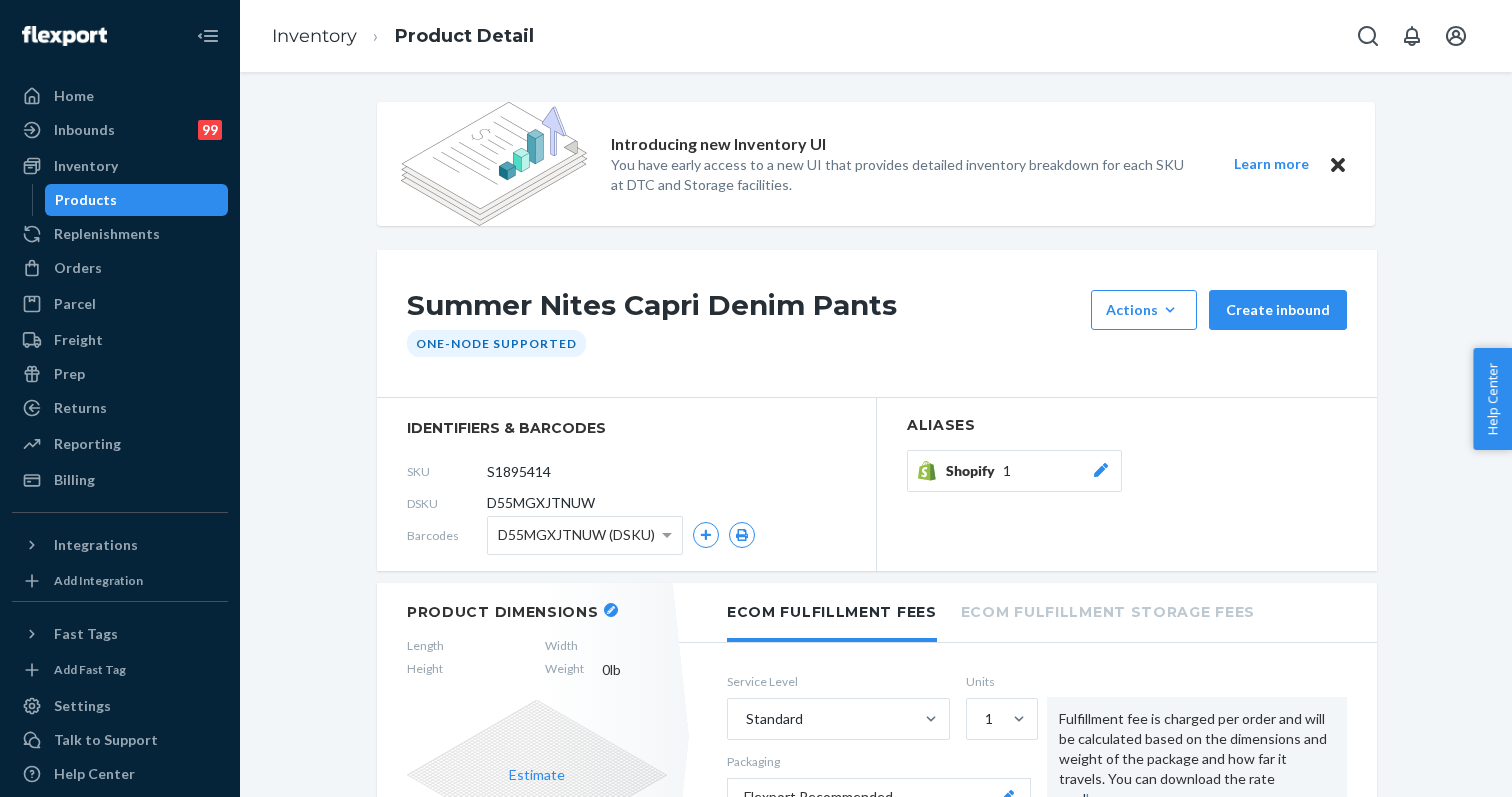 click 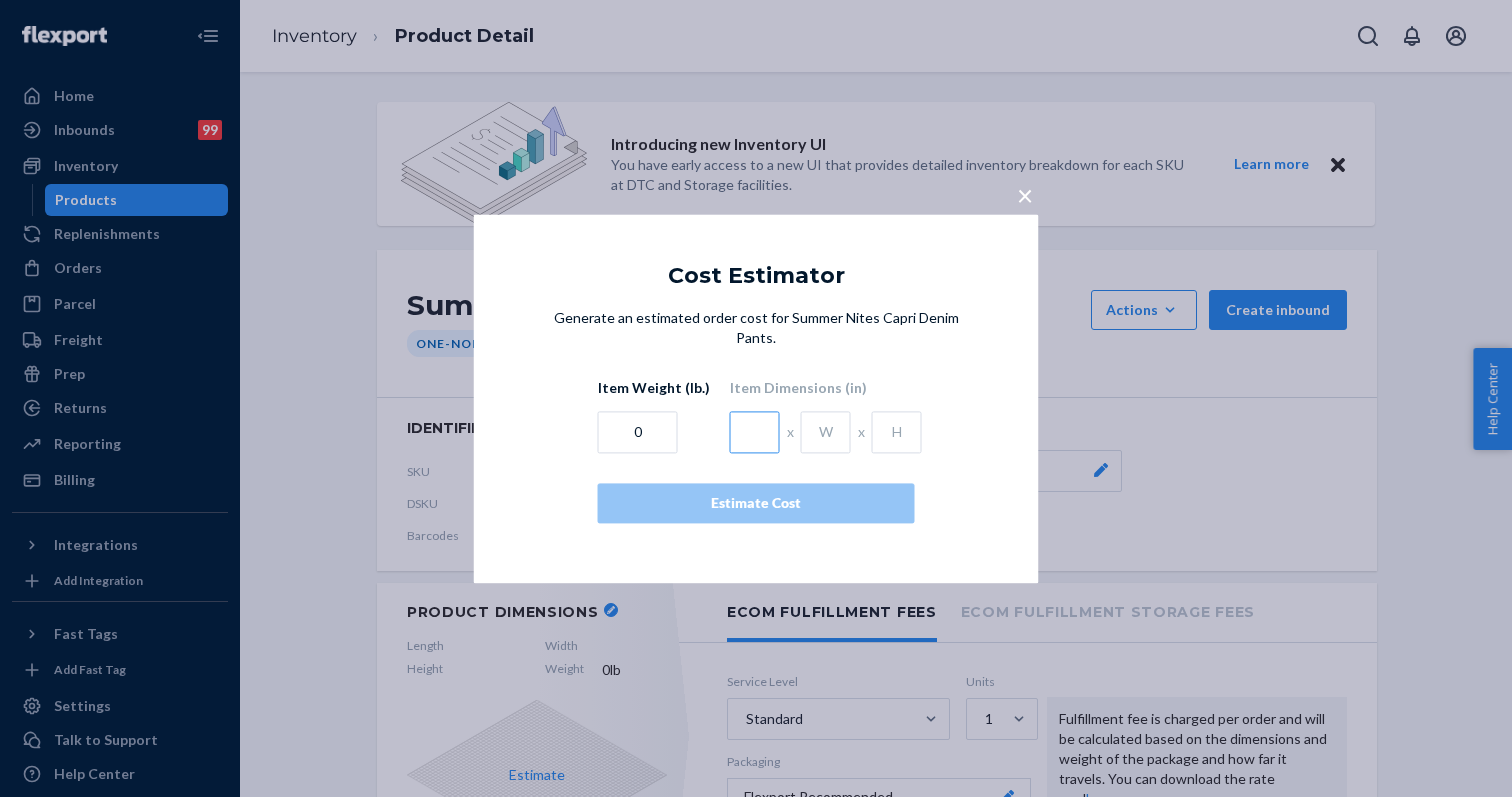 click at bounding box center (755, 432) 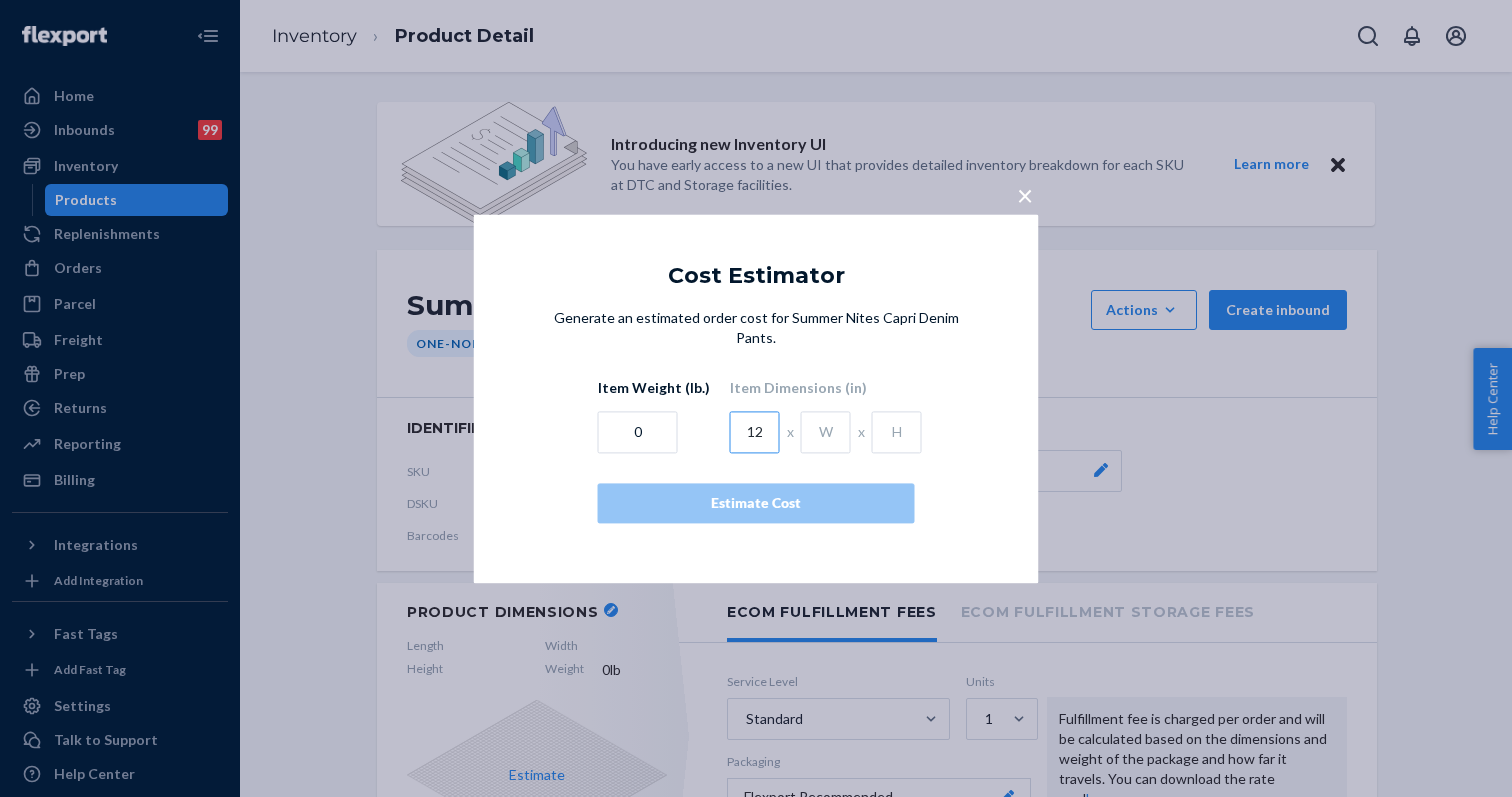 type on "12" 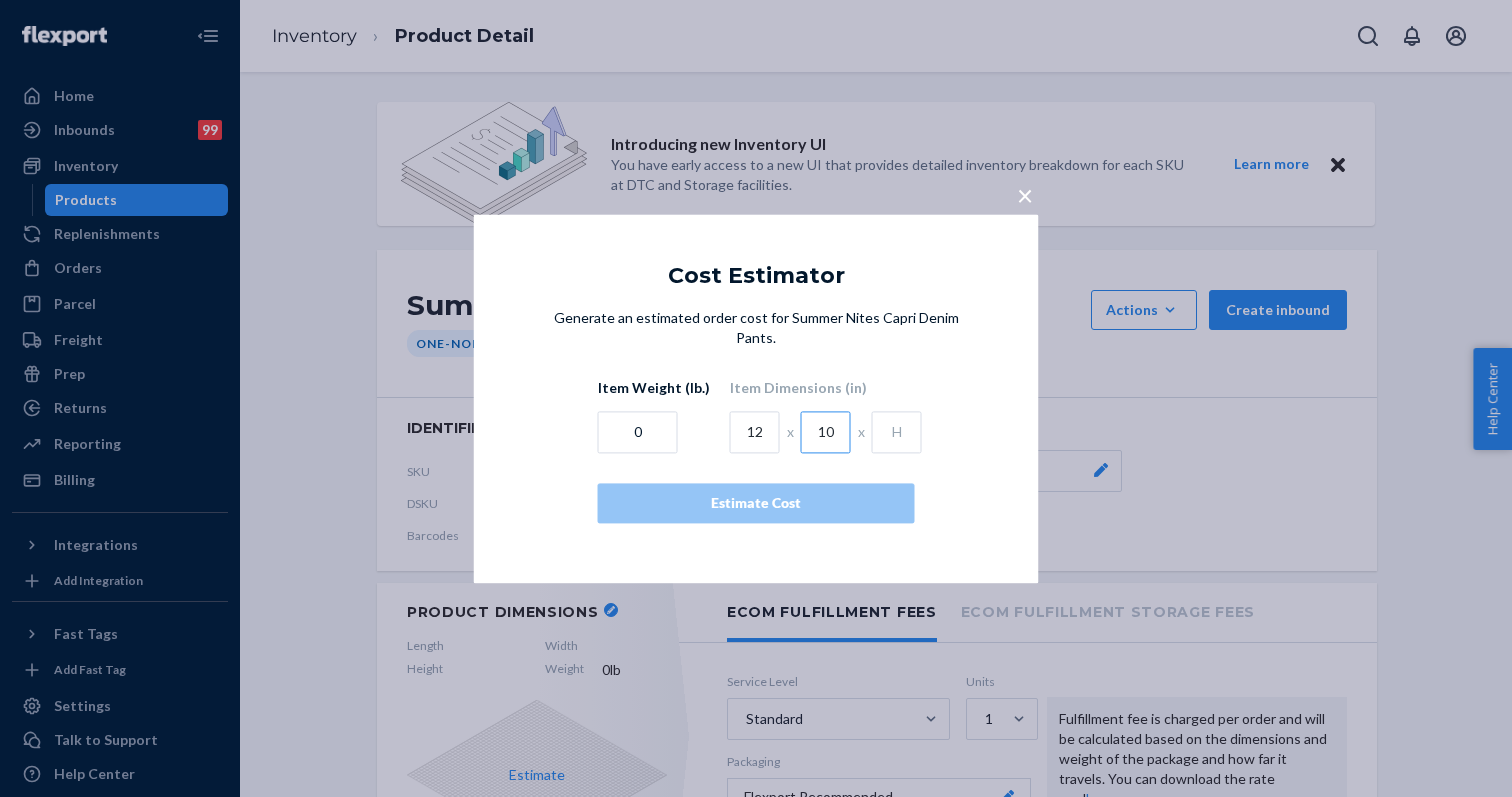 type on "10" 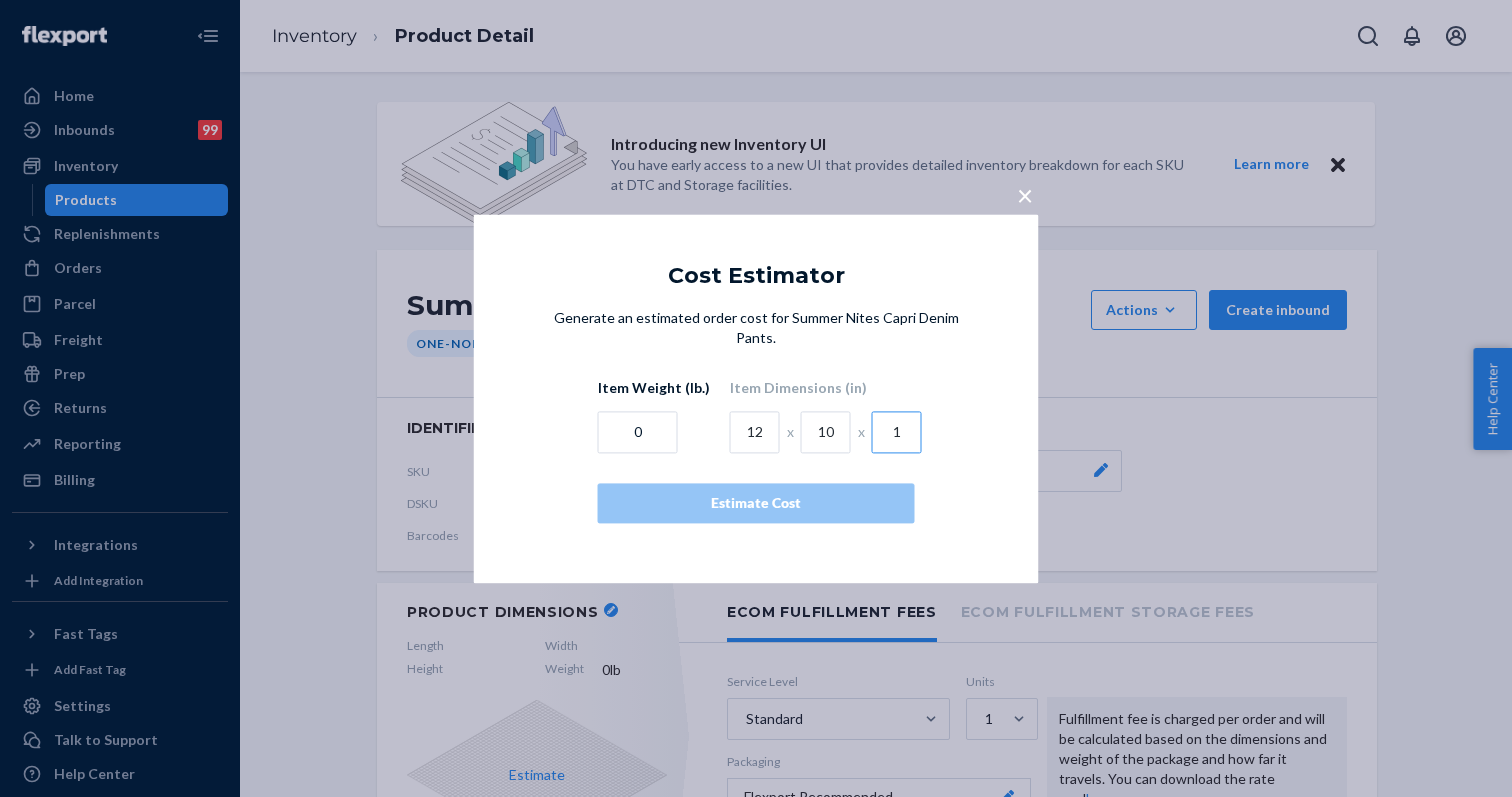 type on "1" 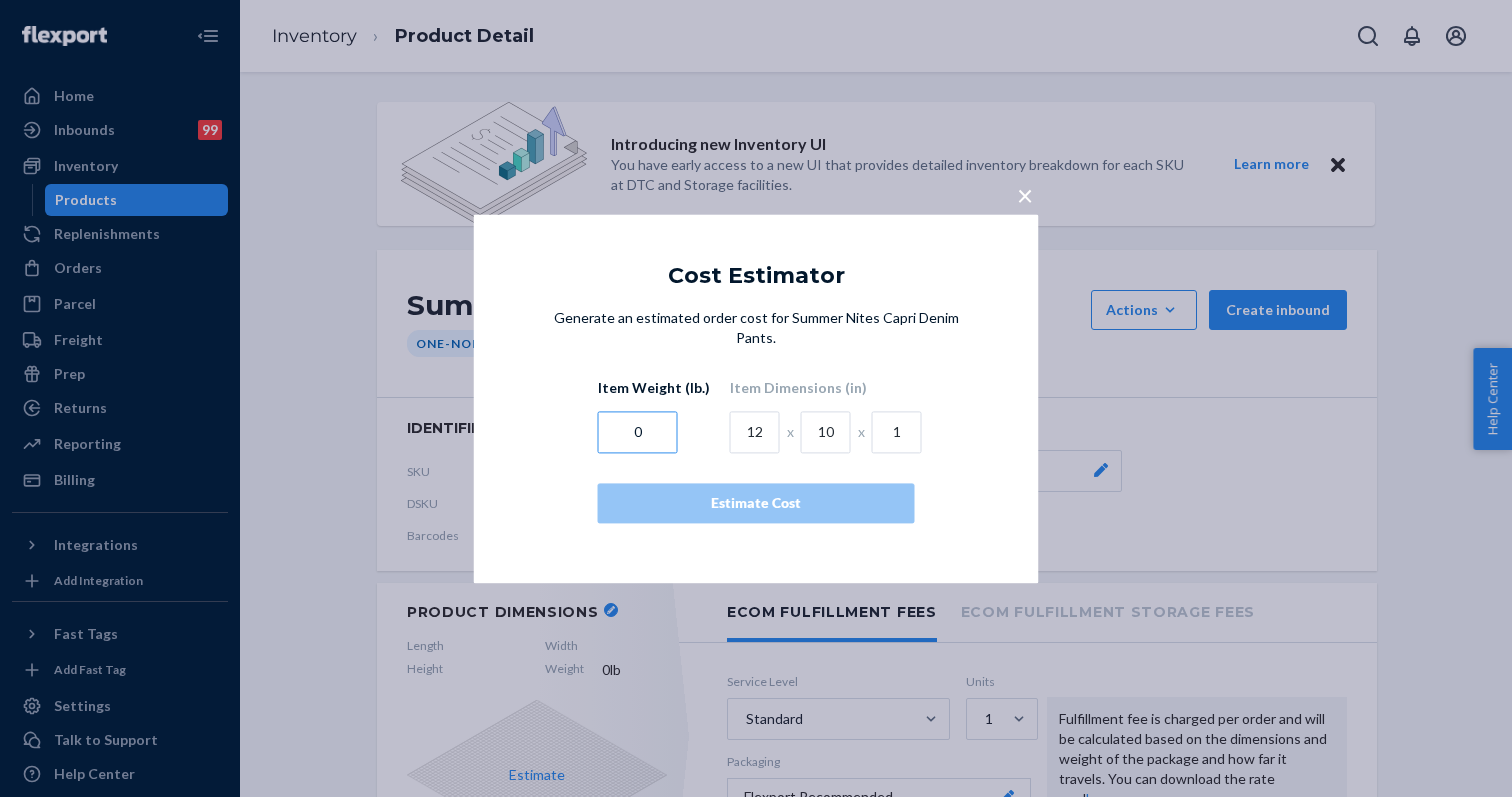 drag, startPoint x: 649, startPoint y: 431, endPoint x: 621, endPoint y: 431, distance: 28 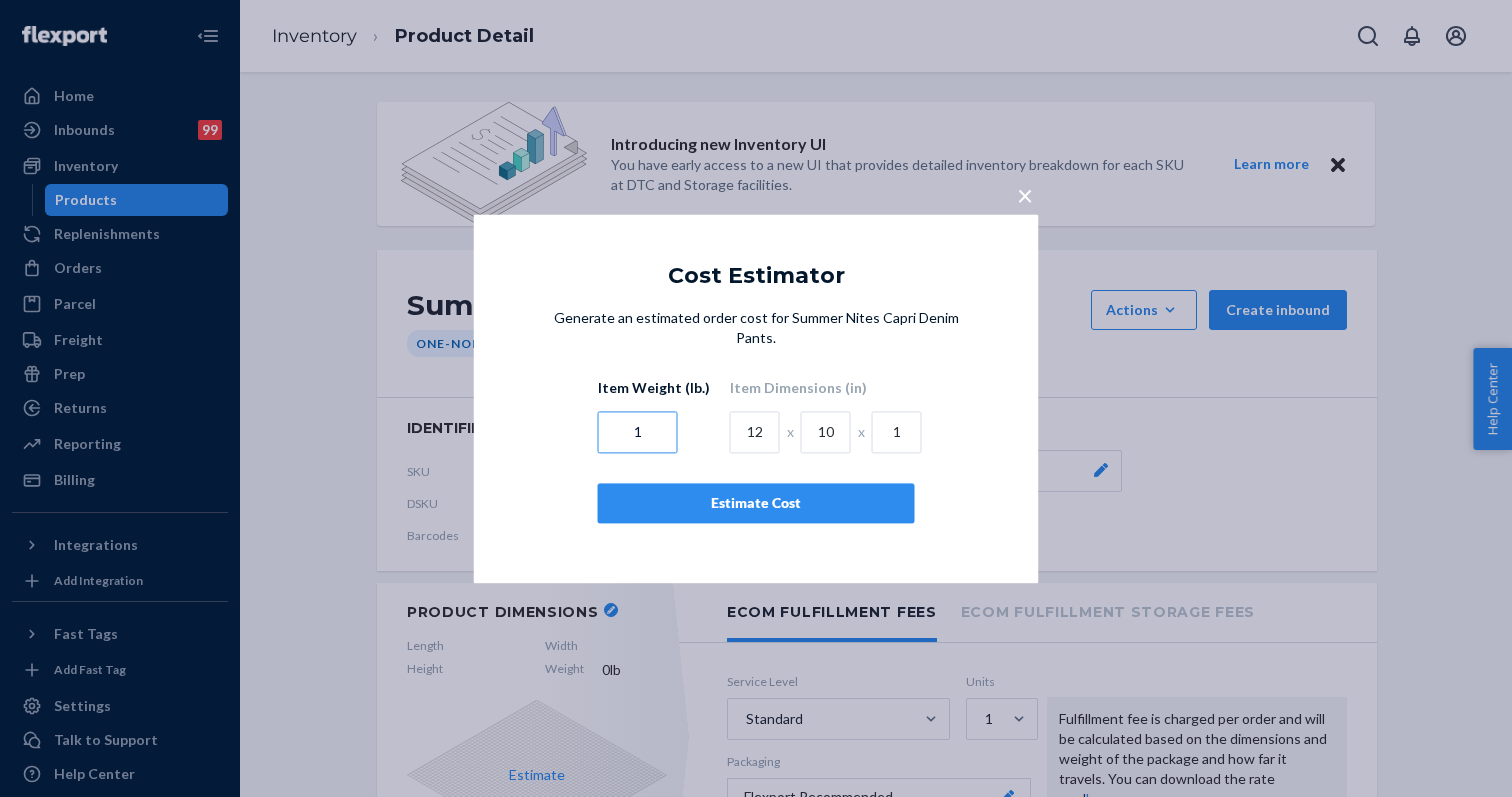 type on "1" 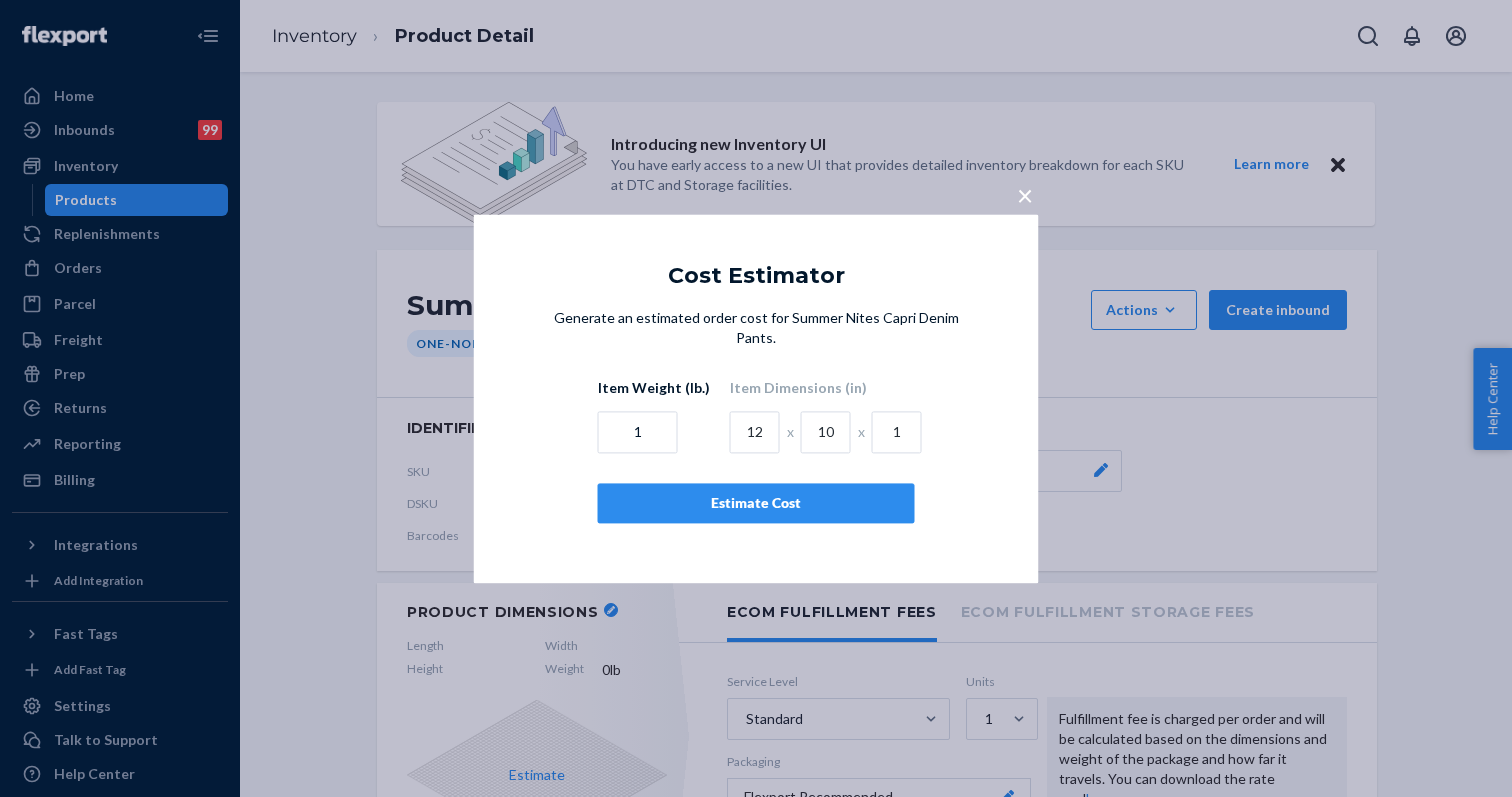 click on "Estimate Cost" at bounding box center [756, 503] 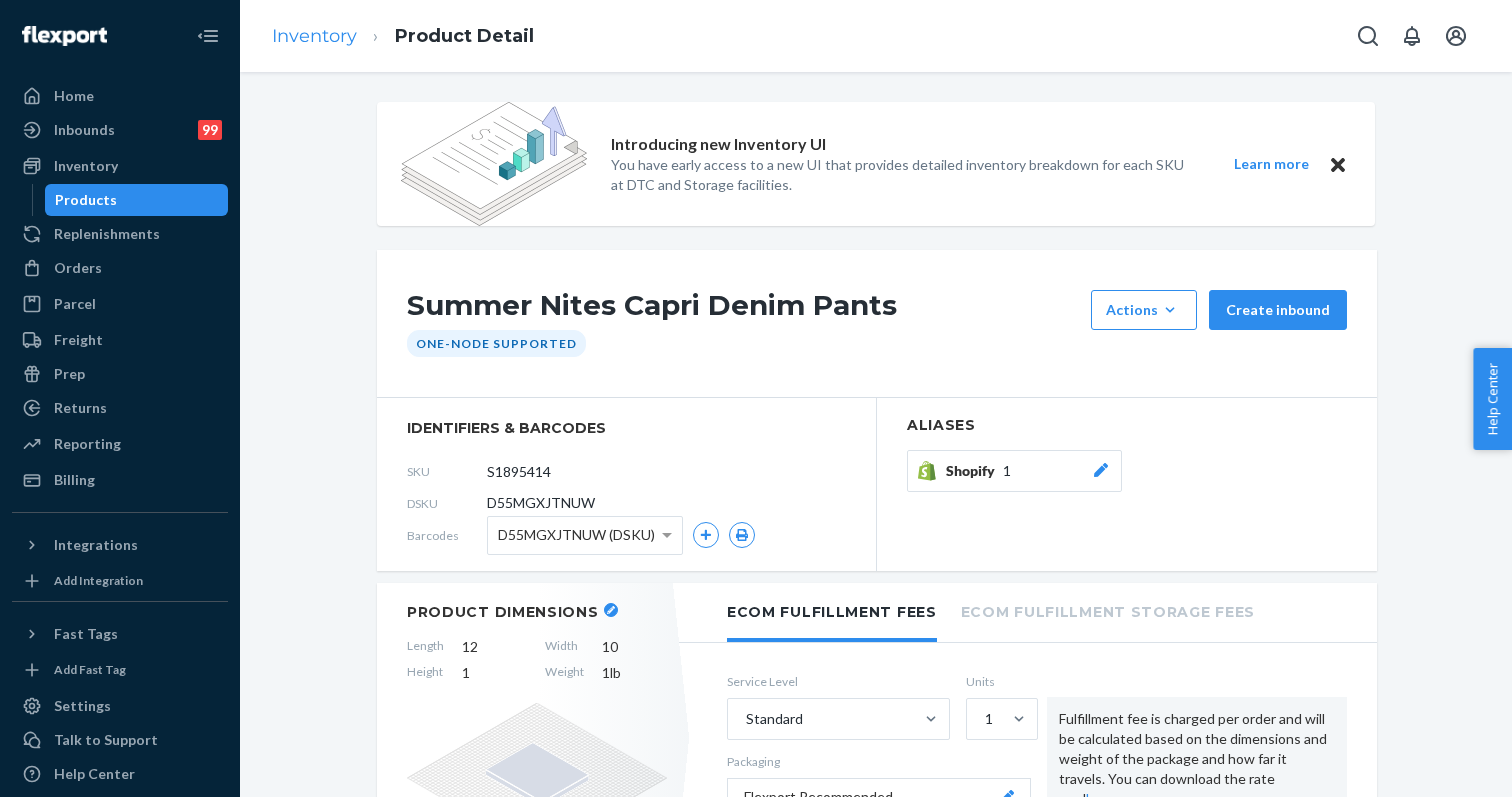 click on "Inventory" at bounding box center [314, 36] 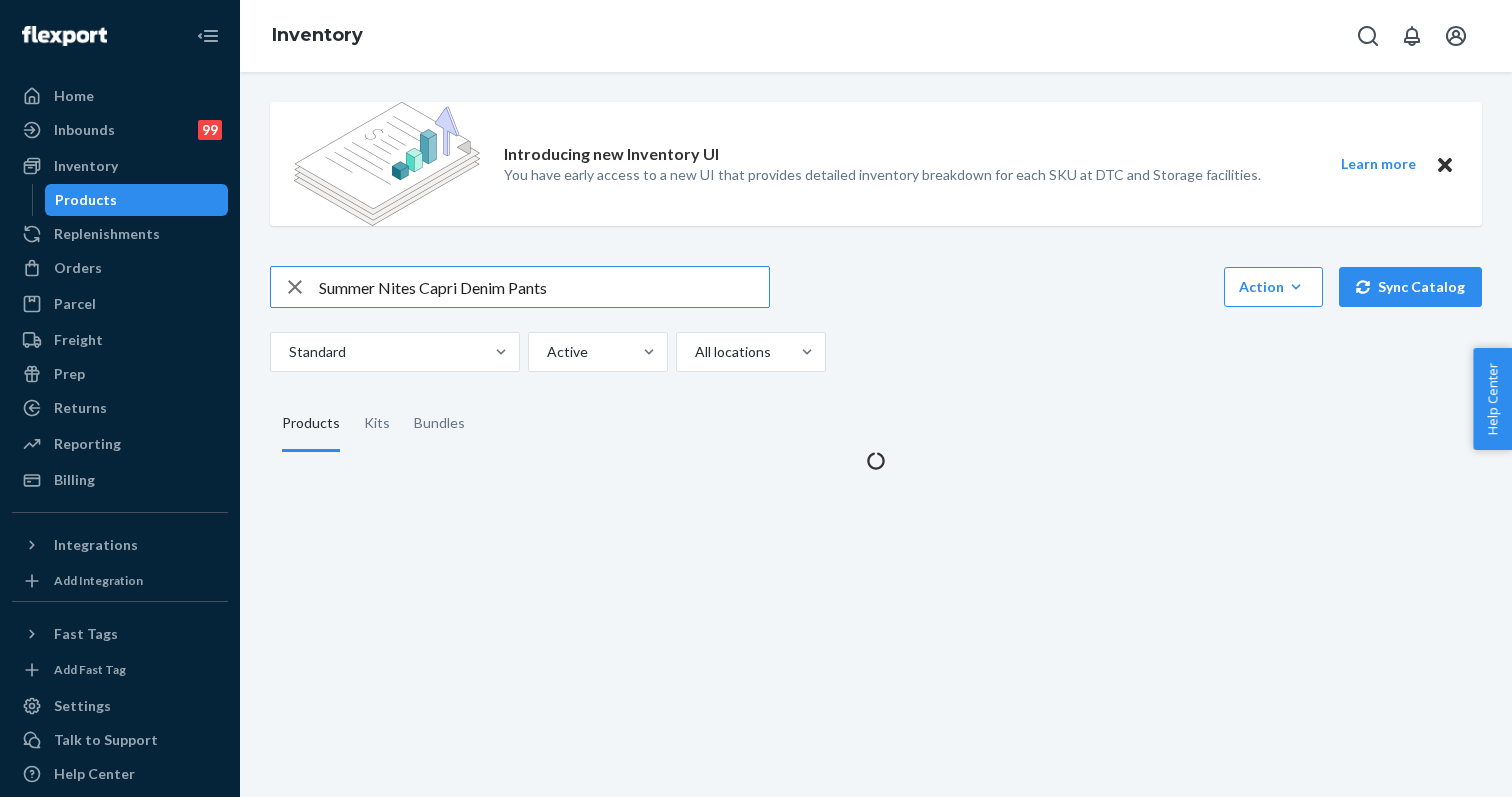 scroll, scrollTop: 0, scrollLeft: 0, axis: both 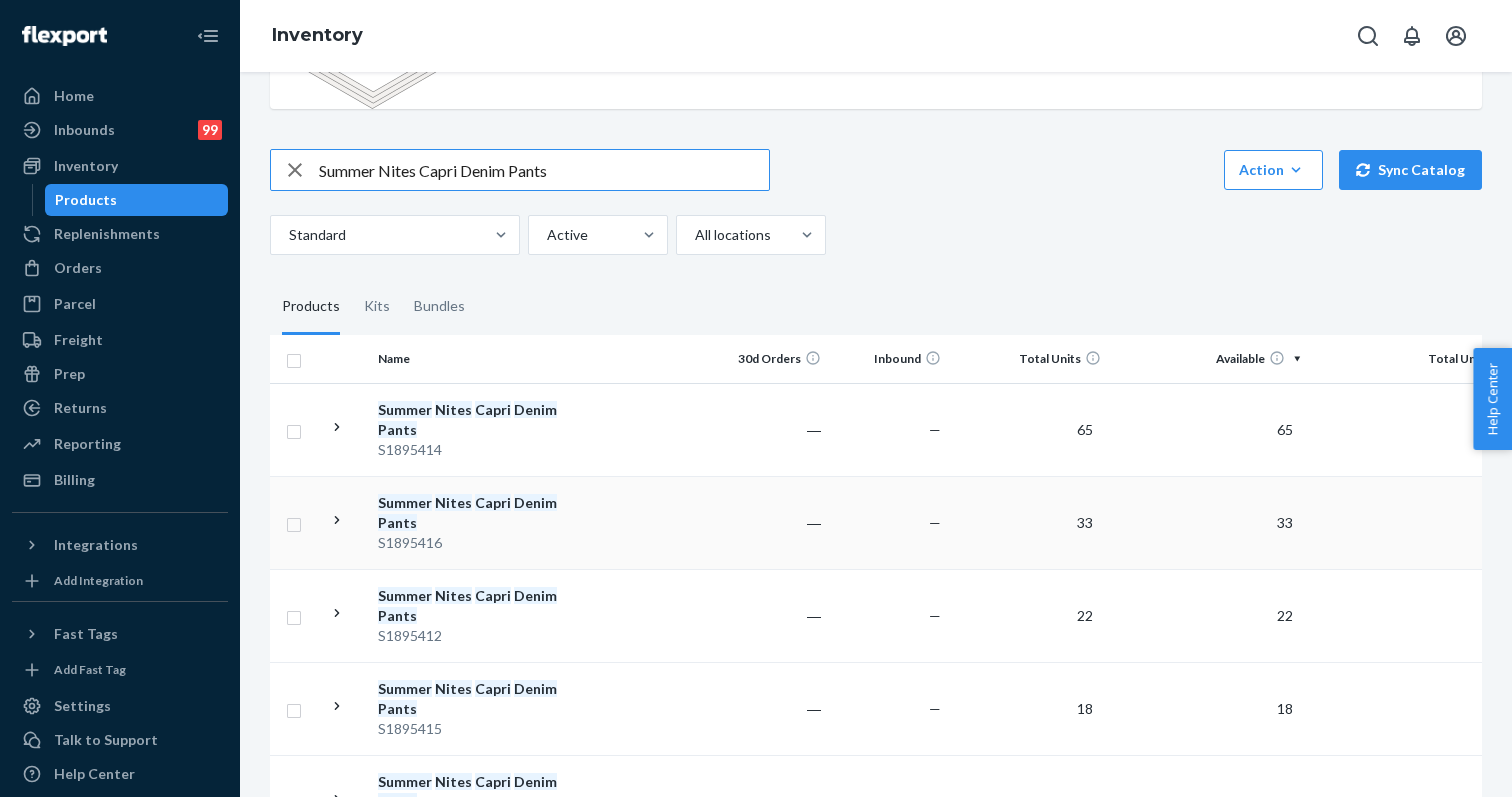 click on "S1895416" at bounding box center [482, 543] 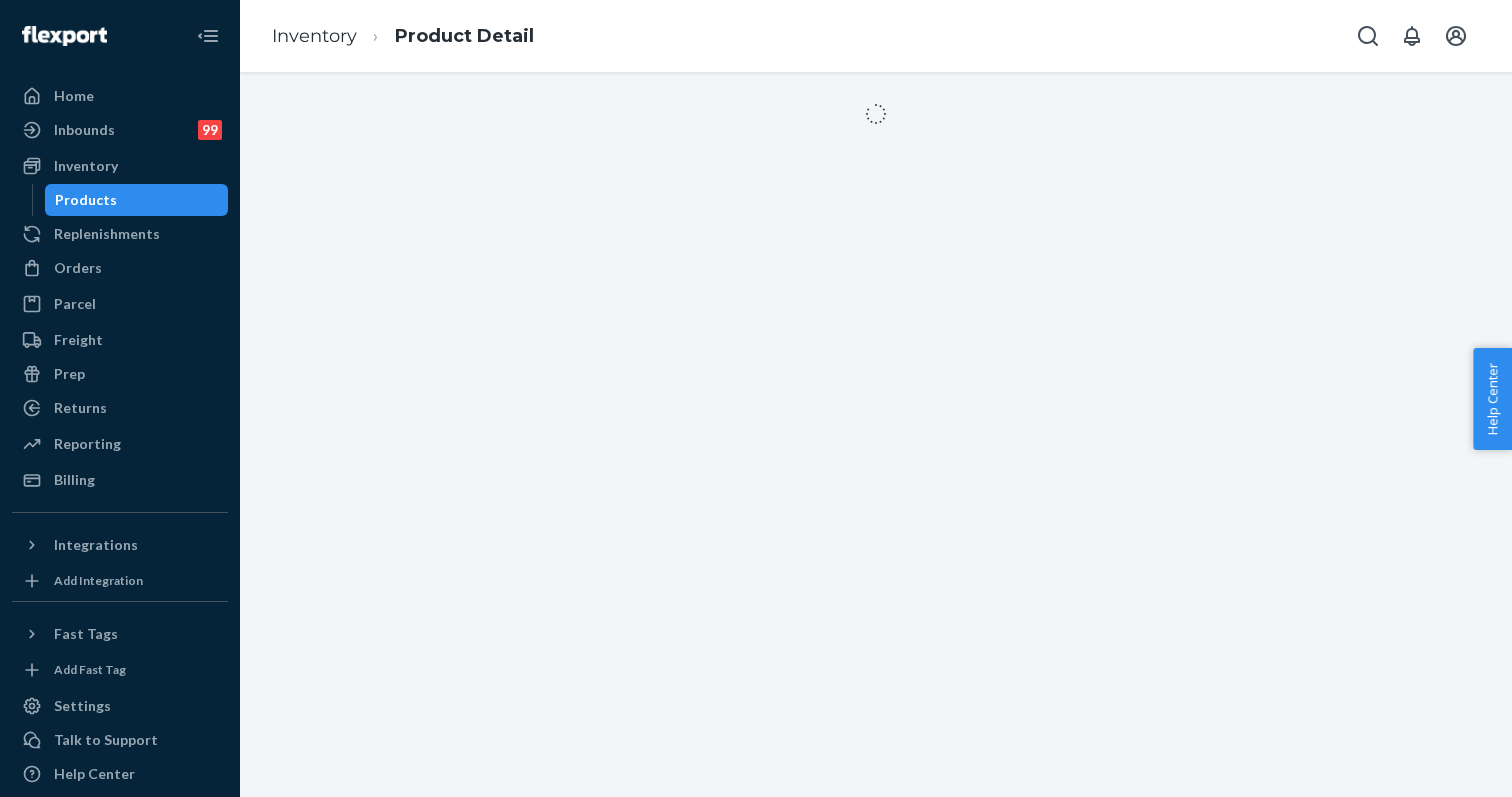 scroll, scrollTop: 0, scrollLeft: 0, axis: both 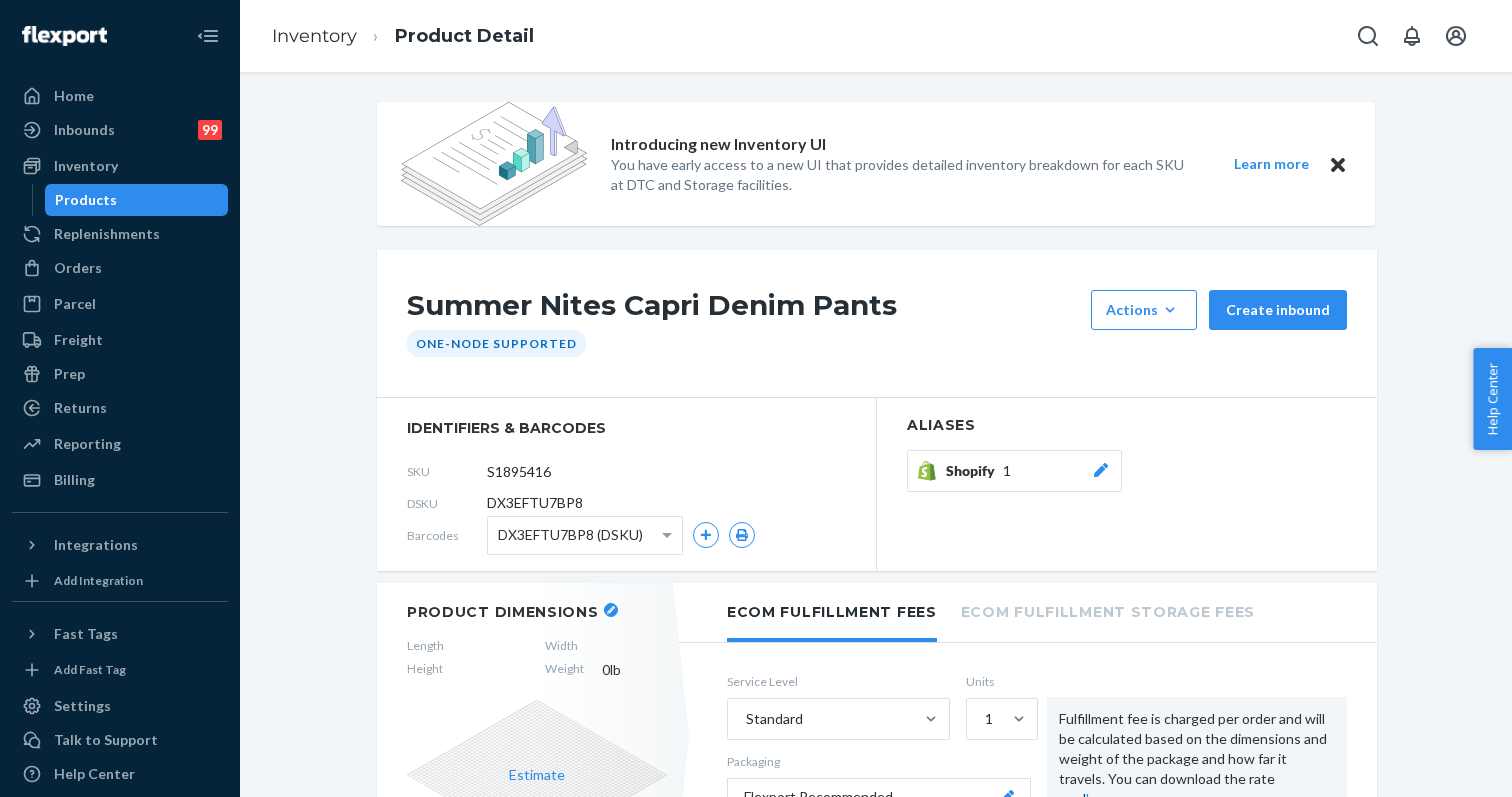 click 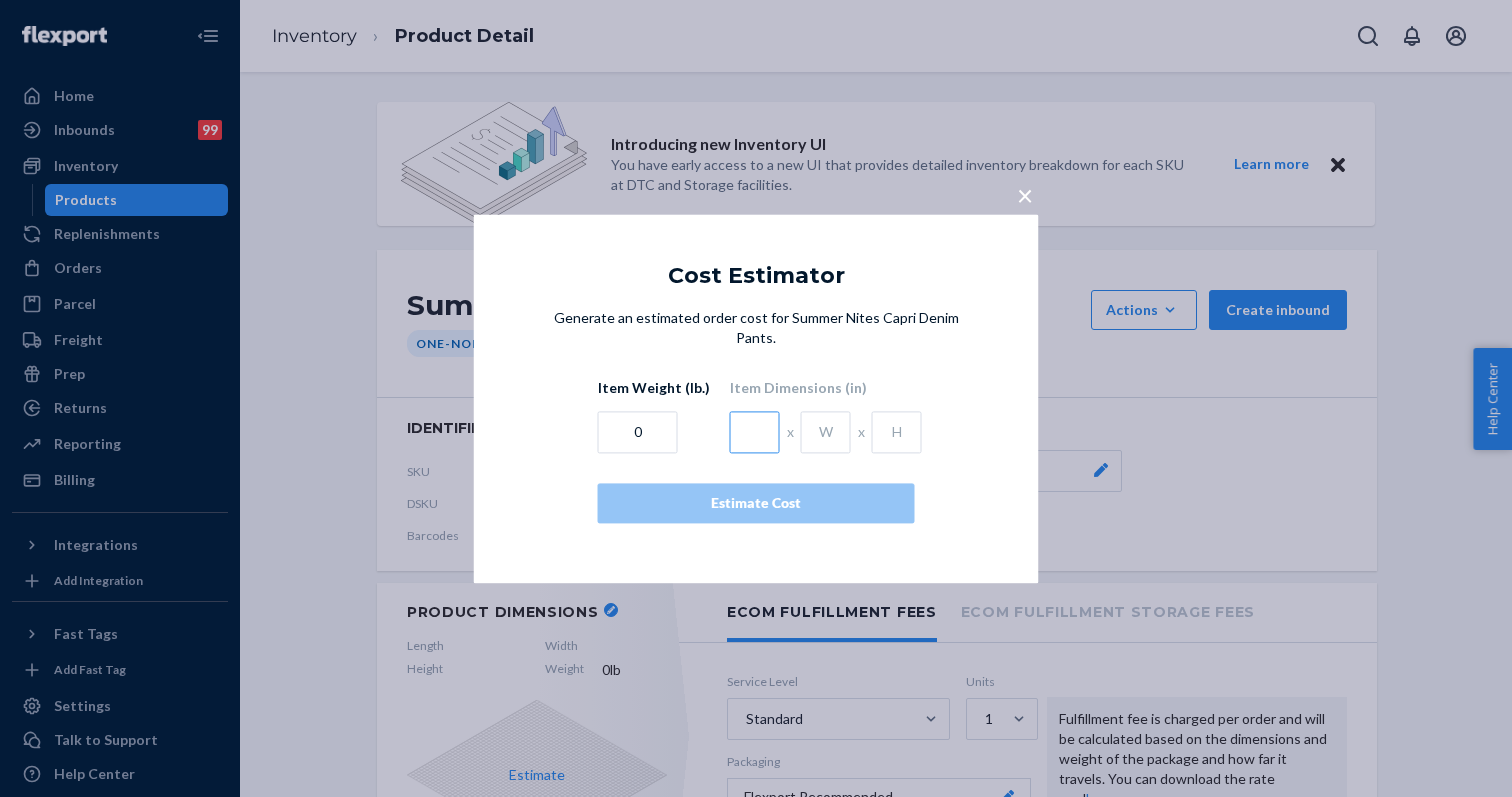 click at bounding box center (755, 432) 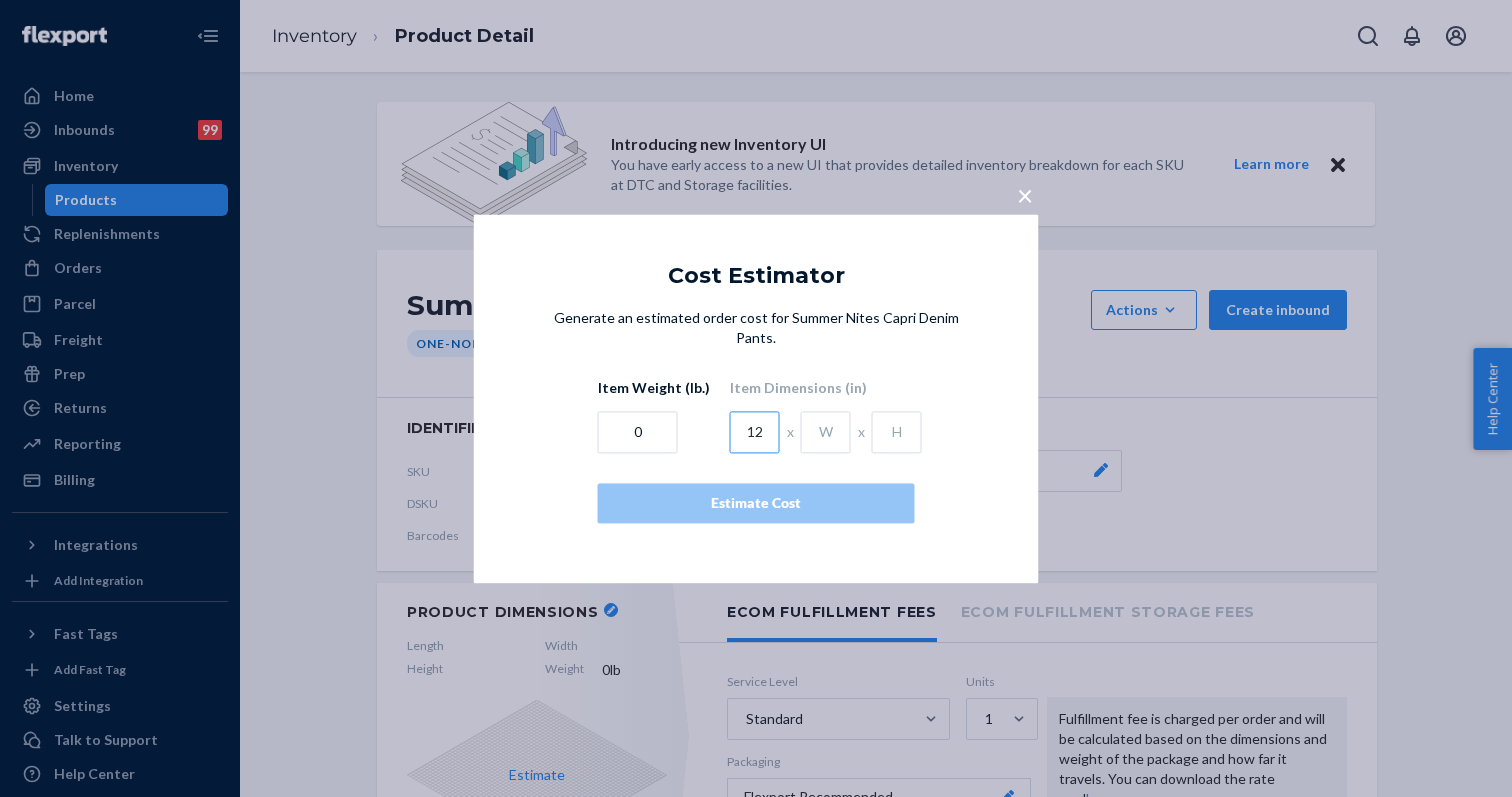 type on "12" 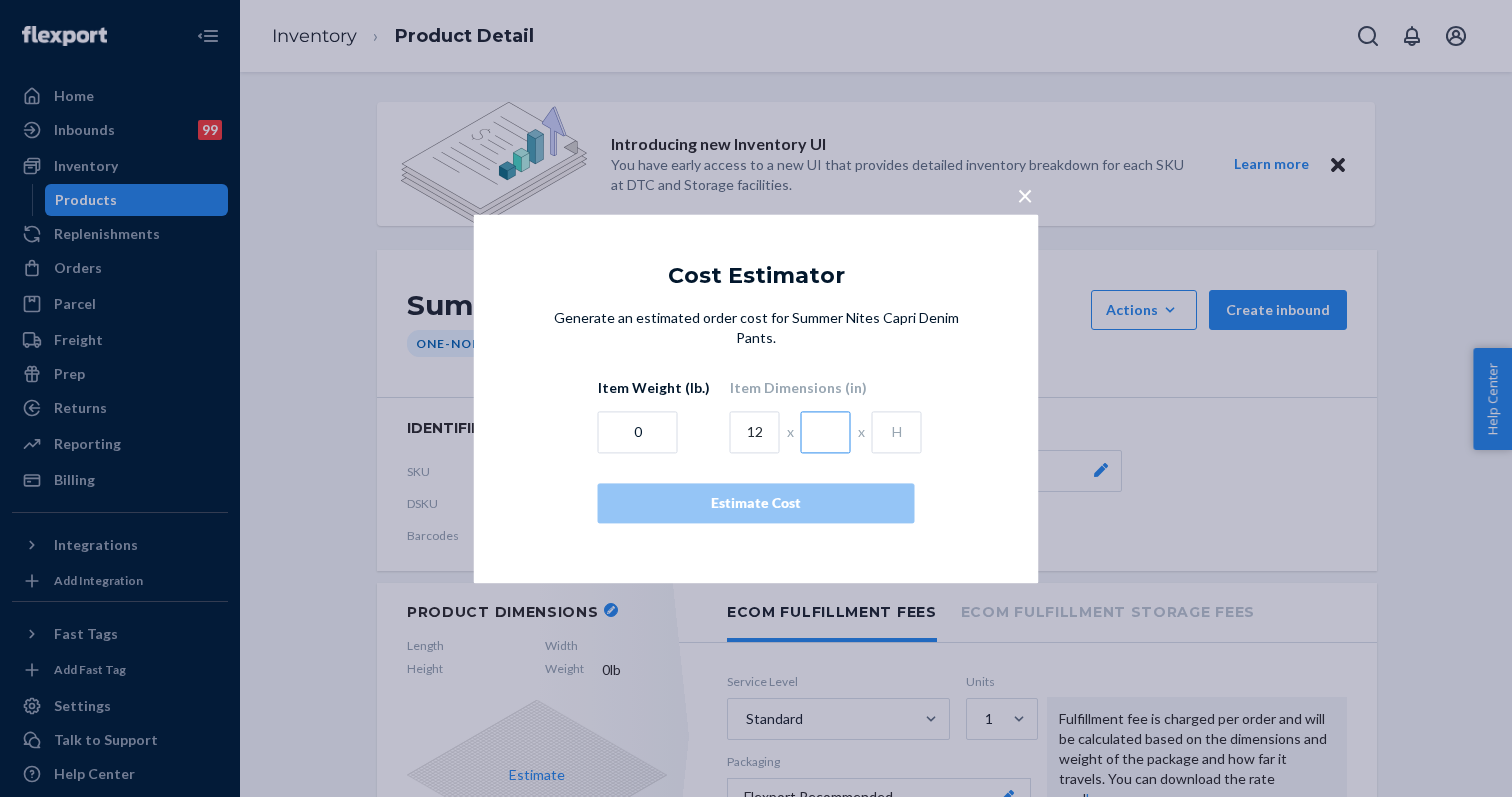 click at bounding box center [826, 432] 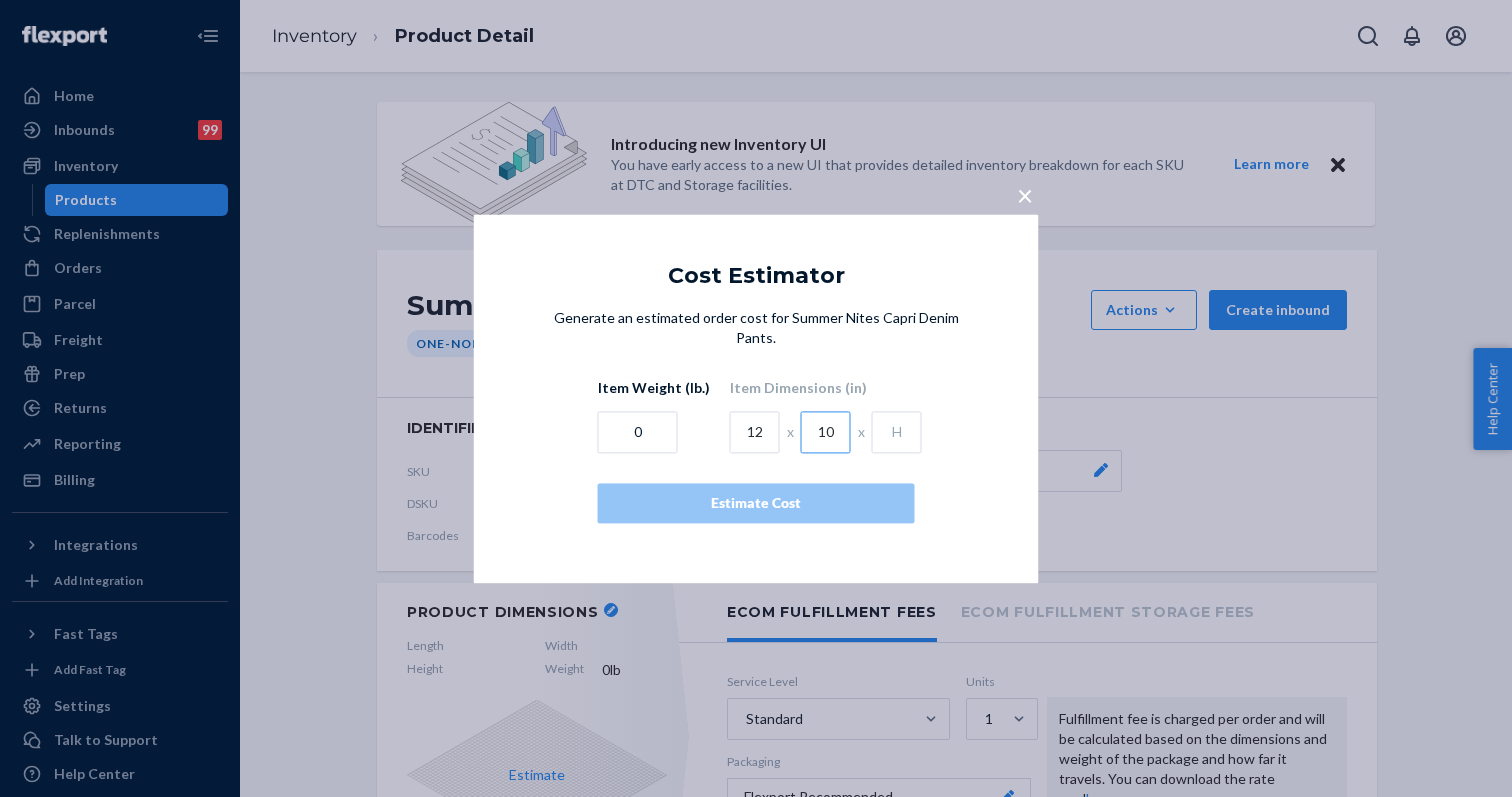 type on "10" 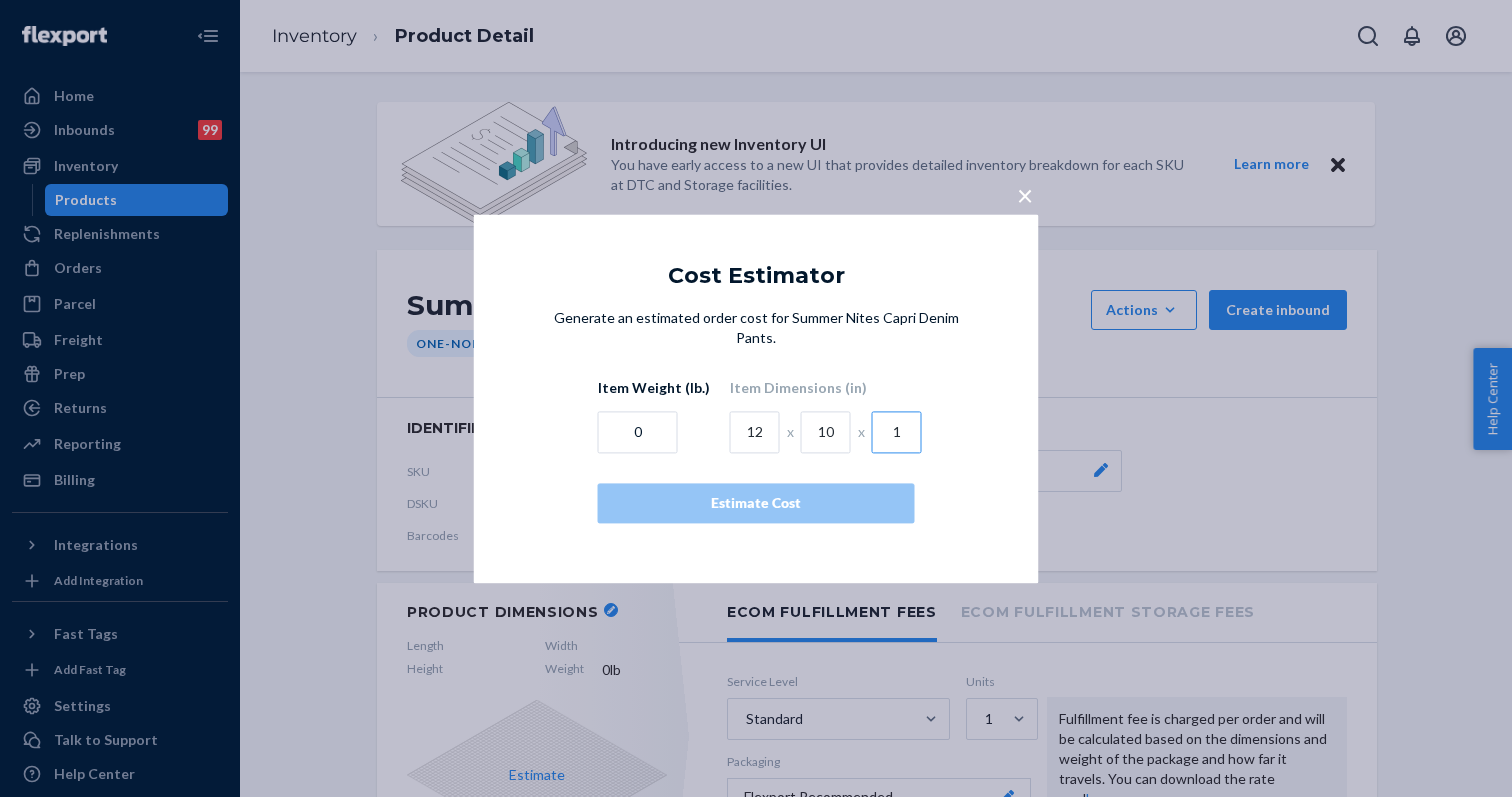 type on "1" 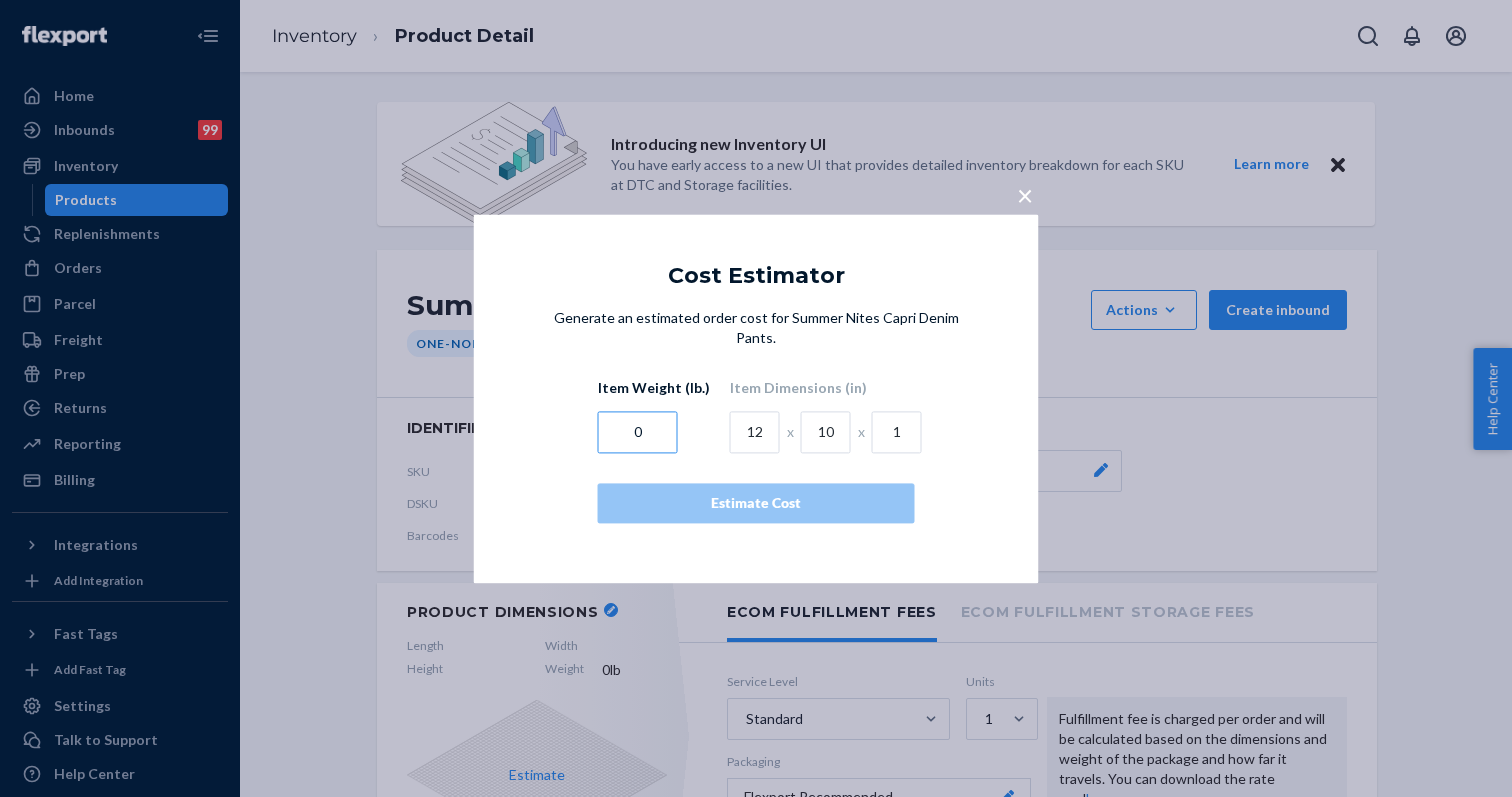 drag, startPoint x: 640, startPoint y: 436, endPoint x: 619, endPoint y: 436, distance: 21 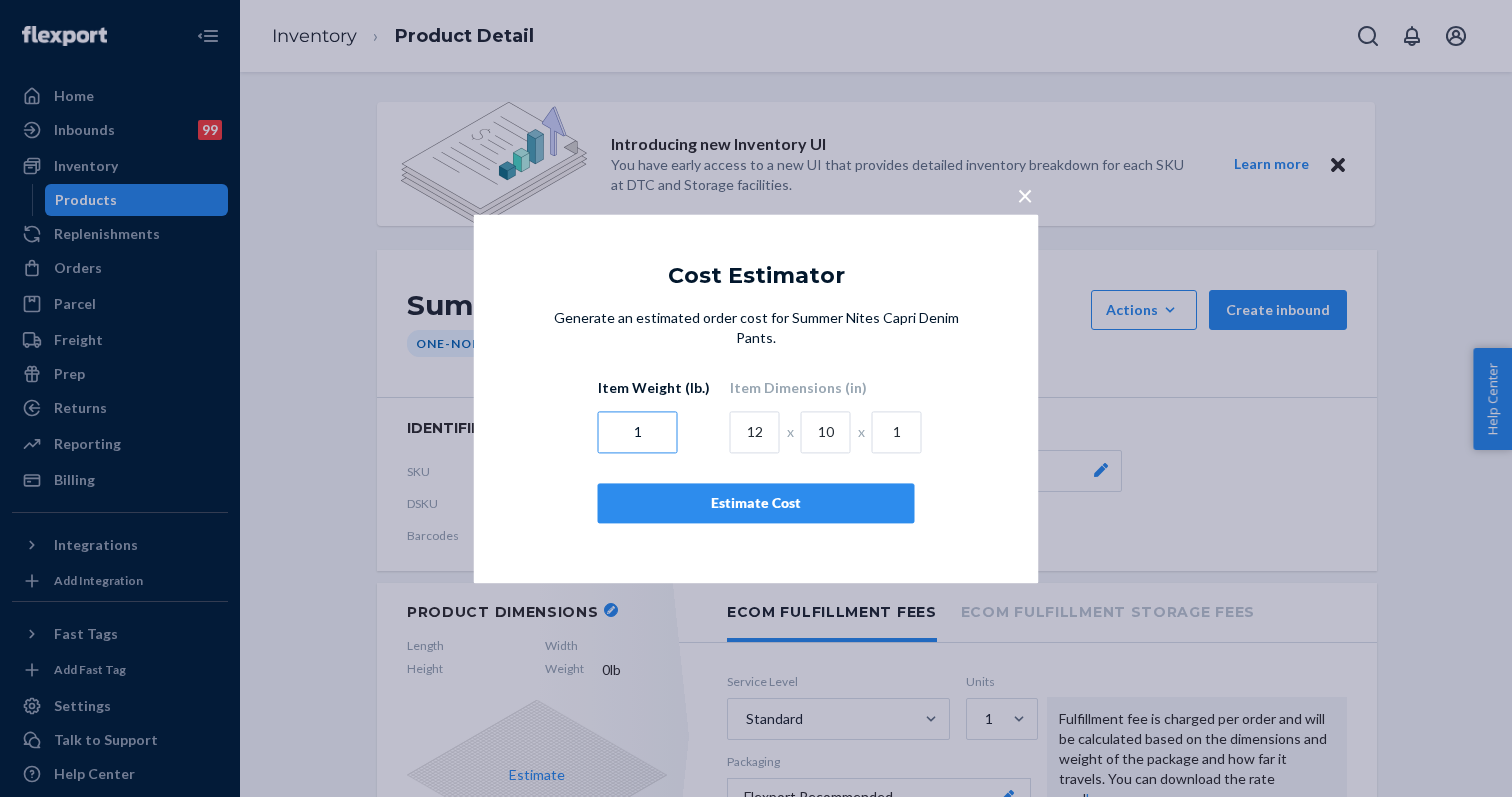 type on "1" 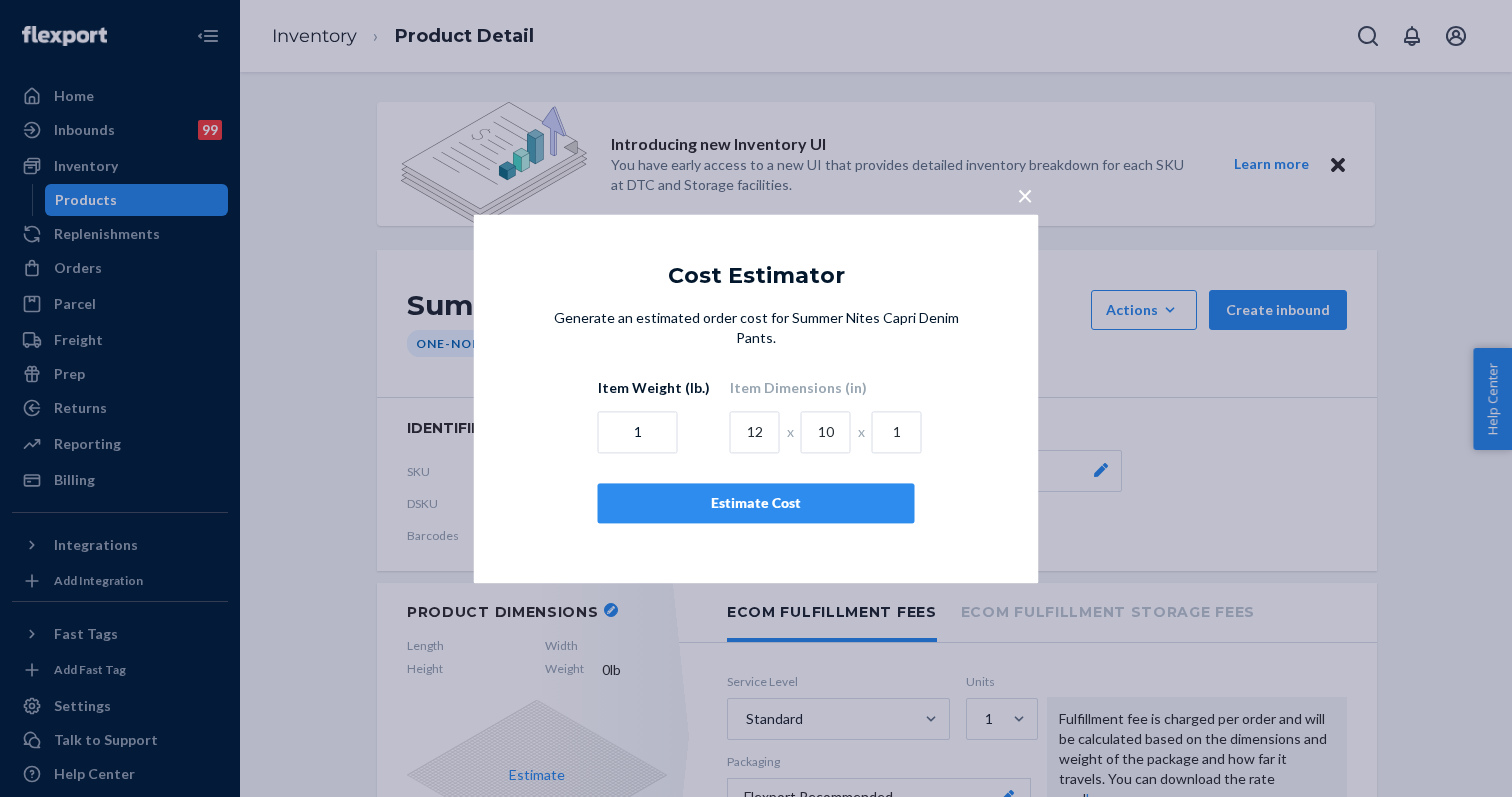 click on "Generate an estimated order cost for Summer Nites Capri Denim Pants. Item Weight (lb.) 1 Item Dimensions (in) 12 x 10 x 1 Estimate Cost" at bounding box center [756, 435] 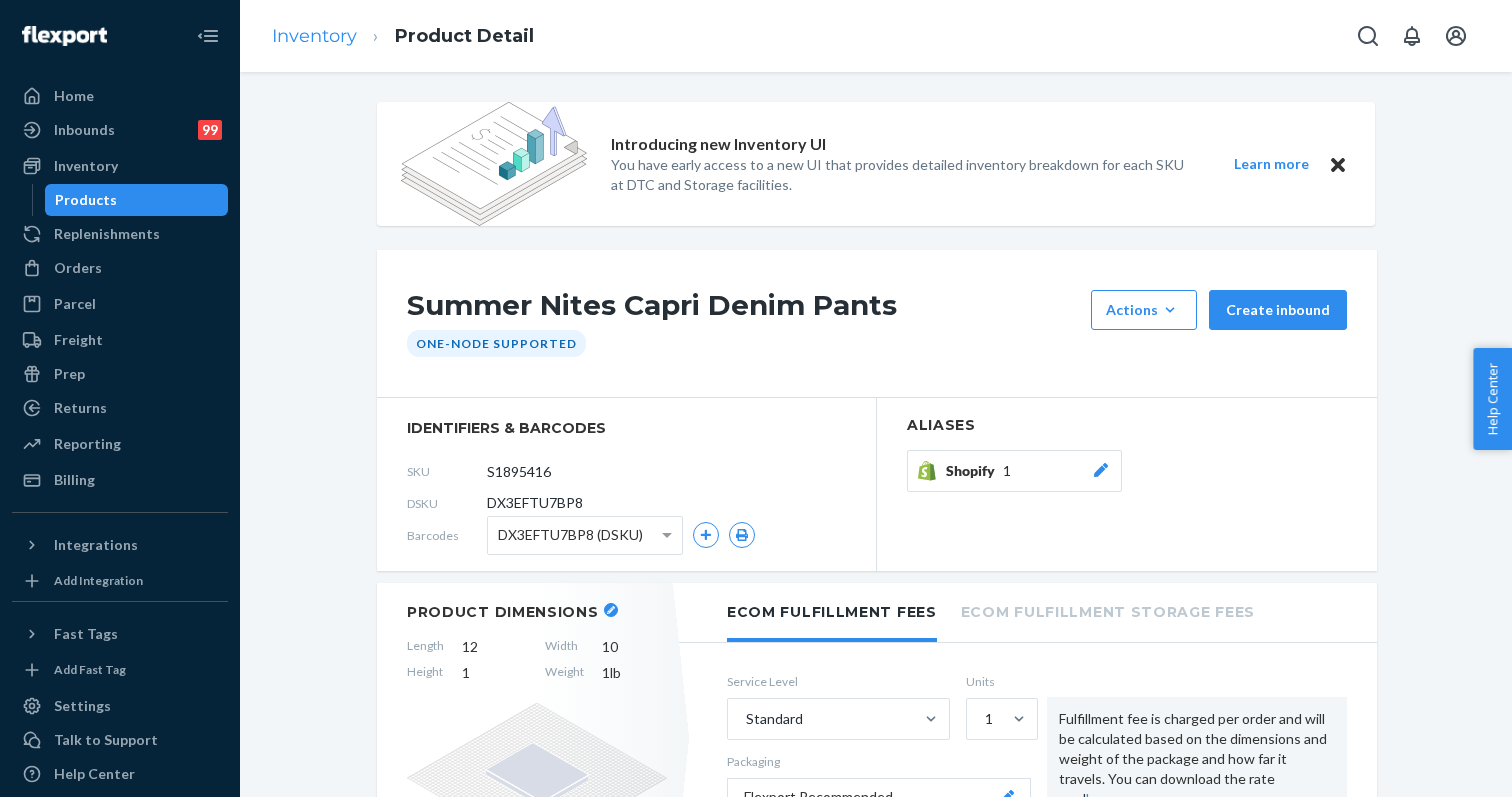 click on "Inventory" at bounding box center [314, 36] 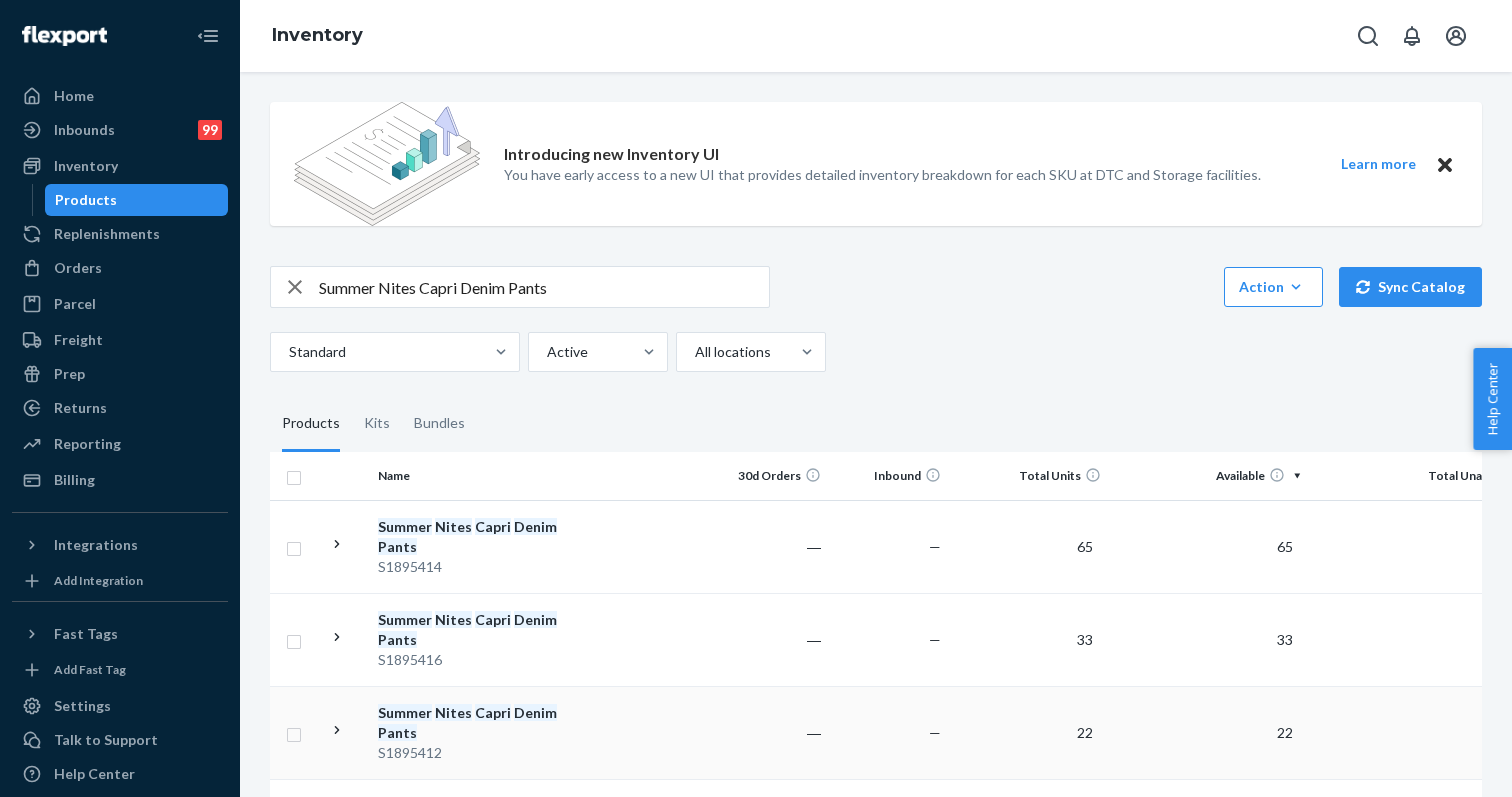 click on "Denim" at bounding box center [535, 712] 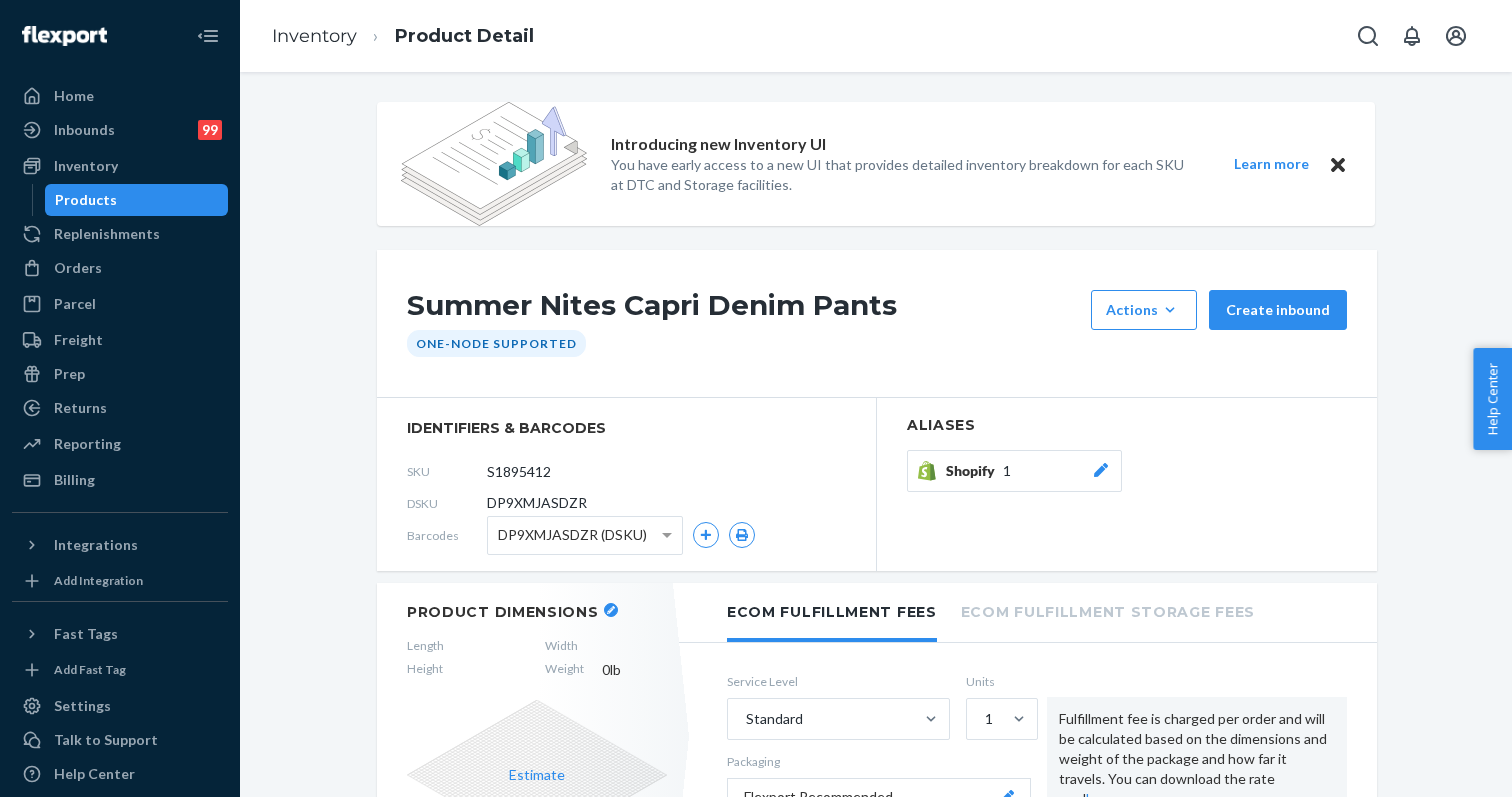 click at bounding box center [611, 610] 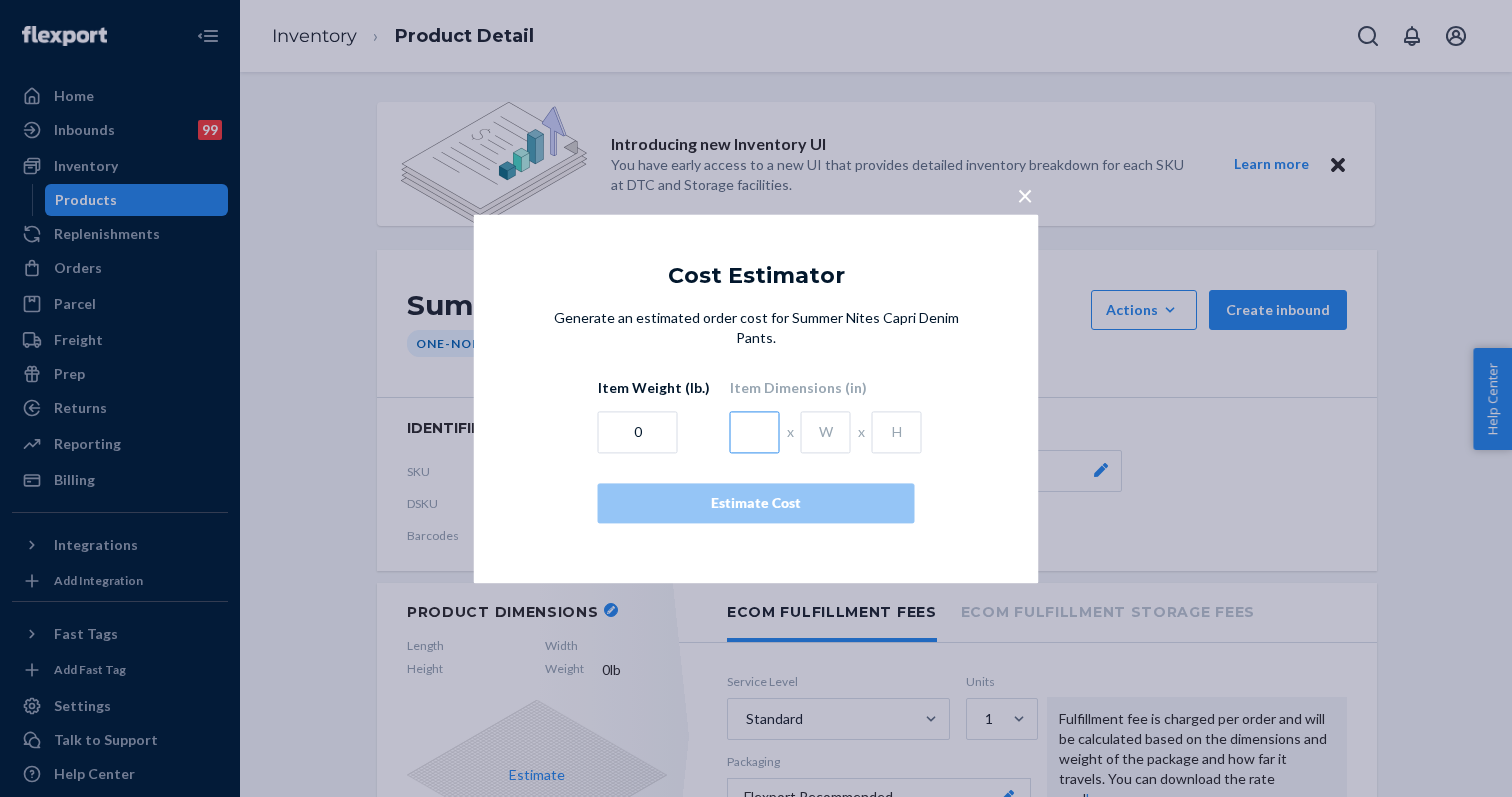 click at bounding box center [755, 432] 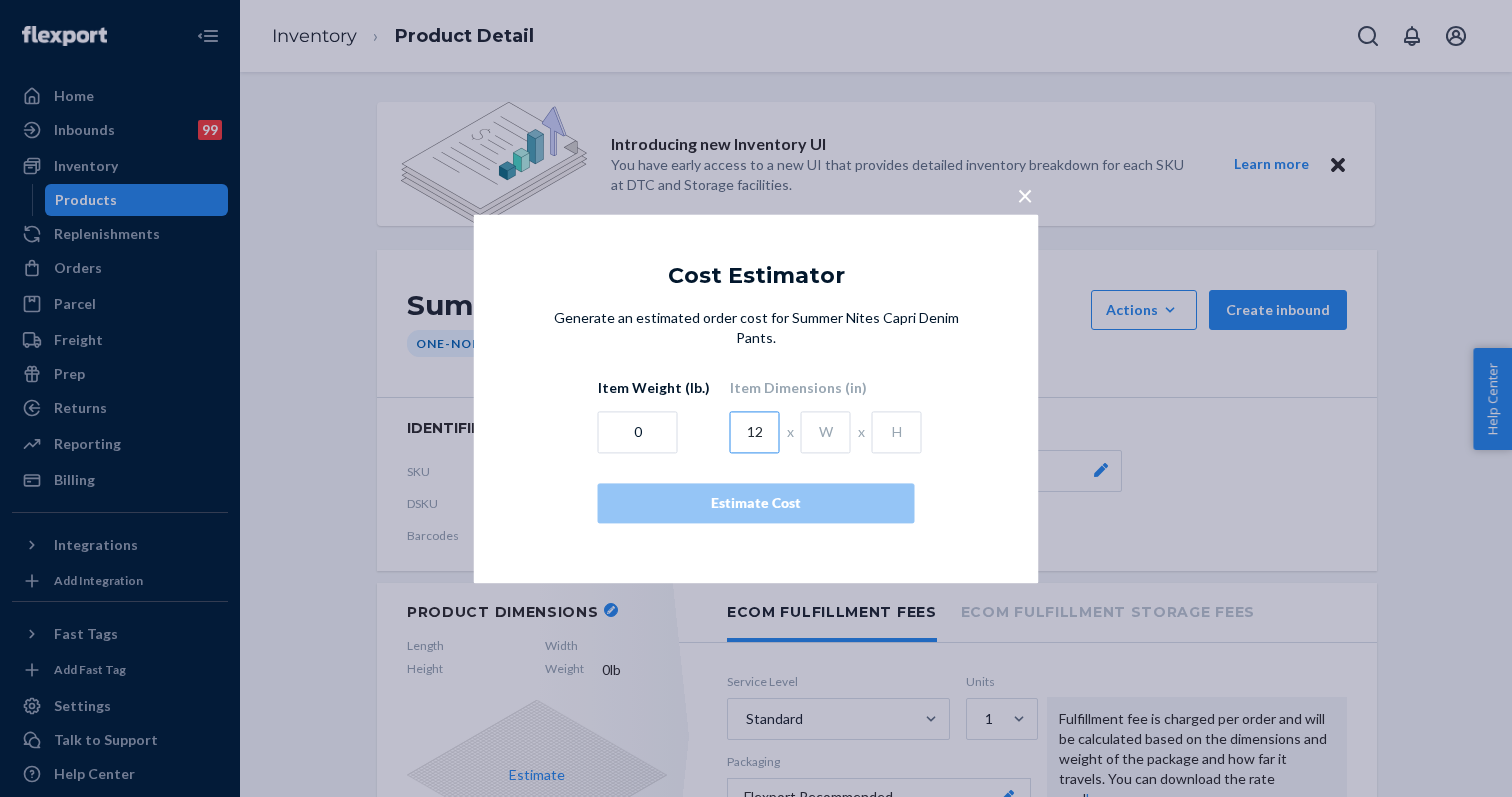 type on "12" 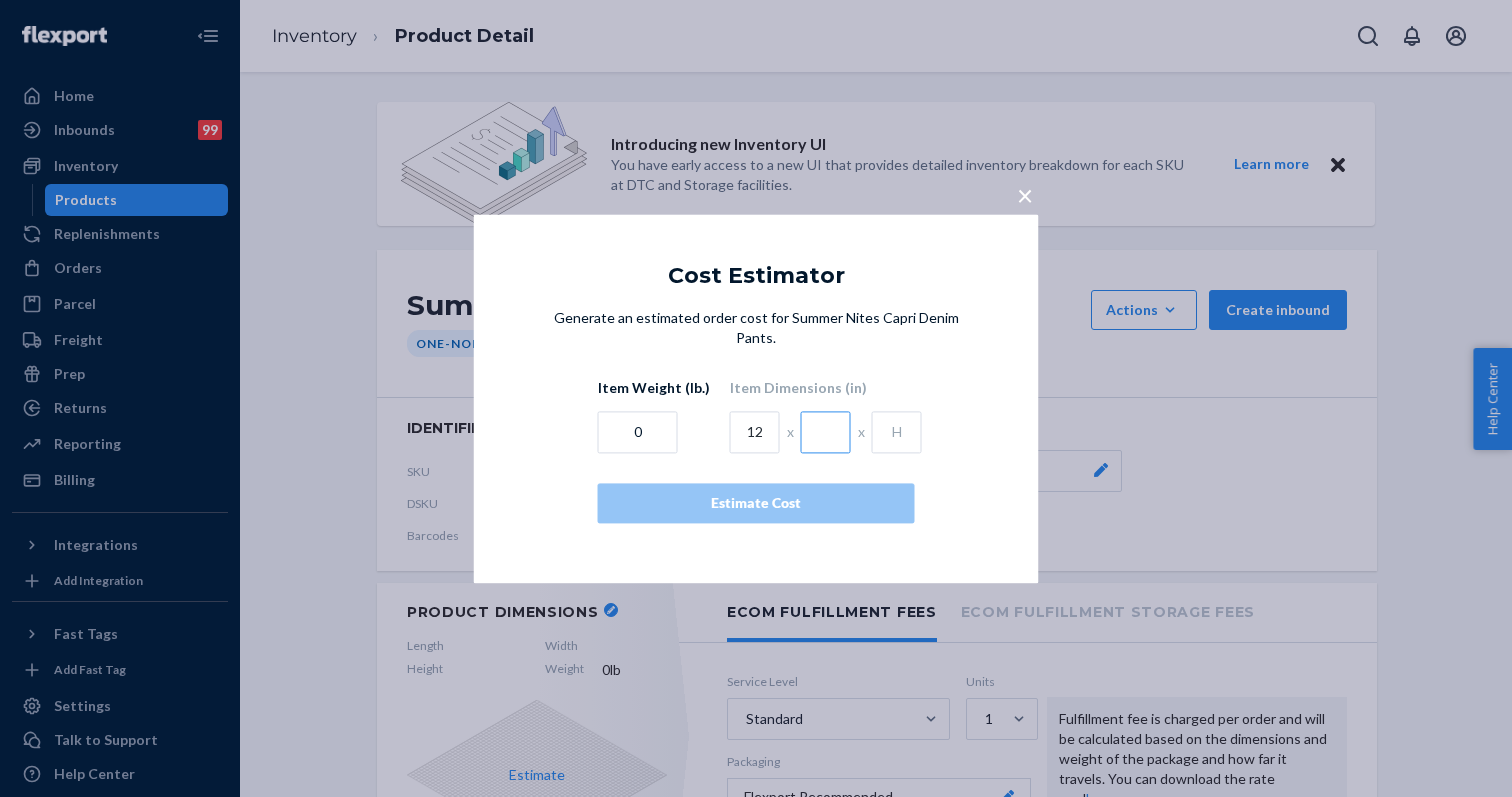 click at bounding box center [826, 432] 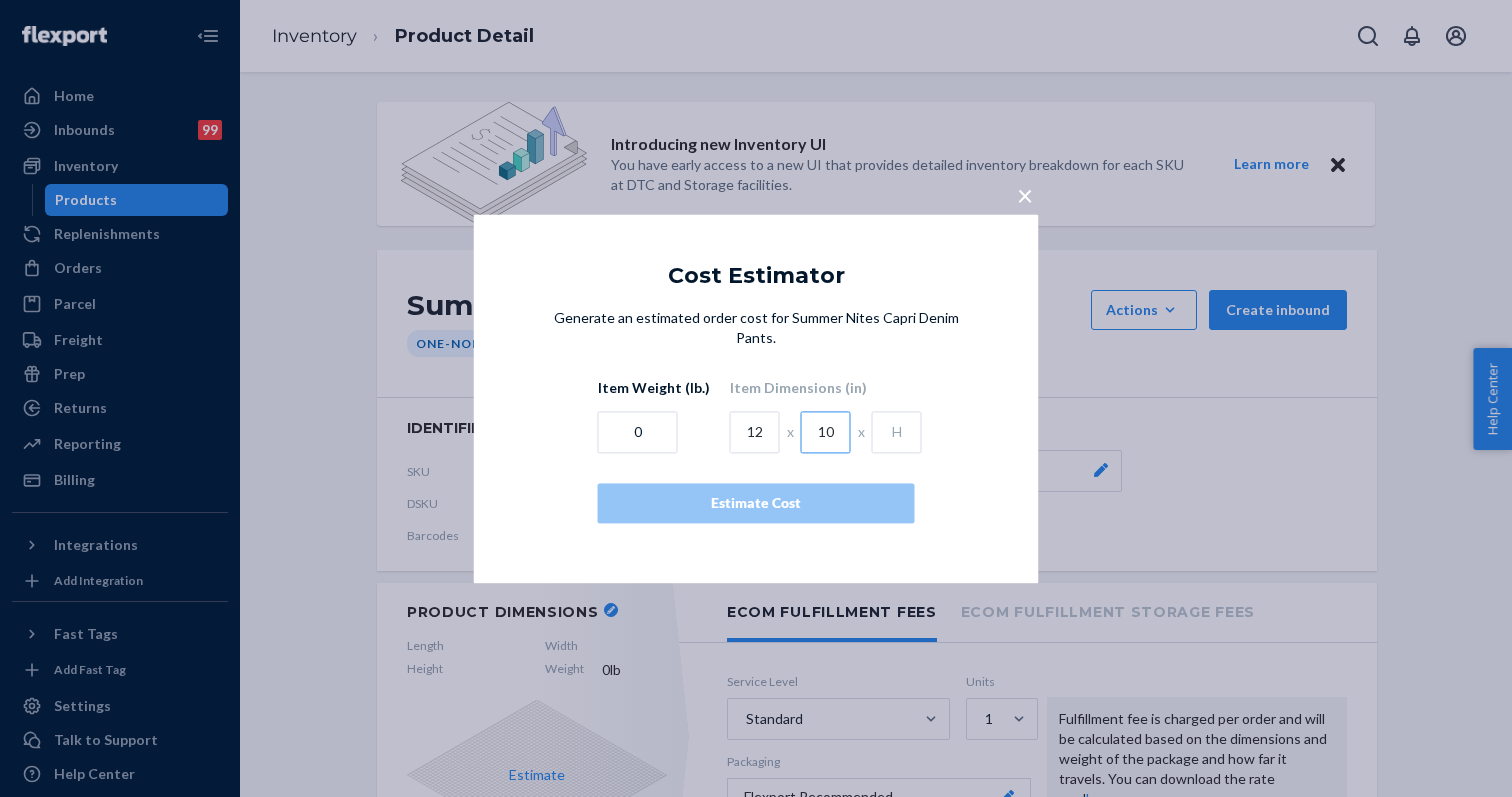 type on "10" 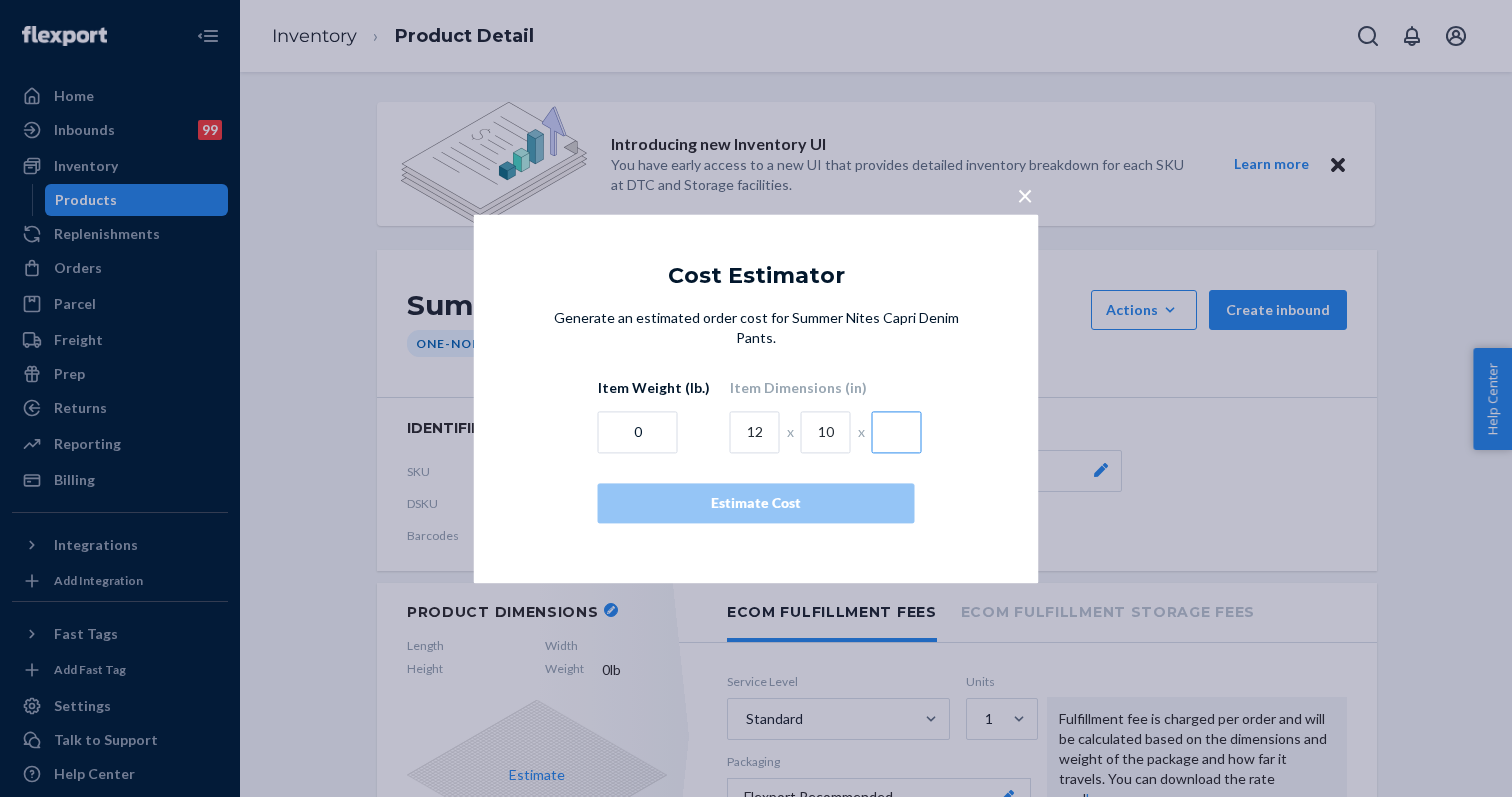 click at bounding box center (897, 432) 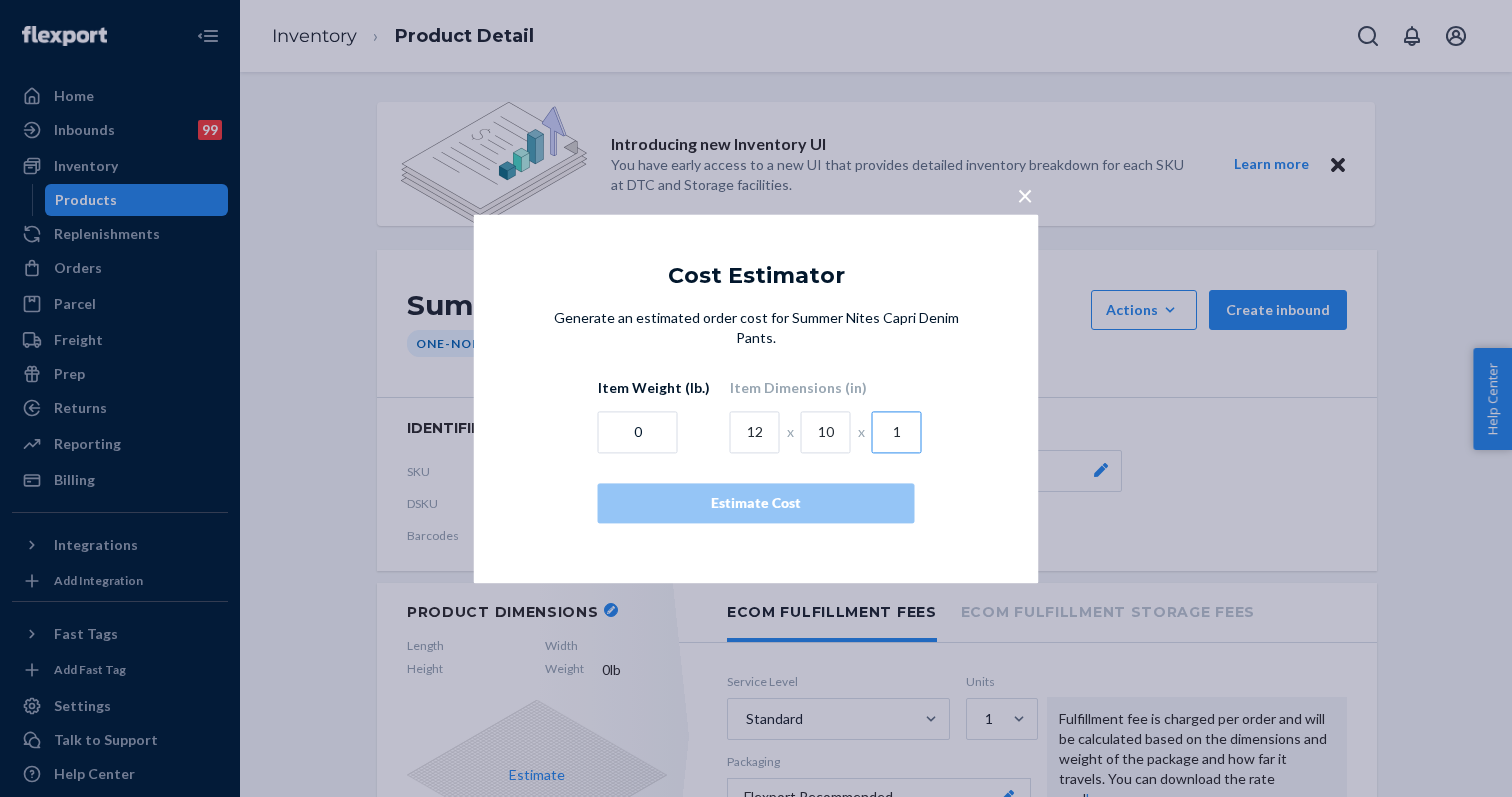 type on "1" 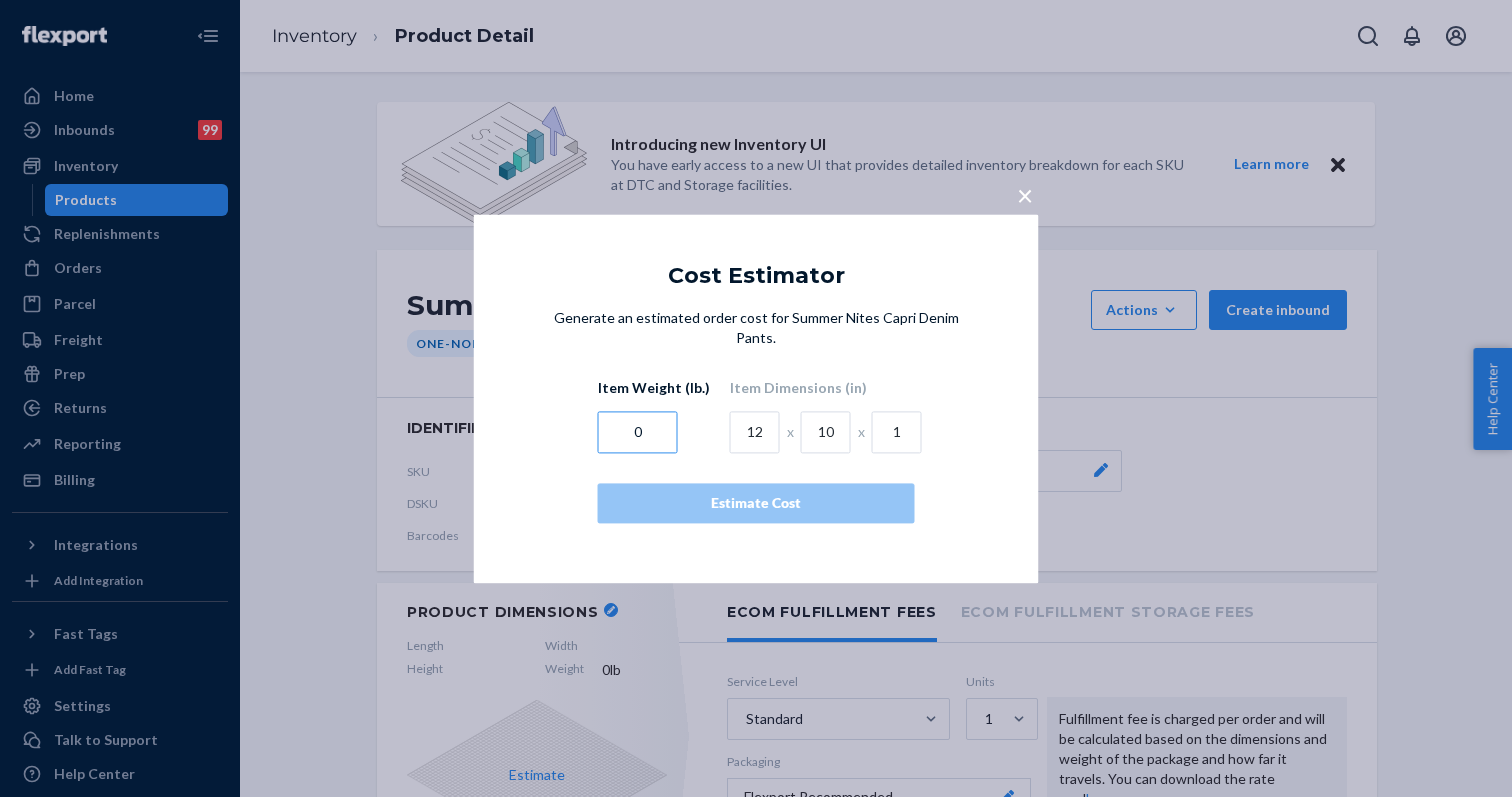 drag, startPoint x: 647, startPoint y: 442, endPoint x: 622, endPoint y: 442, distance: 25 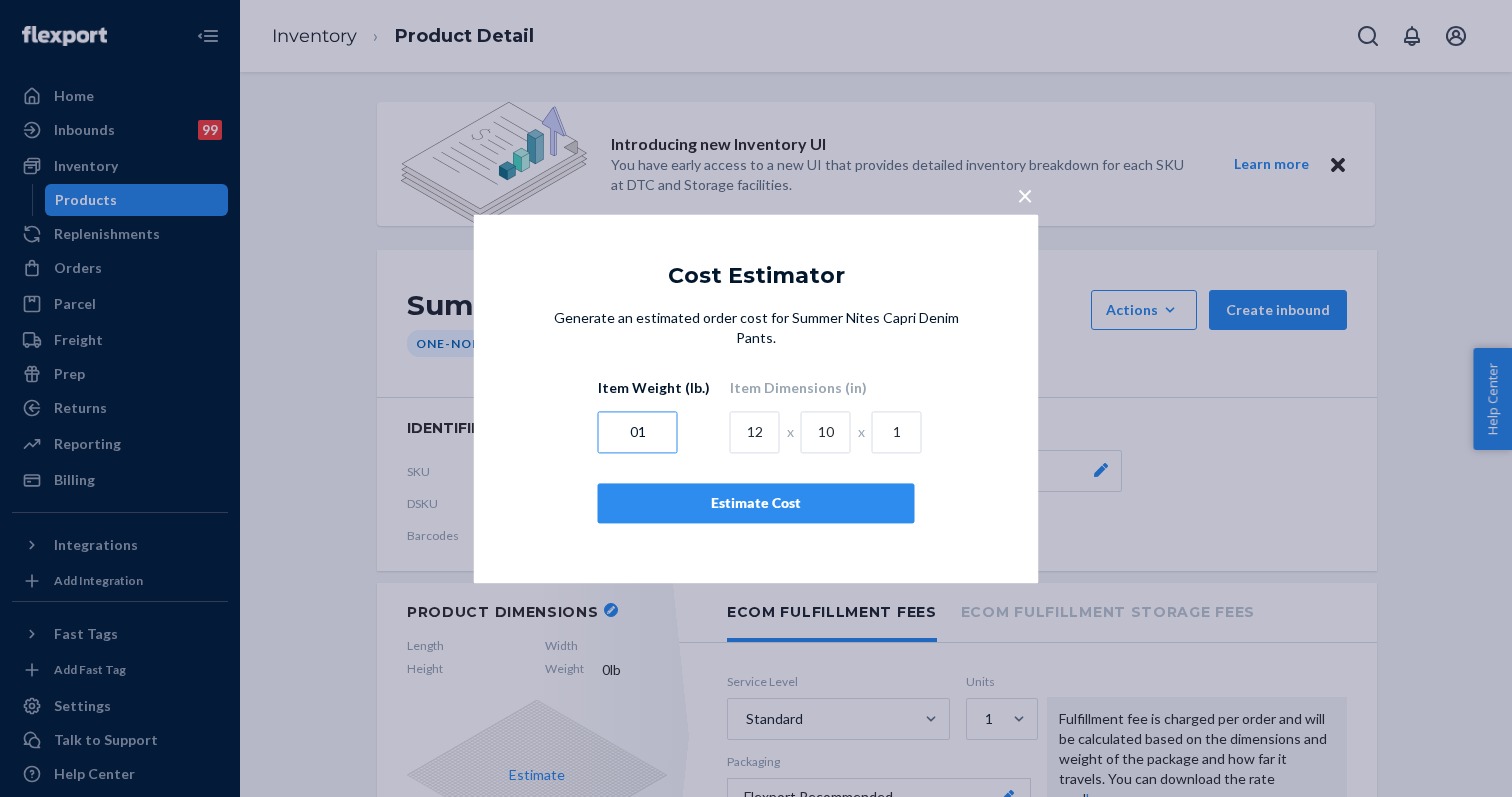 drag, startPoint x: 622, startPoint y: 440, endPoint x: 664, endPoint y: 441, distance: 42.0119 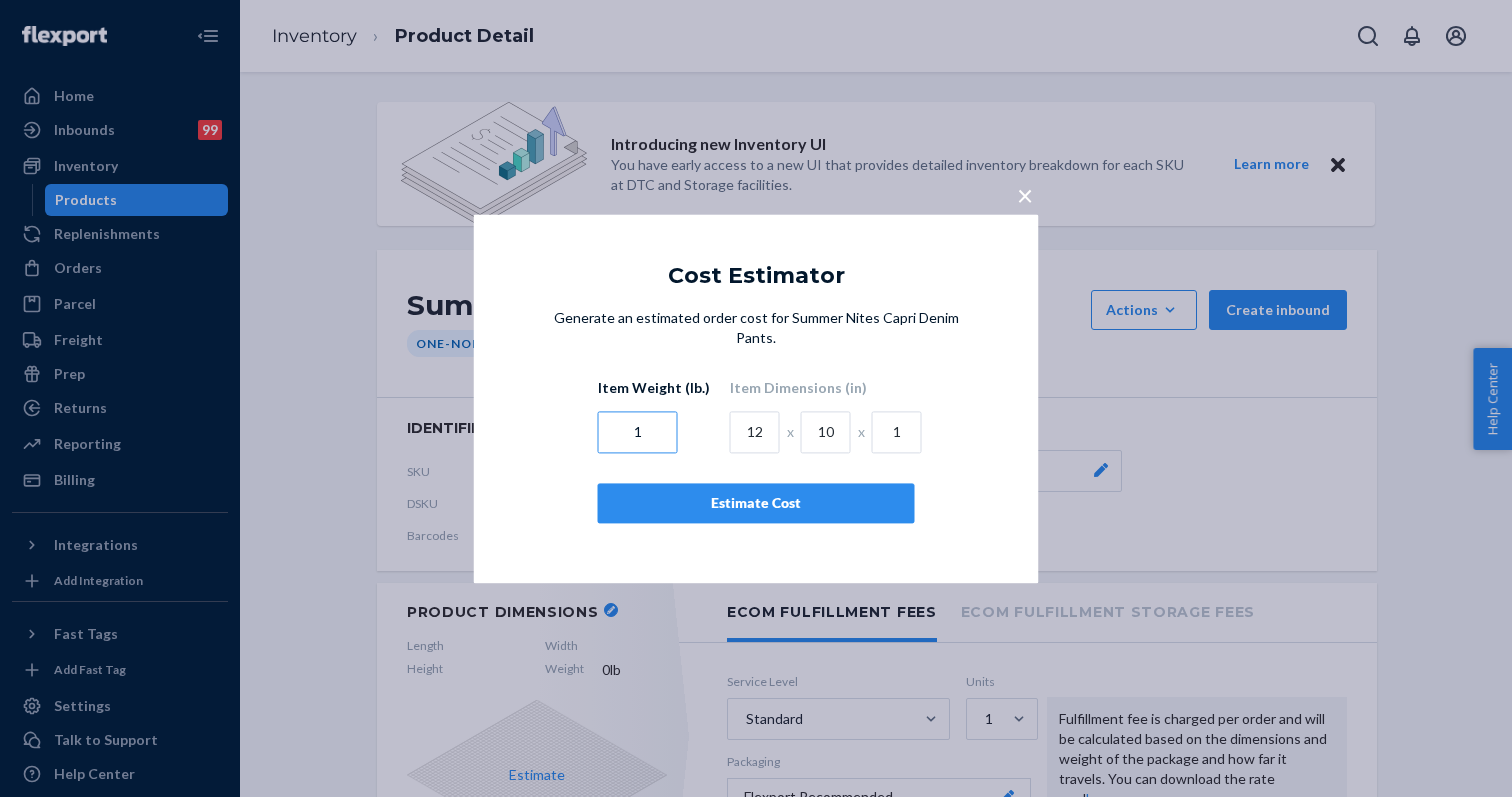 type on "1" 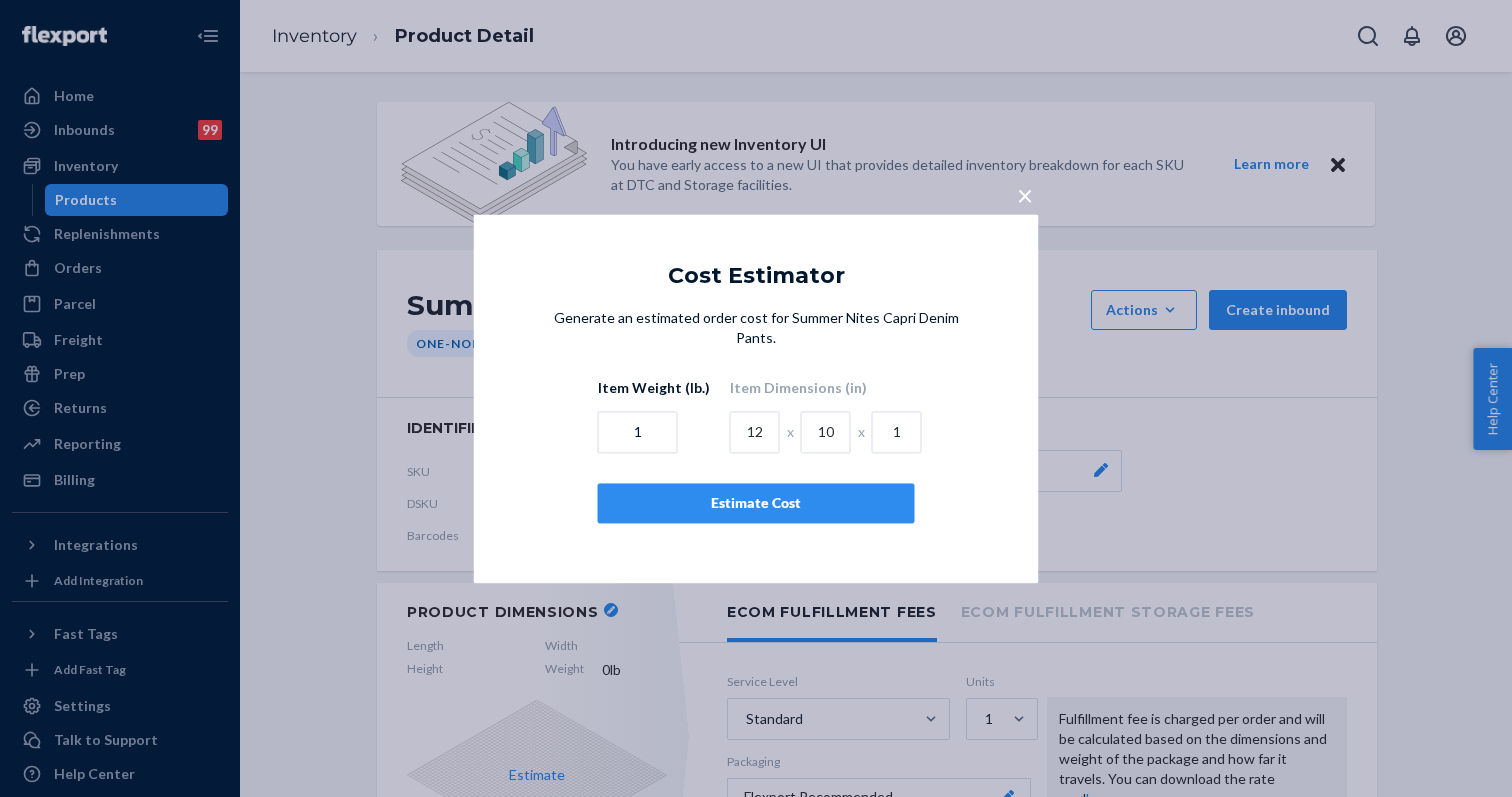 click on "Estimate Cost" at bounding box center (756, 503) 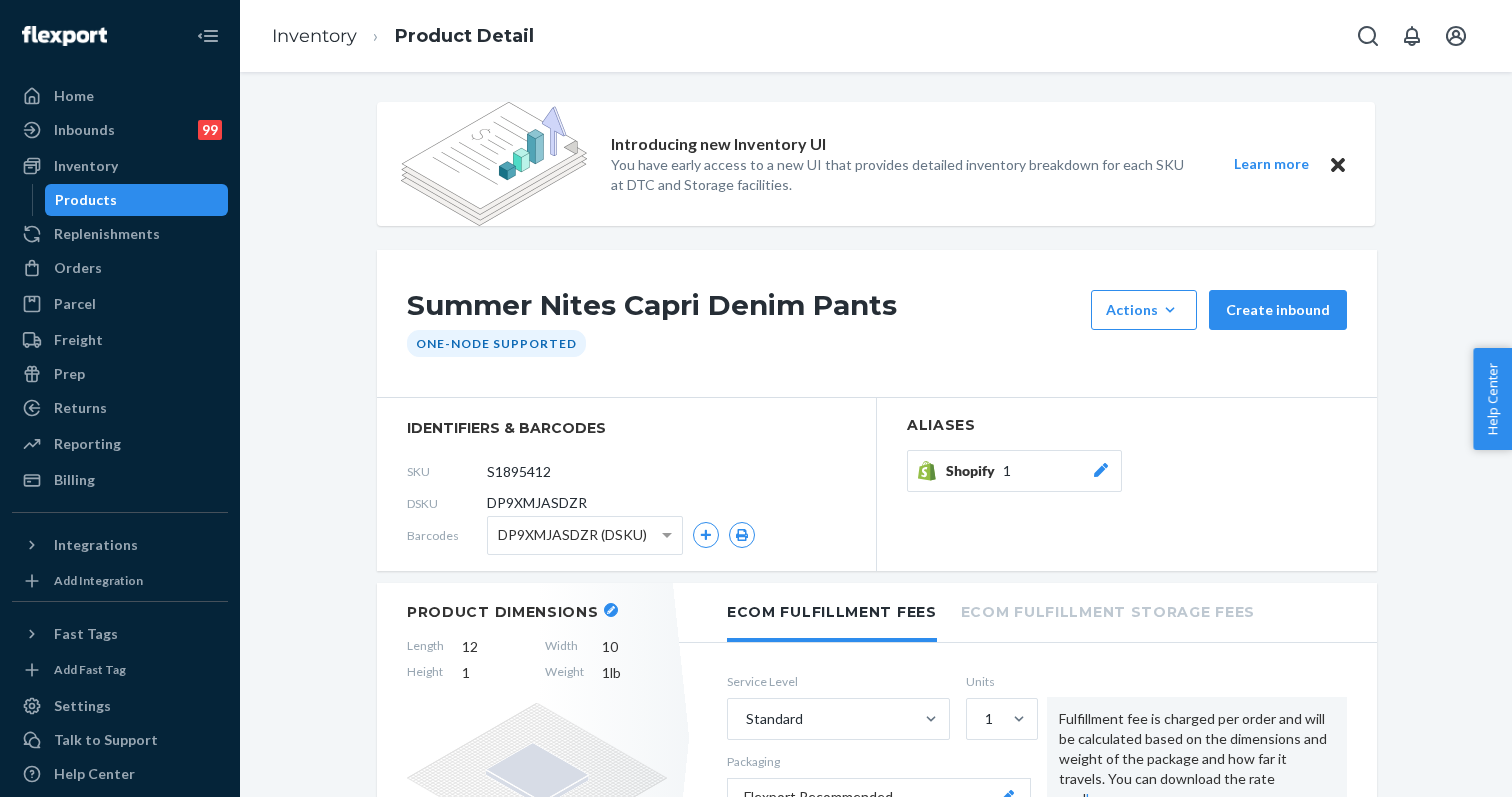 click on "Inventory" at bounding box center [314, 36] 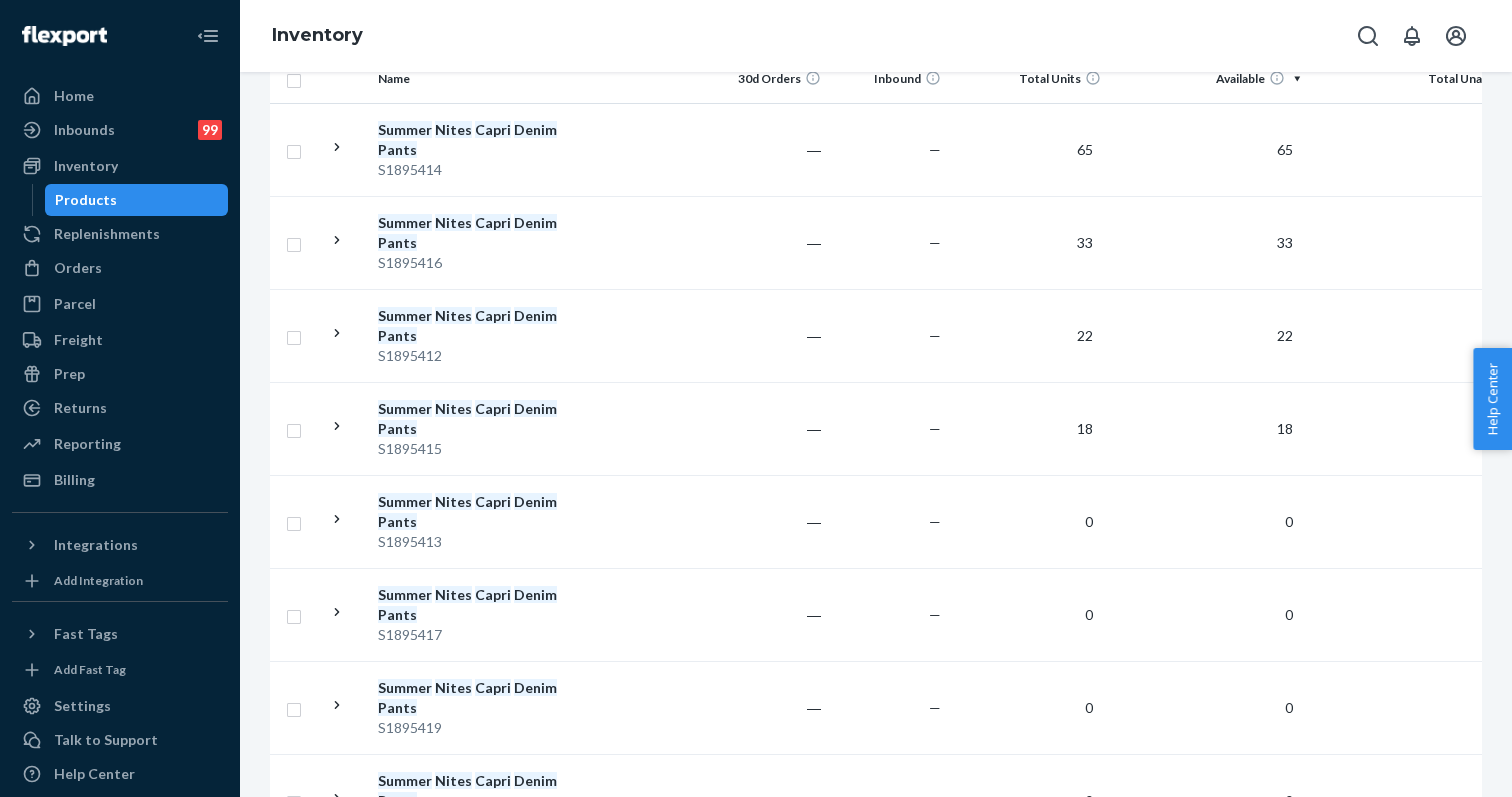scroll, scrollTop: 396, scrollLeft: 0, axis: vertical 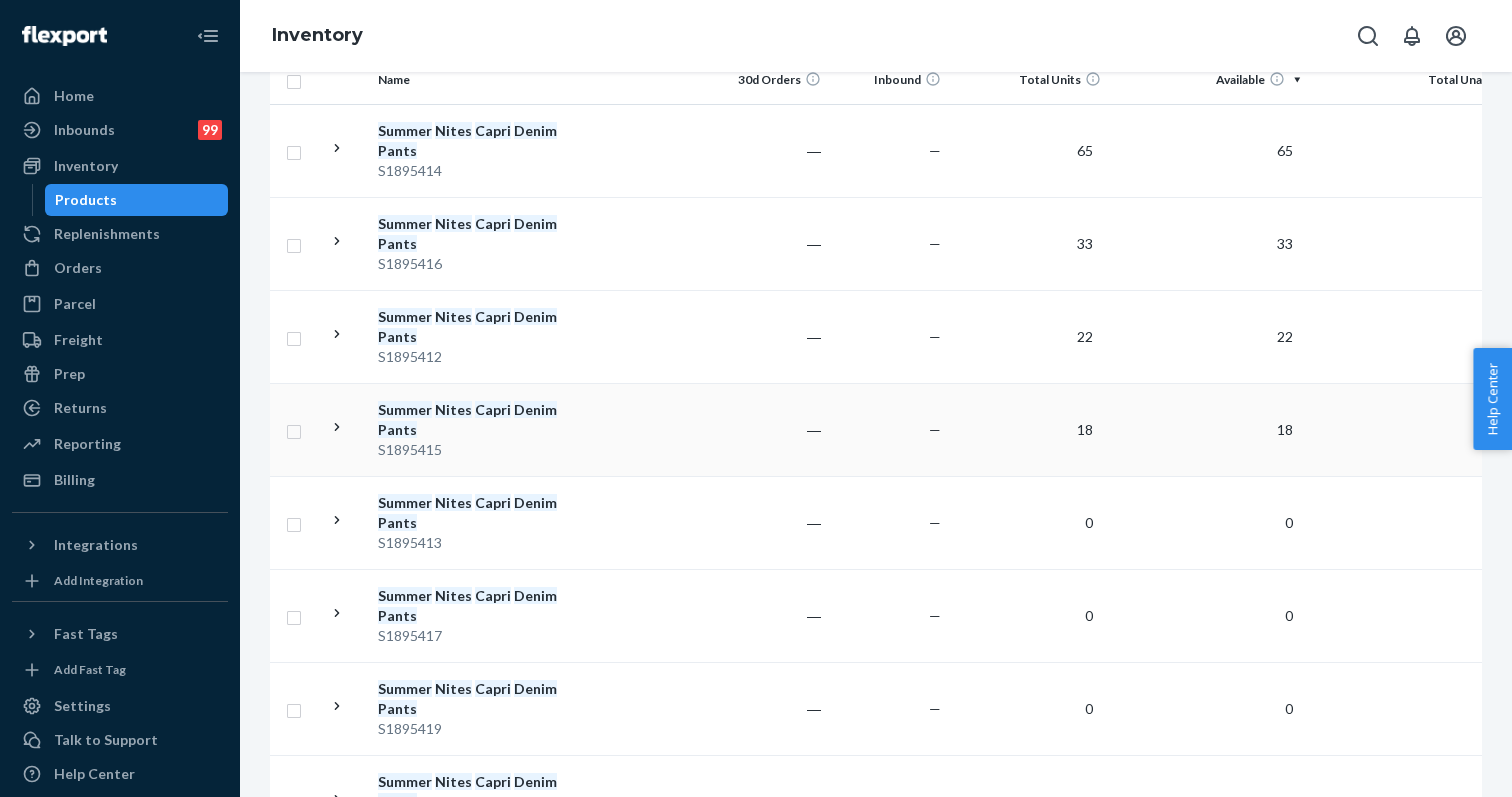 click on "Denim" at bounding box center [535, 409] 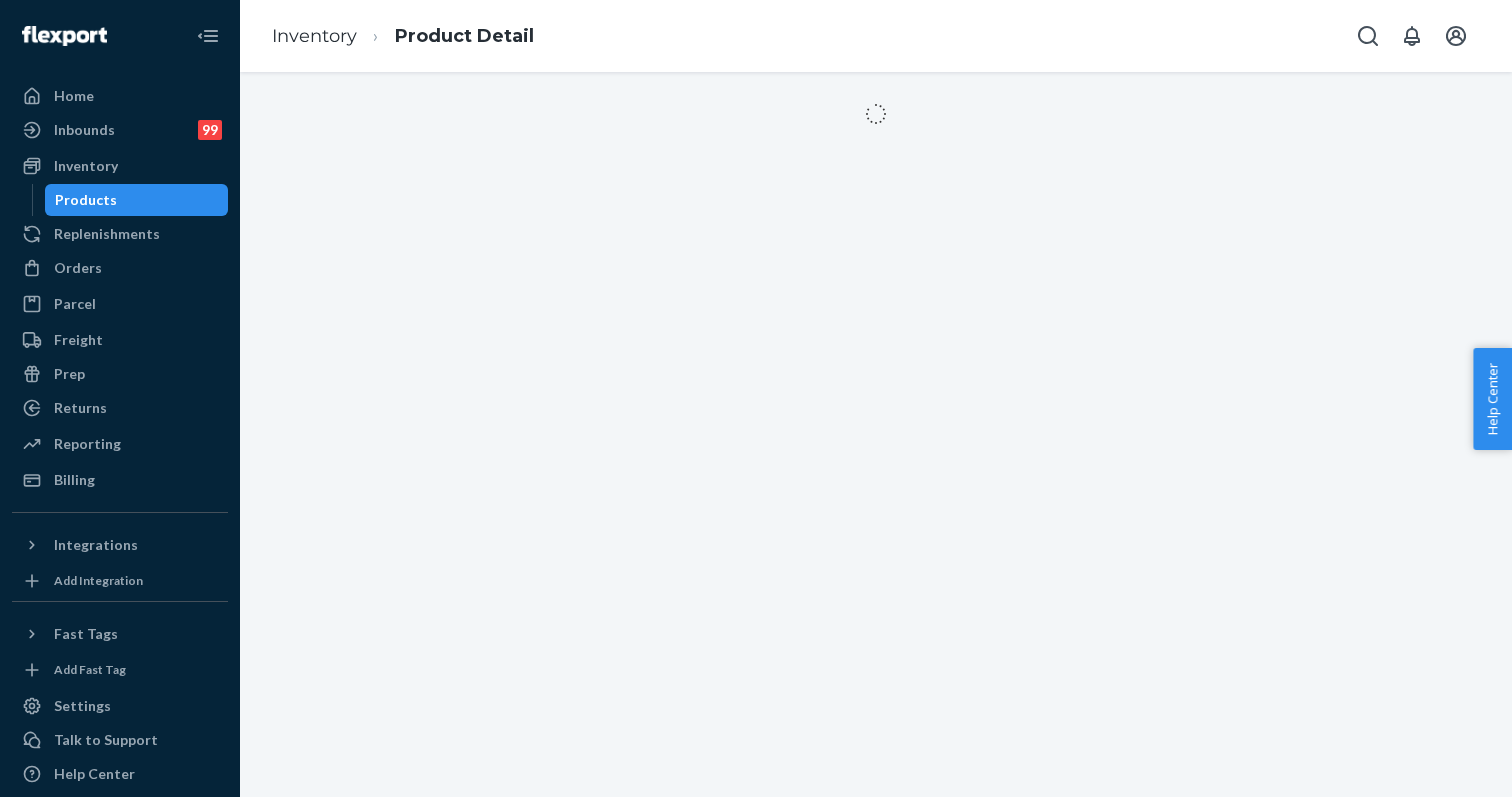 scroll, scrollTop: 0, scrollLeft: 0, axis: both 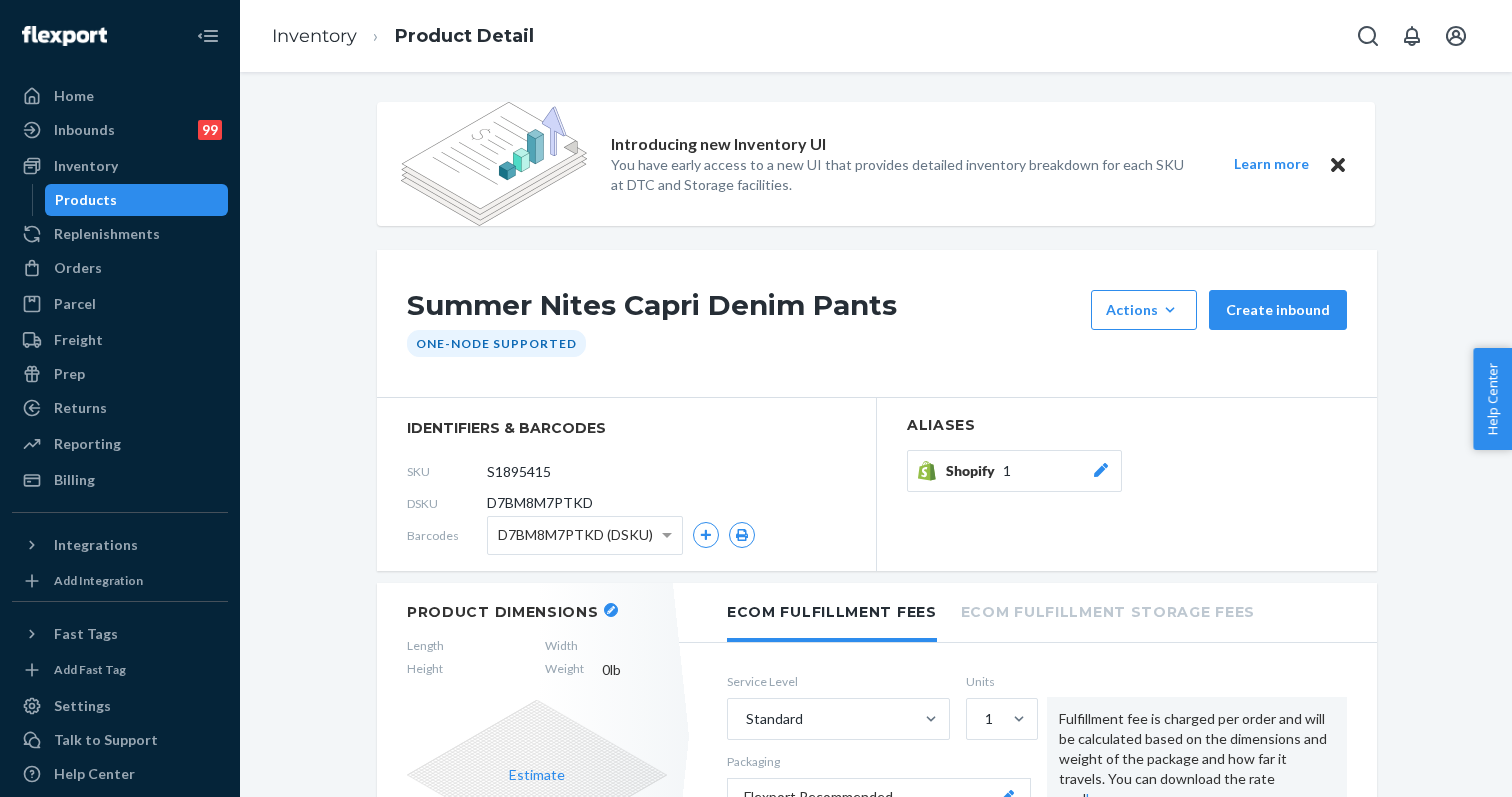 click 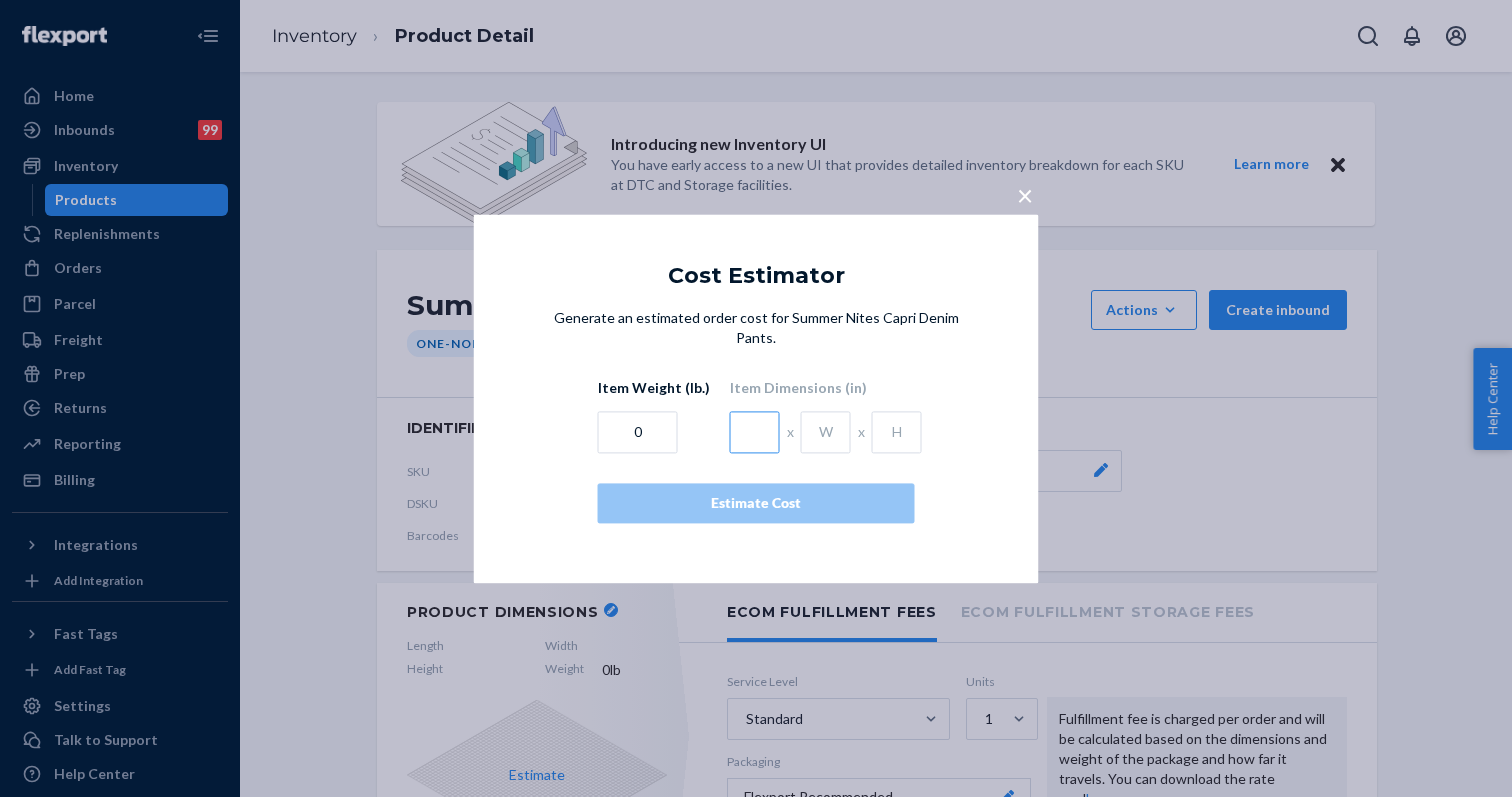 click at bounding box center (755, 432) 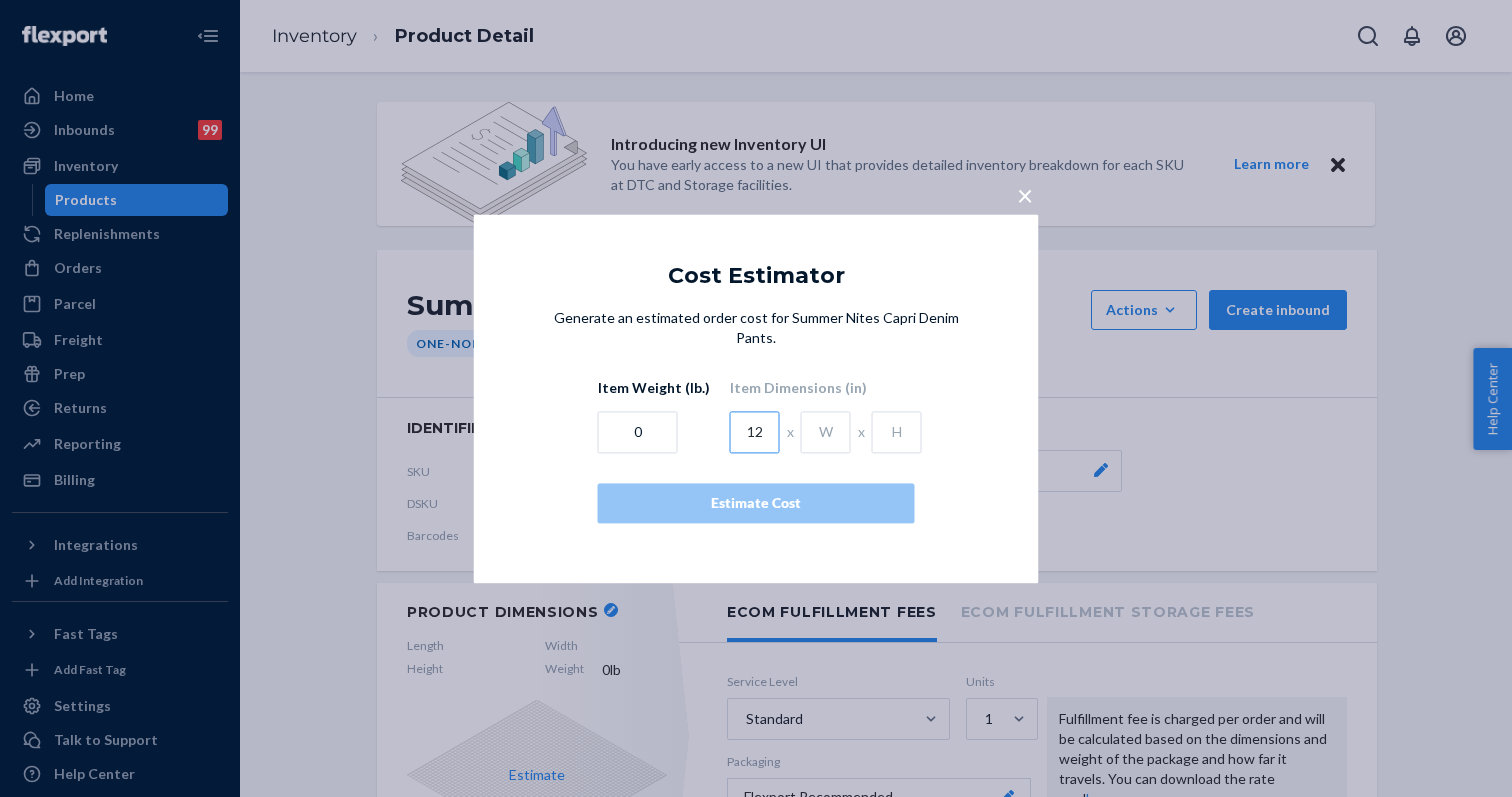 type on "12" 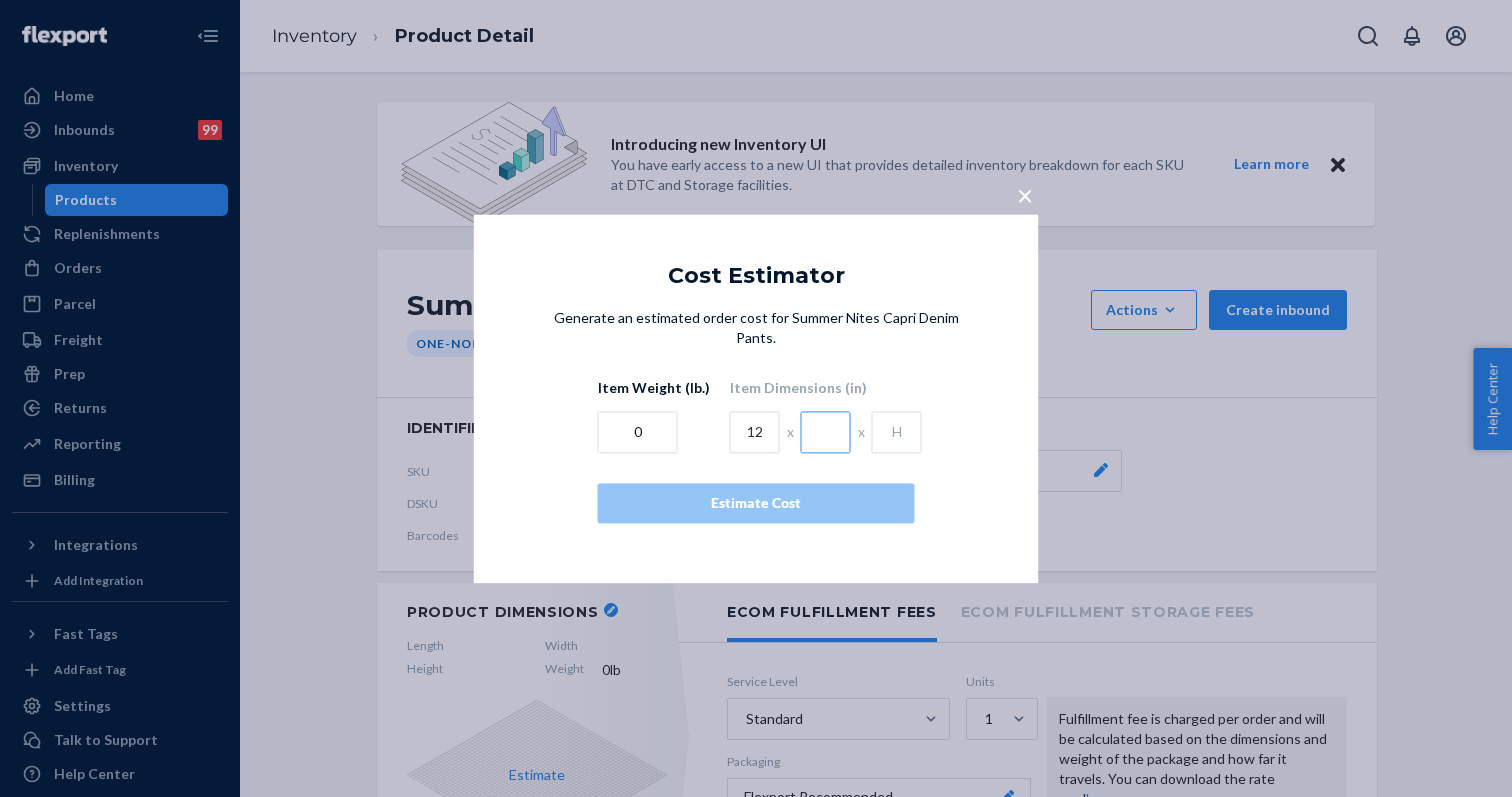 click at bounding box center [826, 432] 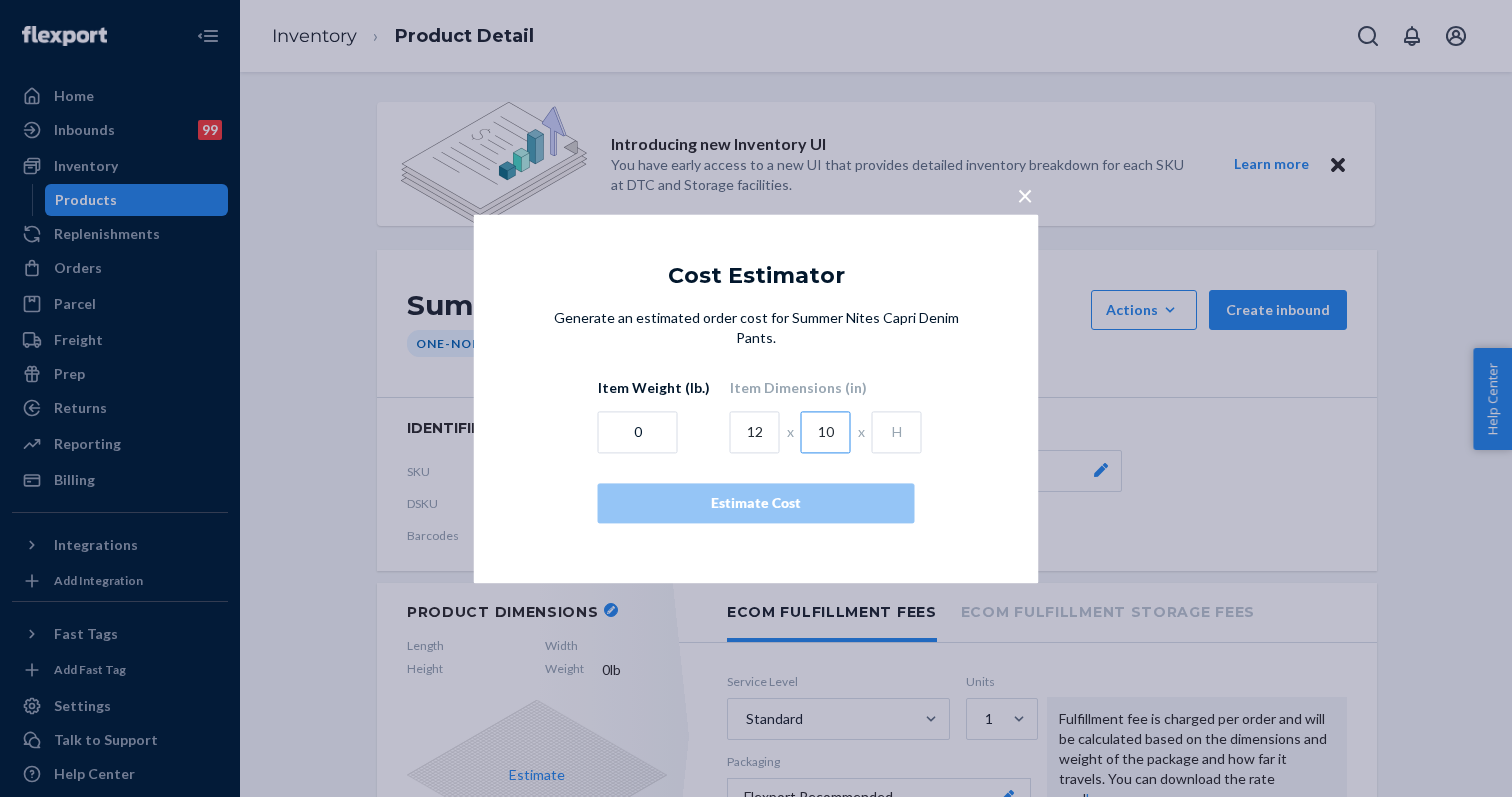 type on "10" 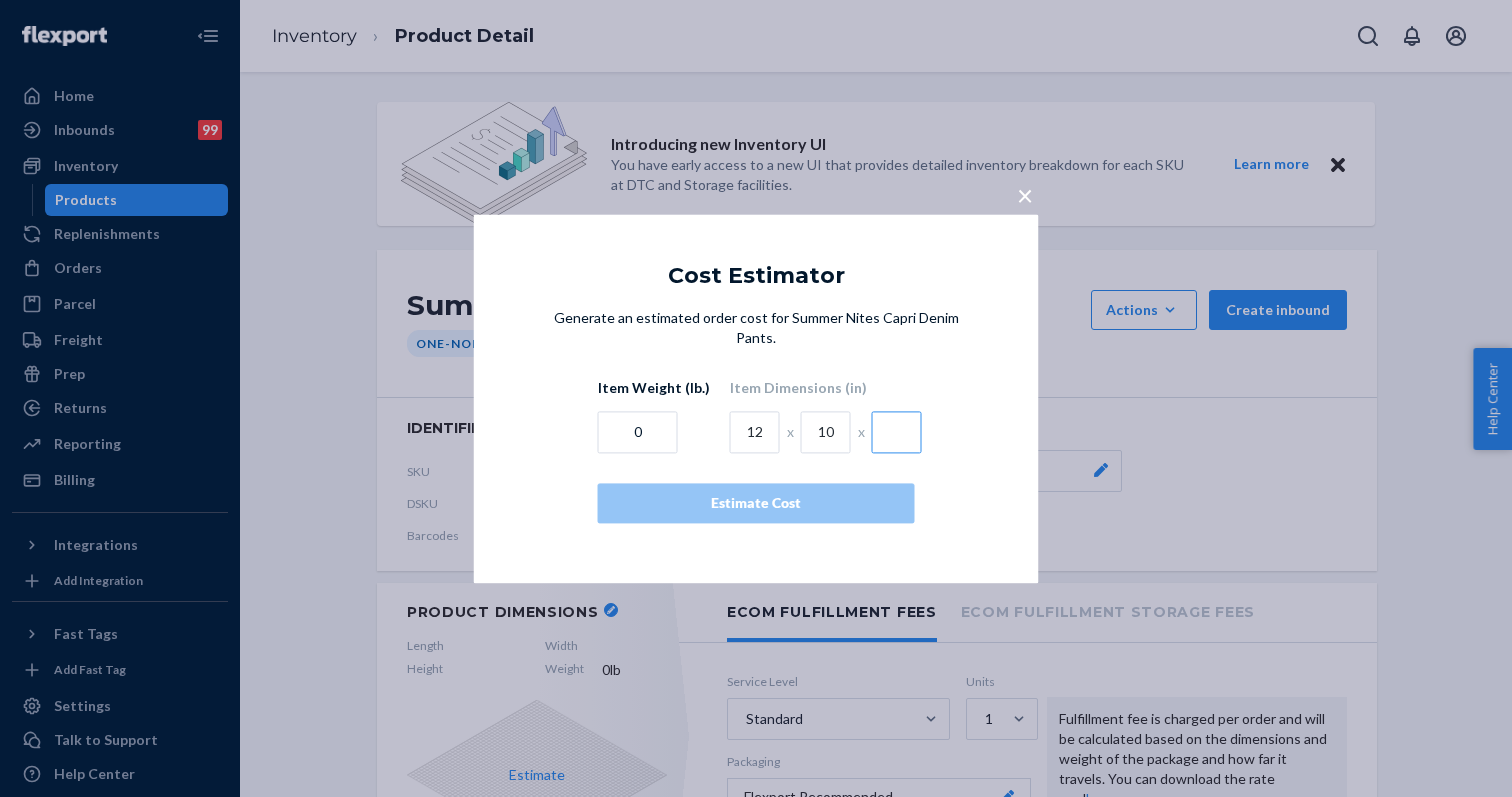 click at bounding box center [897, 432] 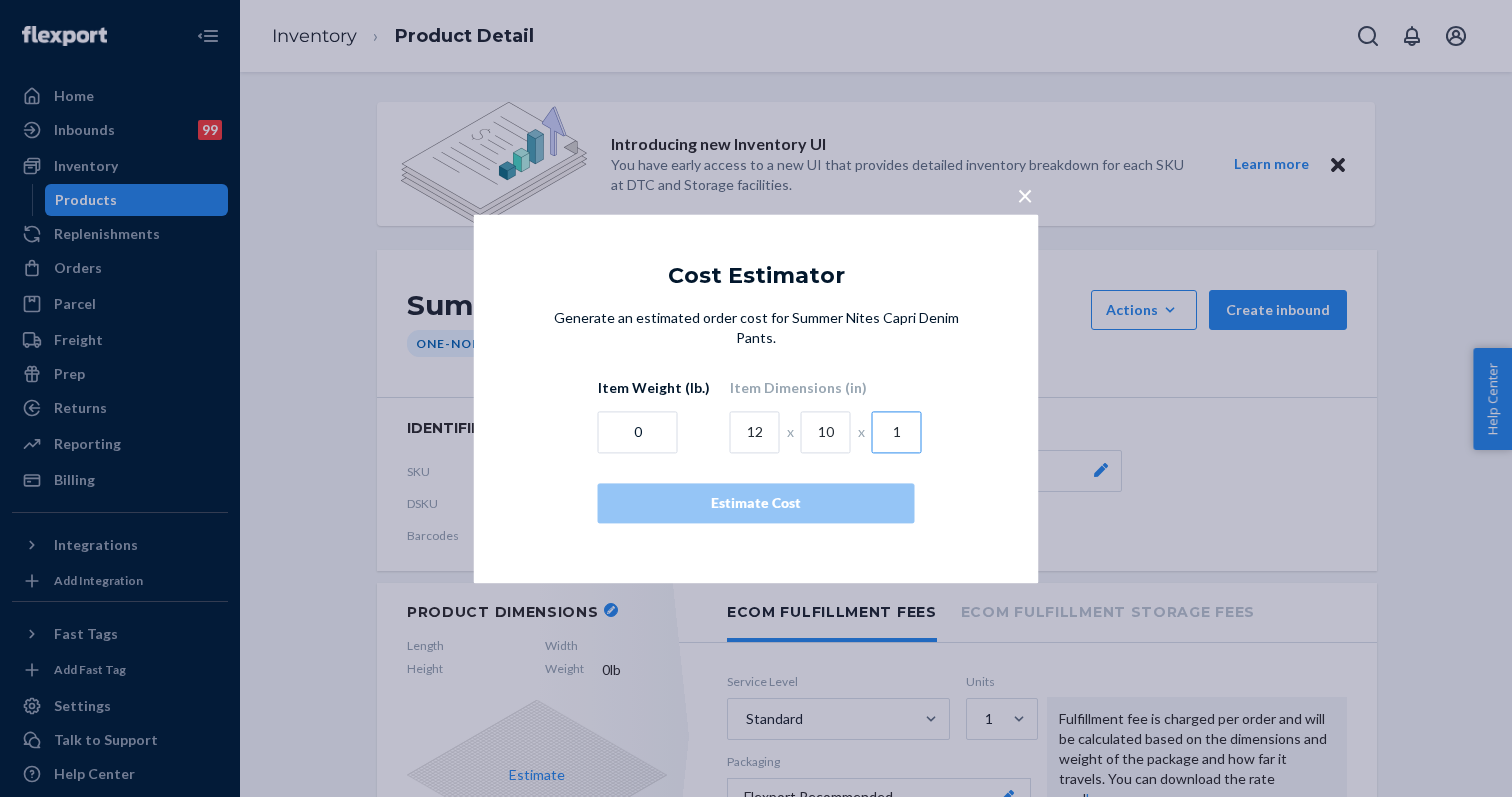 type on "1" 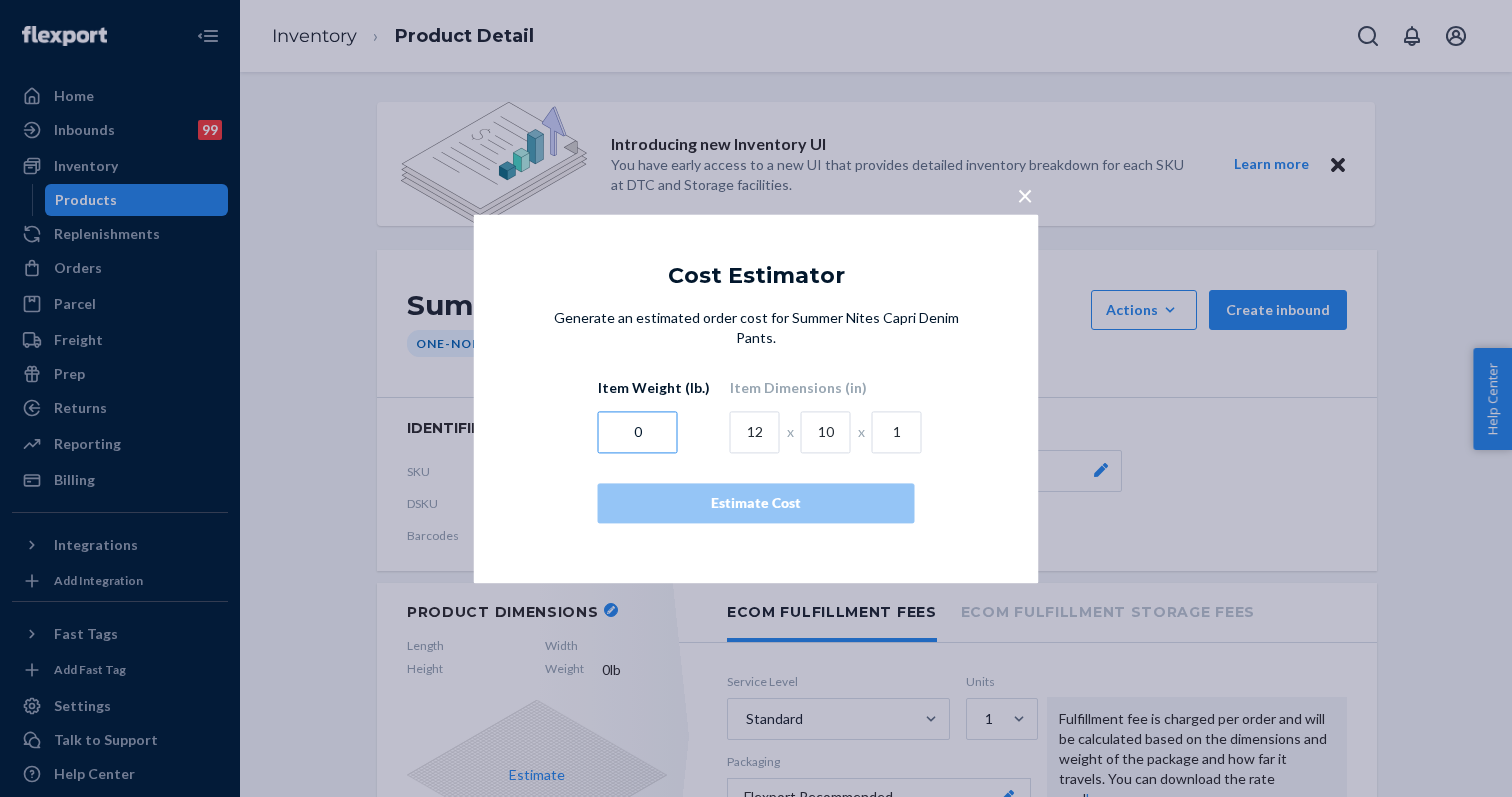drag, startPoint x: 645, startPoint y: 426, endPoint x: 598, endPoint y: 426, distance: 47 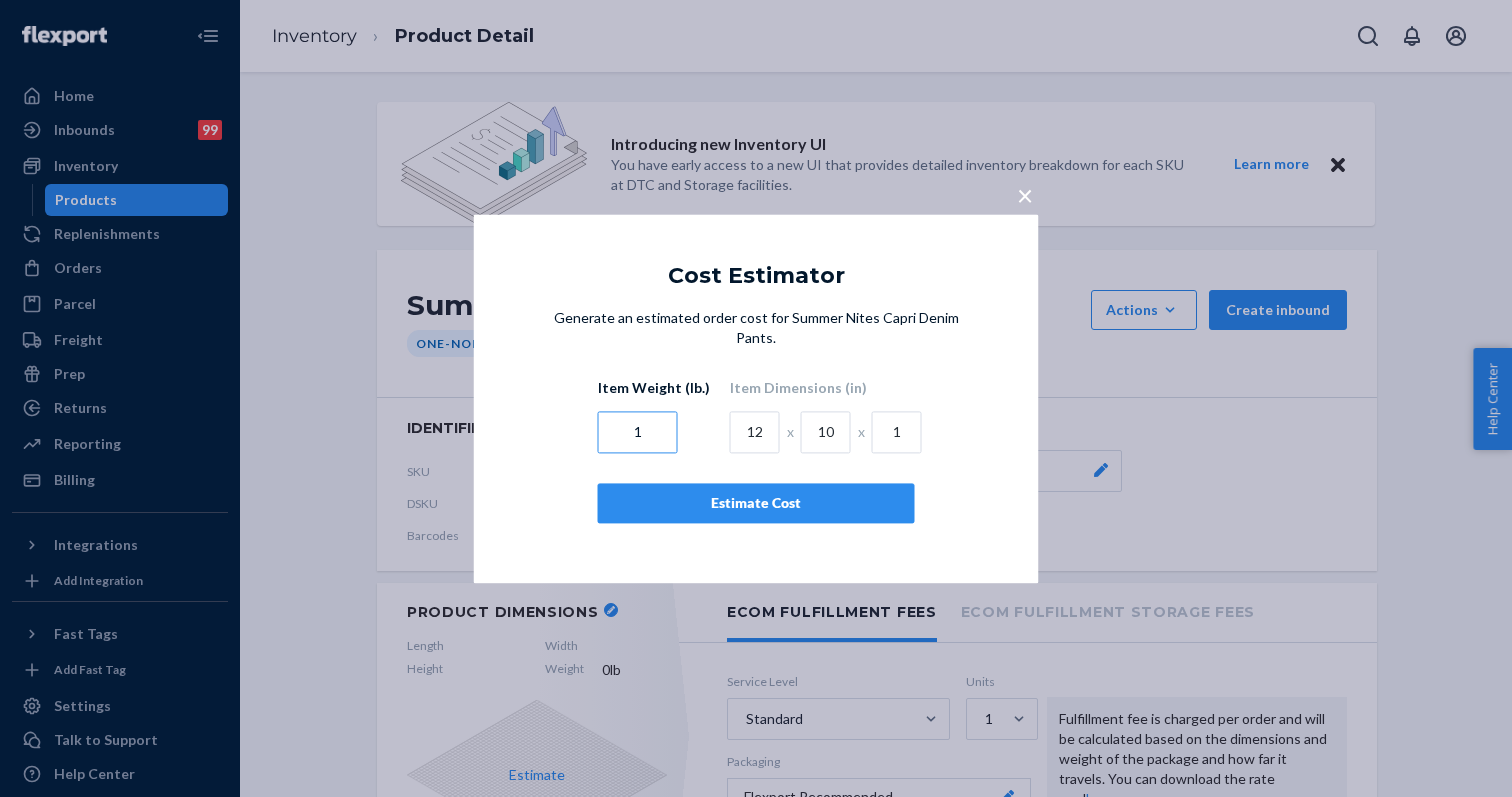 type on "1" 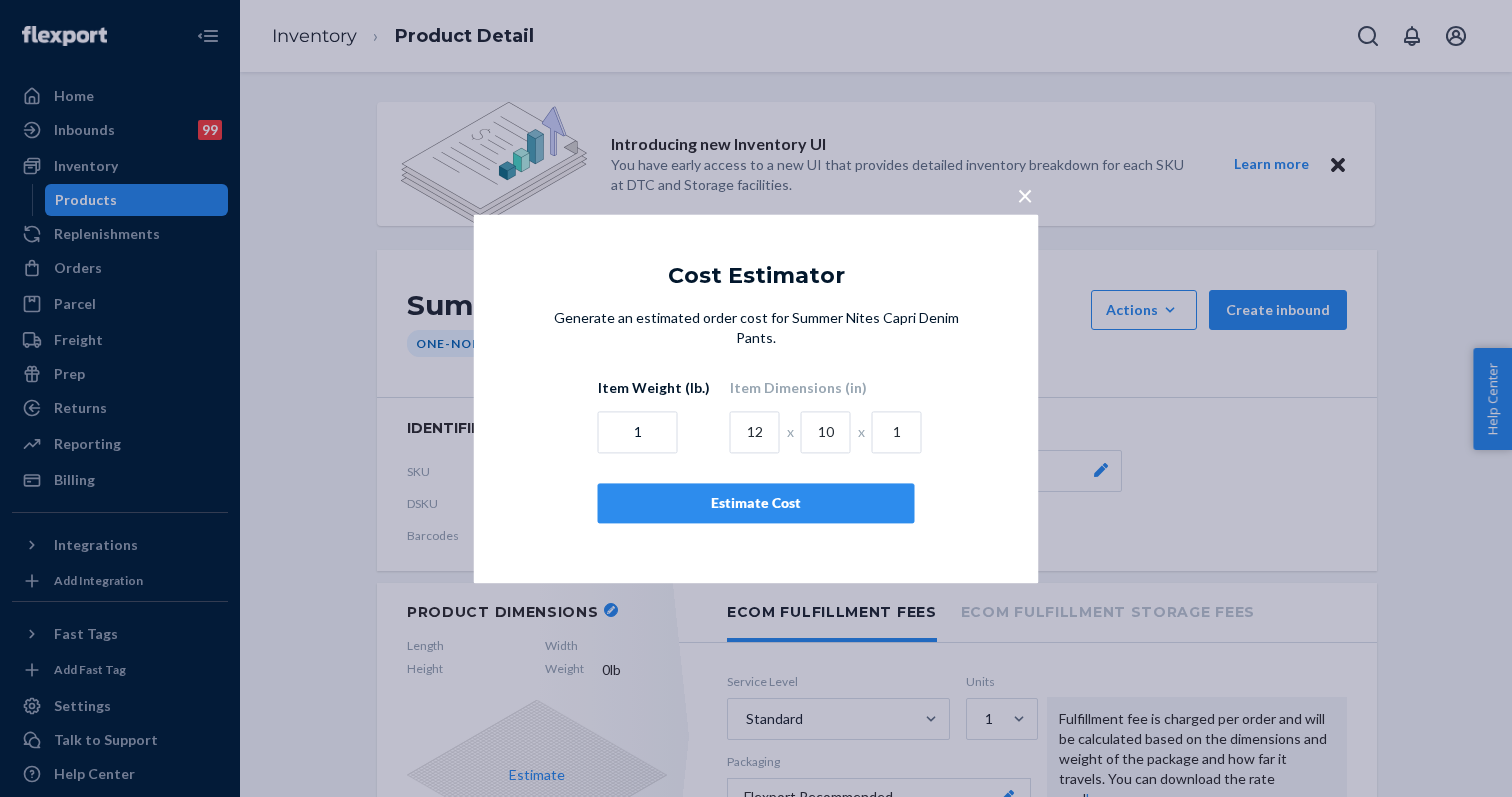 click on "Estimate Cost" at bounding box center (756, 503) 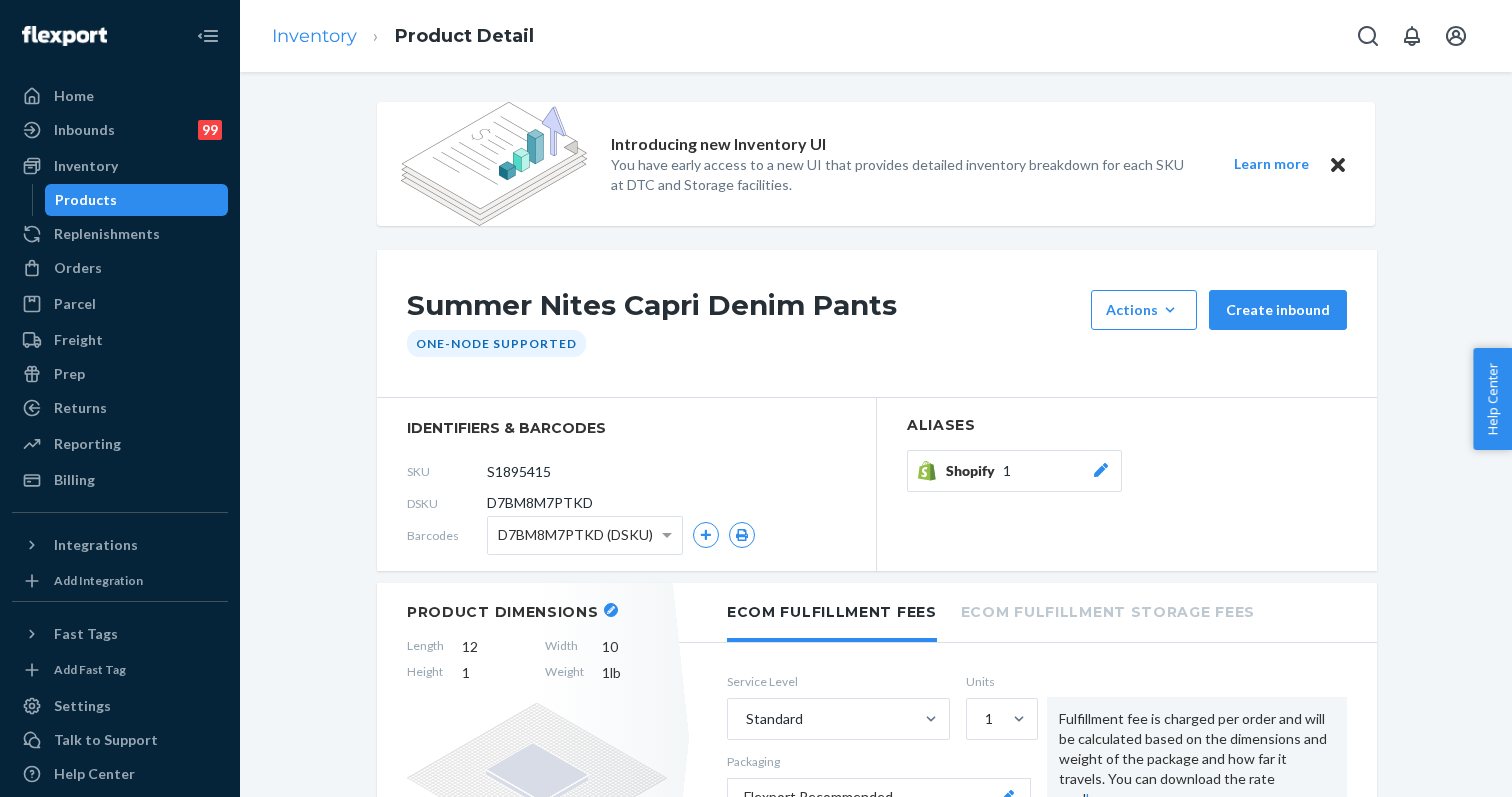 click on "Inventory" at bounding box center (314, 36) 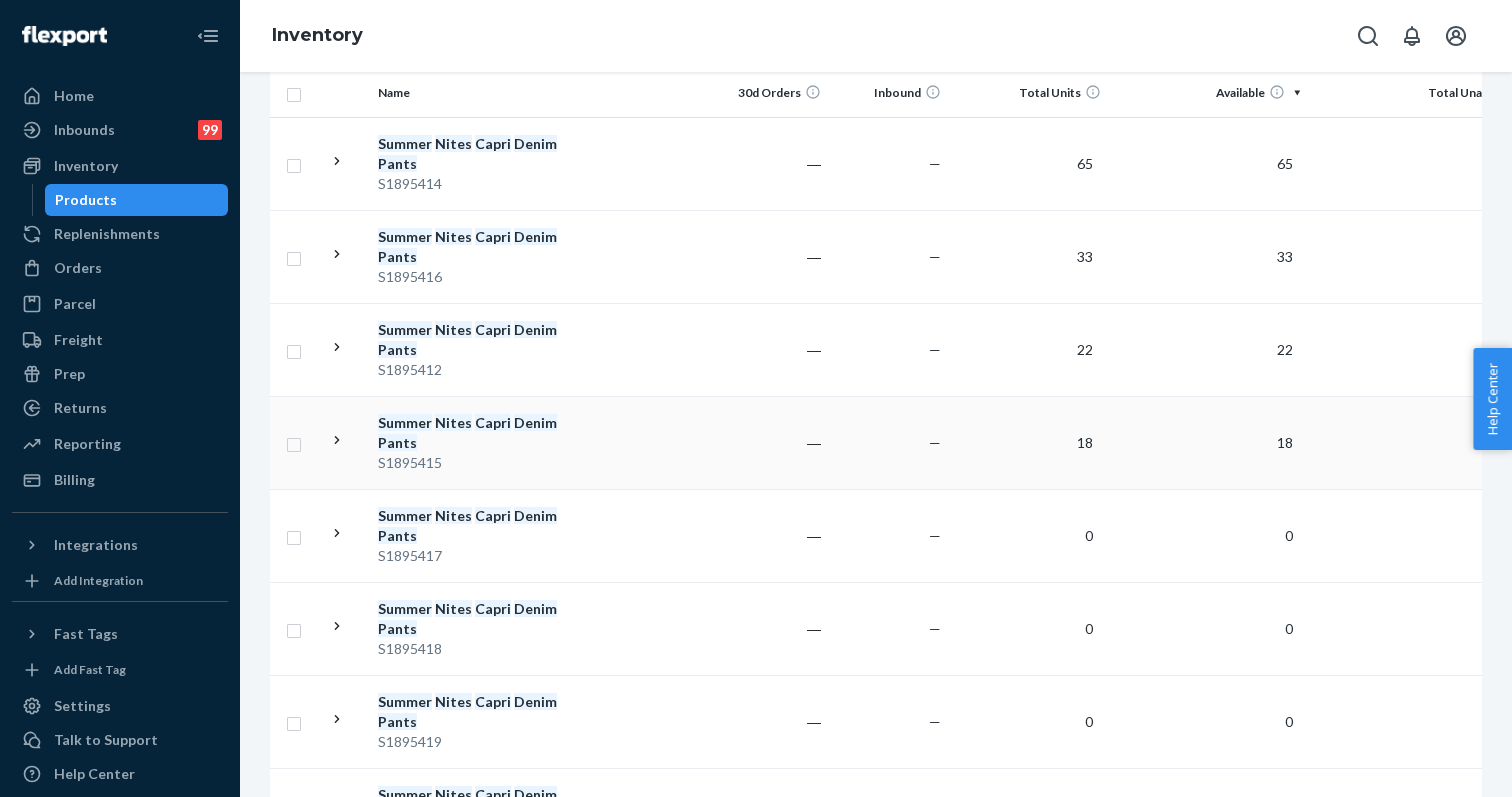 scroll, scrollTop: 394, scrollLeft: 0, axis: vertical 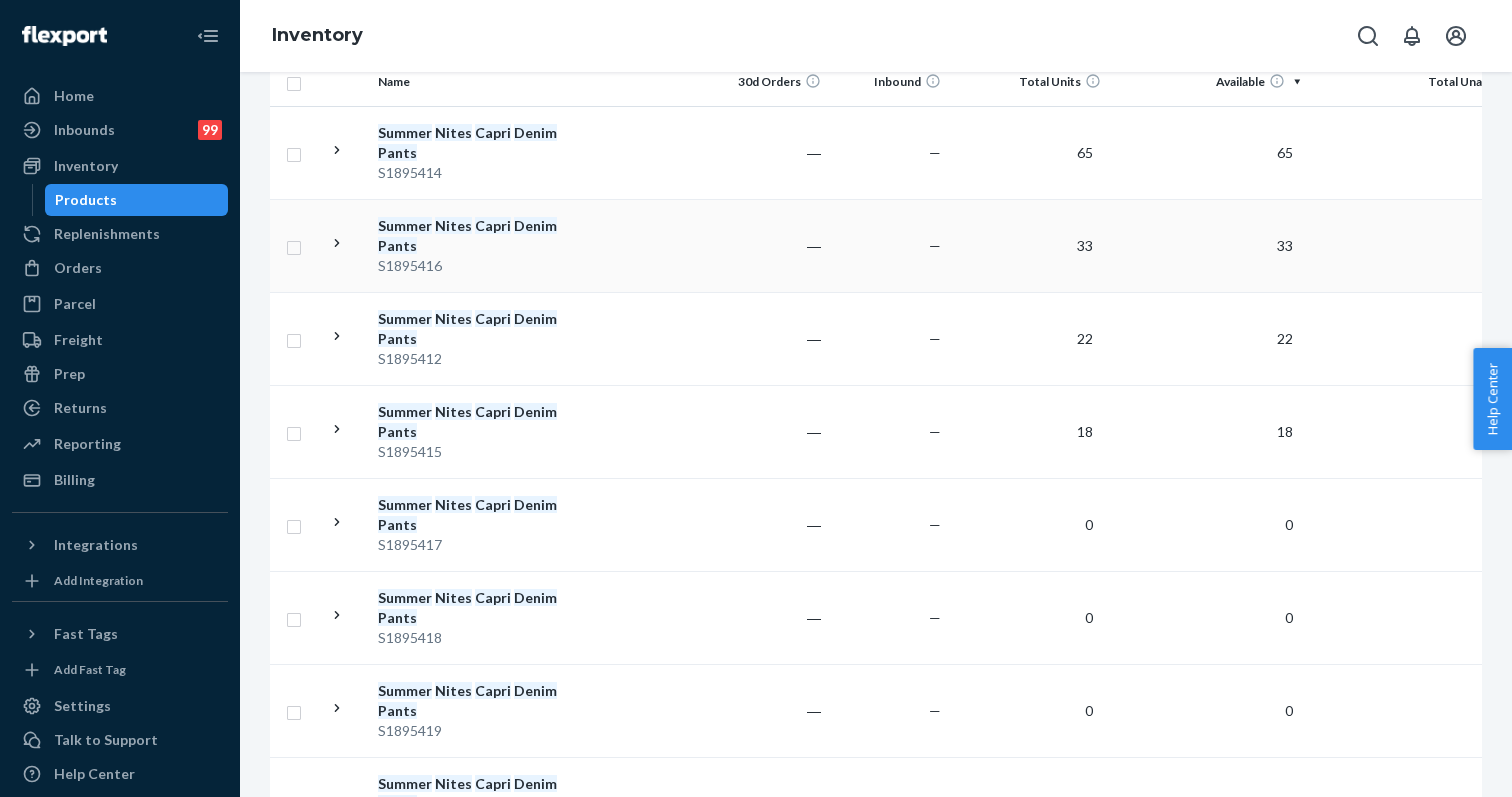 click on "Denim" at bounding box center (535, 225) 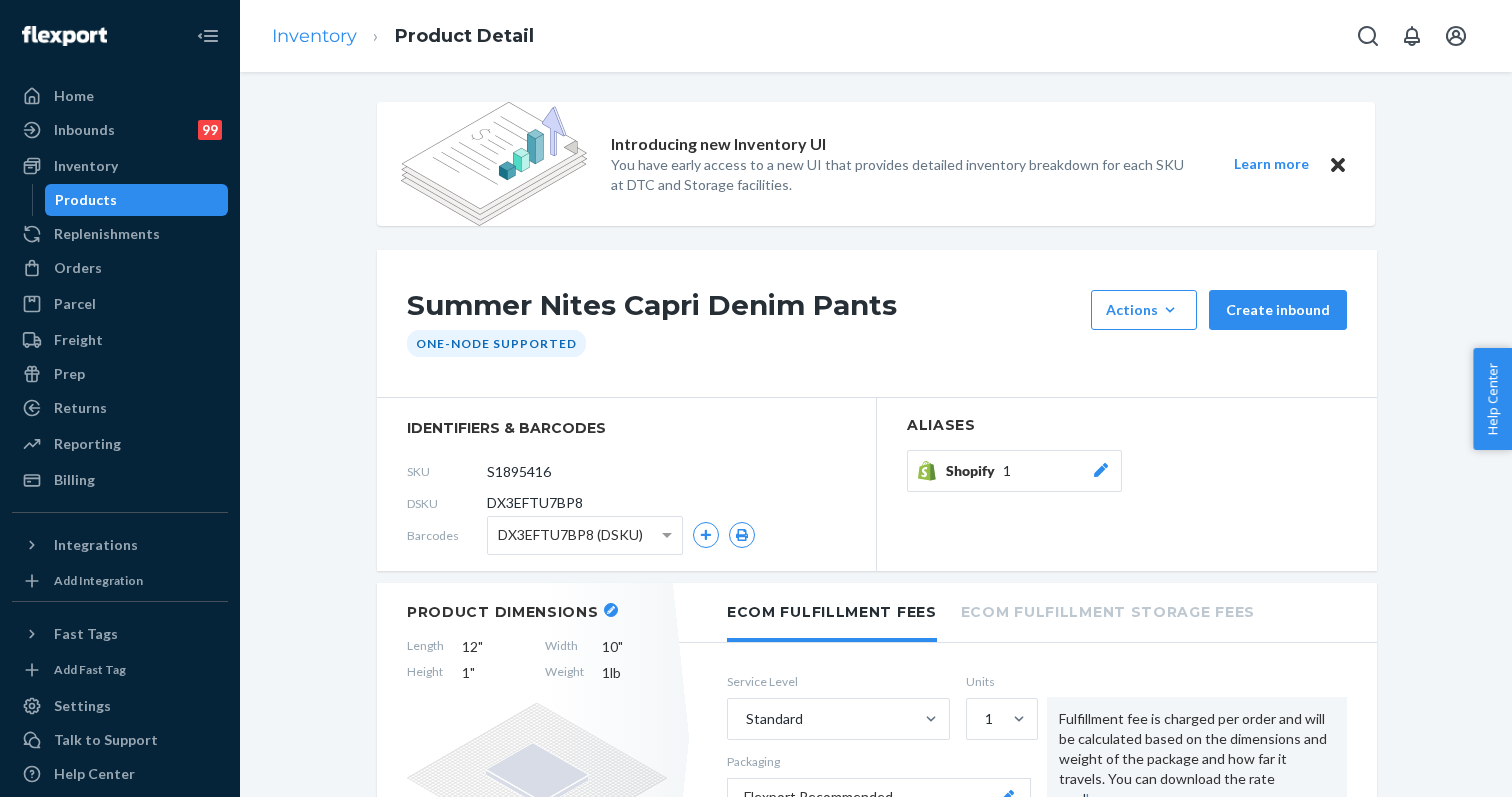 click on "Inventory" at bounding box center [314, 36] 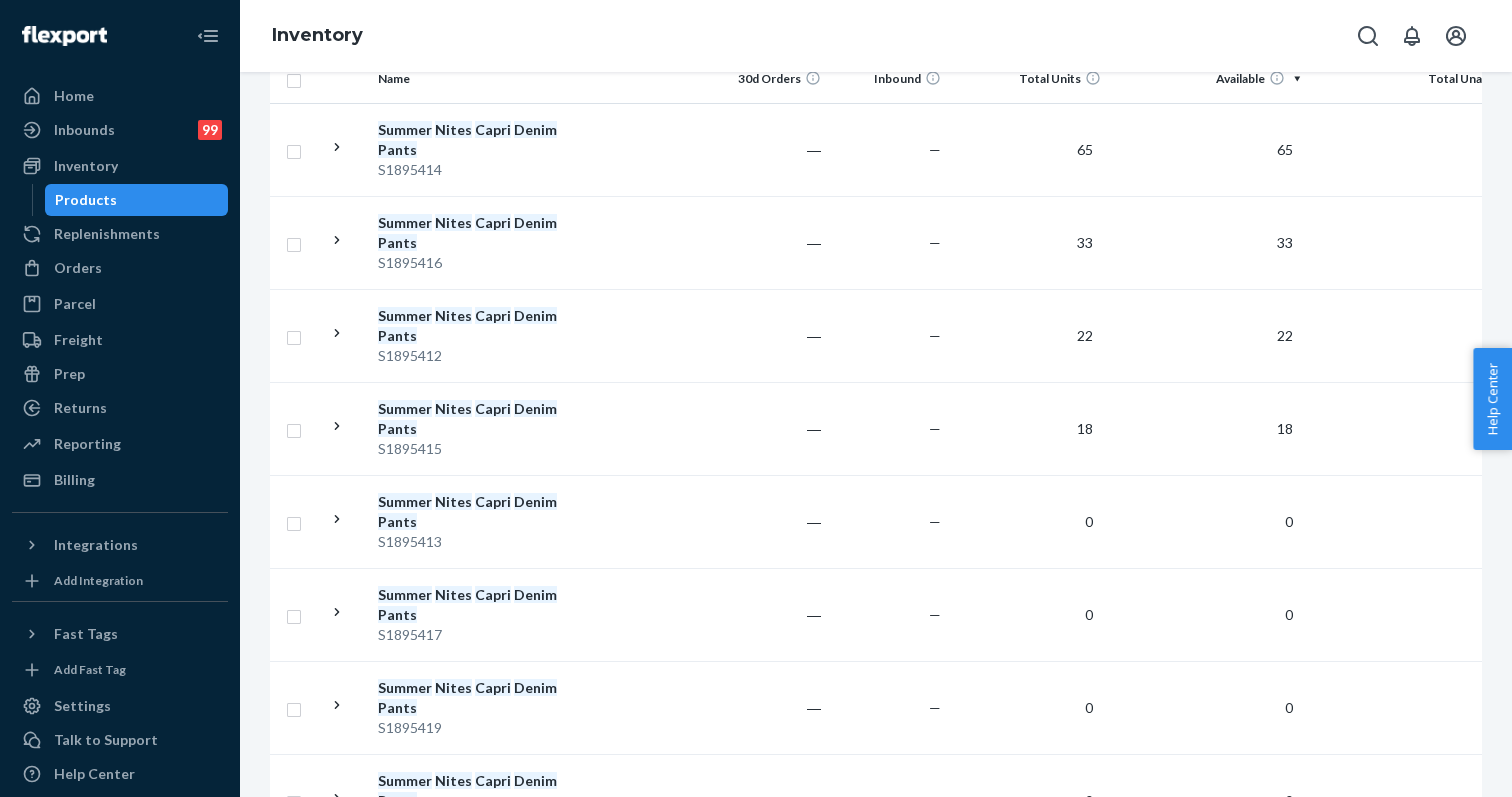 scroll, scrollTop: 396, scrollLeft: 0, axis: vertical 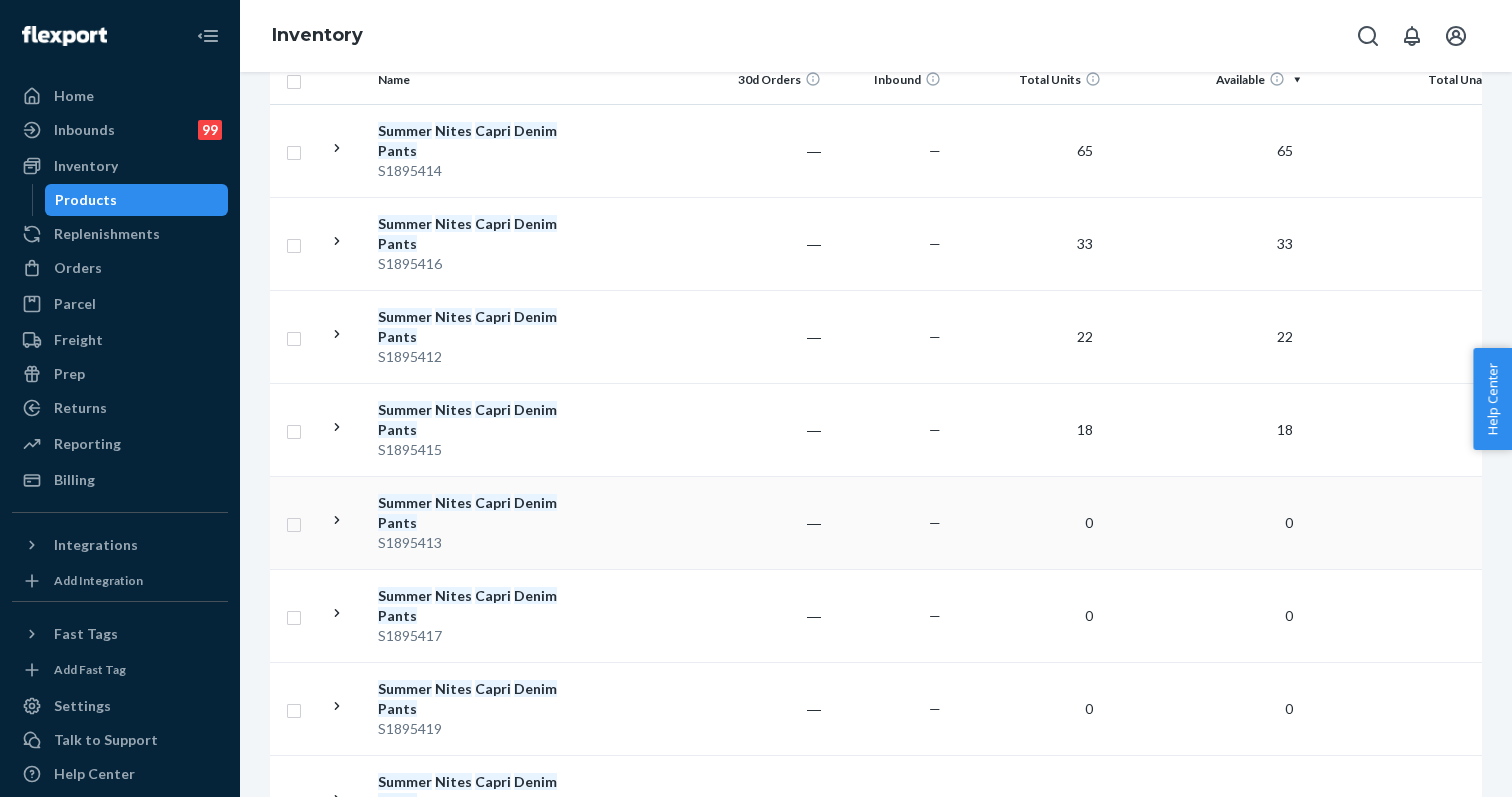 click on "Denim" at bounding box center (535, 502) 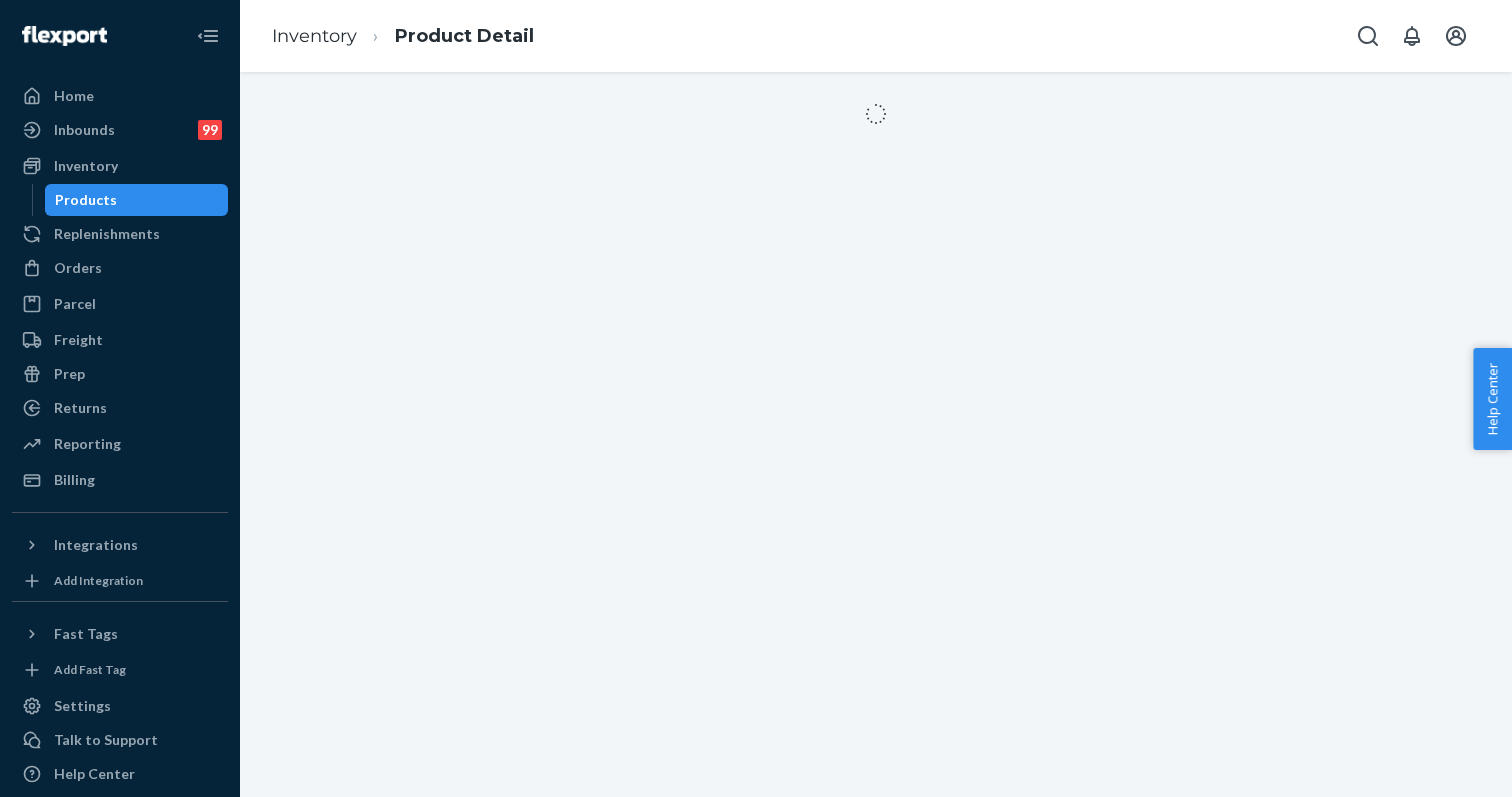 scroll, scrollTop: 0, scrollLeft: 0, axis: both 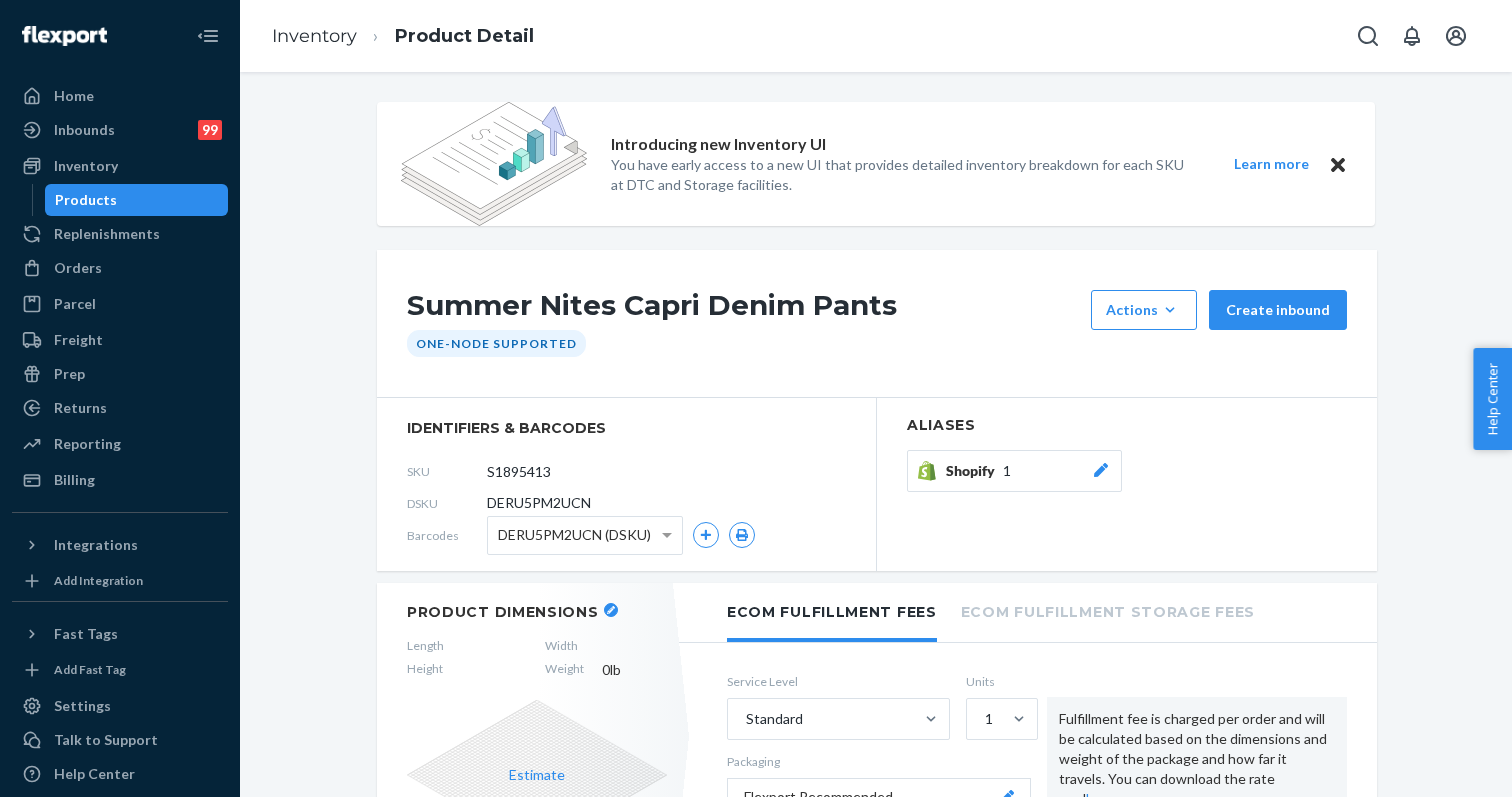 click 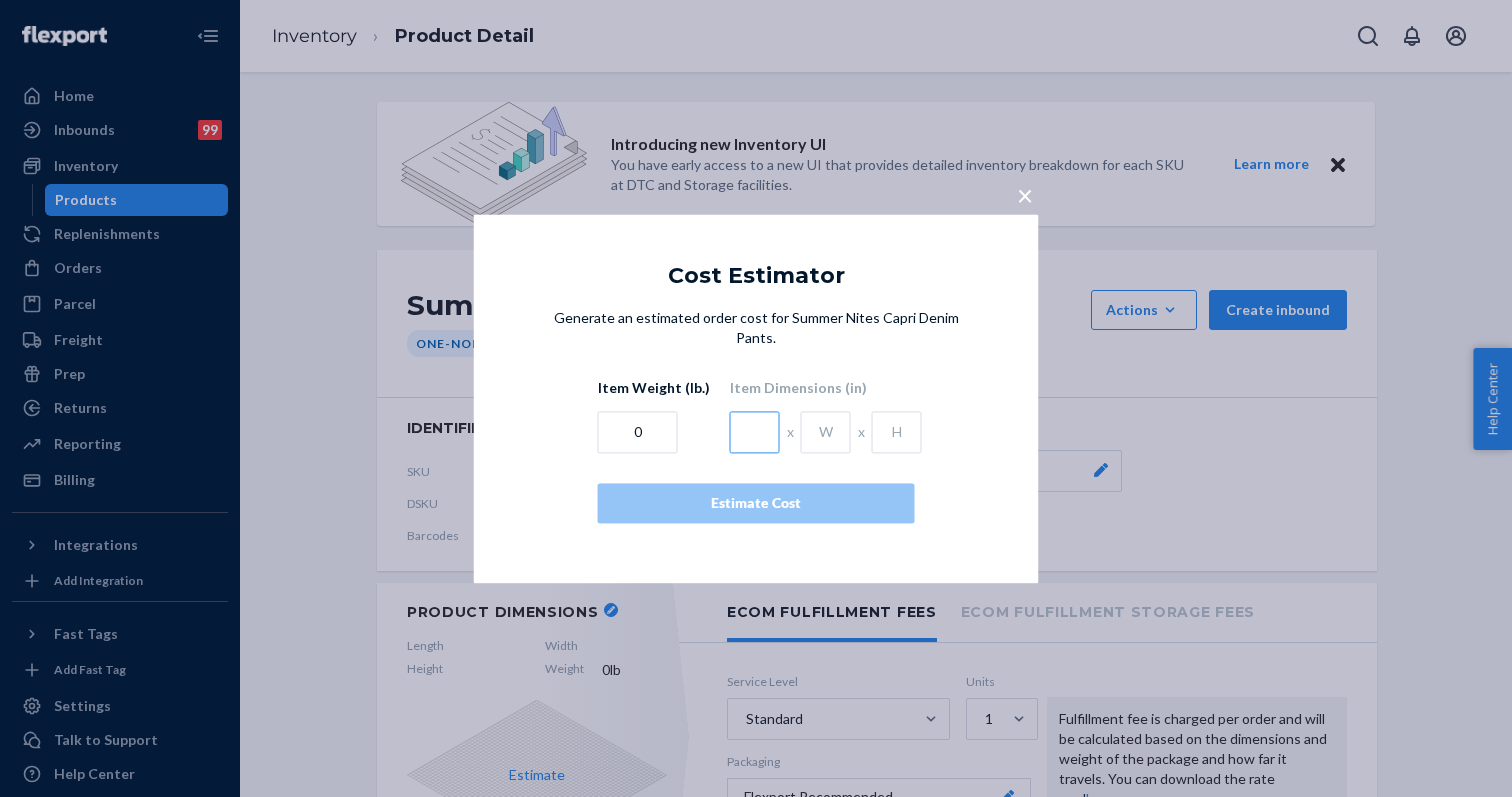 click at bounding box center [755, 432] 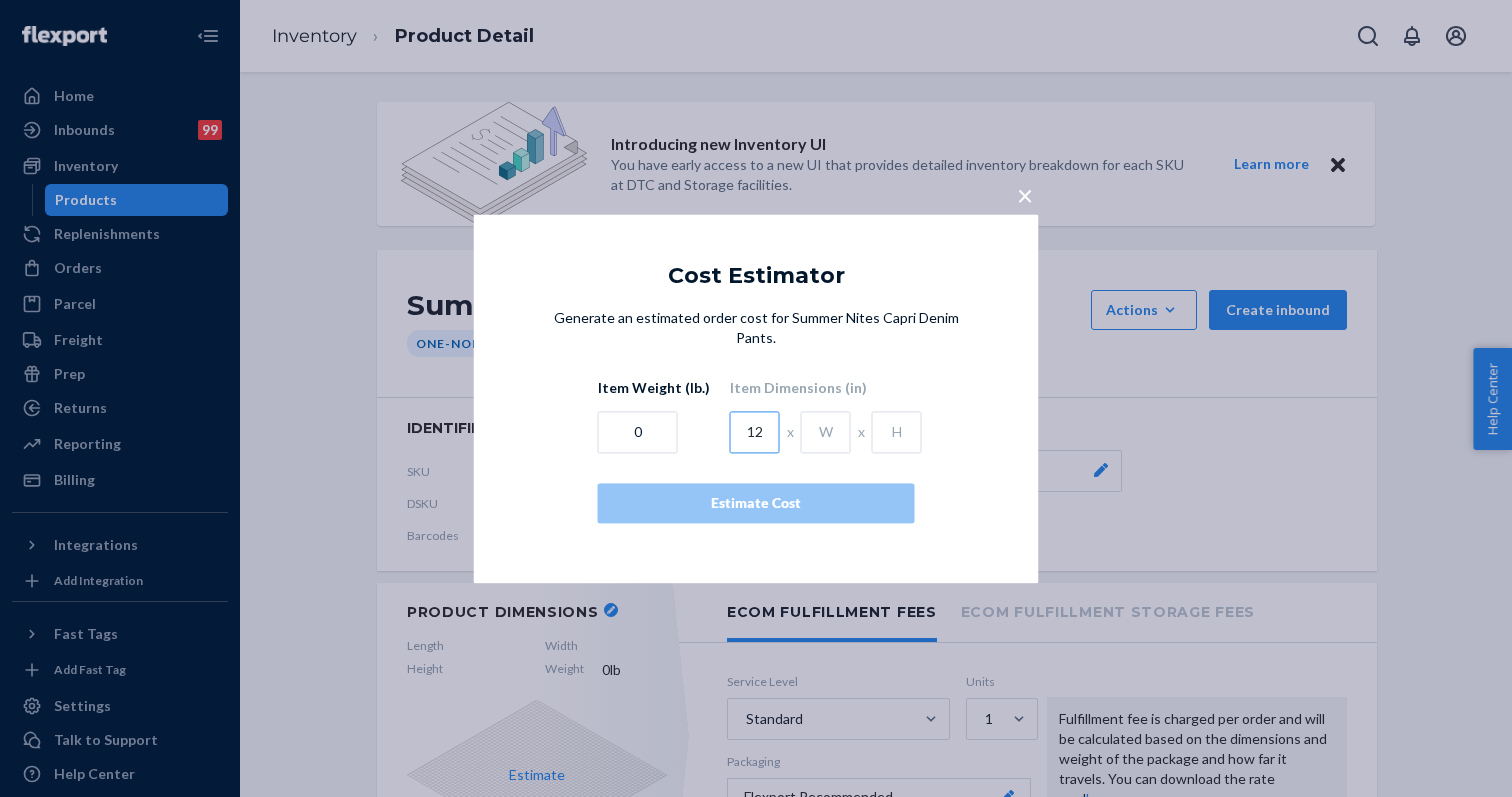 type on "12" 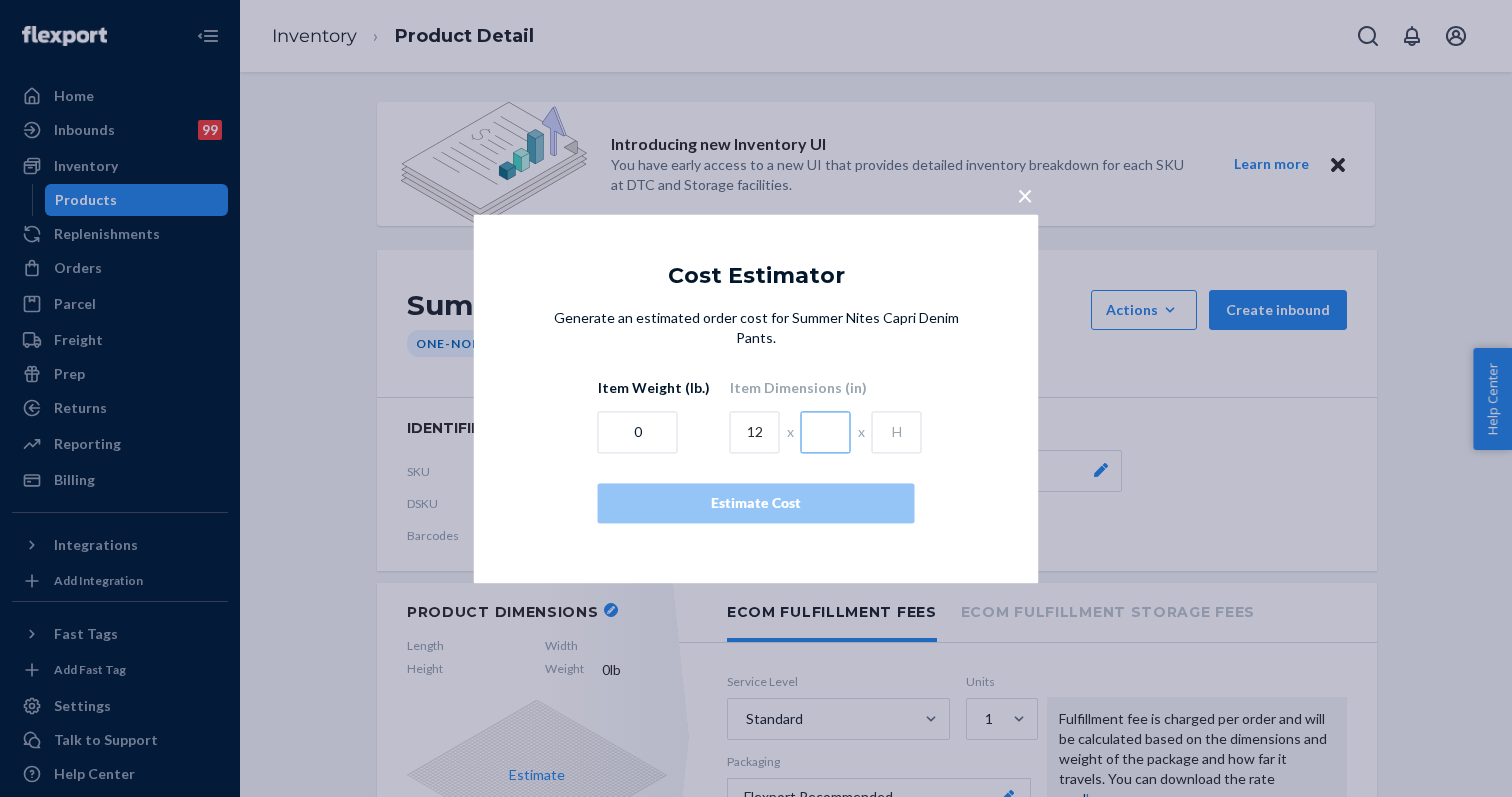 click at bounding box center (826, 432) 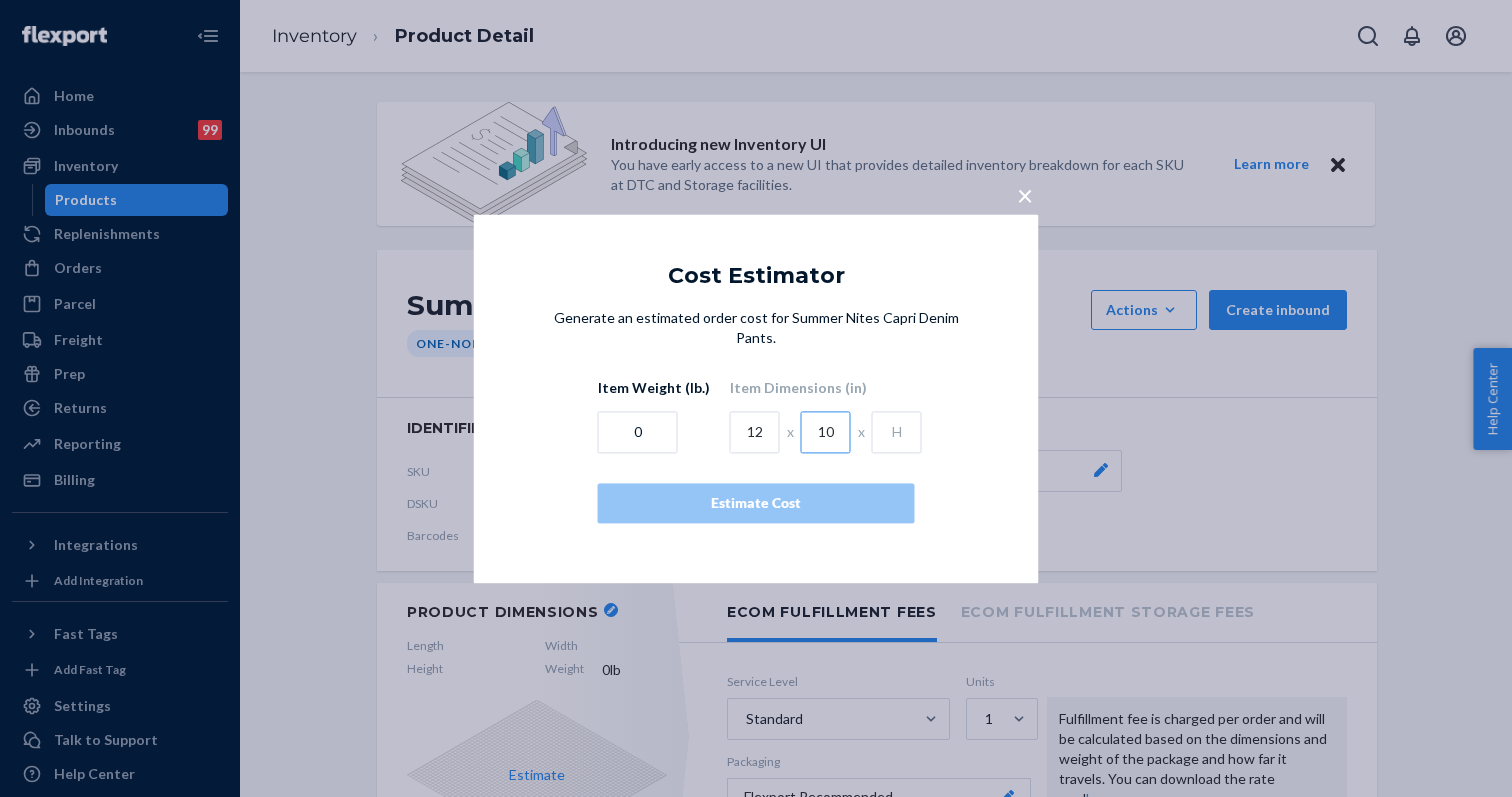 type on "10" 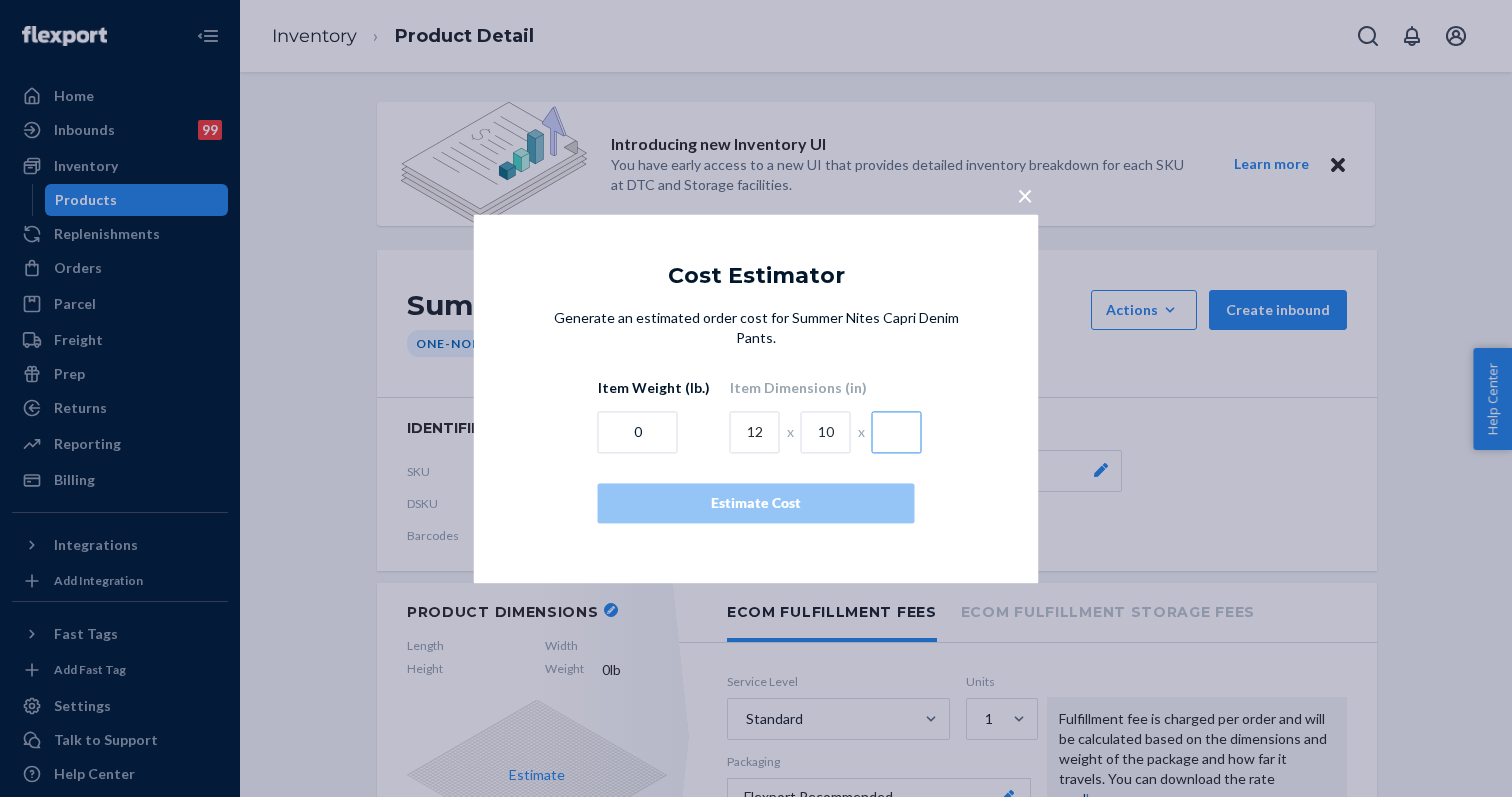 click at bounding box center (897, 432) 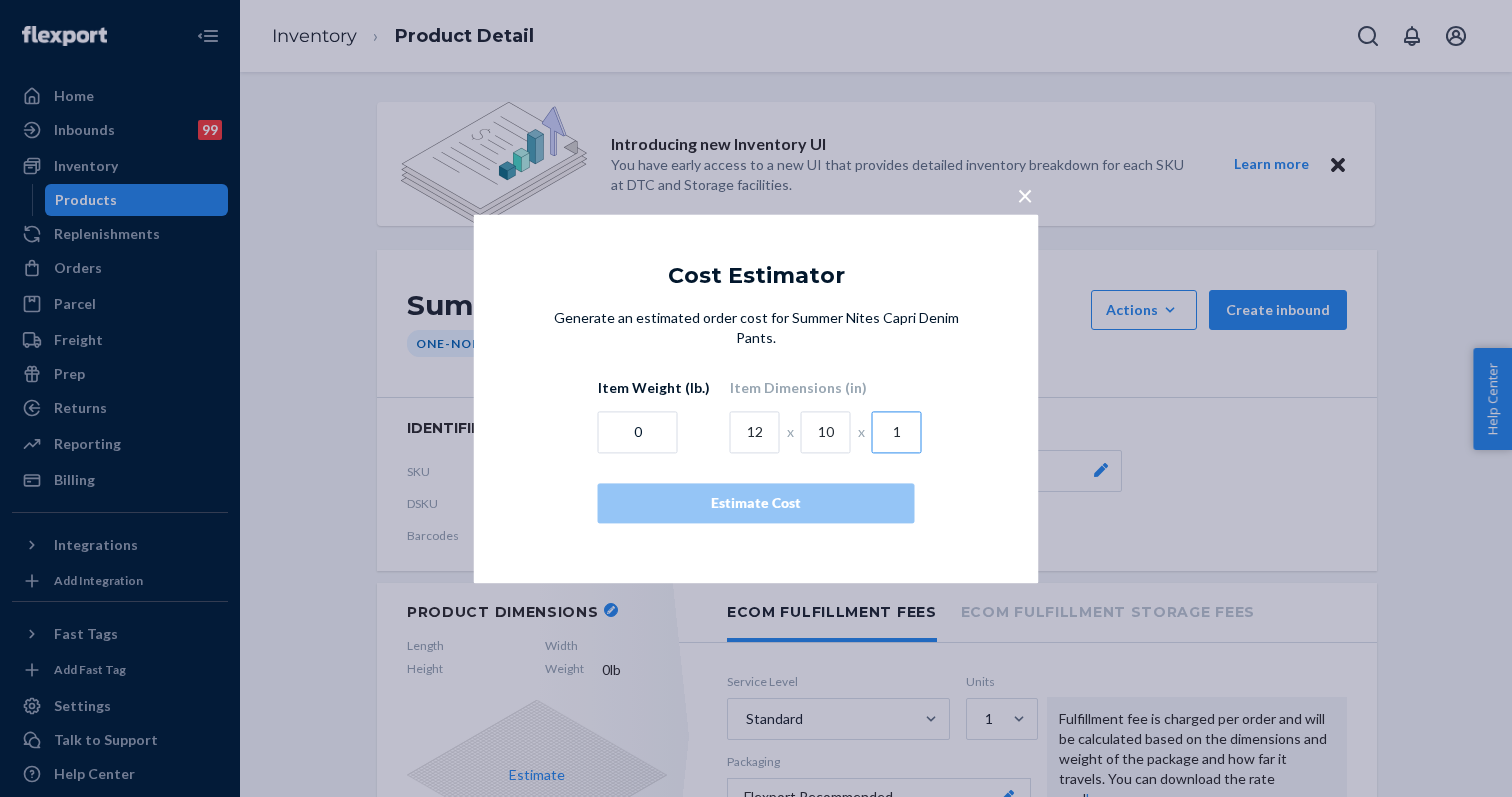 type on "1" 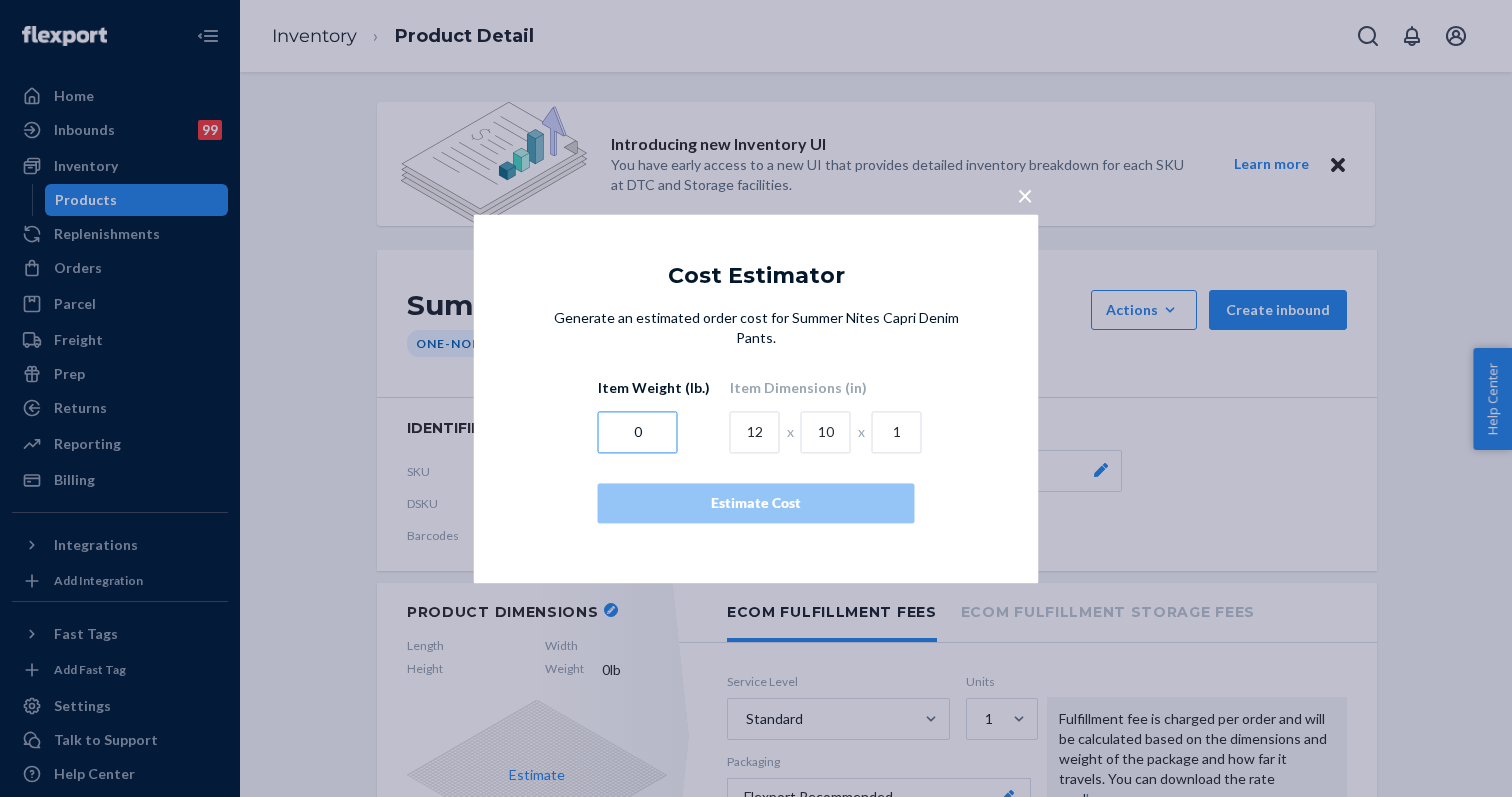 drag, startPoint x: 650, startPoint y: 428, endPoint x: 622, endPoint y: 428, distance: 28 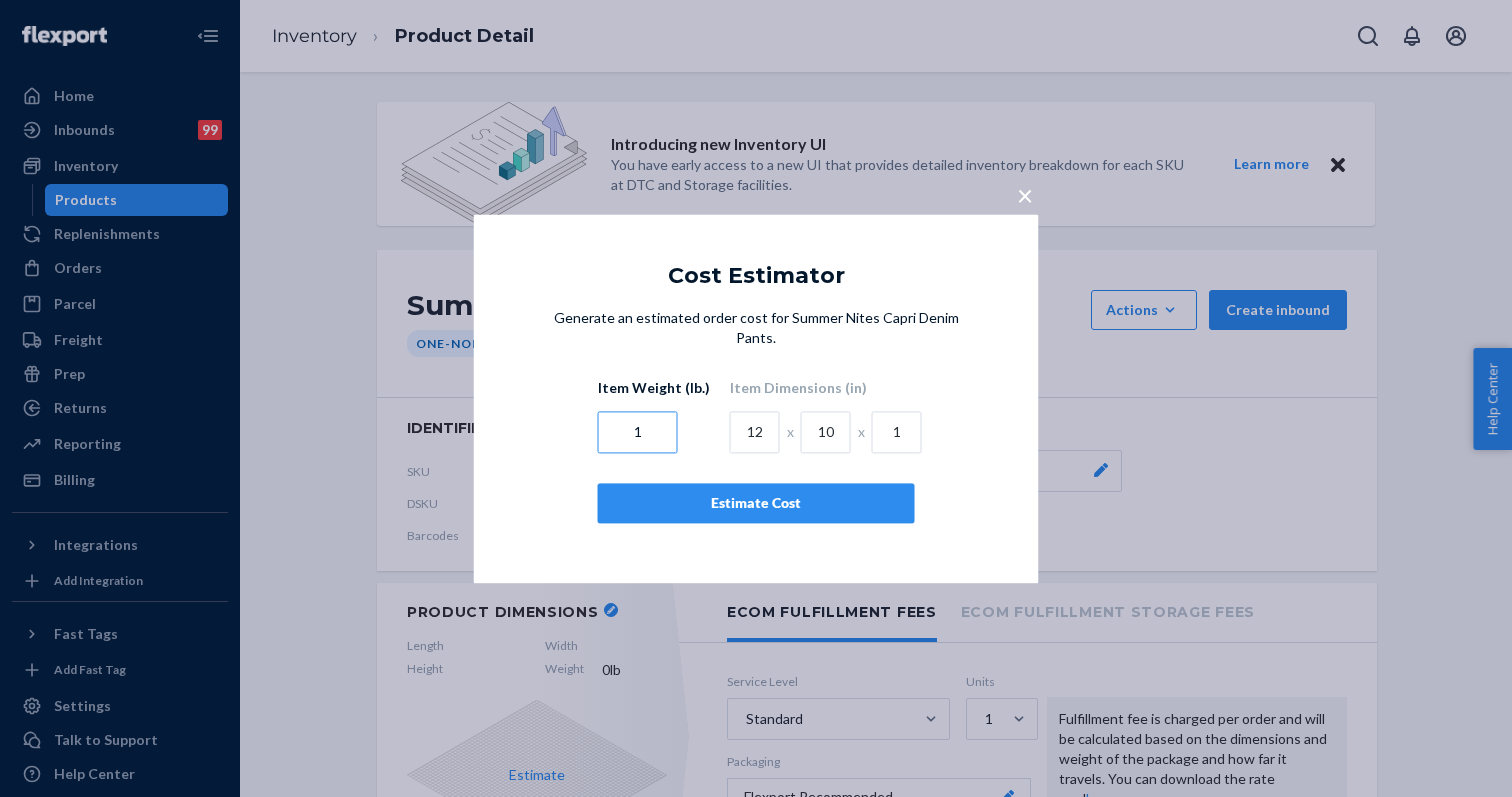 type on "1" 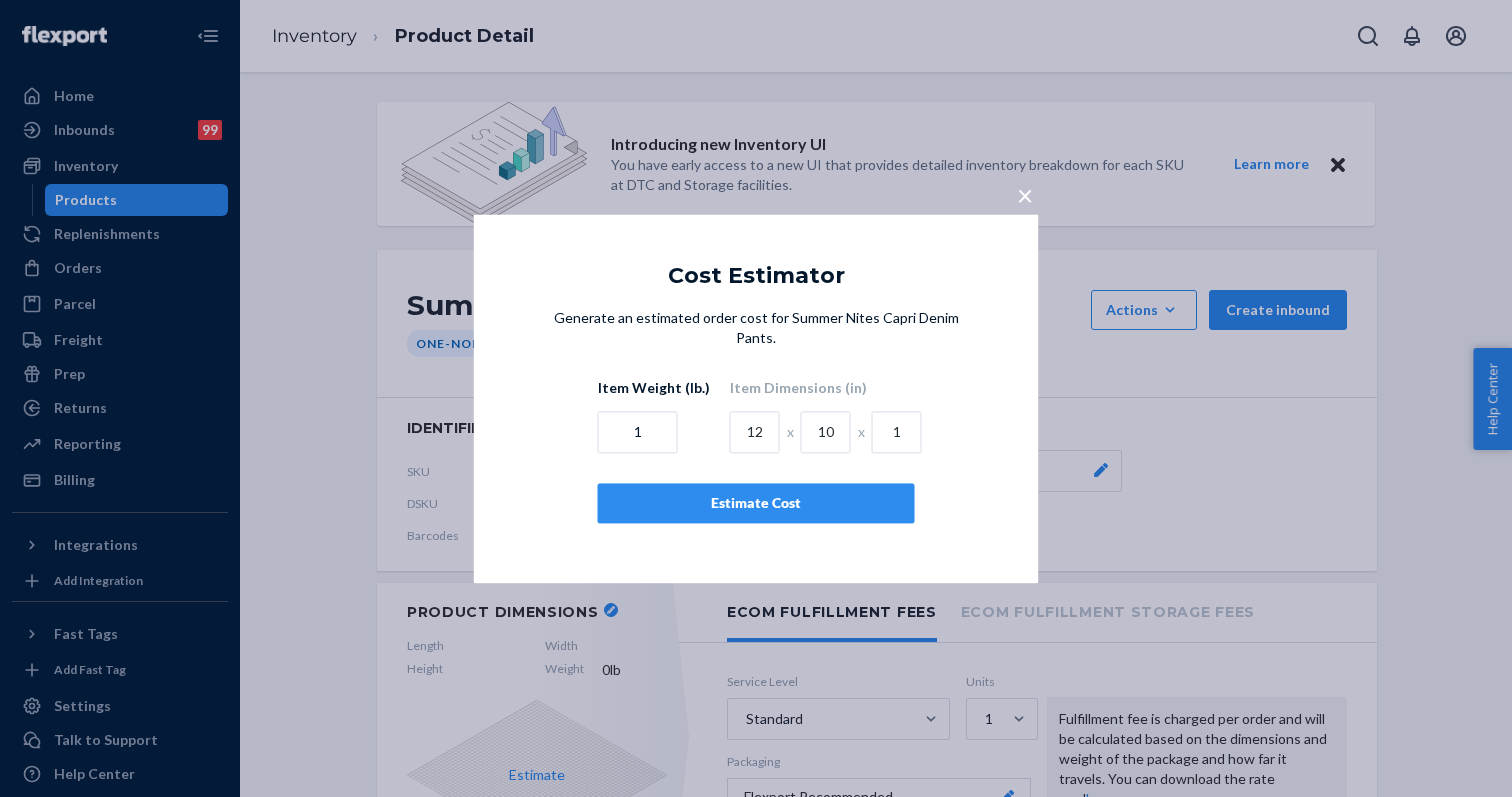 click on "Estimate Cost" at bounding box center [756, 503] 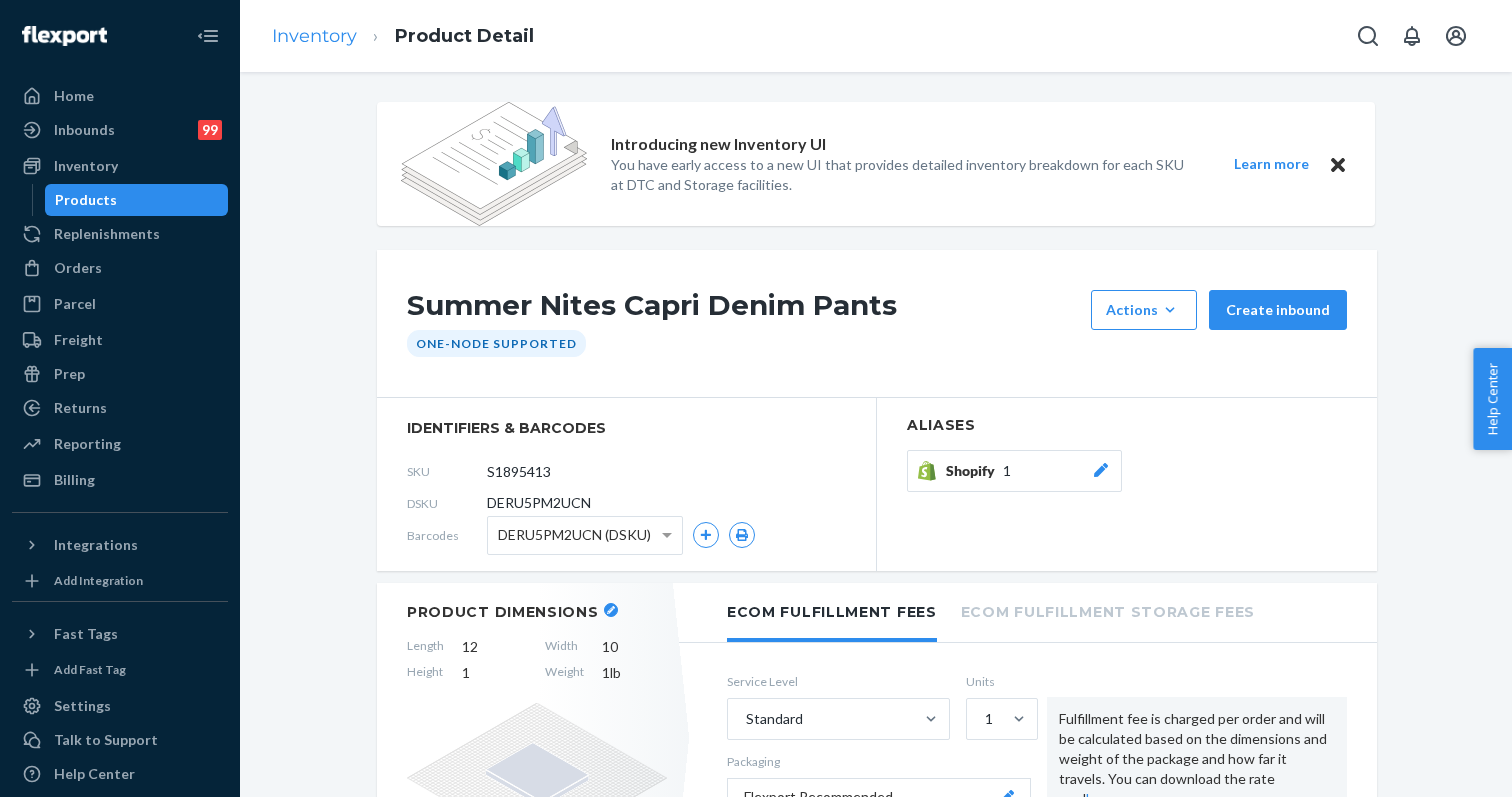 click on "Inventory" at bounding box center [314, 36] 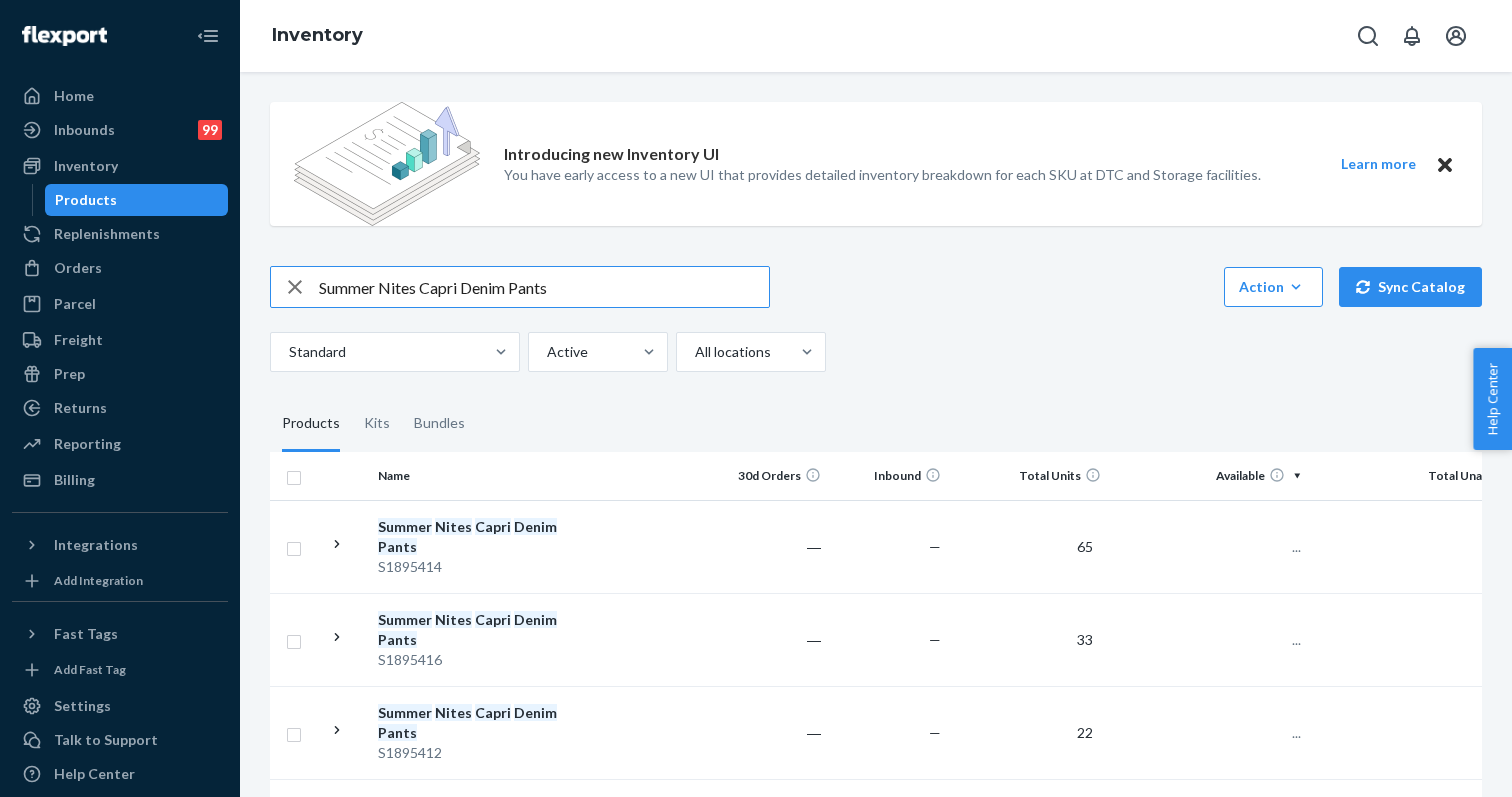 scroll, scrollTop: 1, scrollLeft: 0, axis: vertical 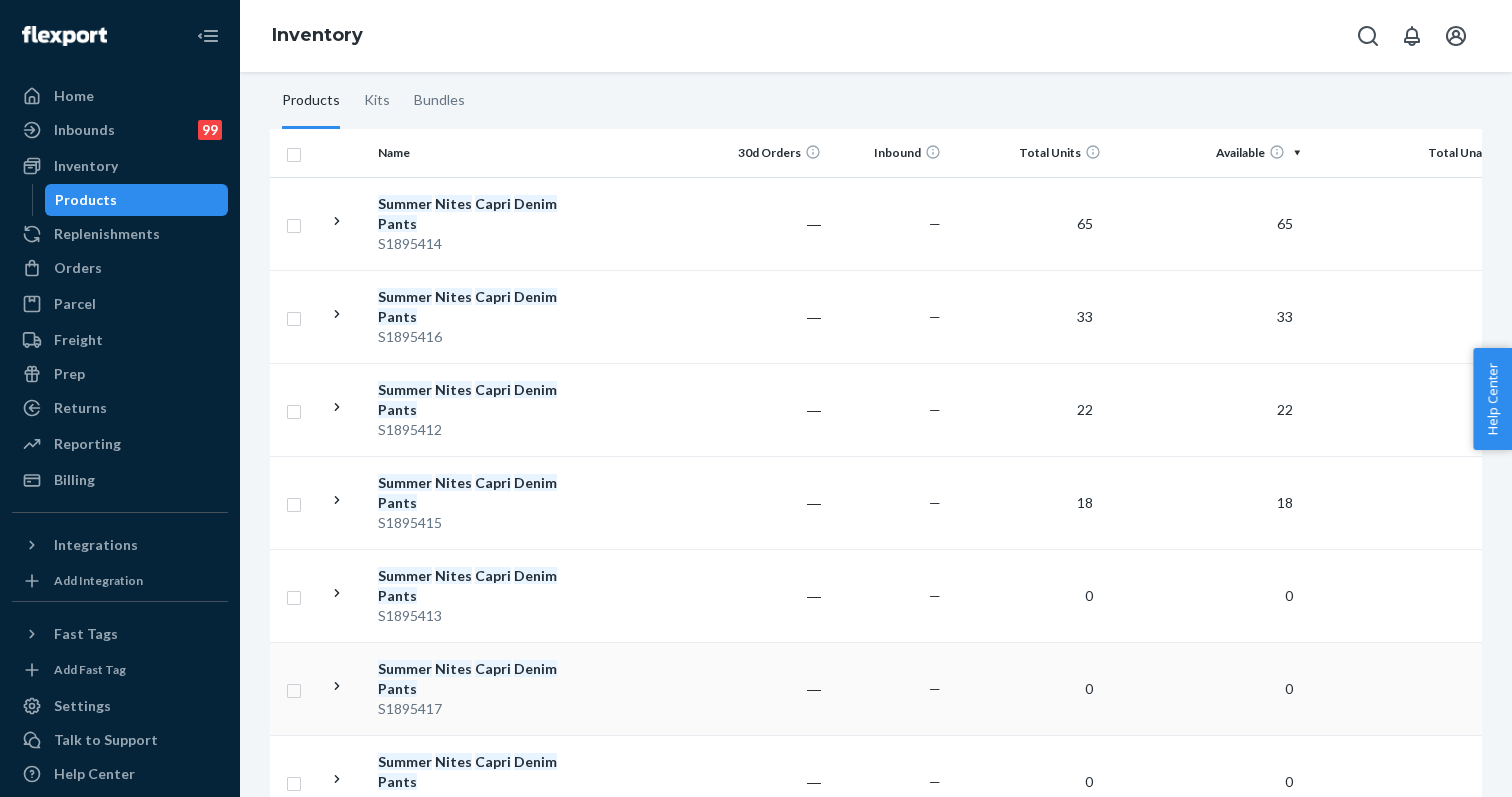 click on "Nites" at bounding box center (453, 668) 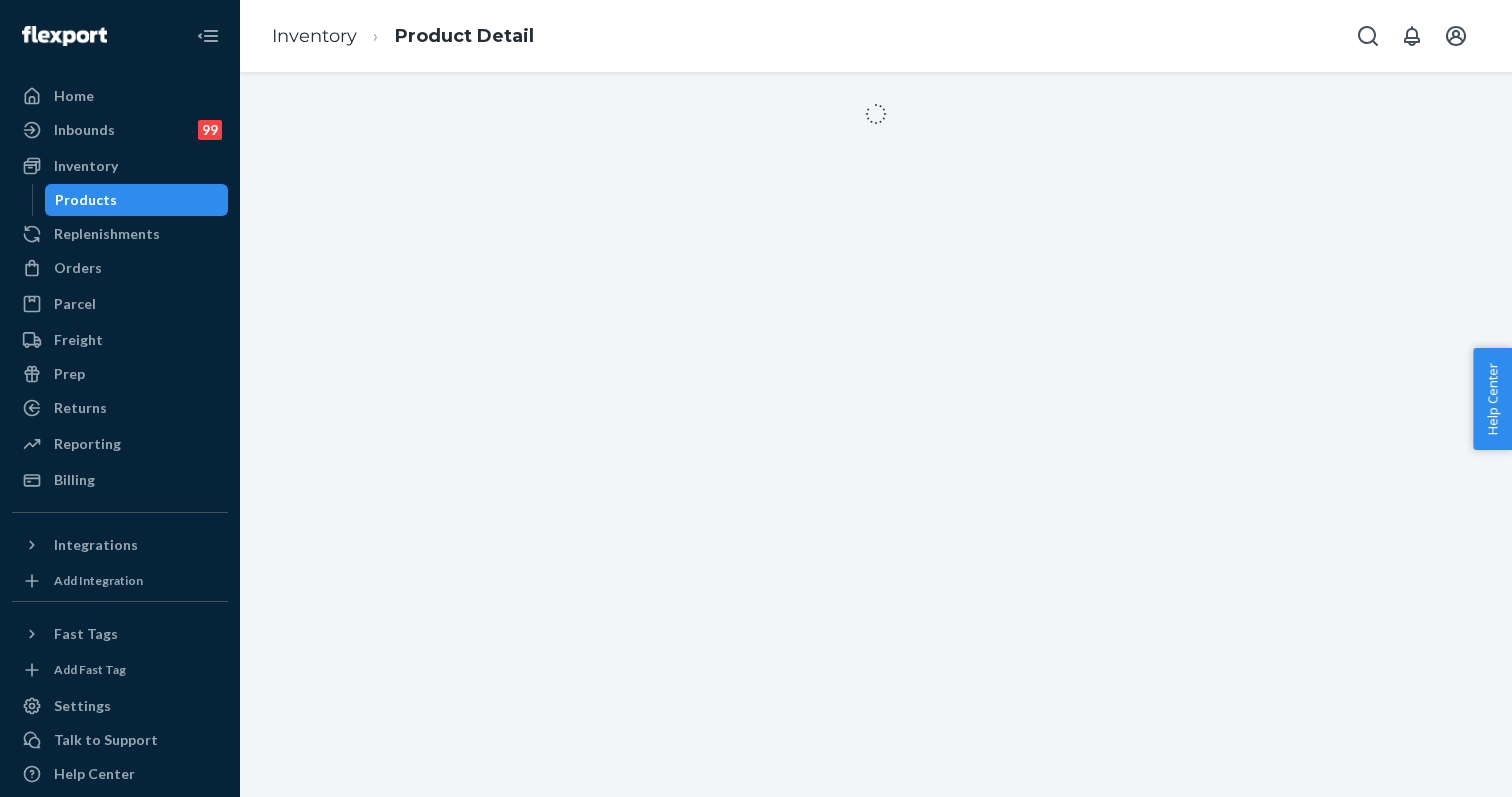 scroll, scrollTop: 0, scrollLeft: 0, axis: both 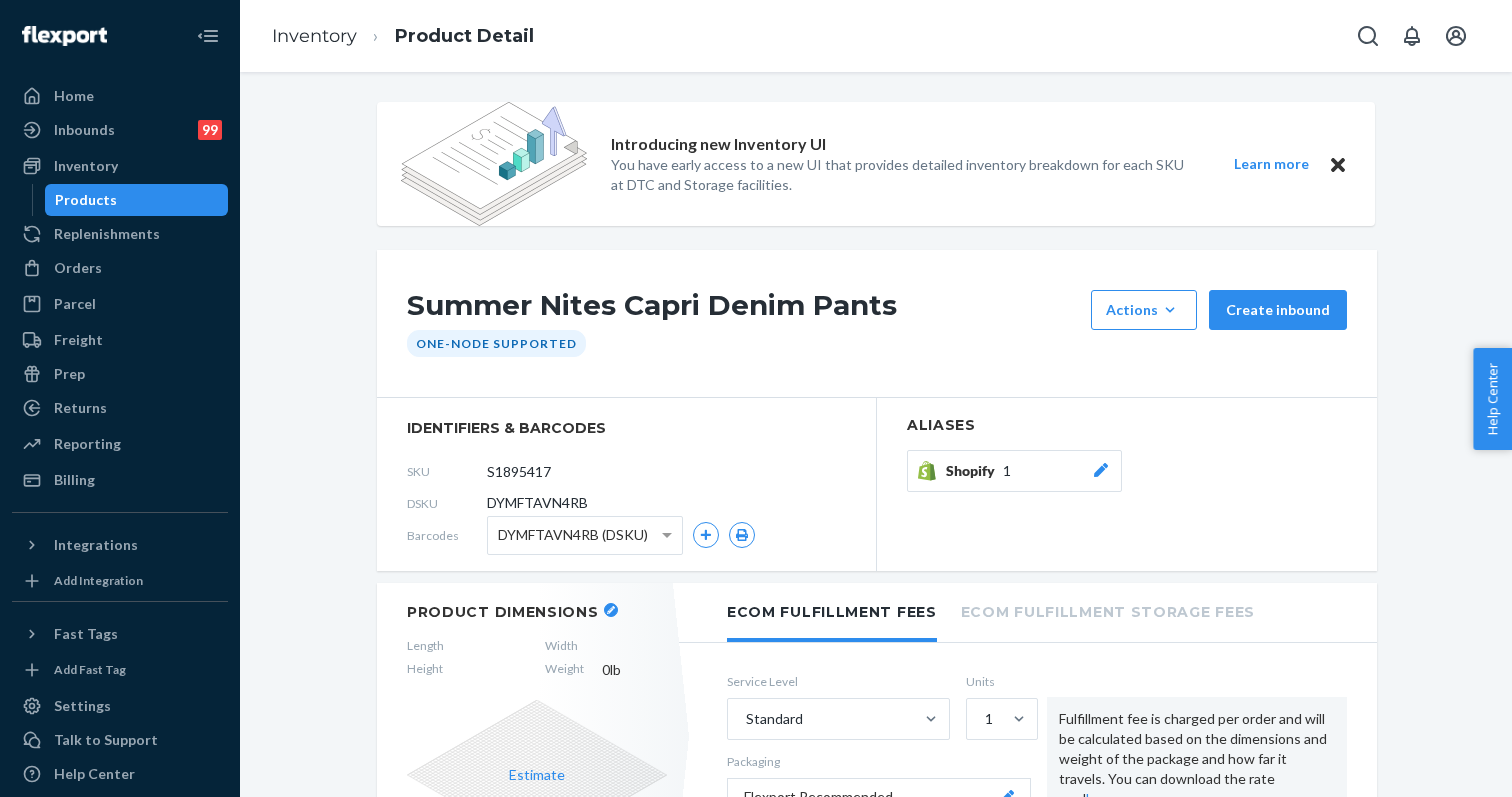 click 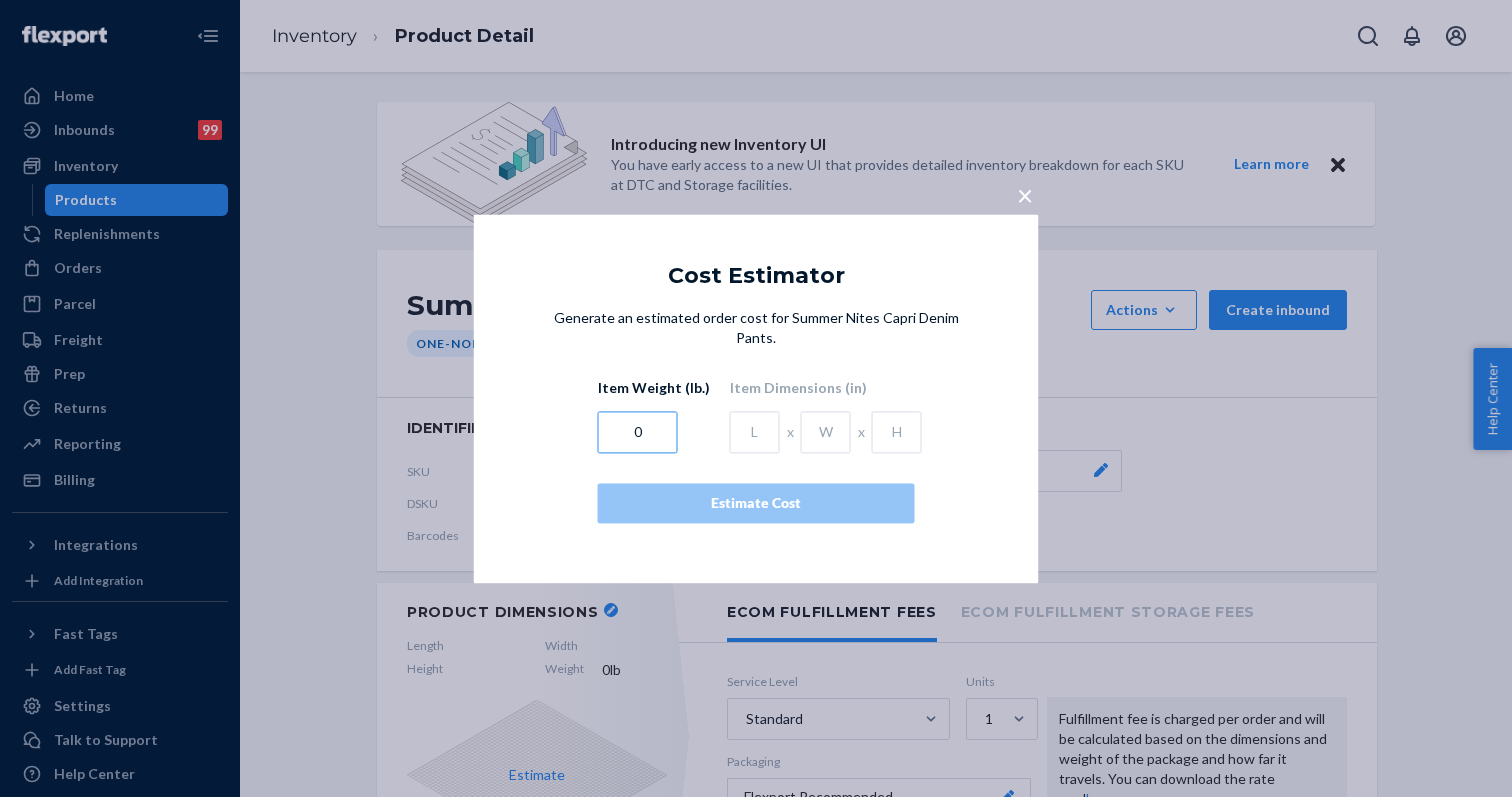 drag, startPoint x: 647, startPoint y: 439, endPoint x: 633, endPoint y: 439, distance: 14 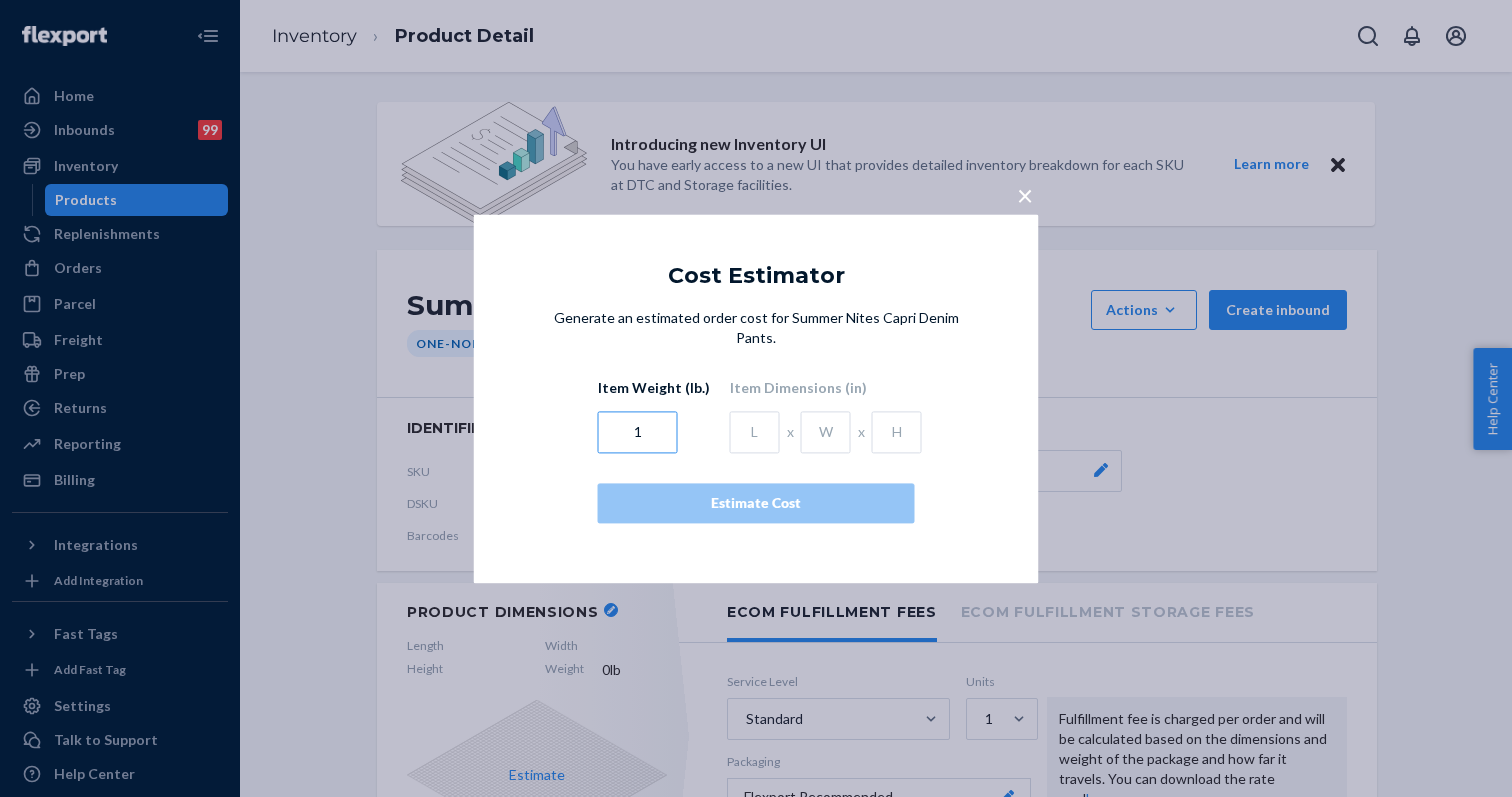 type on "1" 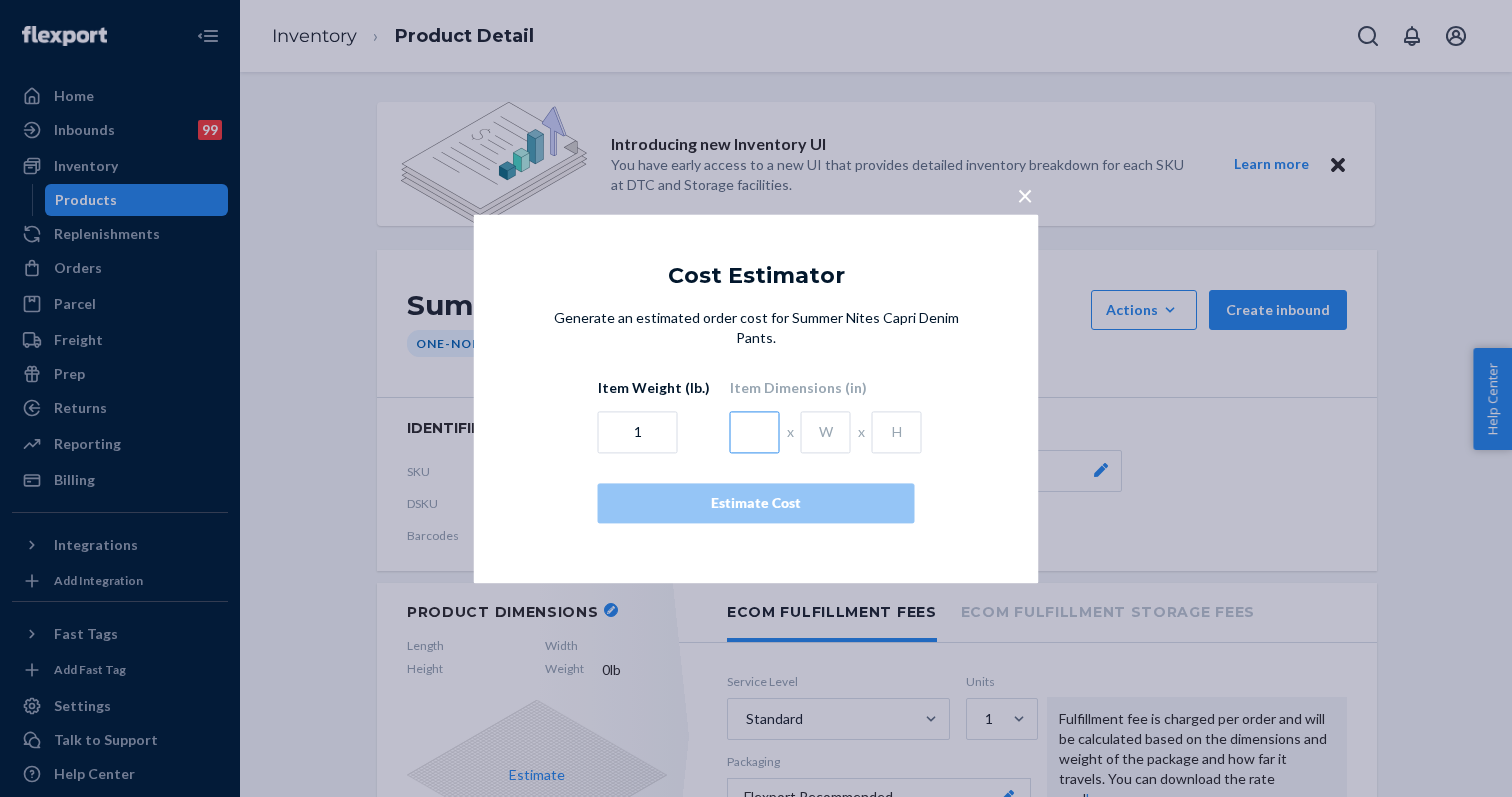 click at bounding box center [755, 432] 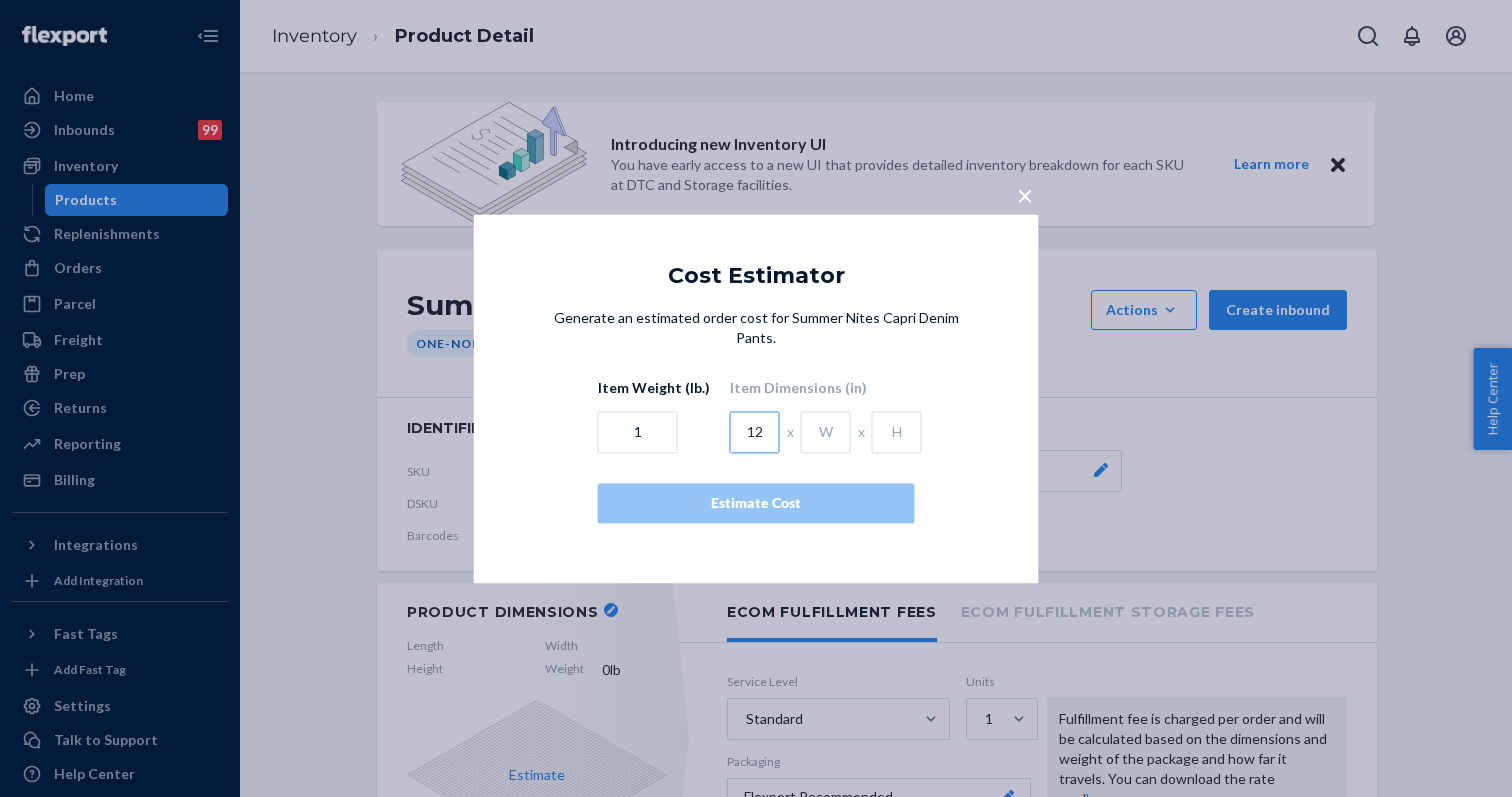 type on "12" 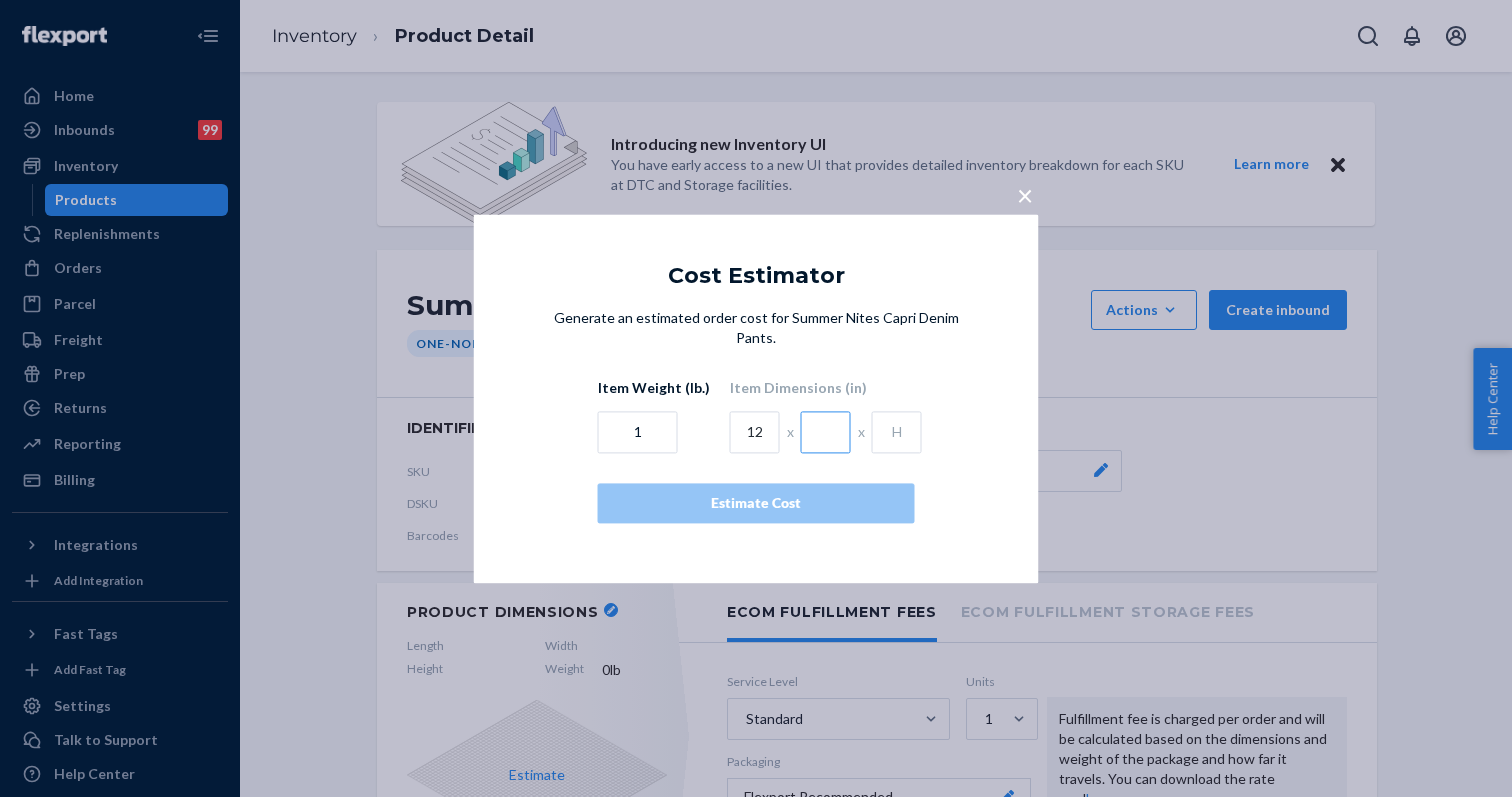 click at bounding box center [826, 432] 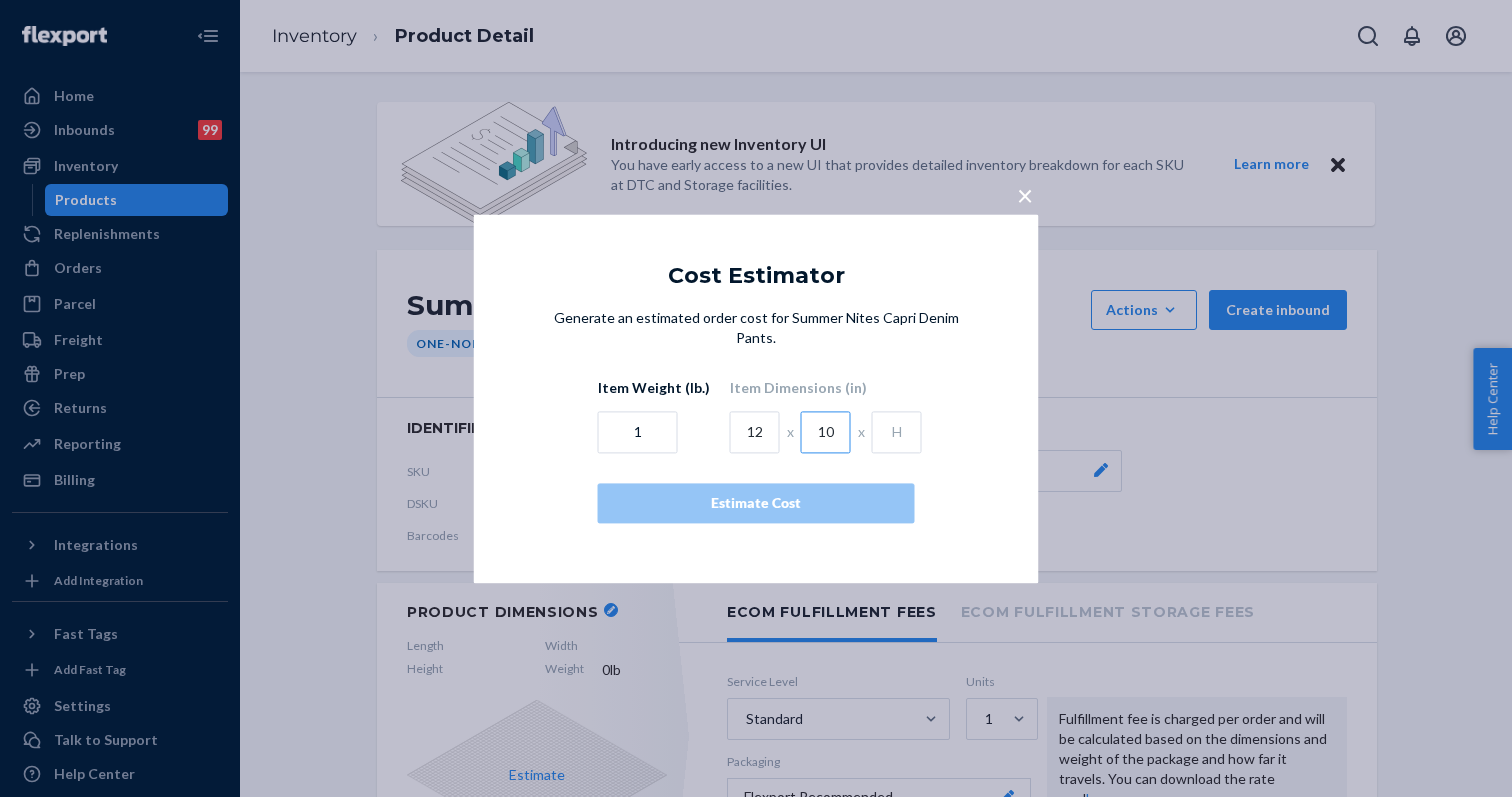 type on "10" 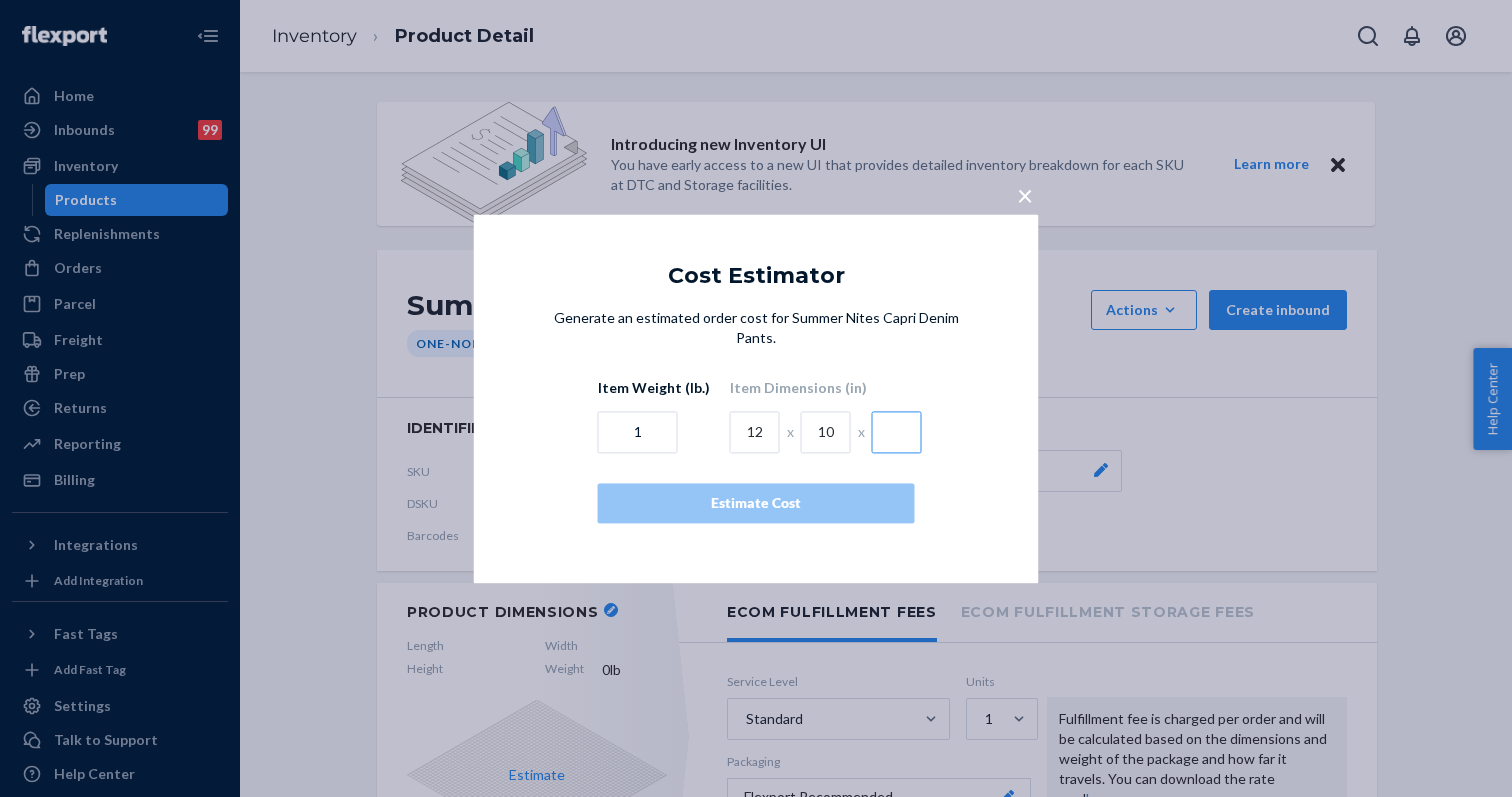 click at bounding box center (897, 432) 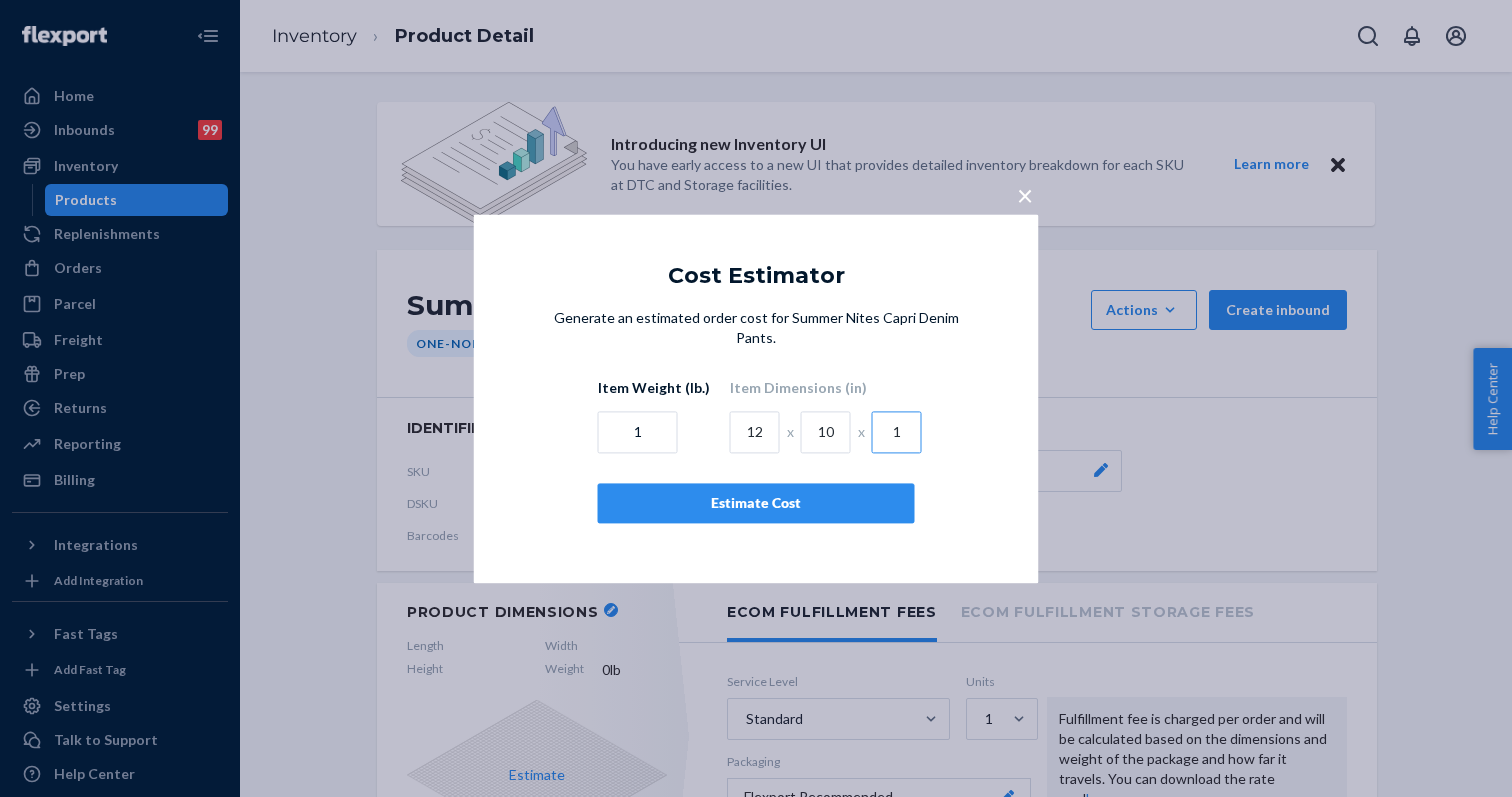 type on "1" 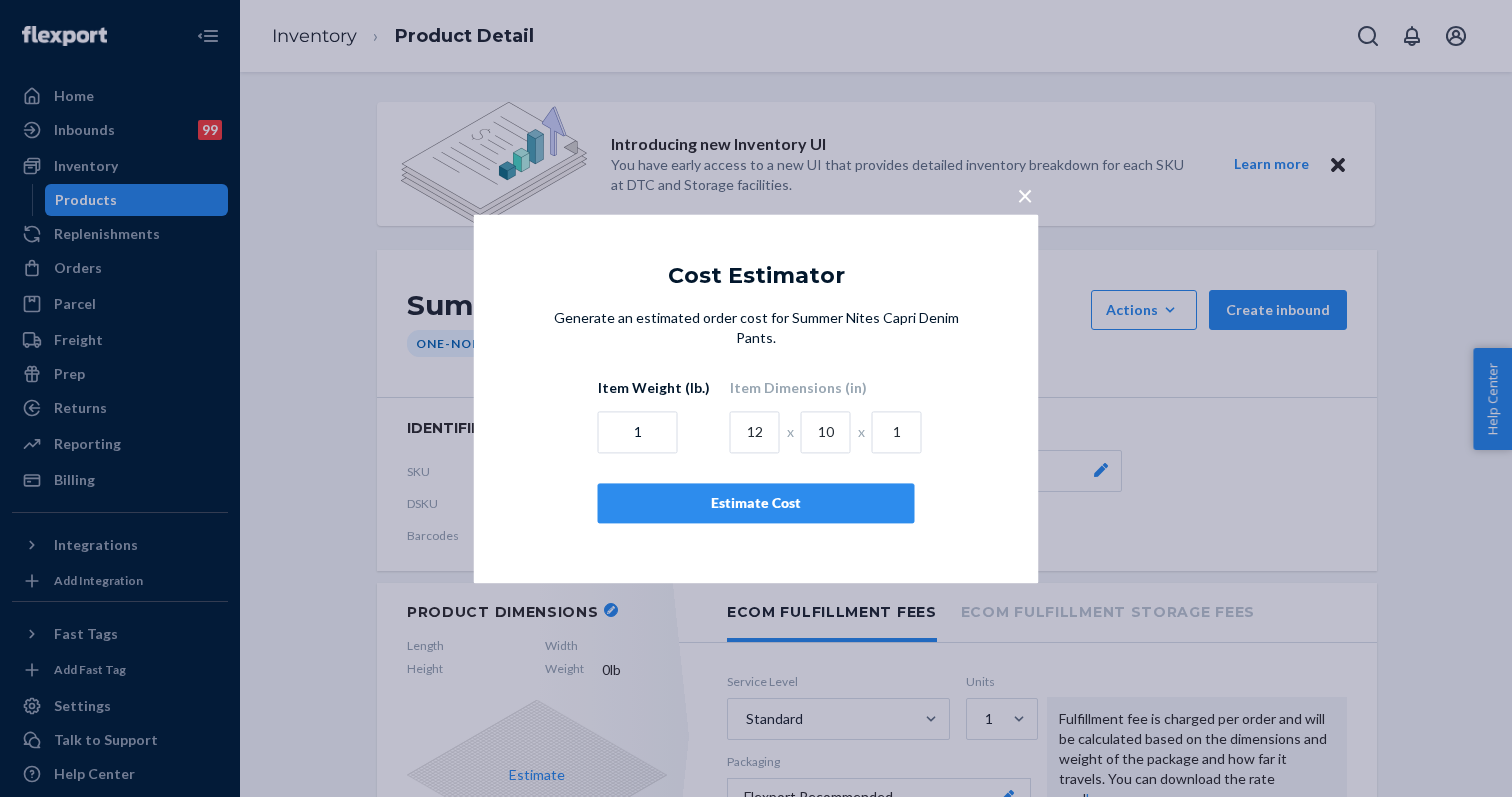click on "Estimate Cost" at bounding box center [756, 503] 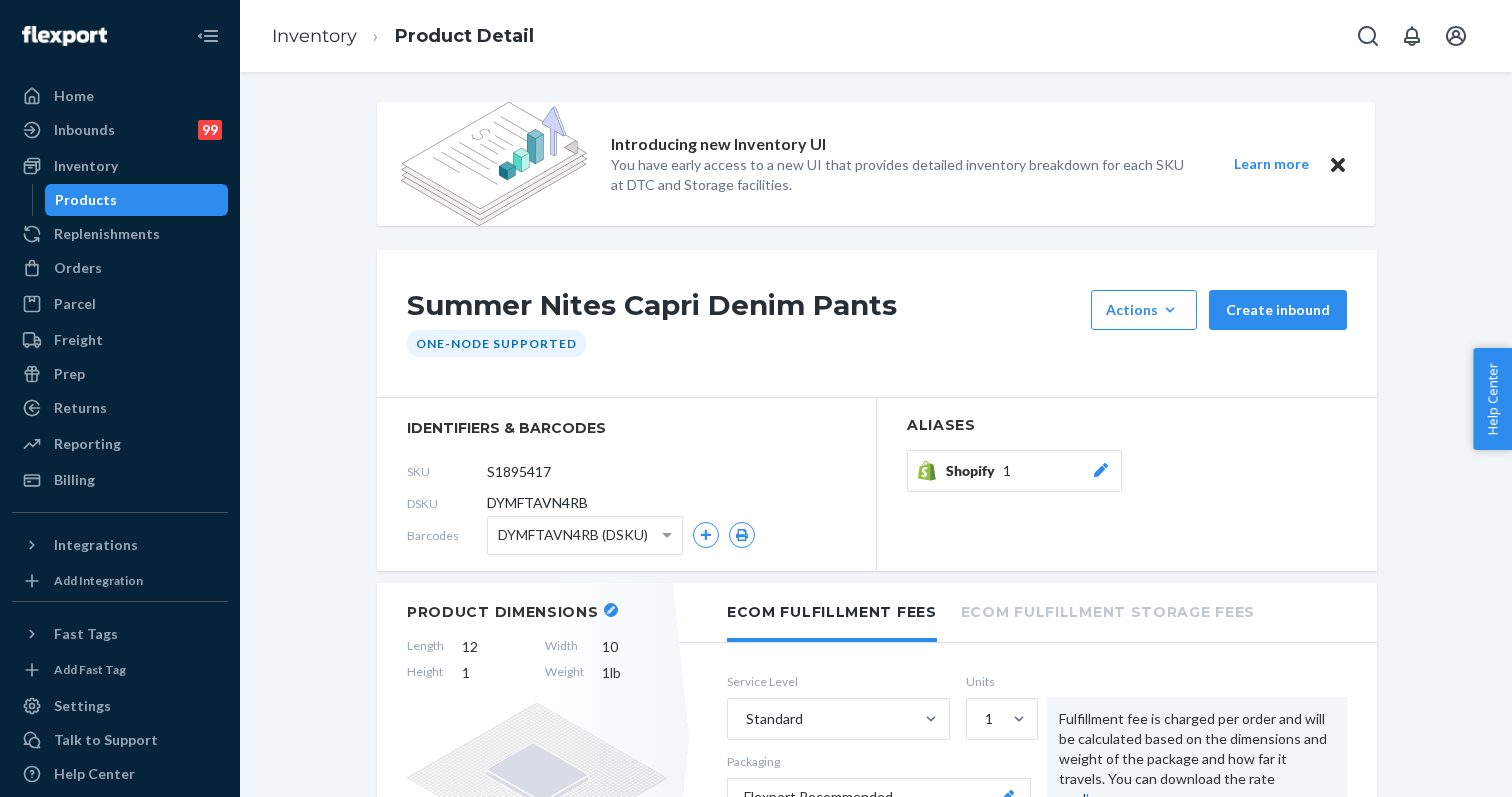 click on "Inventory Product Detail" at bounding box center [403, 36] 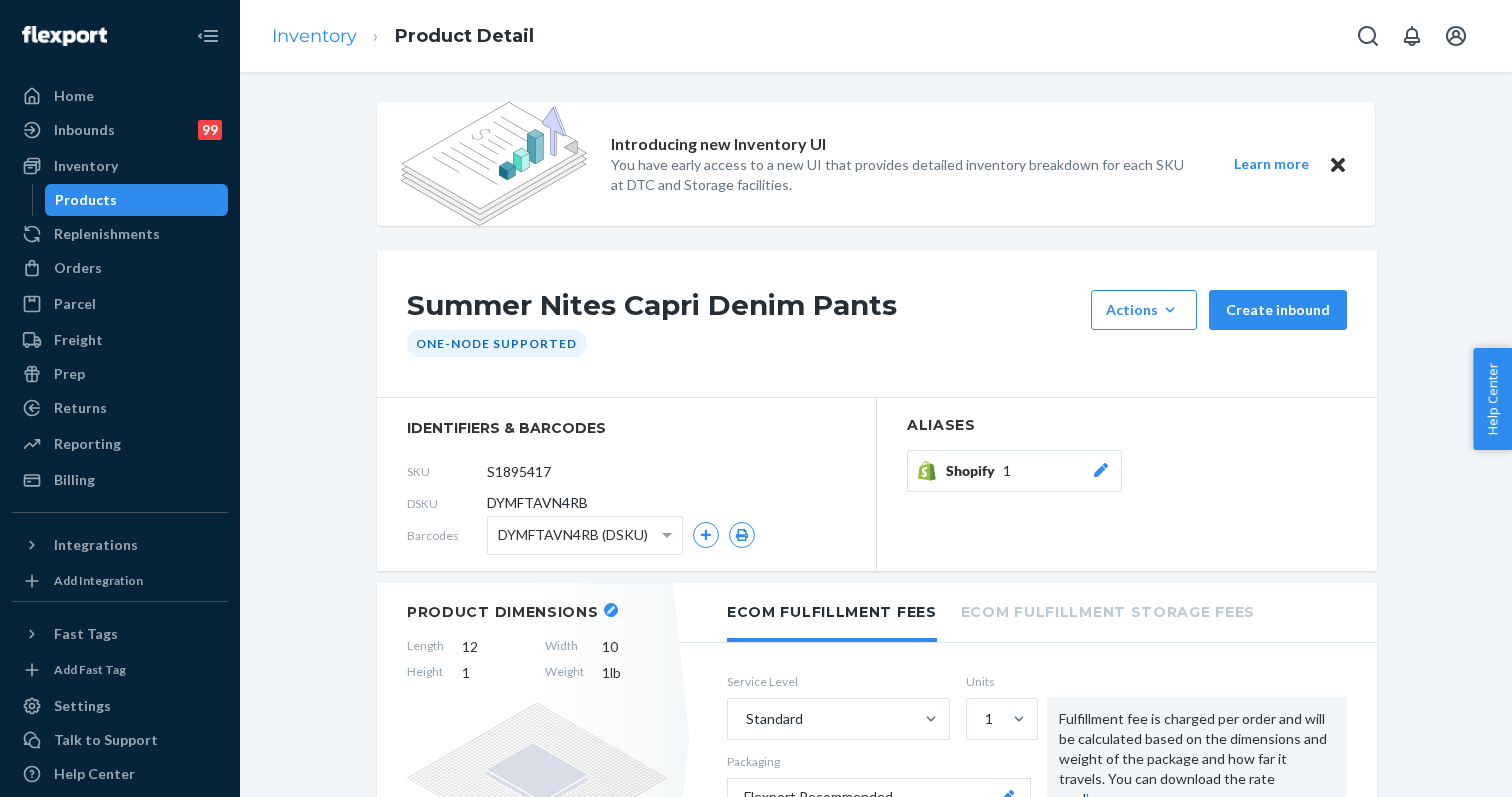 click on "Inventory" at bounding box center (314, 36) 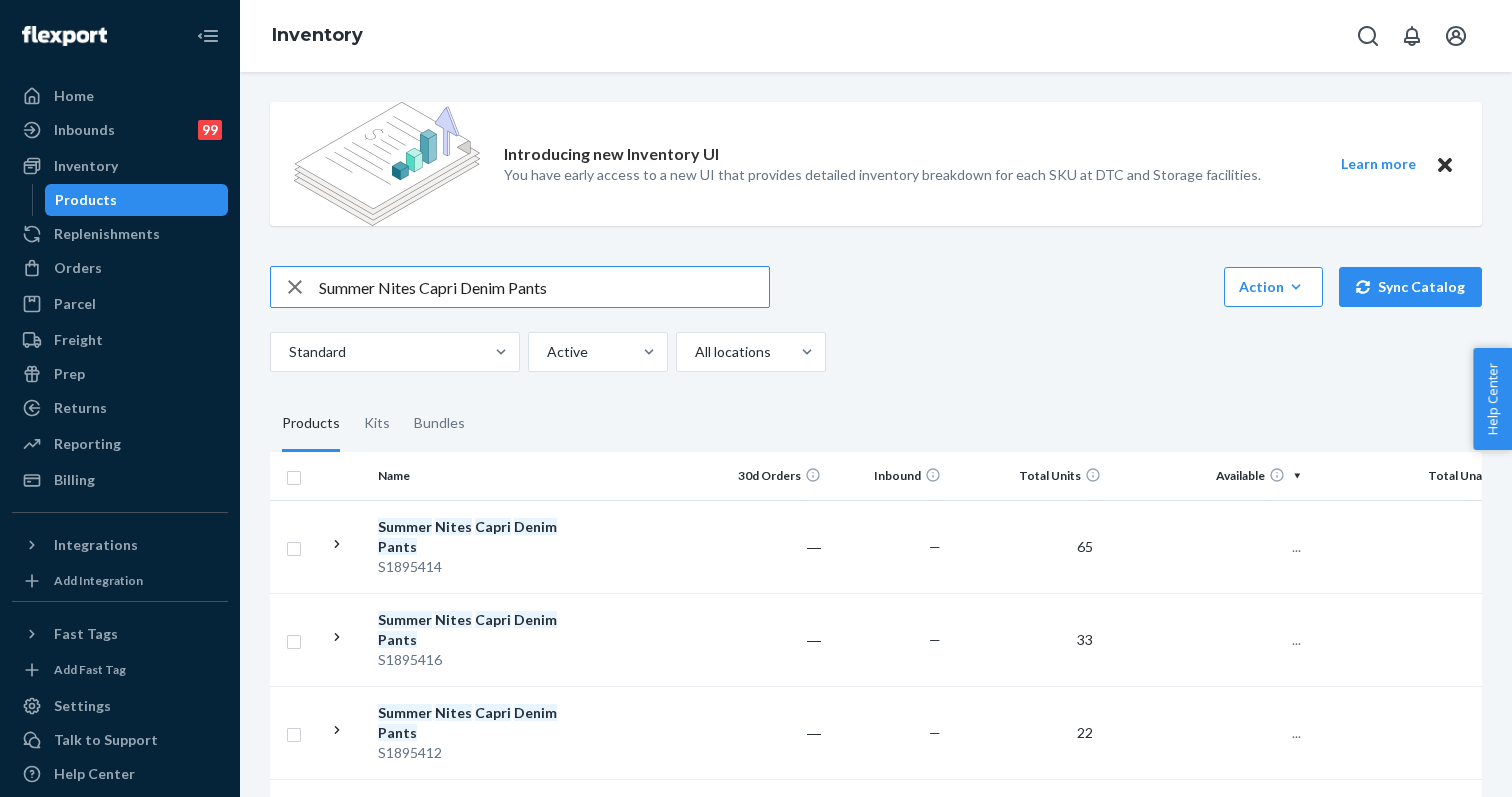 scroll, scrollTop: 0, scrollLeft: 0, axis: both 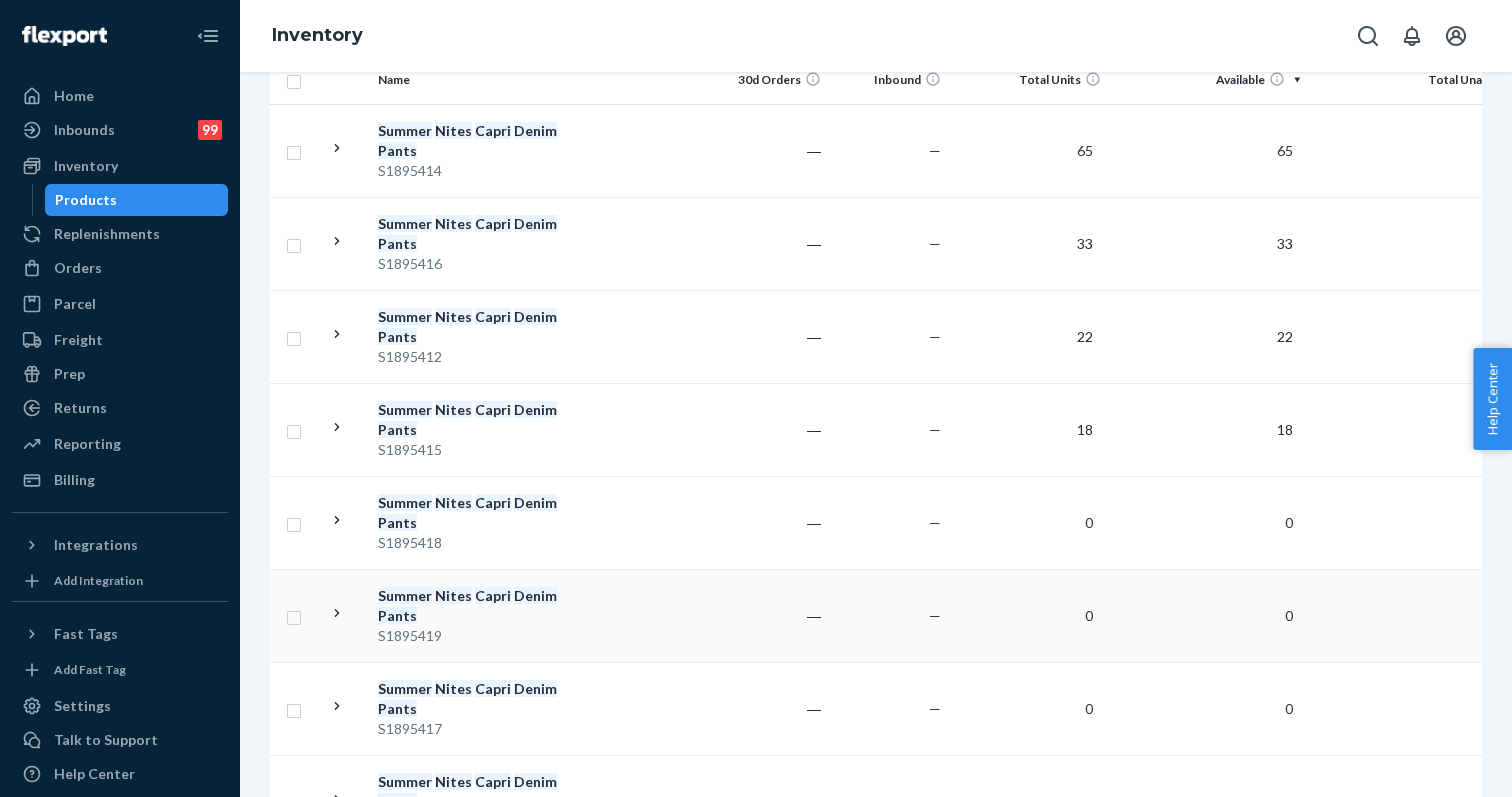 click on "S1895419" at bounding box center [482, 636] 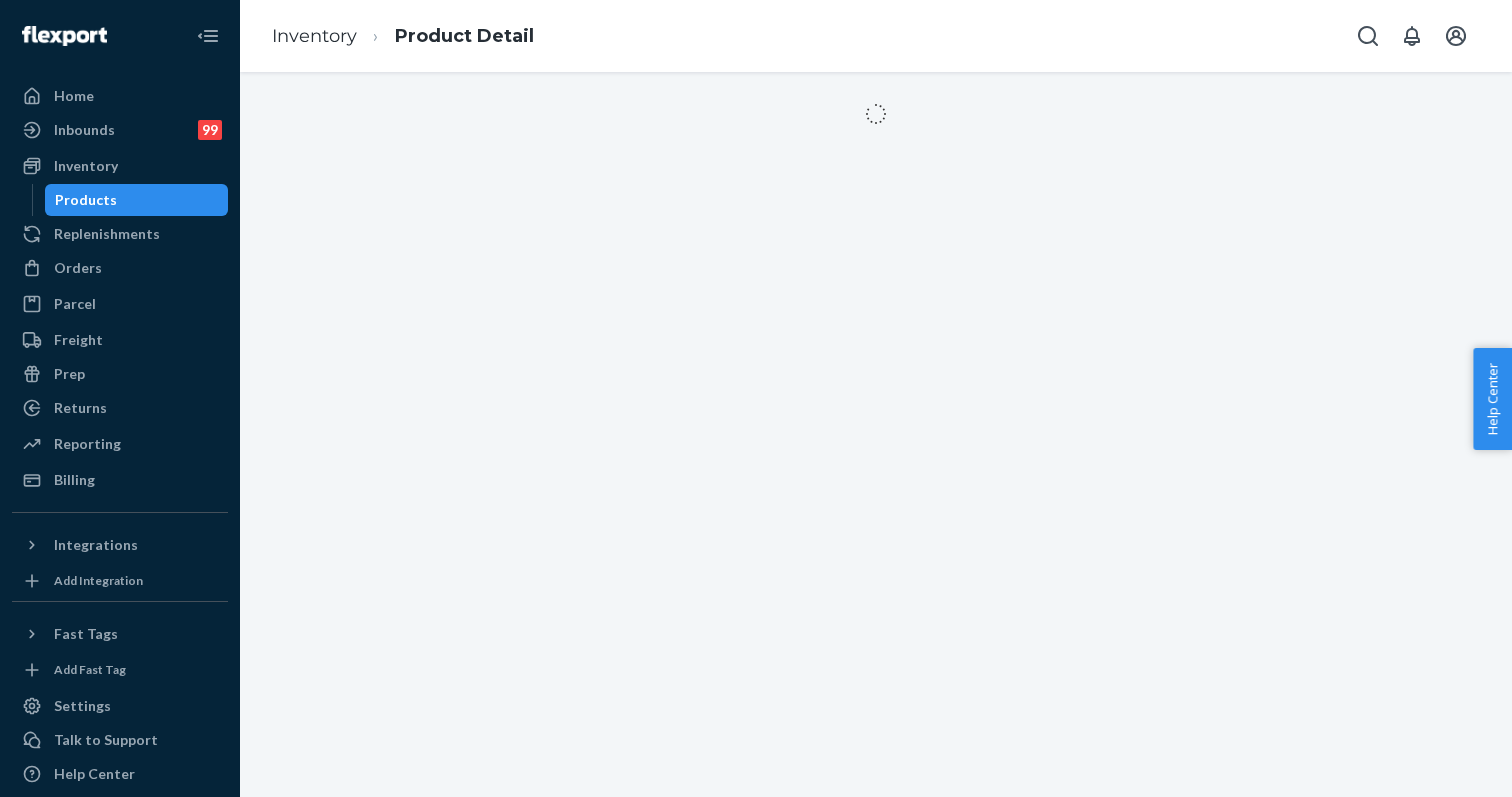 scroll, scrollTop: 0, scrollLeft: 0, axis: both 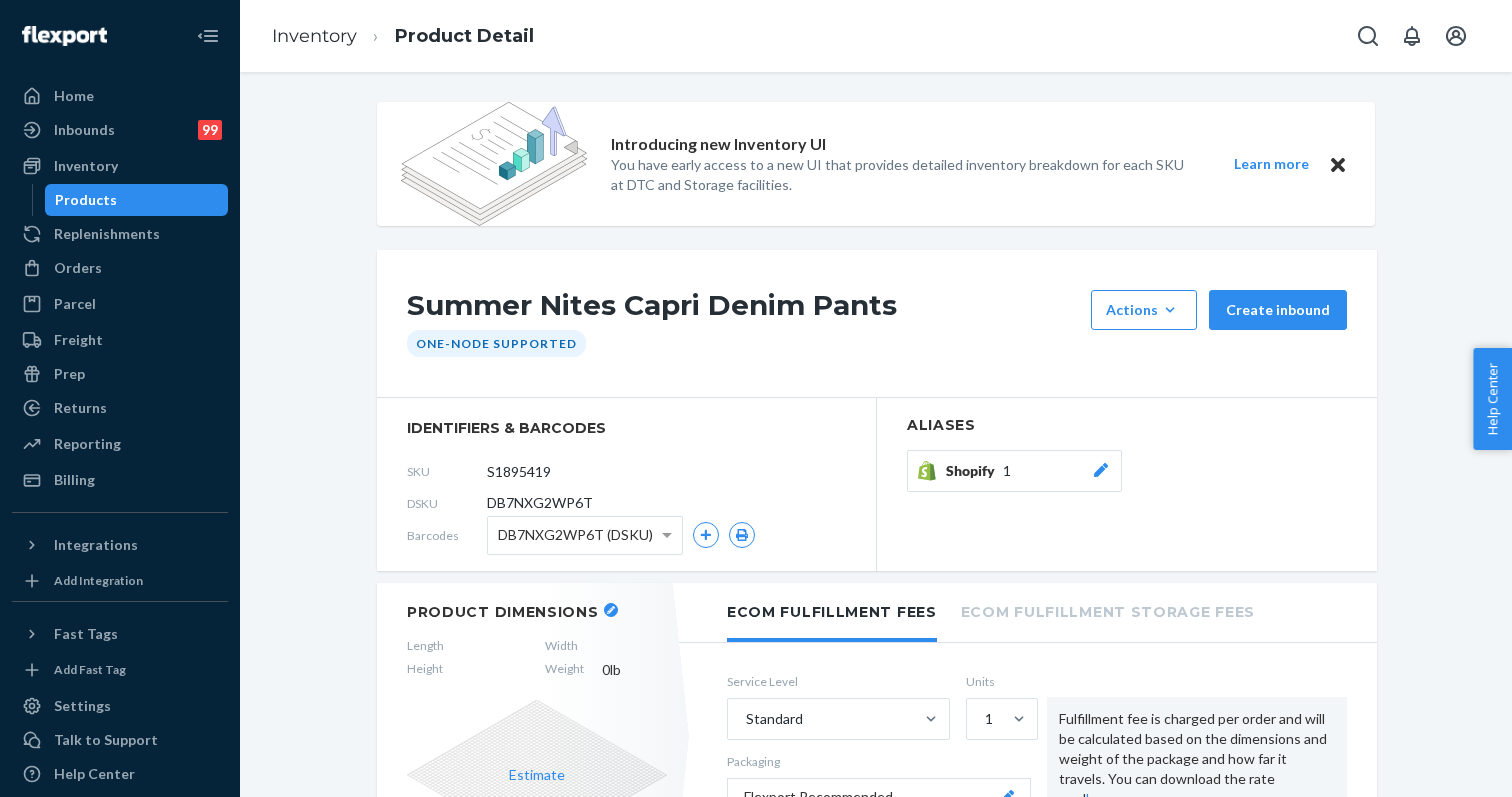 click at bounding box center [611, 610] 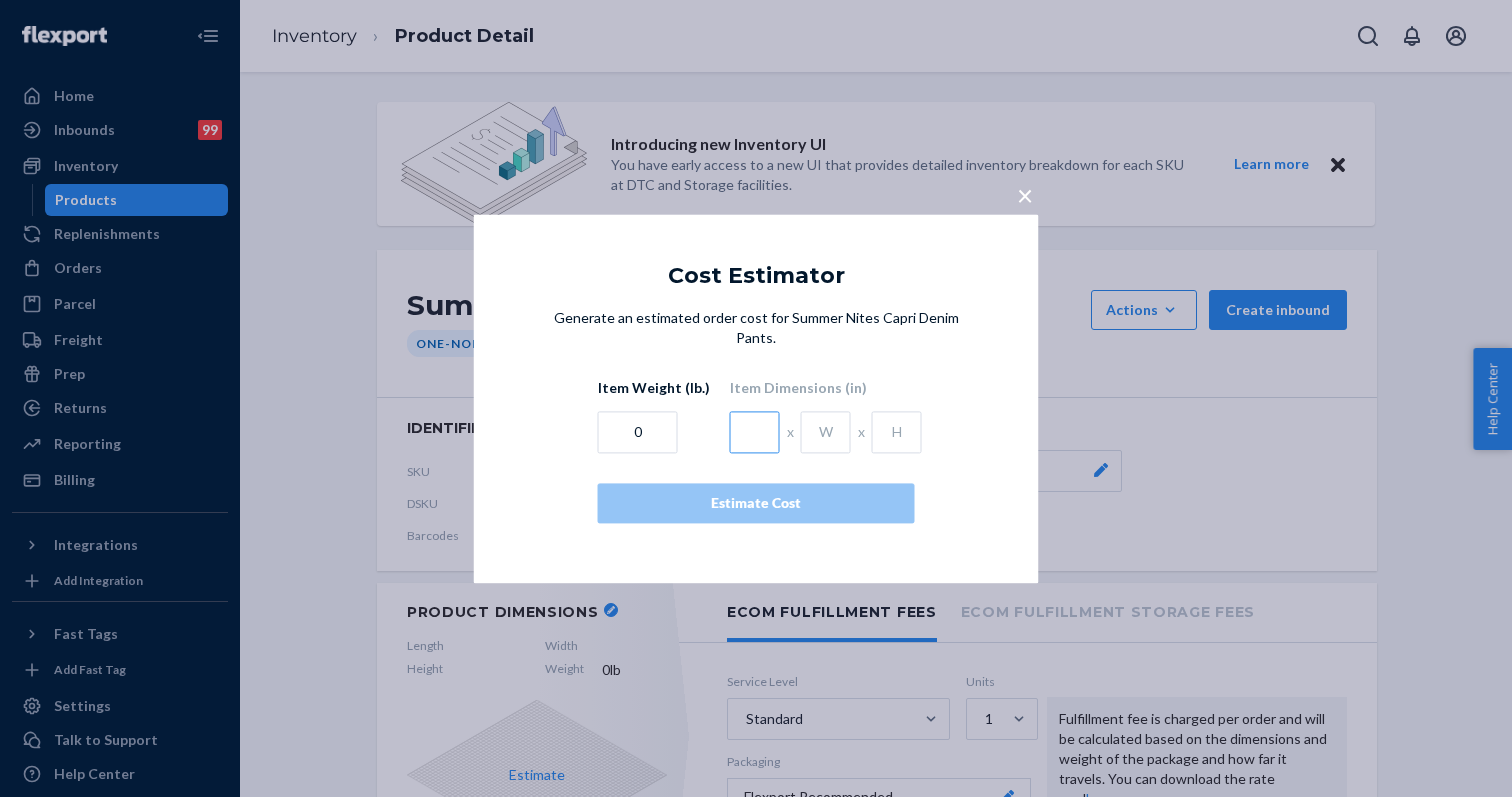 click at bounding box center (755, 432) 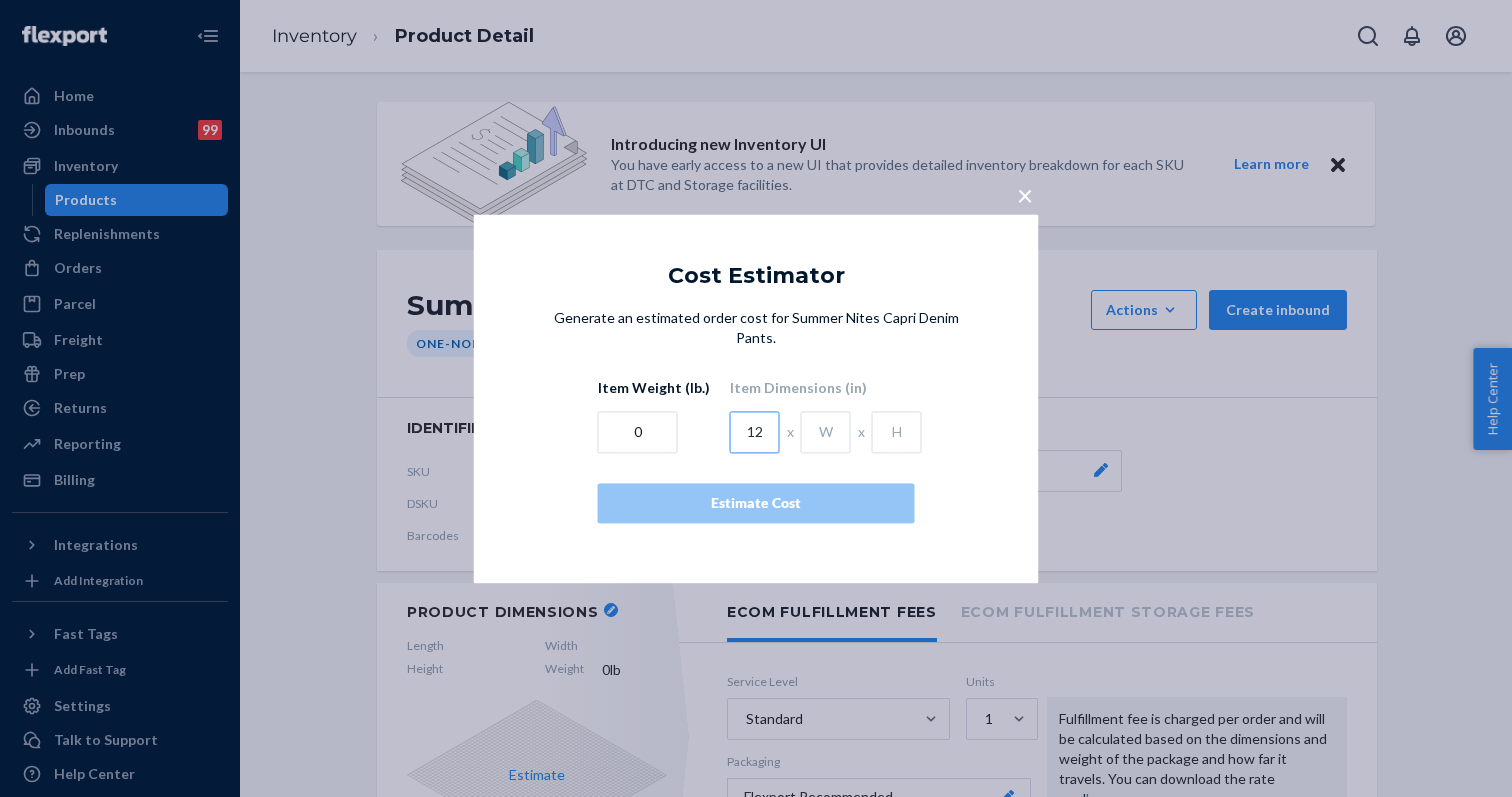 type on "12" 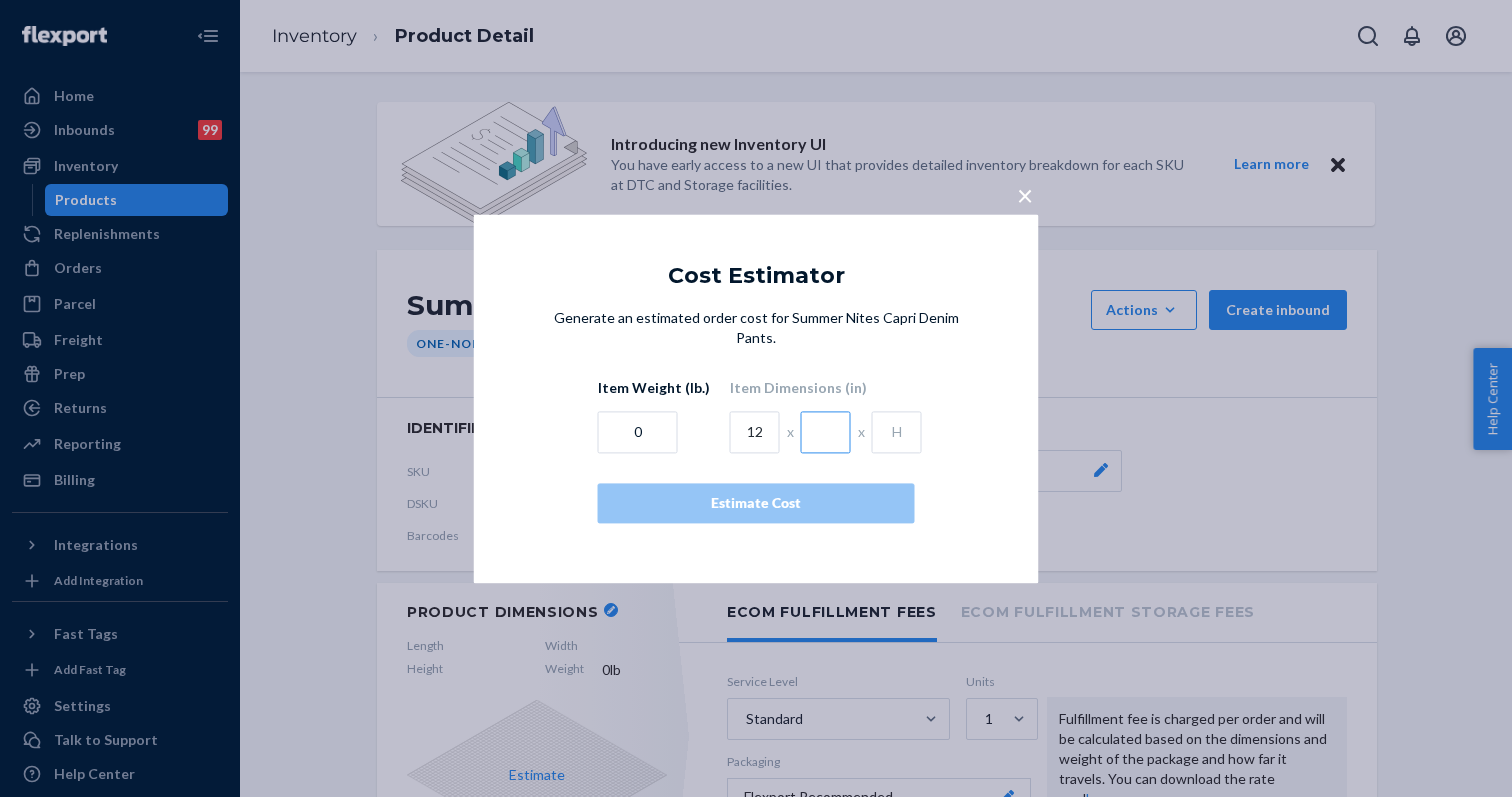 click at bounding box center [826, 432] 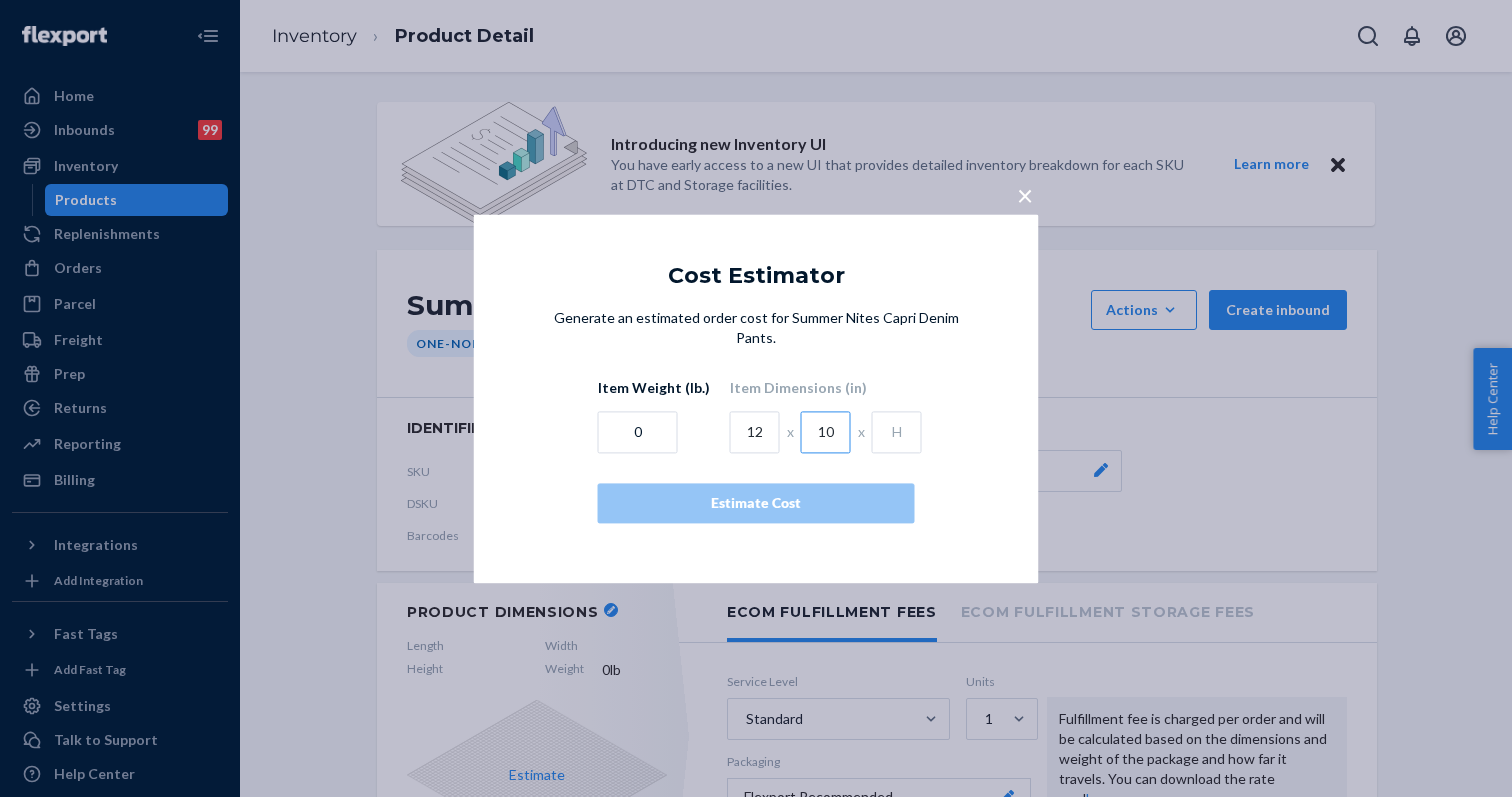 type on "10" 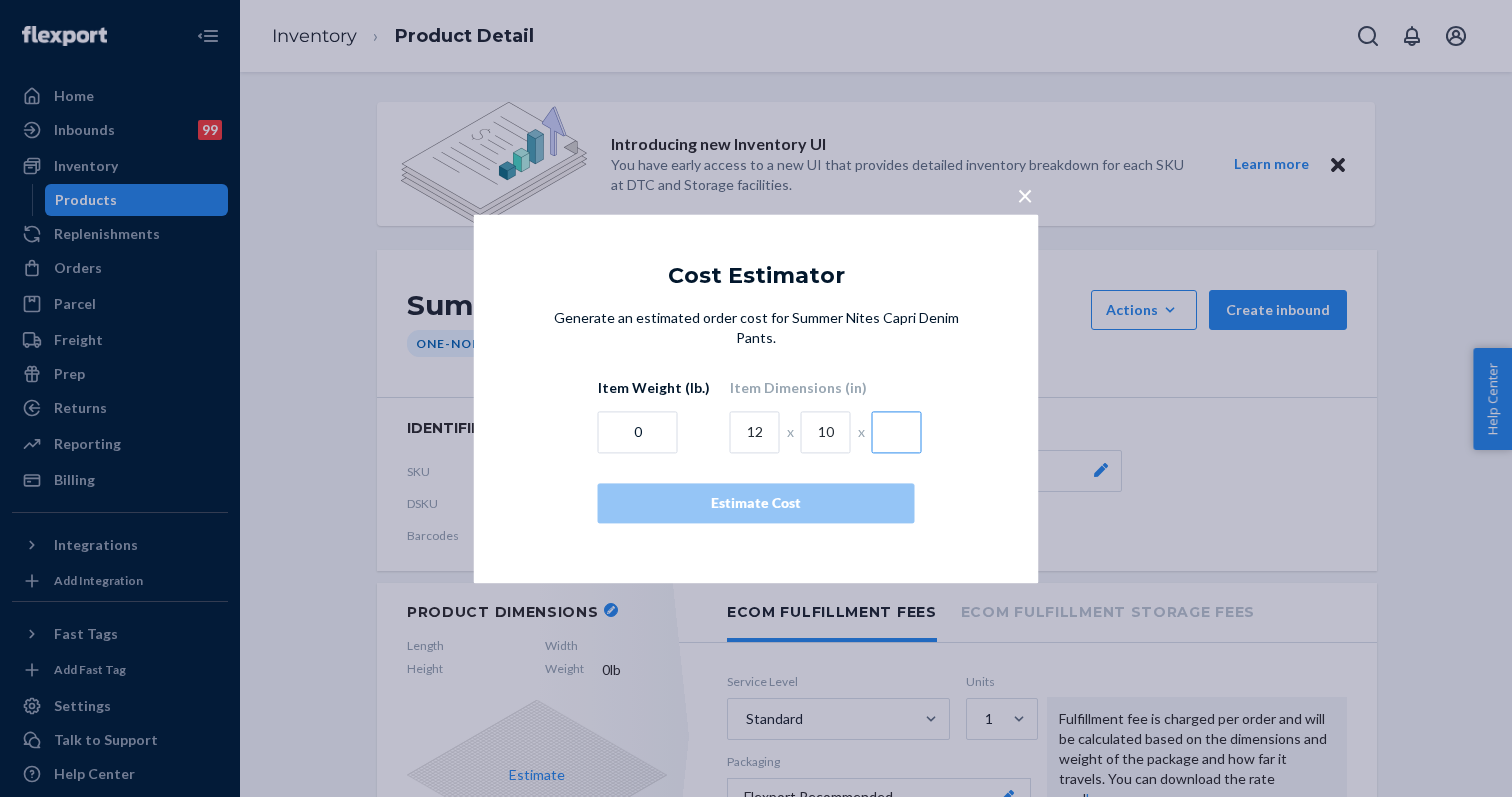 click at bounding box center [897, 432] 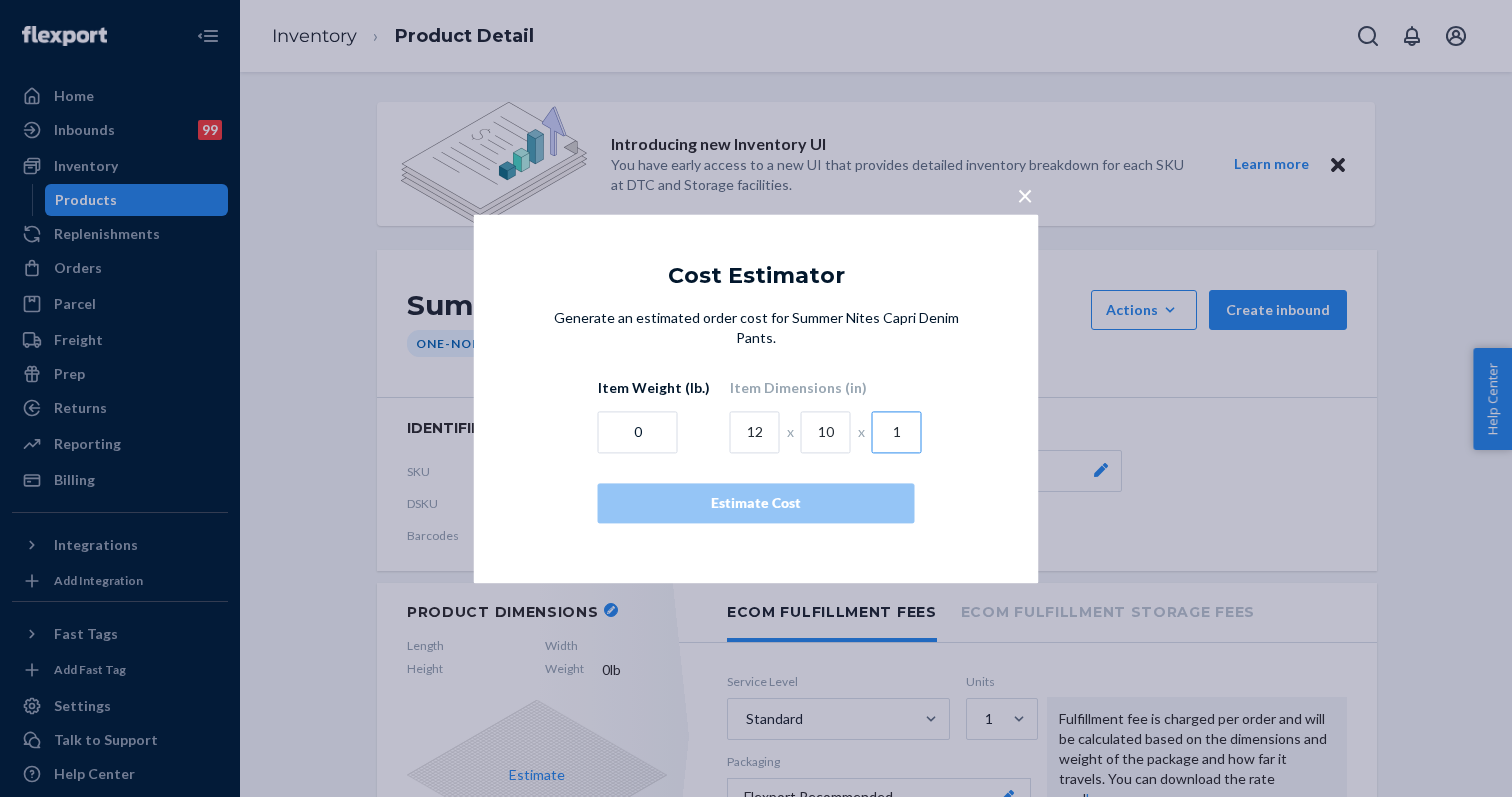 type on "1" 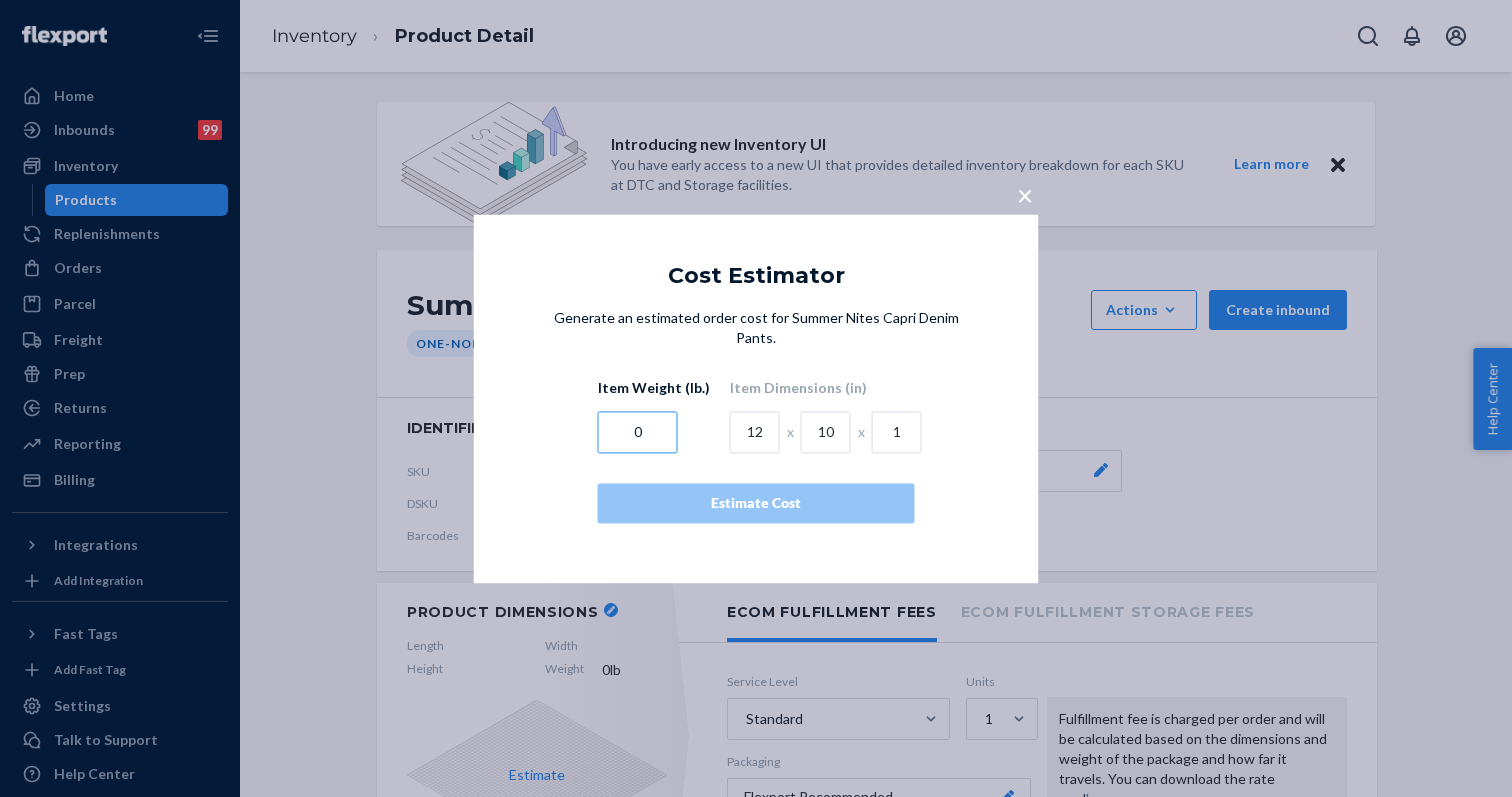 drag, startPoint x: 650, startPoint y: 435, endPoint x: 585, endPoint y: 435, distance: 65 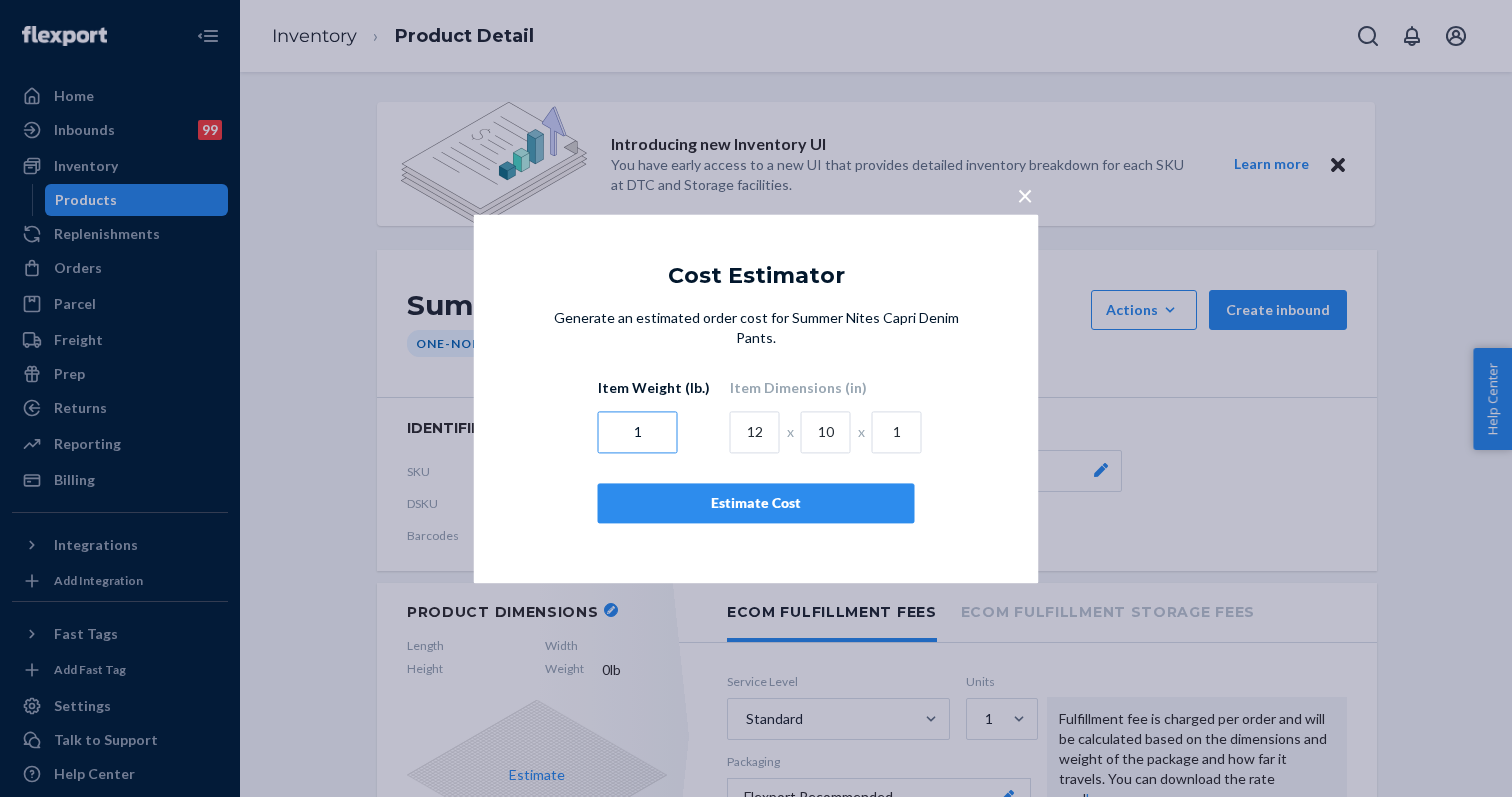 type on "1" 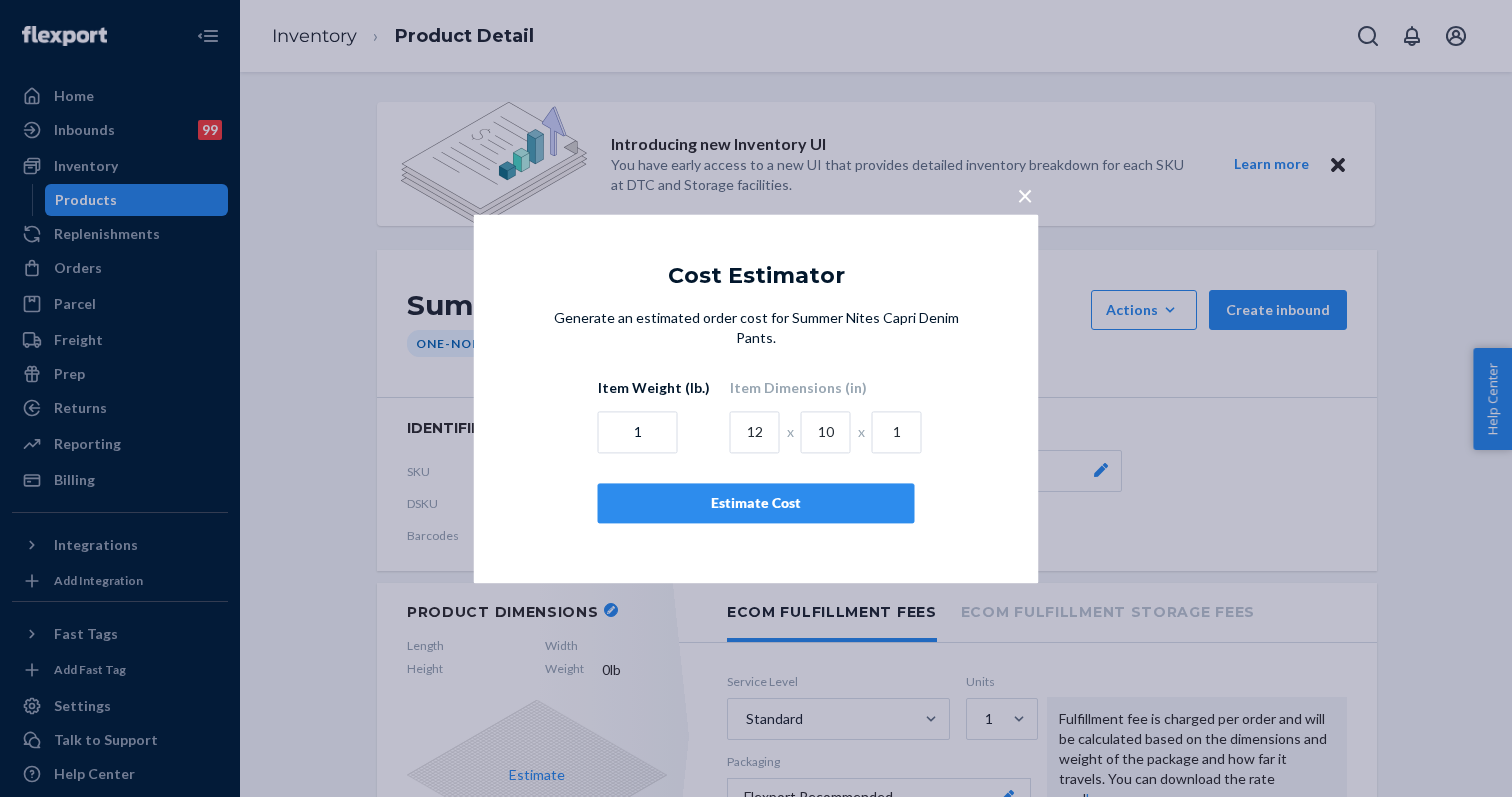 click on "Generate an estimated order cost for Summer Nites Capri Denim Pants. Item Weight (lb.) 1 Item Dimensions (in) 12 x 10 x 1 Estimate Cost" at bounding box center (756, 435) 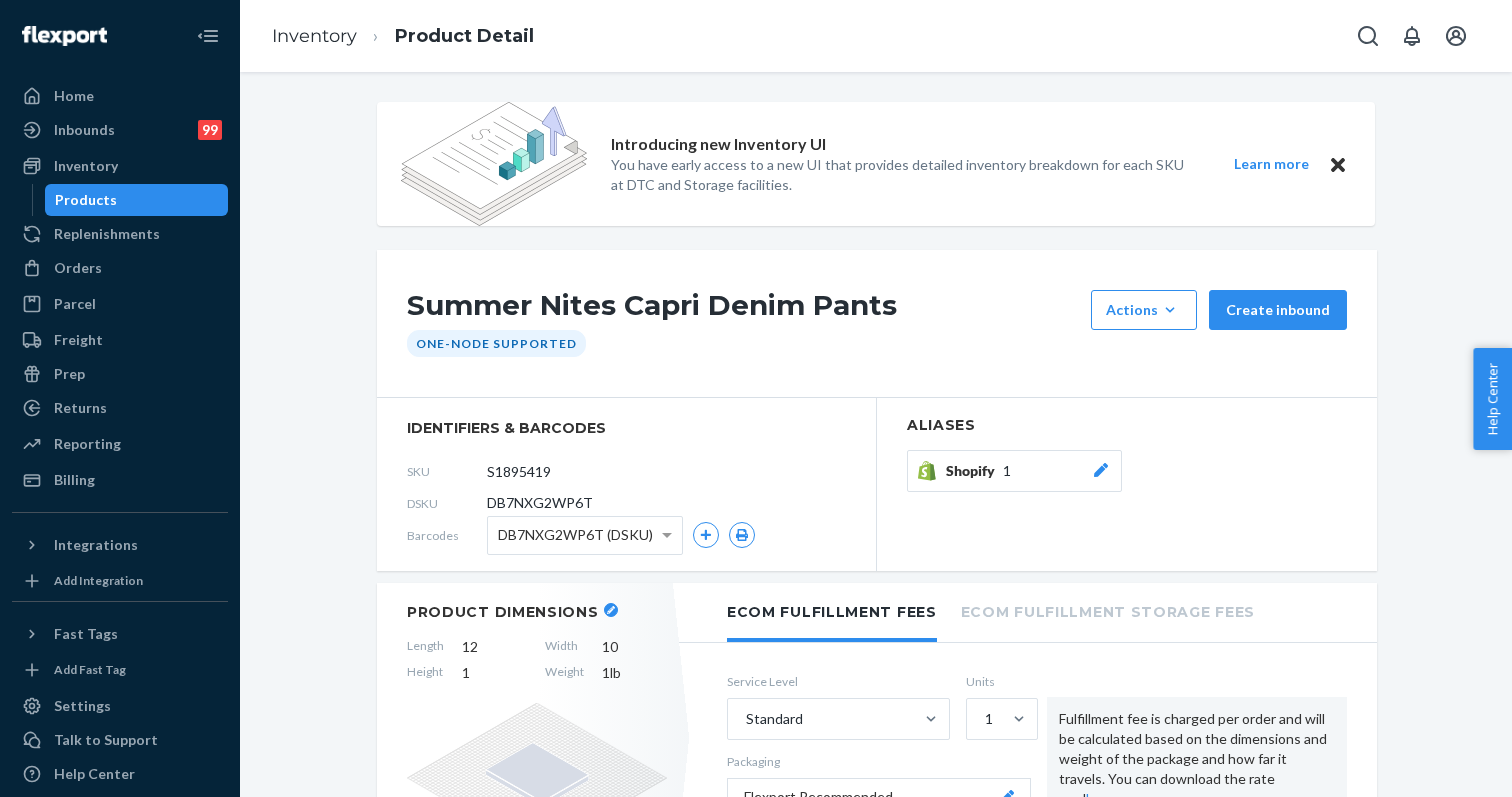 click on "Inventory" at bounding box center [314, 36] 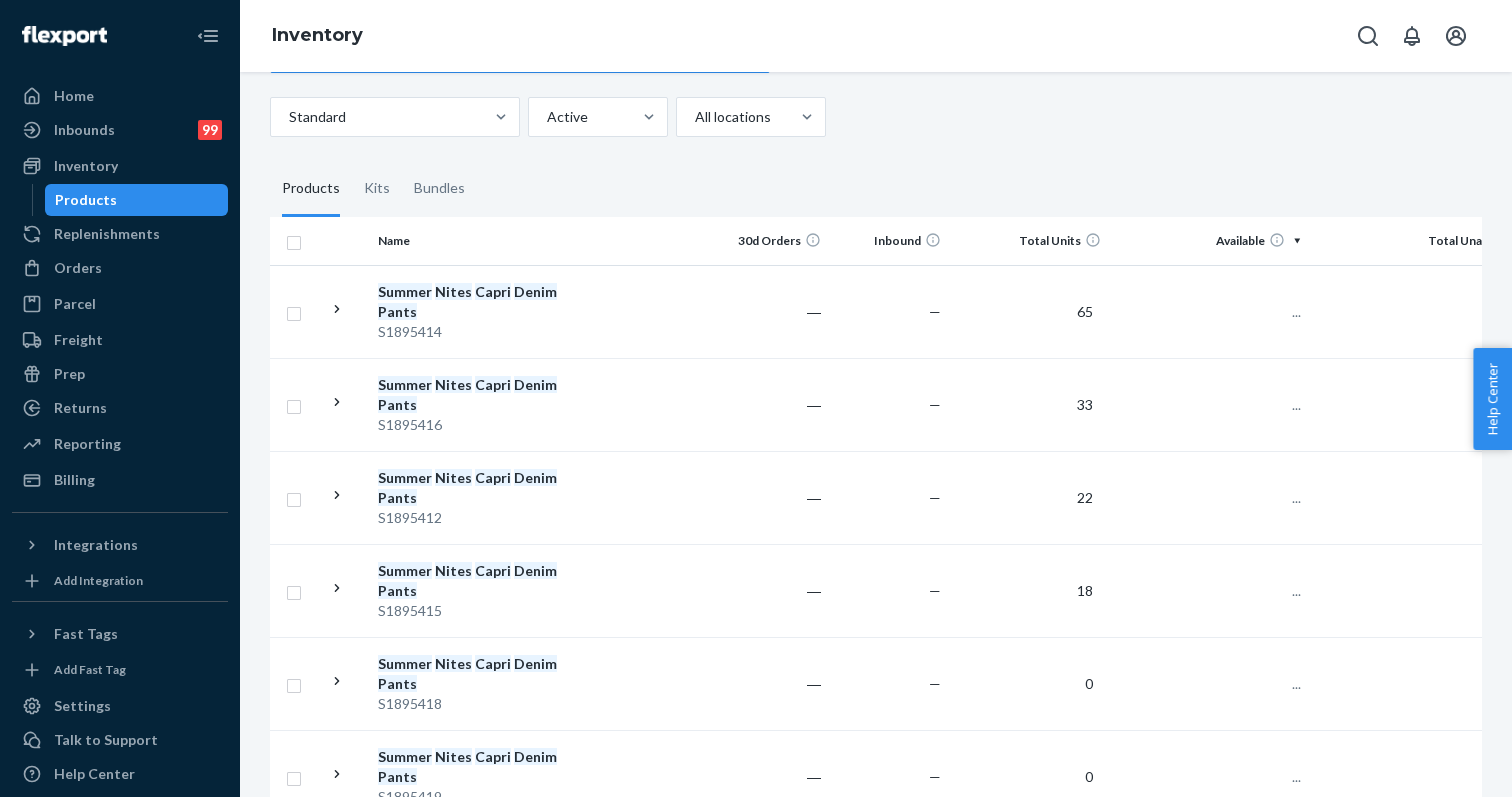 scroll, scrollTop: 424, scrollLeft: 0, axis: vertical 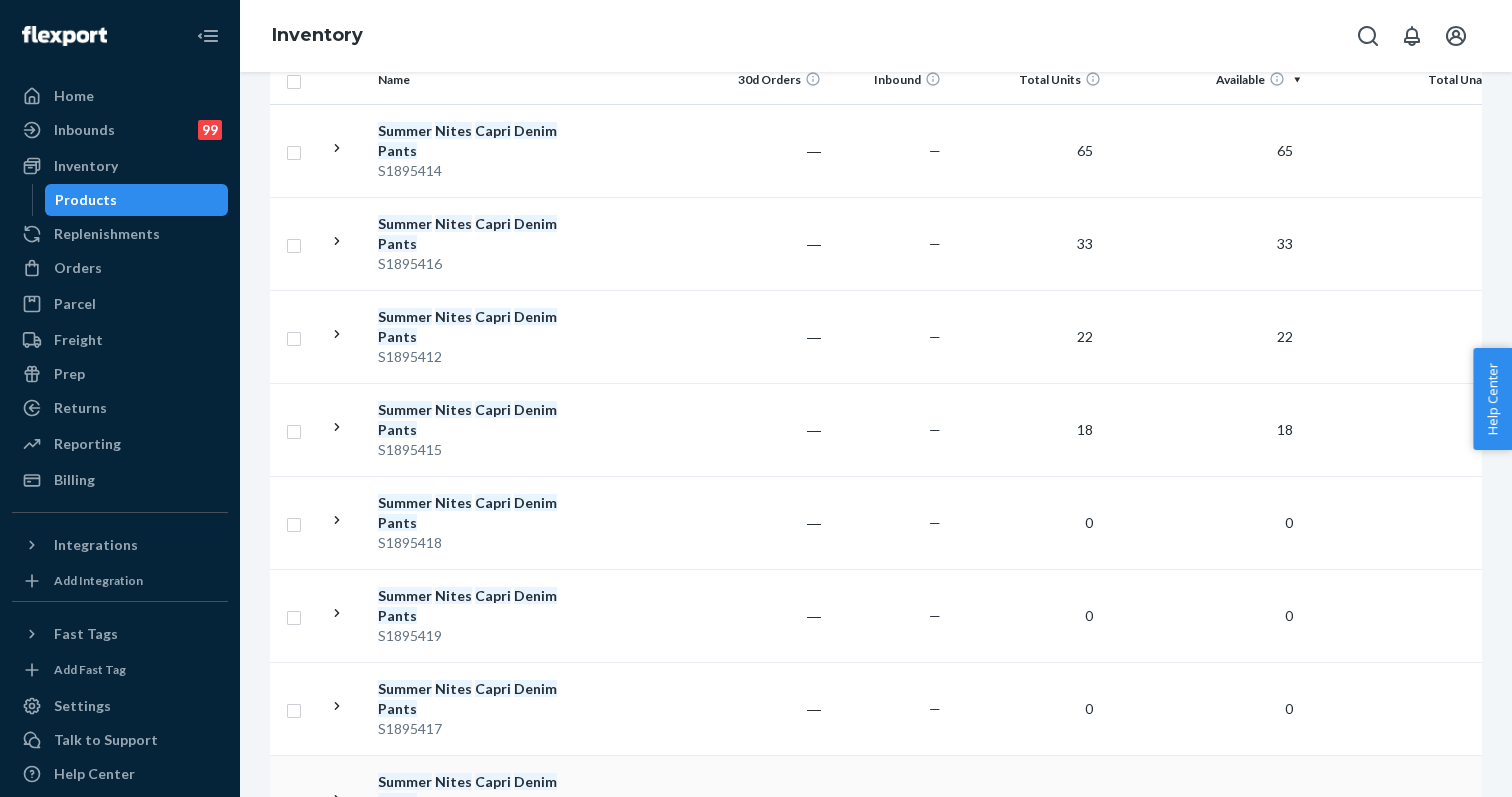 click on "S1895413" at bounding box center [482, 822] 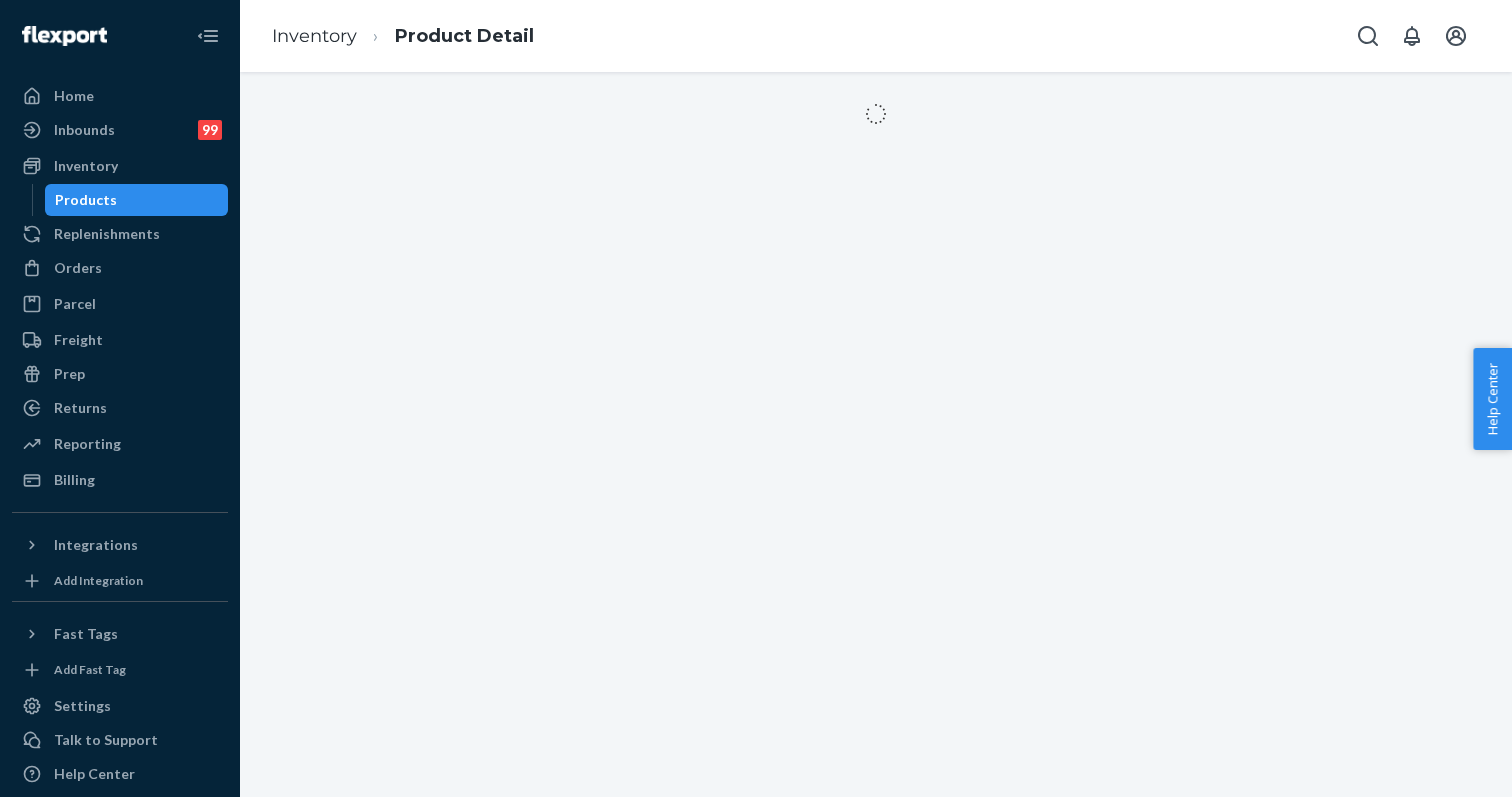 scroll, scrollTop: 0, scrollLeft: 0, axis: both 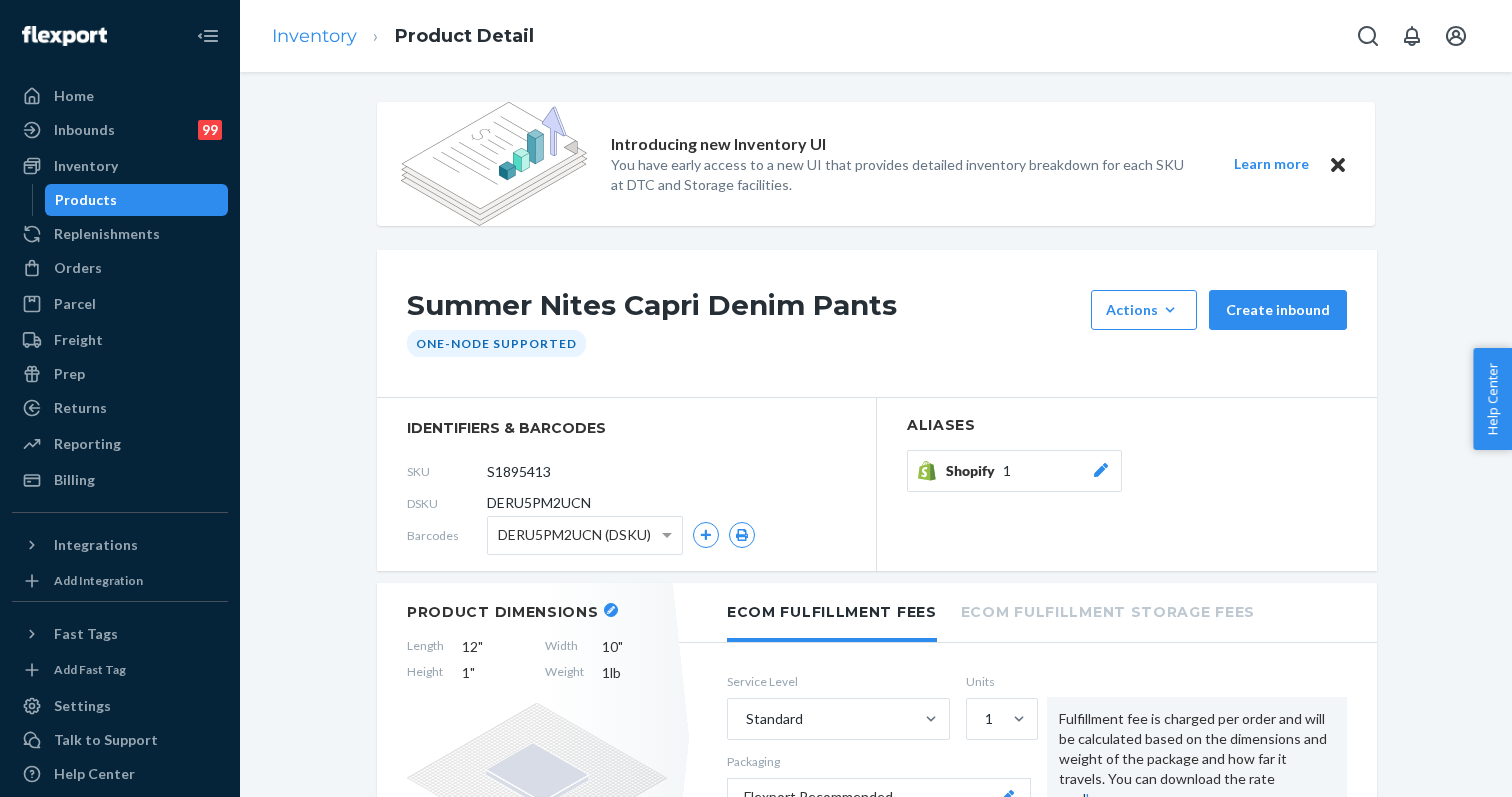 click on "Inventory" at bounding box center (314, 36) 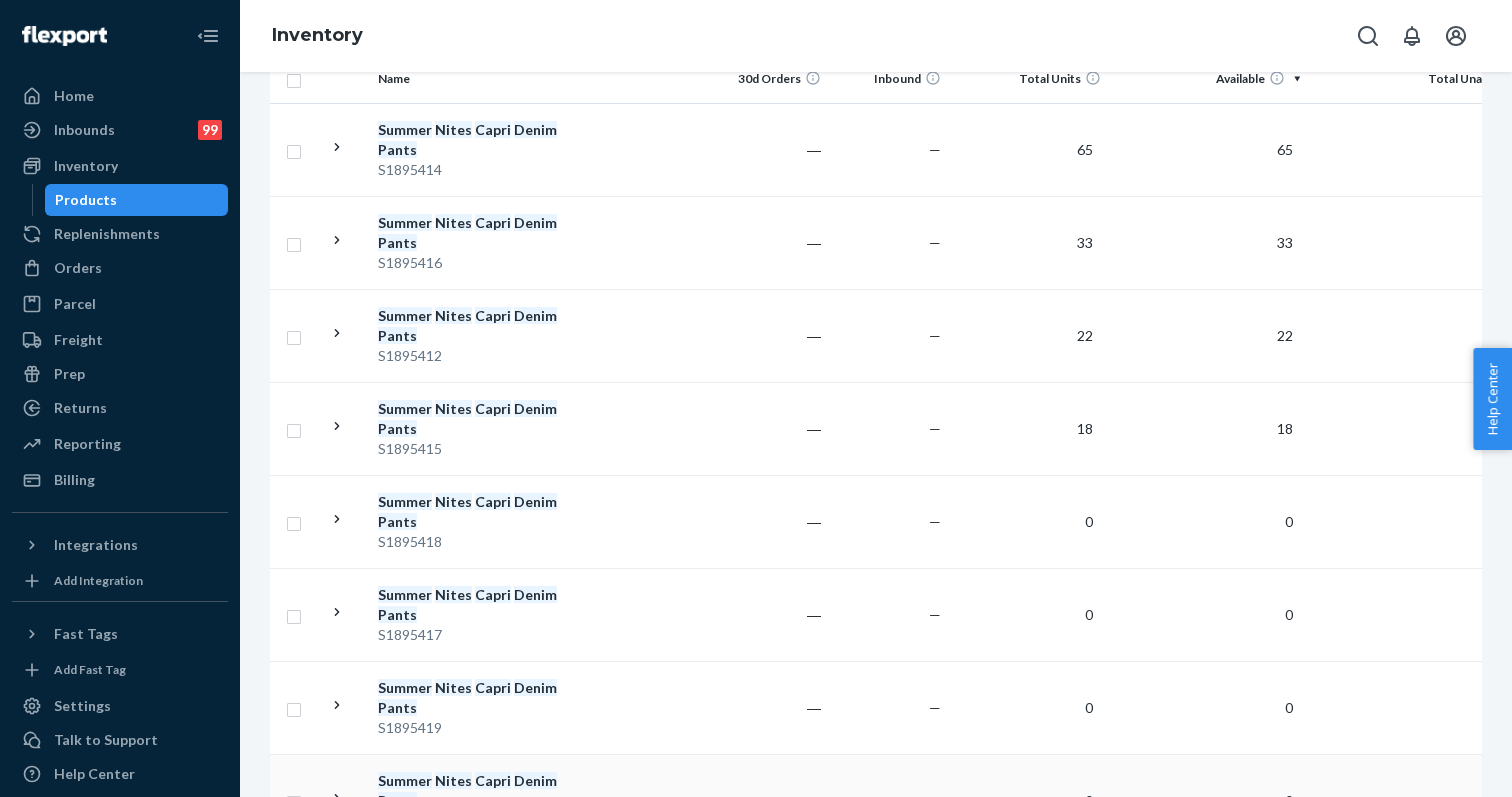 scroll, scrollTop: 396, scrollLeft: 0, axis: vertical 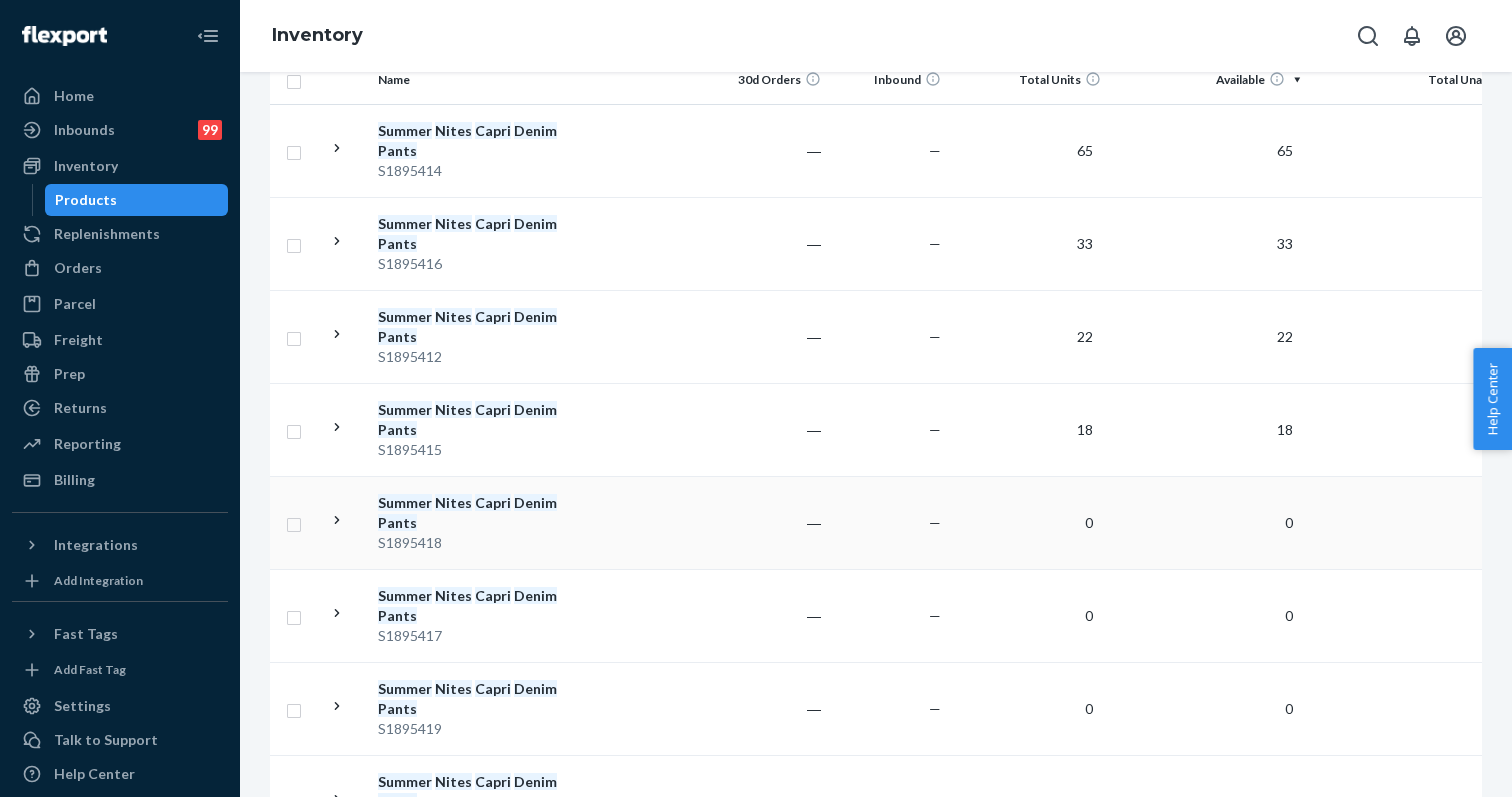 click on "Denim" at bounding box center [535, 502] 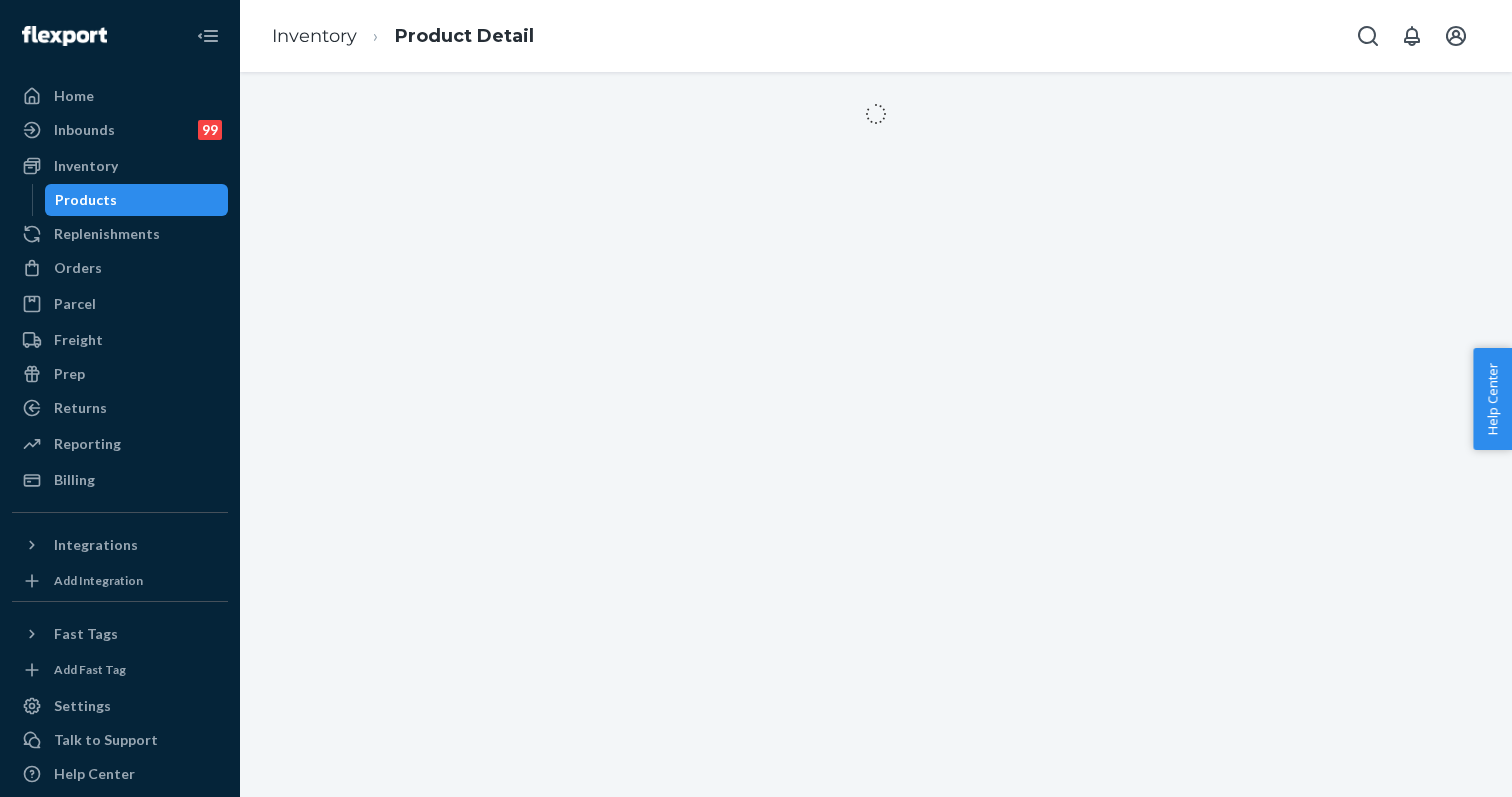 scroll, scrollTop: 0, scrollLeft: 0, axis: both 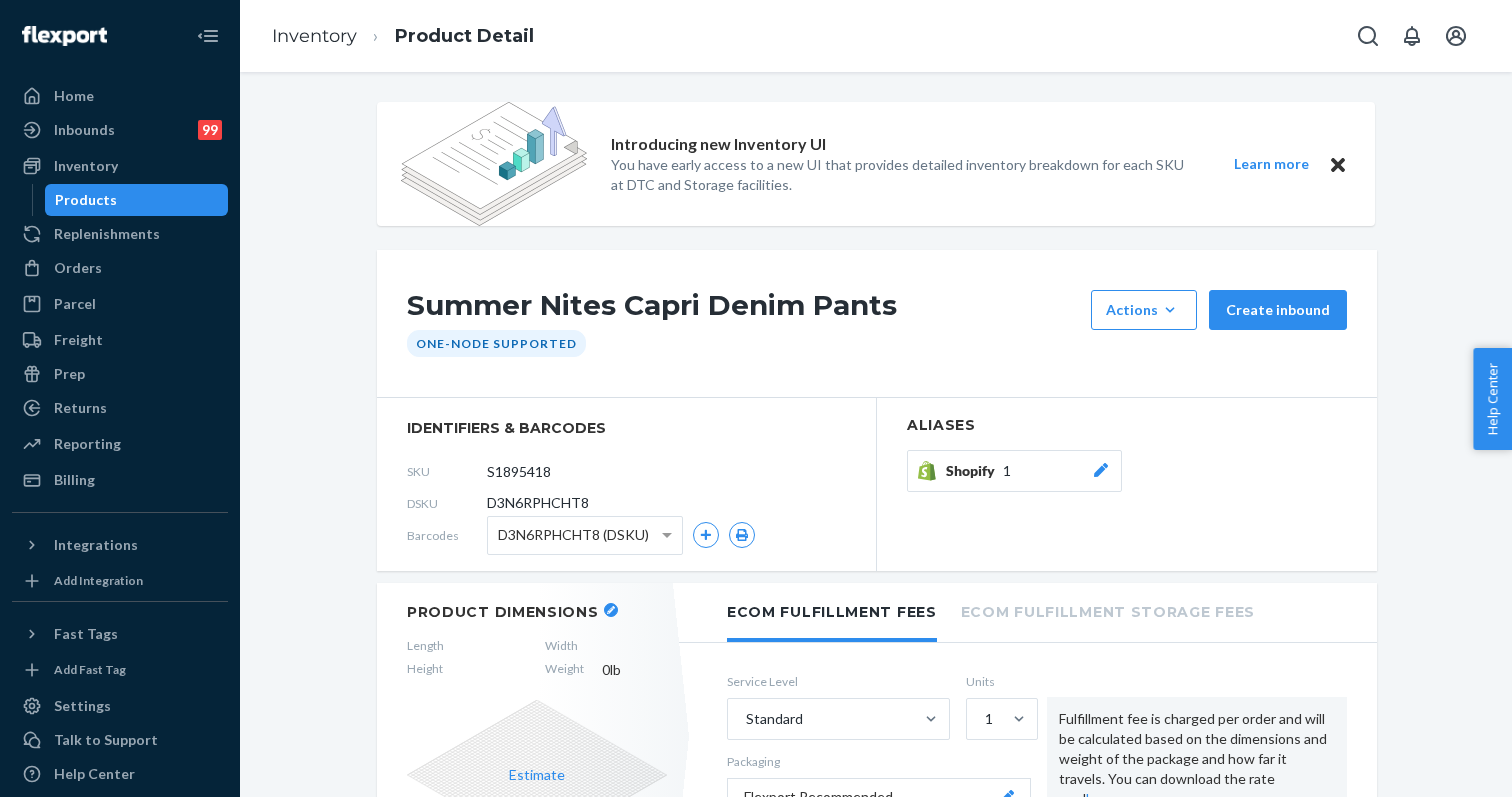click 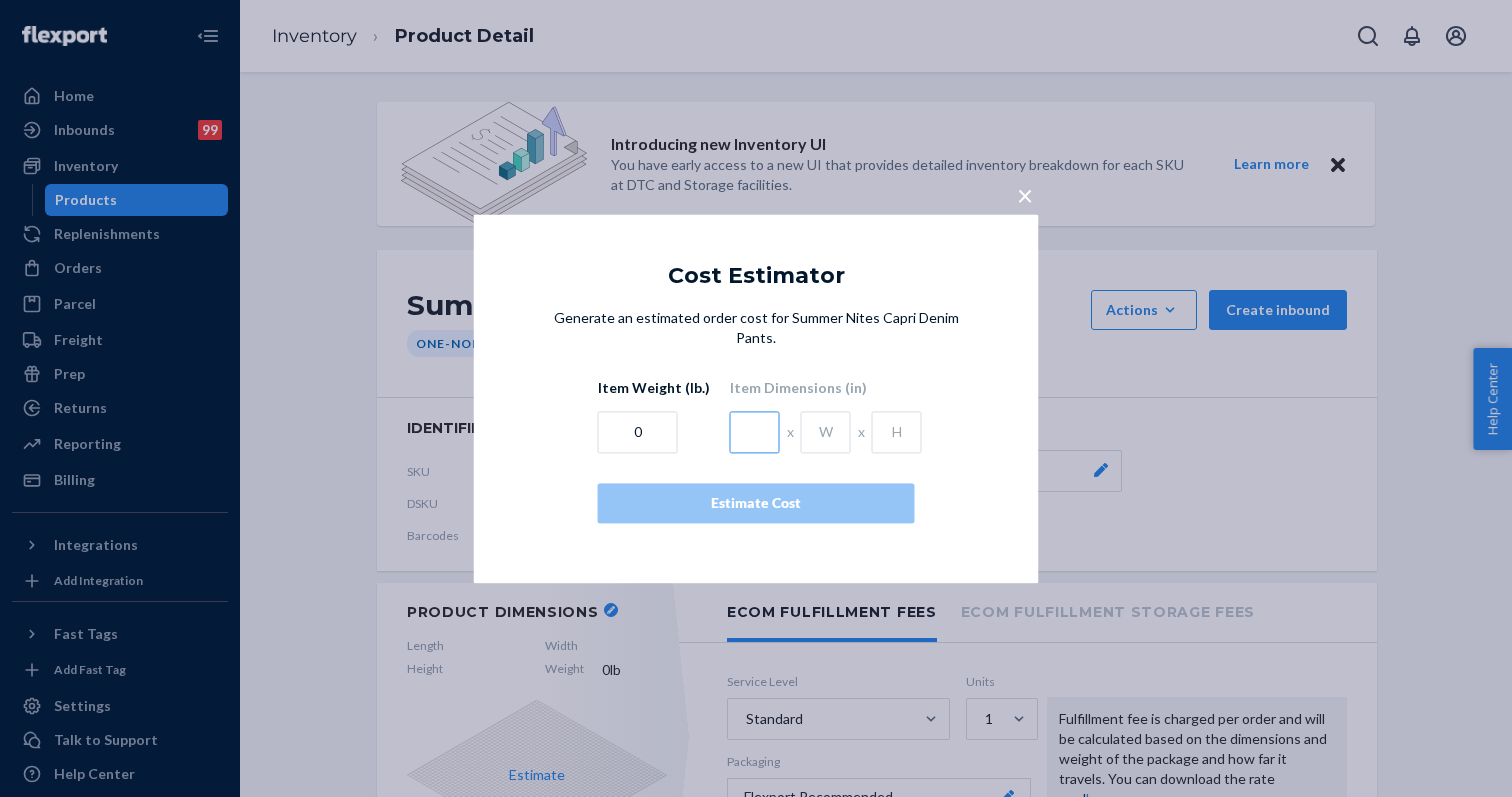 click at bounding box center (755, 432) 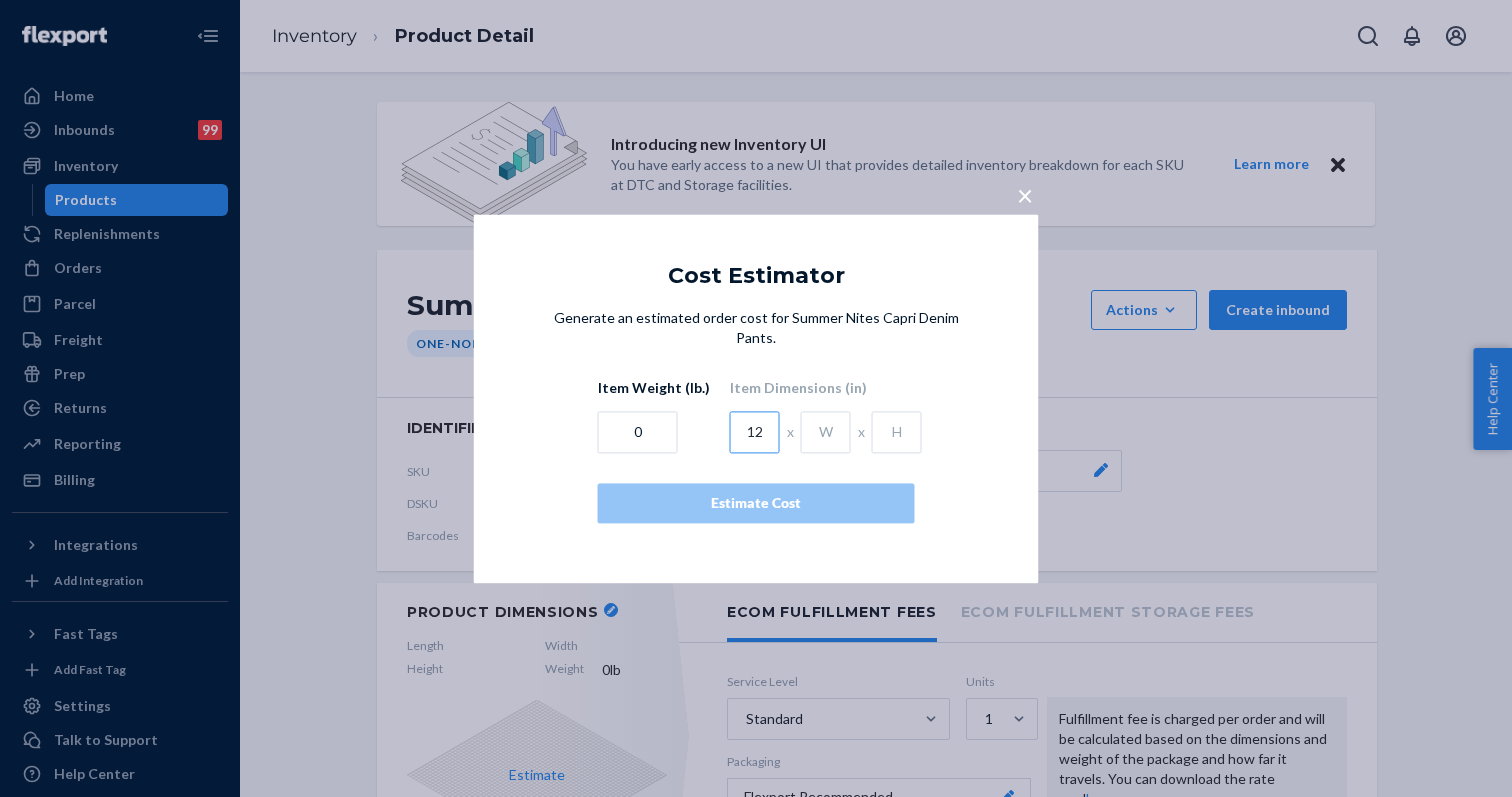 type on "12" 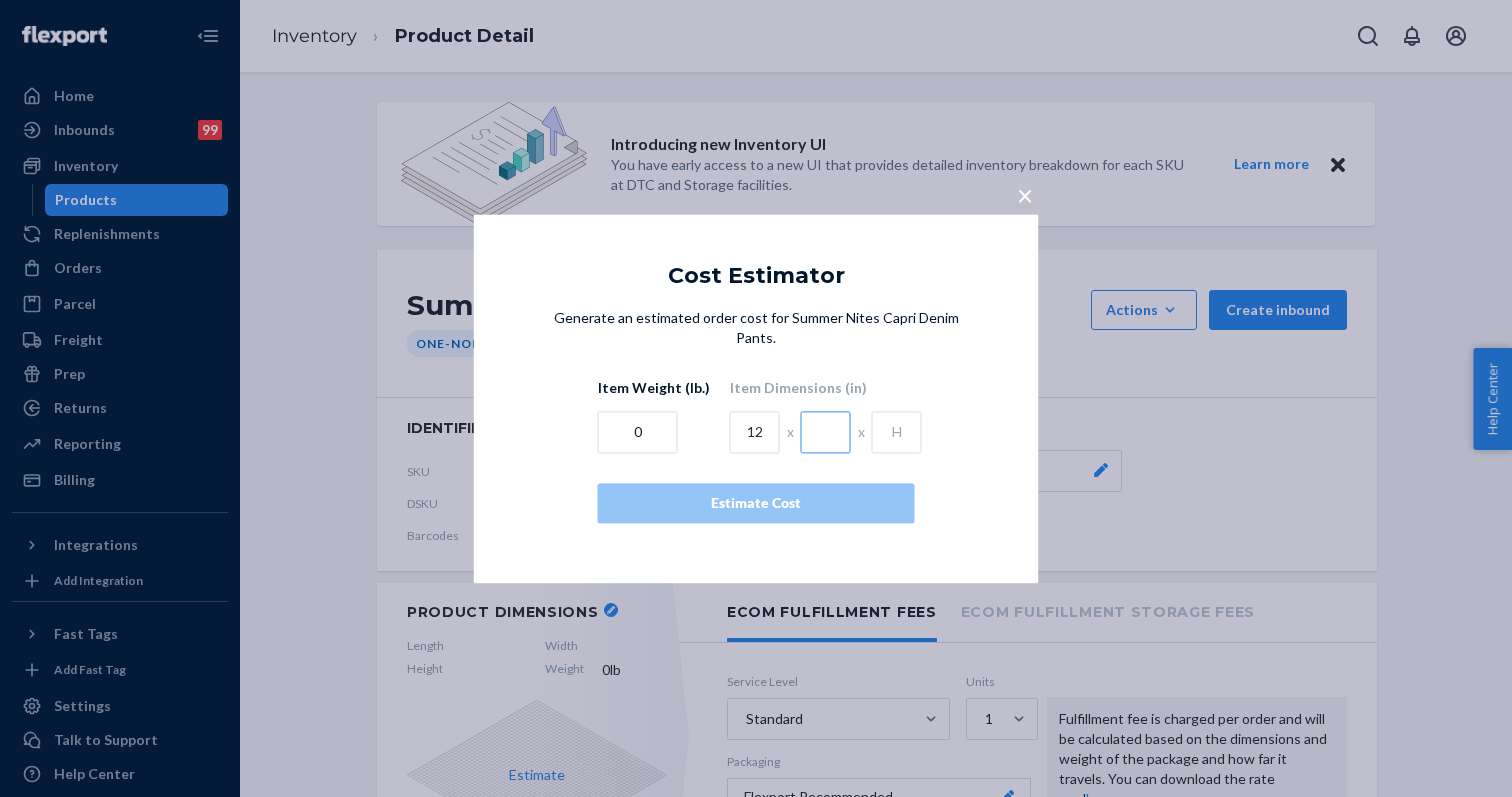 click at bounding box center (826, 432) 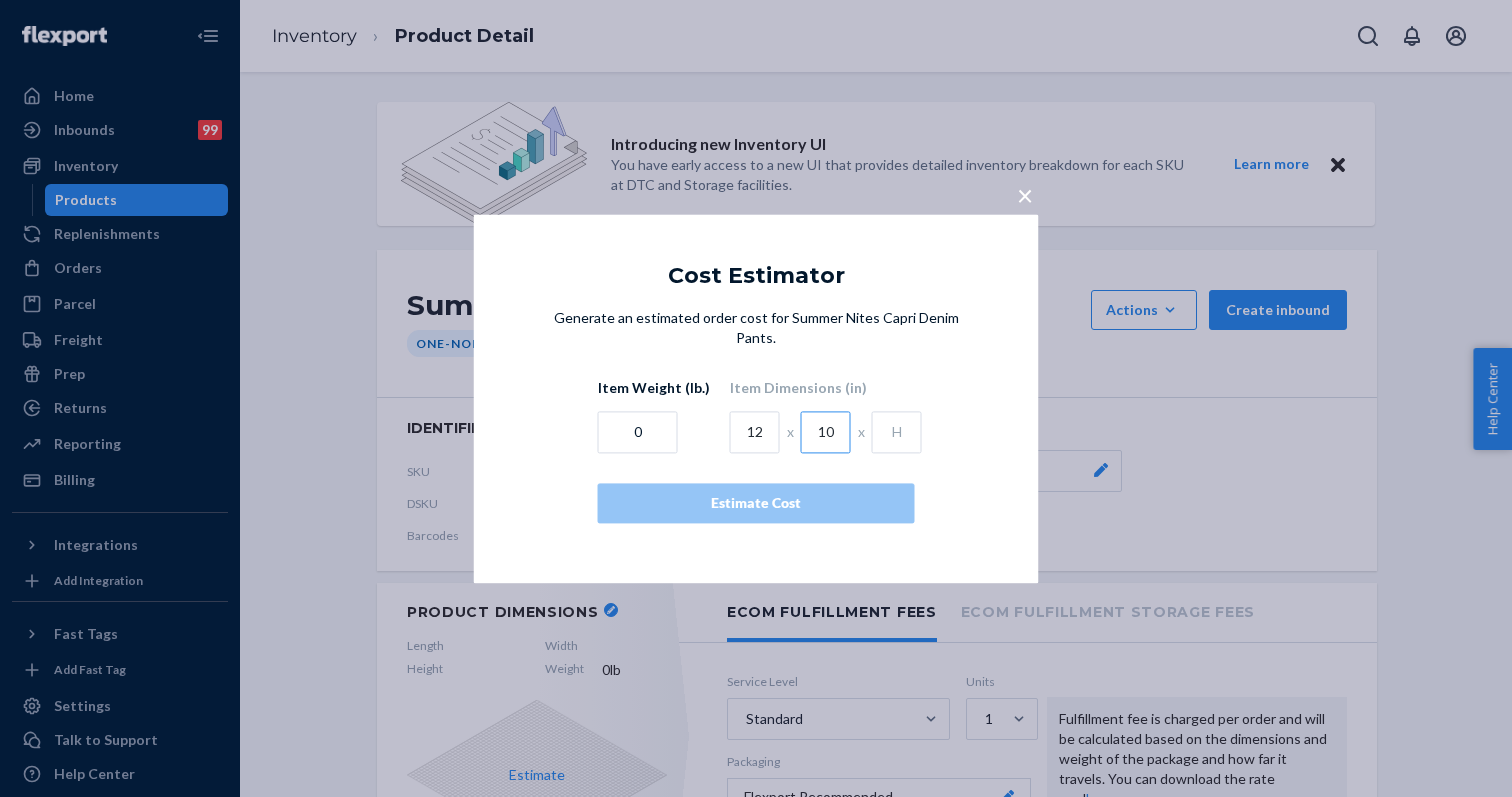 type on "10" 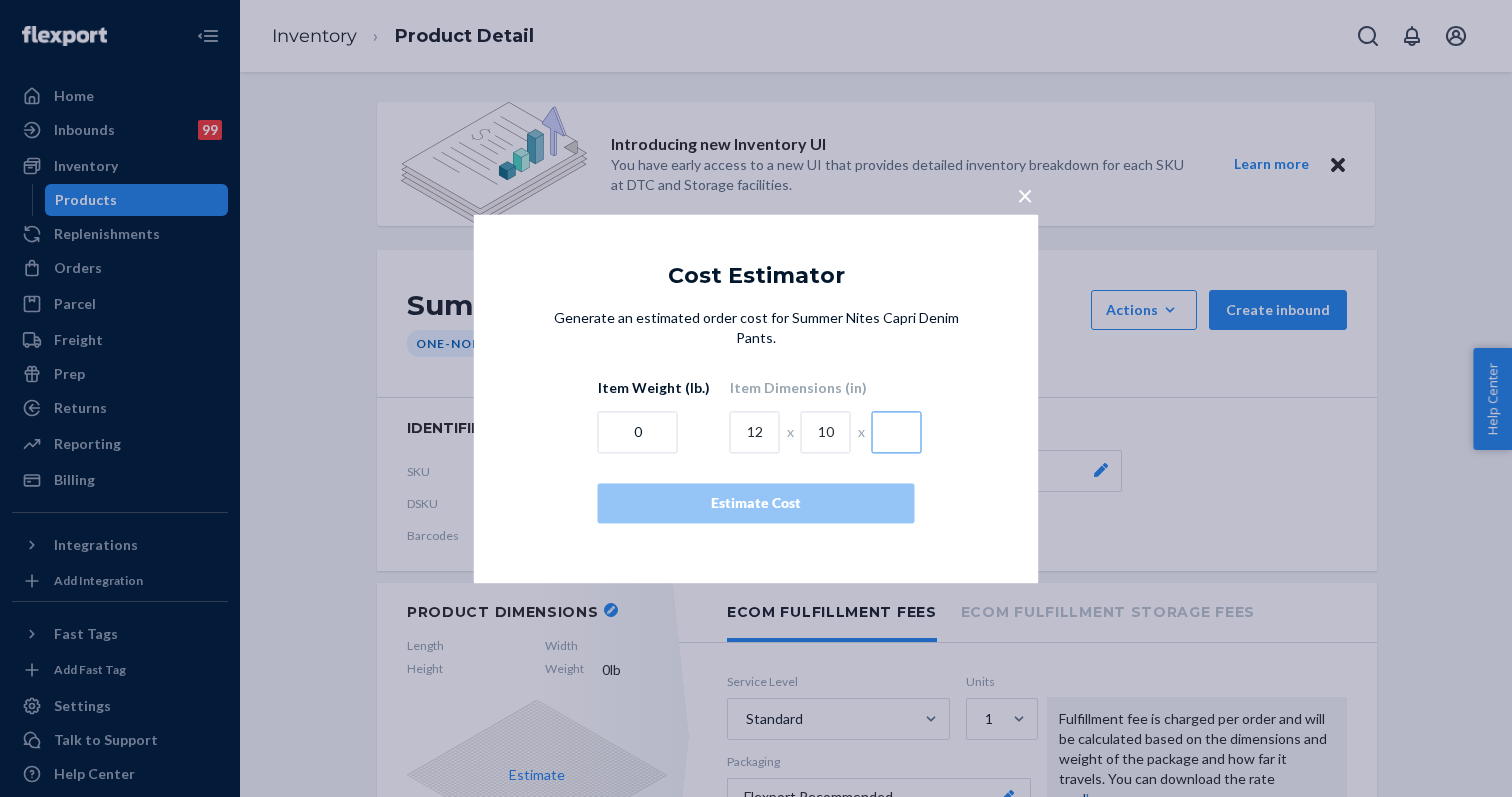 click at bounding box center [897, 432] 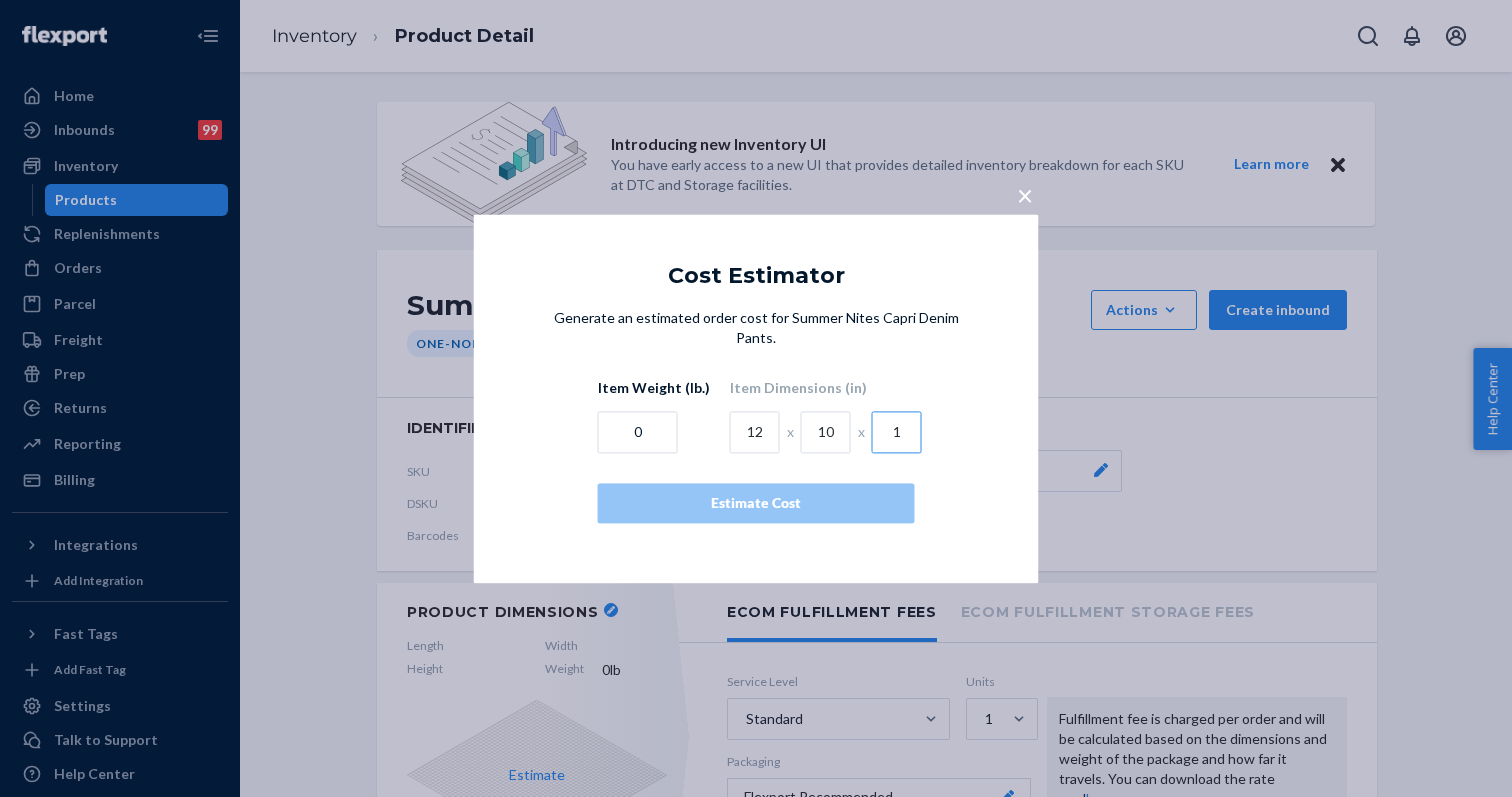 type on "1" 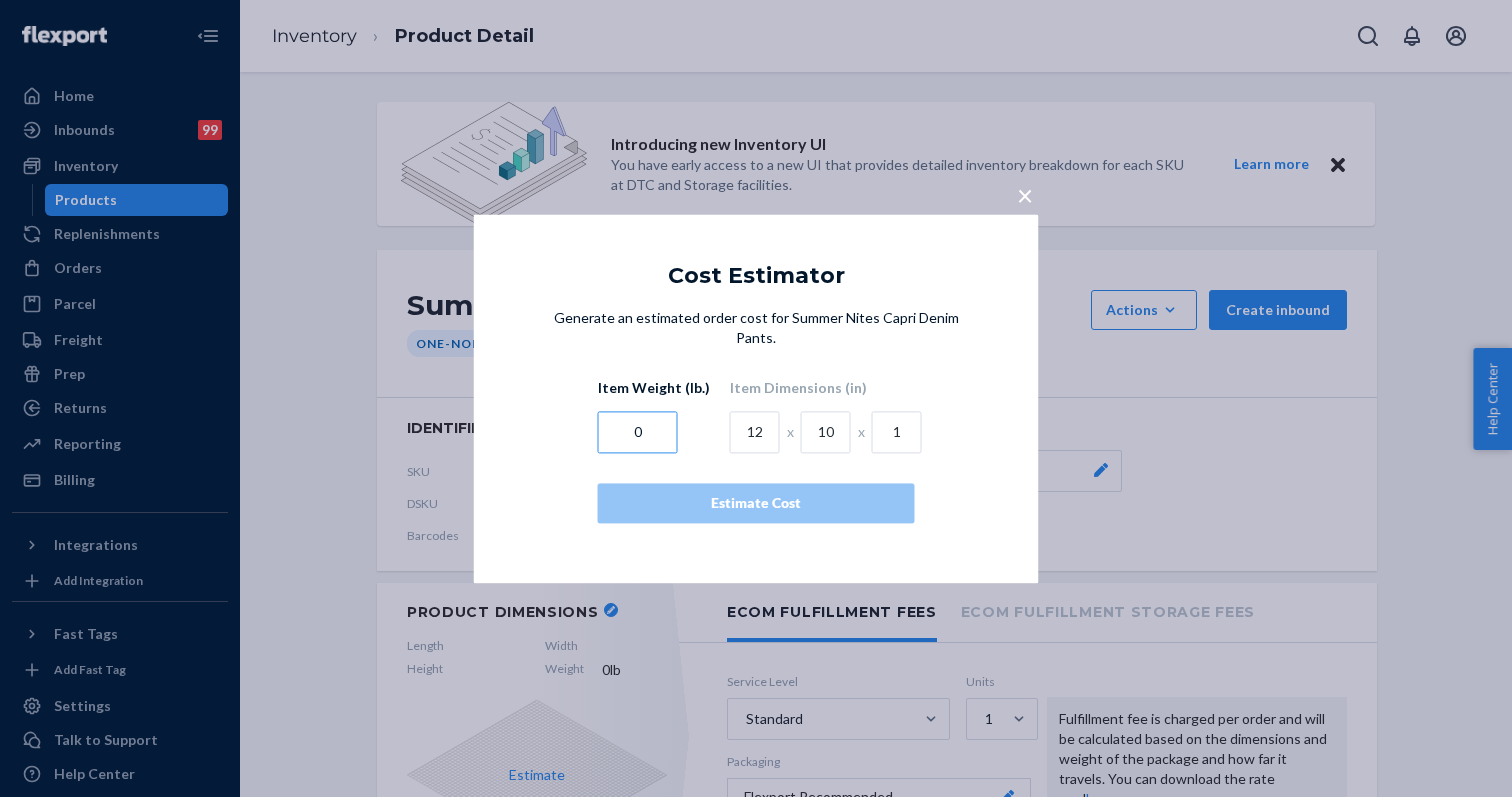 drag, startPoint x: 651, startPoint y: 437, endPoint x: 595, endPoint y: 437, distance: 56 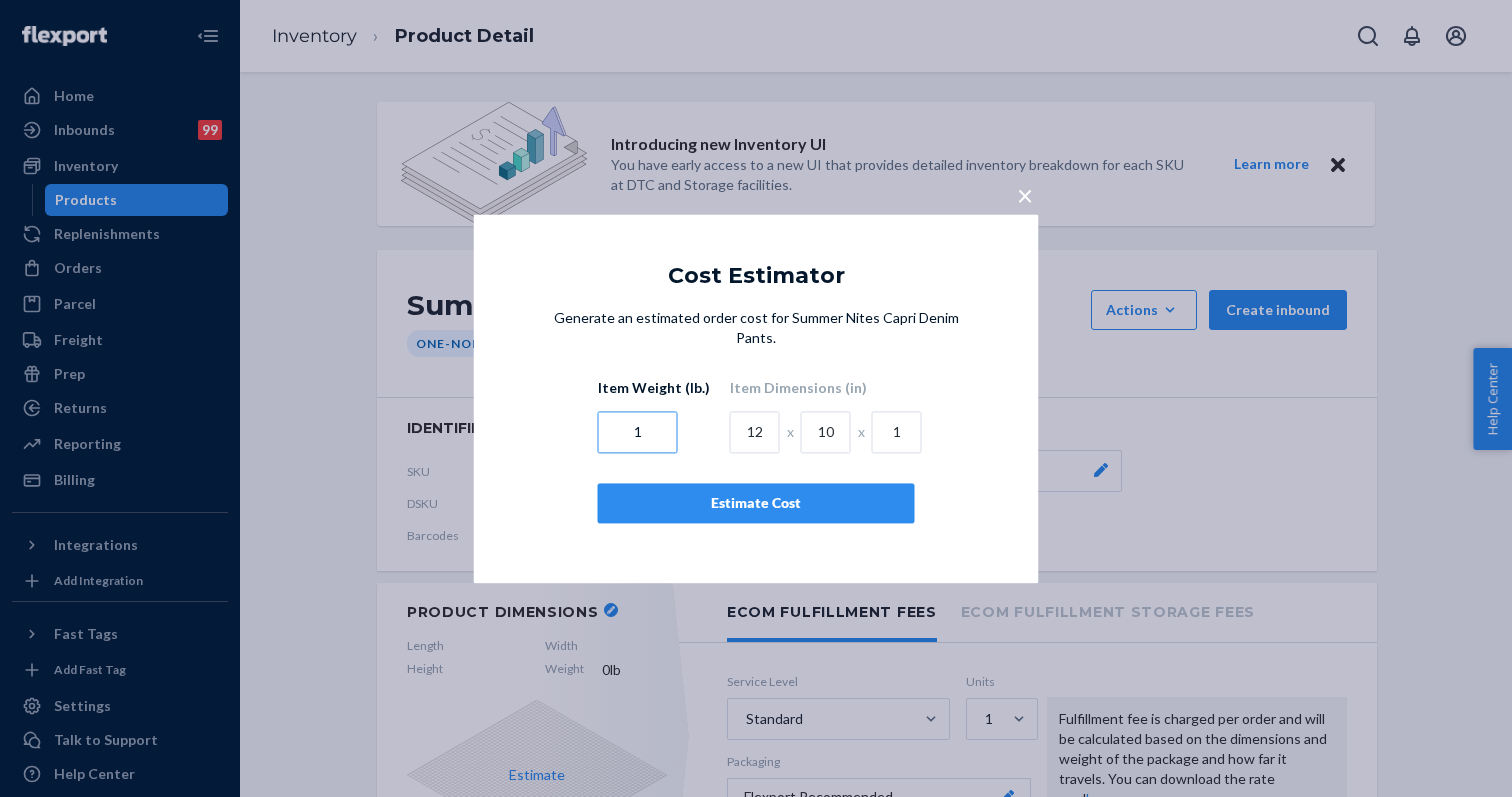 type on "1" 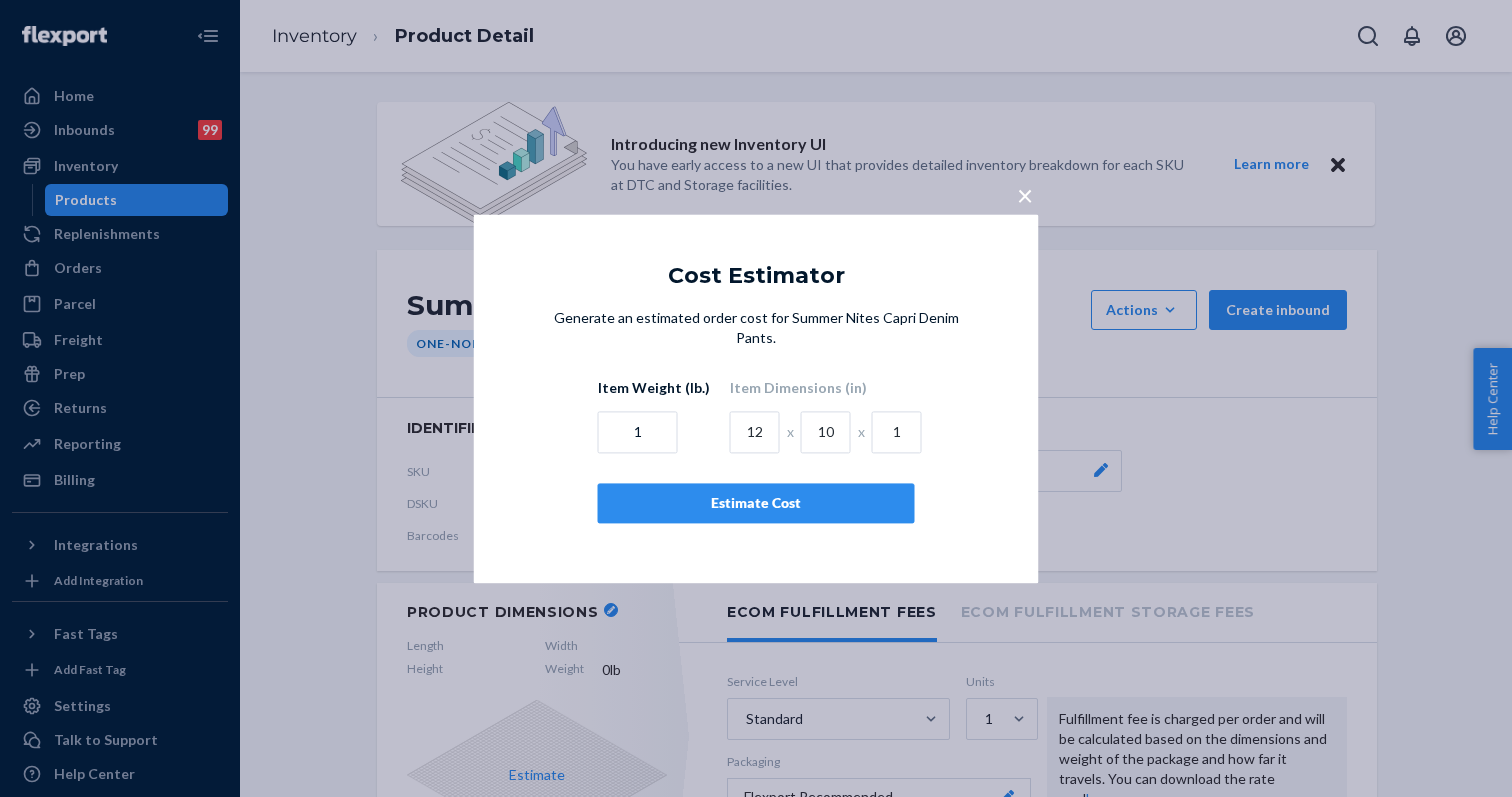 click on "Estimate Cost" at bounding box center [756, 503] 